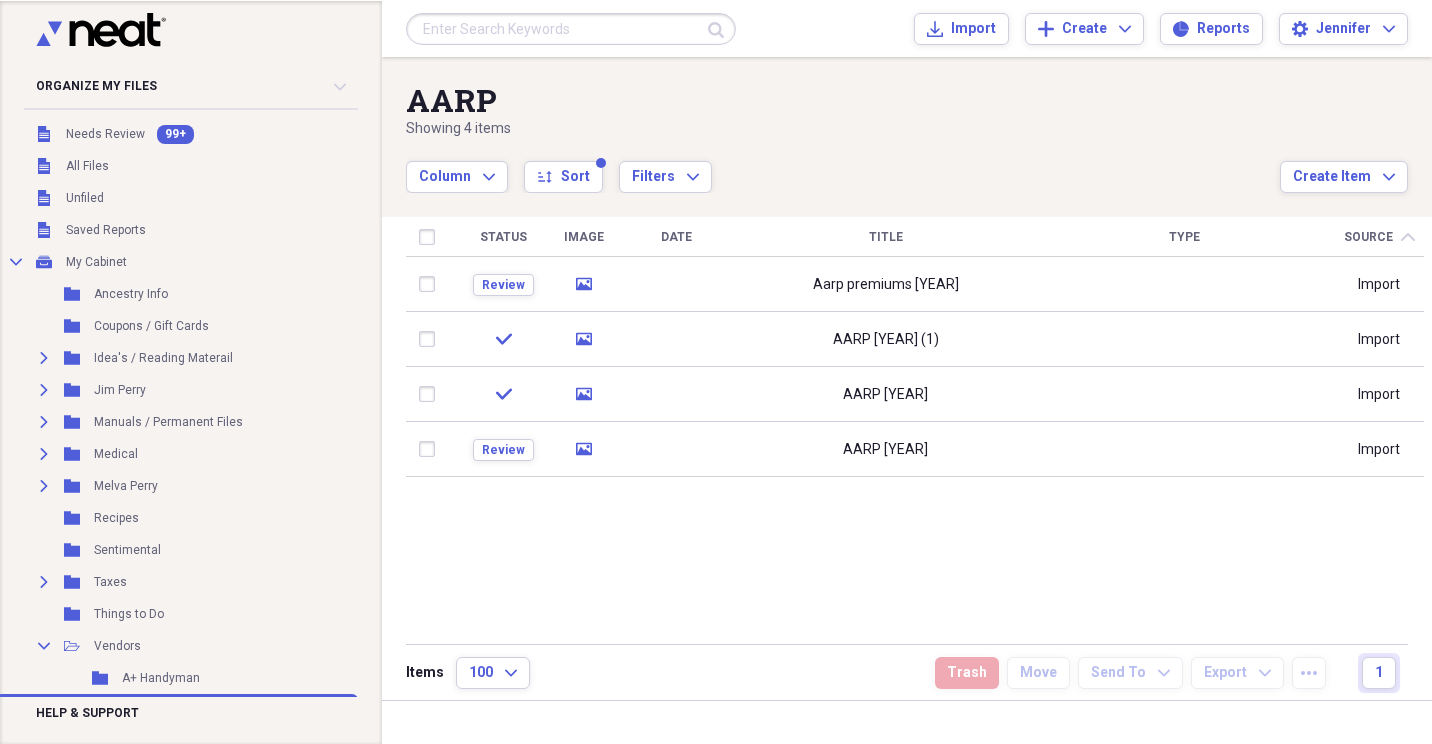 scroll, scrollTop: 0, scrollLeft: 0, axis: both 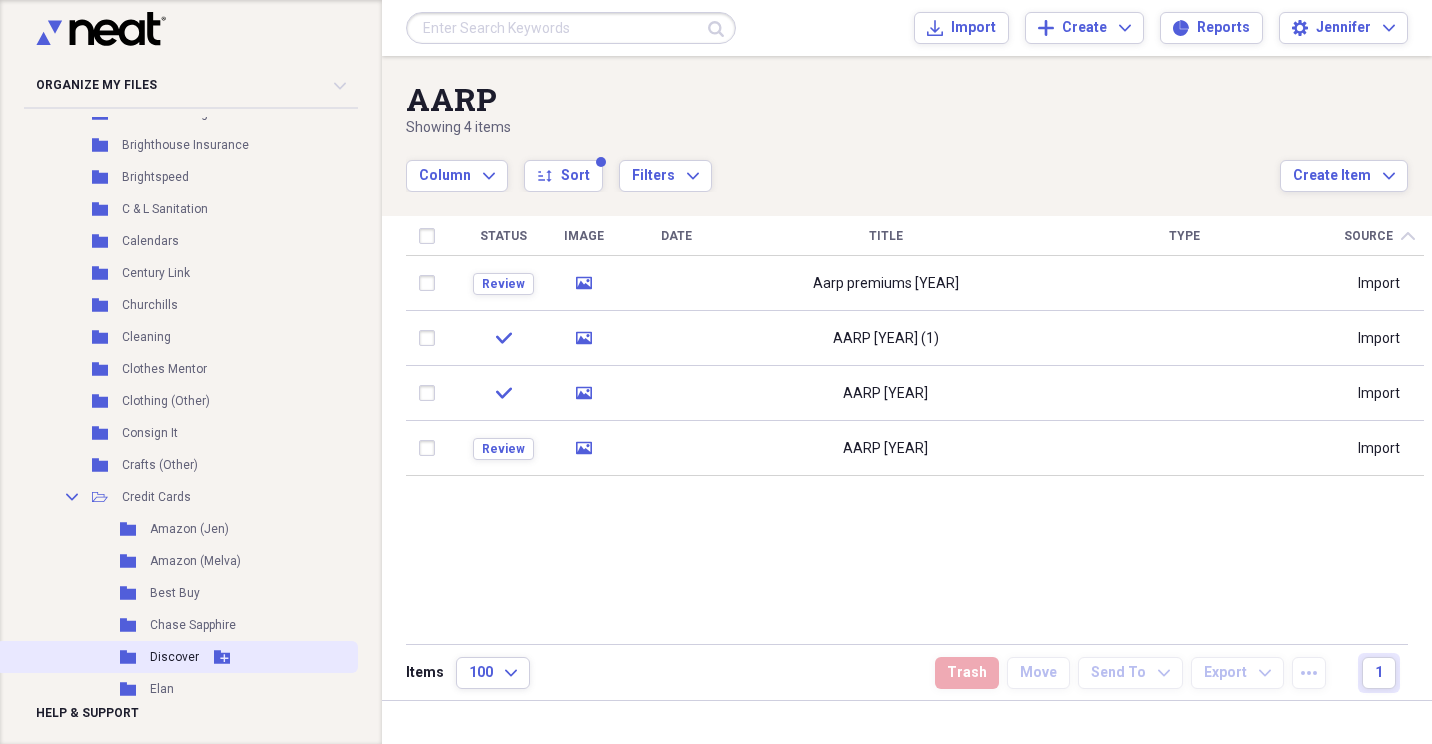 click on "Discover" at bounding box center [174, 657] 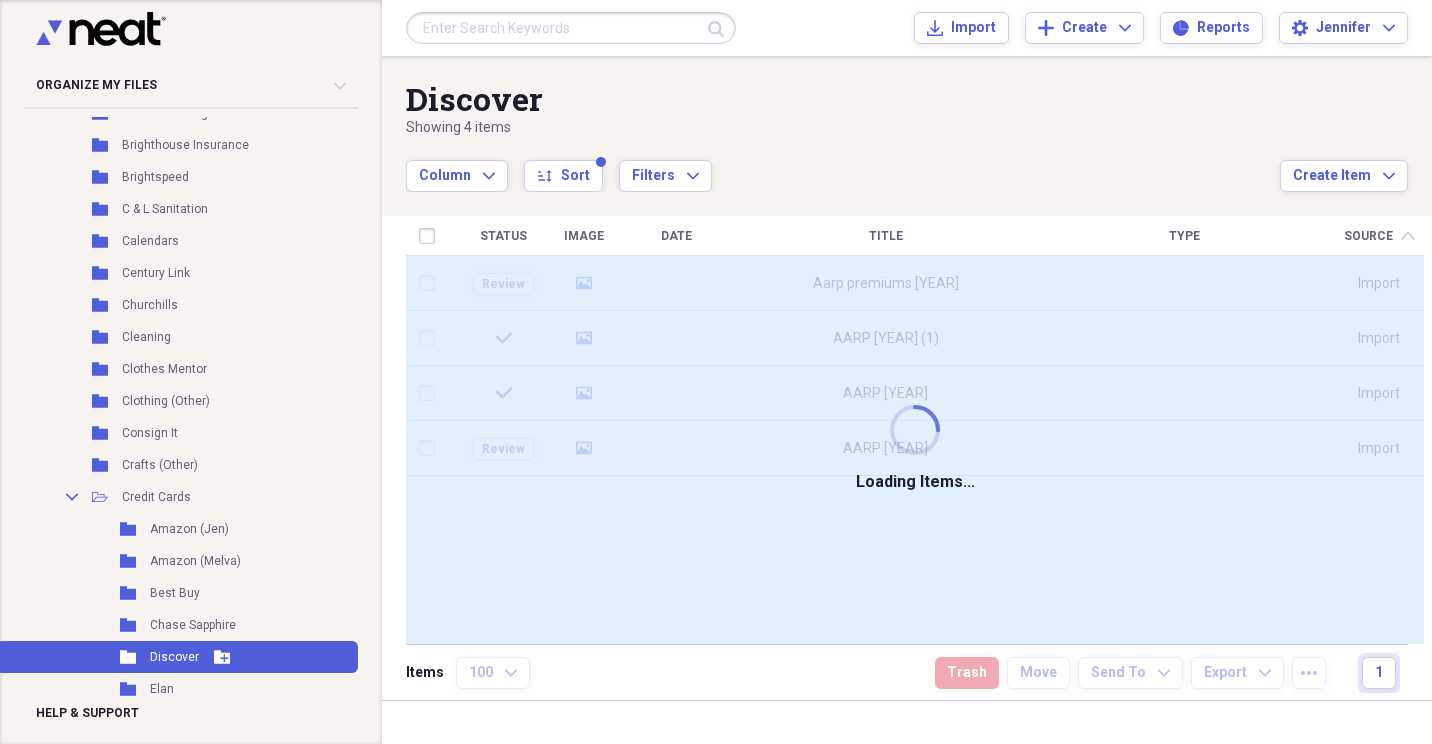click on "Discover" at bounding box center (174, 657) 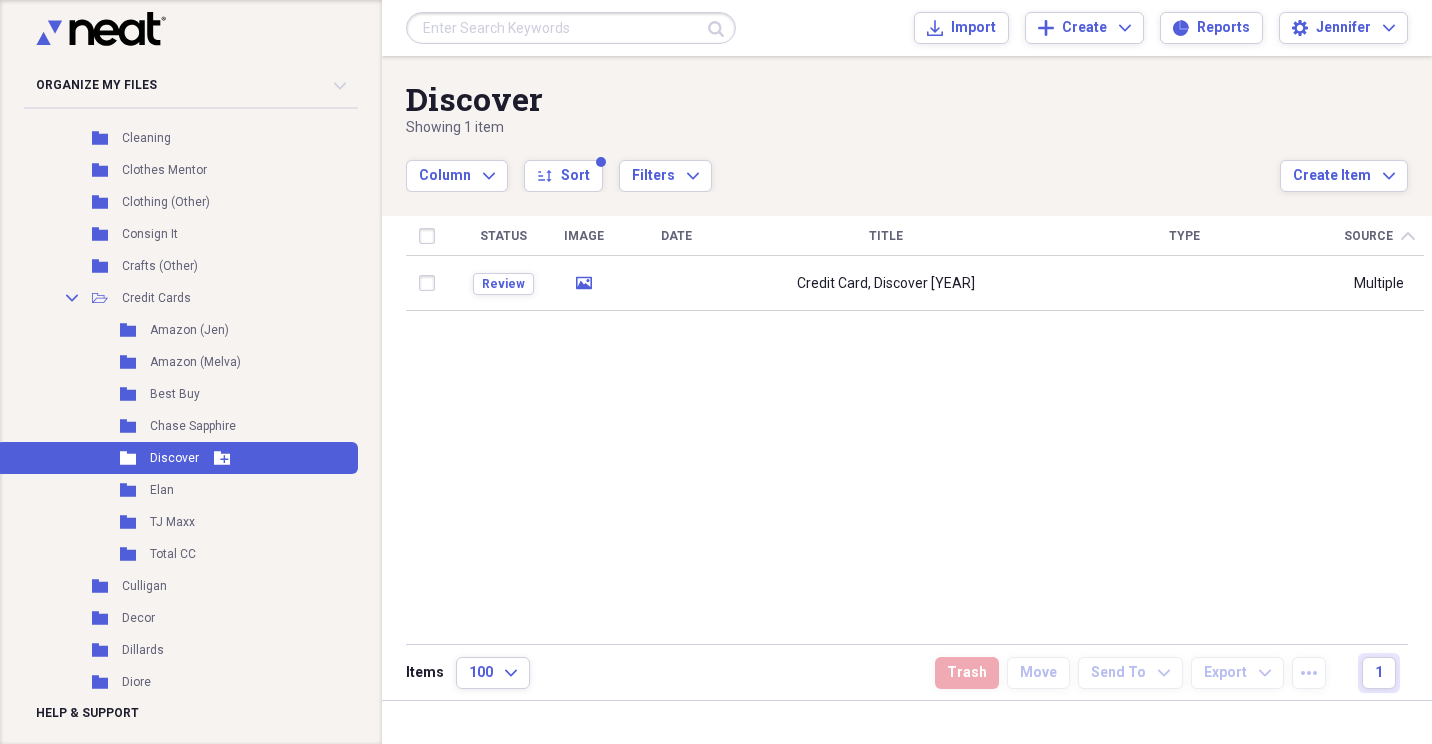 scroll, scrollTop: 1500, scrollLeft: 0, axis: vertical 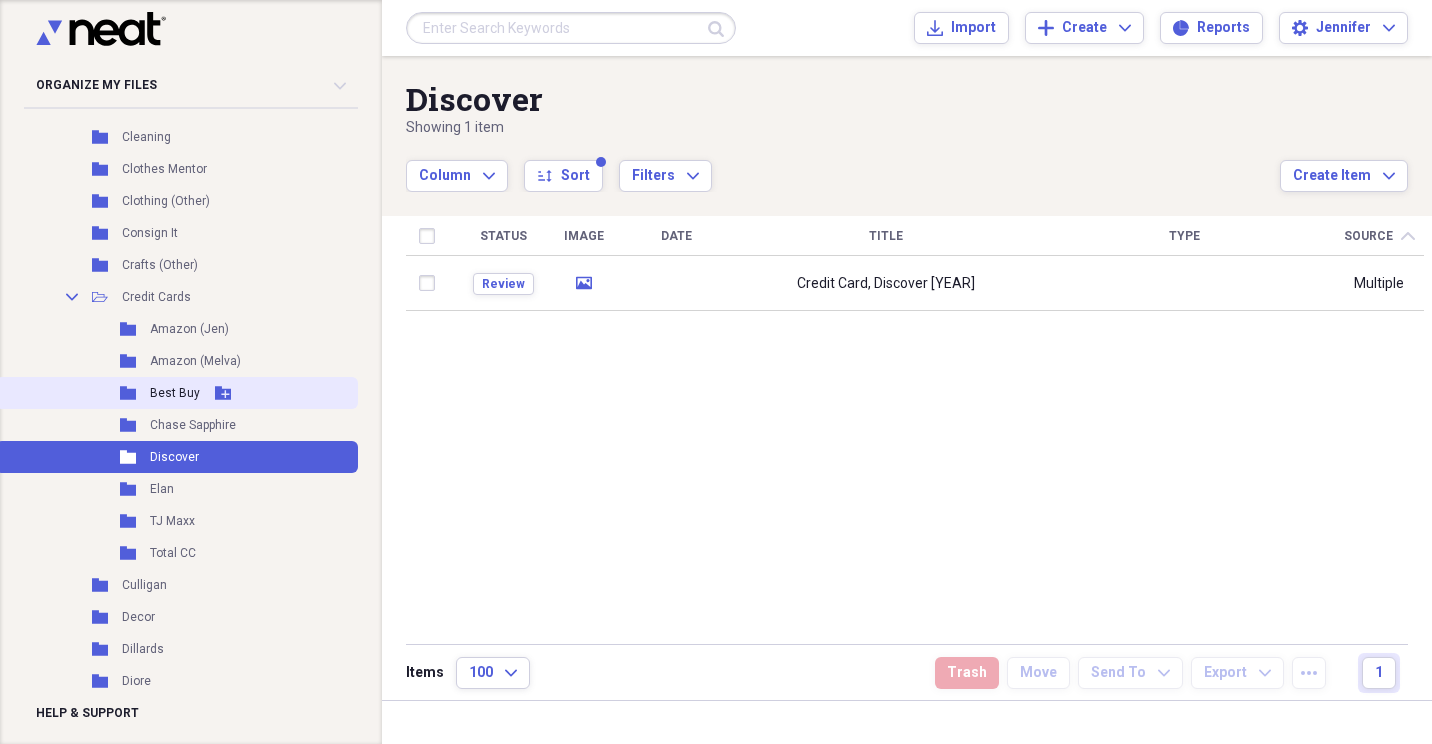 click on "Folder Best Buy Add Folder" at bounding box center [177, 393] 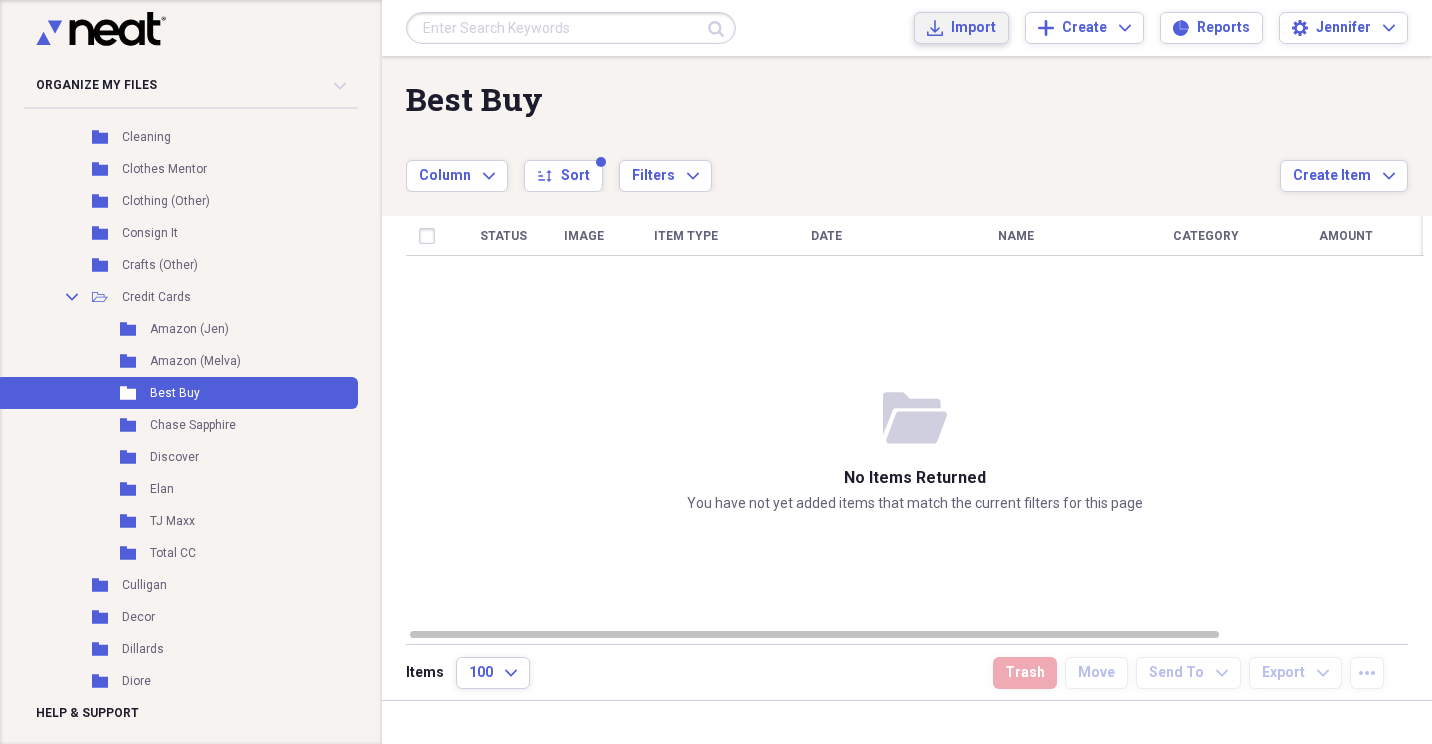 click on "Import" at bounding box center [973, 28] 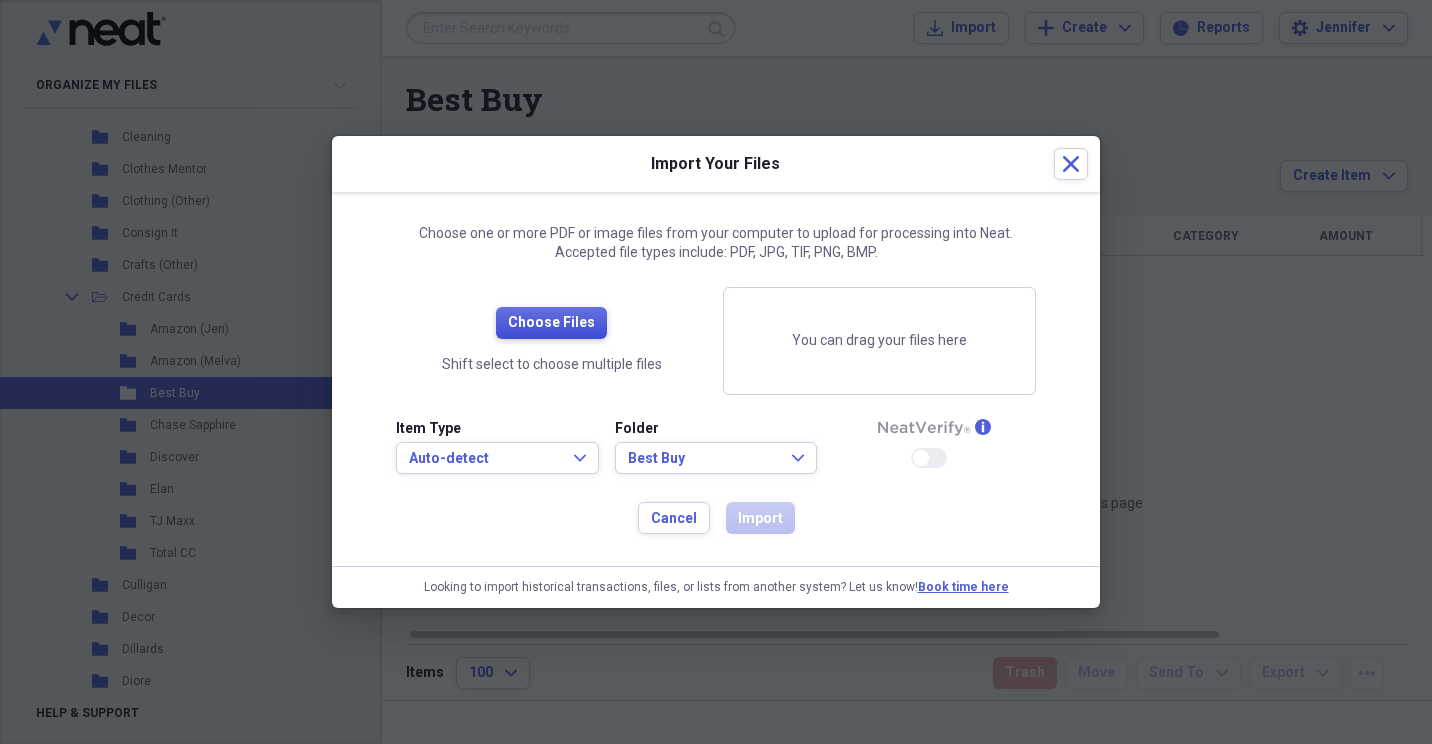click on "Choose Files" at bounding box center (551, 323) 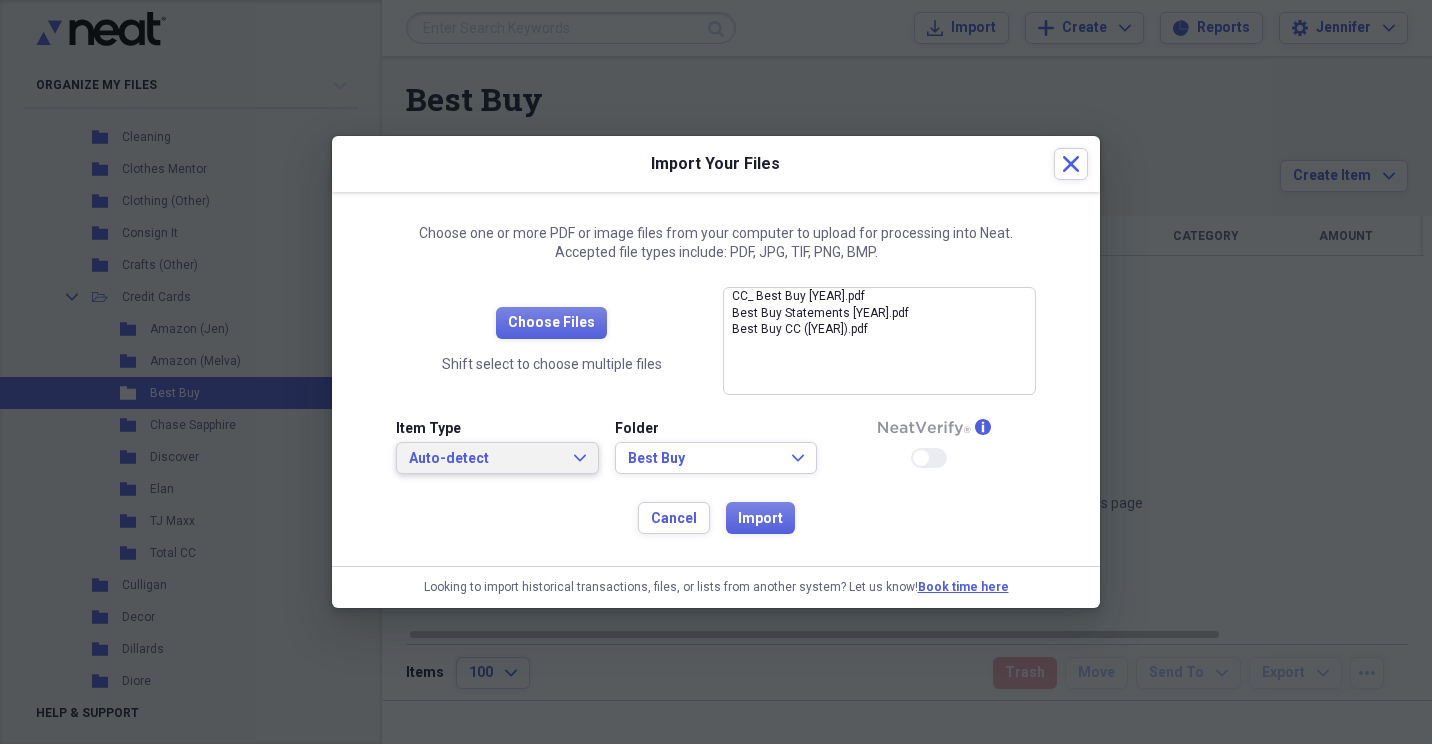 click on "Auto-detect Expand" at bounding box center [497, 458] 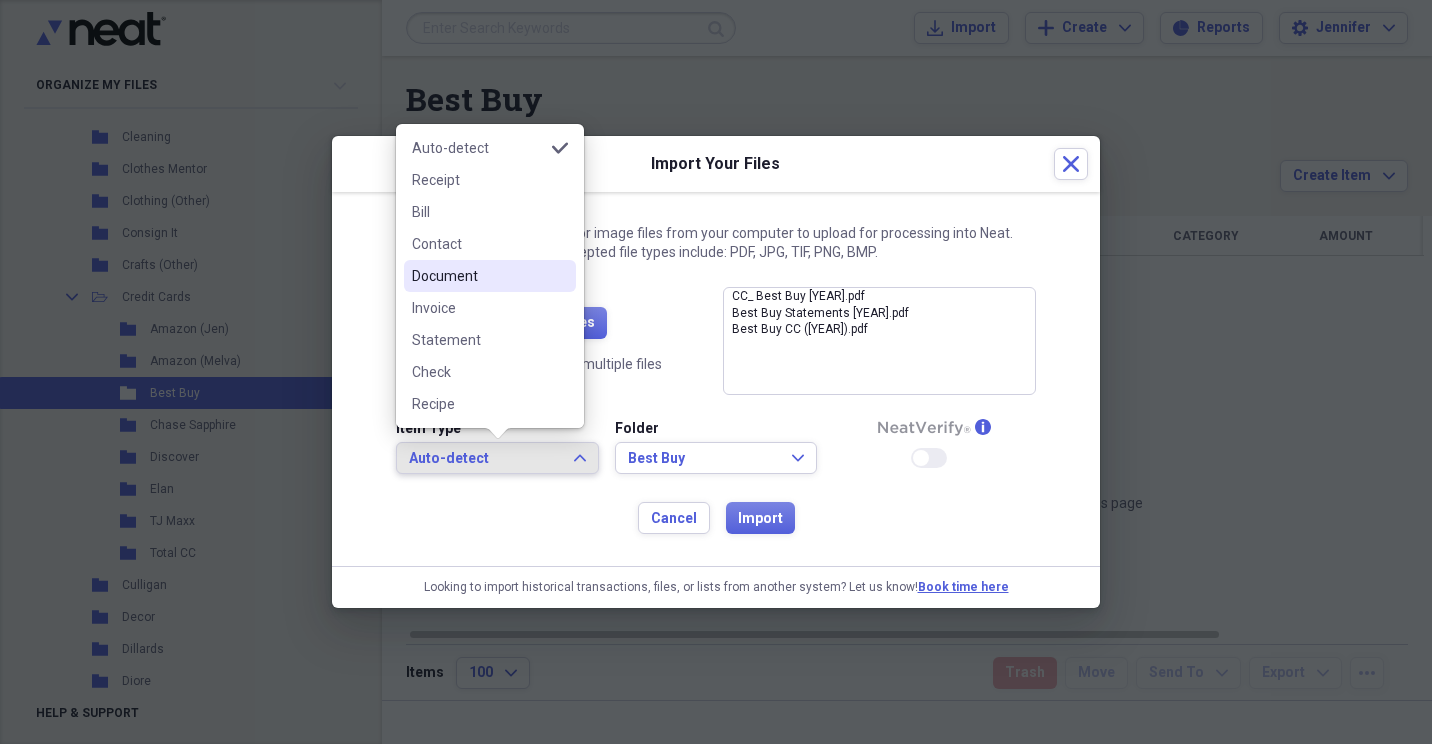 click on "Document" at bounding box center [478, 276] 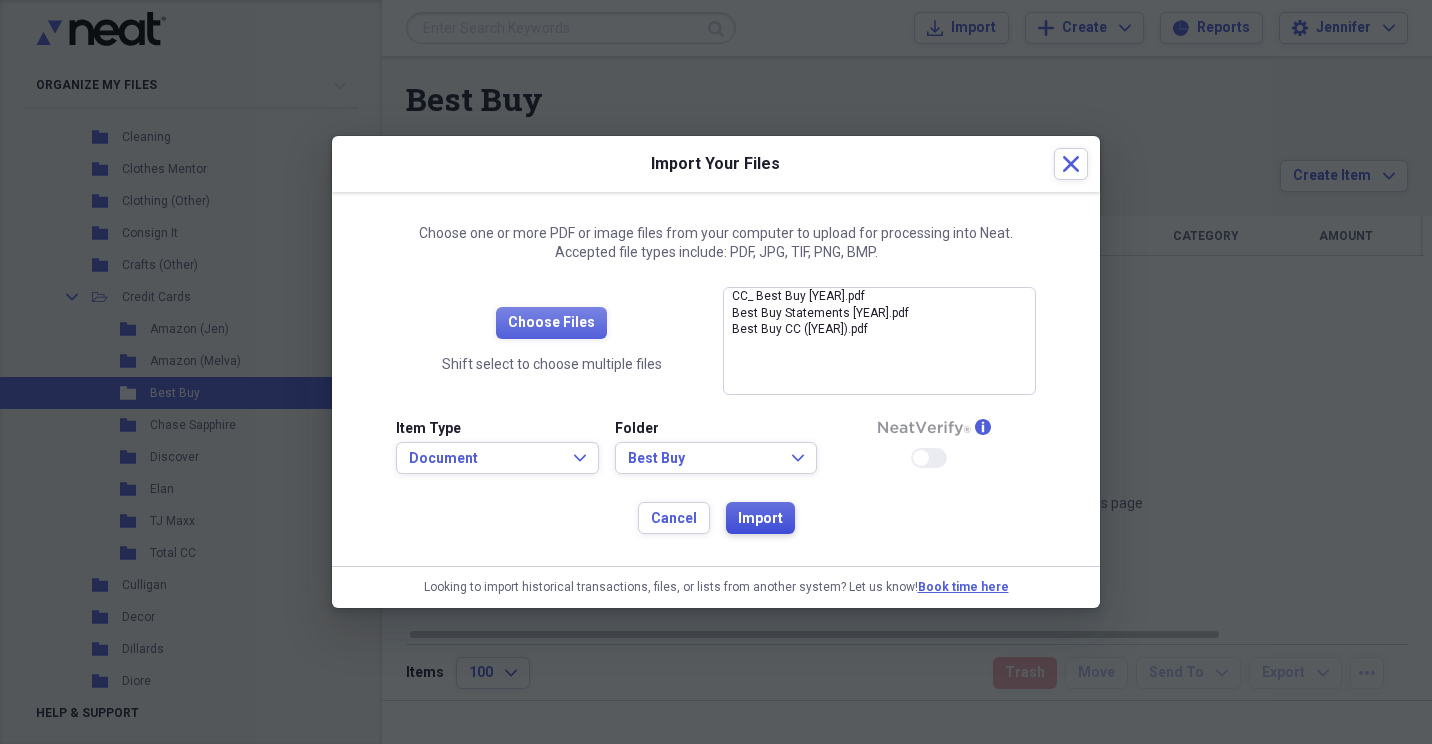 click on "Import" at bounding box center (760, 519) 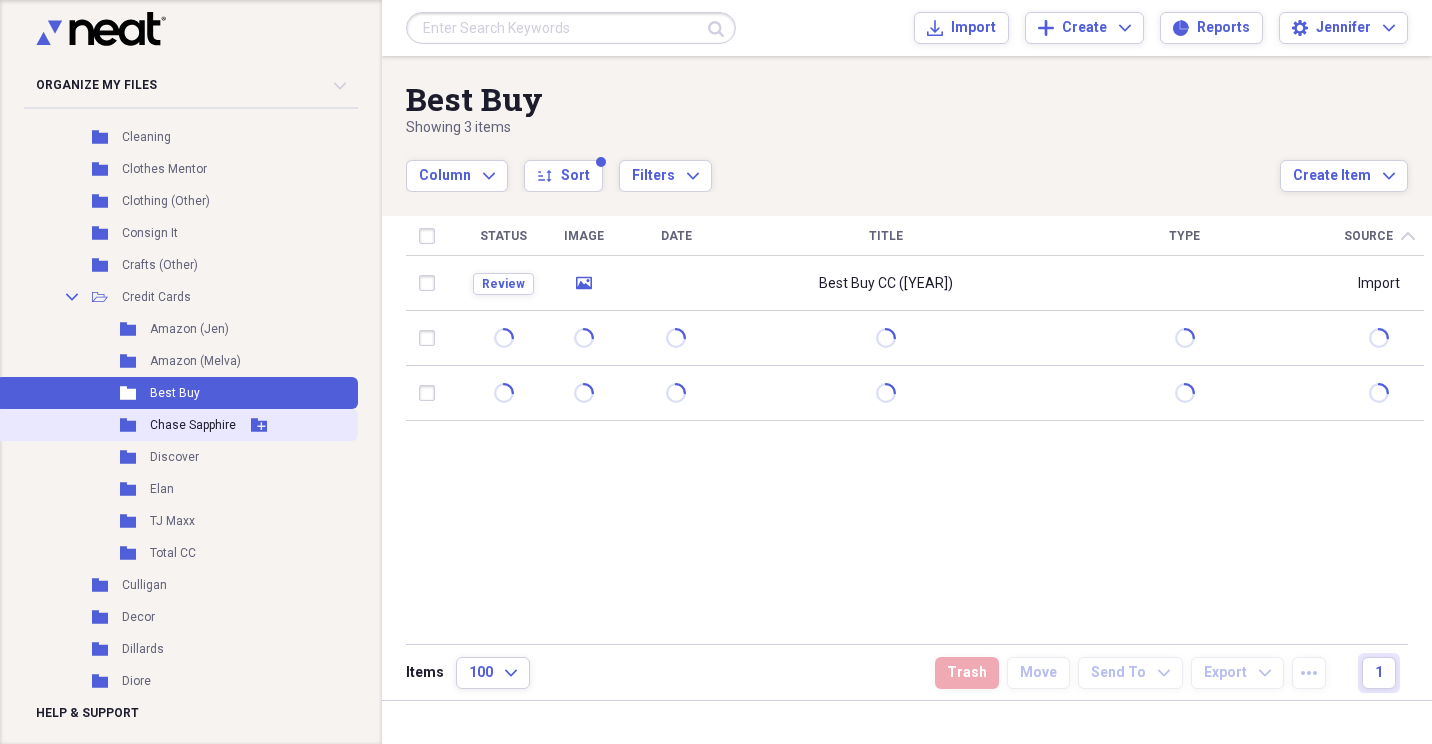 click on "Chase Sapphire" at bounding box center (193, 425) 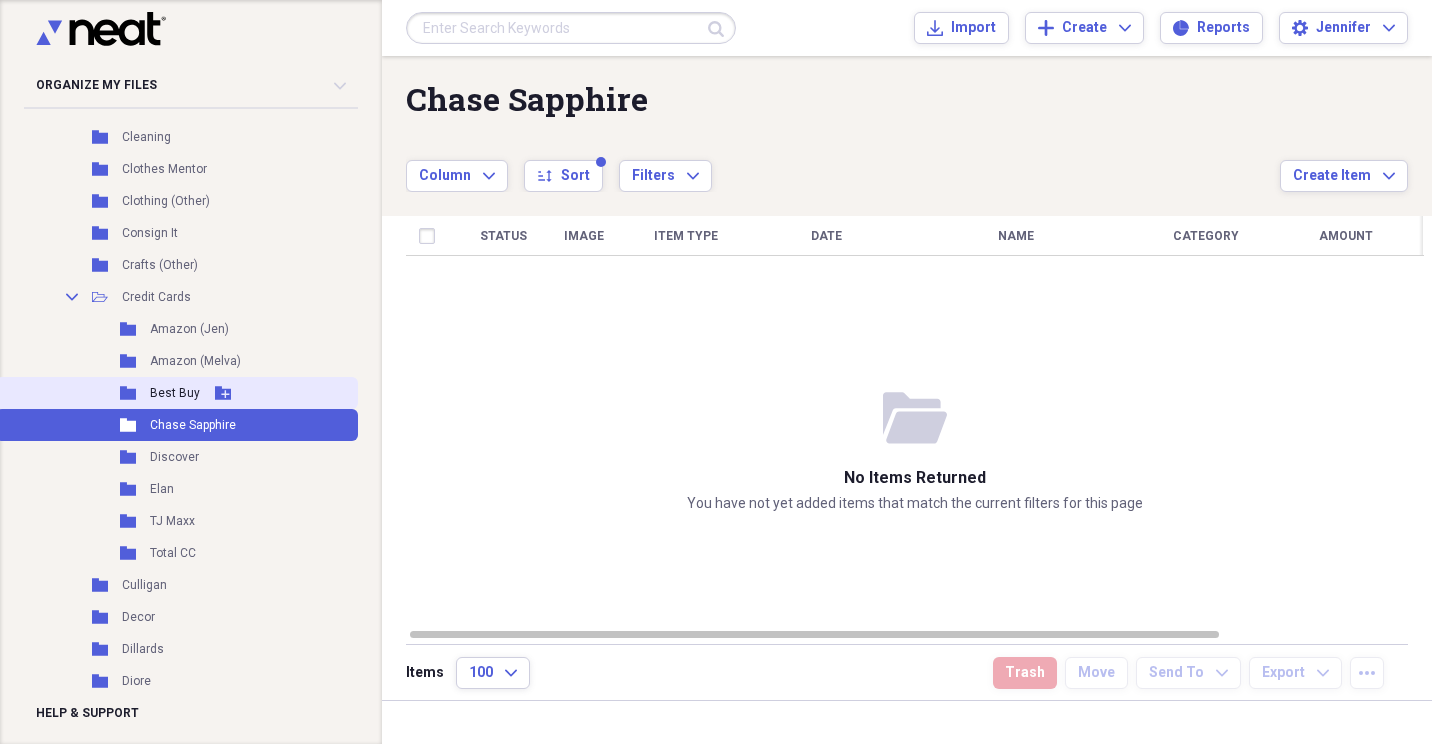 click on "Best Buy" at bounding box center (175, 393) 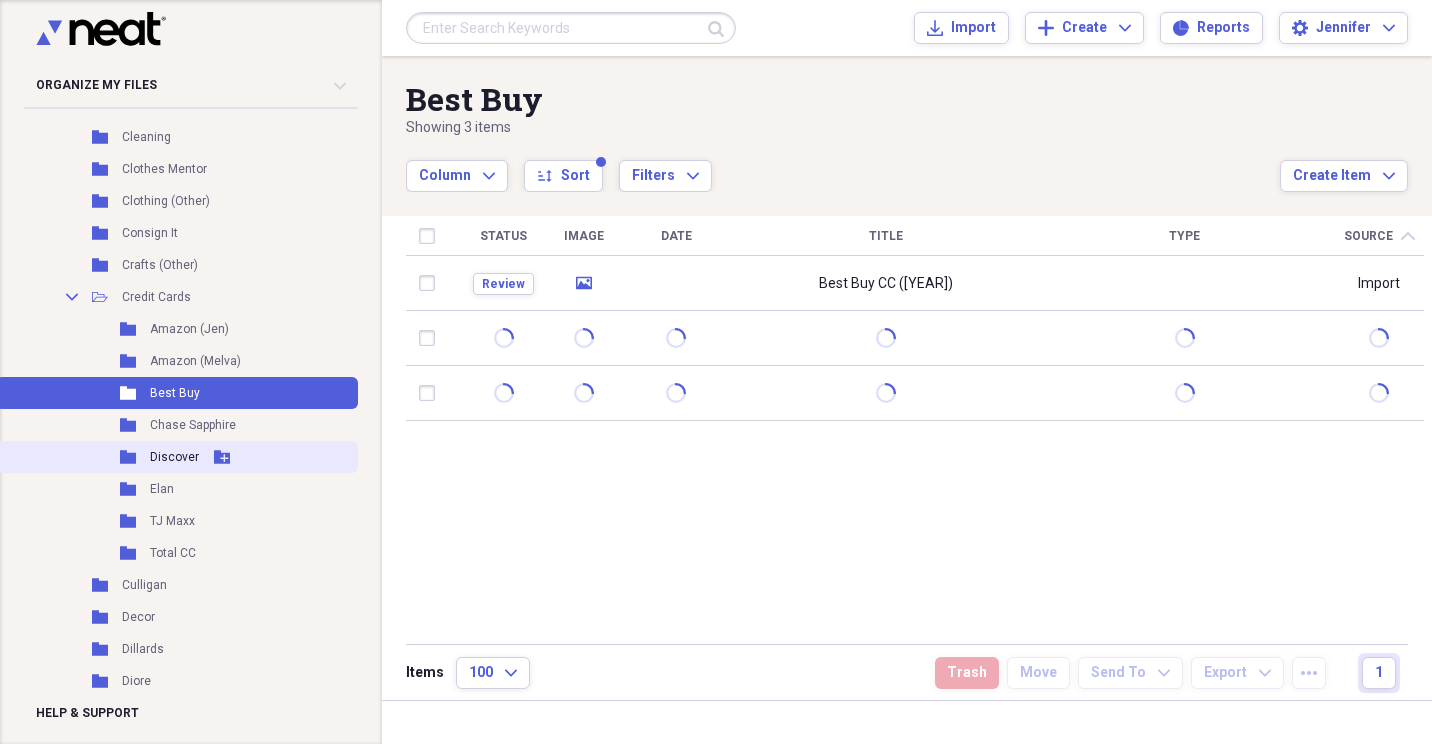 click on "Discover" at bounding box center (174, 457) 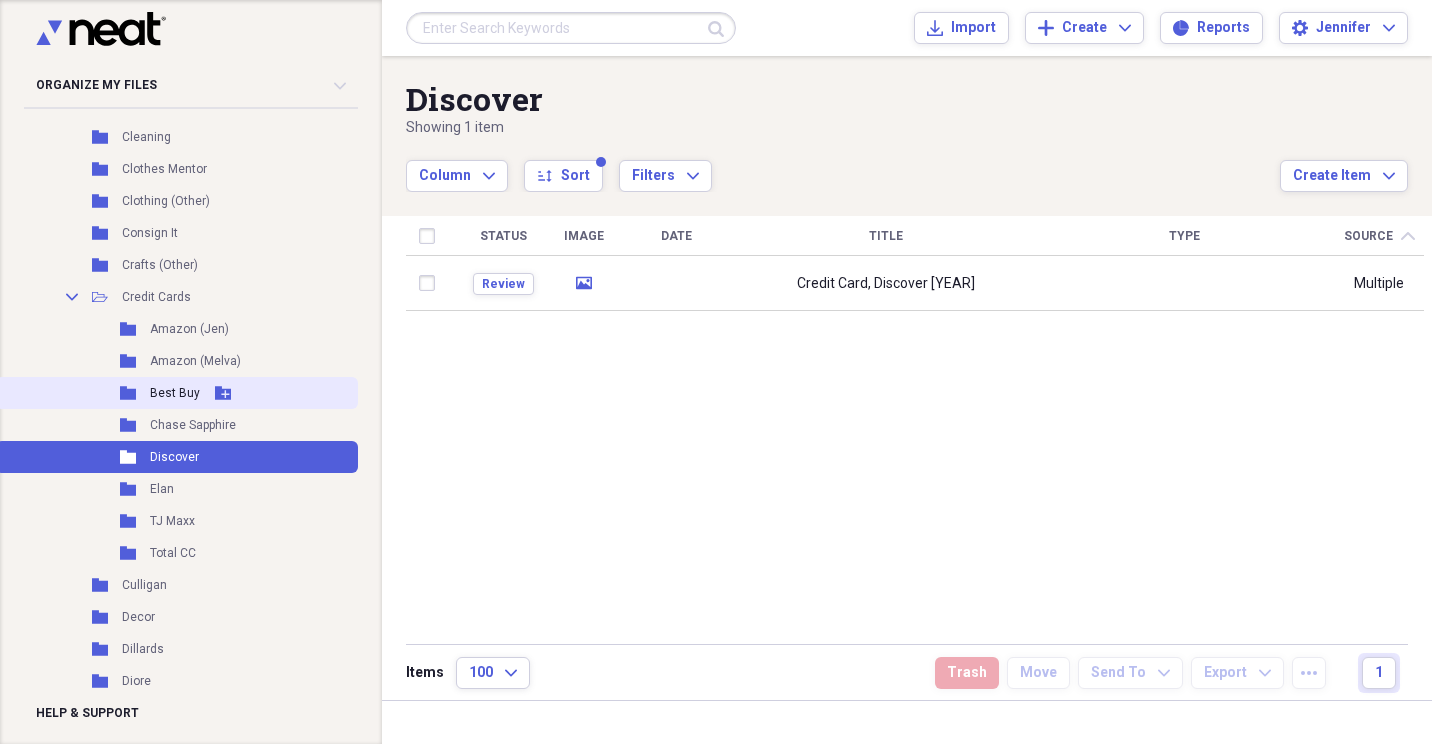 click on "Best Buy" at bounding box center [175, 393] 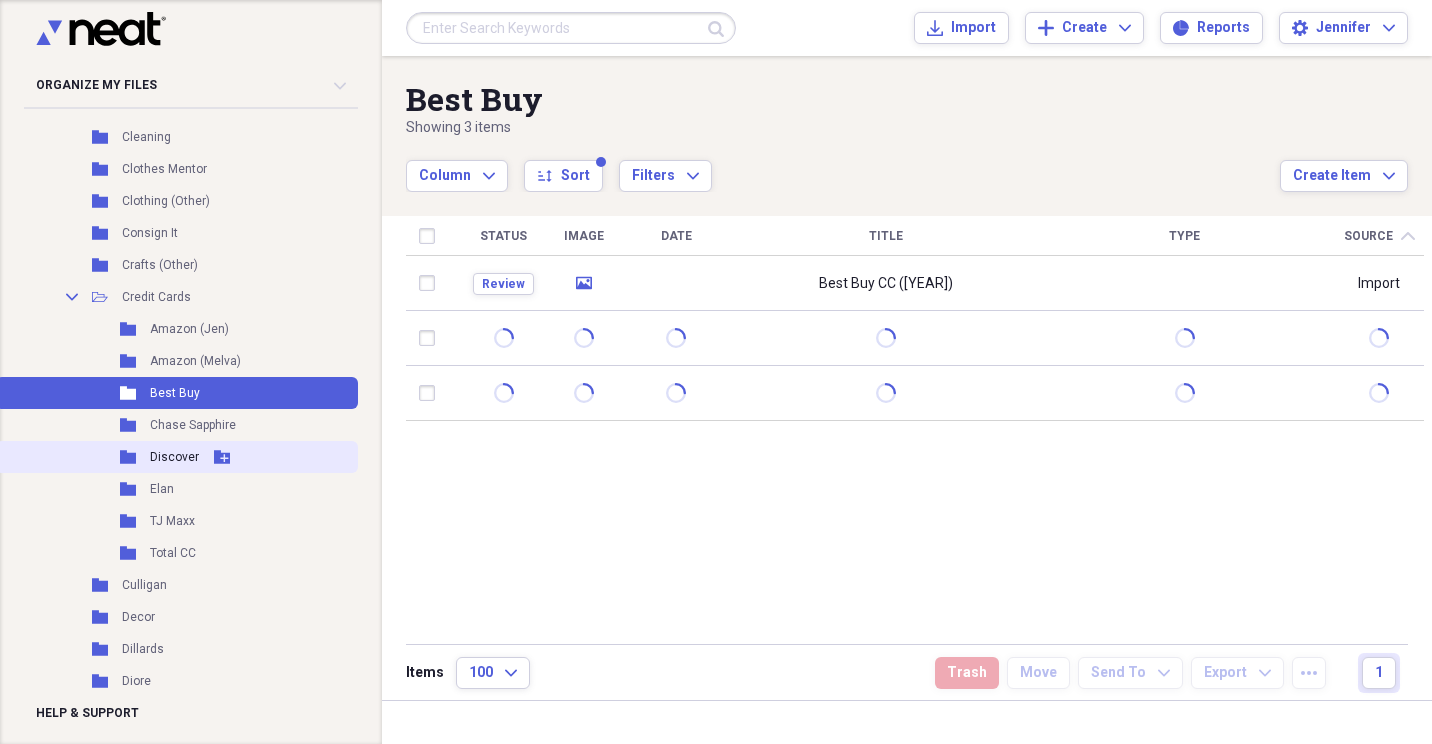 click on "Discover" at bounding box center [174, 457] 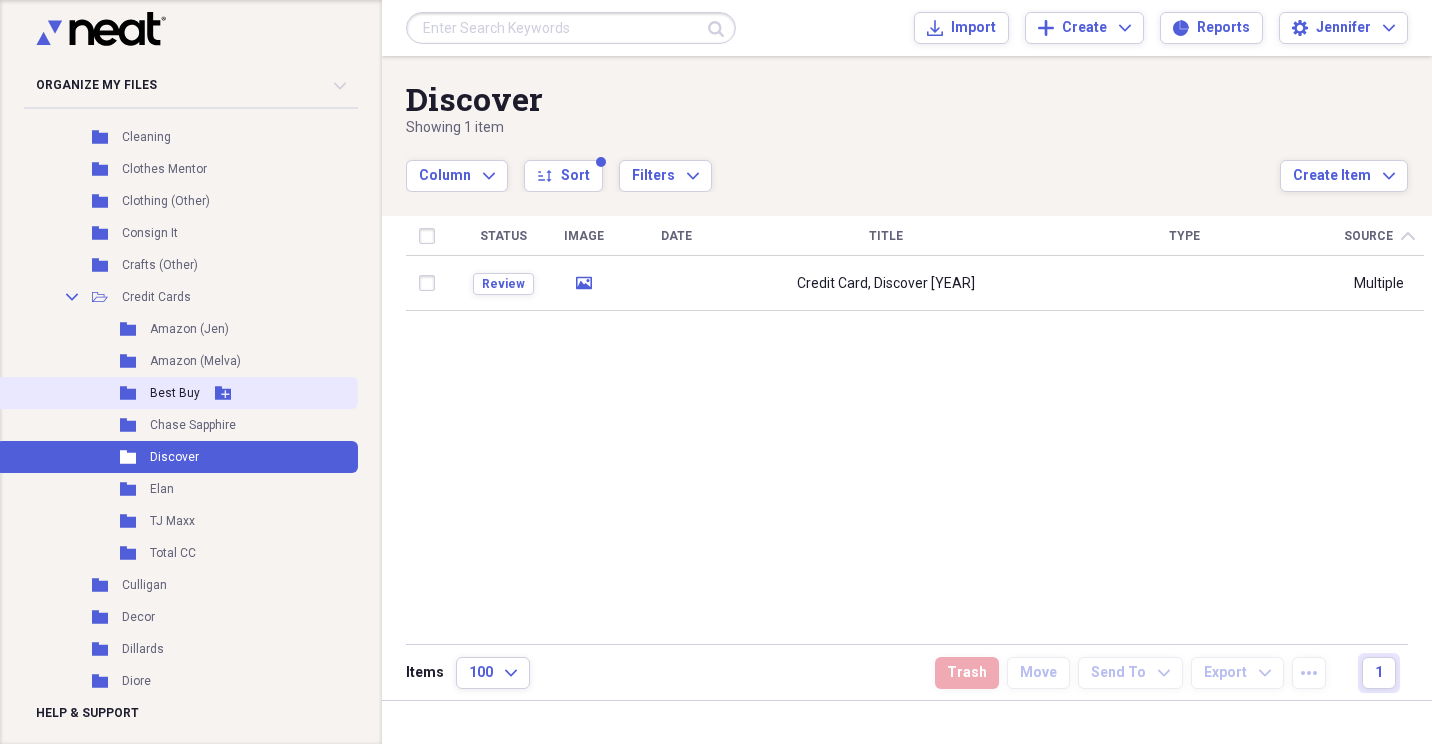 click on "Best Buy" at bounding box center [175, 393] 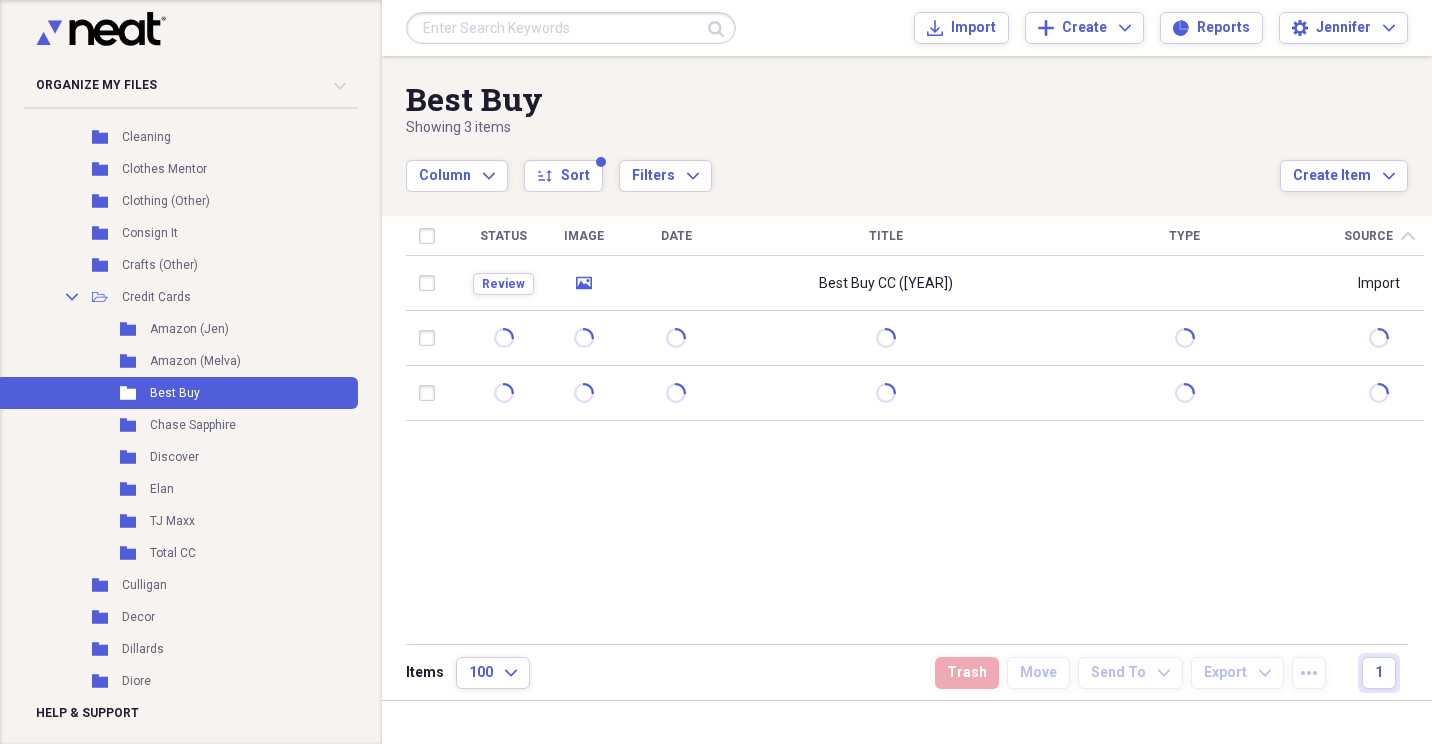 click on "Status Image Date Title Type Source chevron-up Review media Best Buy CC ([YEAR]) Import" at bounding box center [915, 429] 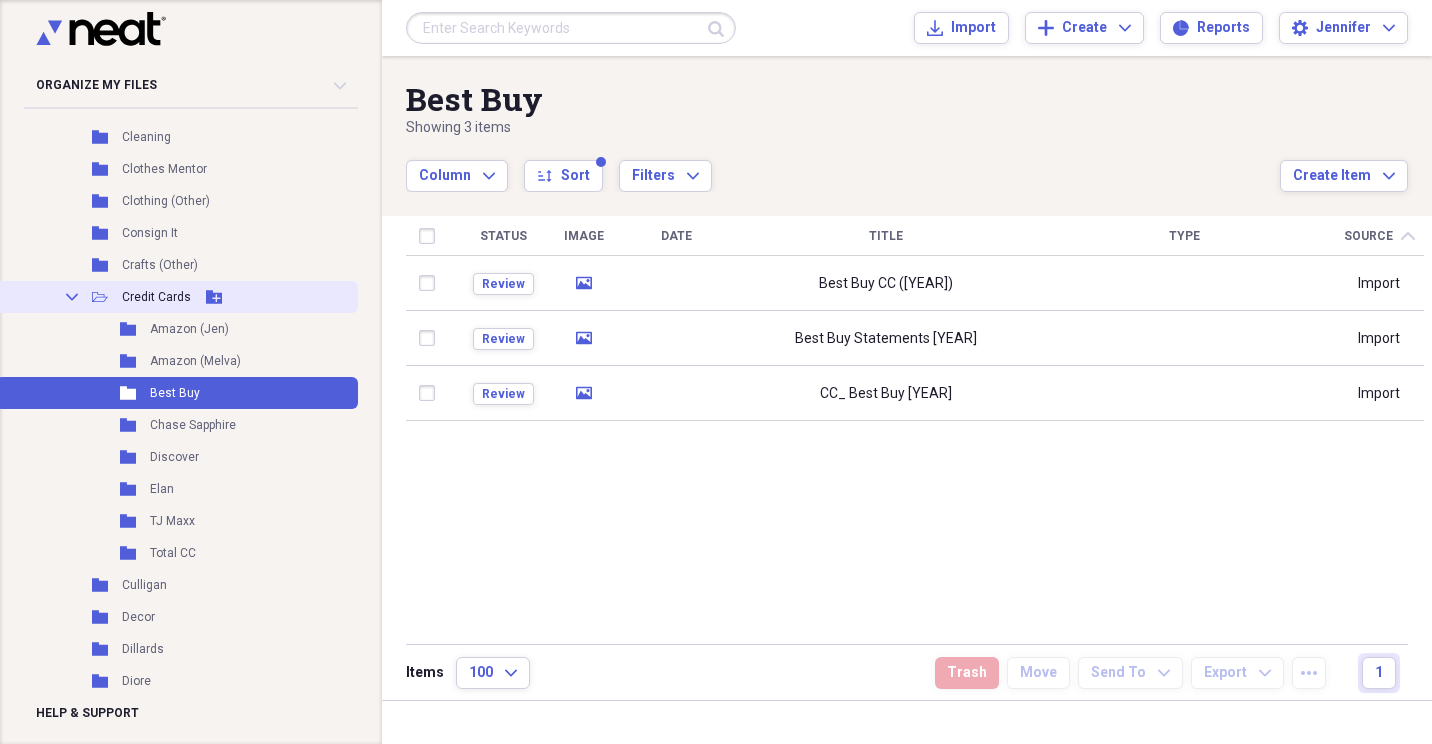 click 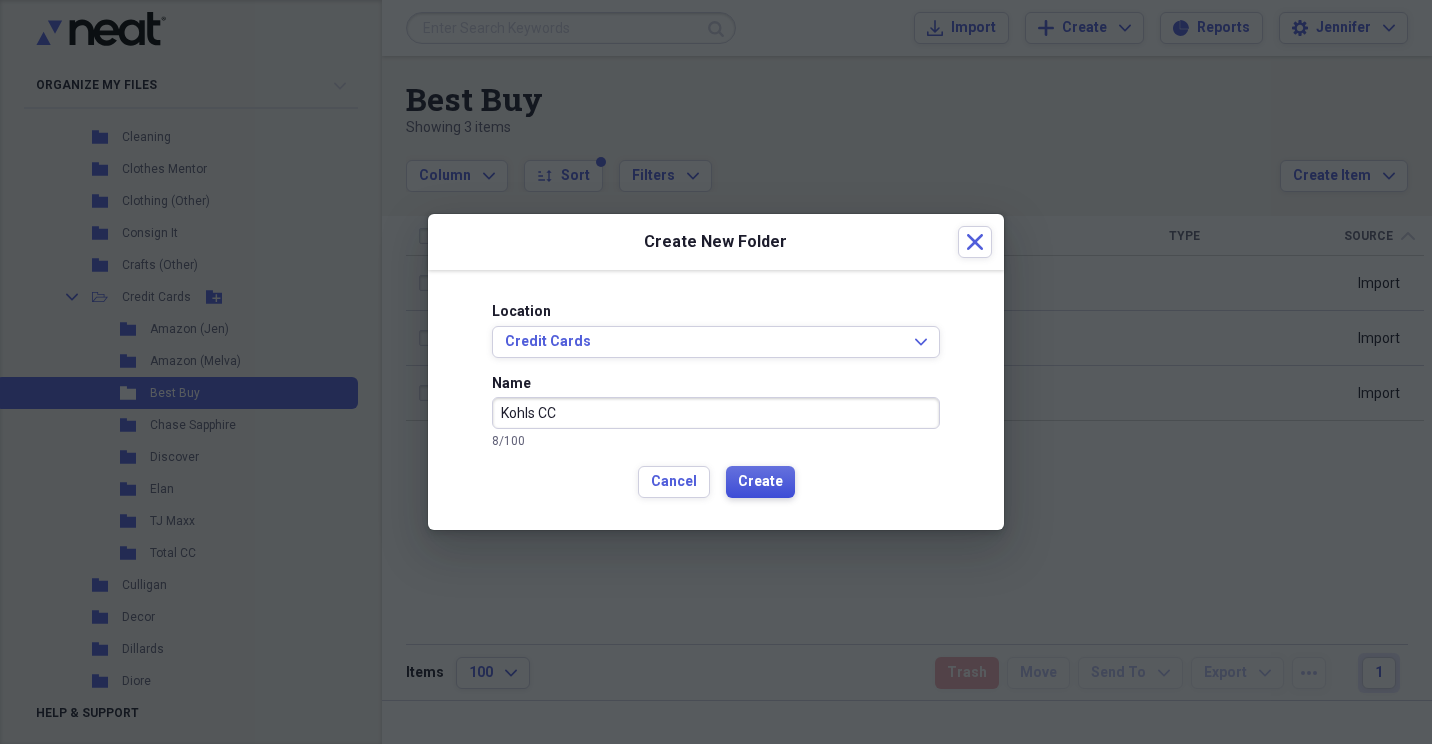 type on "Kohls CC" 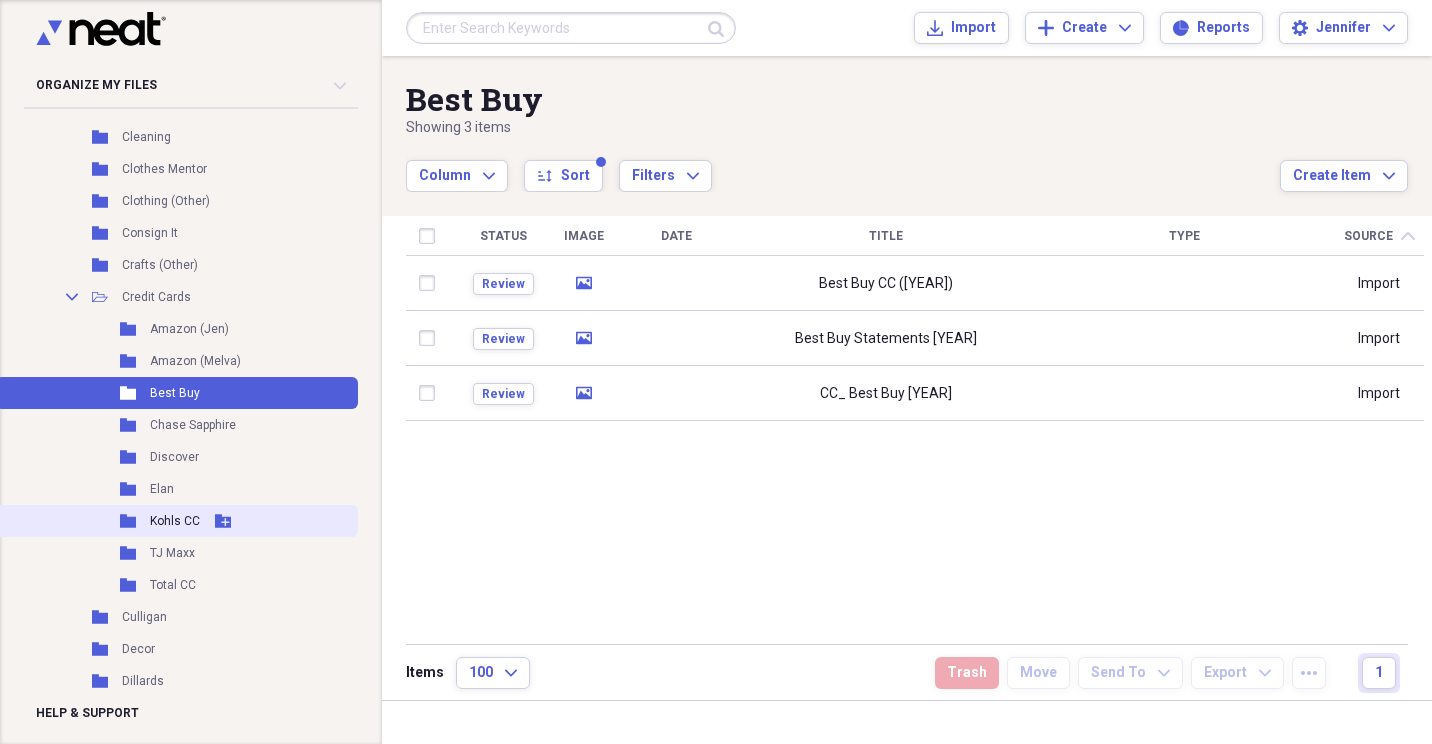 click on "Folder Kohls CC Add Folder" at bounding box center (177, 521) 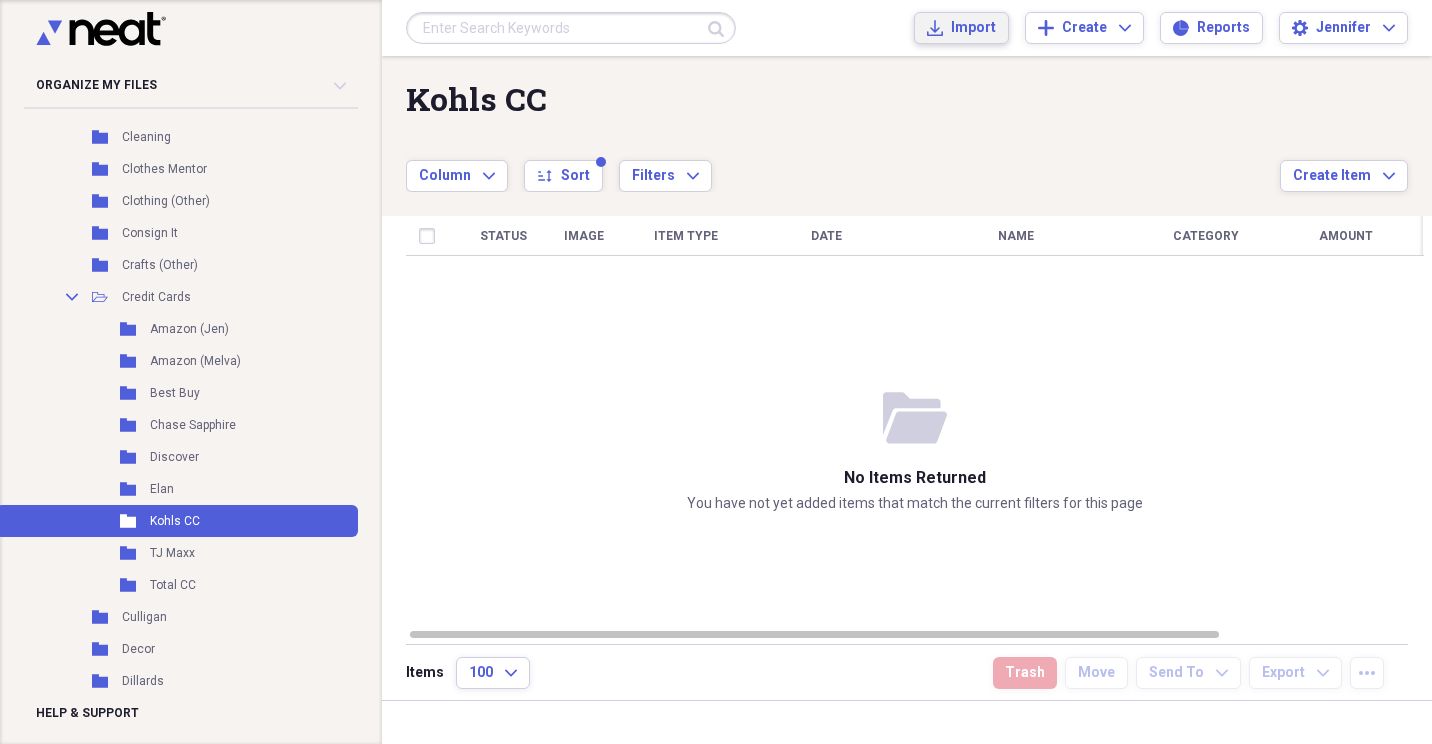 click on "Import Import" at bounding box center (961, 28) 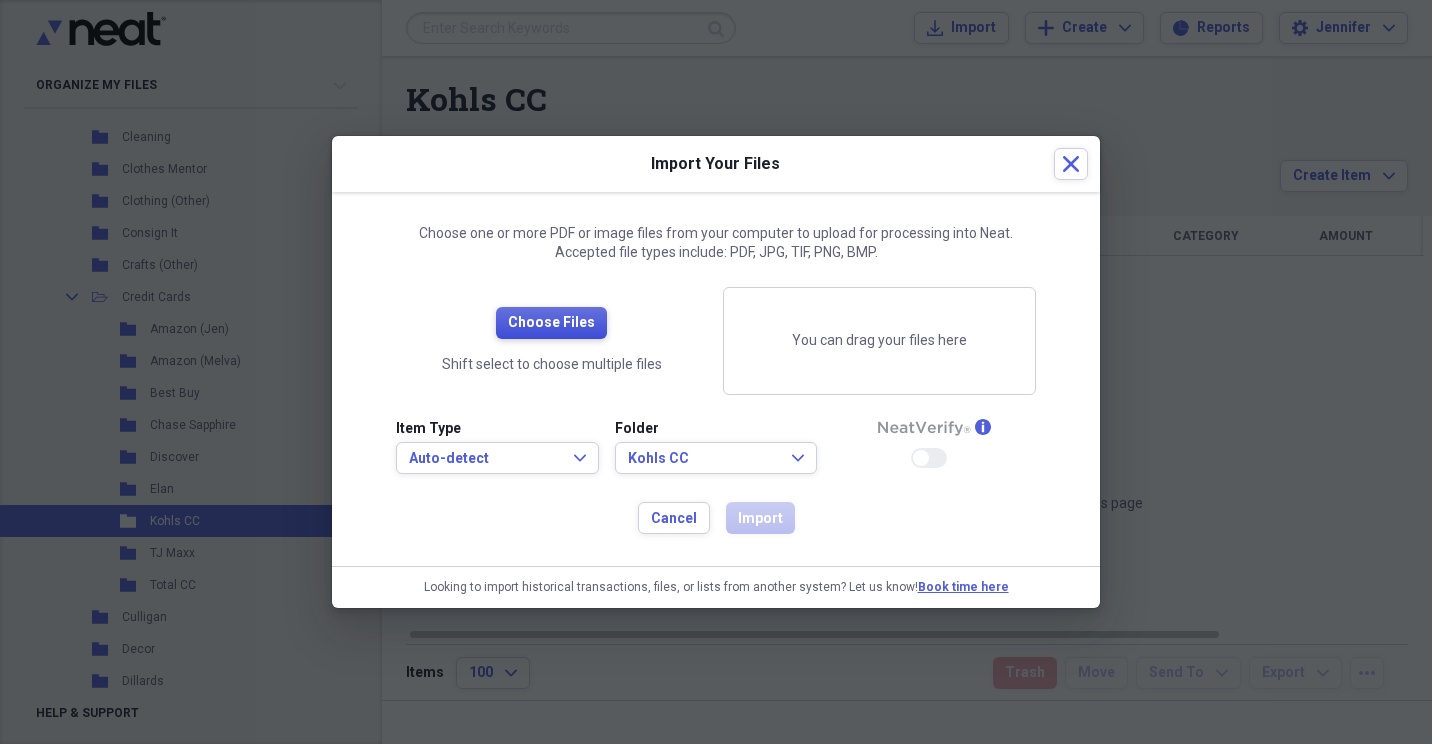 click on "Choose Files" at bounding box center (551, 323) 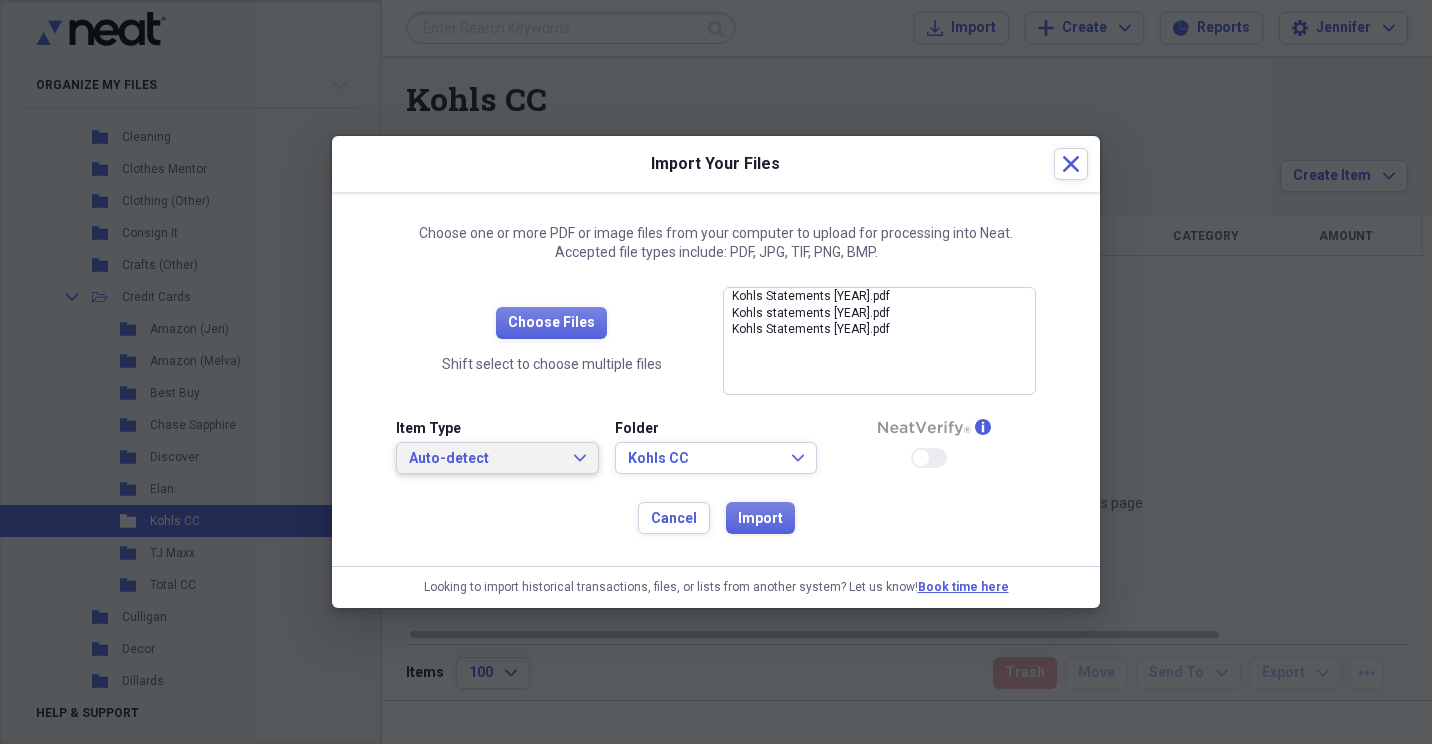 click on "Auto-detect Expand" at bounding box center (497, 458) 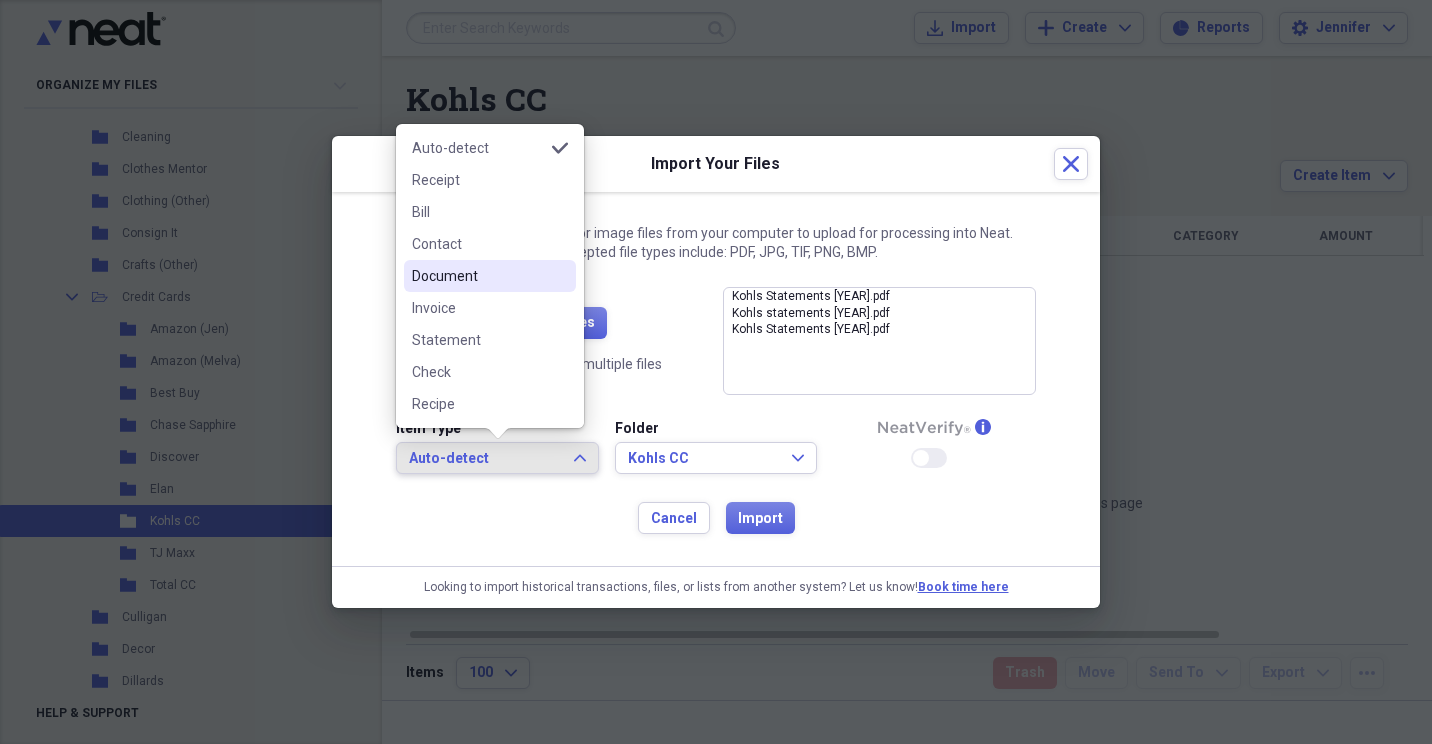 click on "Document" at bounding box center (490, 276) 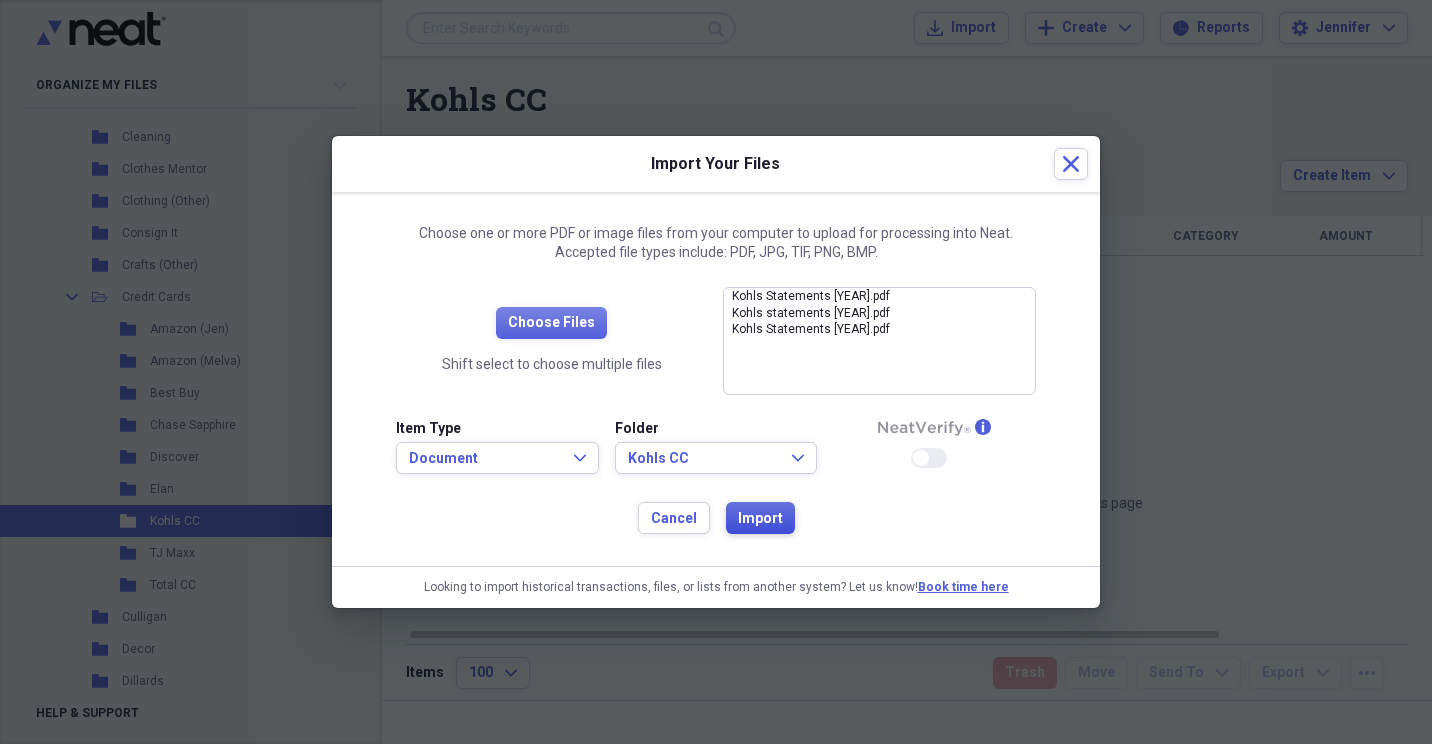 click on "Import" at bounding box center [760, 519] 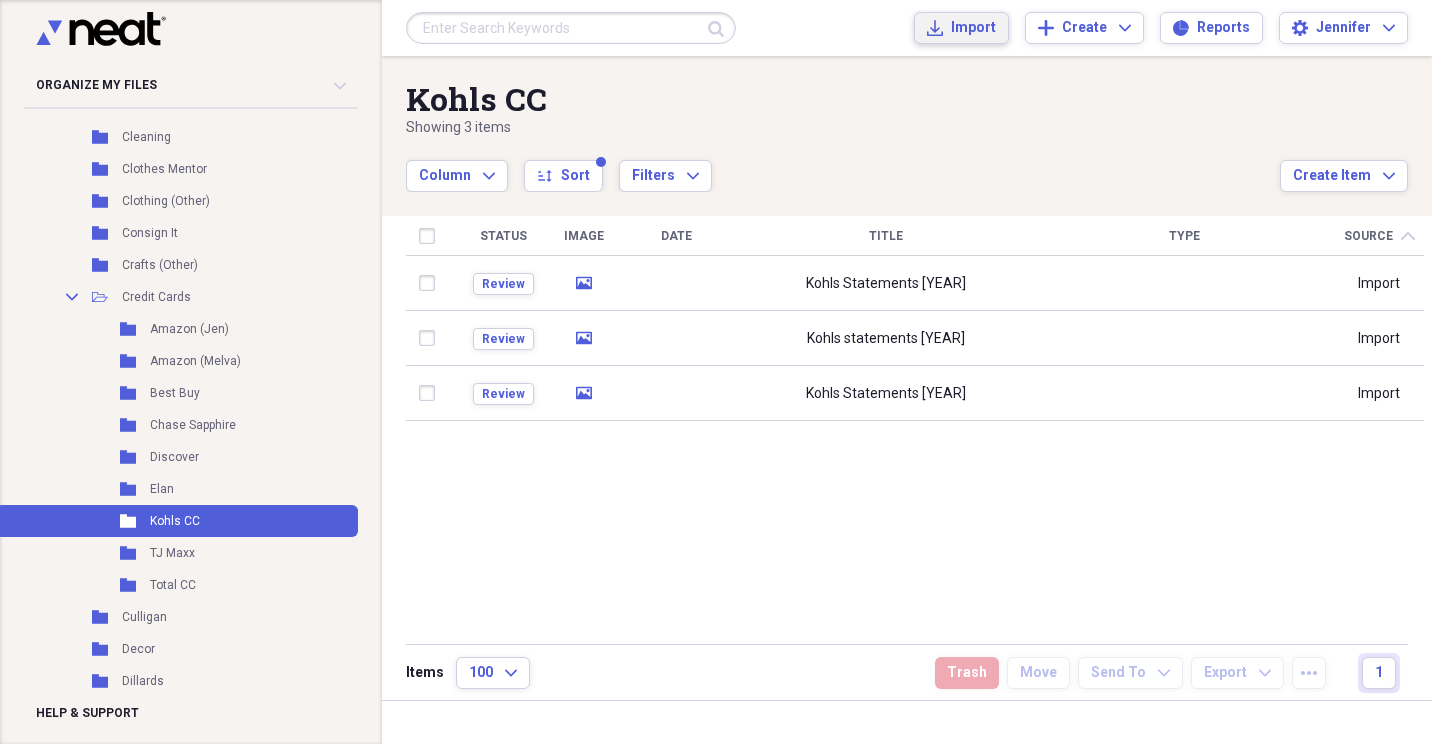 click on "Import" at bounding box center [973, 28] 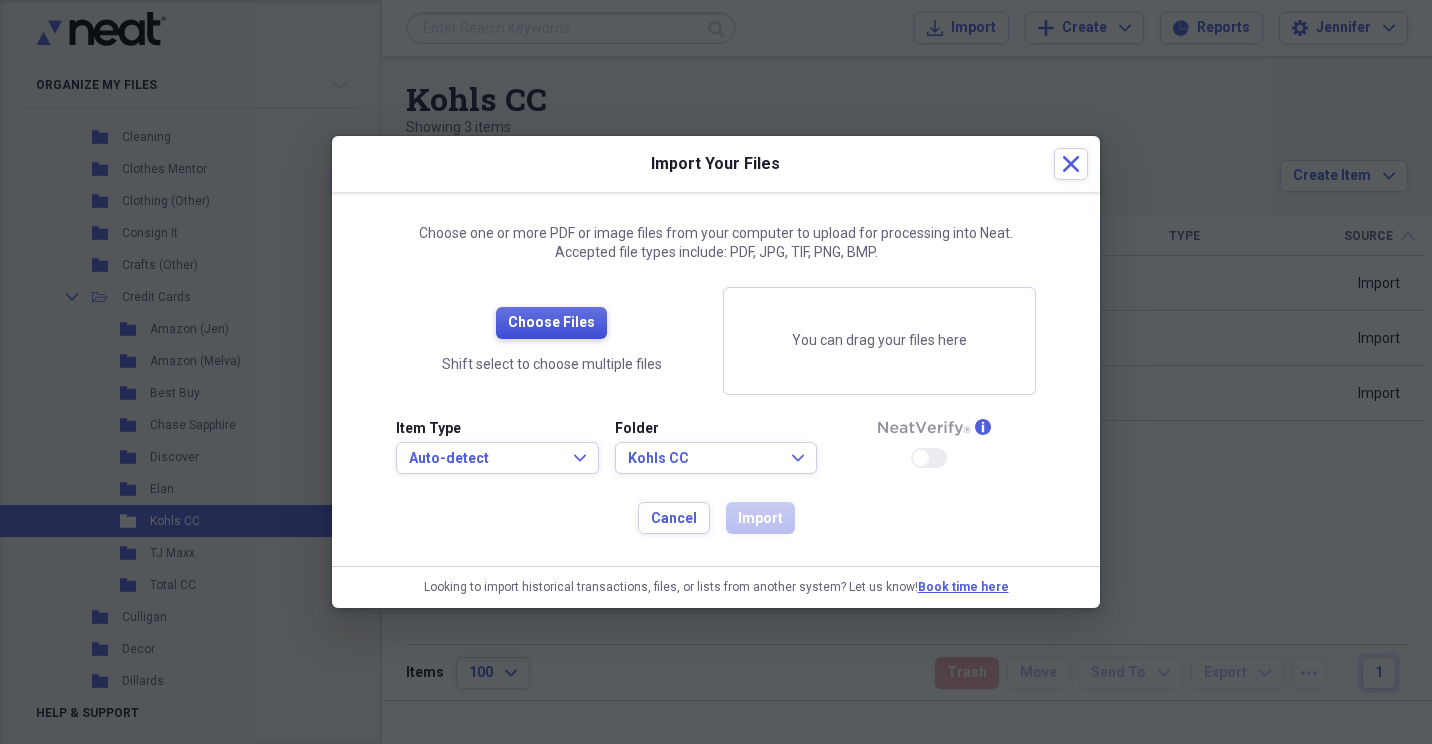 click on "Choose Files" at bounding box center [551, 323] 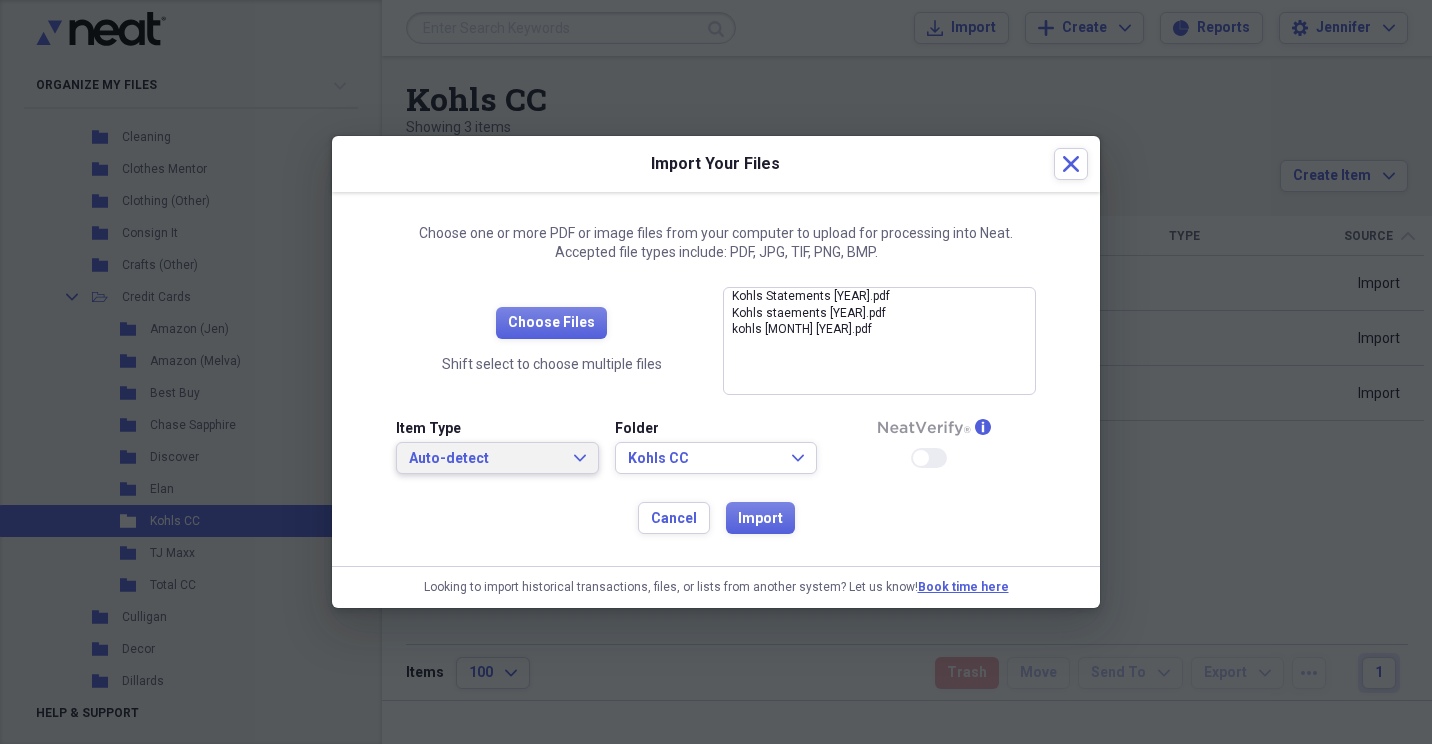 click on "Expand" 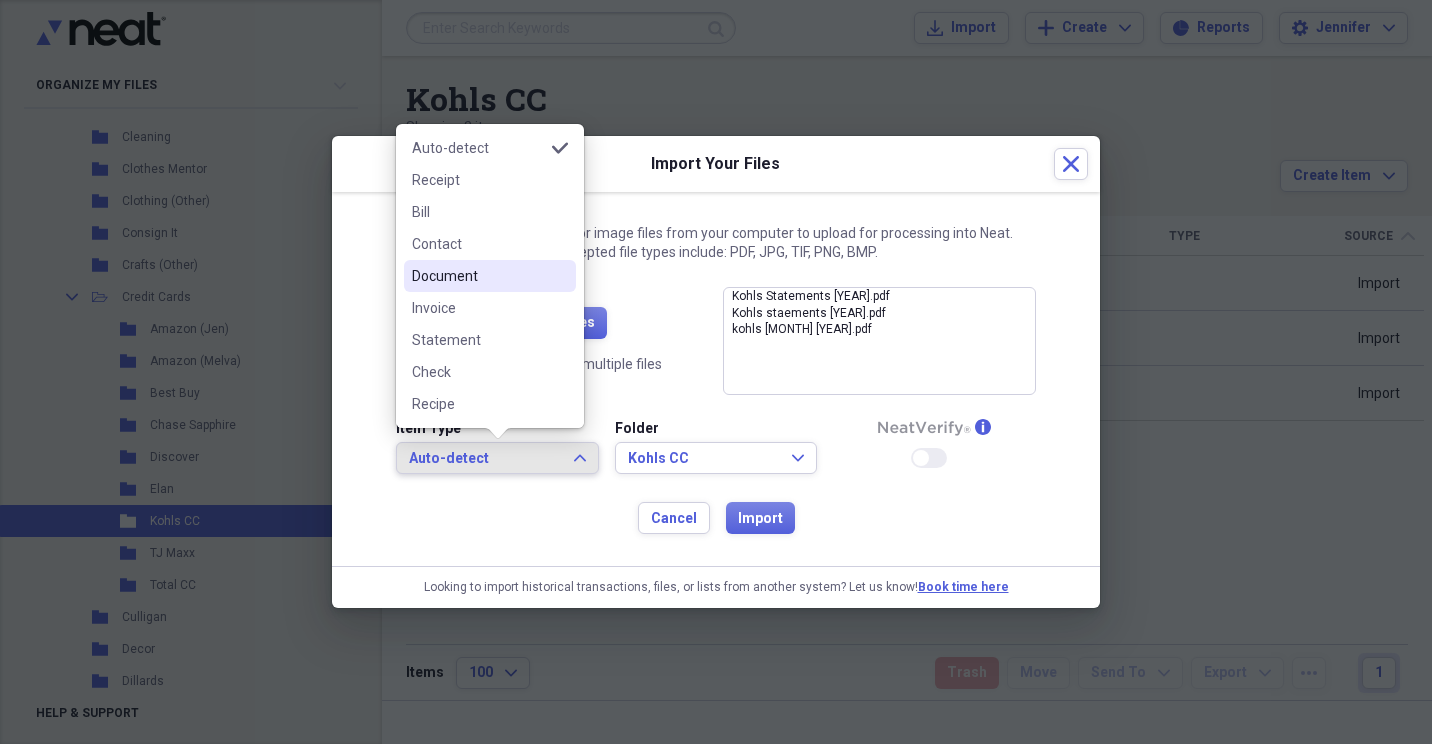 click on "Document" at bounding box center (490, 276) 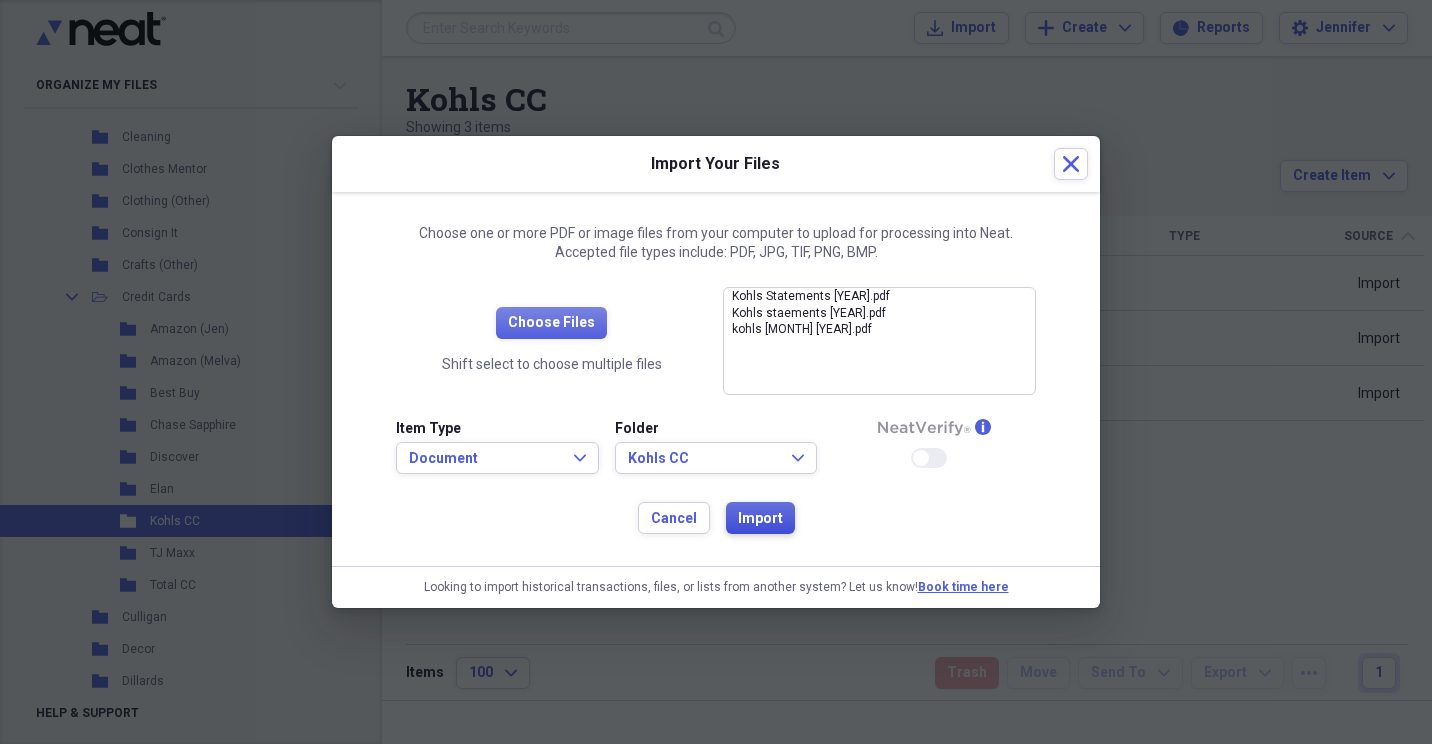 click on "Import" at bounding box center [760, 519] 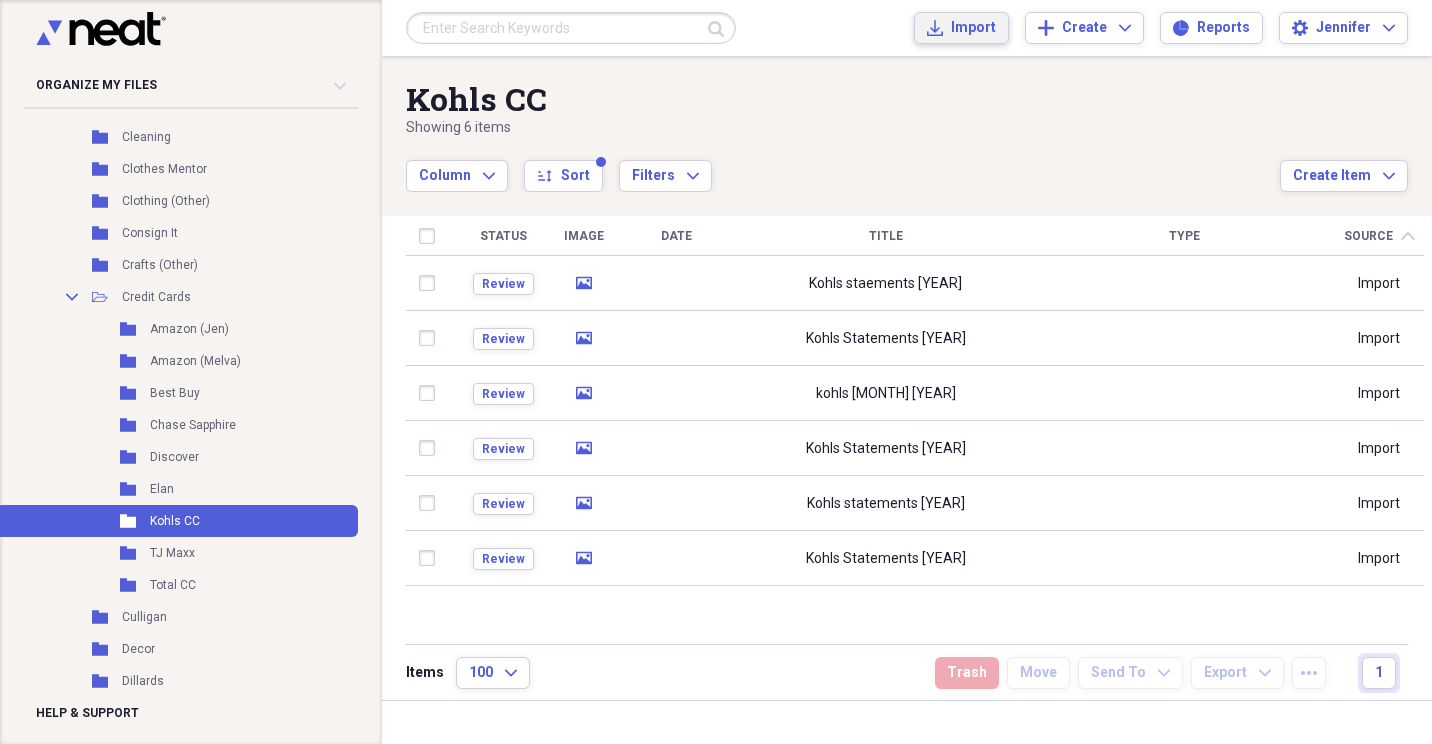 click on "Import" at bounding box center [973, 28] 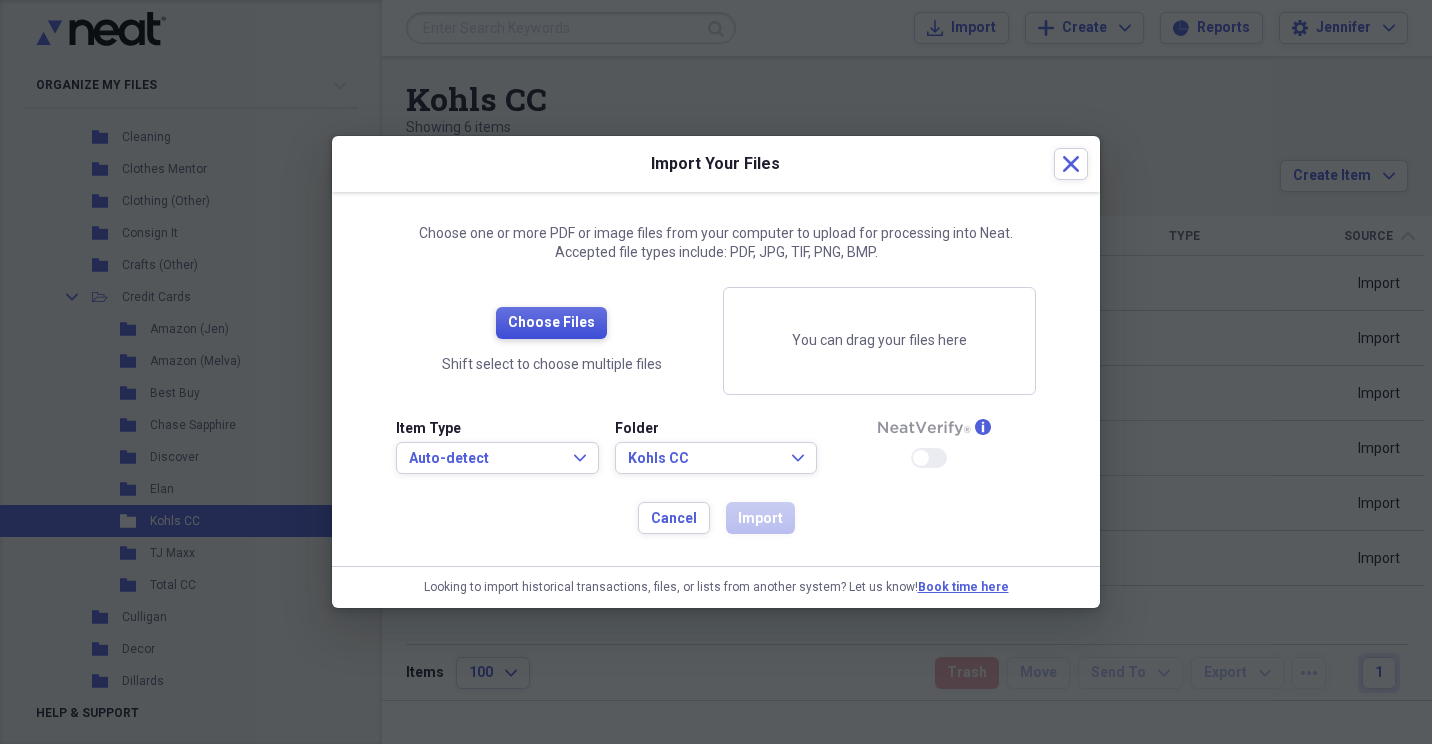 click on "Choose Files" at bounding box center [551, 323] 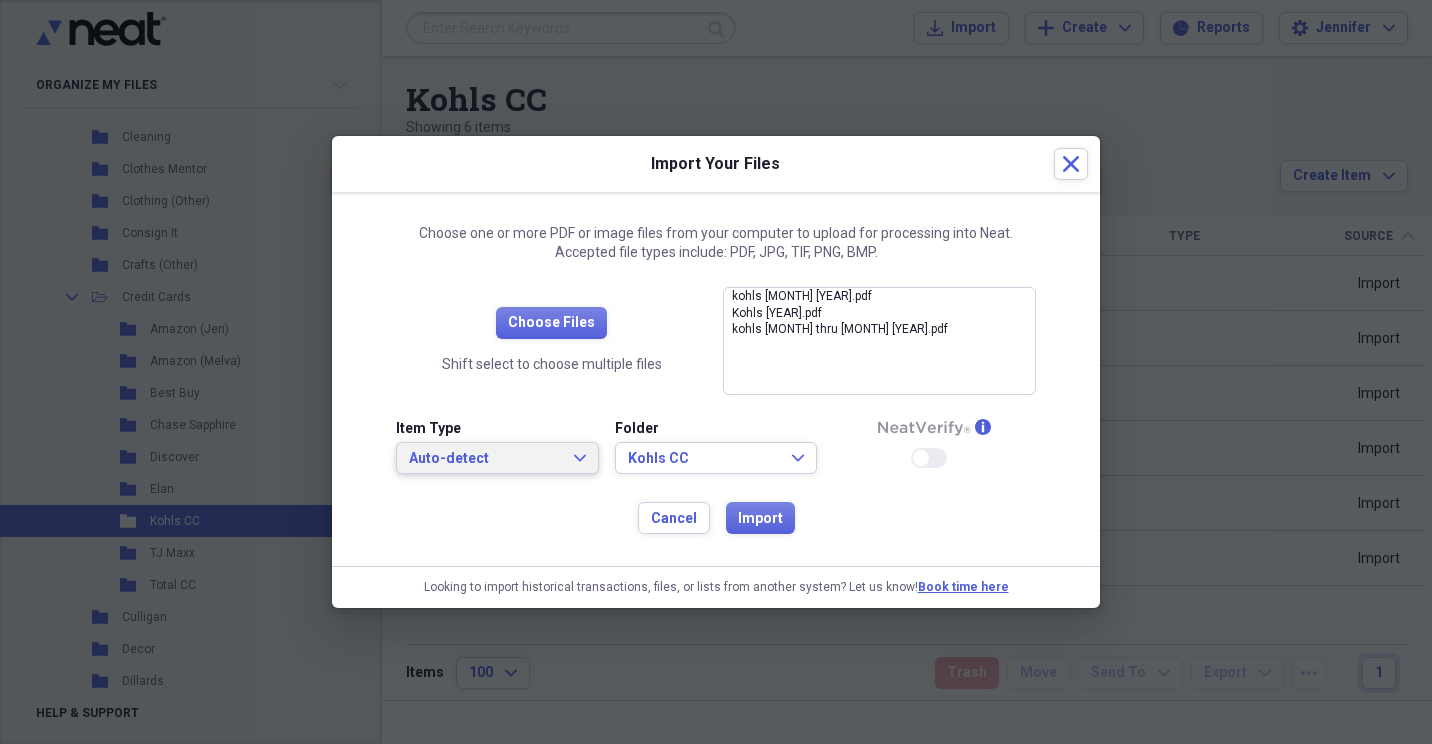click on "Expand" 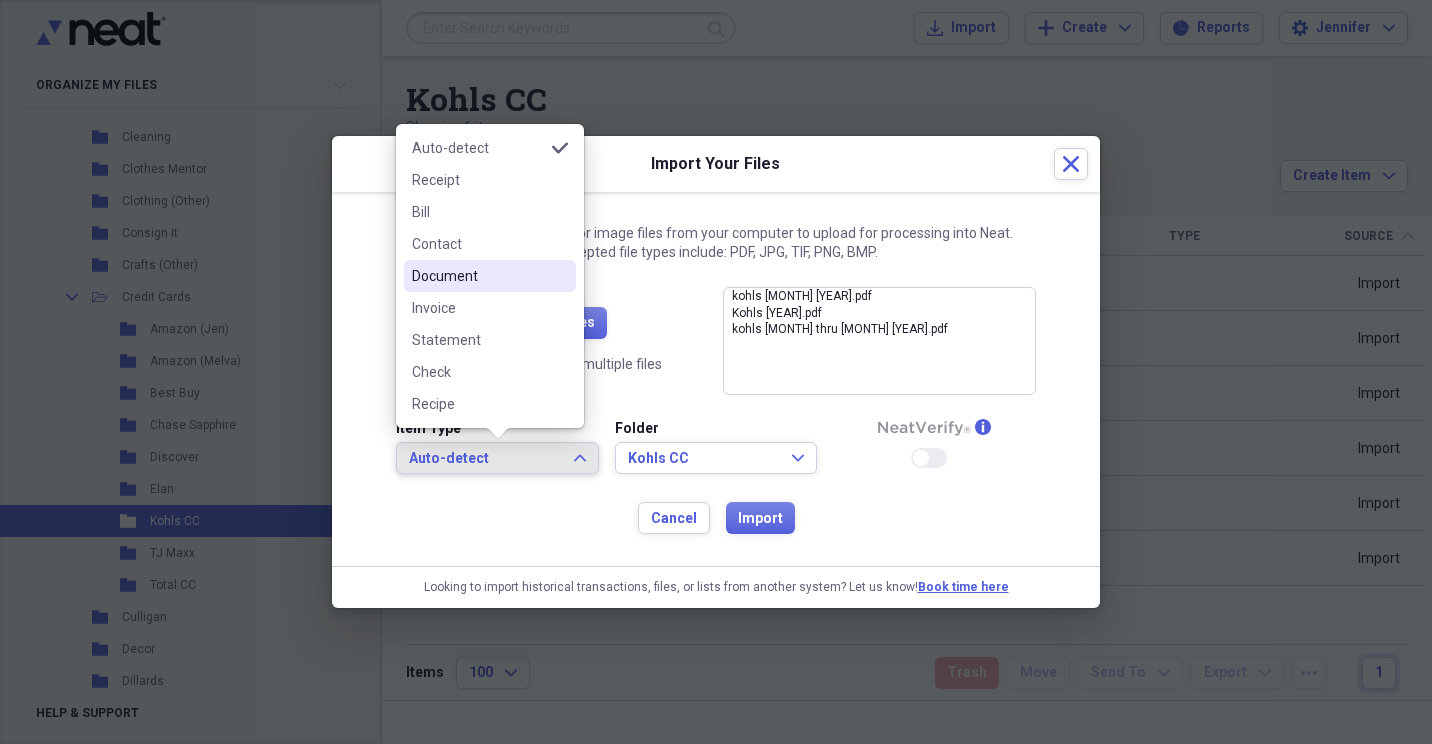 click on "Document" at bounding box center (478, 276) 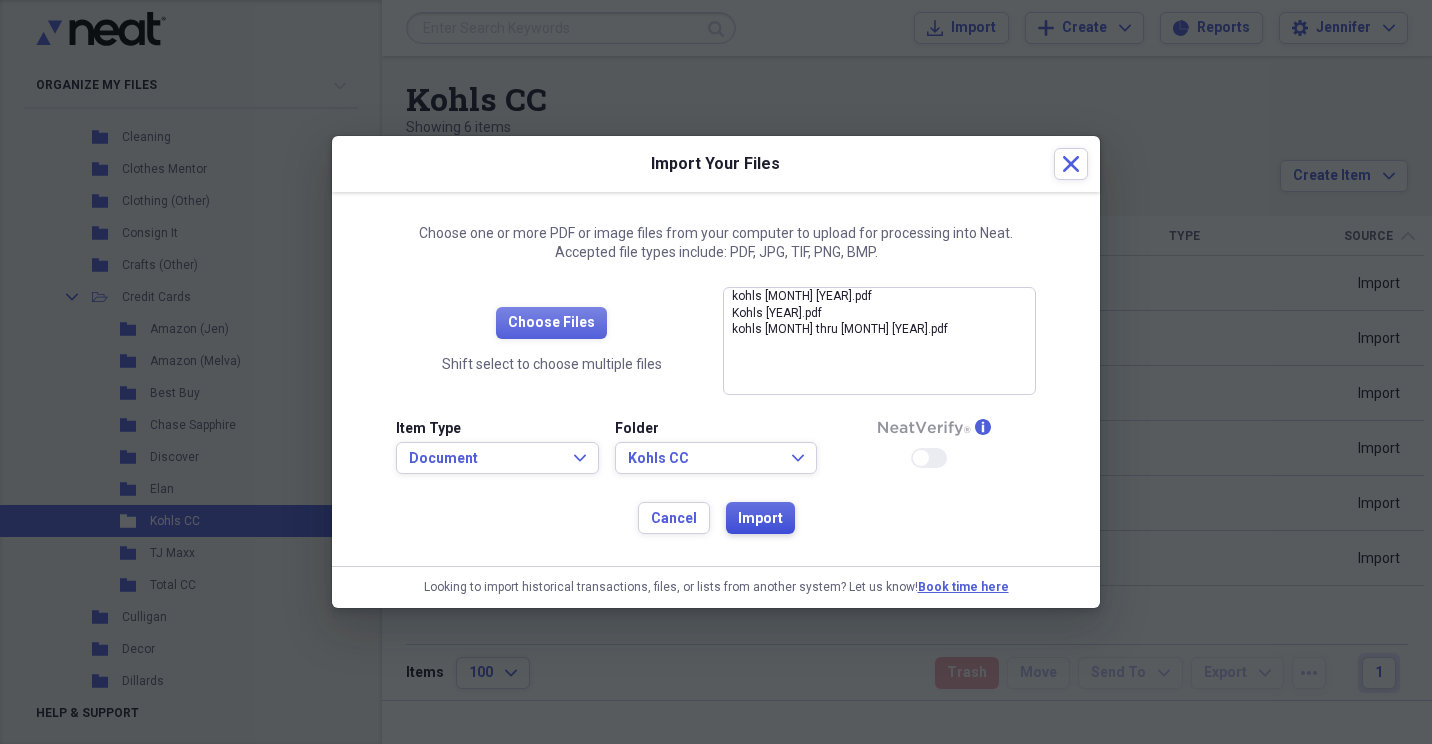 click on "Import" at bounding box center [760, 519] 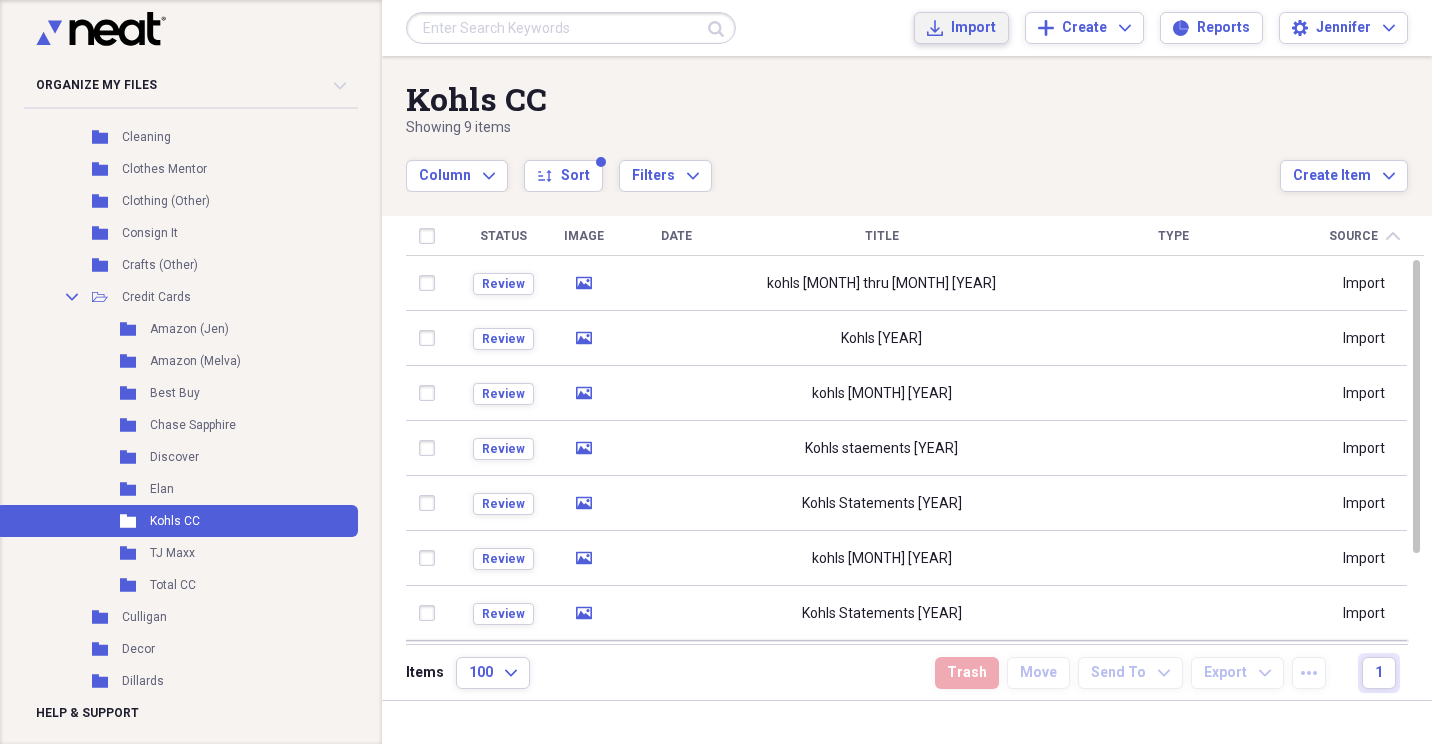 click on "Import" at bounding box center [973, 28] 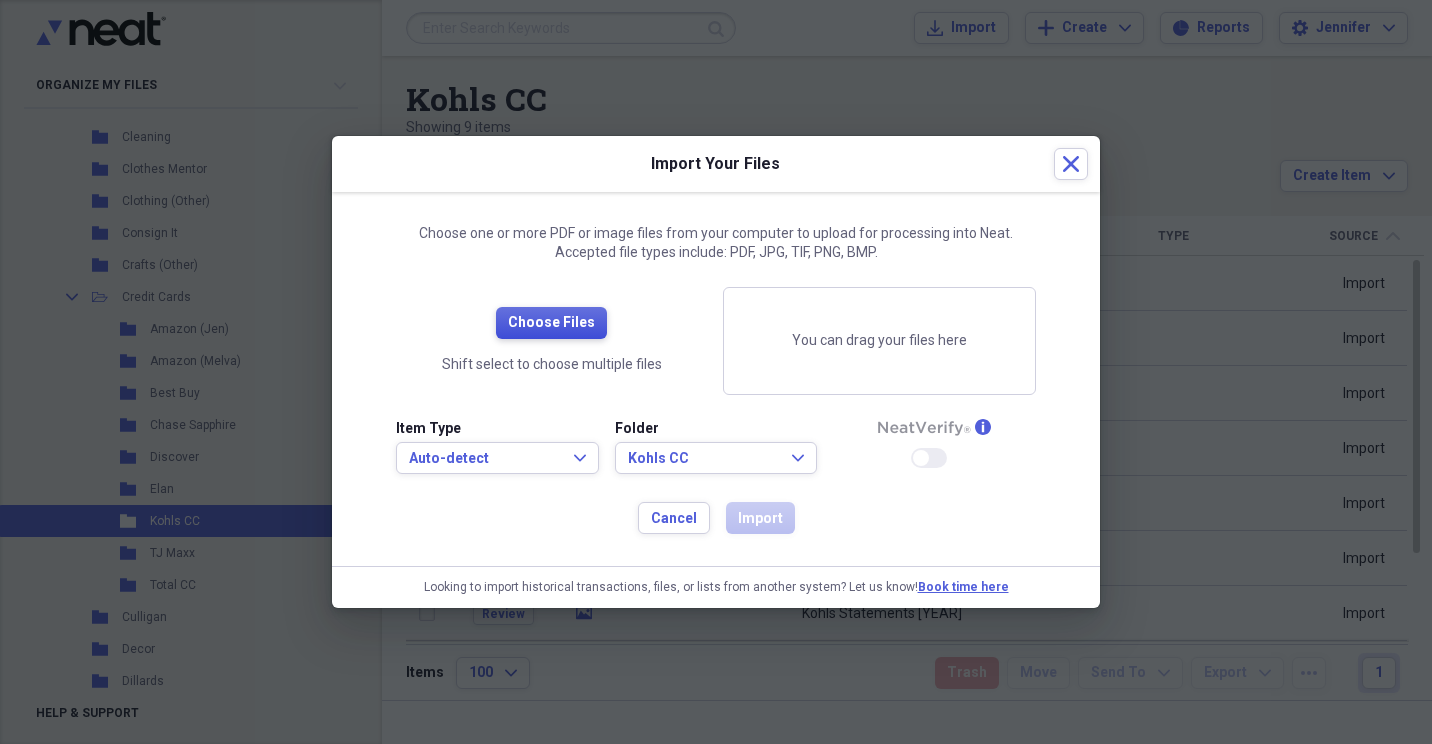 click on "Choose Files" at bounding box center (551, 323) 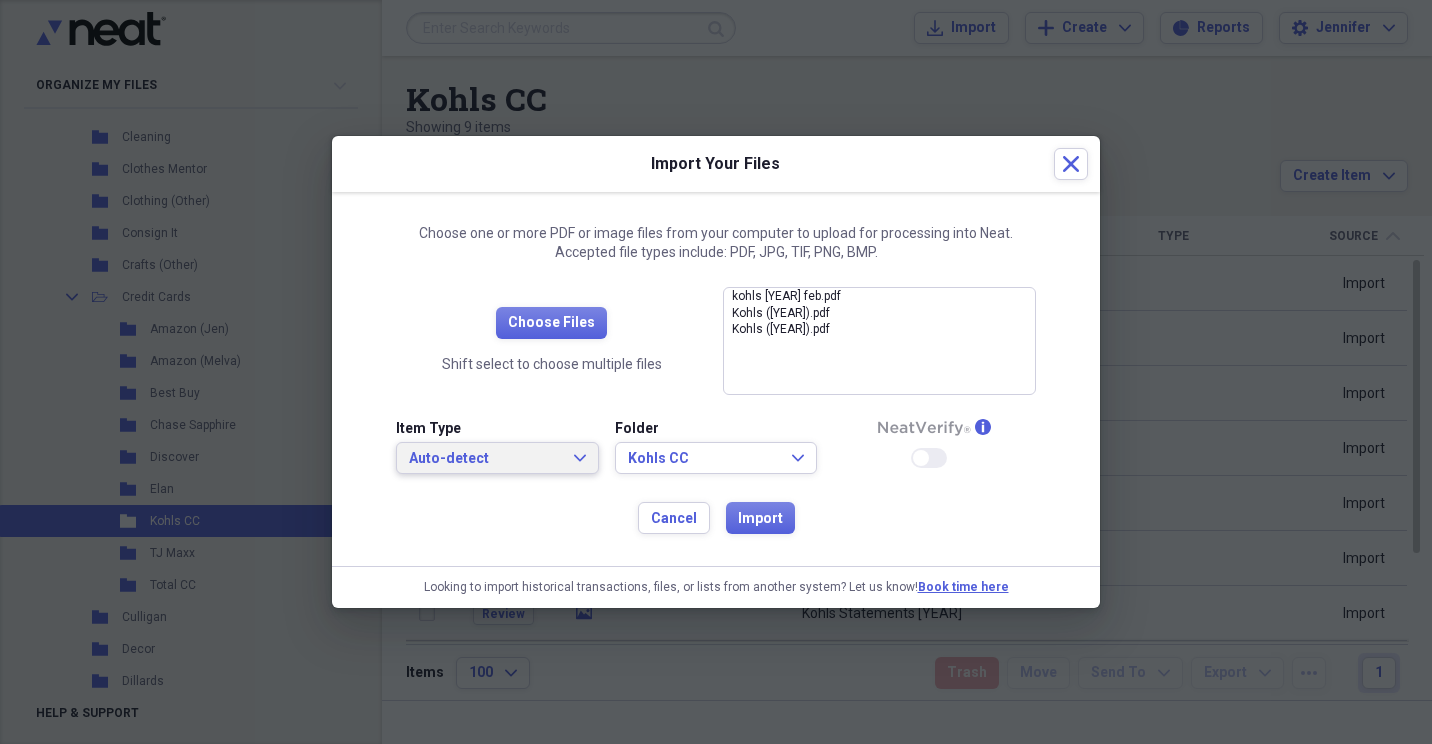 click on "Expand" 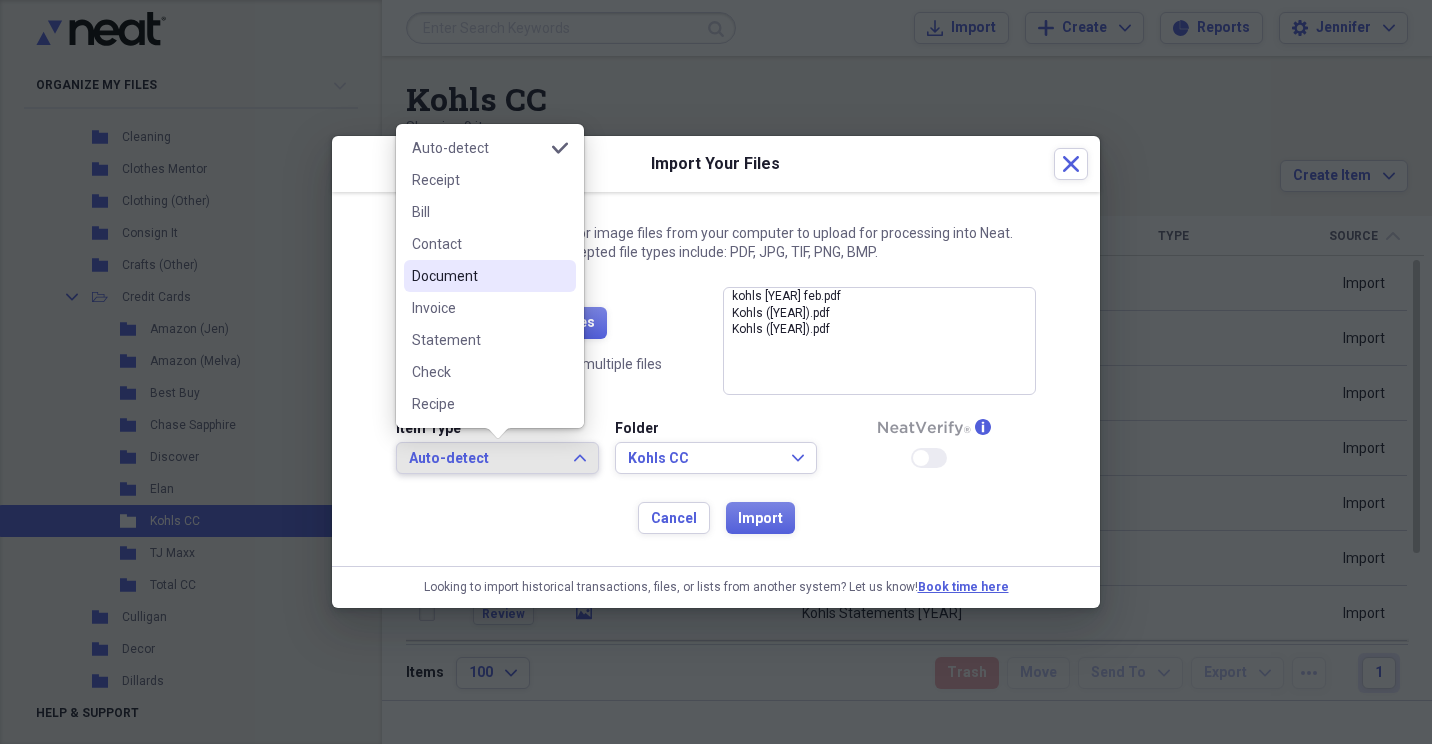 click on "Document" at bounding box center [478, 276] 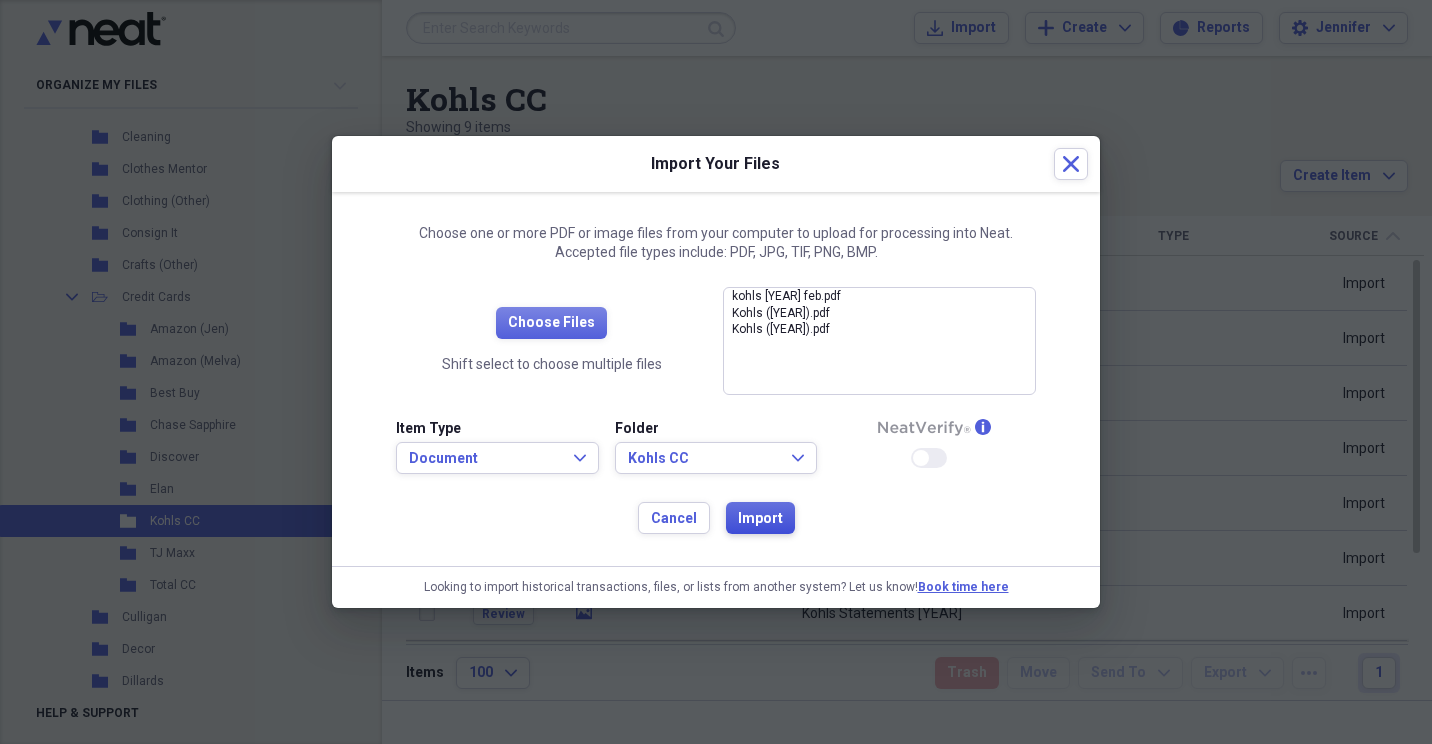 click on "Import" at bounding box center [760, 519] 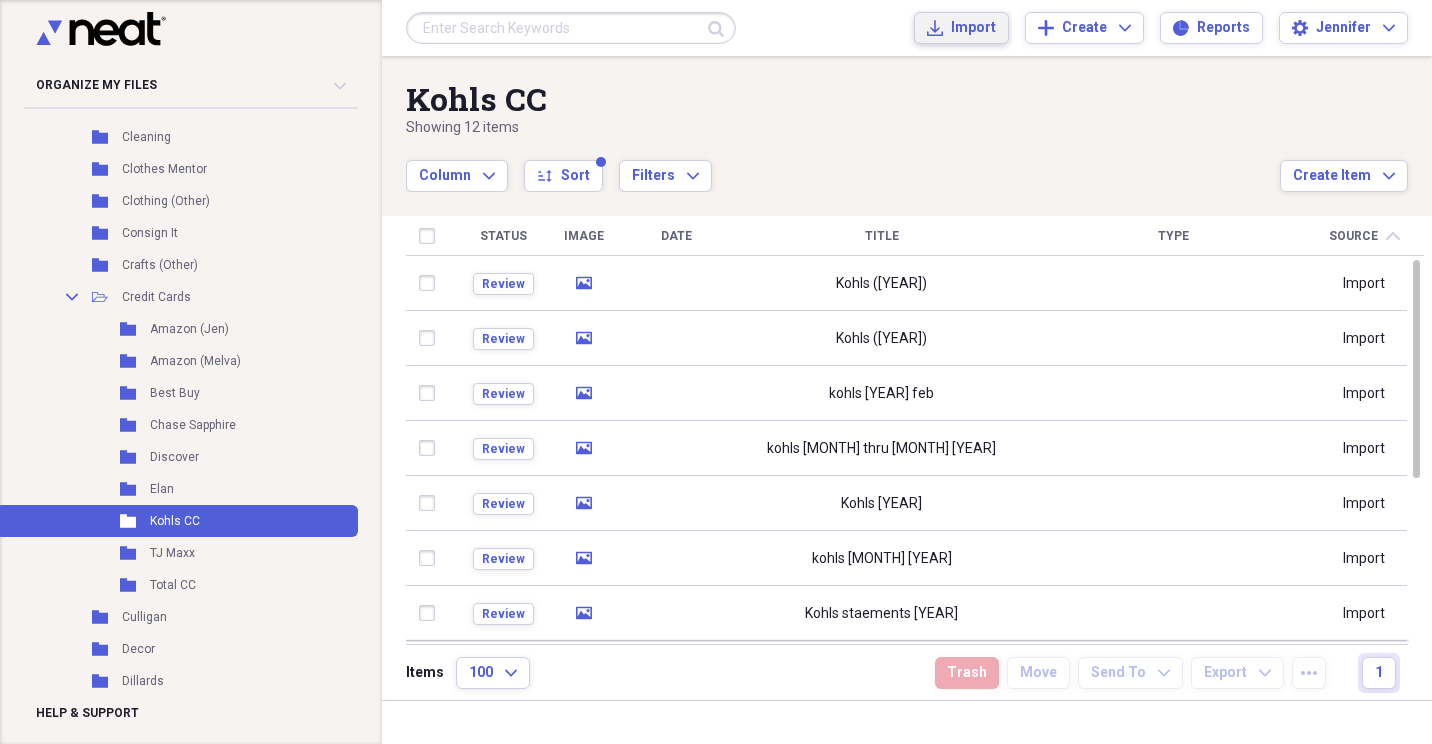 click on "Import" at bounding box center [973, 28] 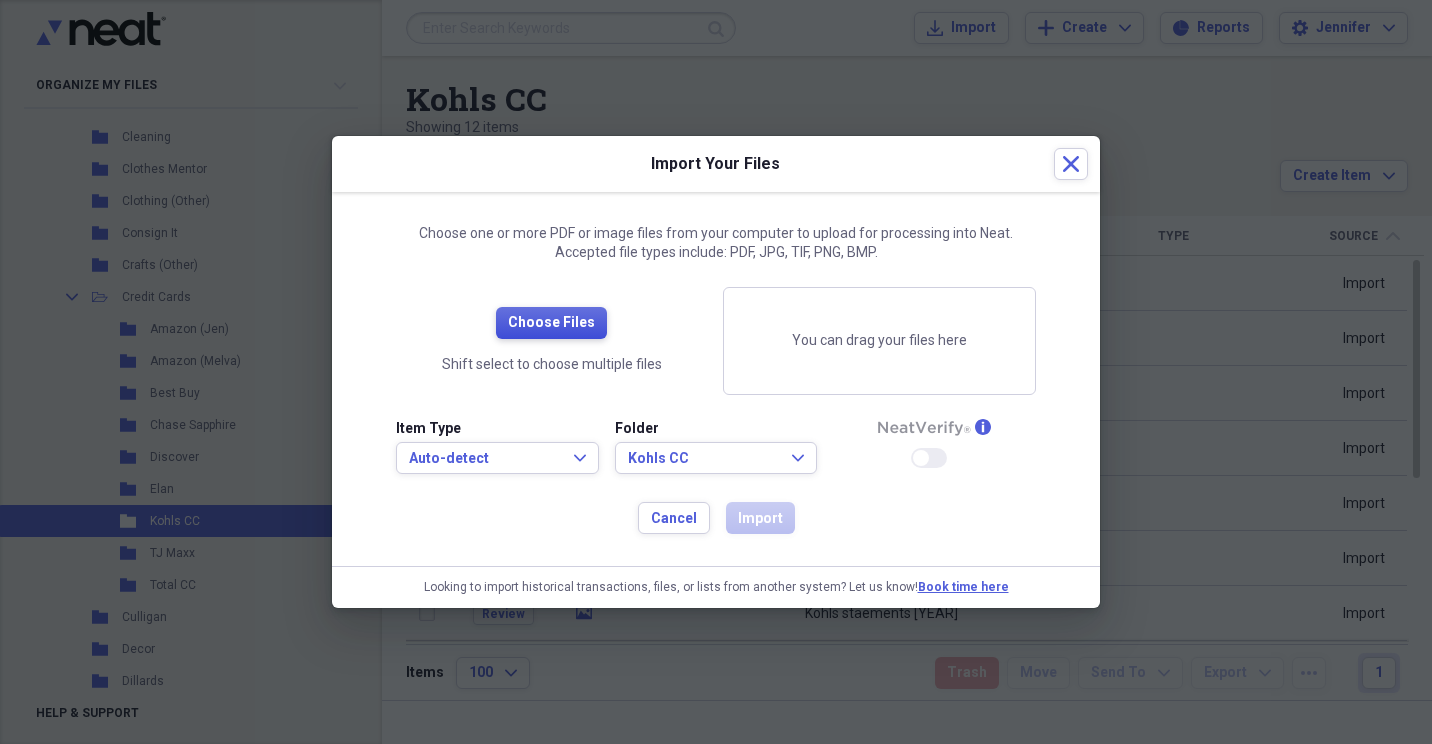 click on "Choose Files" at bounding box center (551, 323) 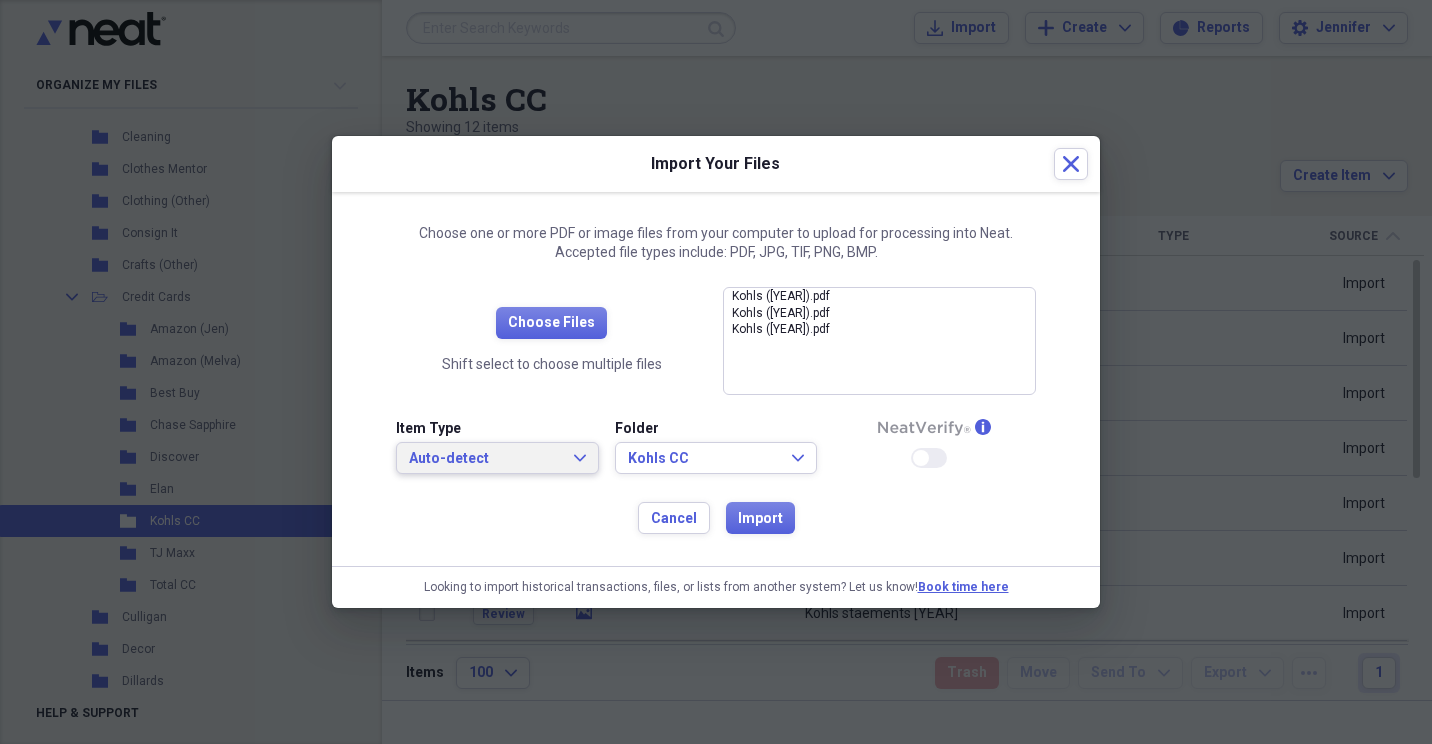 click 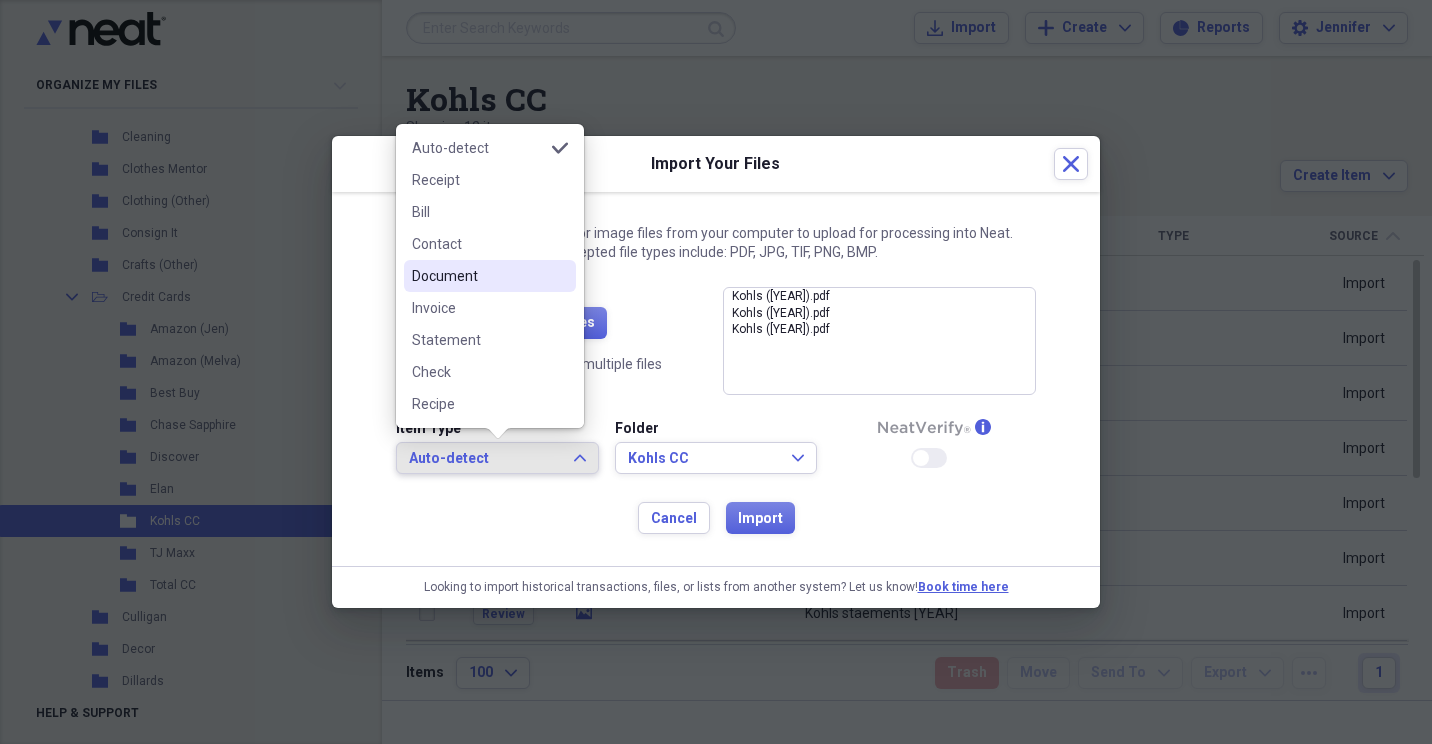 click on "Document" at bounding box center [490, 276] 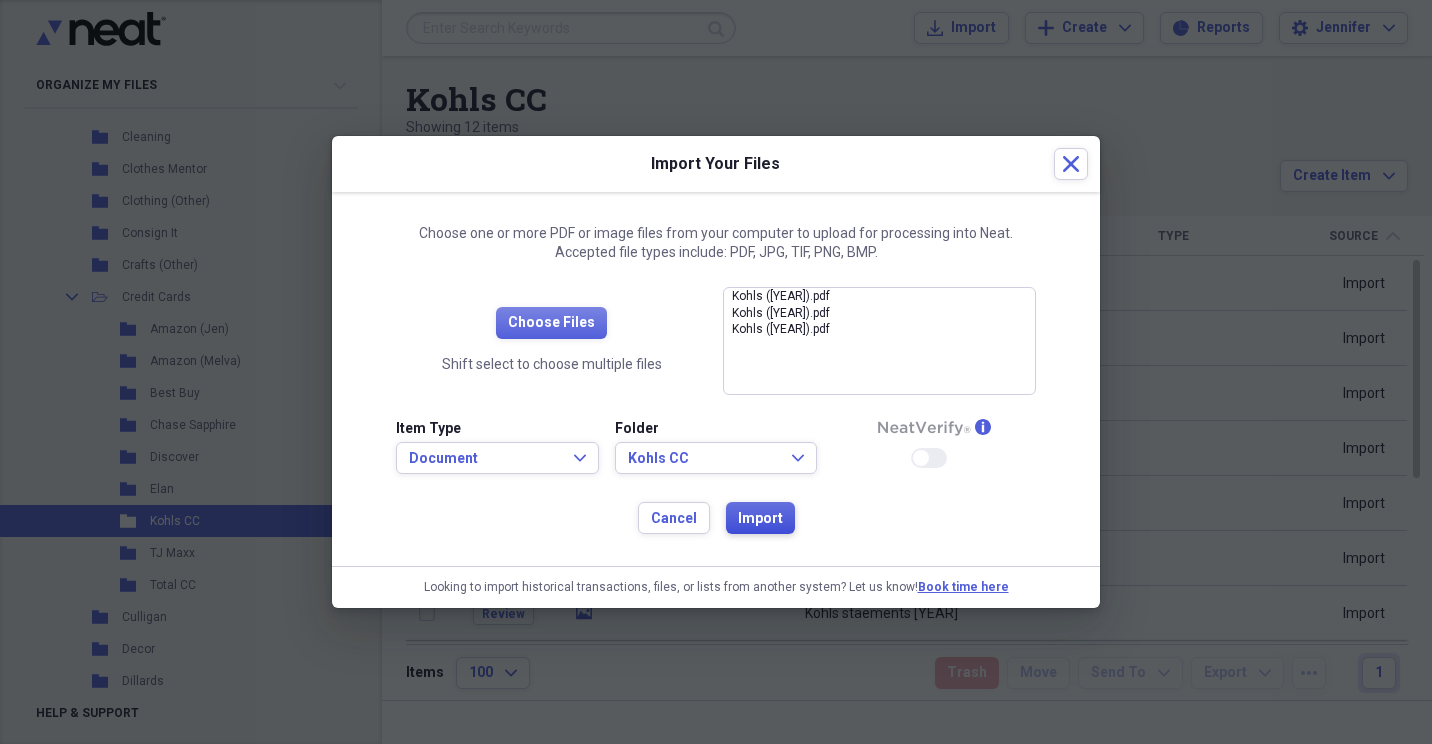 click on "Import" at bounding box center (760, 519) 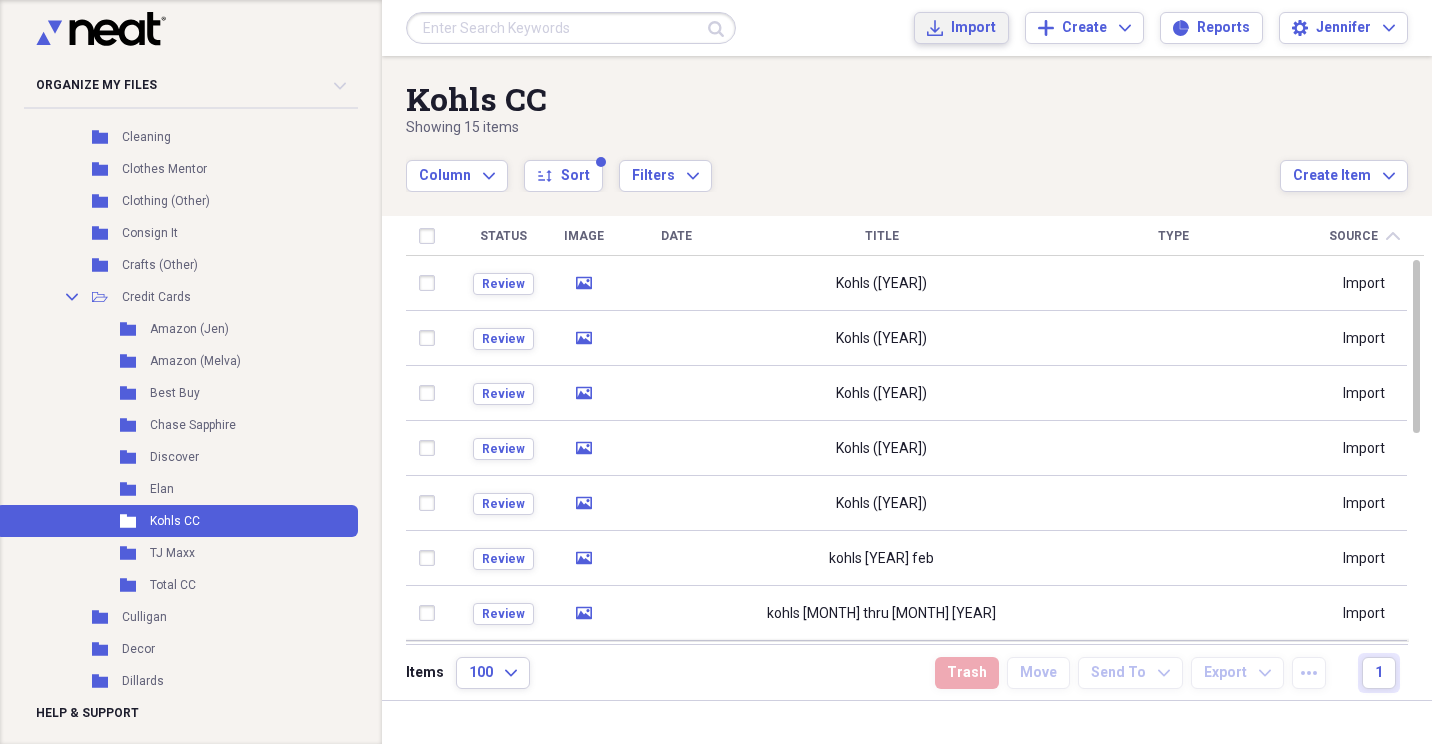 click on "Import" at bounding box center [973, 28] 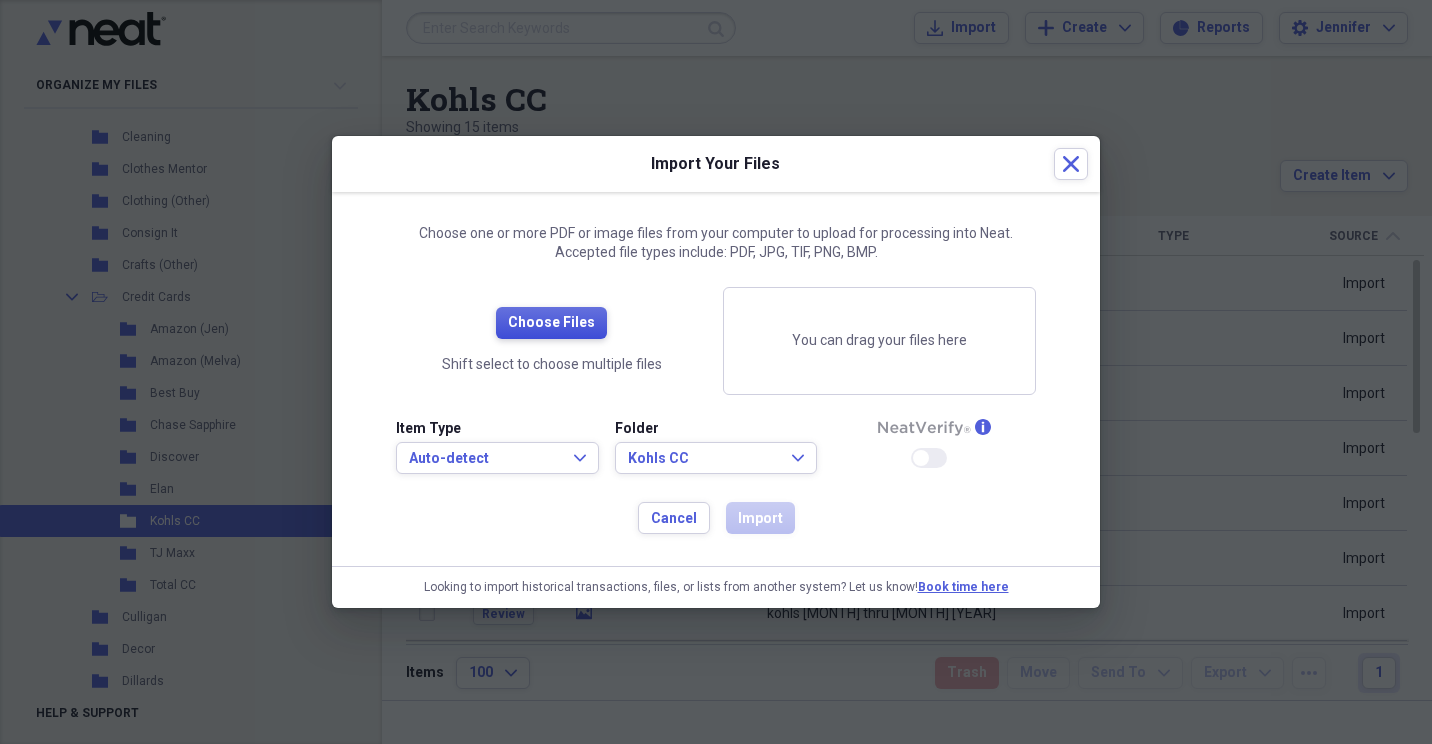 click on "Choose Files" at bounding box center (551, 323) 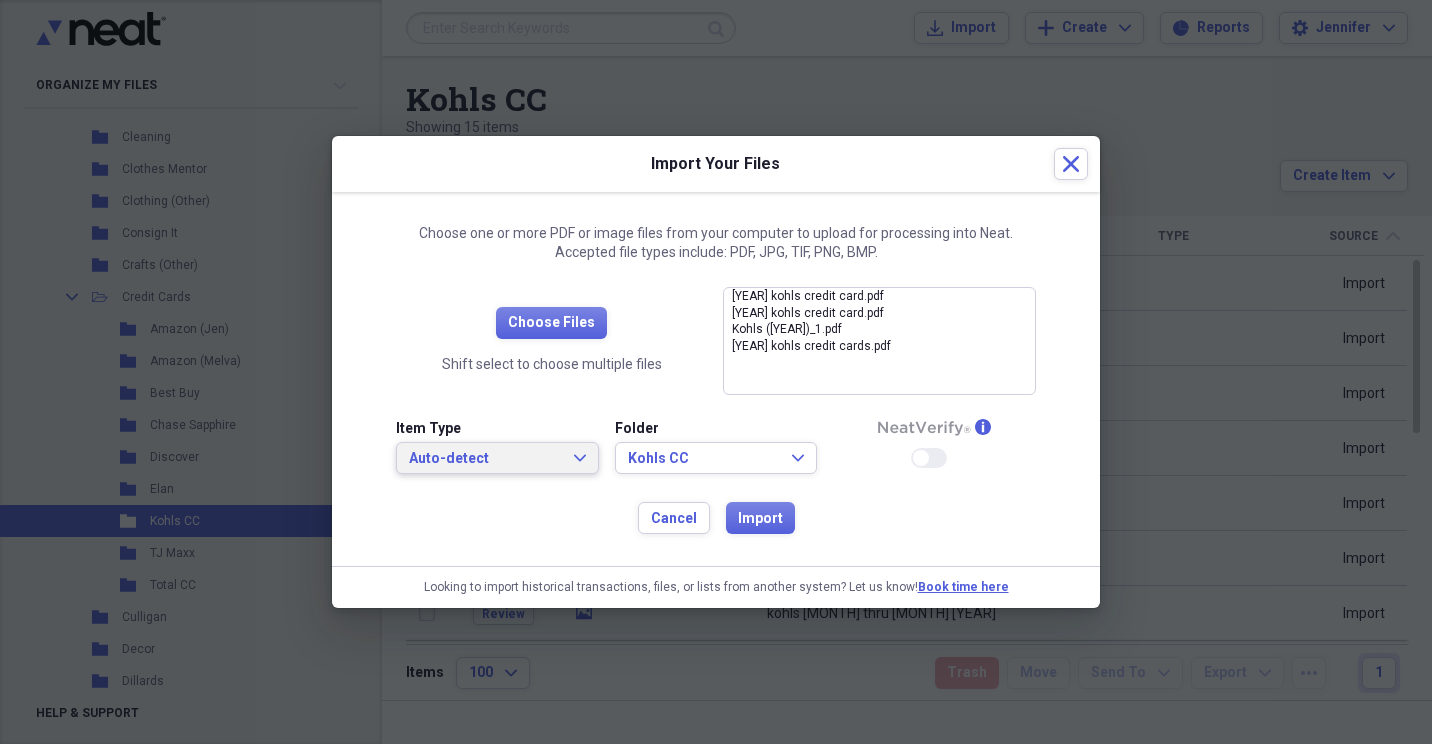 click on "Auto-detect Expand" at bounding box center (497, 458) 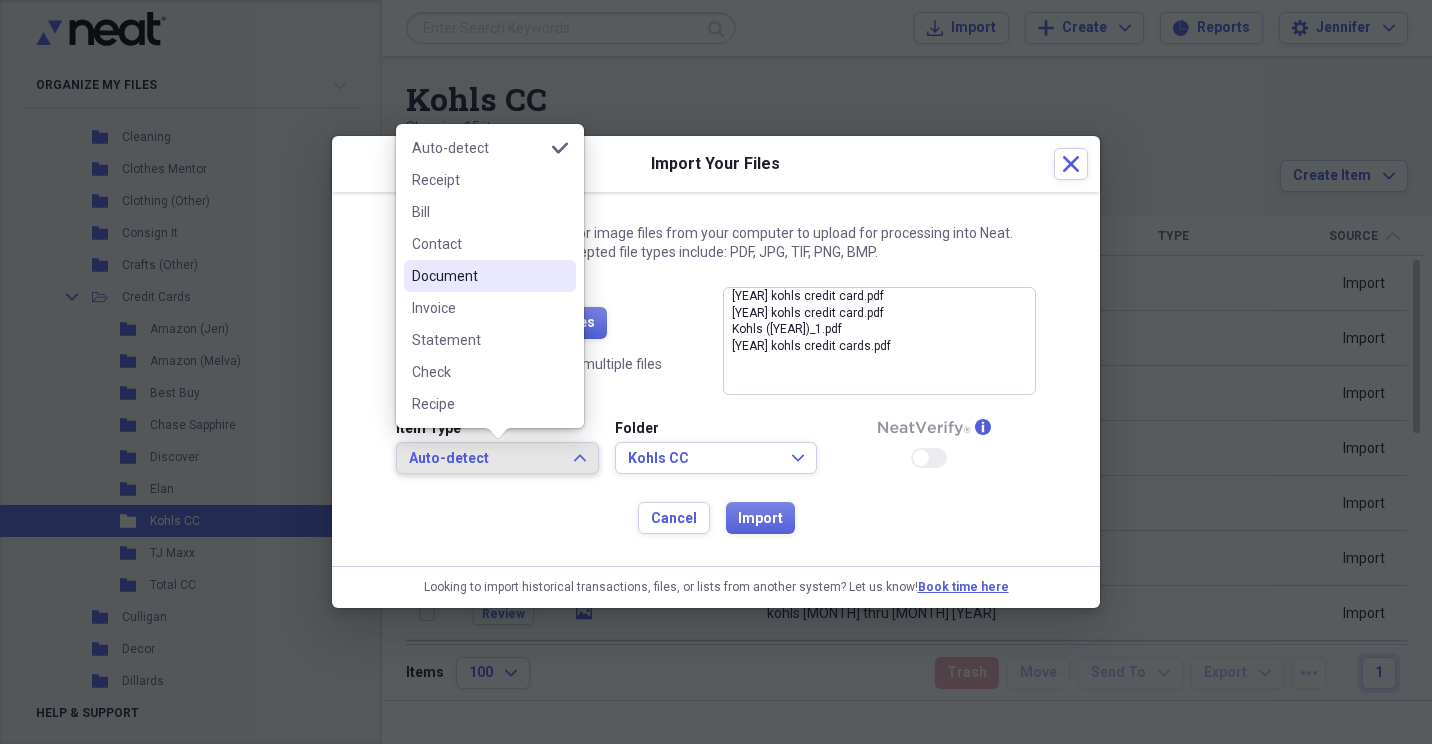 click on "Document" at bounding box center (490, 276) 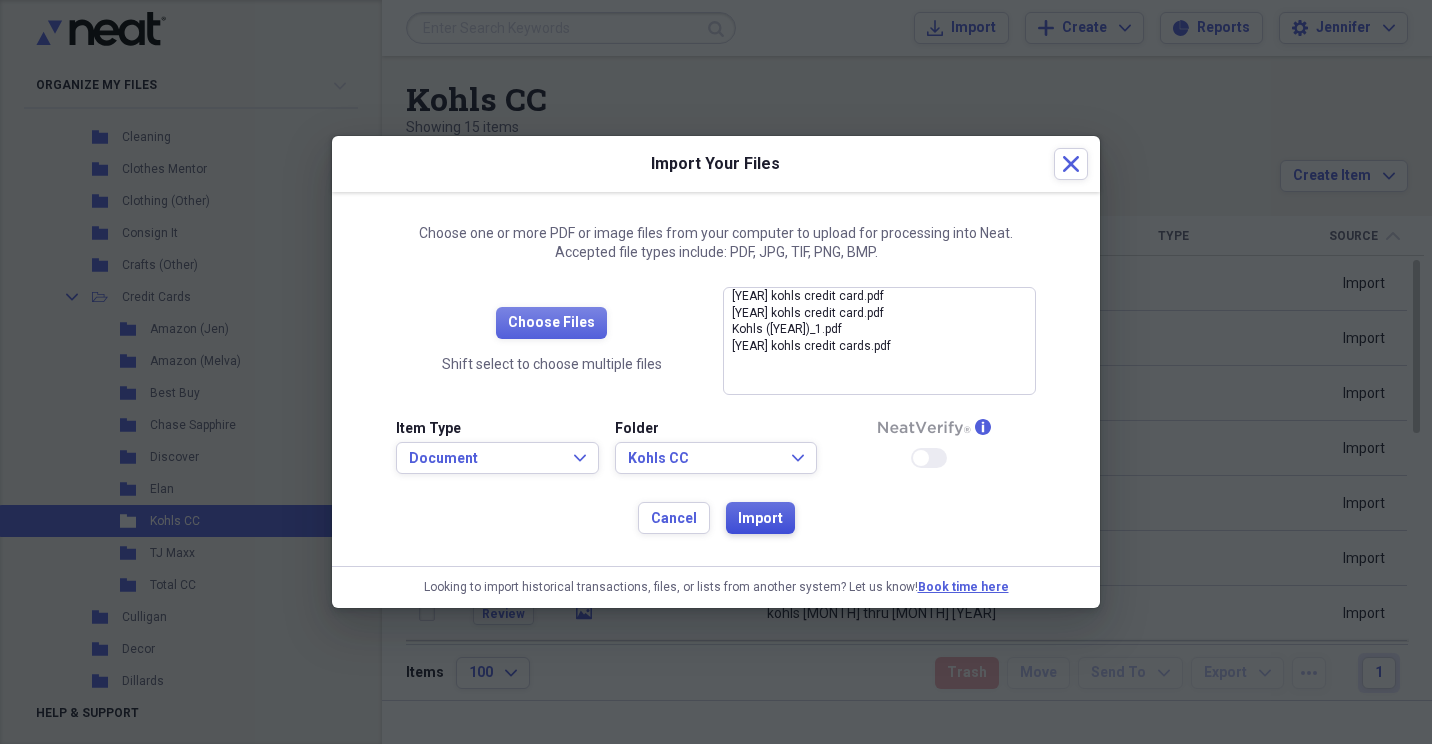 click on "Import" at bounding box center [760, 519] 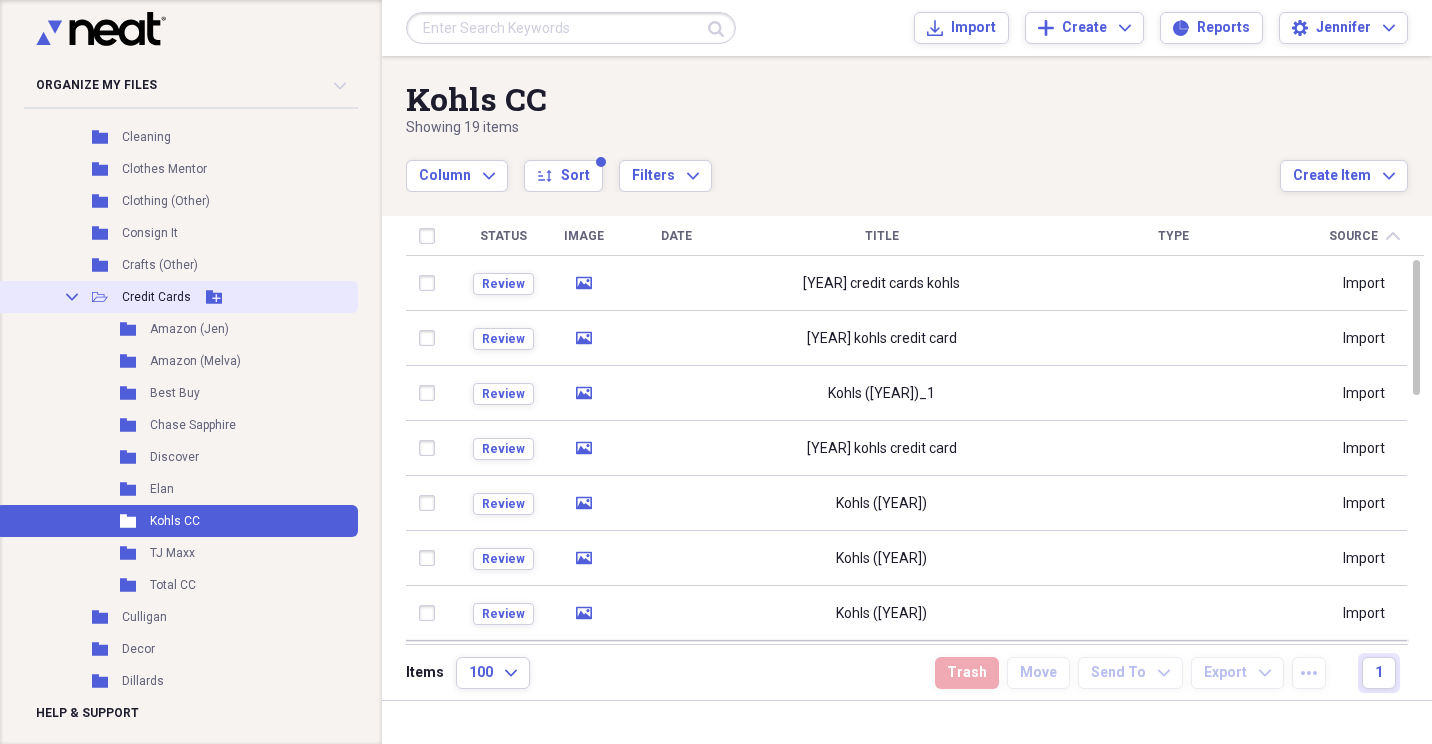 click 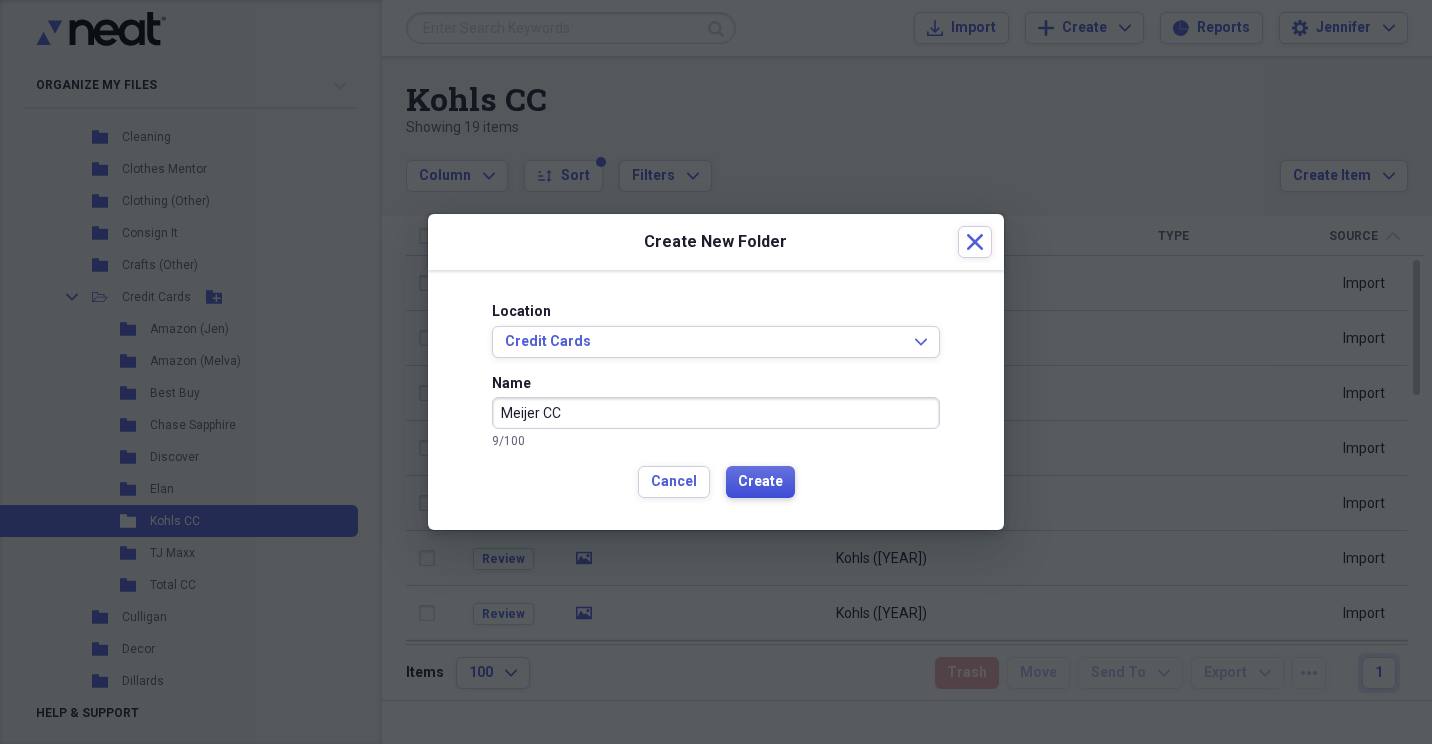 type on "Meijer CC" 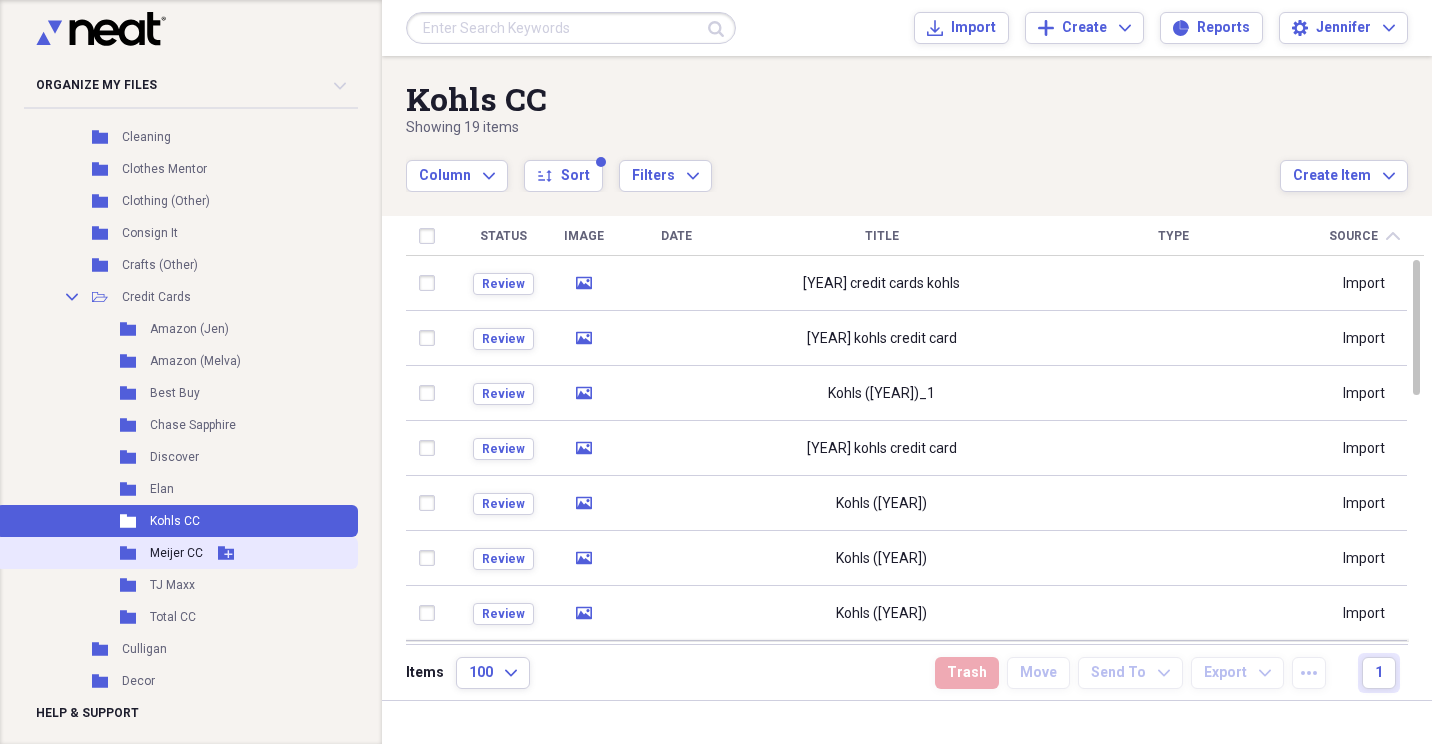 click on "Meijer CC" at bounding box center [176, 553] 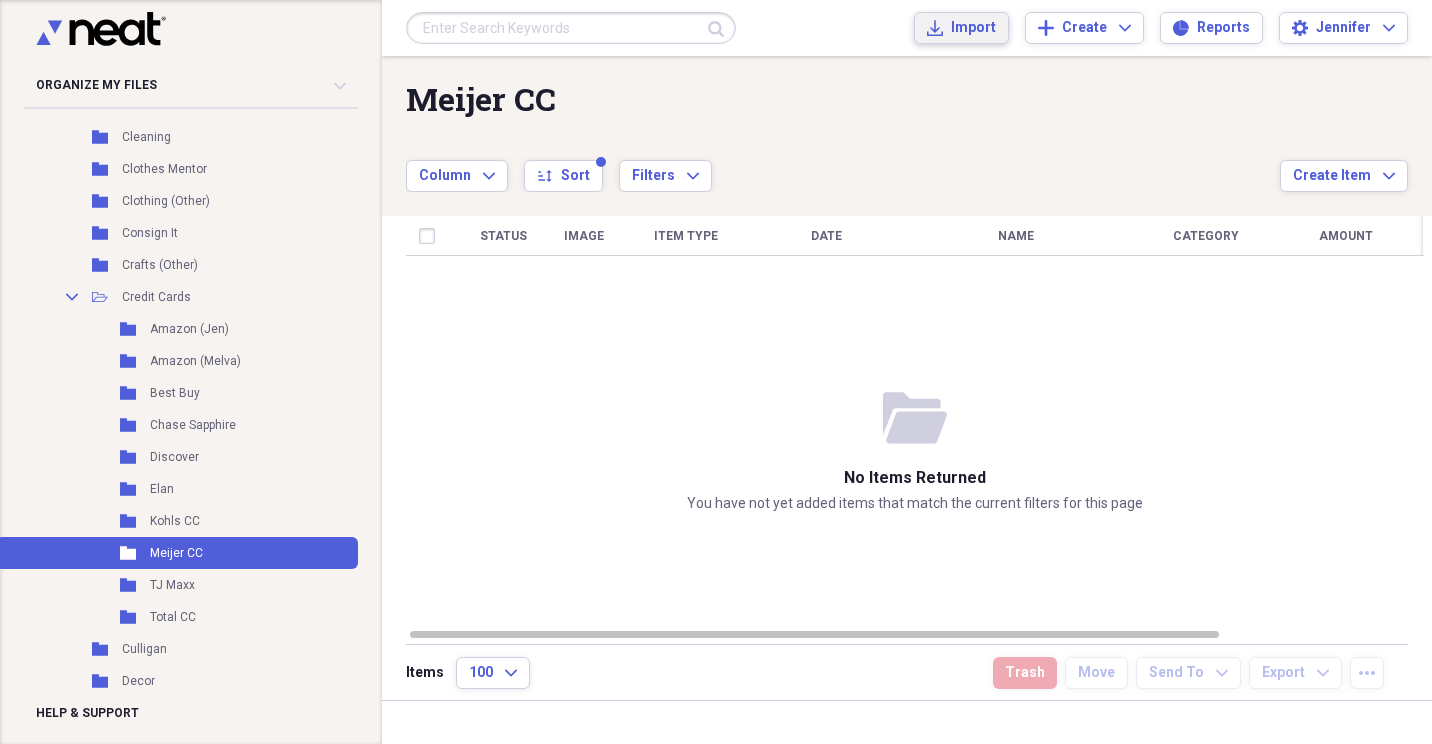 click on "Import" at bounding box center [973, 28] 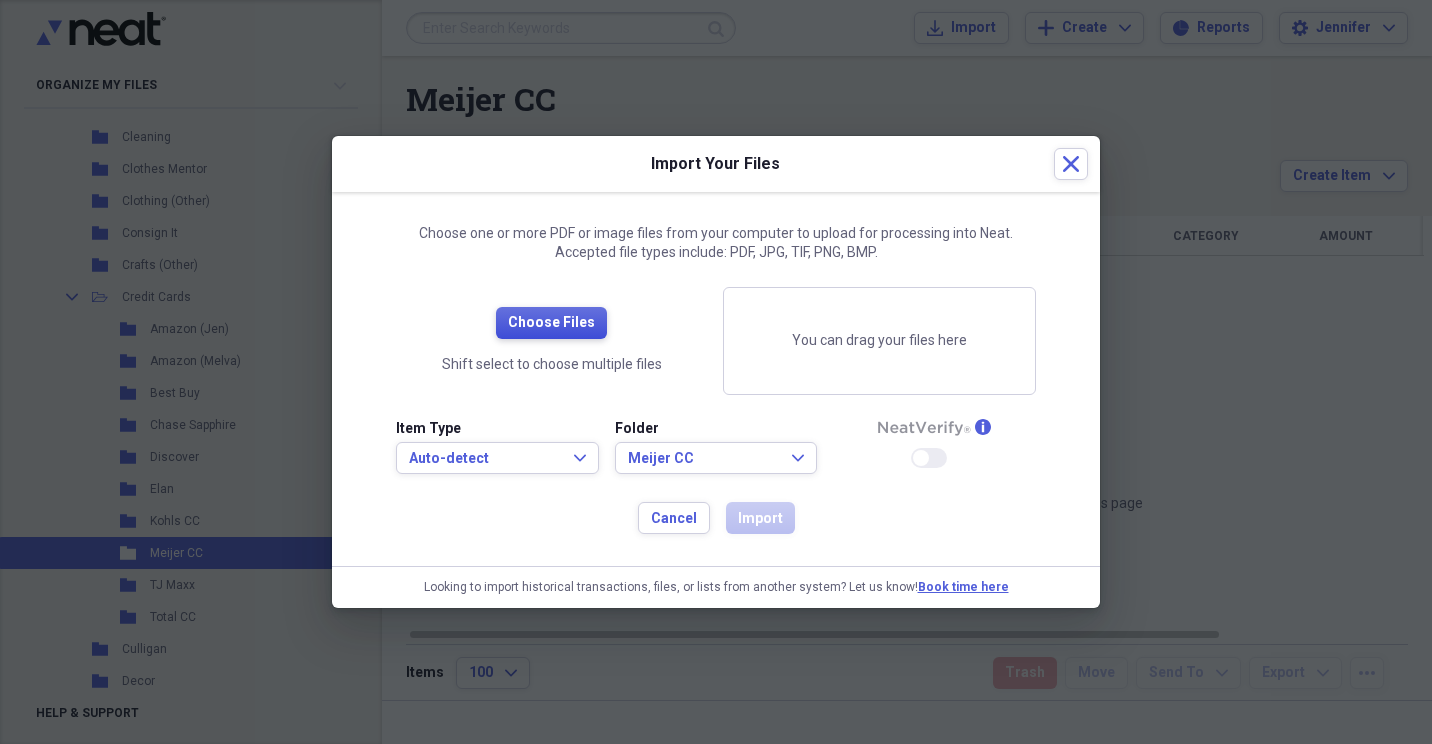 click on "Choose Files" at bounding box center [551, 323] 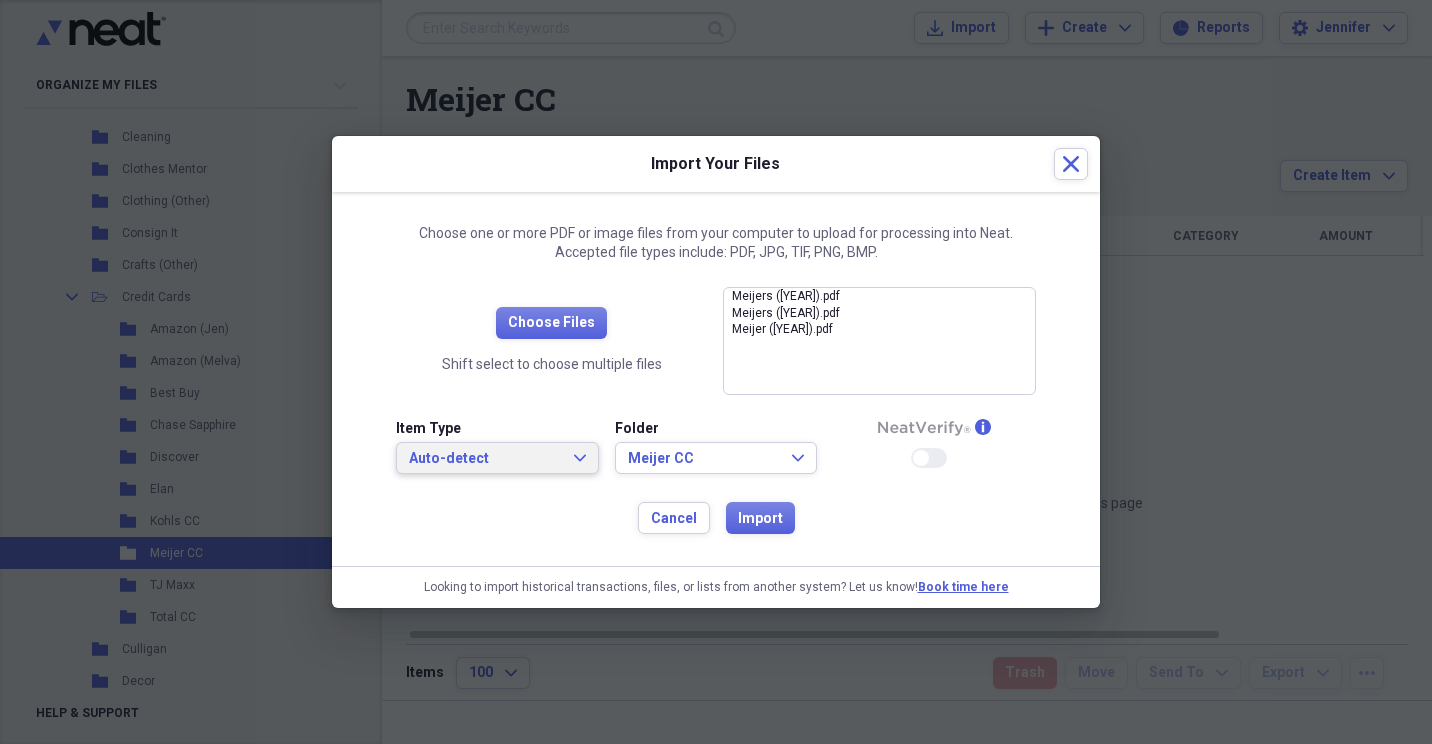 click on "Auto-detect Expand" at bounding box center [497, 459] 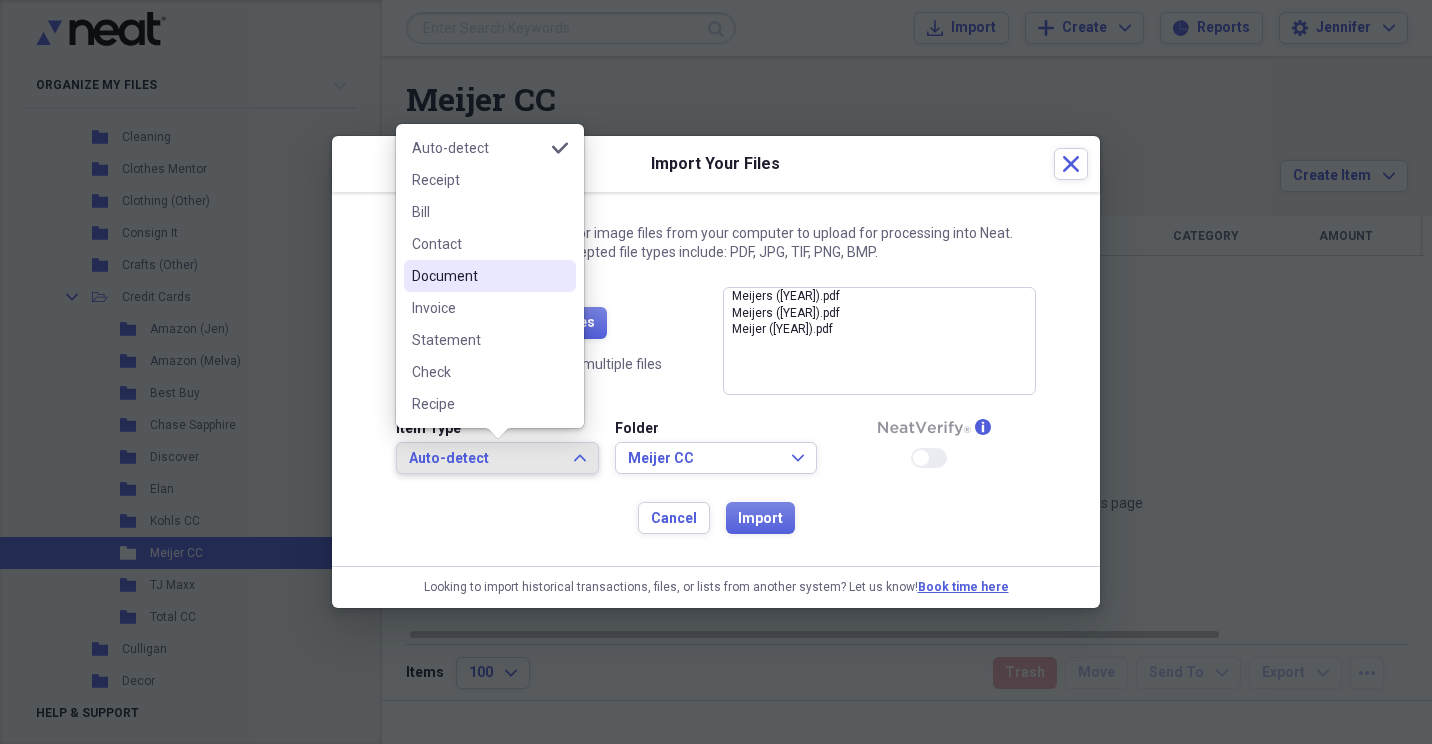 click on "Document" at bounding box center (490, 276) 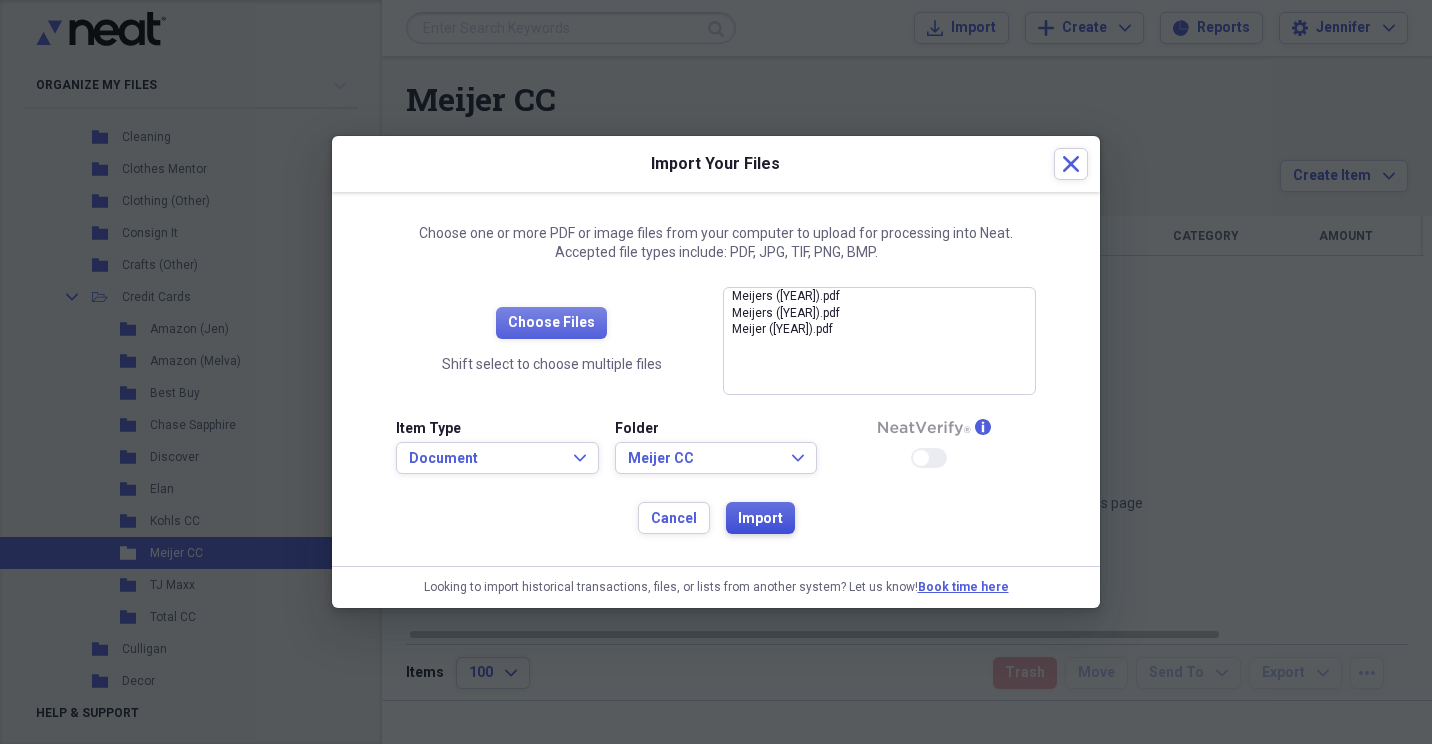 click on "Import" at bounding box center [760, 519] 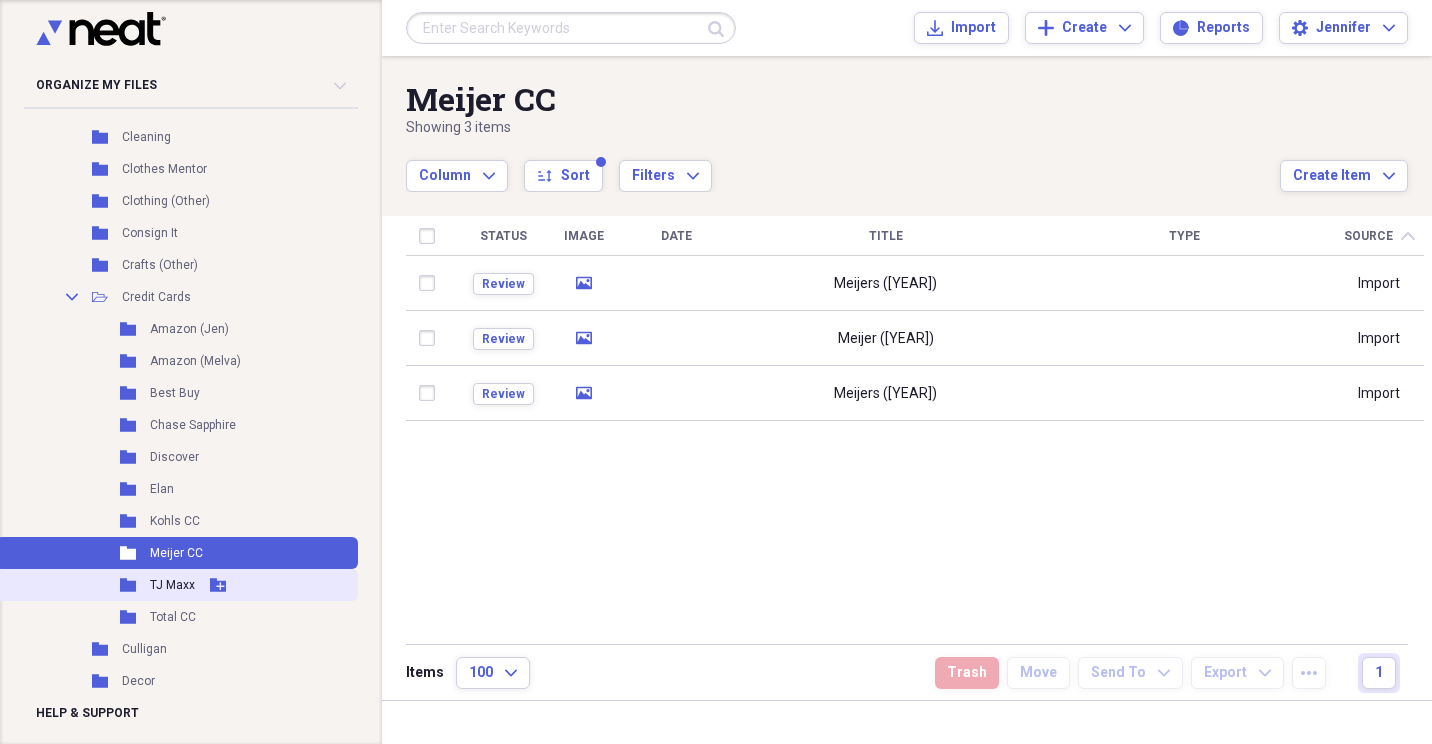 click on "TJ Maxx" at bounding box center [172, 585] 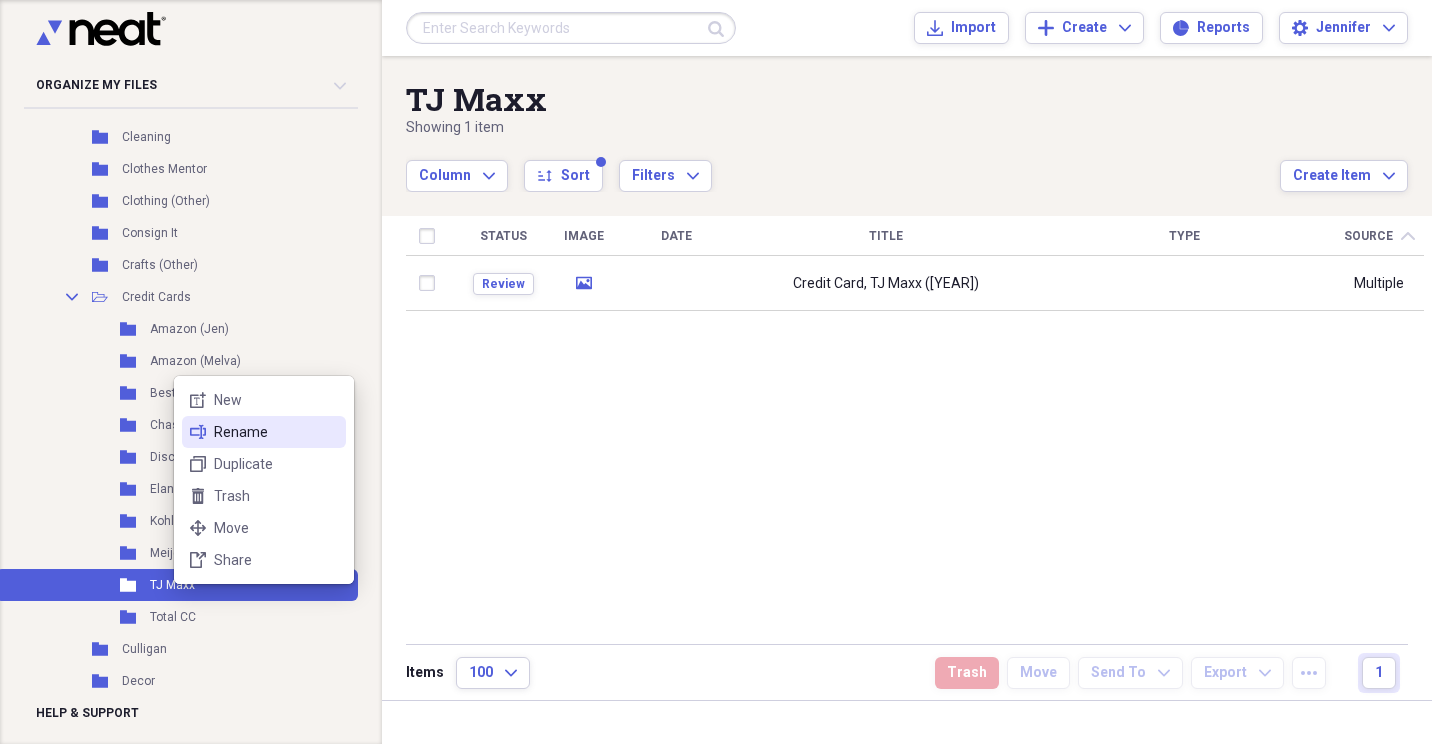 click on "Rename" at bounding box center [276, 432] 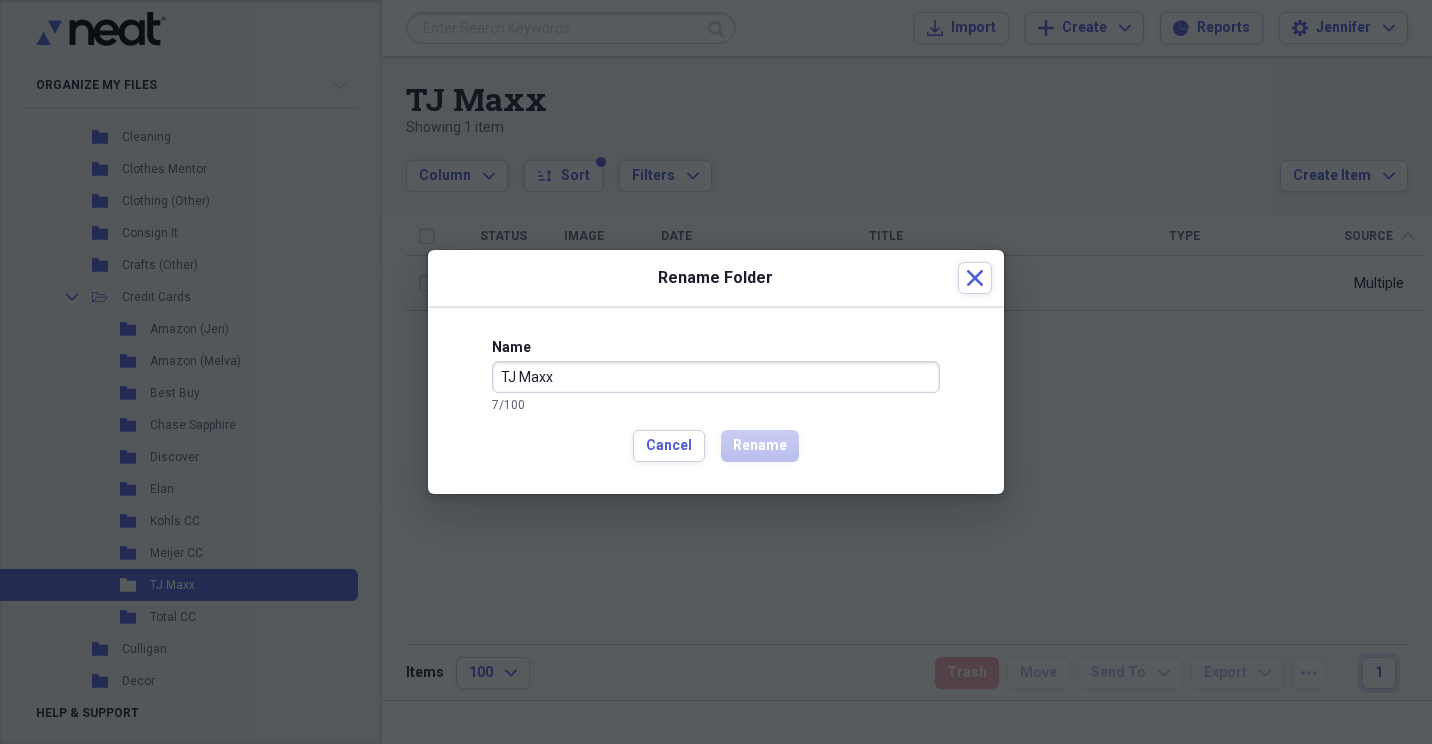 click on "TJ Maxx" at bounding box center (716, 377) 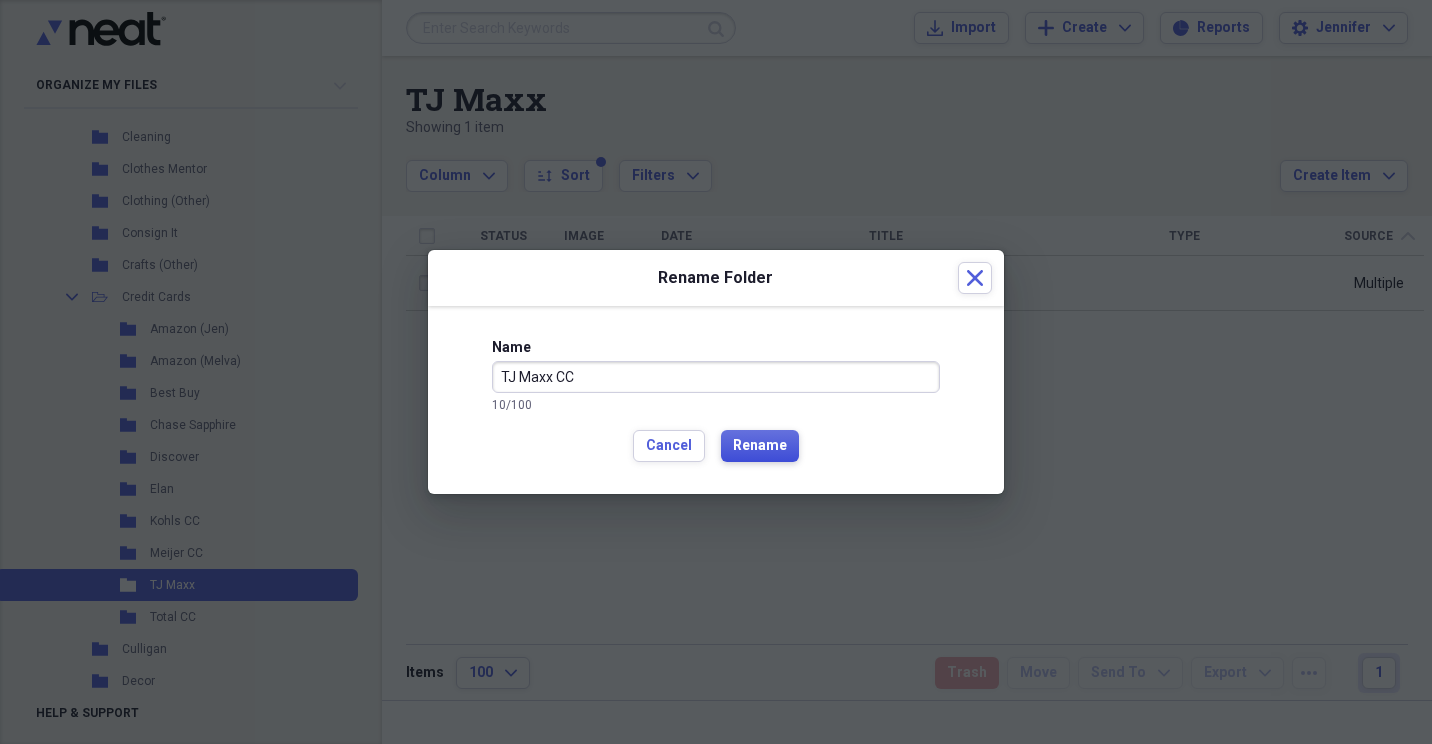 type on "TJ Maxx CC" 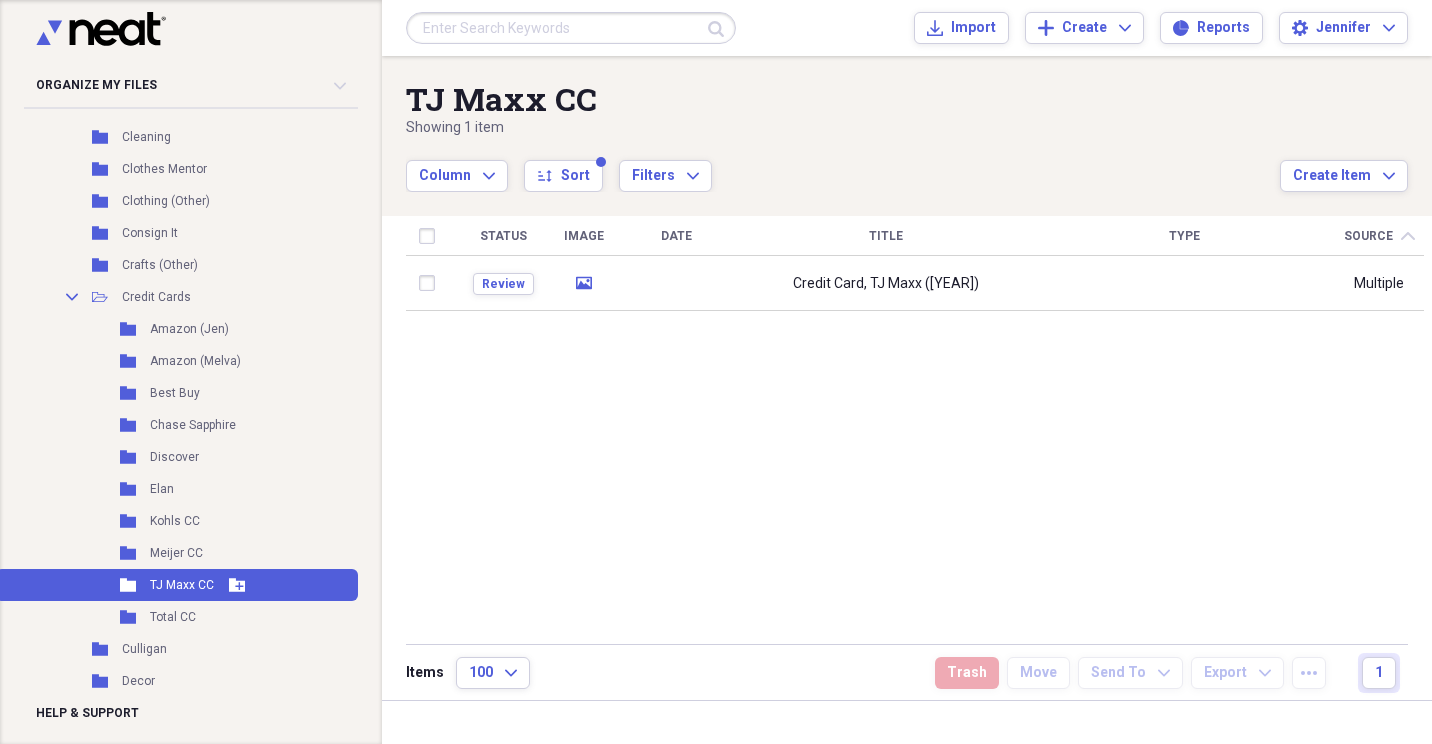 click on "TJ Maxx CC" at bounding box center (182, 585) 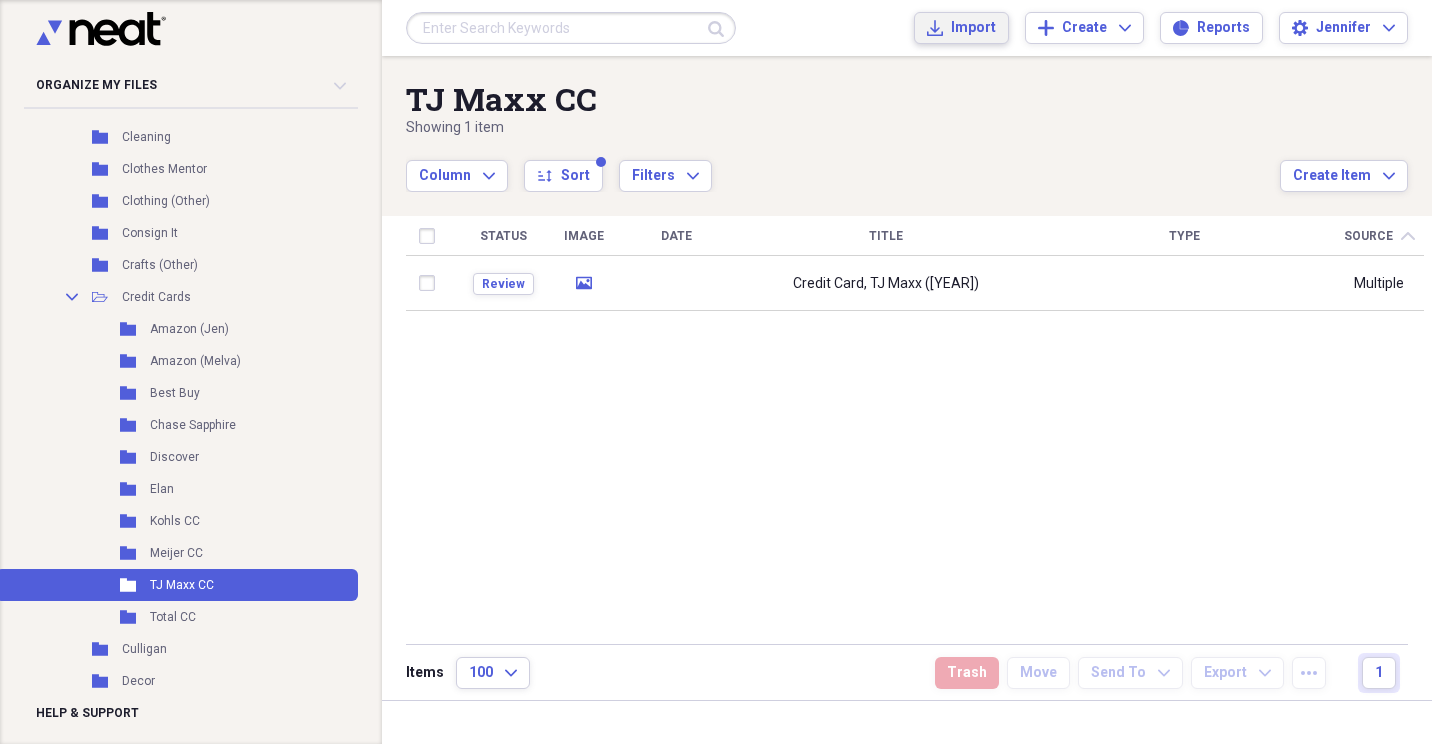 click on "Import" at bounding box center (973, 28) 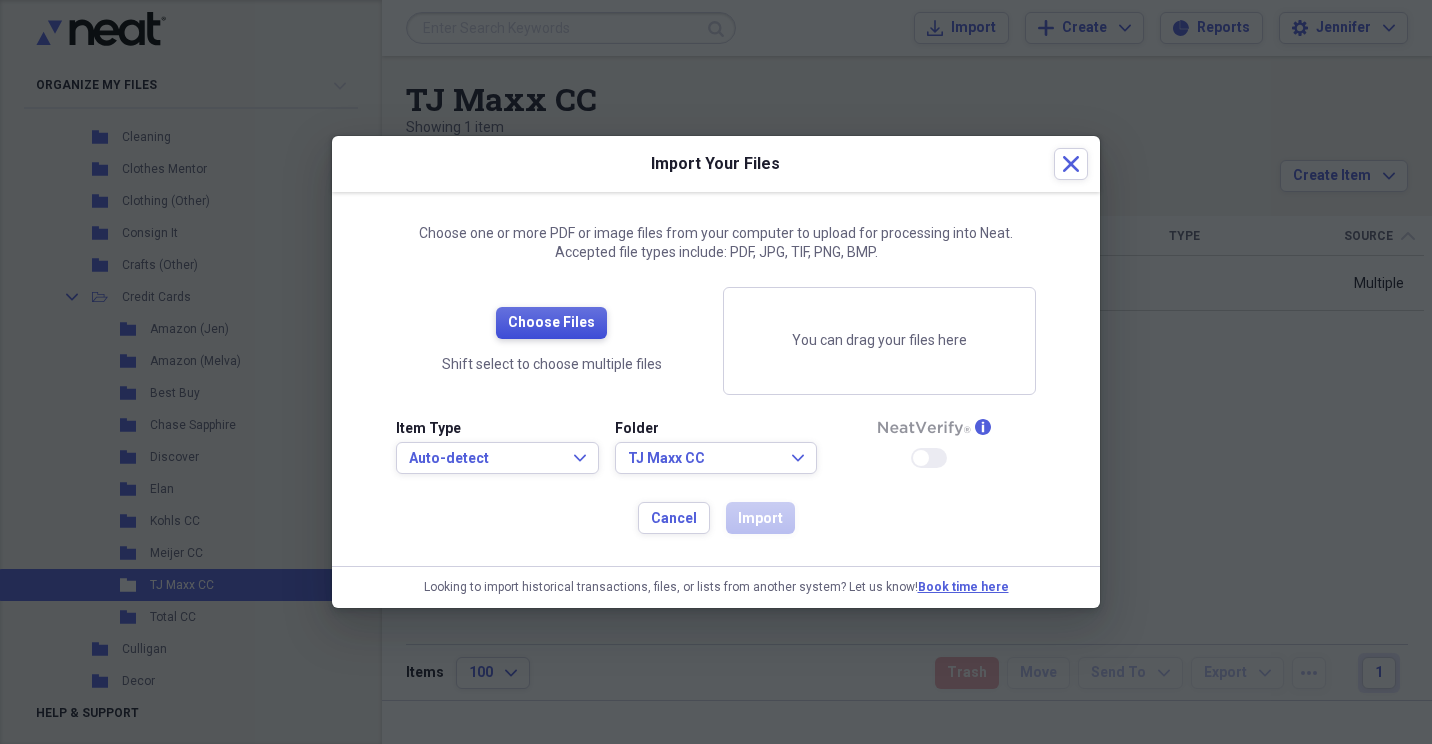 click on "Choose Files" at bounding box center (551, 323) 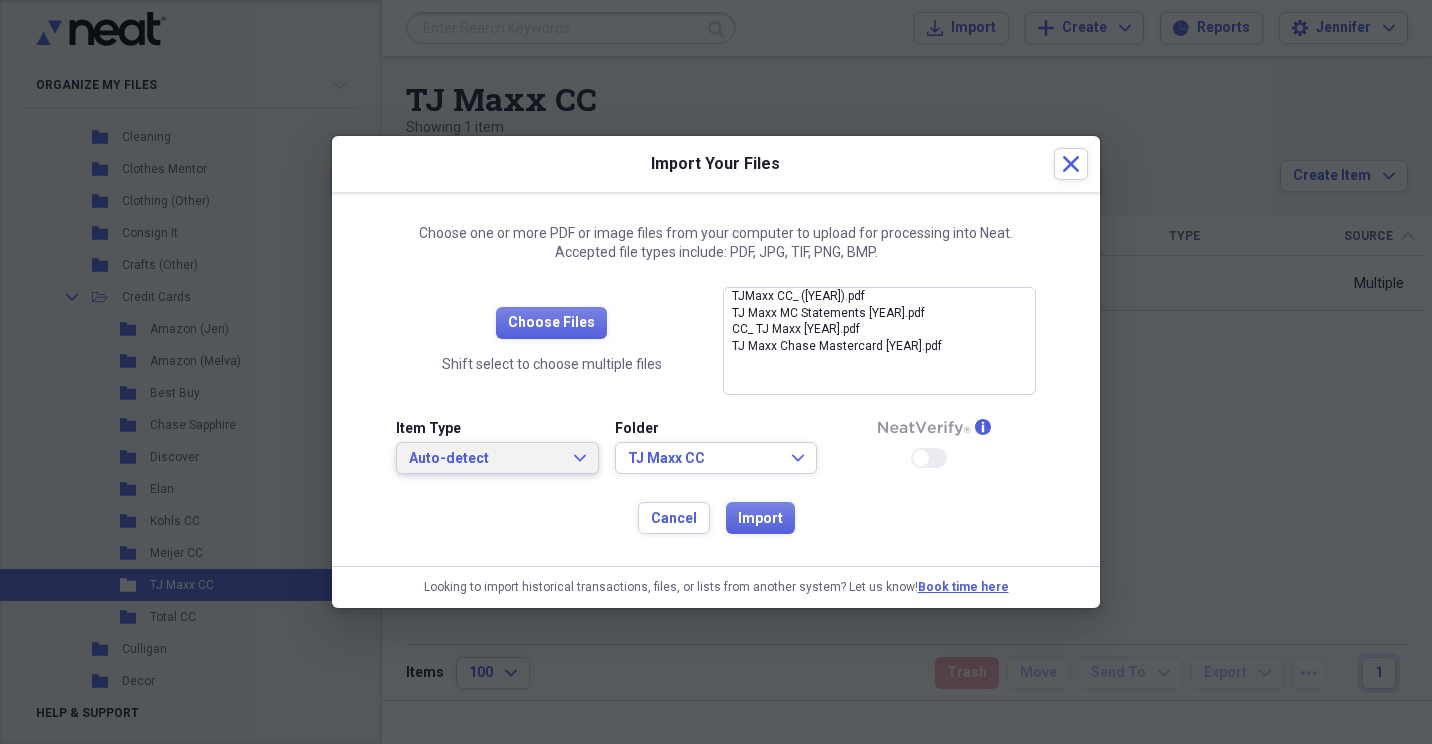click on "Auto-detect Expand" at bounding box center [497, 458] 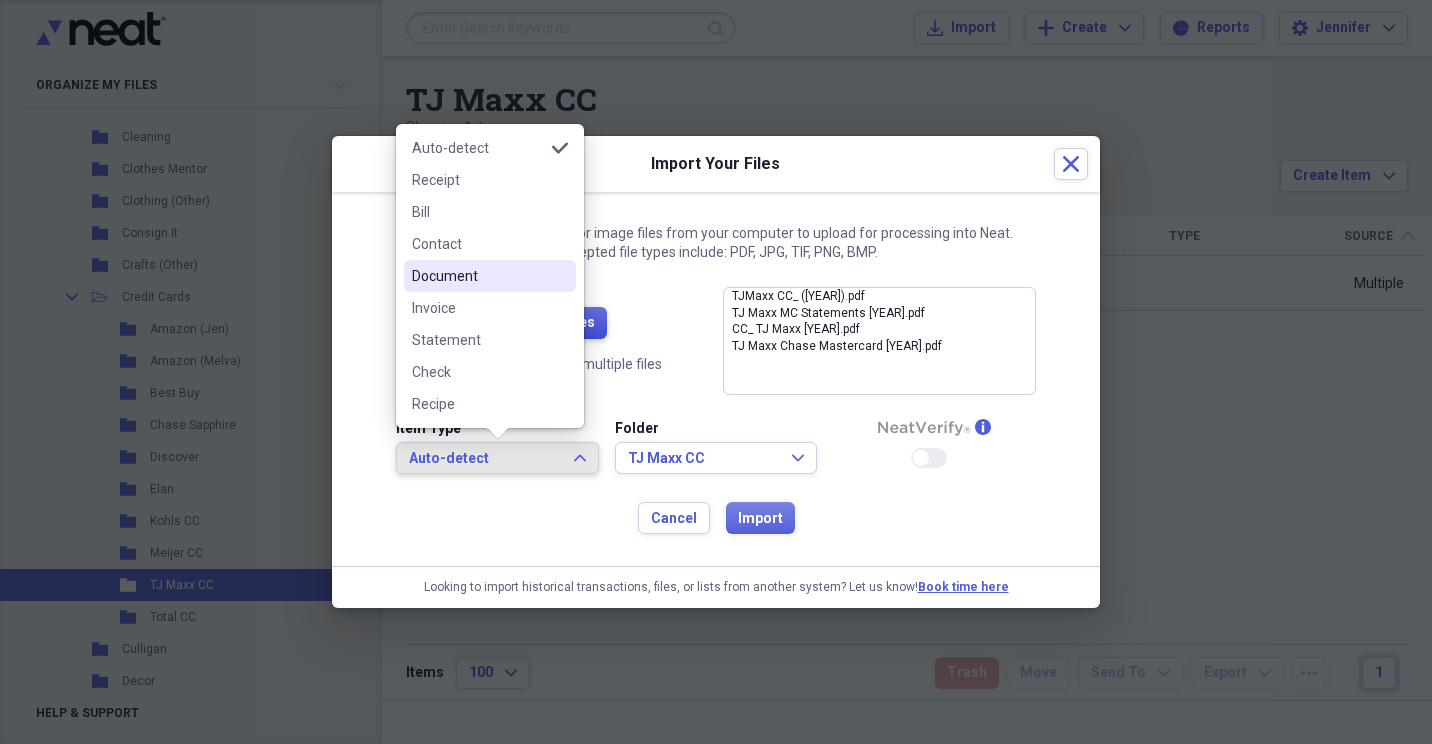 drag, startPoint x: 528, startPoint y: 280, endPoint x: 585, endPoint y: 318, distance: 68.50548 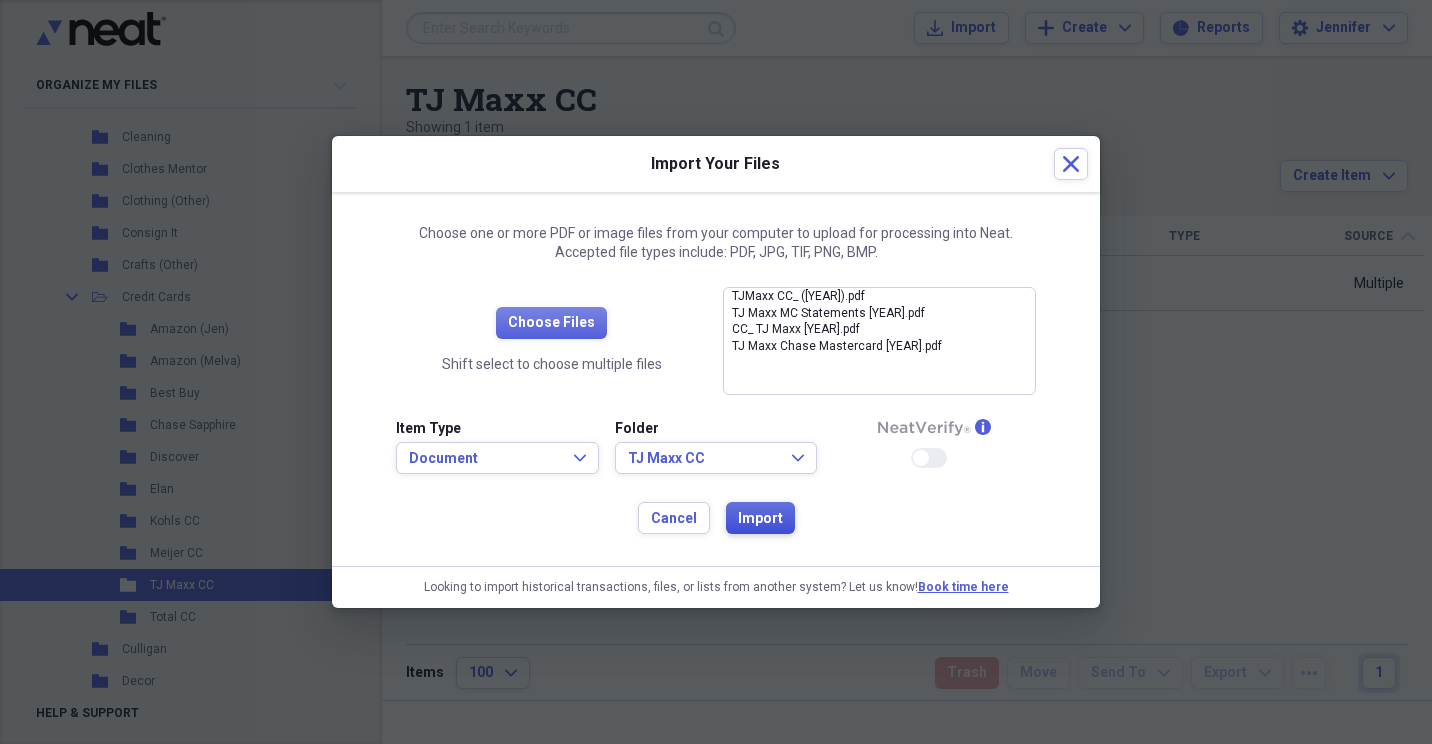 click on "Import" at bounding box center (760, 519) 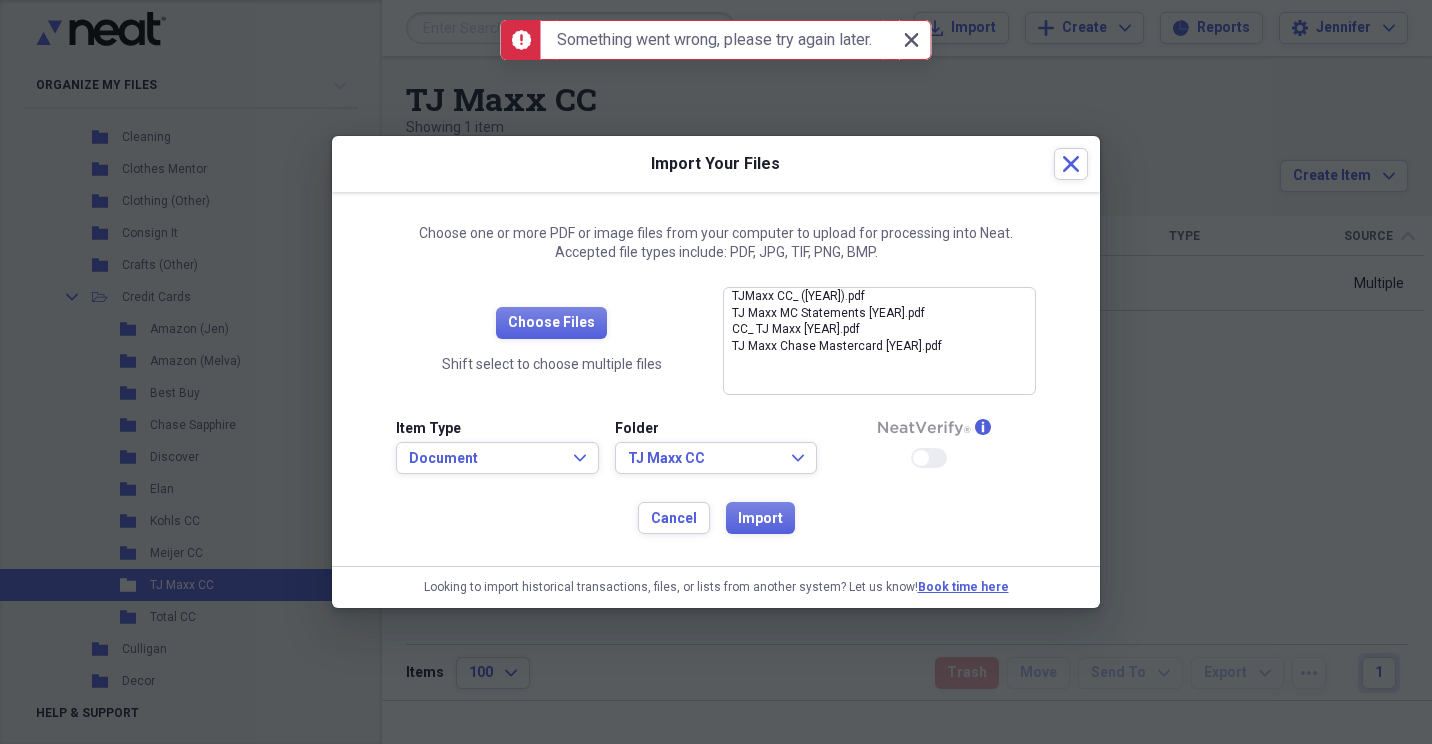 click on "Close" 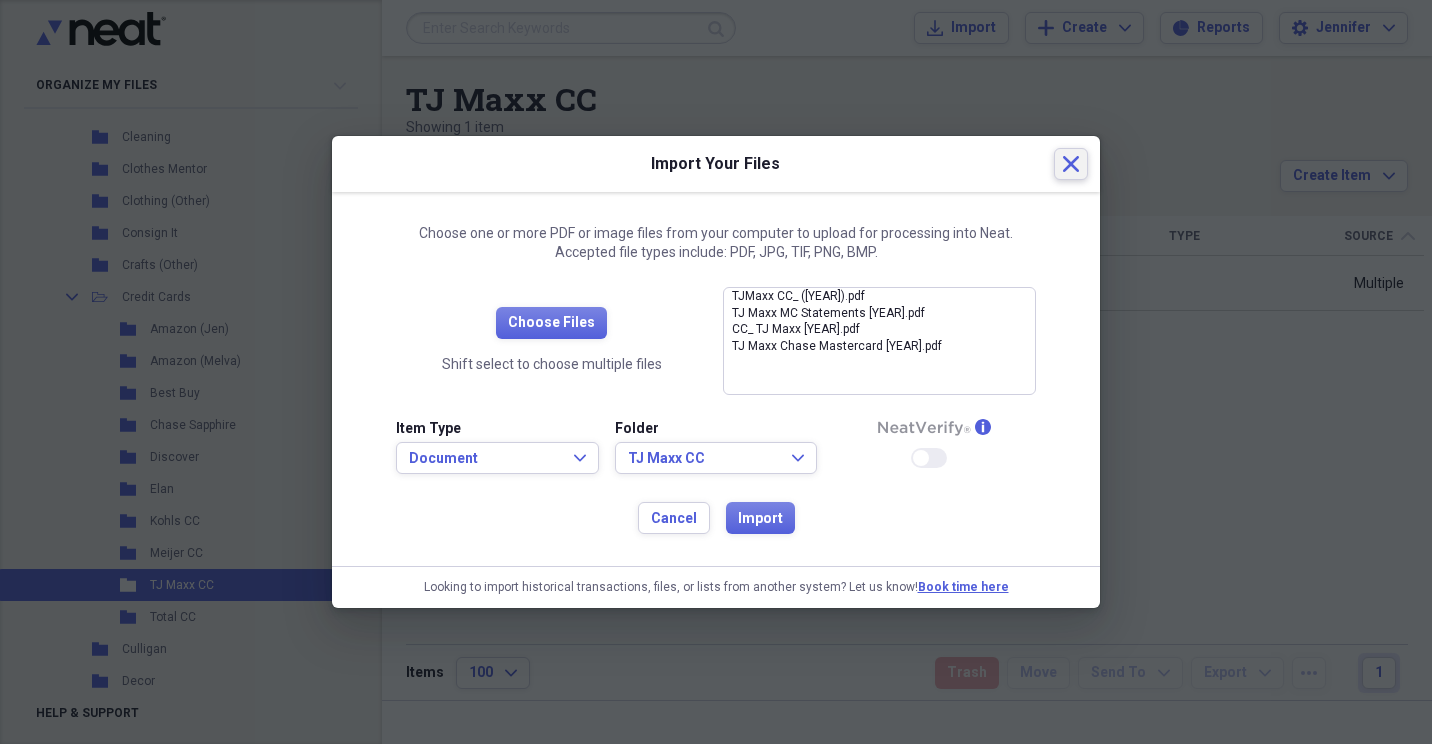 click 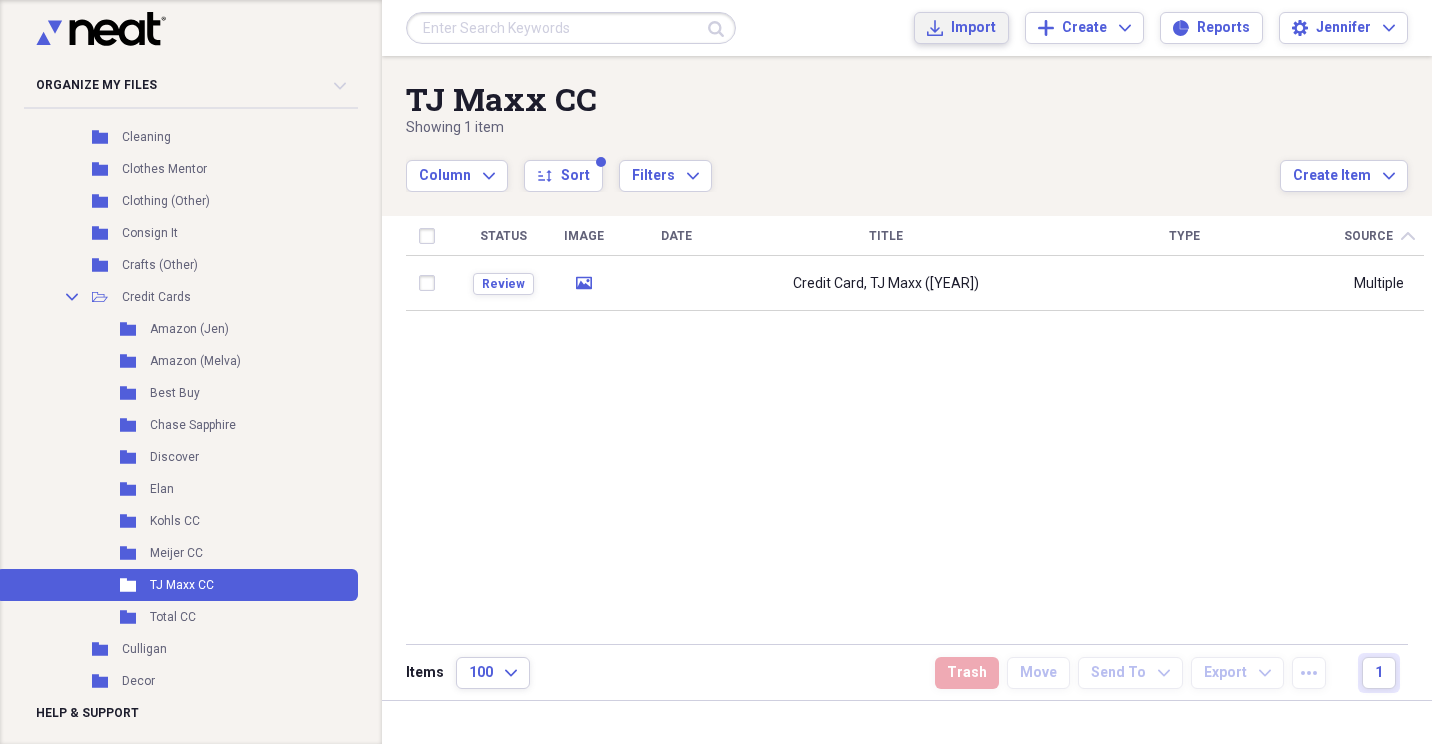 click on "Import" at bounding box center (973, 28) 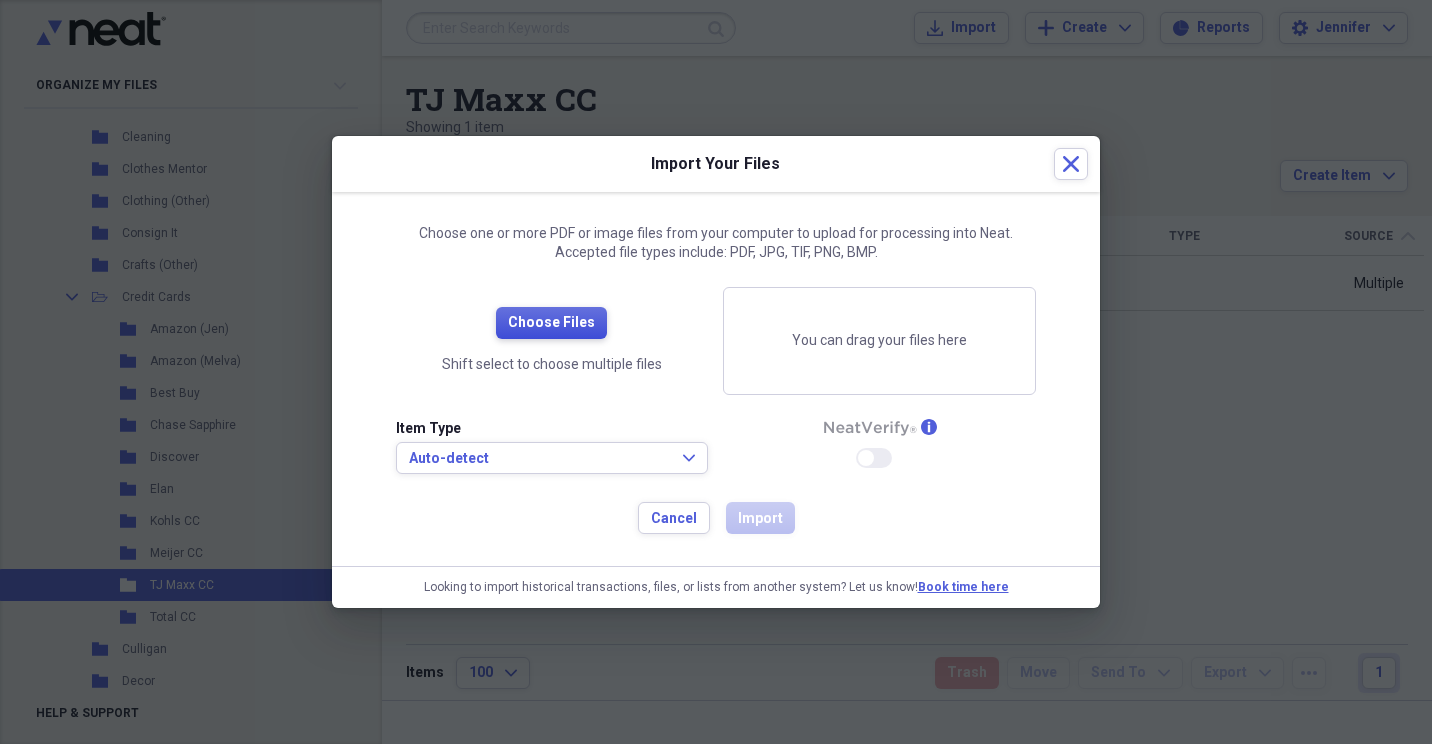 click on "Choose Files" at bounding box center [551, 323] 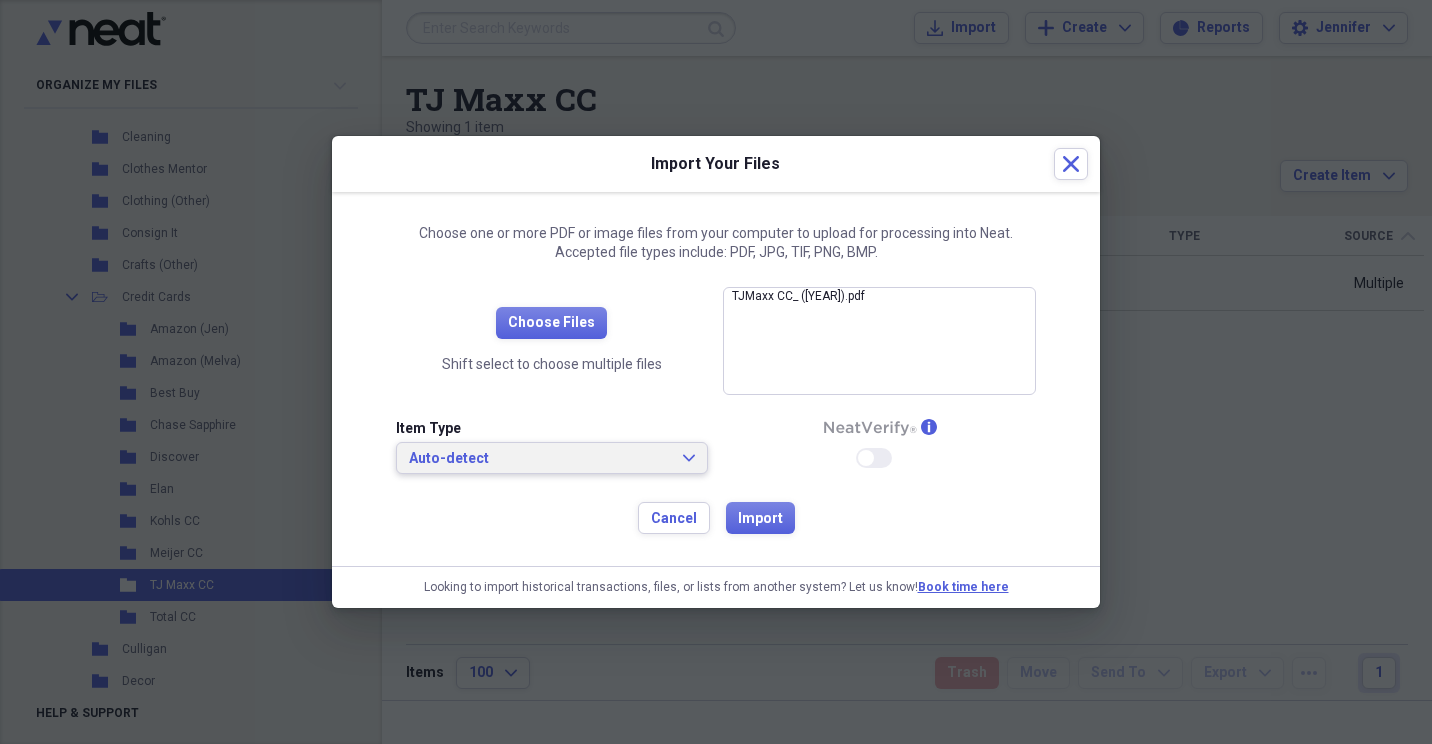 click on "Expand" 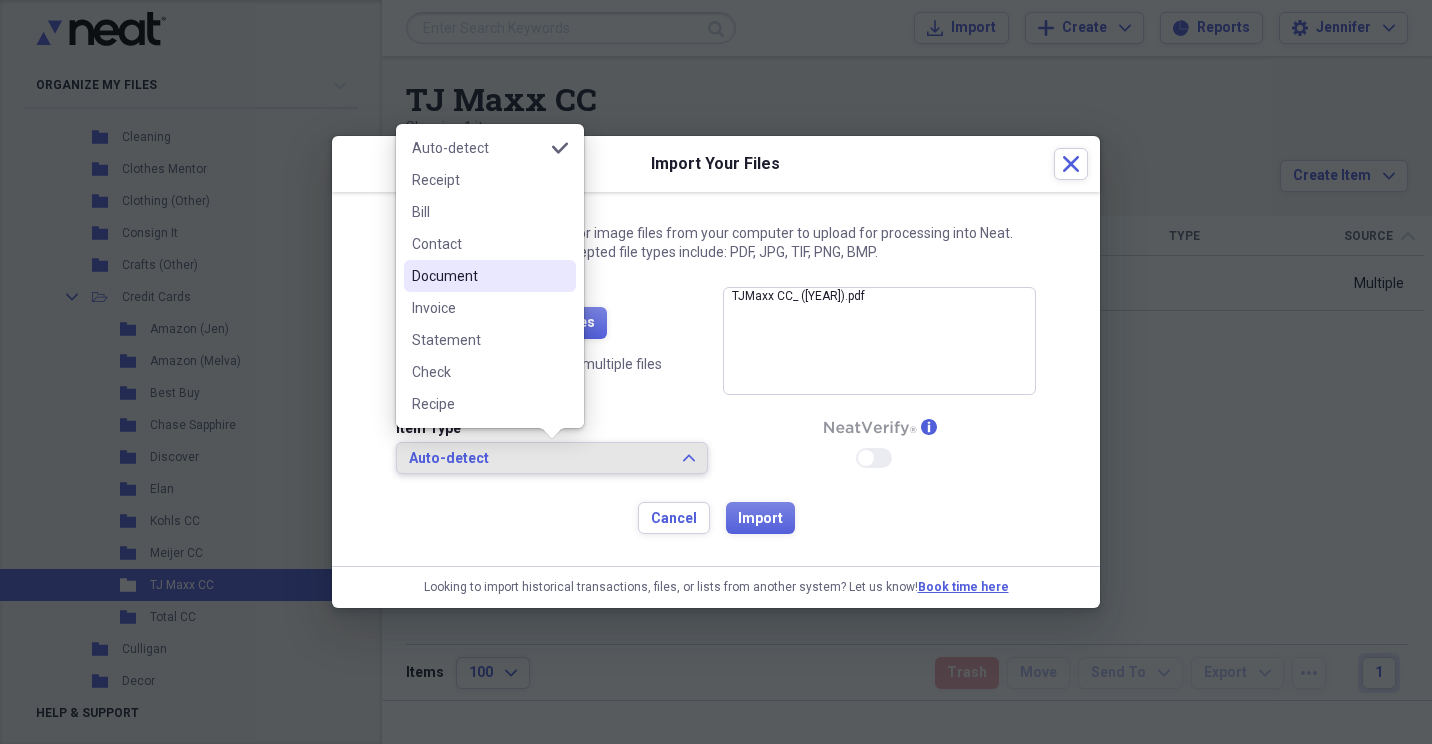 click on "Document" at bounding box center [478, 276] 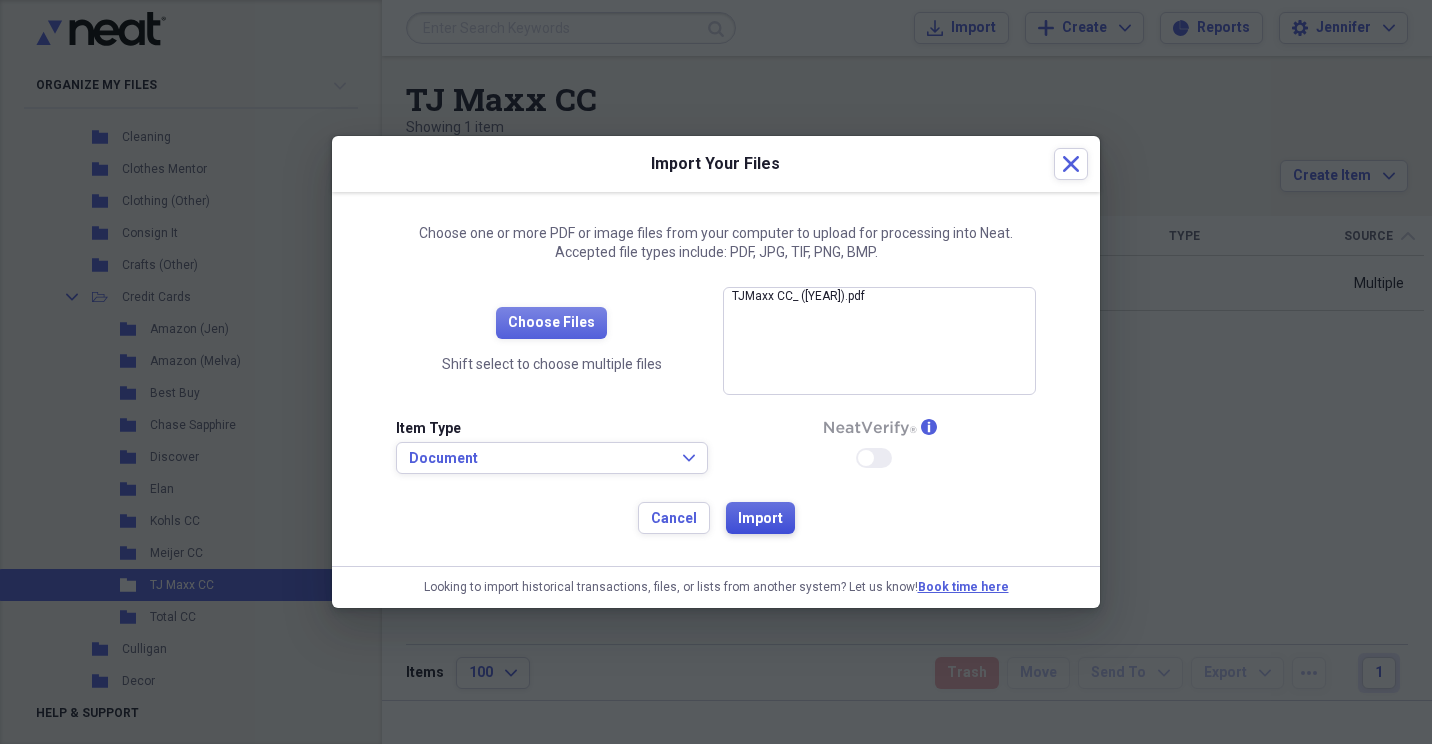 click on "Import" at bounding box center [760, 519] 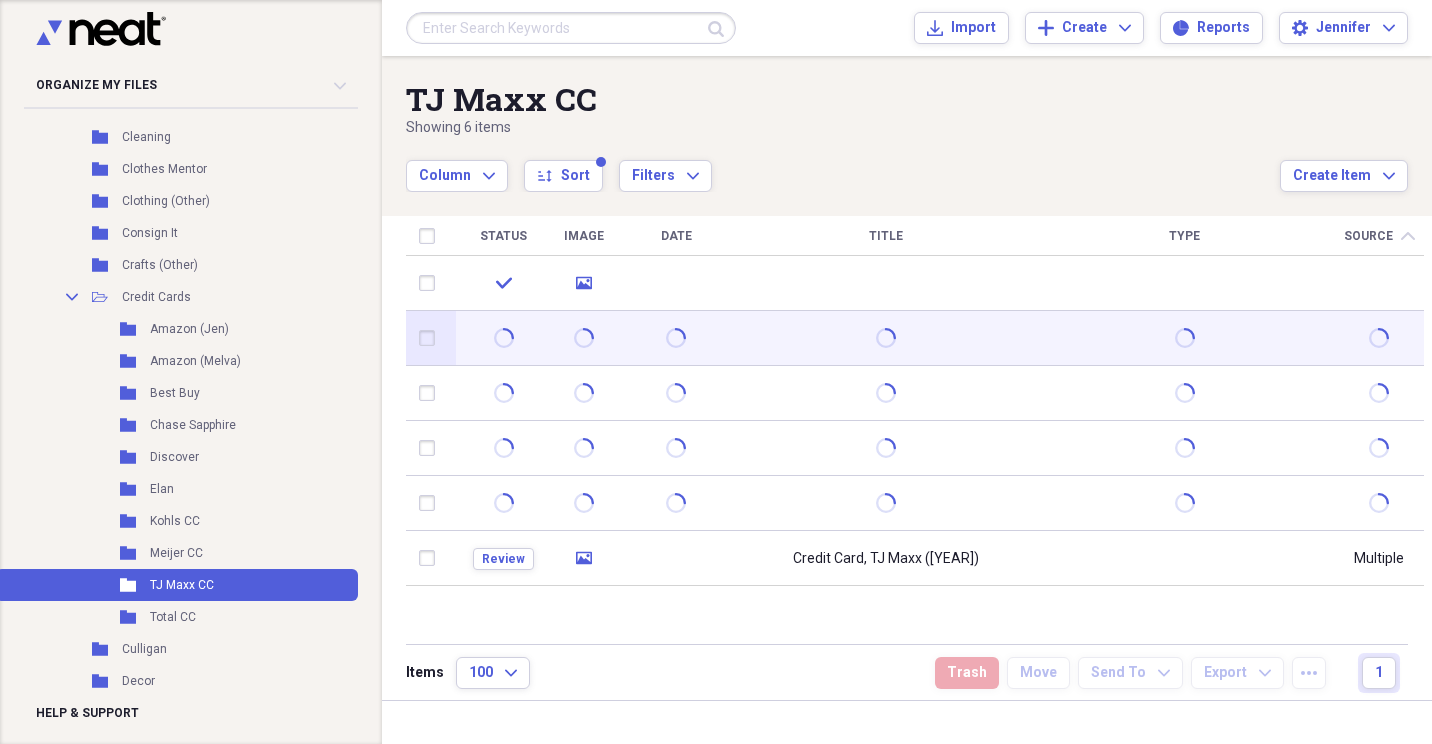 click at bounding box center (431, 338) 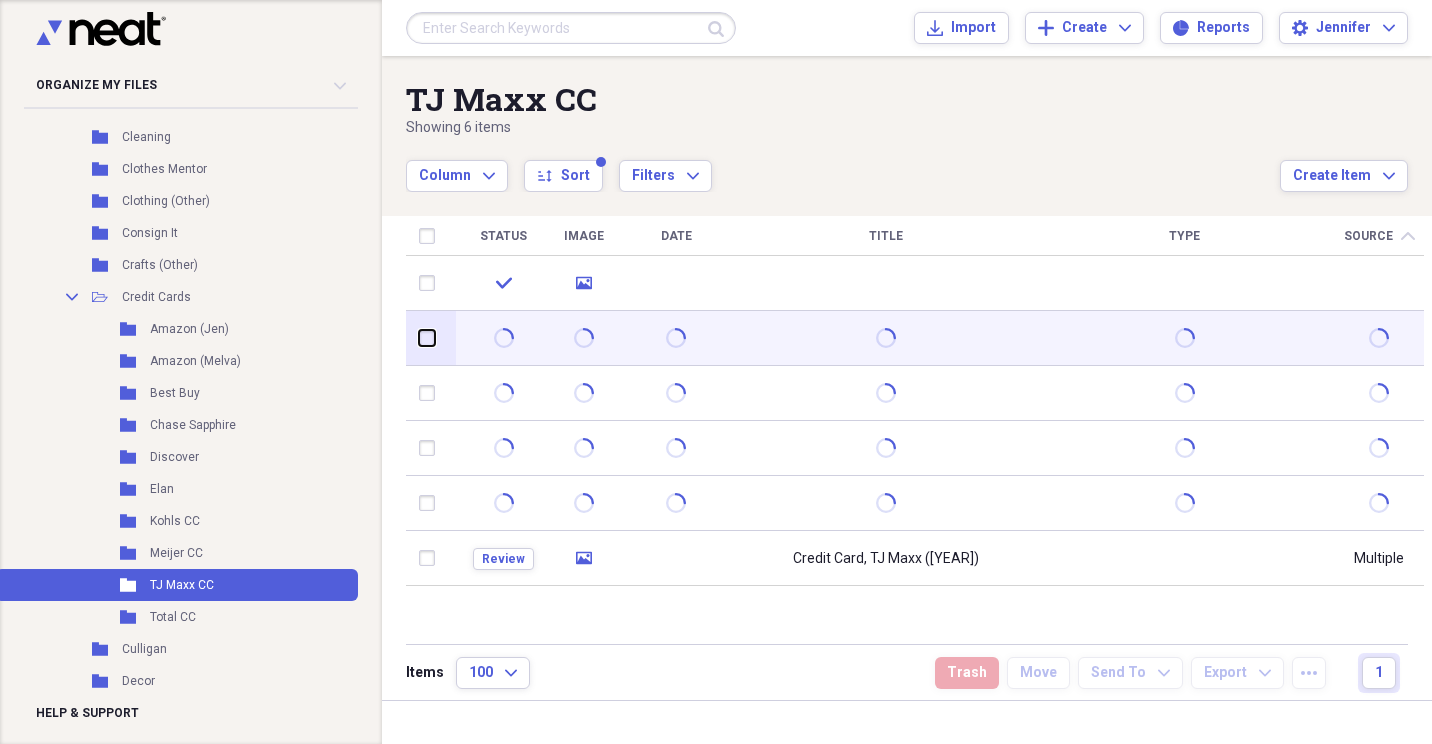 click at bounding box center (419, 338) 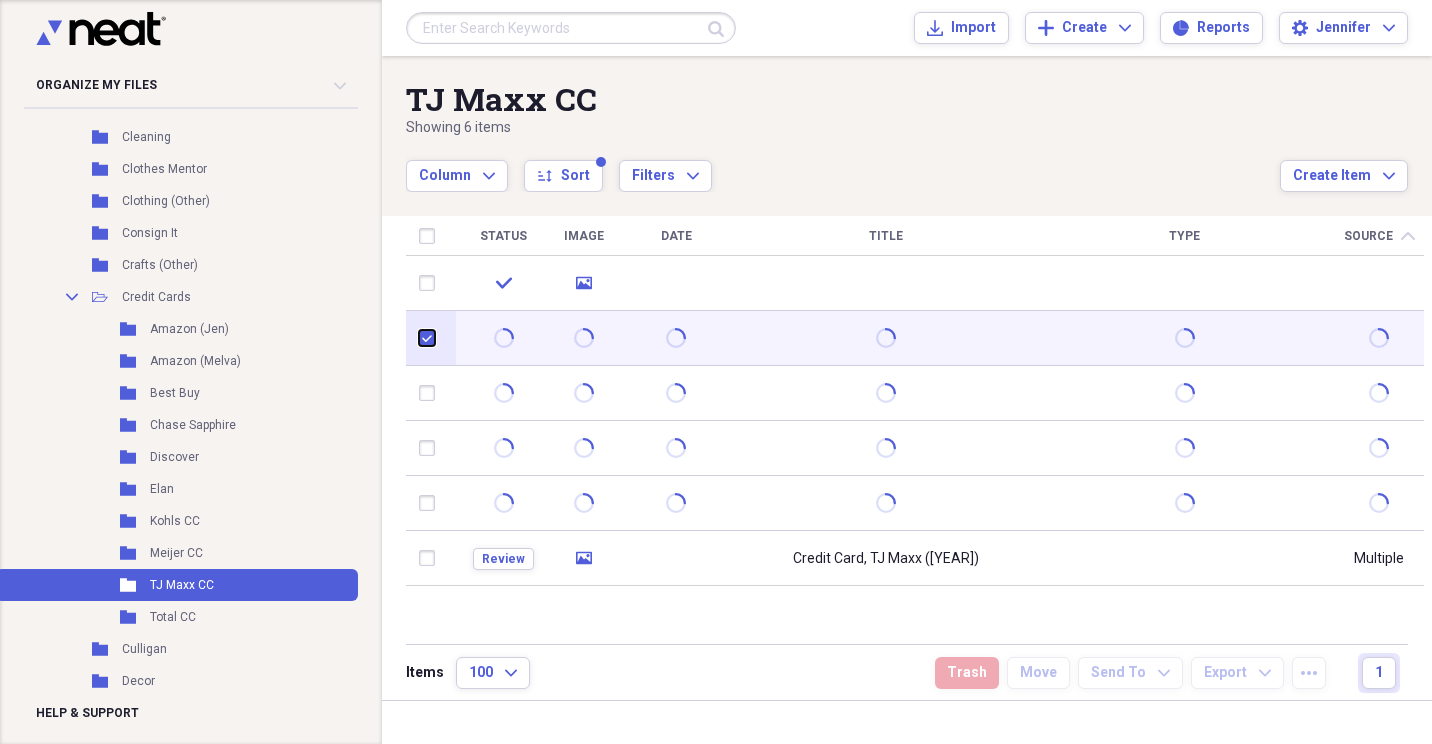 checkbox on "true" 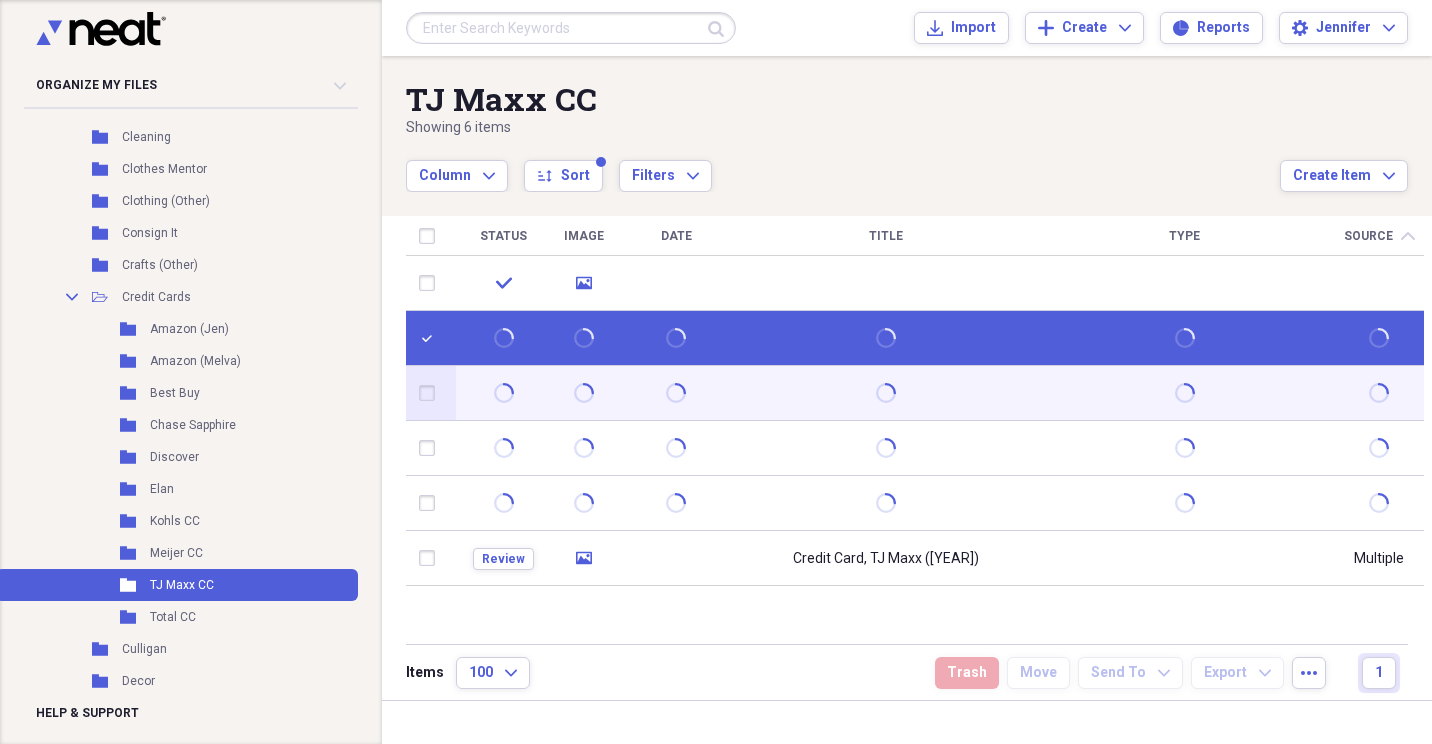 click at bounding box center (431, 393) 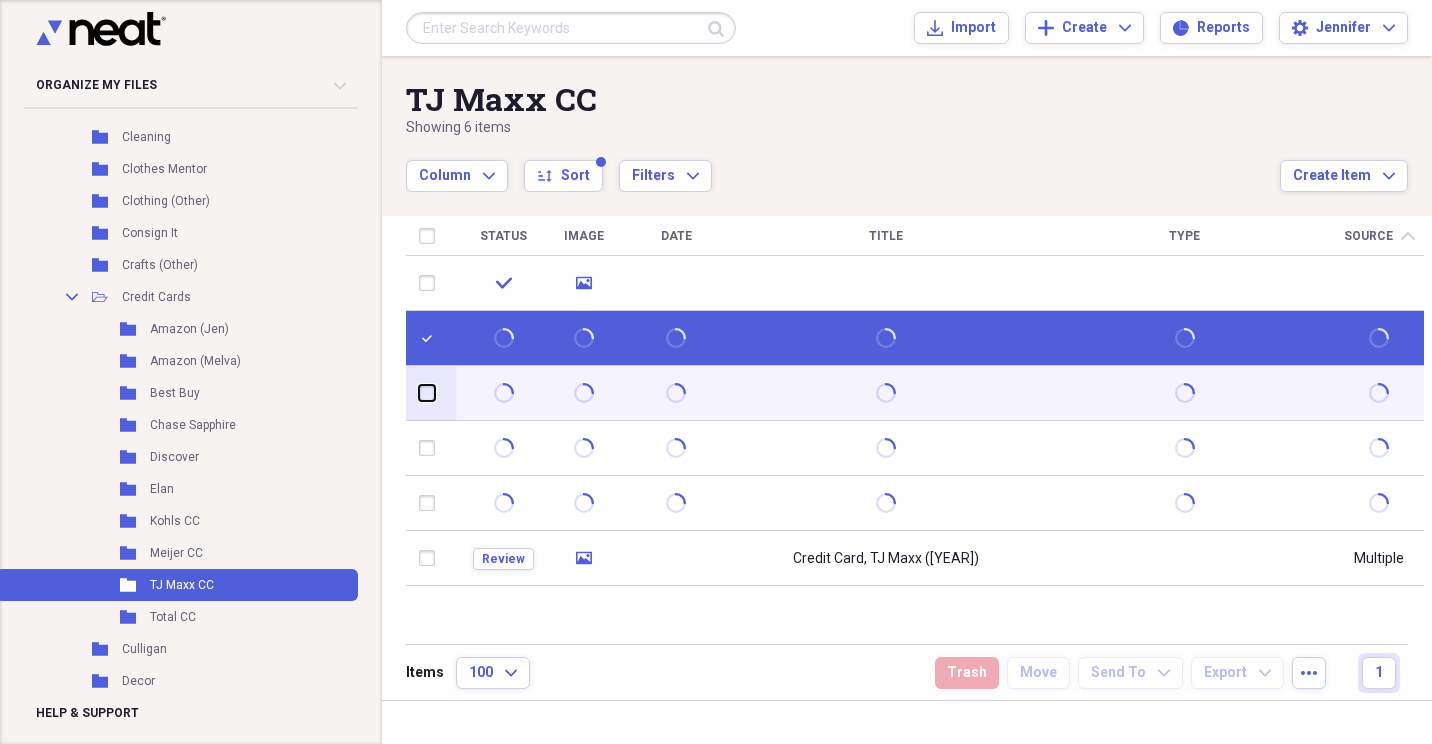 click at bounding box center [419, 393] 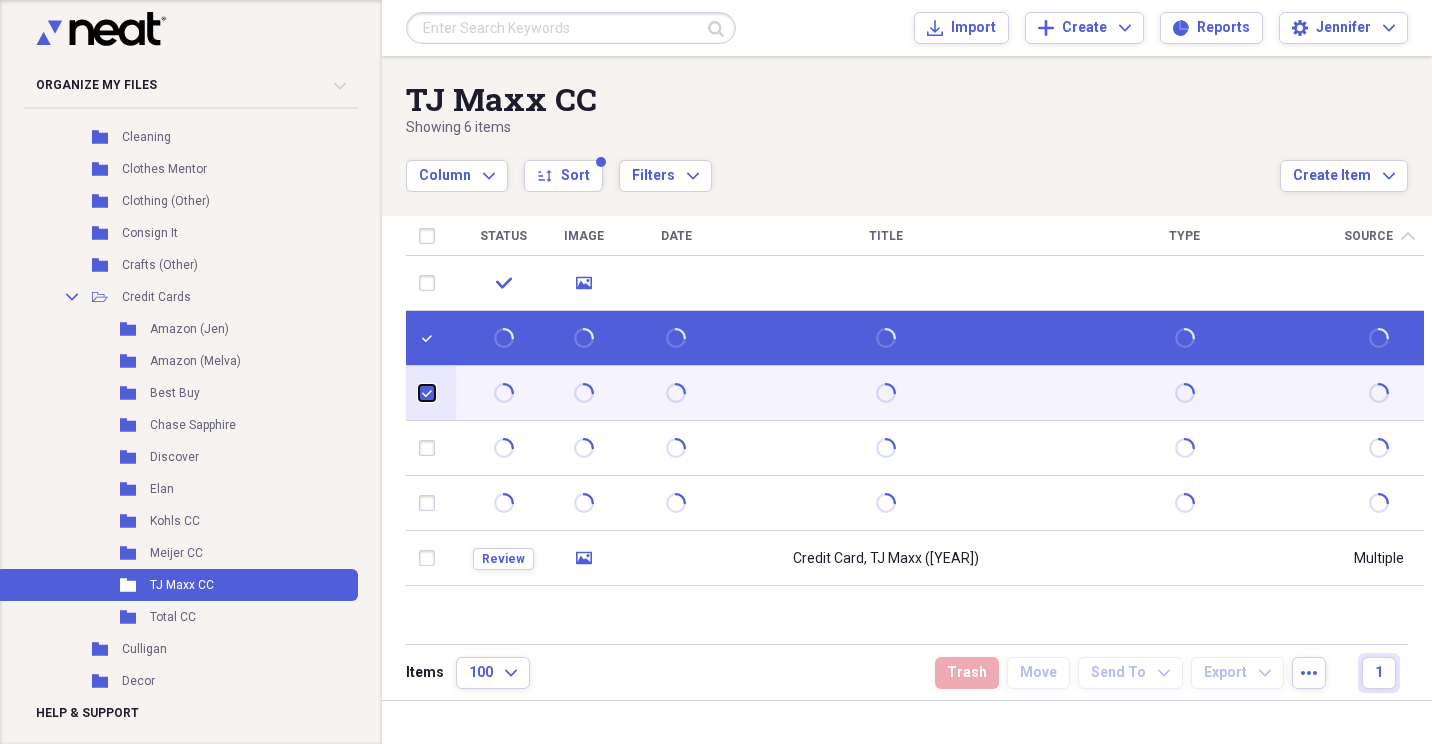checkbox on "true" 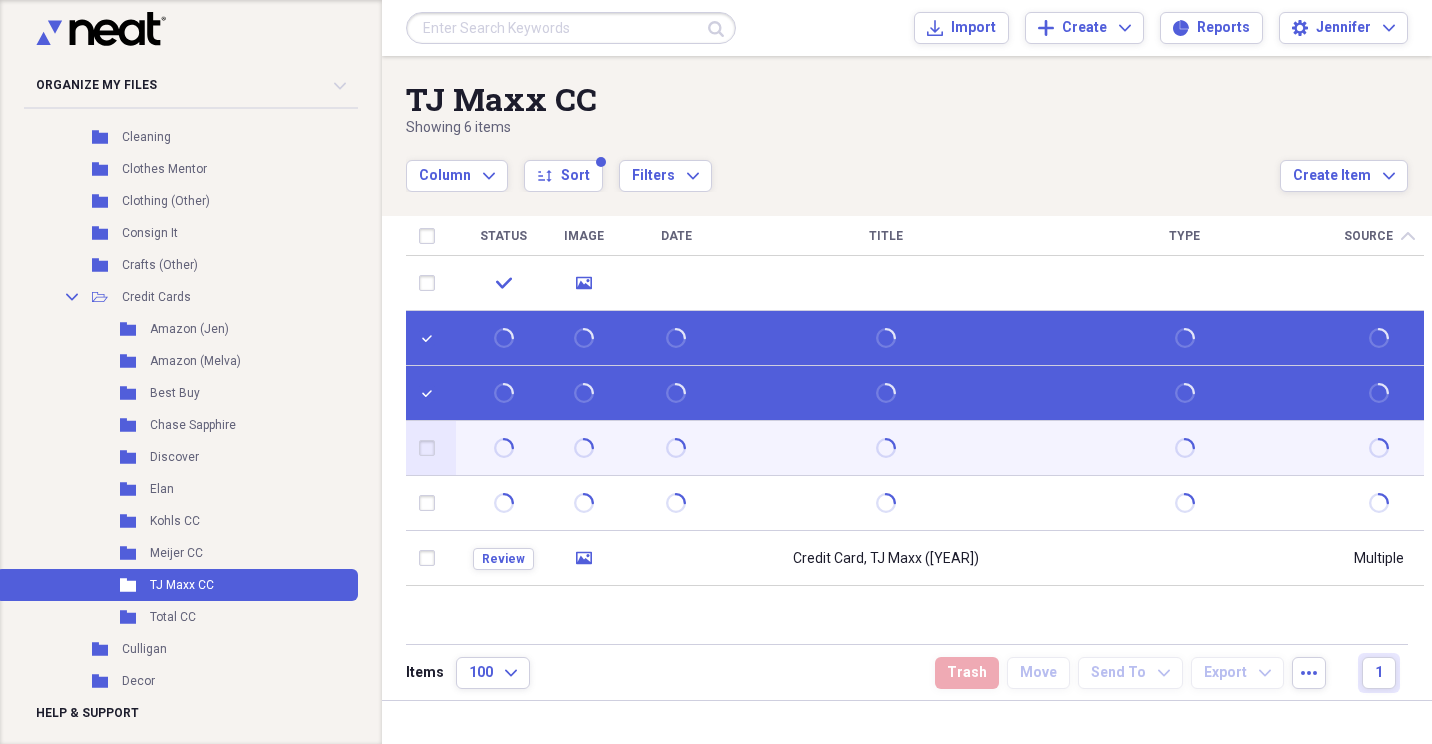 click at bounding box center (431, 448) 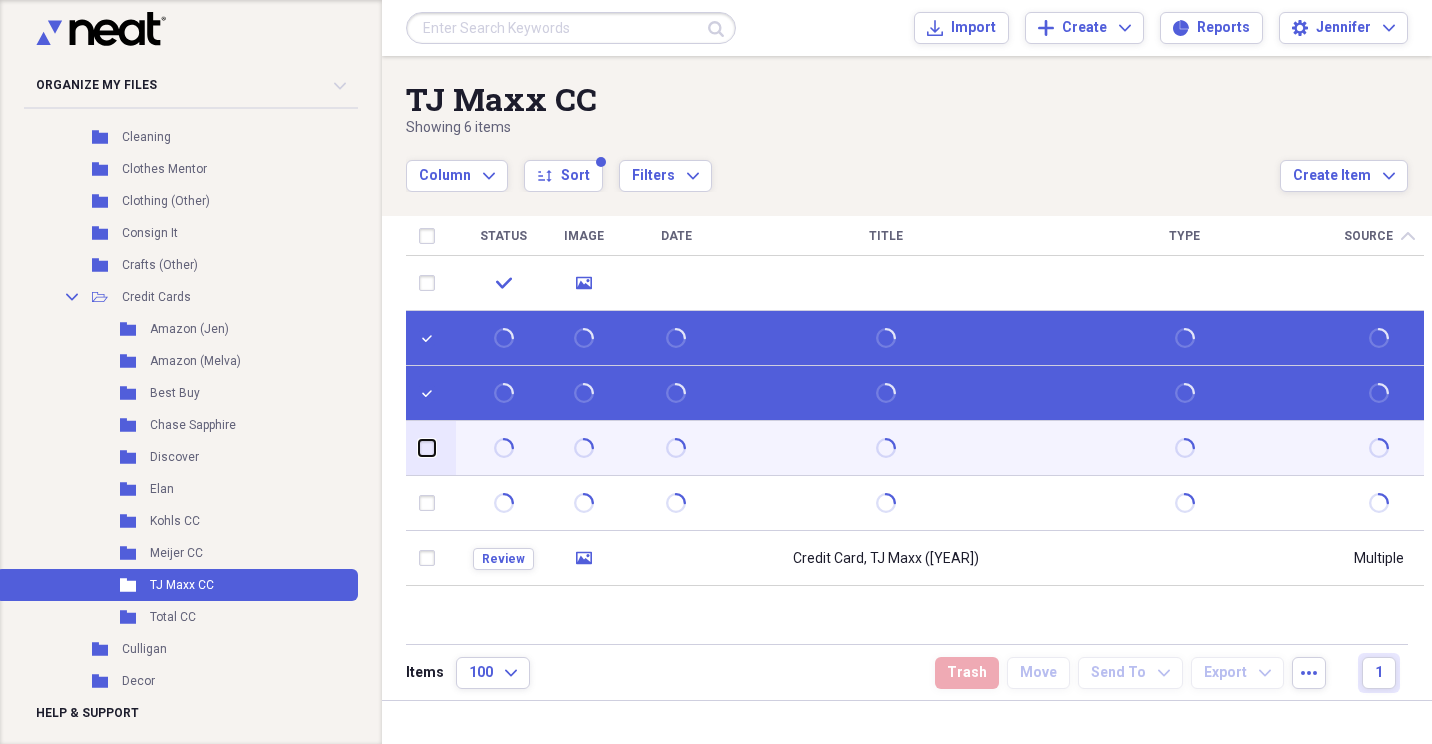 click at bounding box center (419, 448) 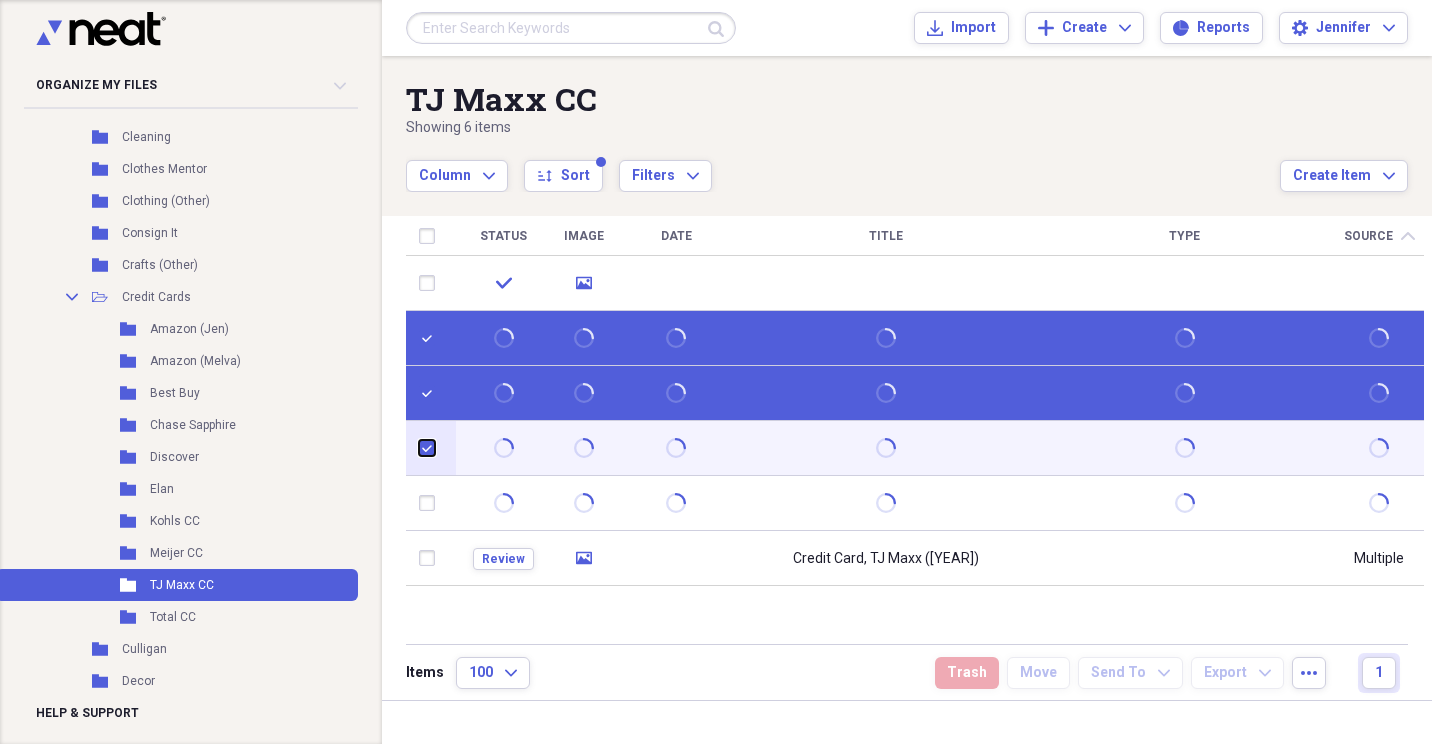 checkbox on "true" 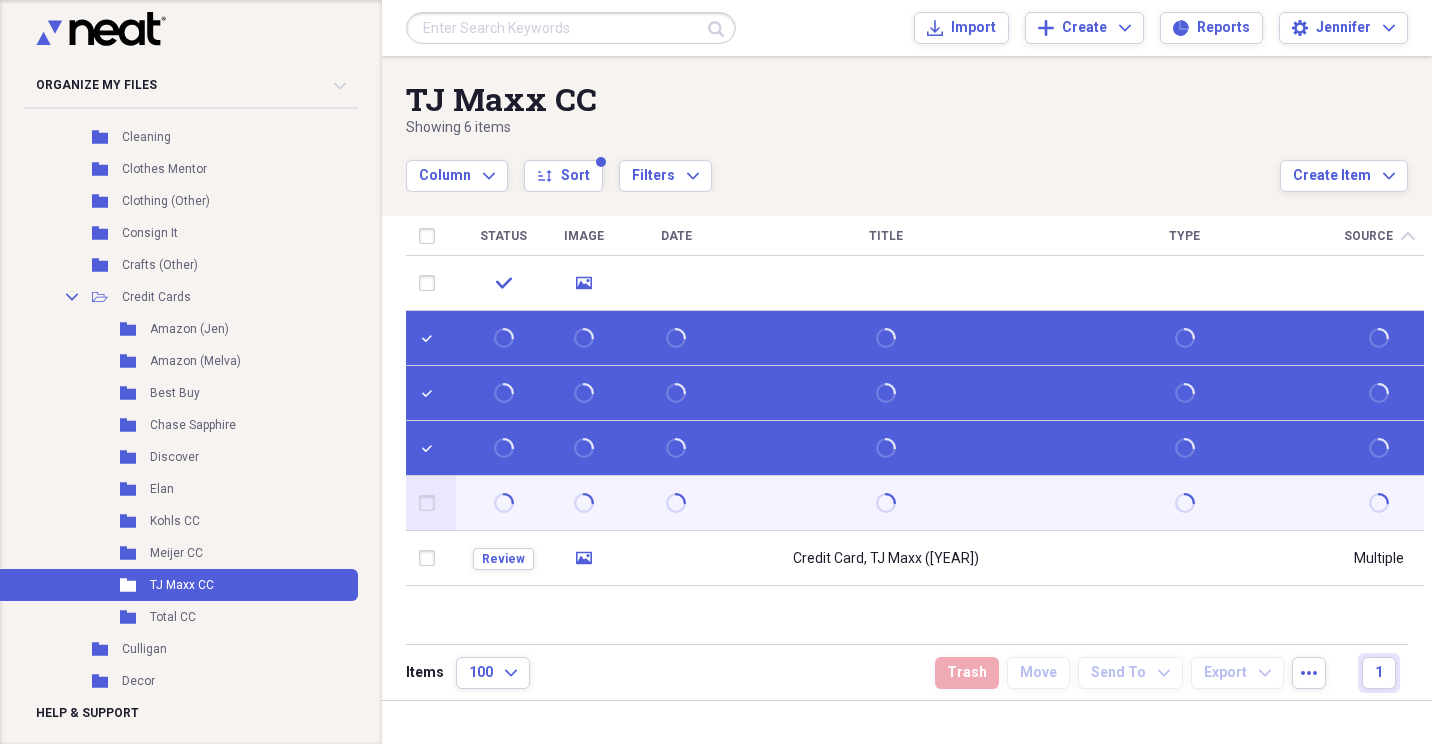 click at bounding box center [431, 503] 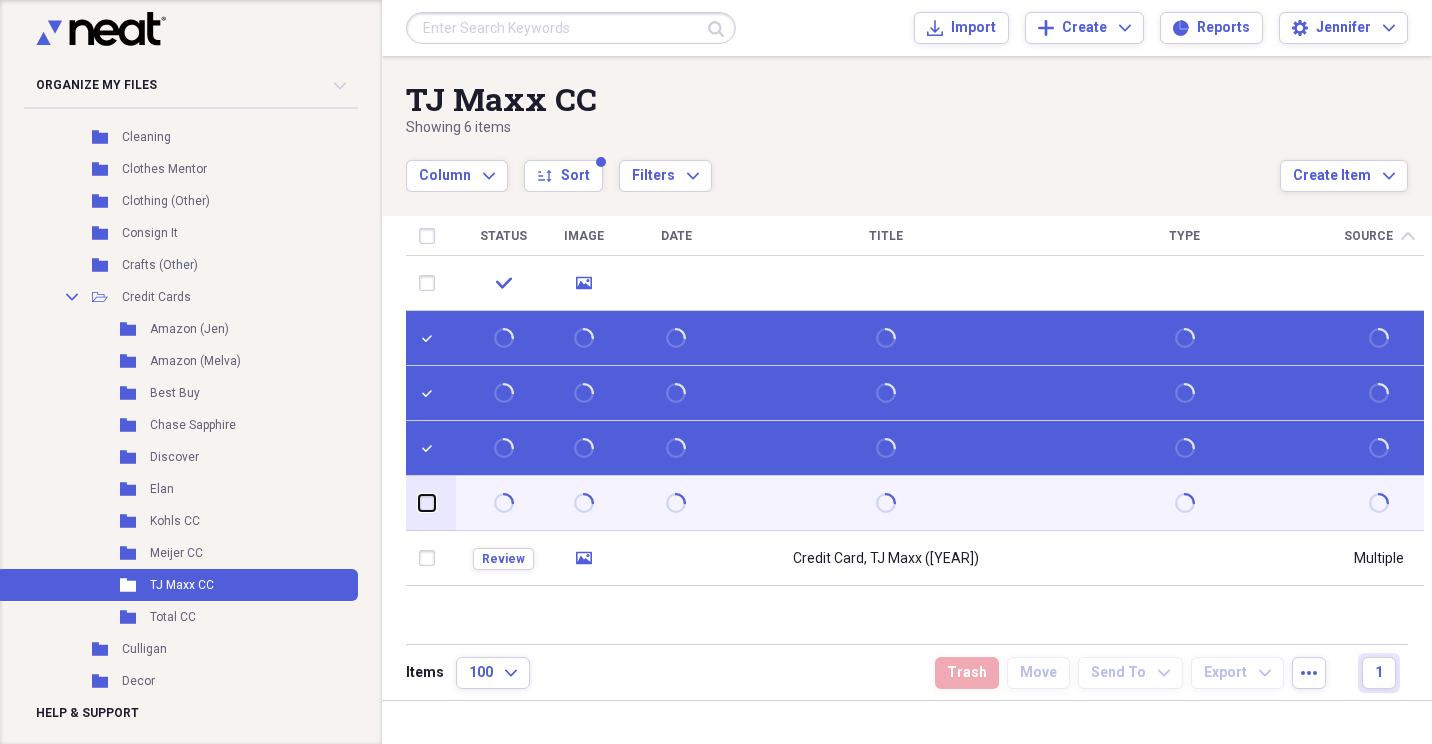 click at bounding box center [419, 503] 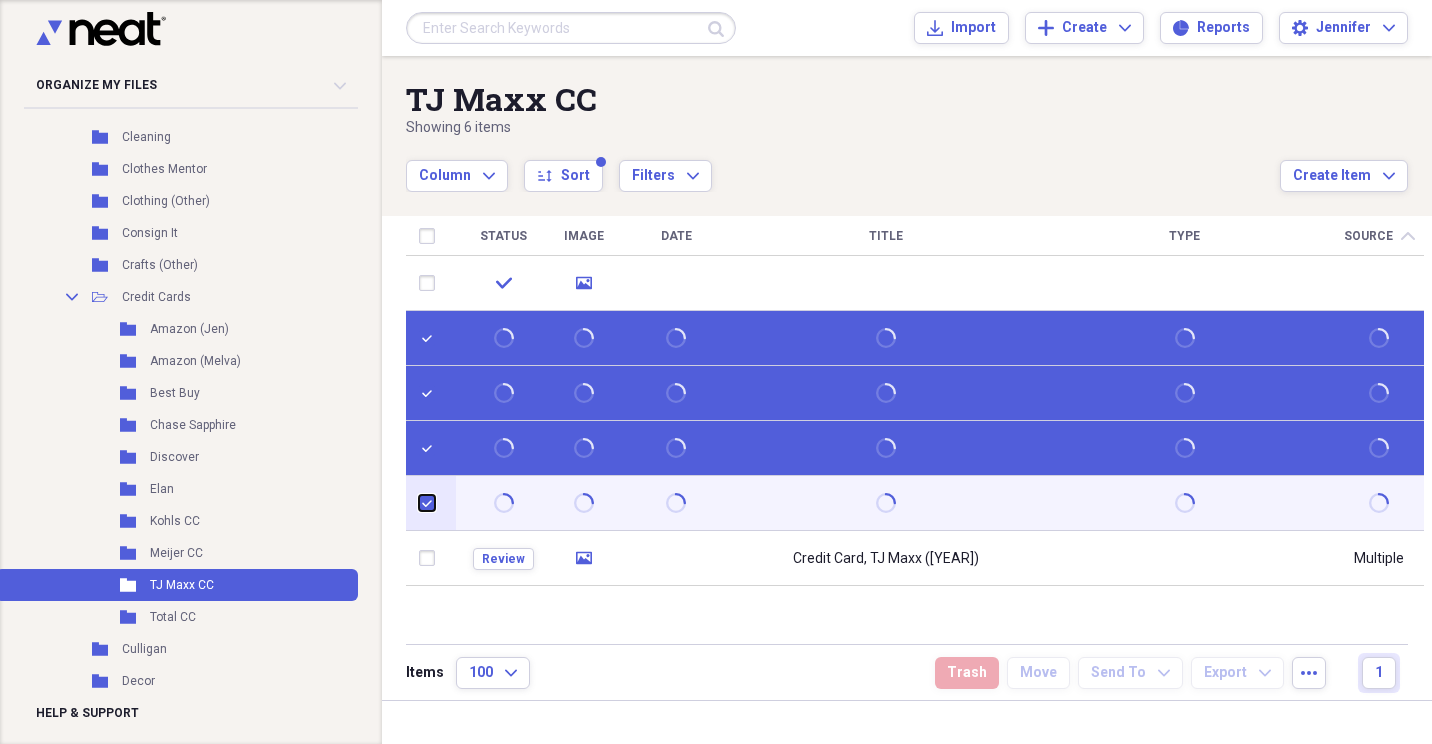 checkbox on "true" 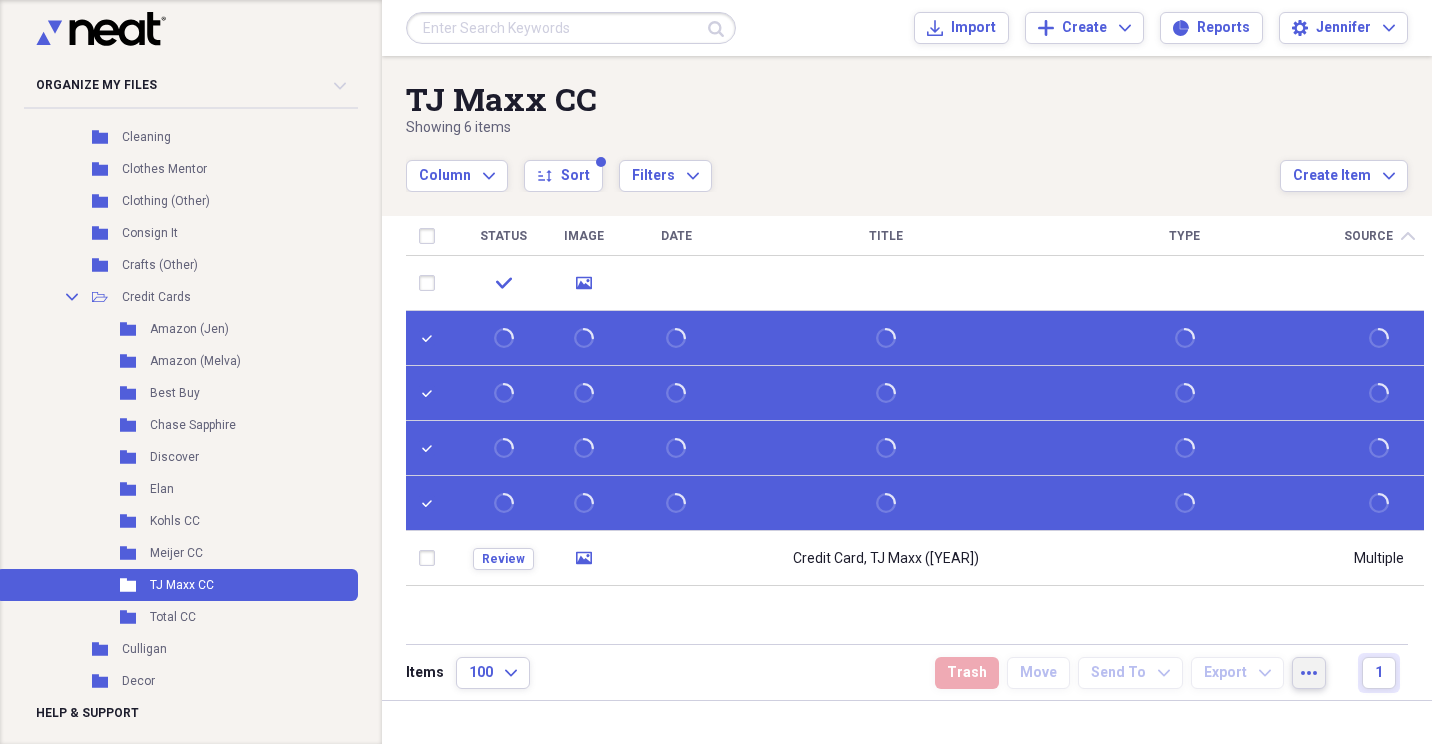 click on "more" 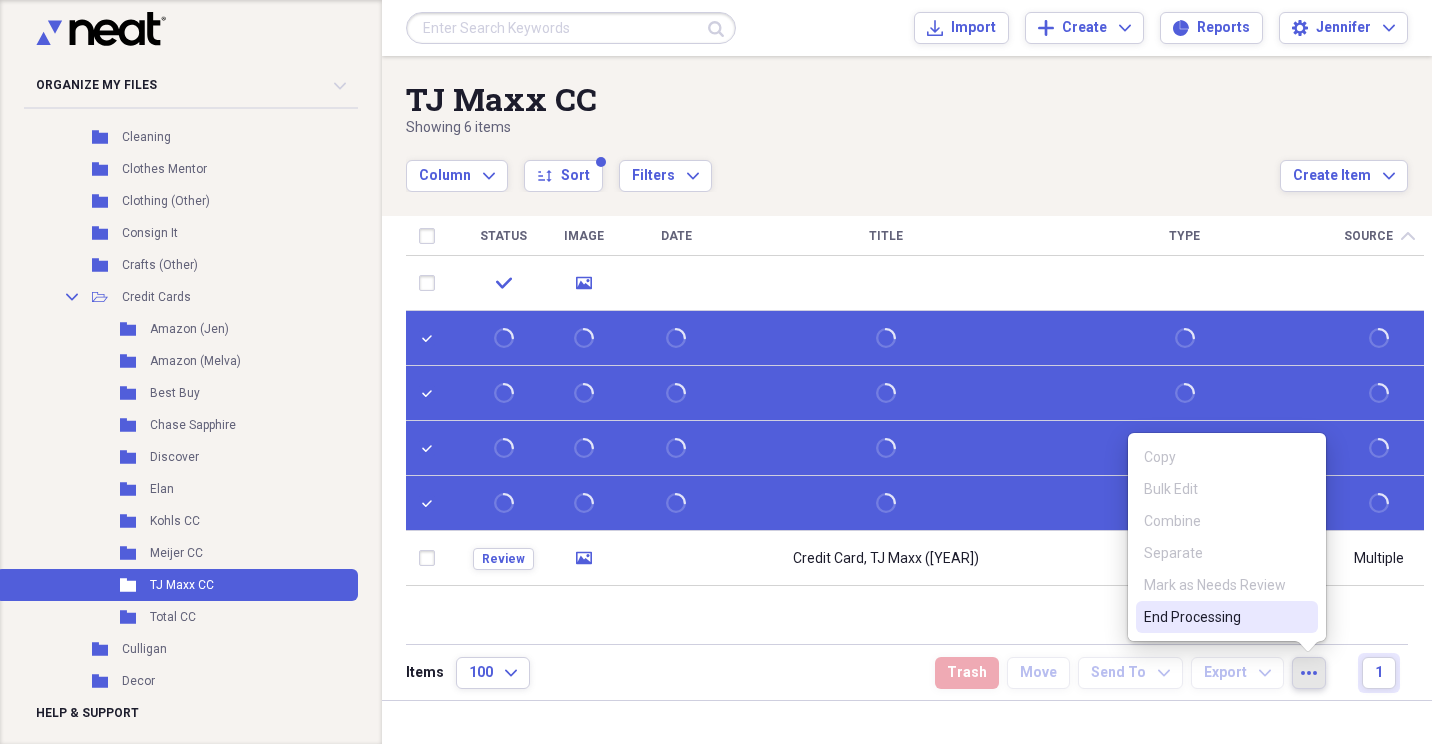 click on "End Processing" at bounding box center [1215, 617] 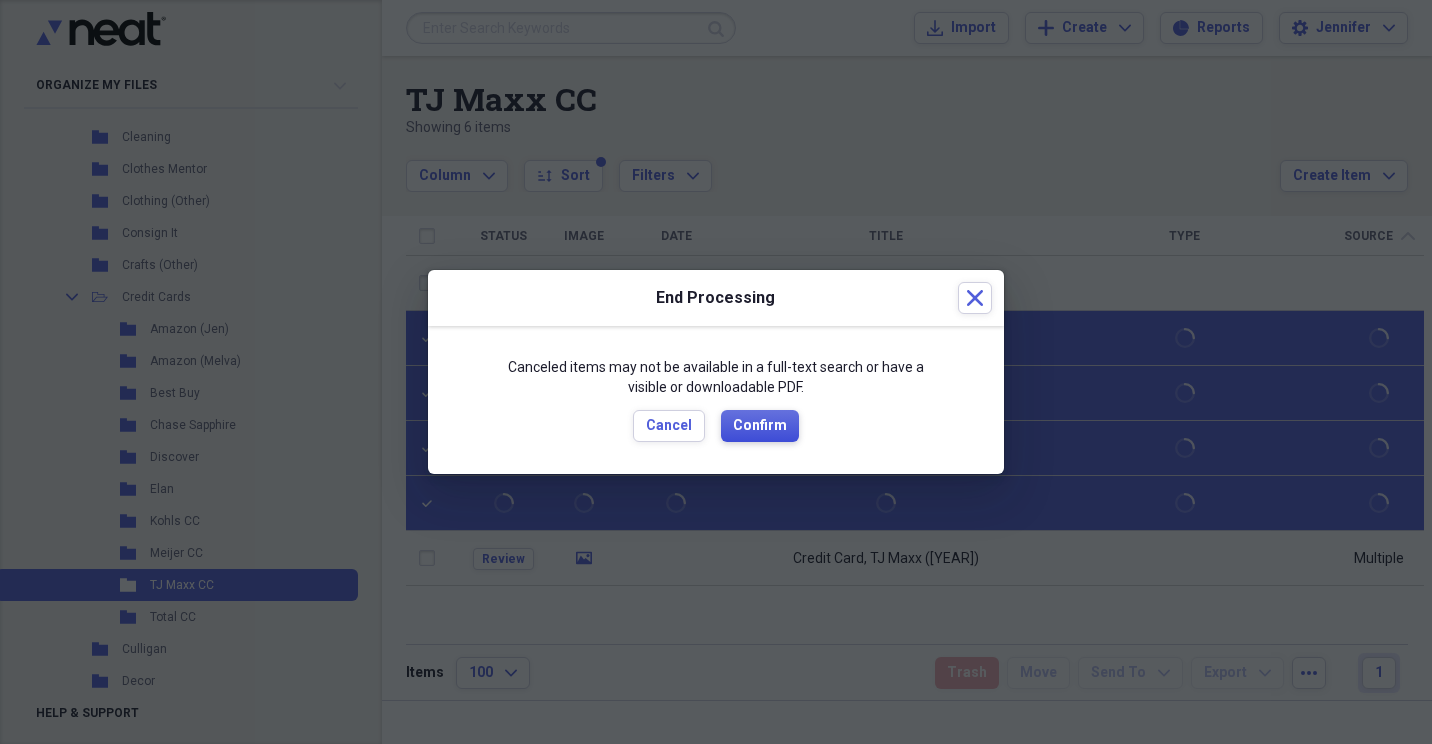 click on "Confirm" at bounding box center [760, 426] 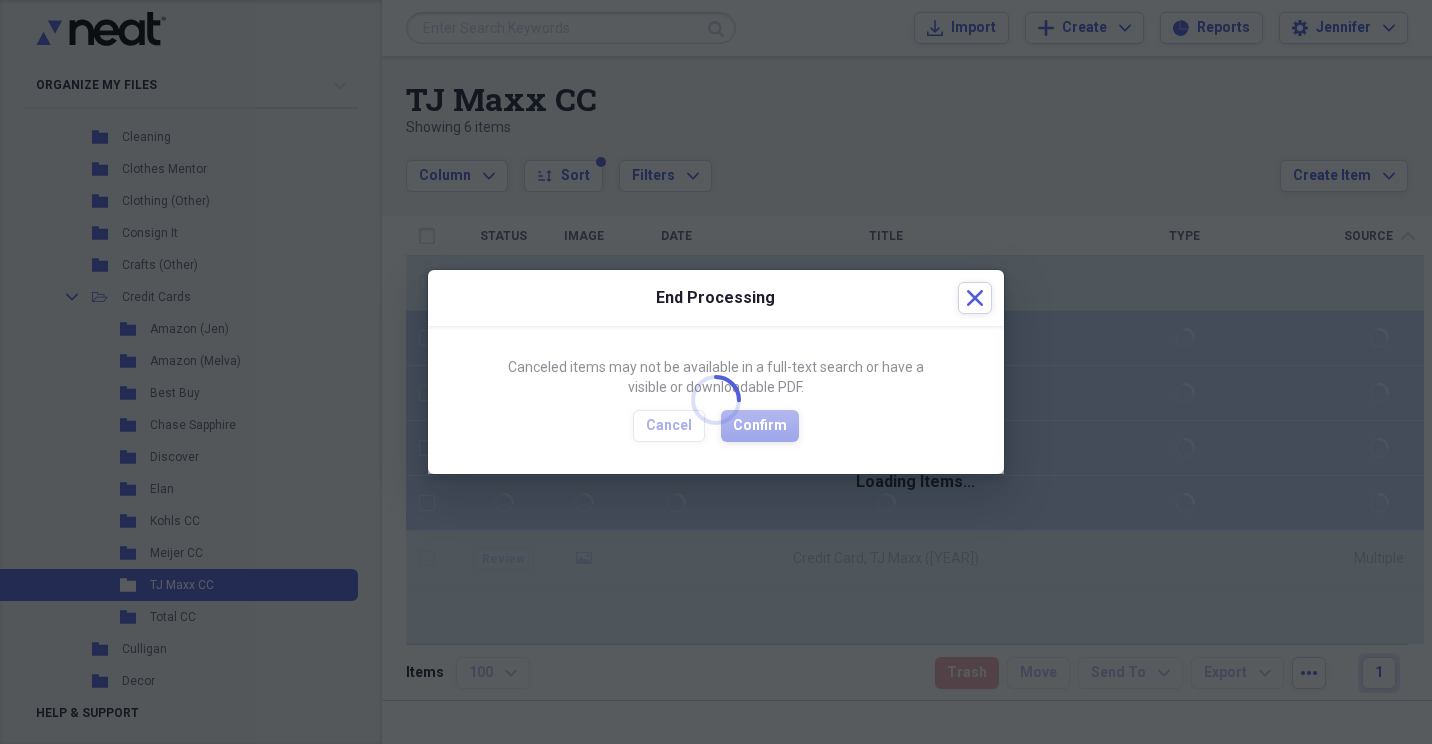 checkbox on "false" 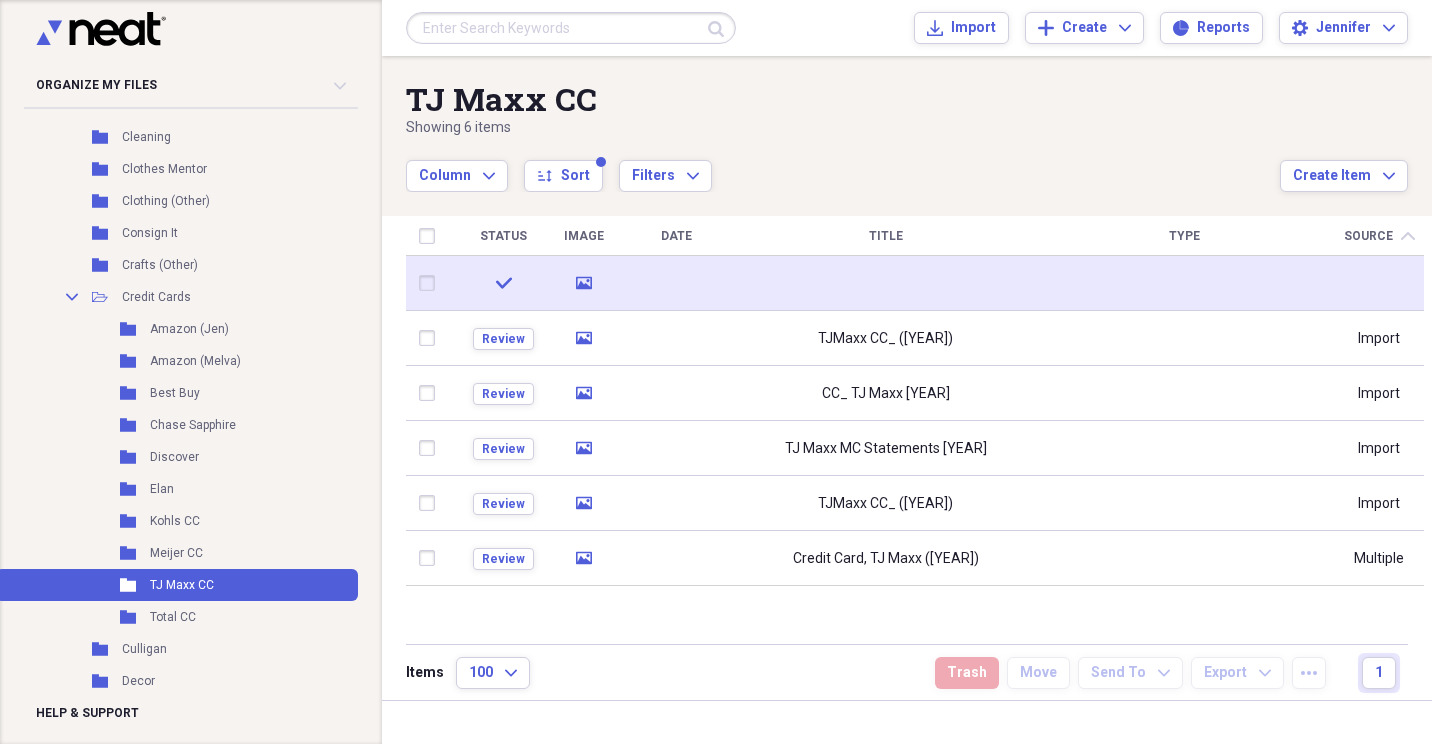 click at bounding box center [431, 283] 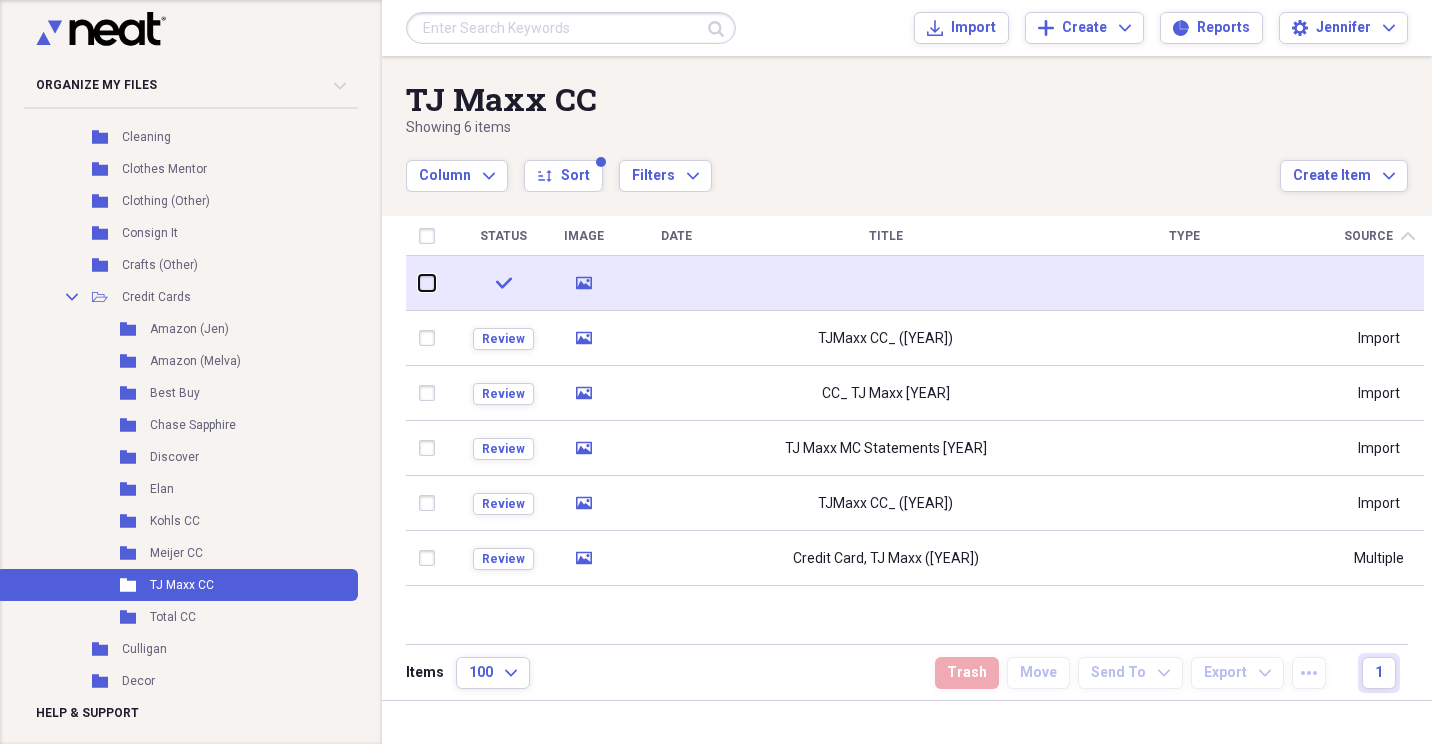 click at bounding box center (419, 283) 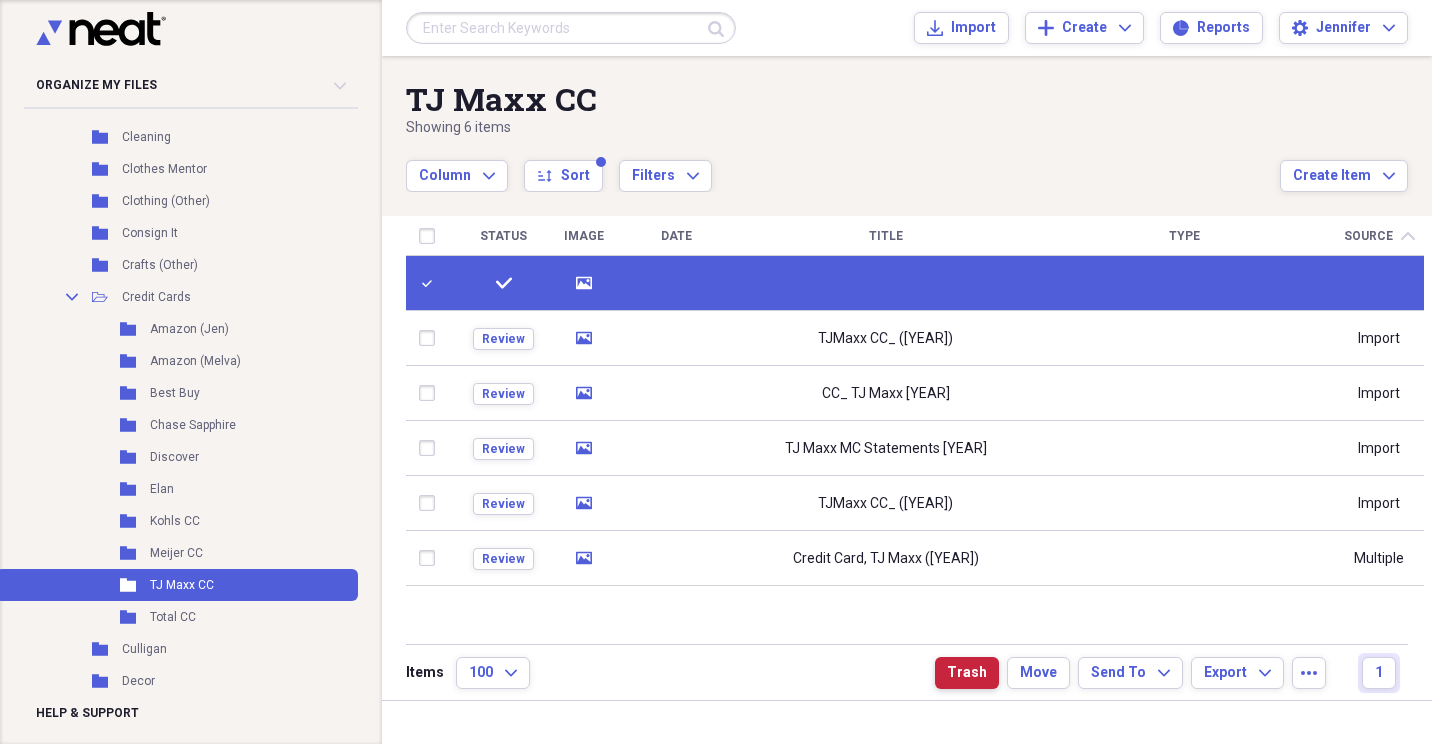 click on "Trash" at bounding box center [967, 673] 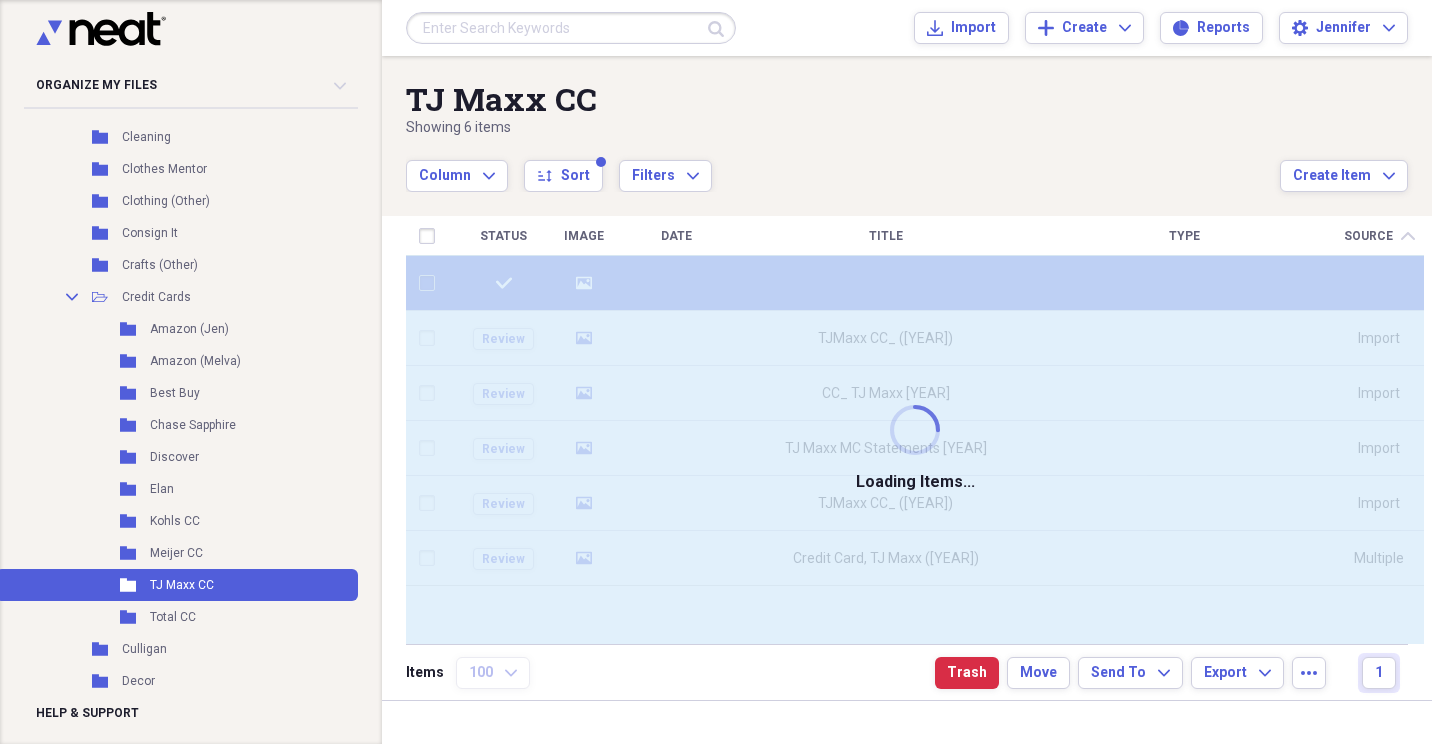 checkbox on "false" 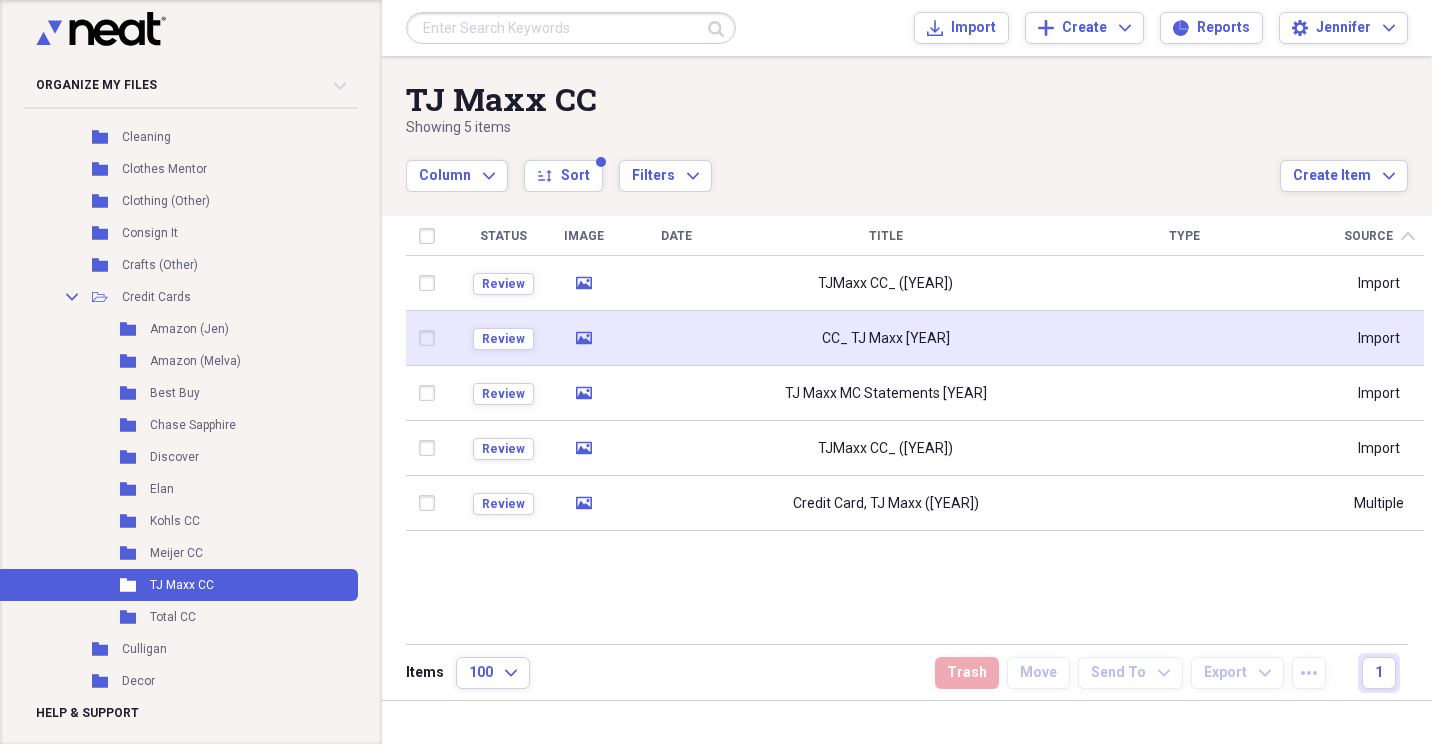 click on "CC_ TJ Maxx [YEAR]" at bounding box center [886, 339] 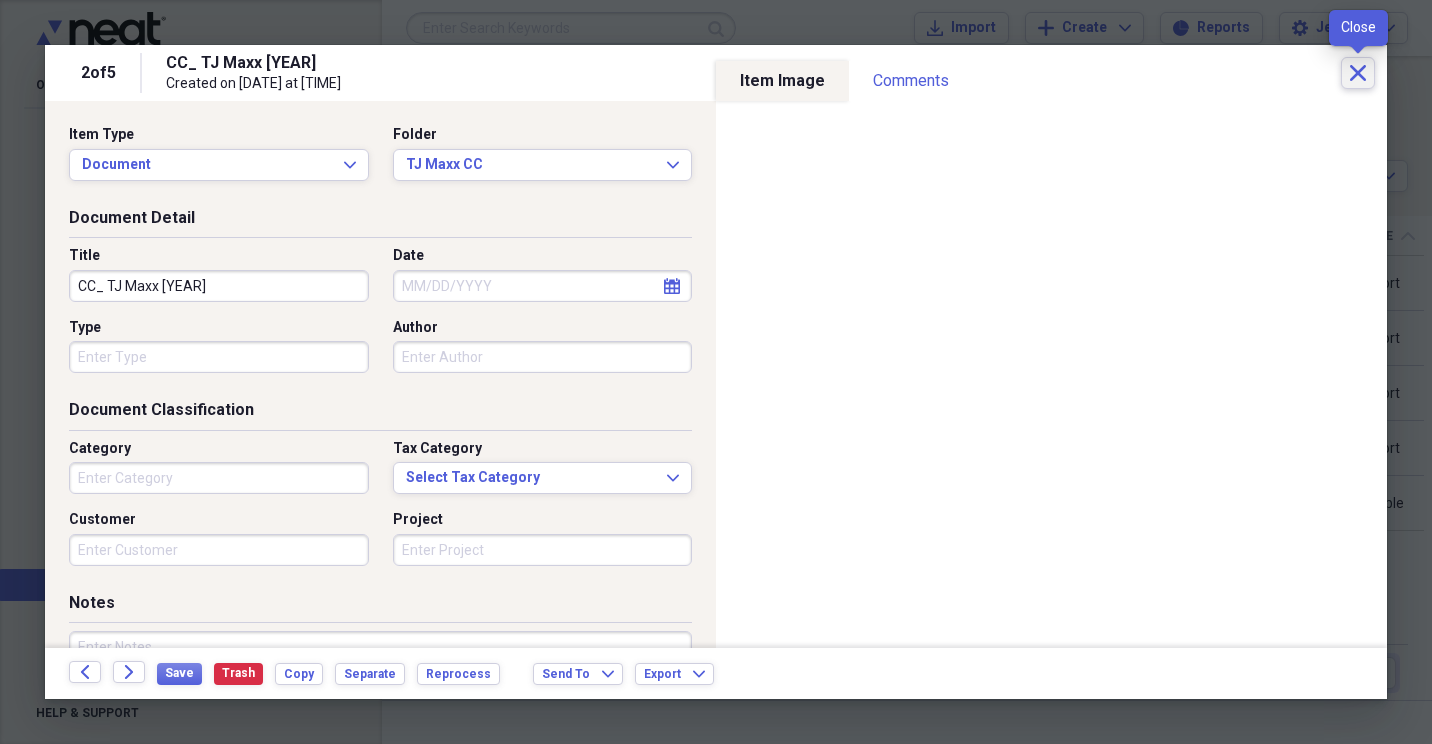 click on "Close" 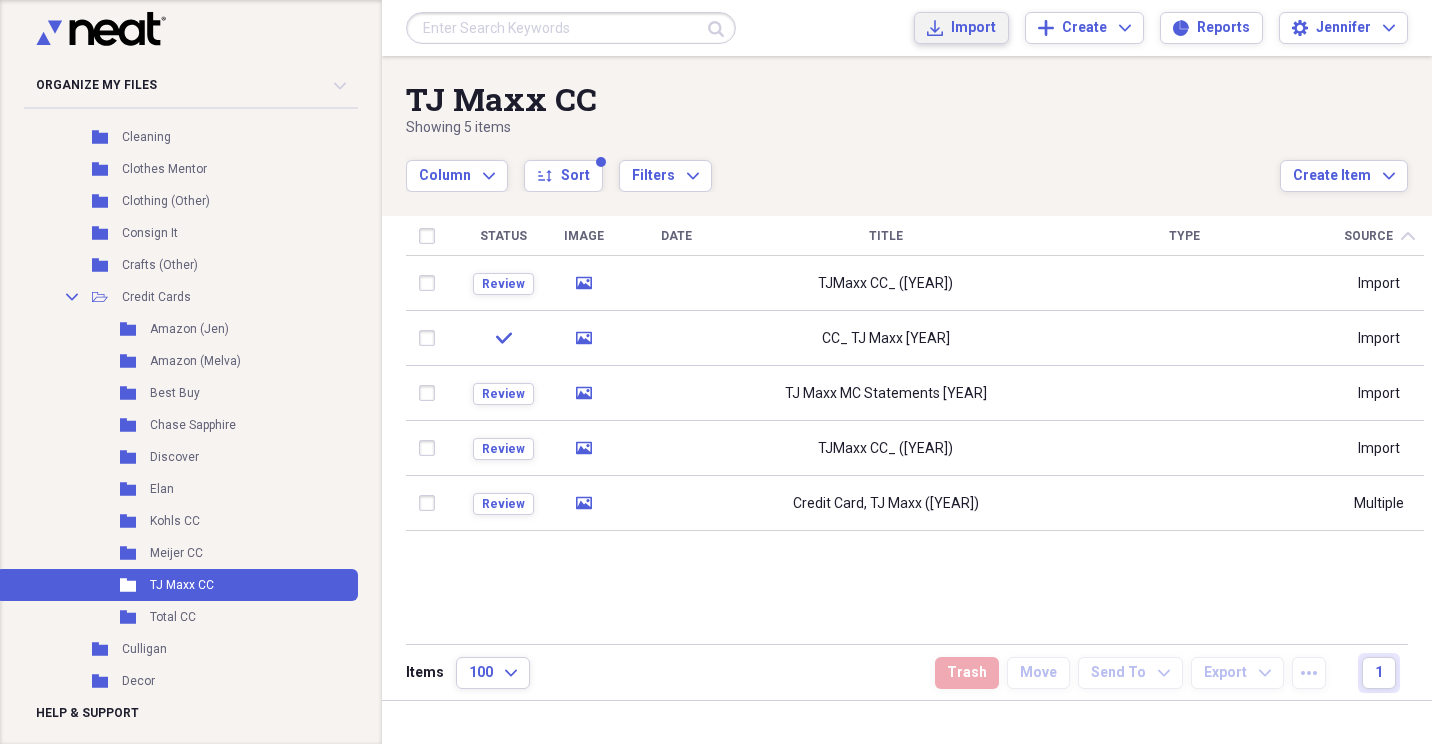 click on "Import Import" at bounding box center (961, 28) 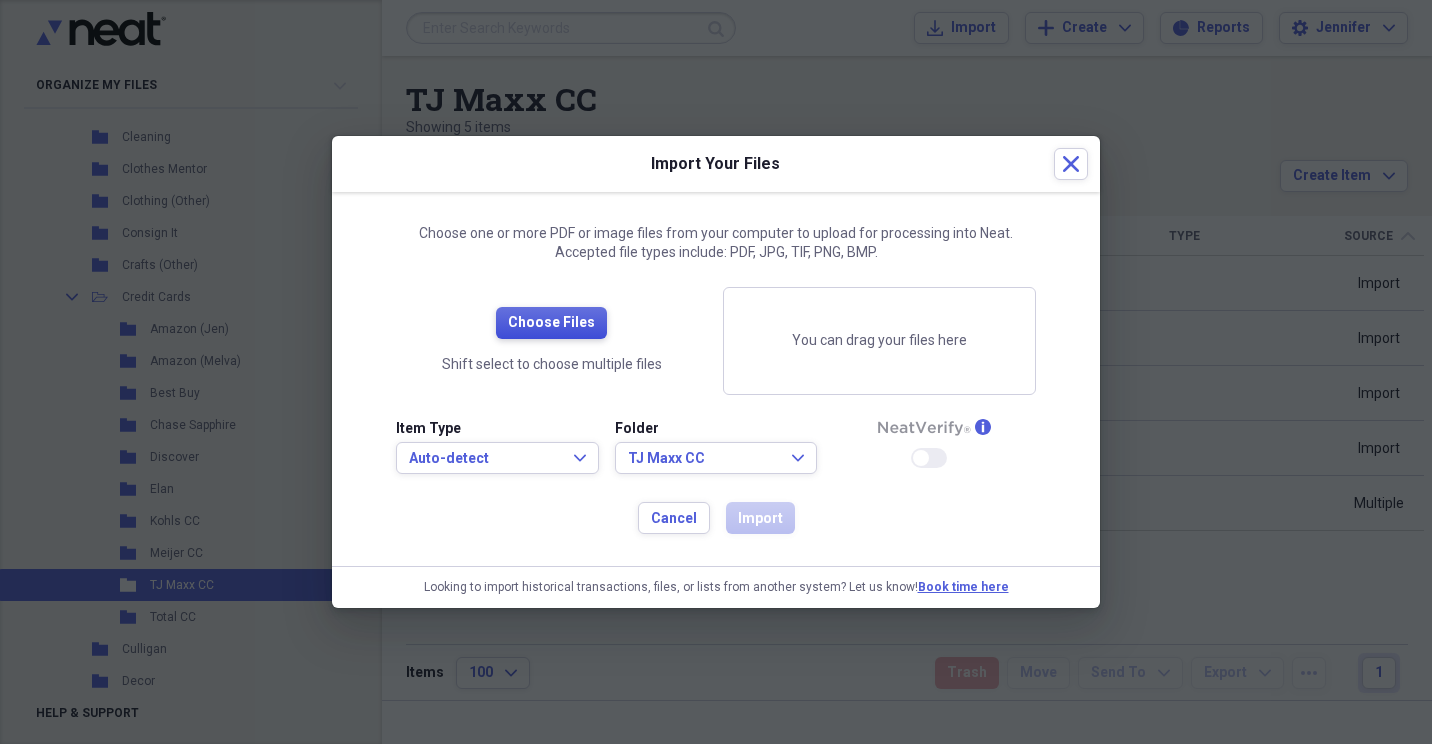 click on "Choose Files" at bounding box center [551, 323] 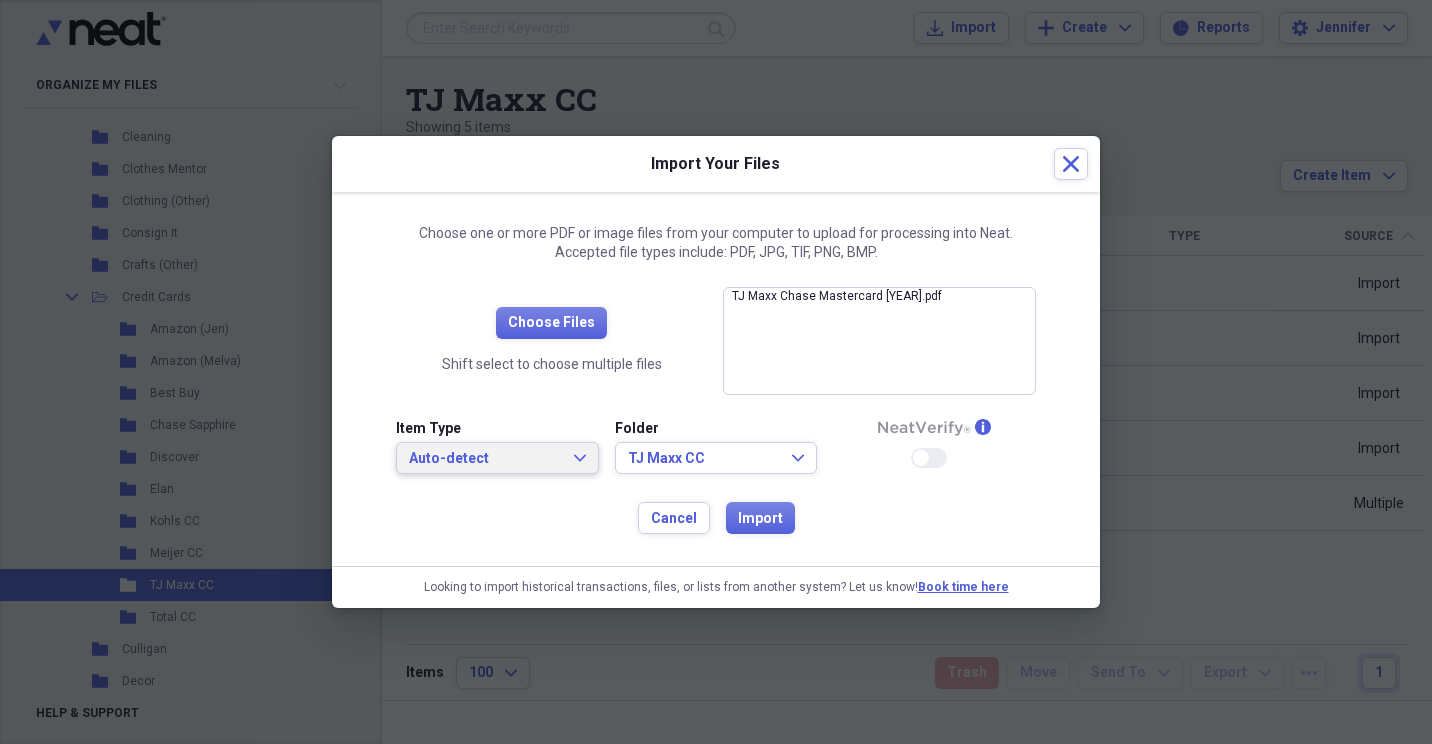 click on "Auto-detect Expand" at bounding box center (497, 459) 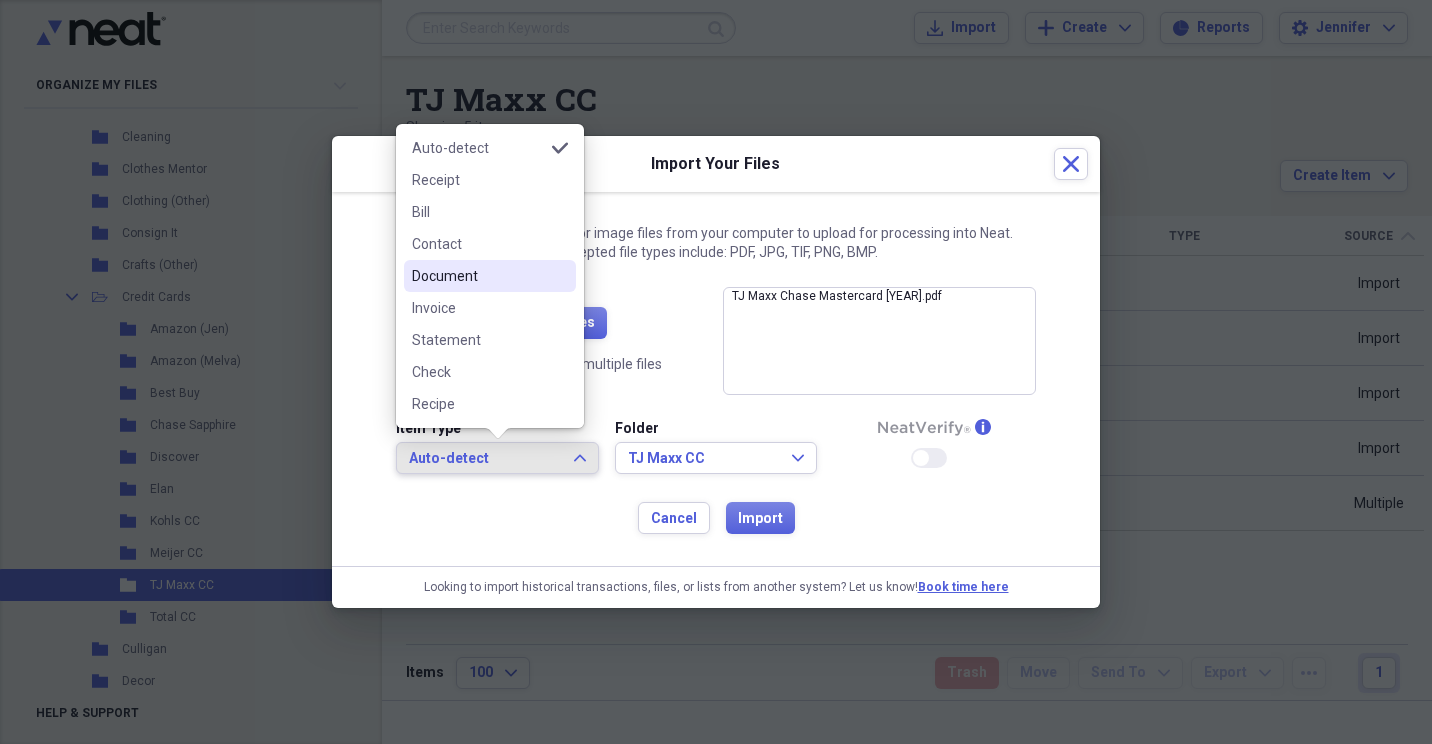 click on "Document" at bounding box center (478, 276) 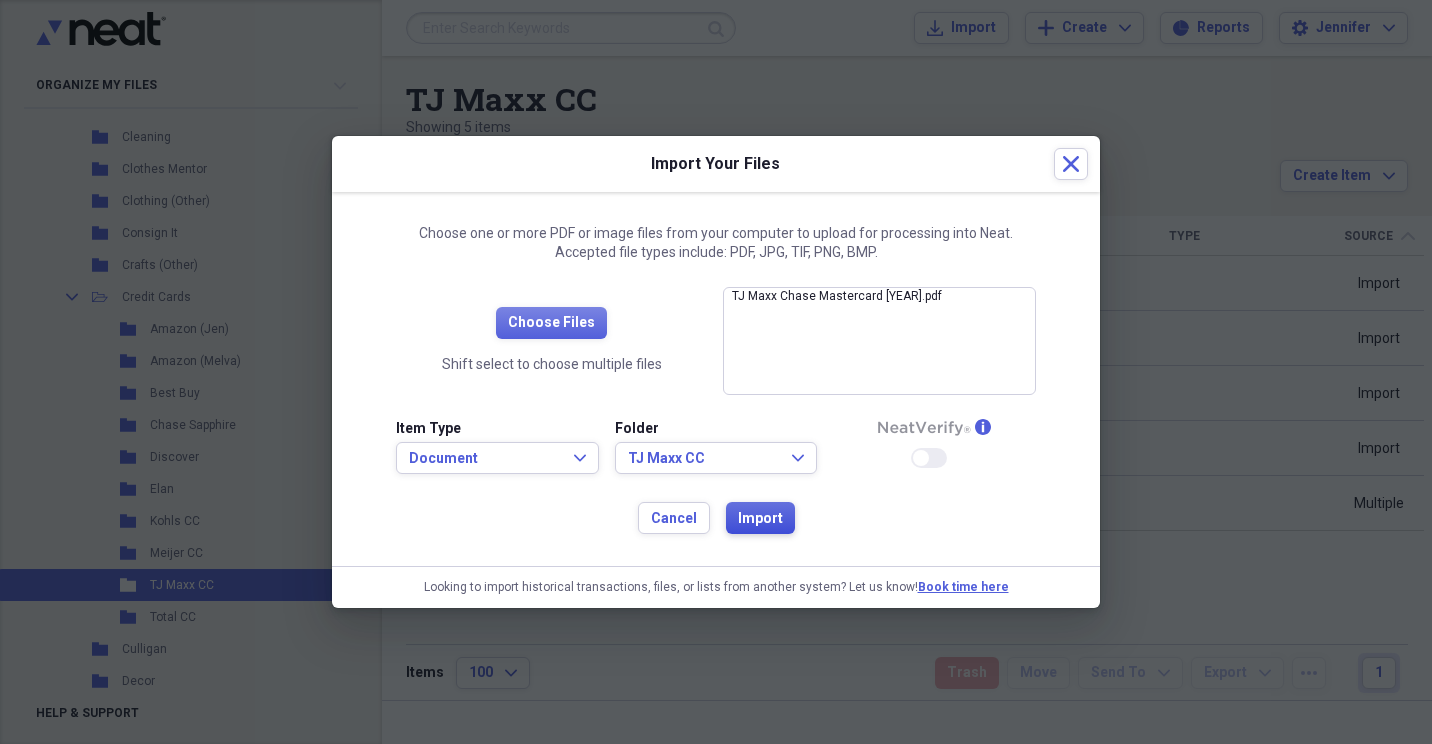 click on "Import" at bounding box center [760, 519] 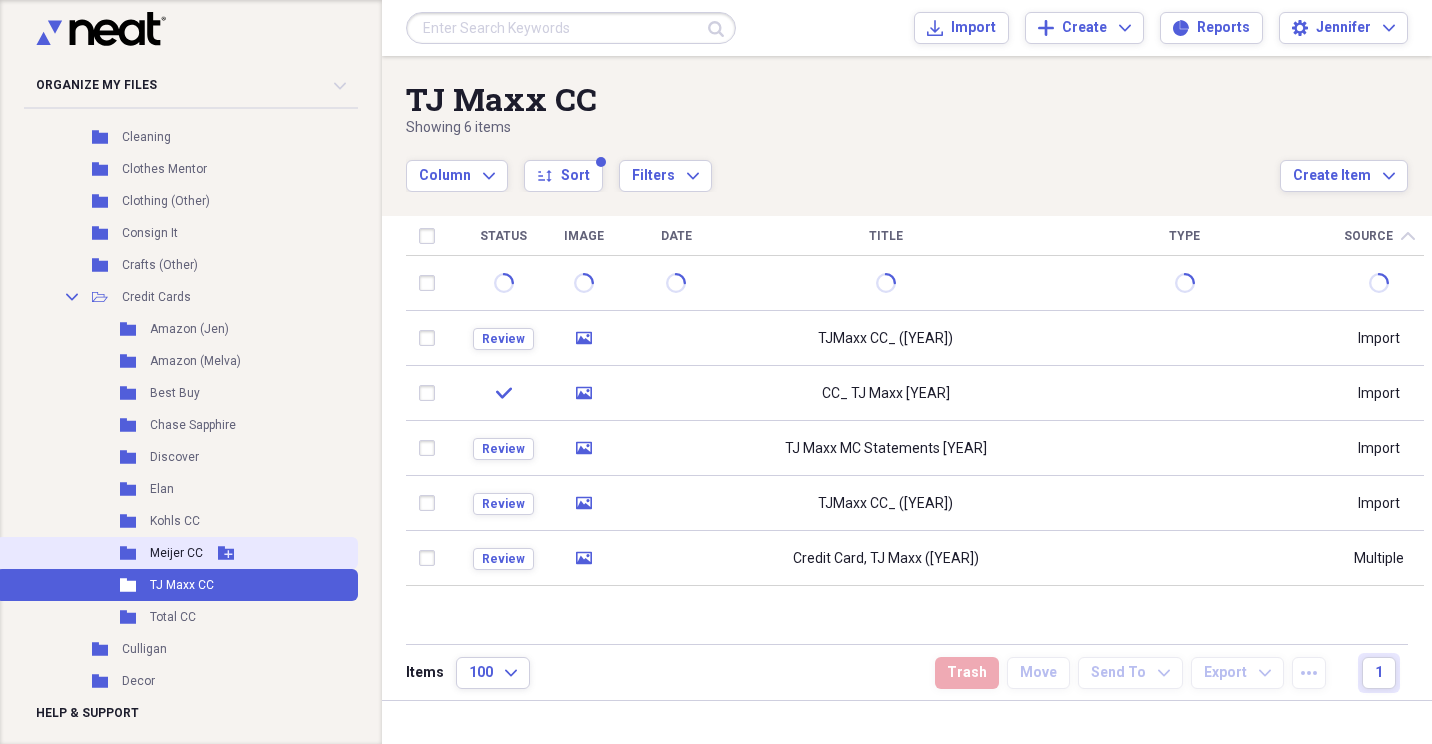 click on "Meijer CC" at bounding box center [176, 553] 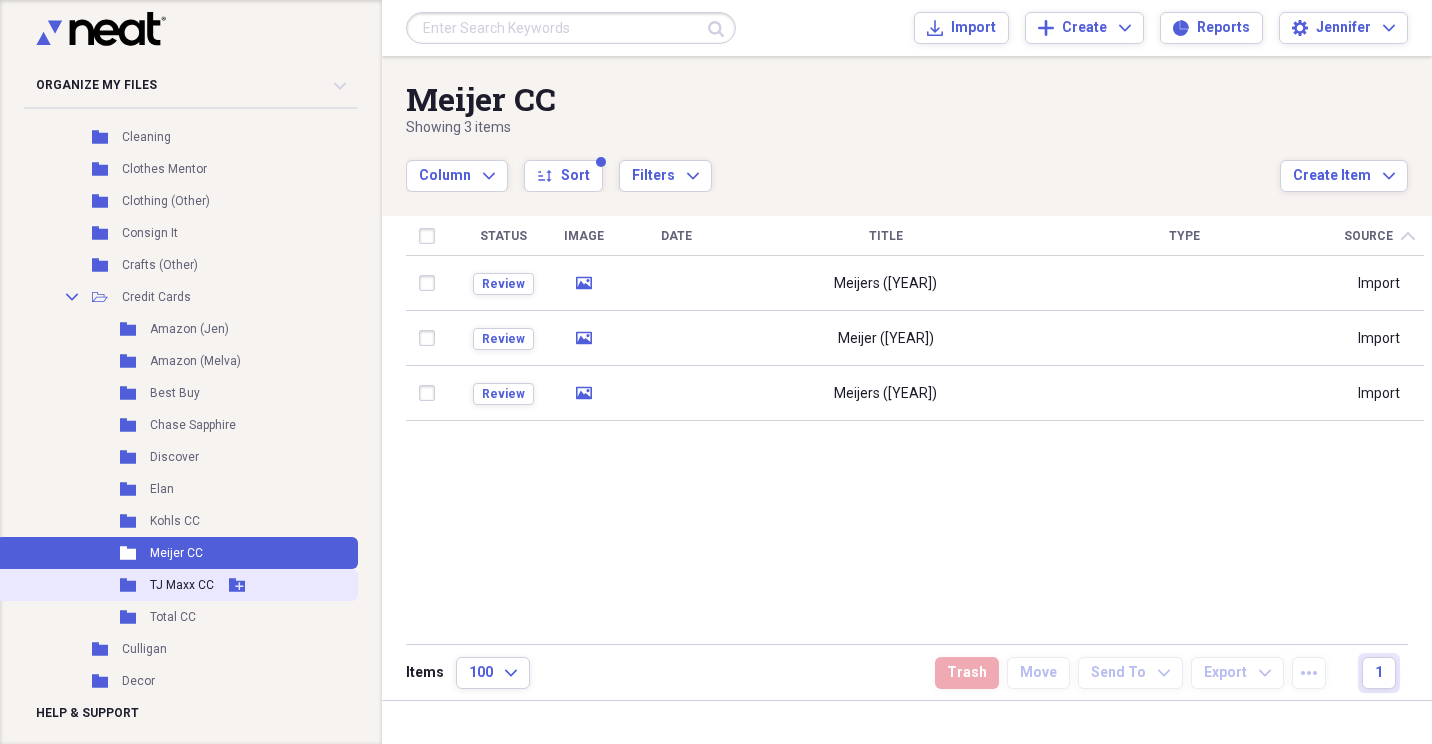 click on "TJ Maxx CC" at bounding box center (182, 585) 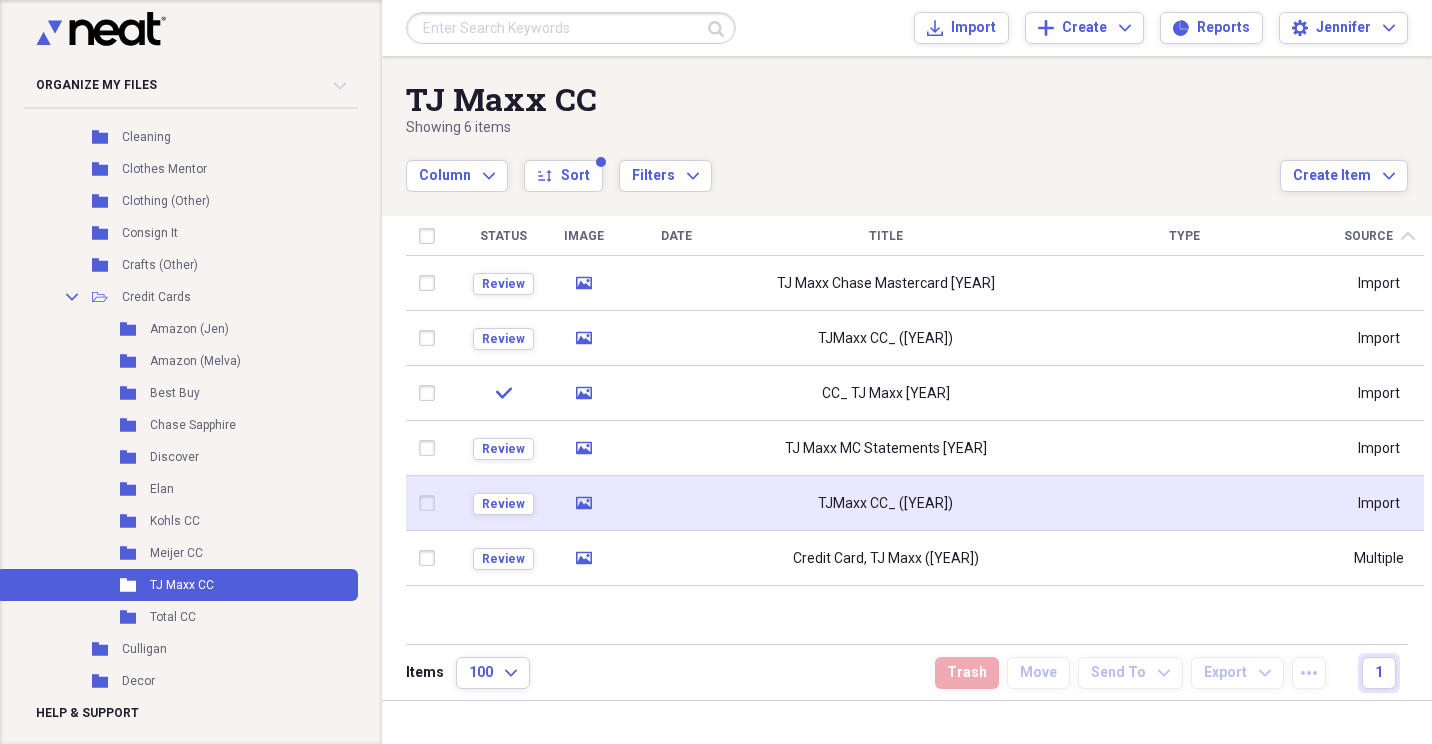 click at bounding box center [1184, 503] 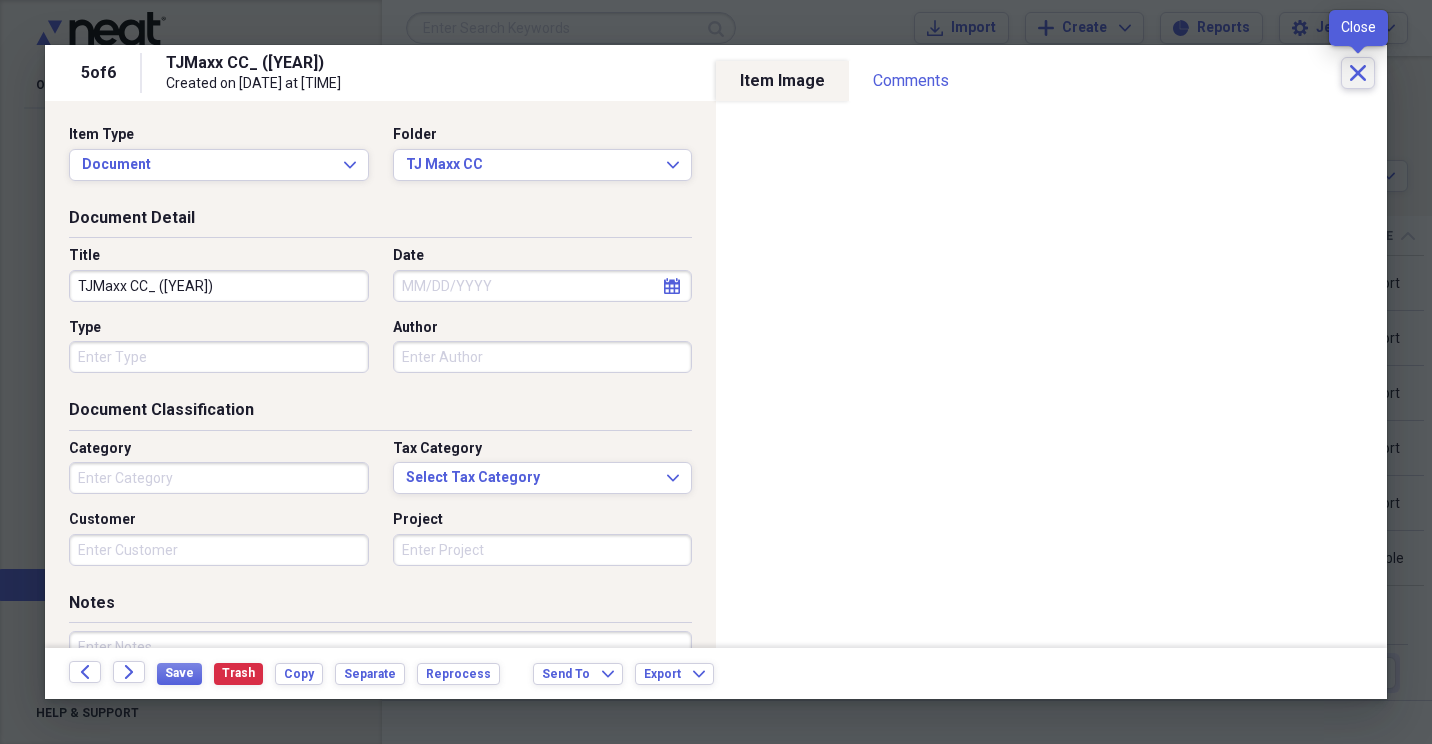 click on "Close" 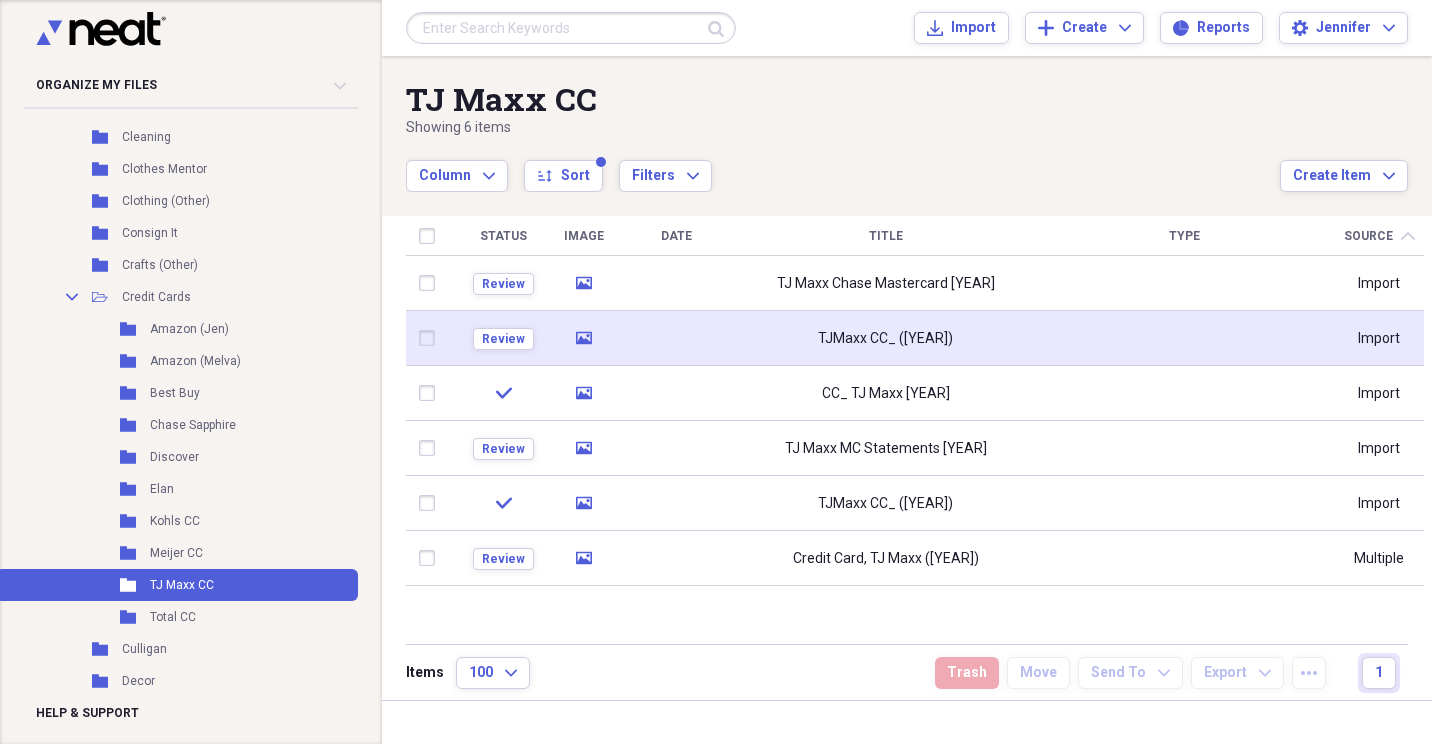 click at bounding box center [1184, 338] 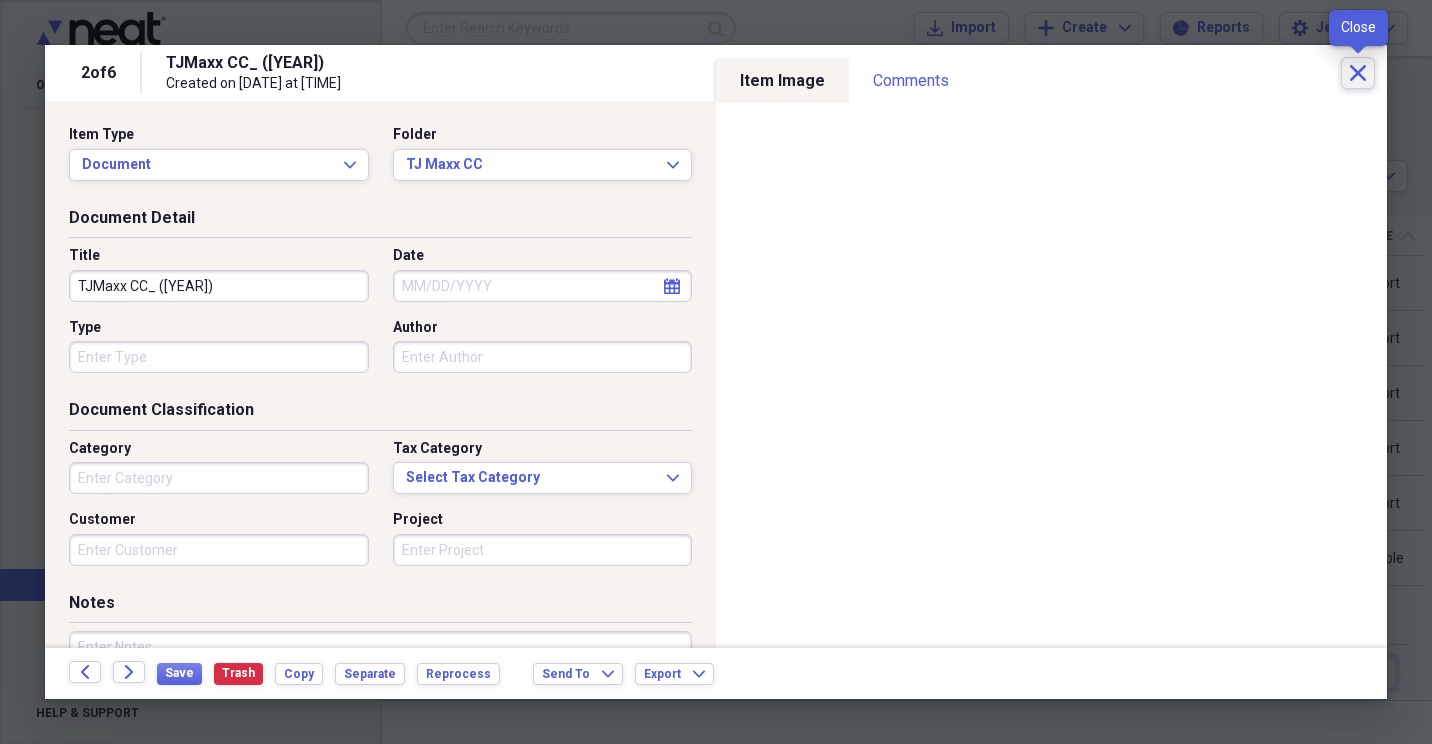 click on "Close" 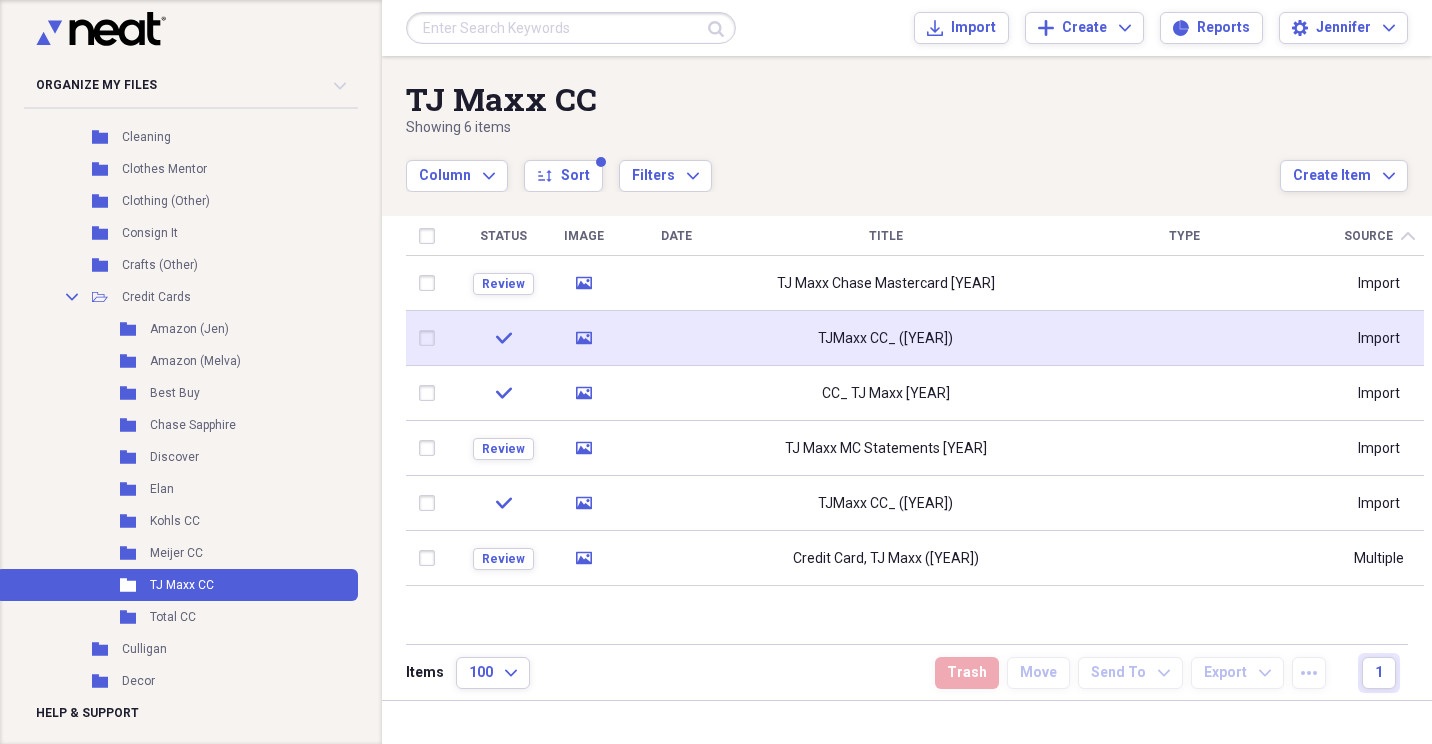 click at bounding box center (431, 338) 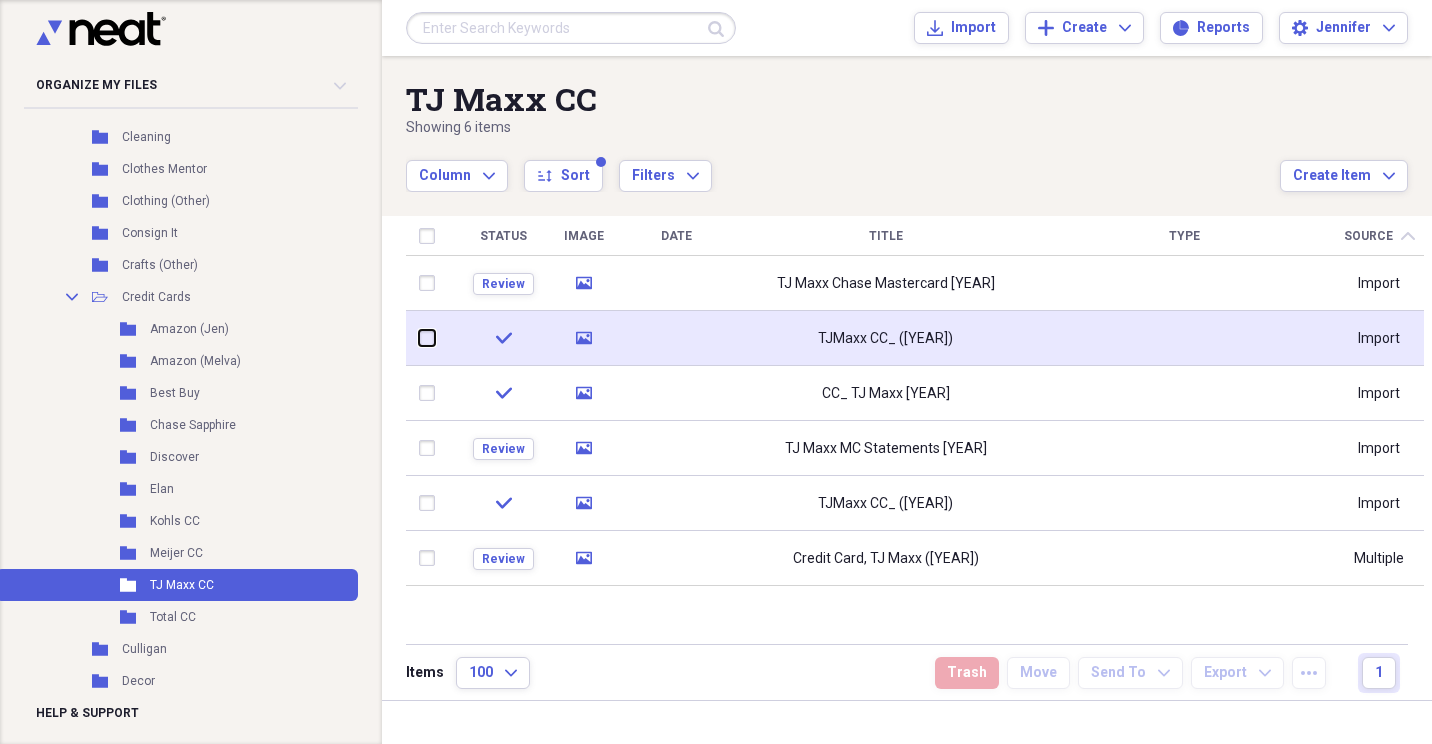 click at bounding box center (419, 338) 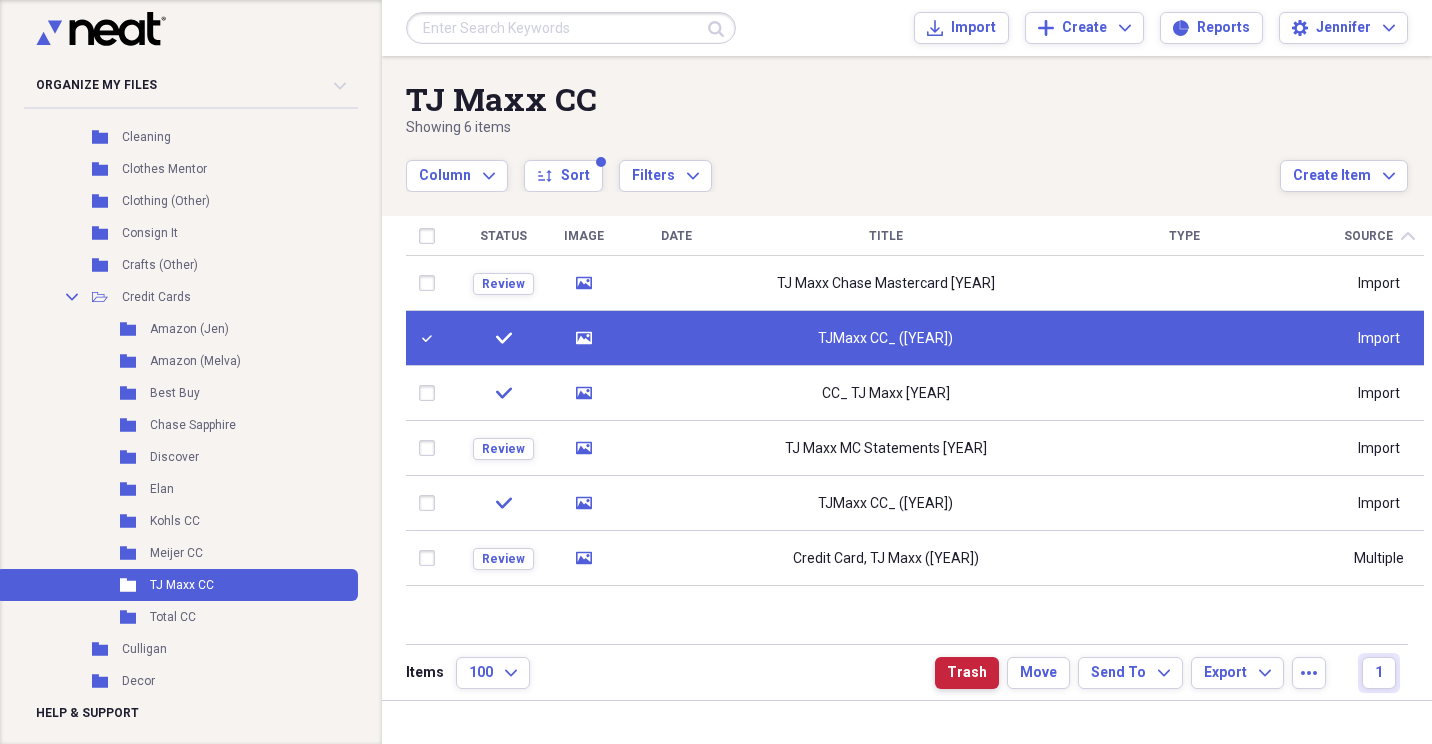 click on "Trash" at bounding box center [967, 673] 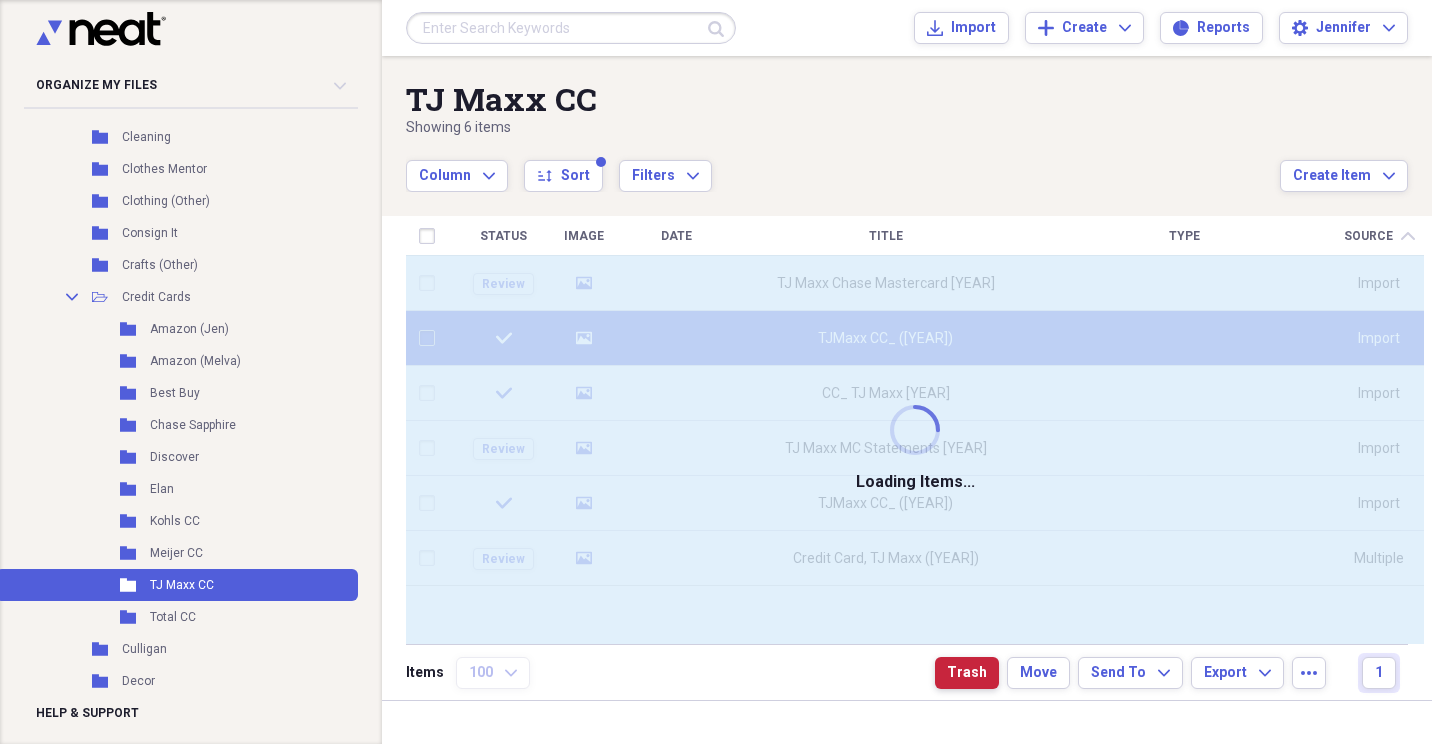 checkbox on "false" 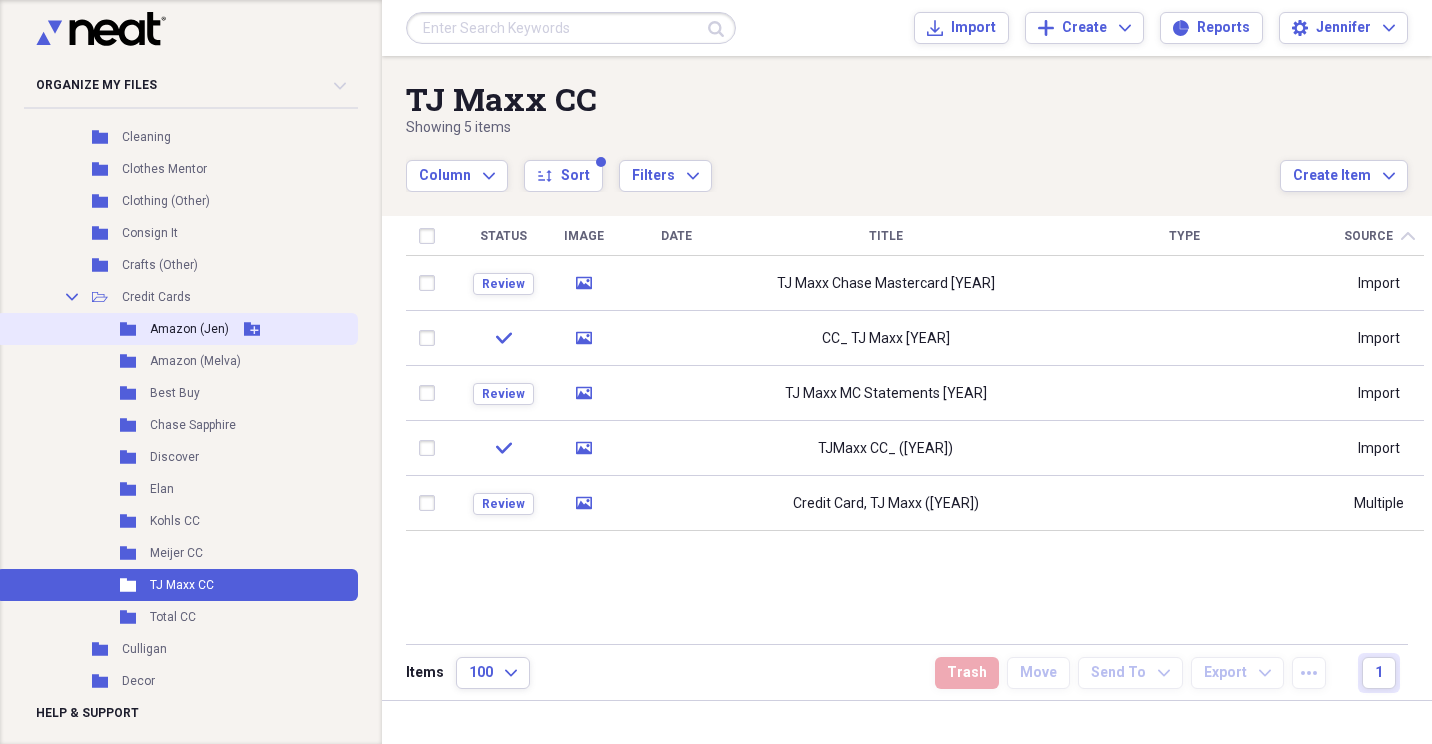 click on "Amazon (Jen)" at bounding box center (189, 329) 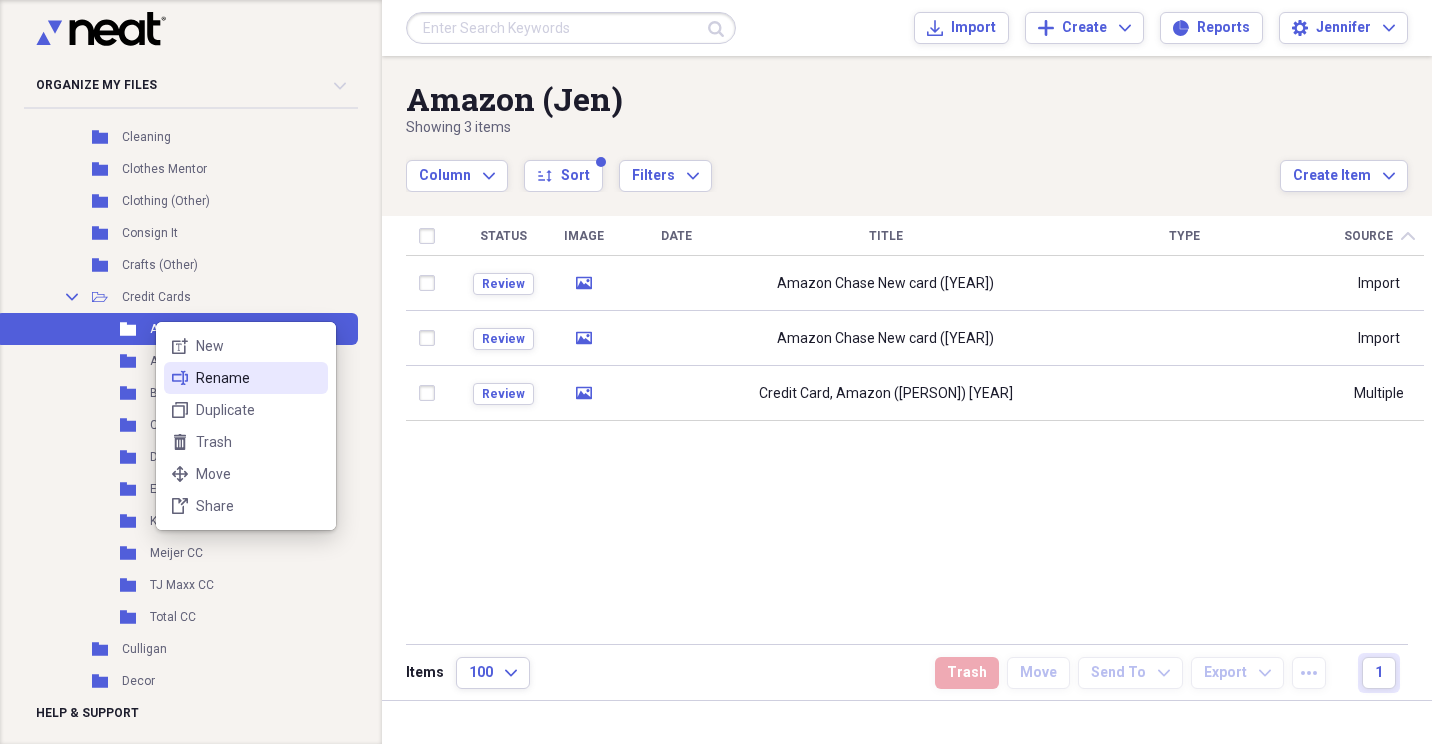 click on "Rename" at bounding box center [258, 378] 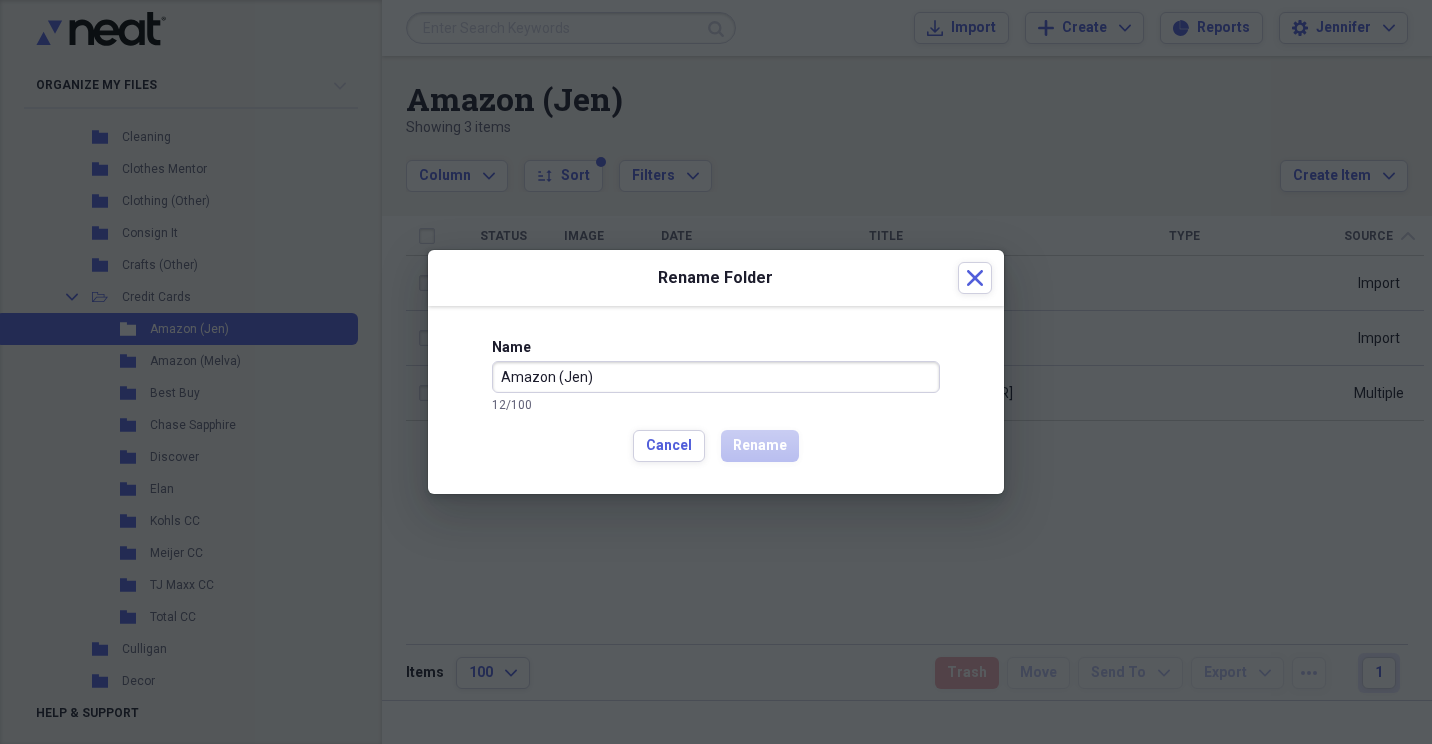 click on "Amazon (Jen)" at bounding box center [716, 377] 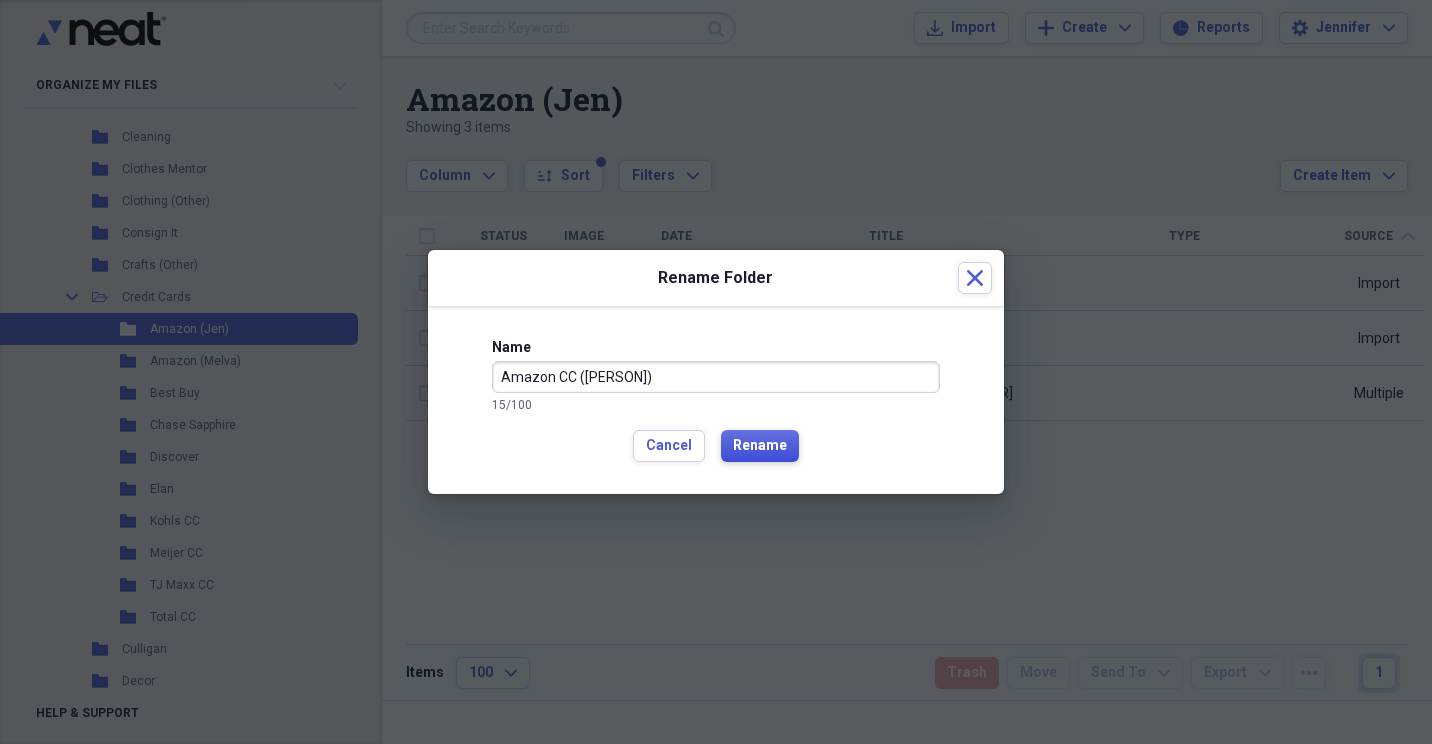 type on "Amazon CC ([PERSON])" 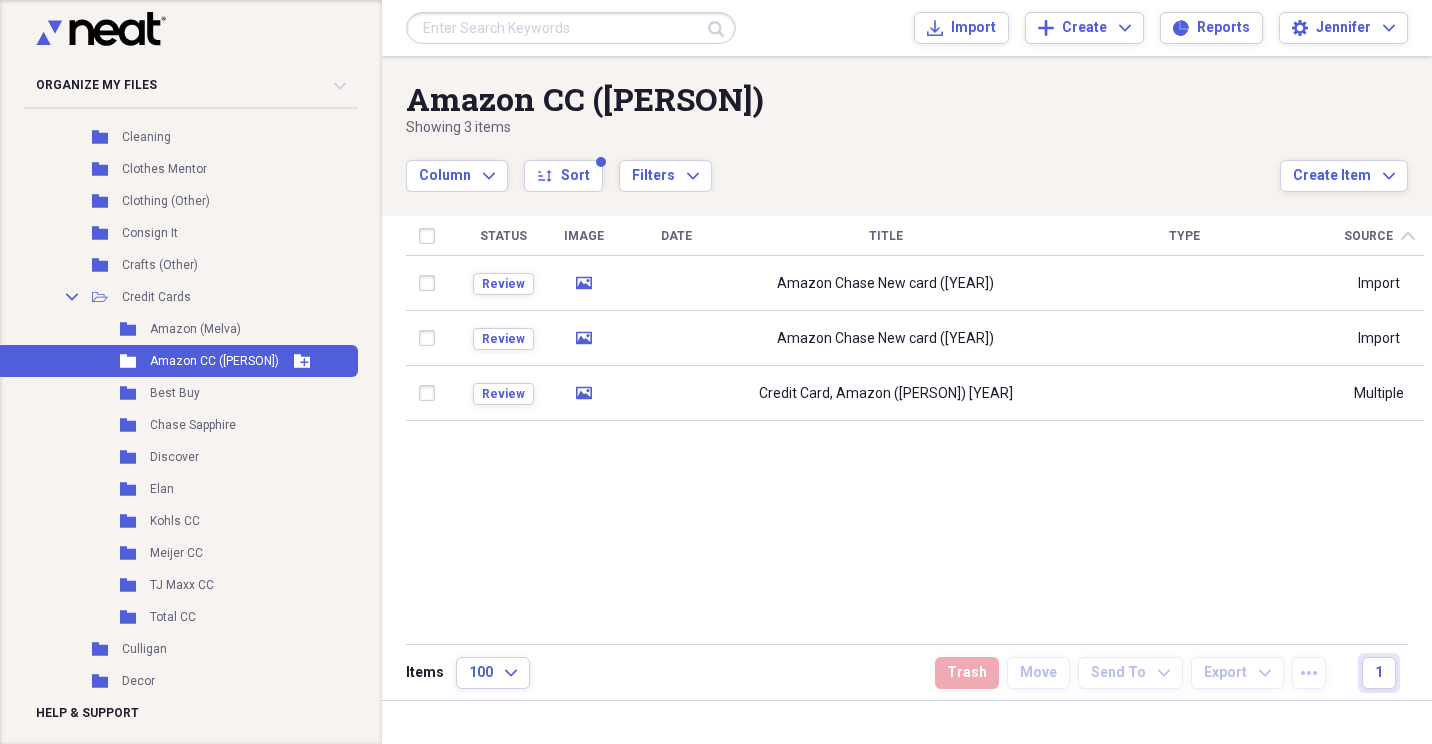 click on "Amazon CC ([PERSON])" at bounding box center (214, 361) 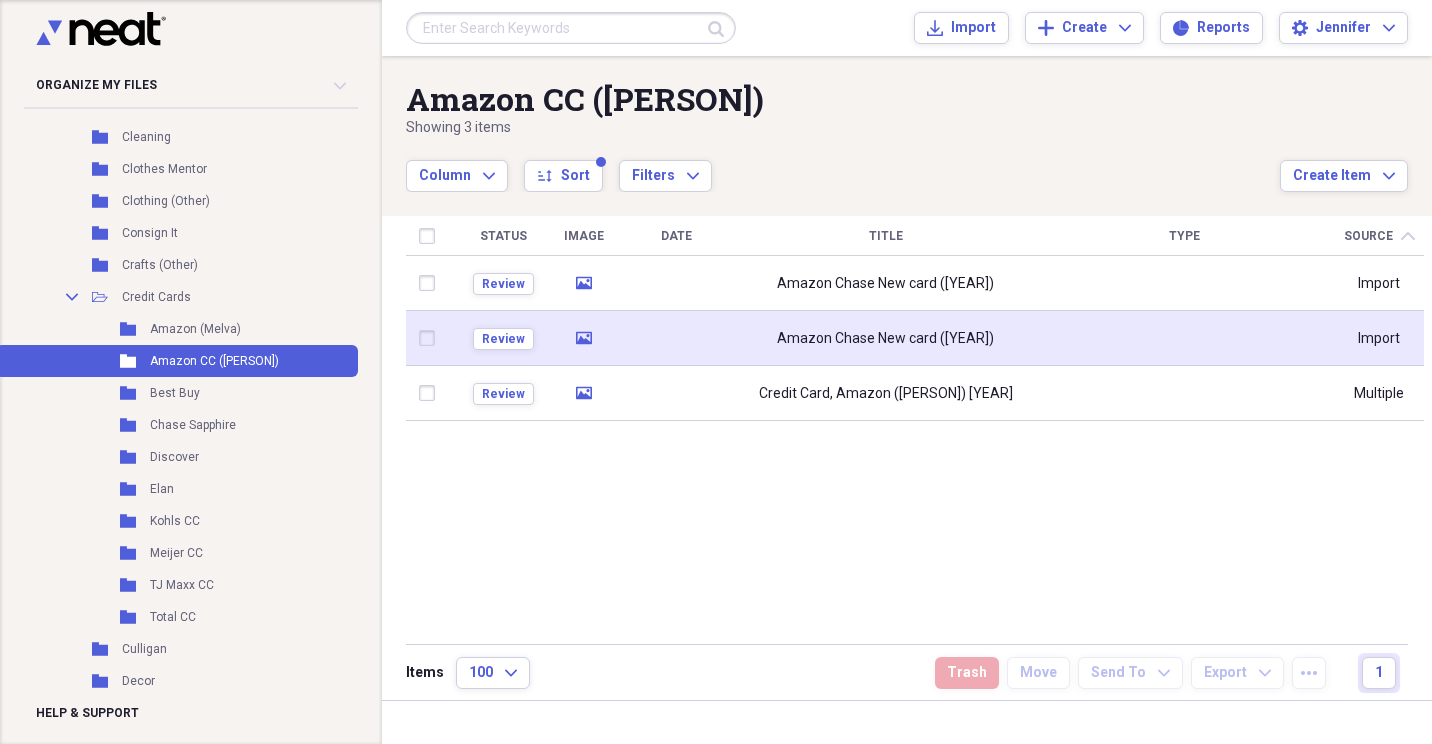 click on "Amazon Chase New card ([YEAR])" at bounding box center [885, 339] 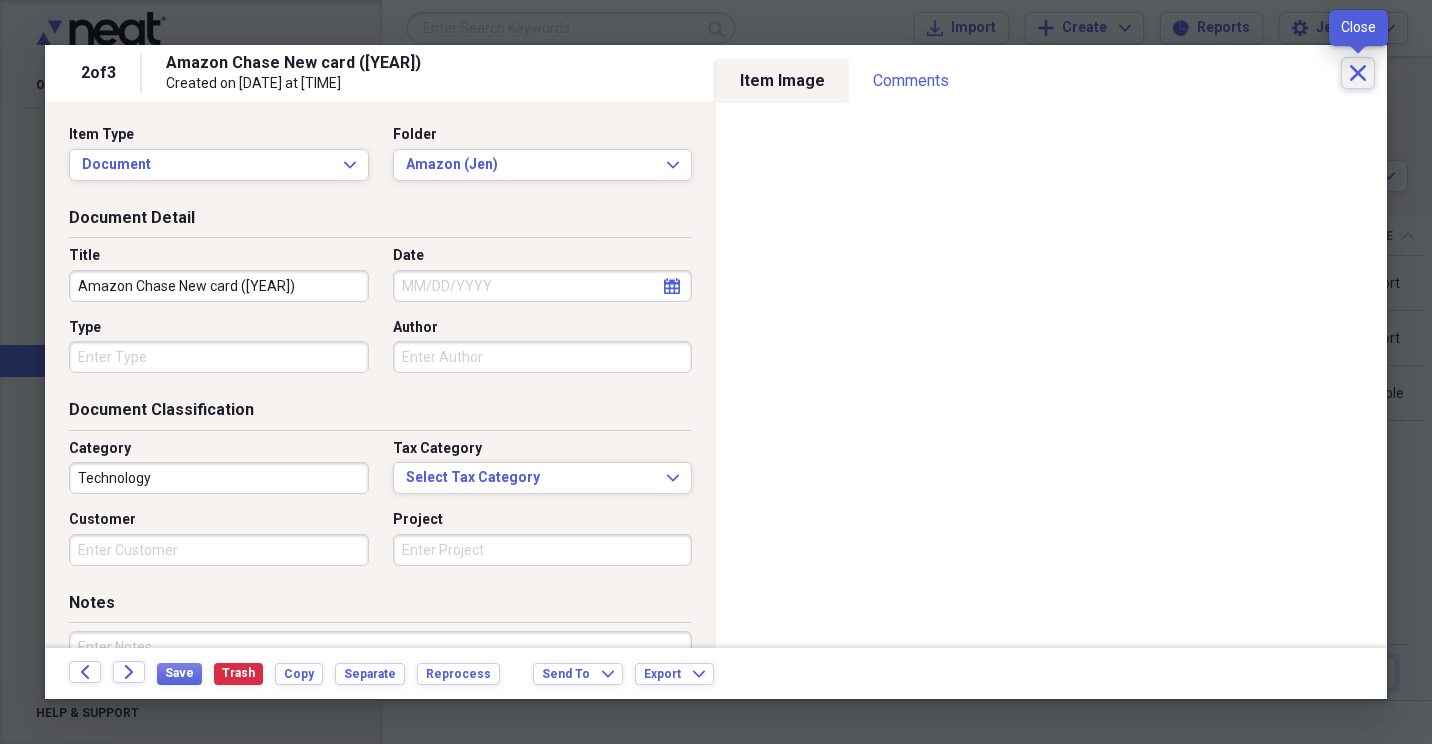 click on "Close" 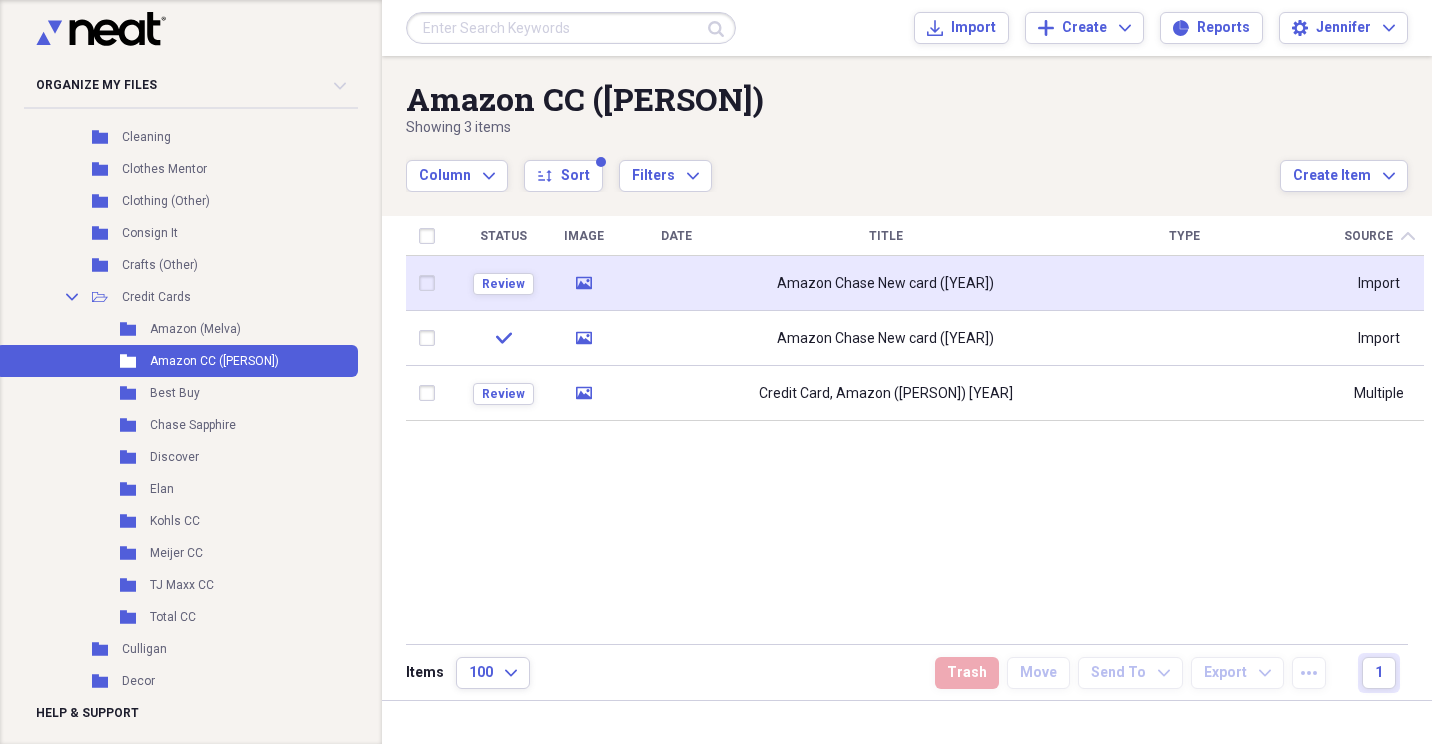 click on "Amazon Chase New card ([YEAR])" at bounding box center [885, 284] 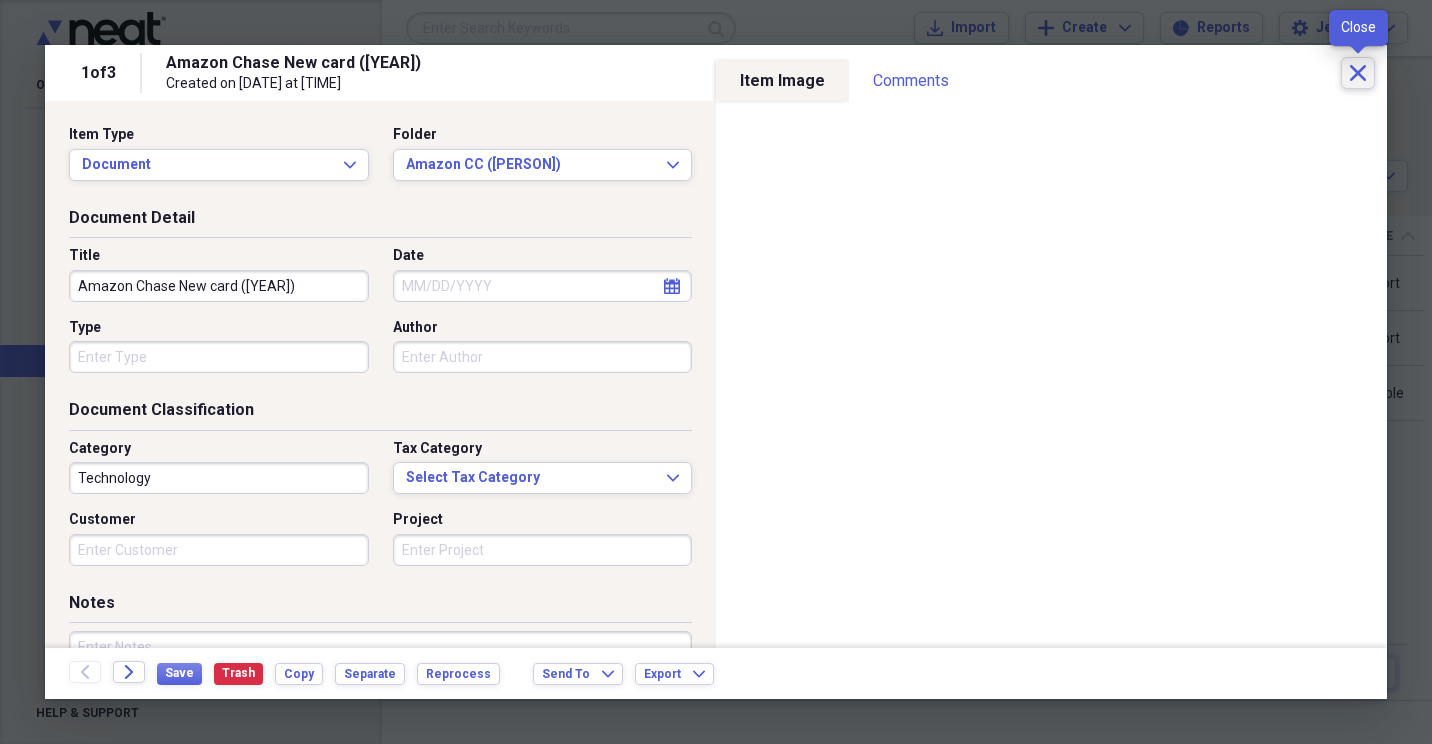 click on "Close" 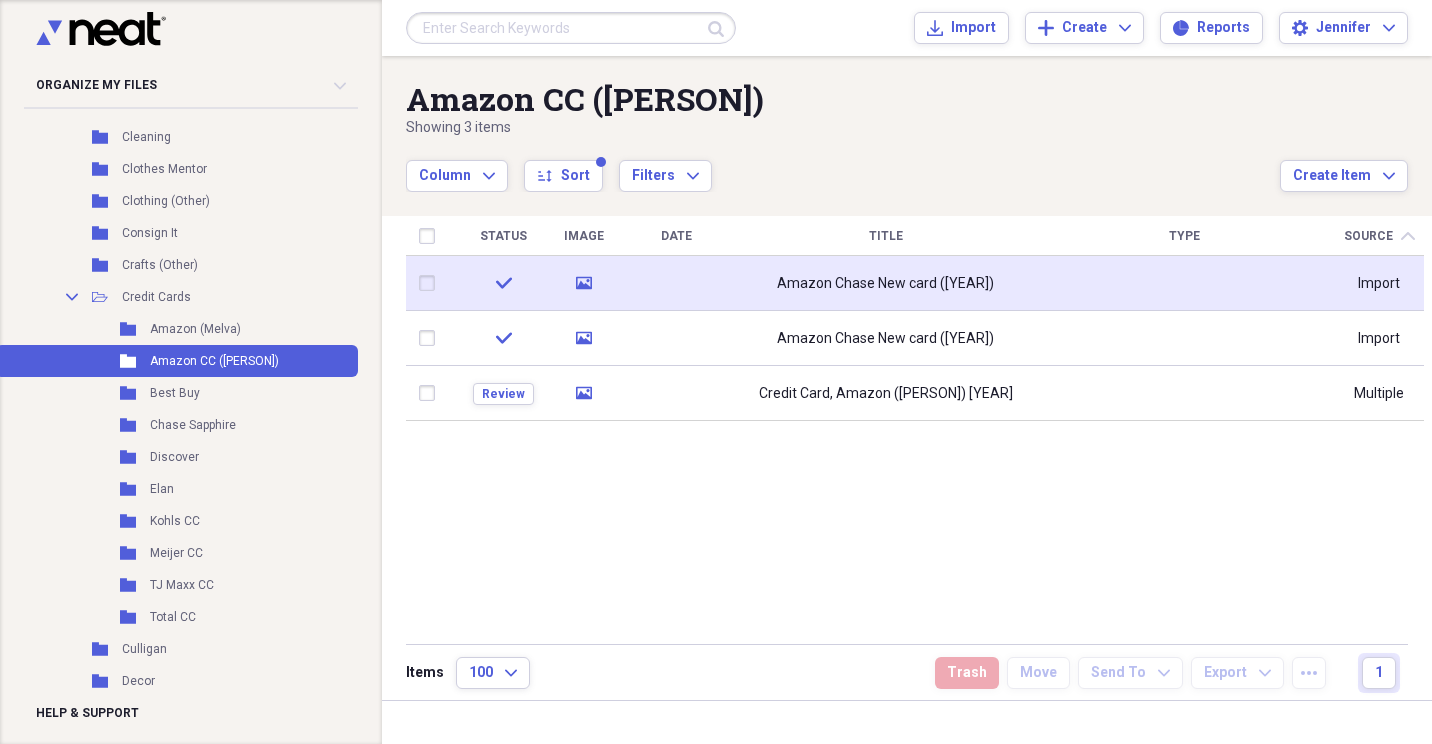 click at bounding box center [431, 283] 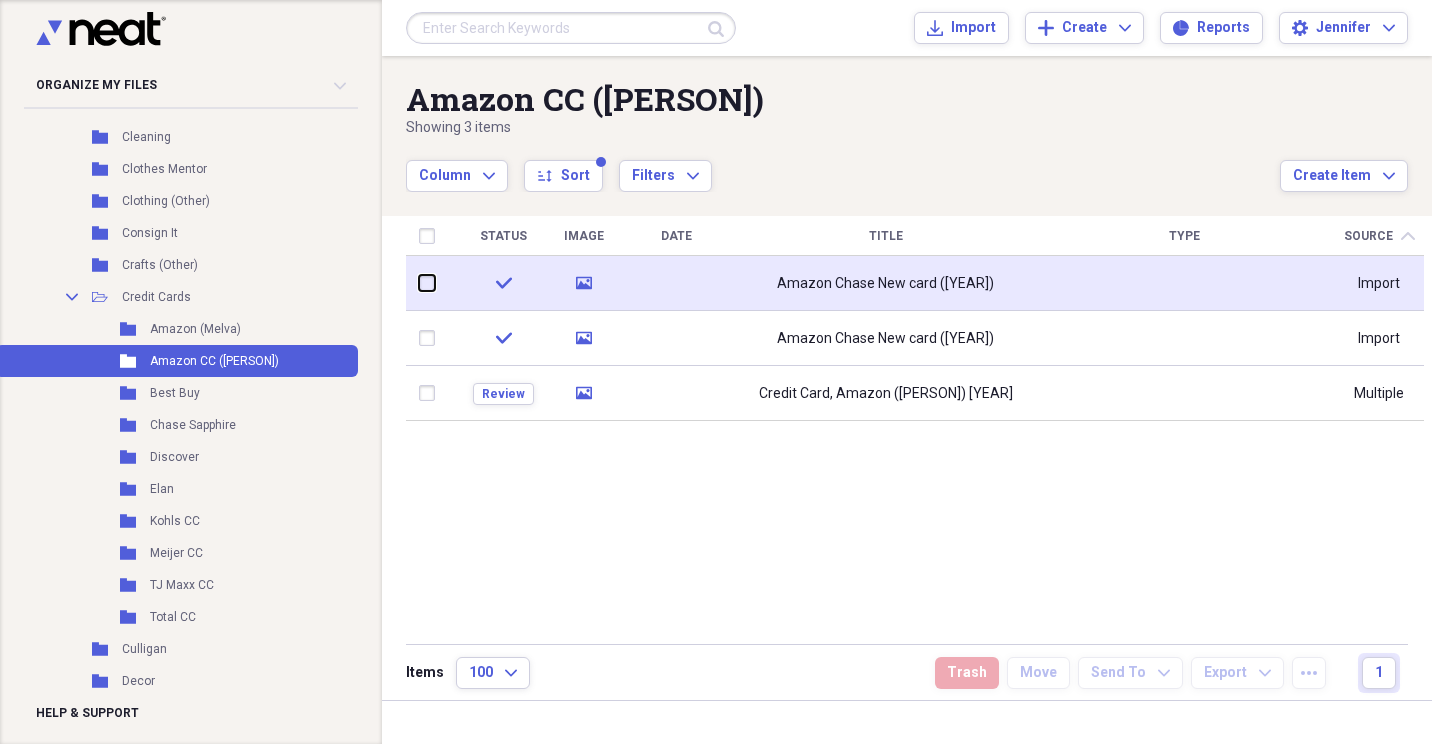 click at bounding box center (419, 283) 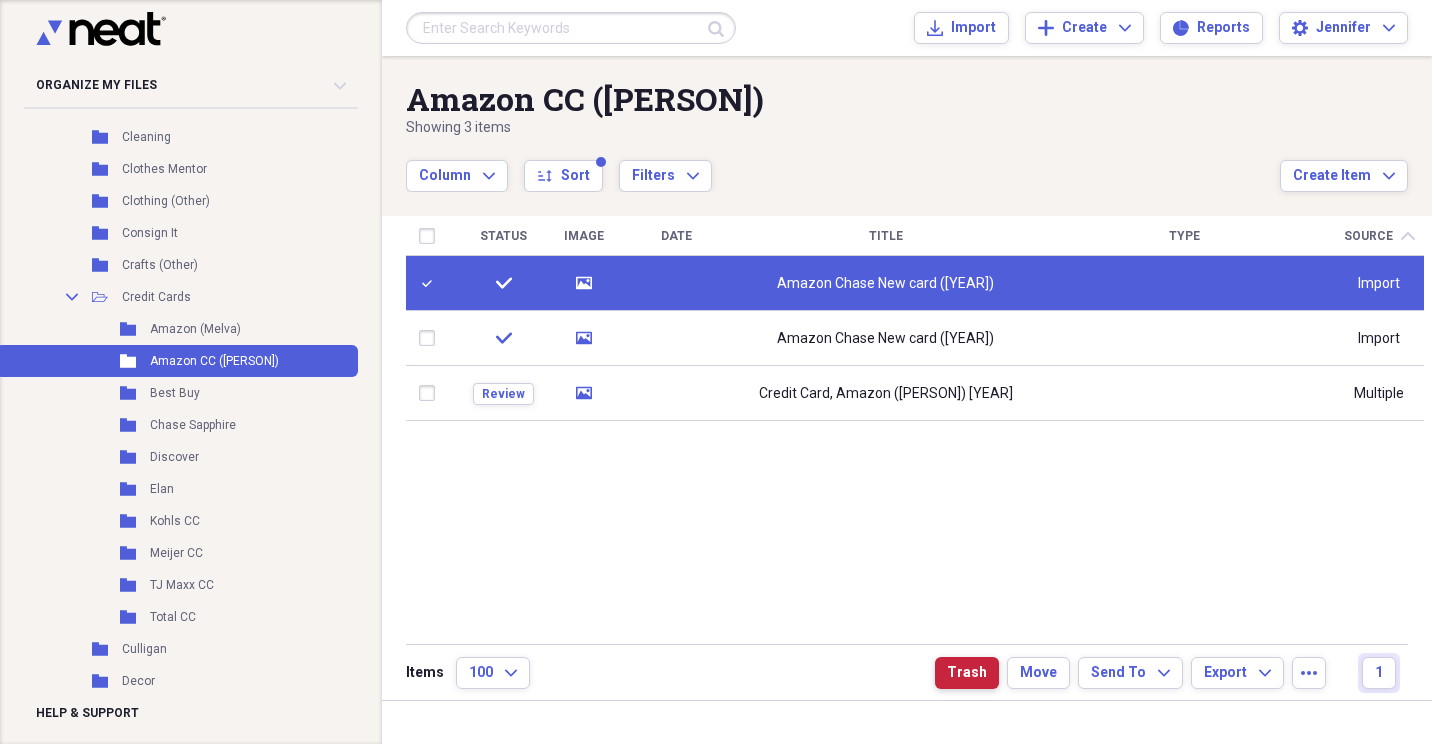 click on "Trash" at bounding box center (967, 673) 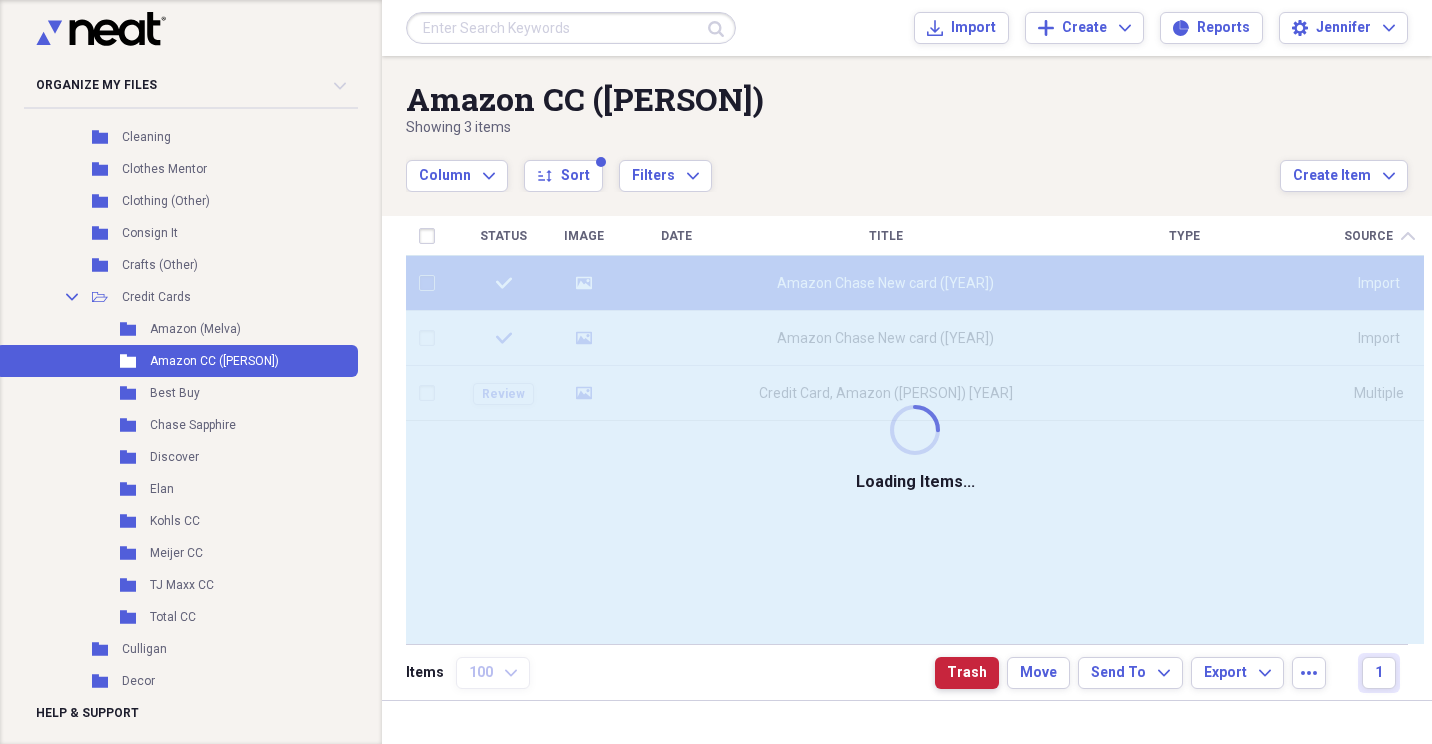 checkbox on "false" 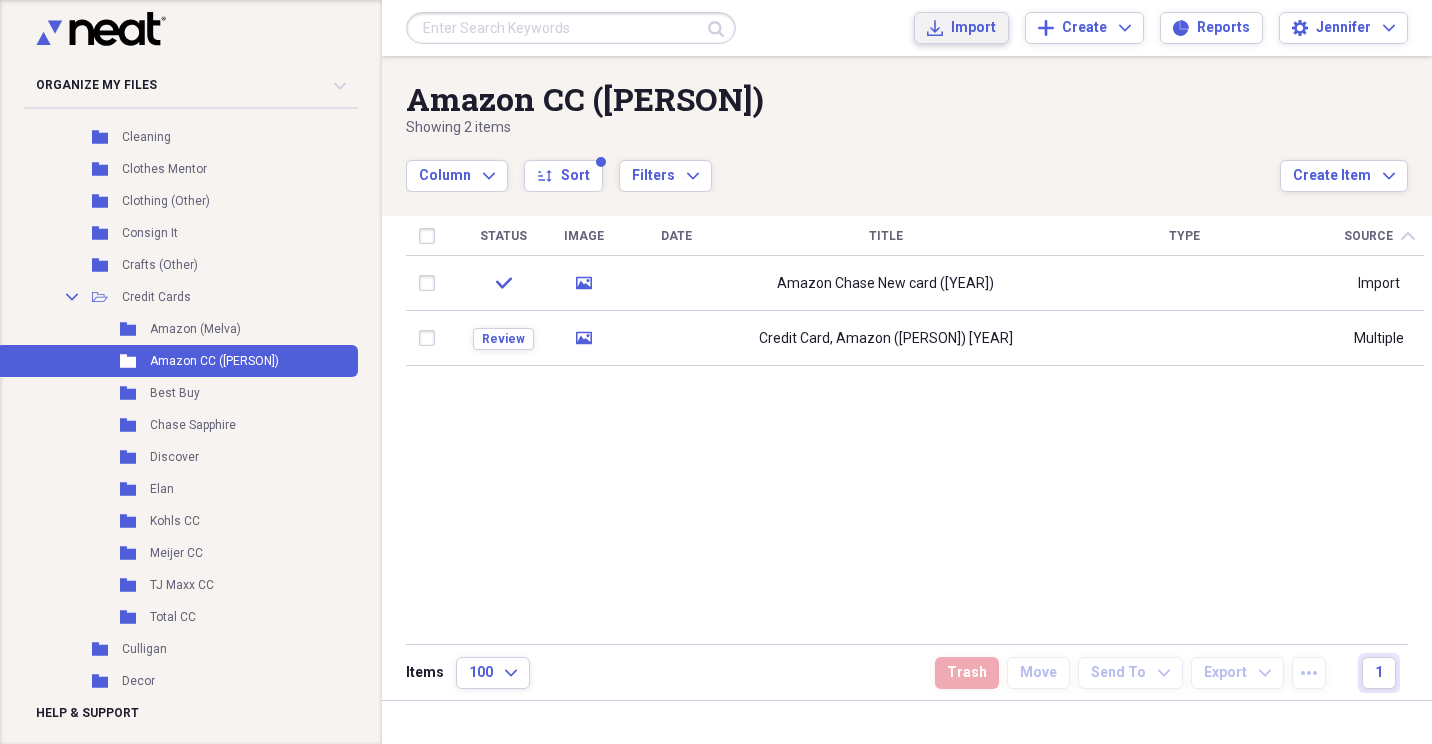 click 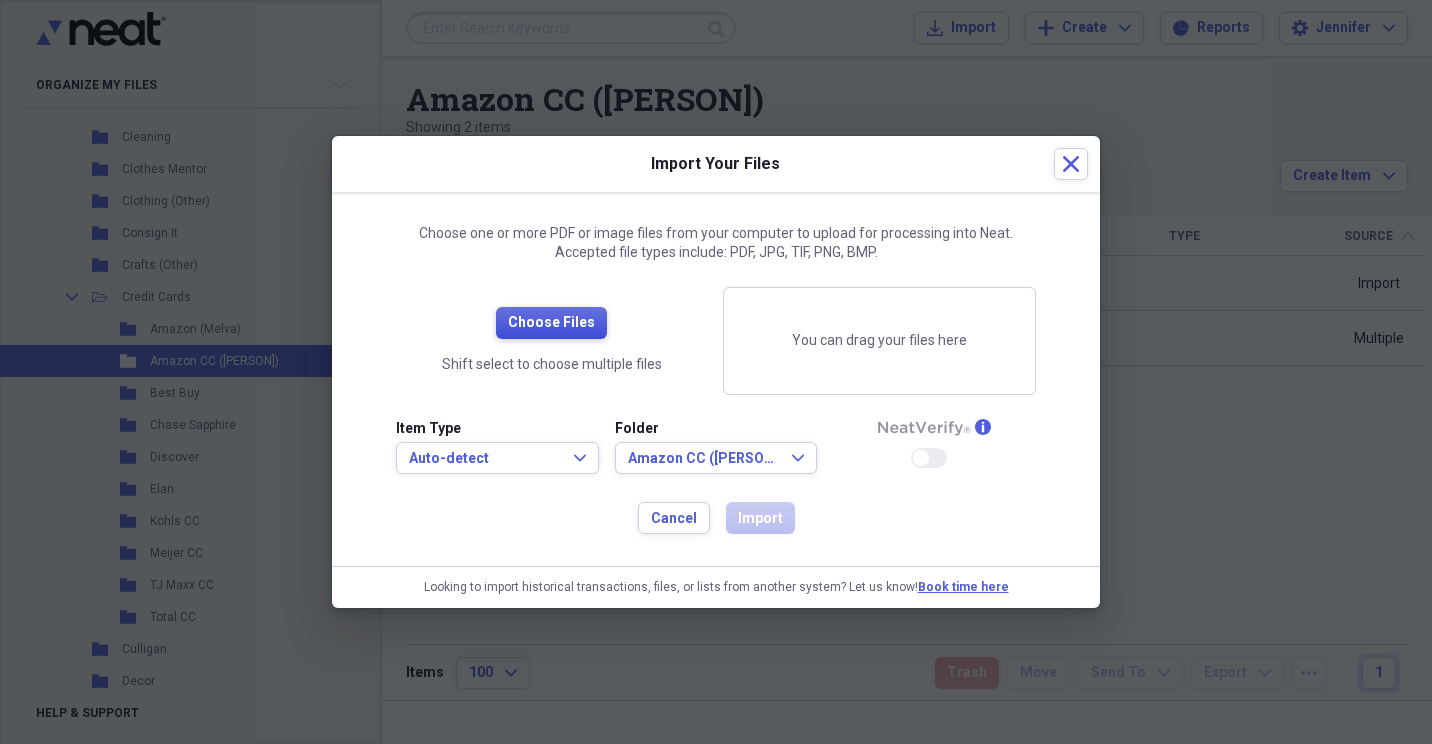 click on "Choose Files" at bounding box center (551, 323) 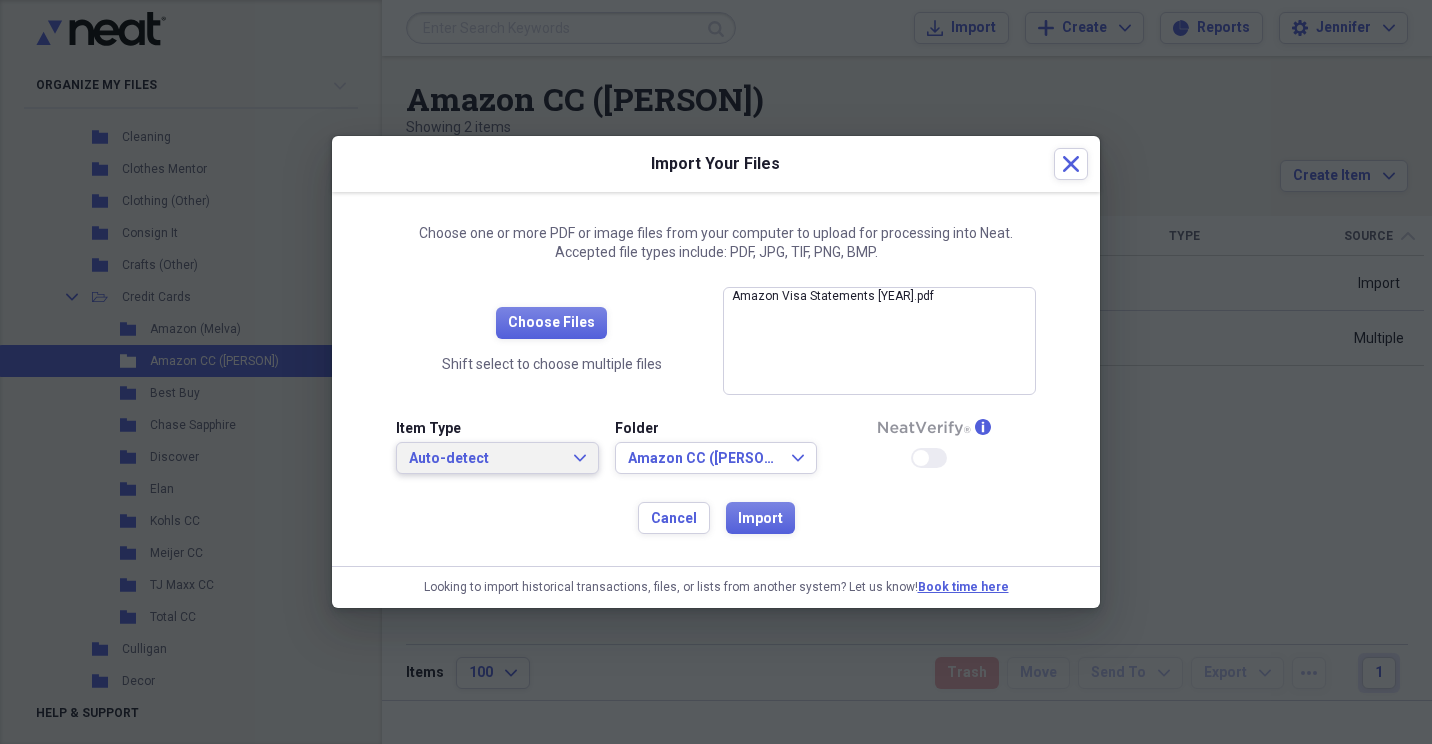 click on "Auto-detect Expand" at bounding box center (497, 458) 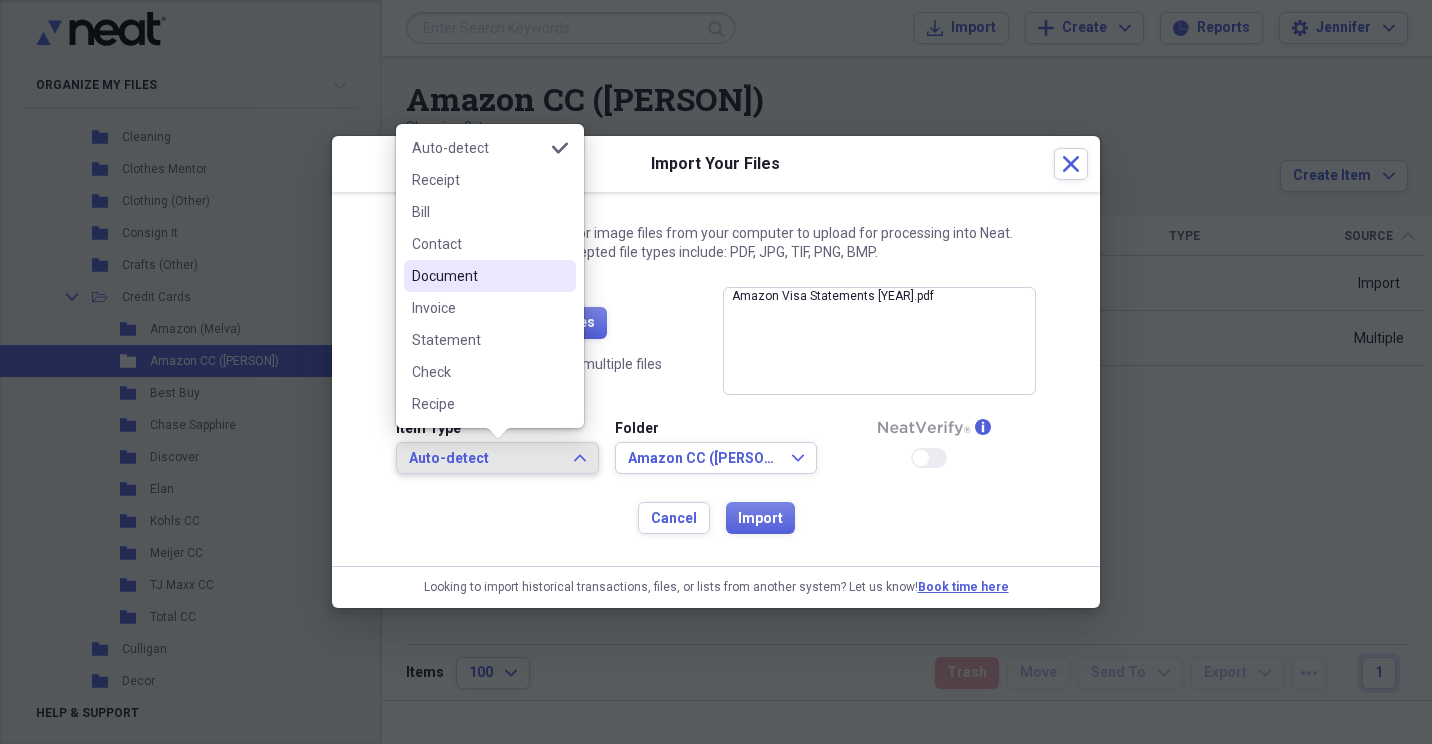 click on "Document" at bounding box center [478, 276] 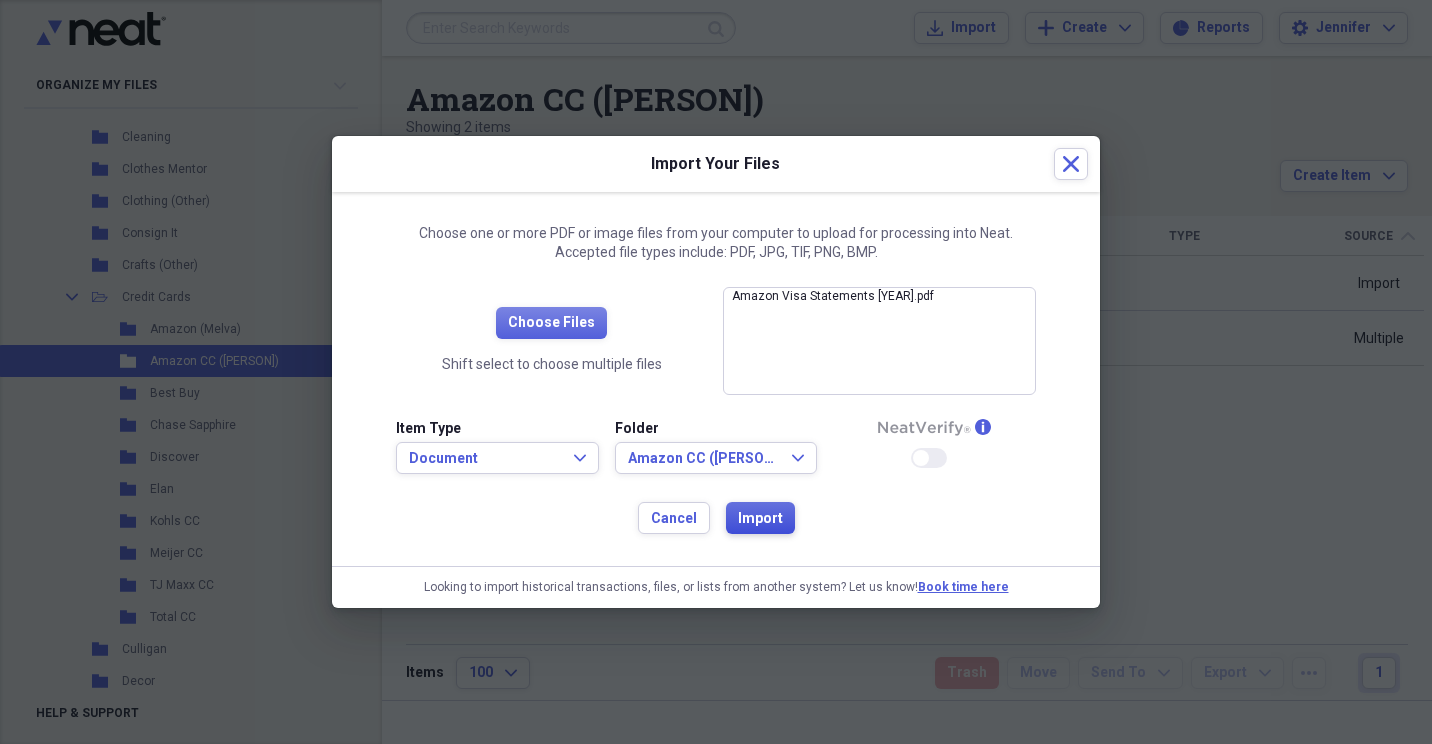 click on "Import" at bounding box center (760, 518) 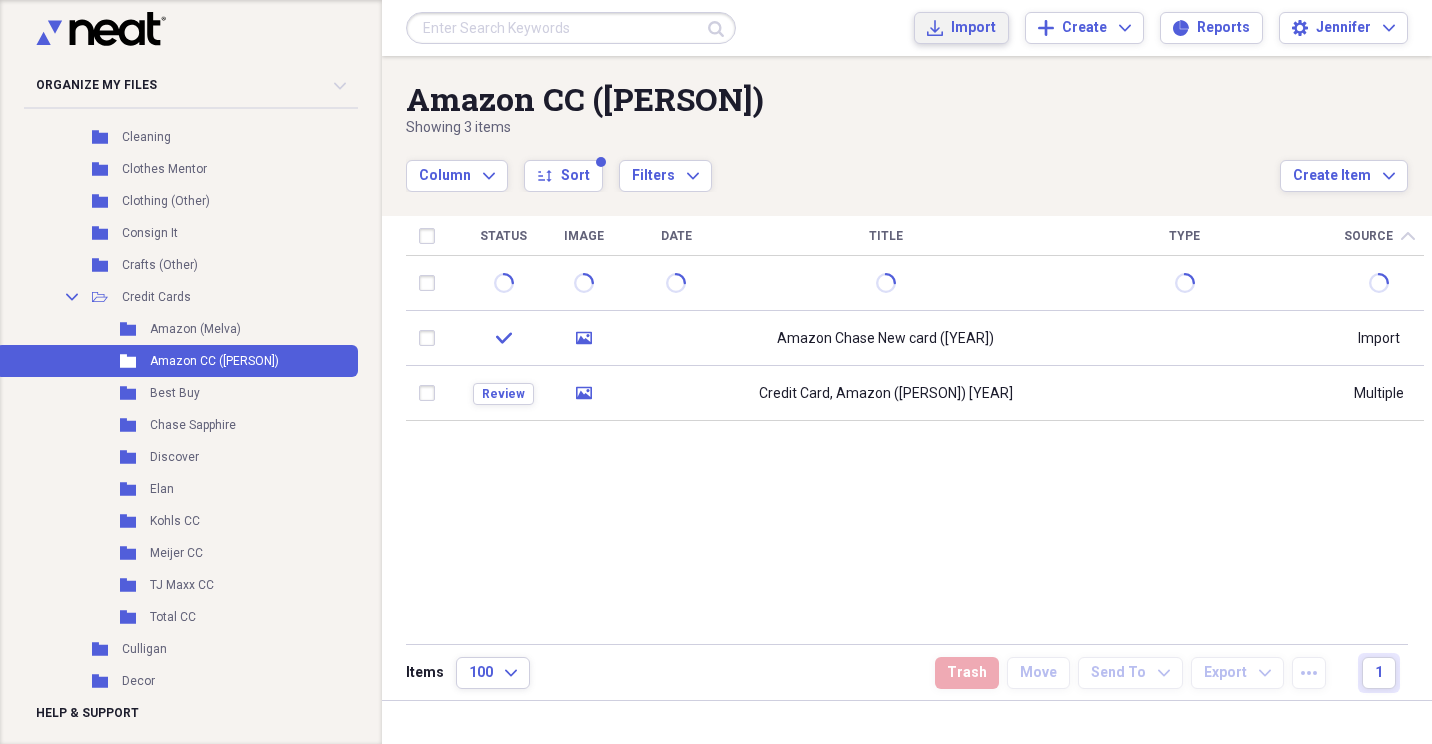 click on "Import" at bounding box center [973, 28] 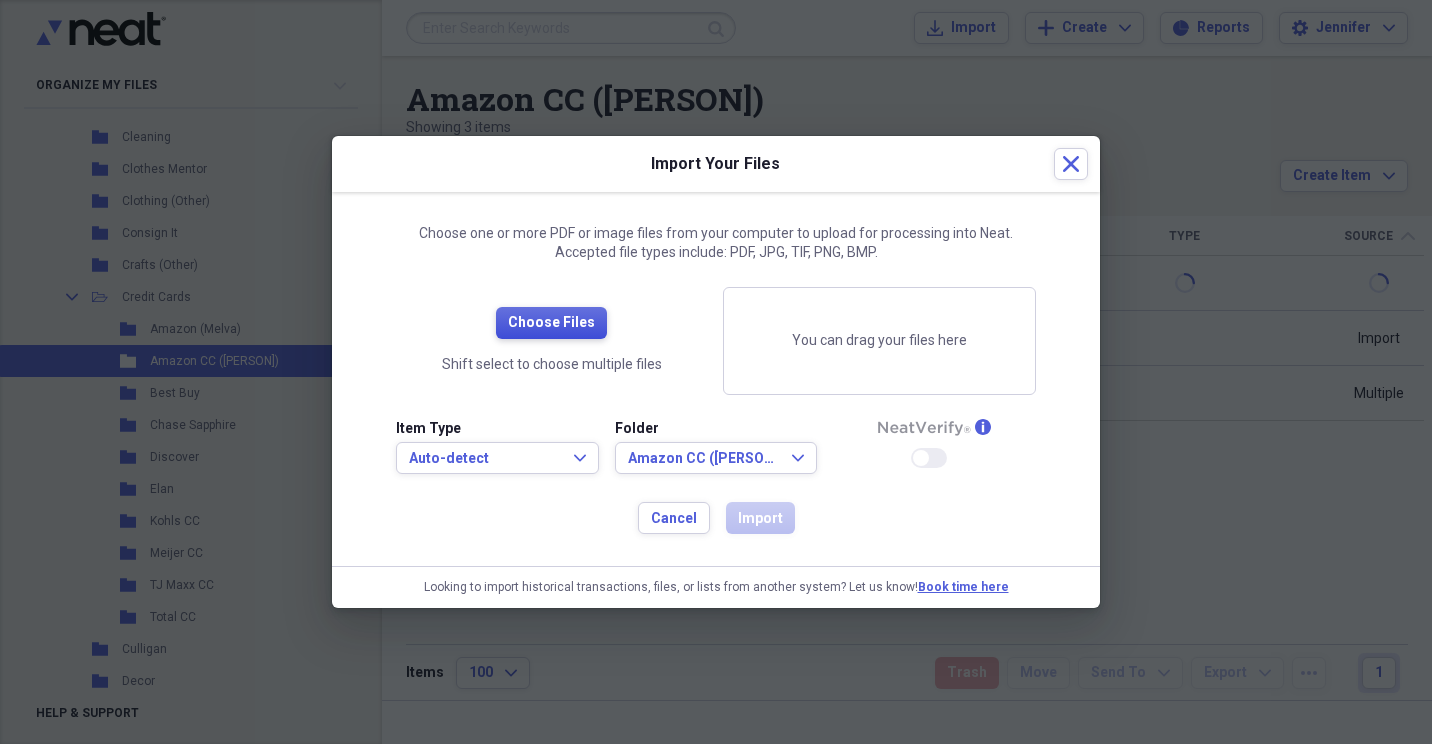 click on "Choose Files" at bounding box center (551, 323) 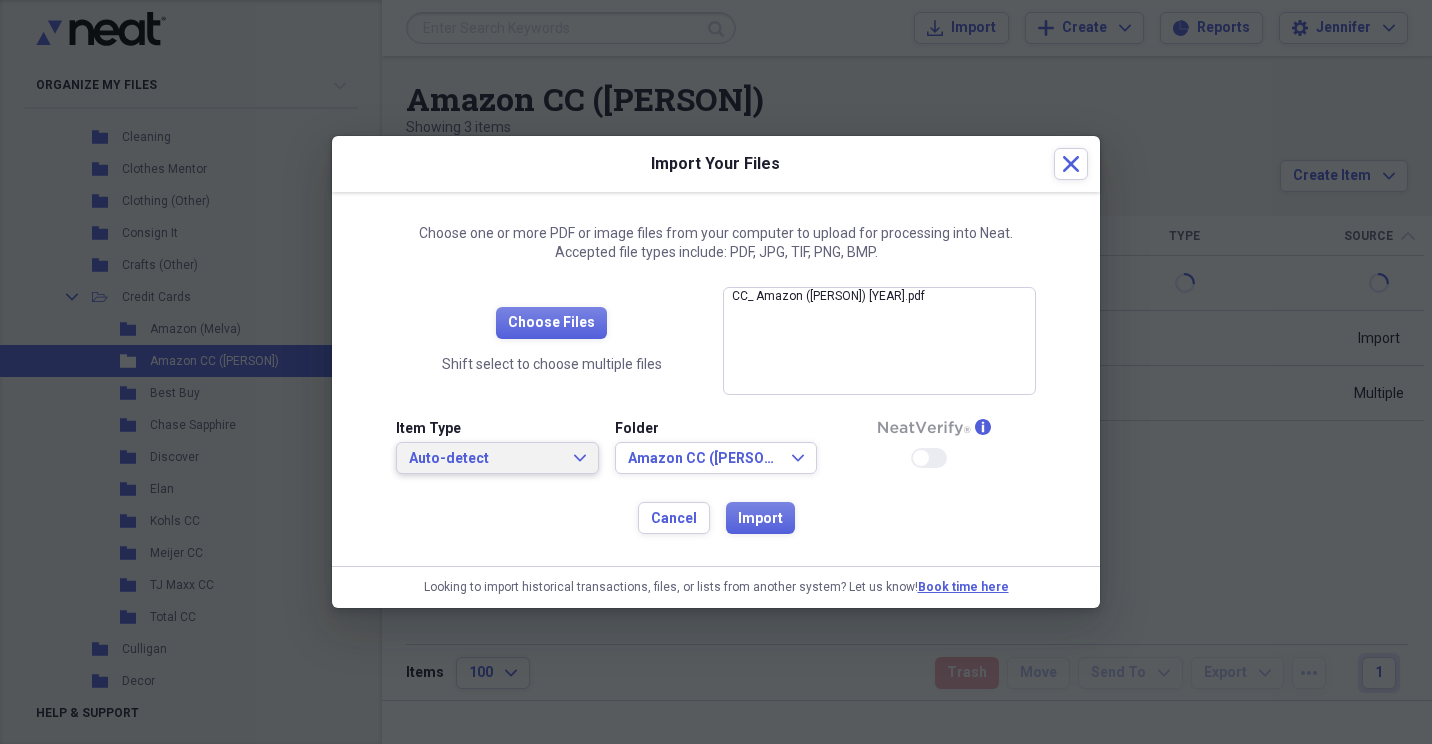 click 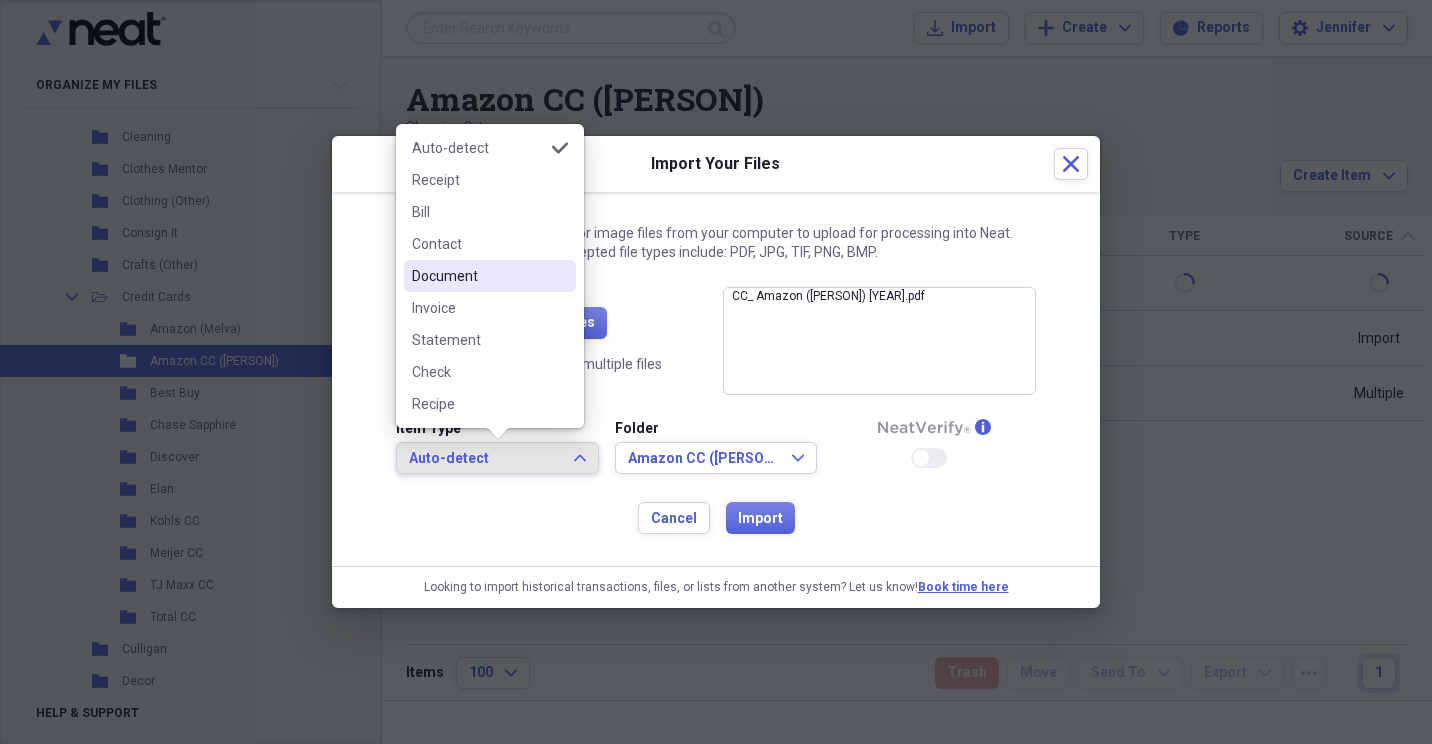 click on "Document" at bounding box center [478, 276] 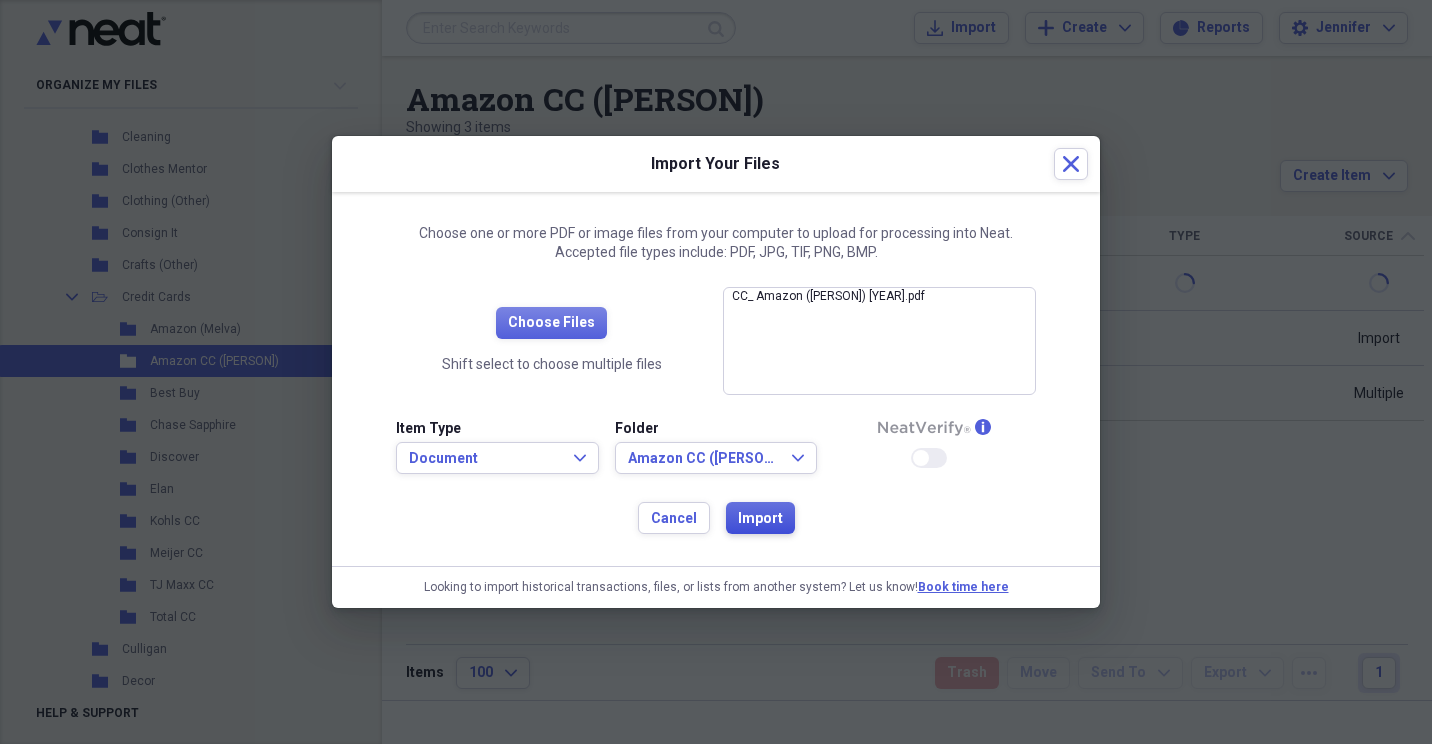 click on "Import" at bounding box center [760, 519] 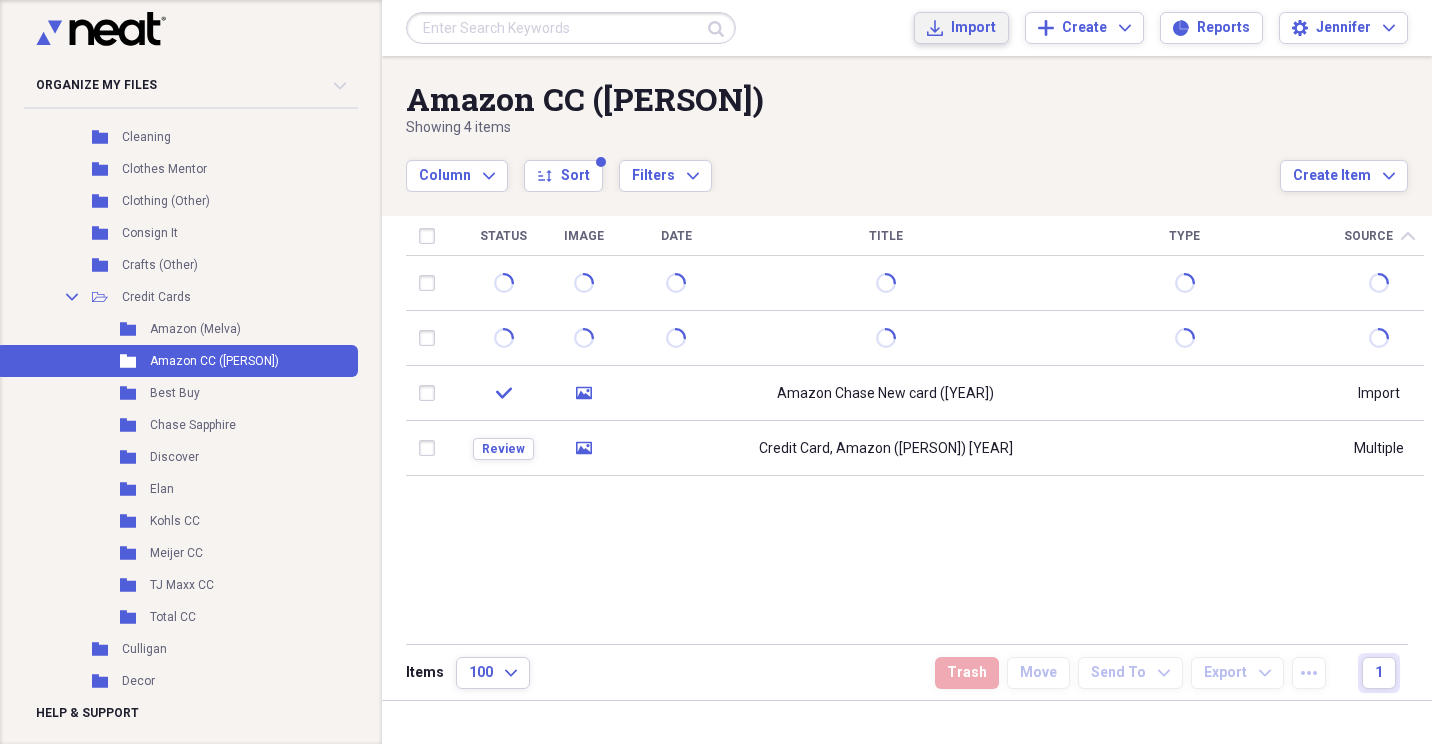 click on "Import" at bounding box center (973, 28) 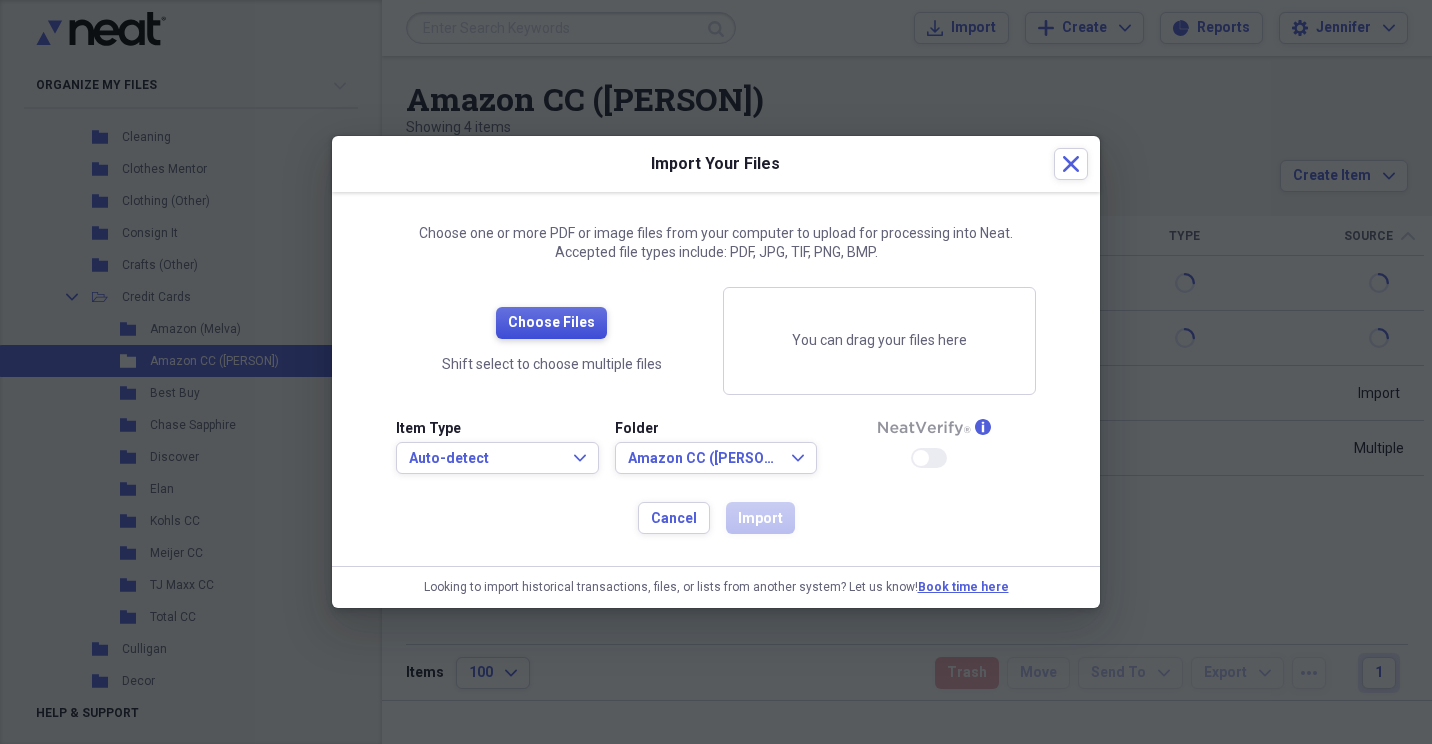 click on "Choose Files" at bounding box center (551, 323) 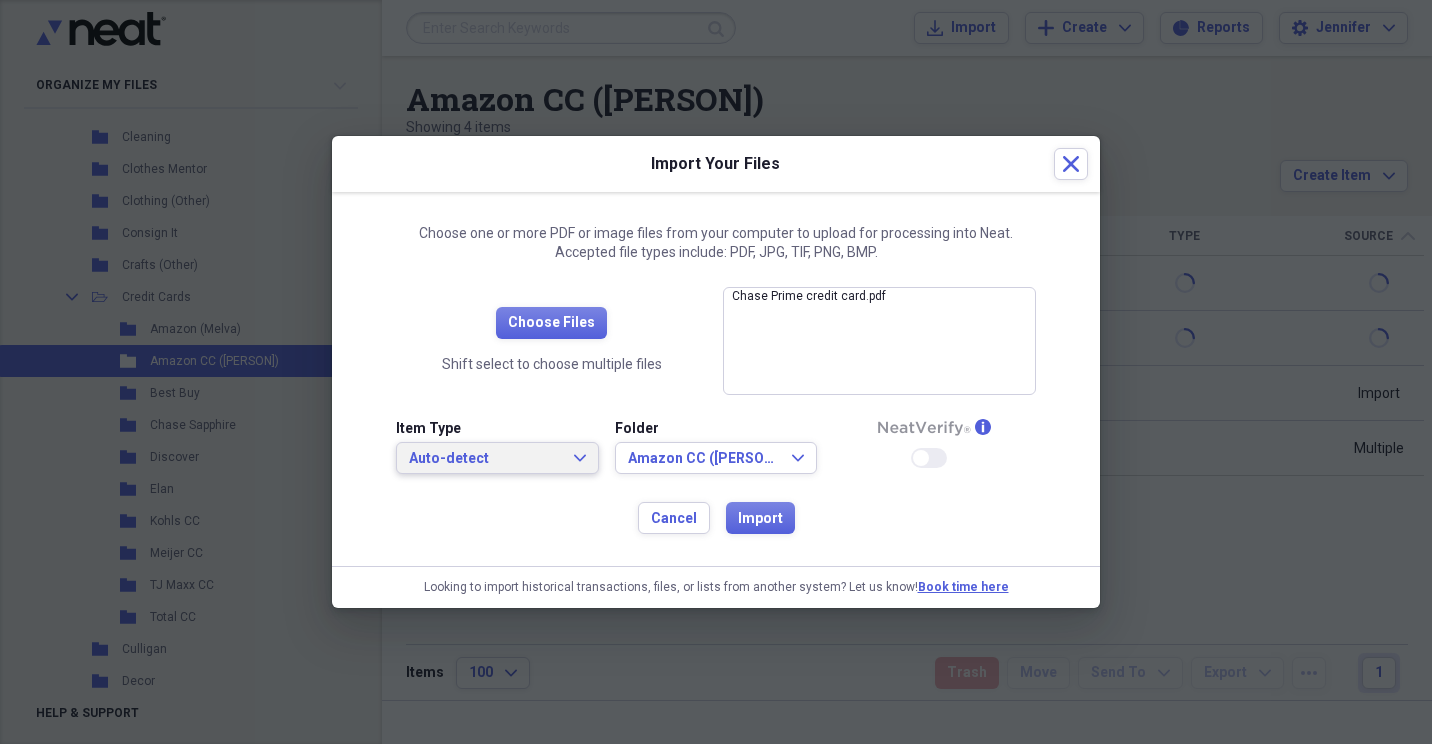 click on "Auto-detect Expand" at bounding box center (497, 459) 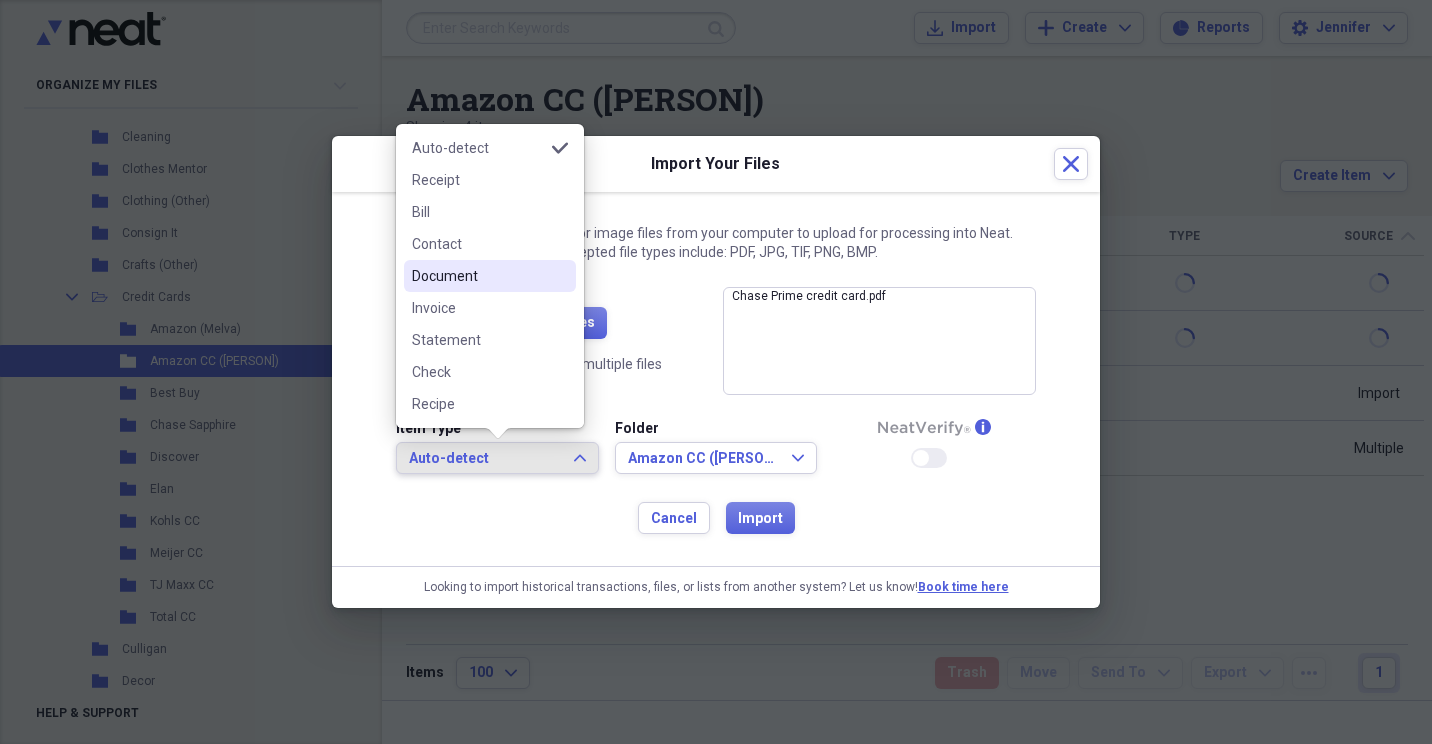 click on "Document" at bounding box center (478, 276) 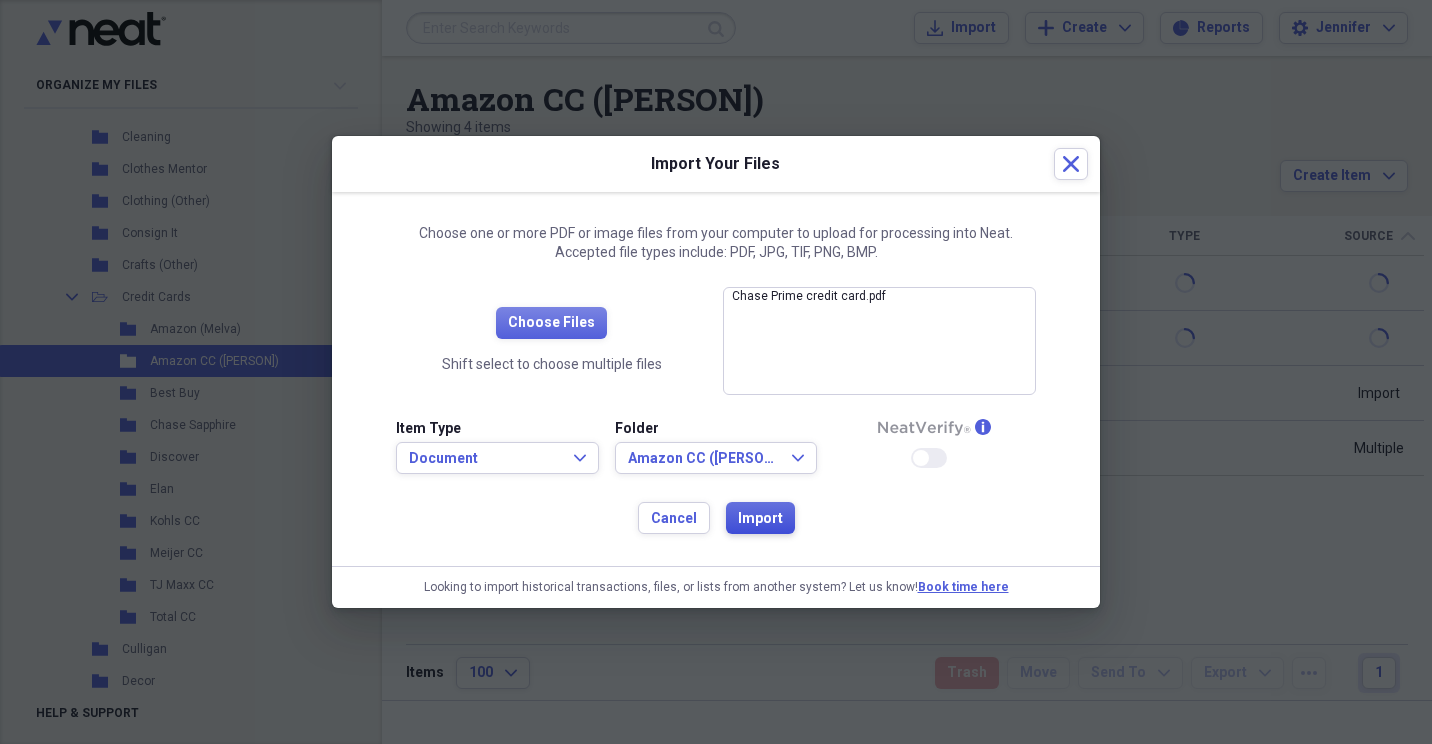 click on "Import" at bounding box center (760, 519) 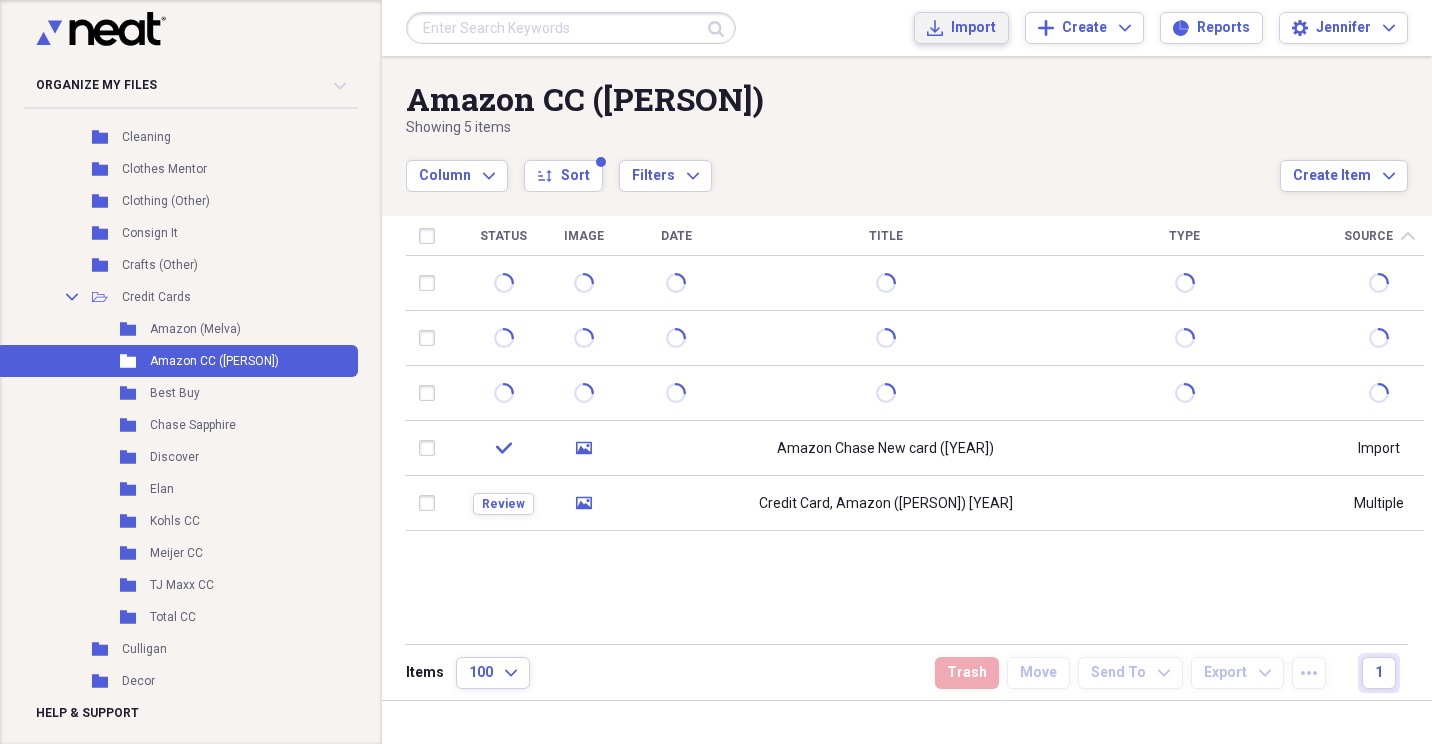 click on "Import" at bounding box center [973, 28] 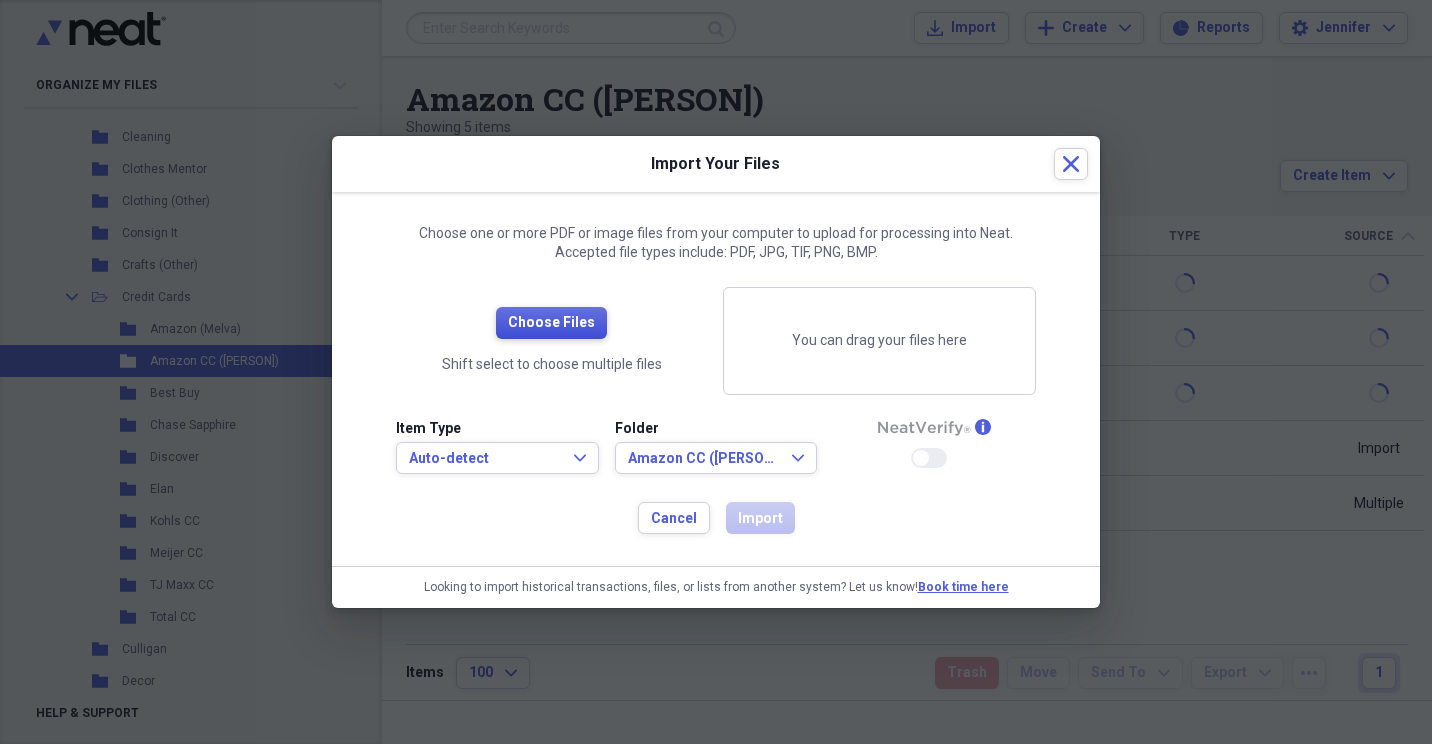 click on "Choose Files" at bounding box center (551, 323) 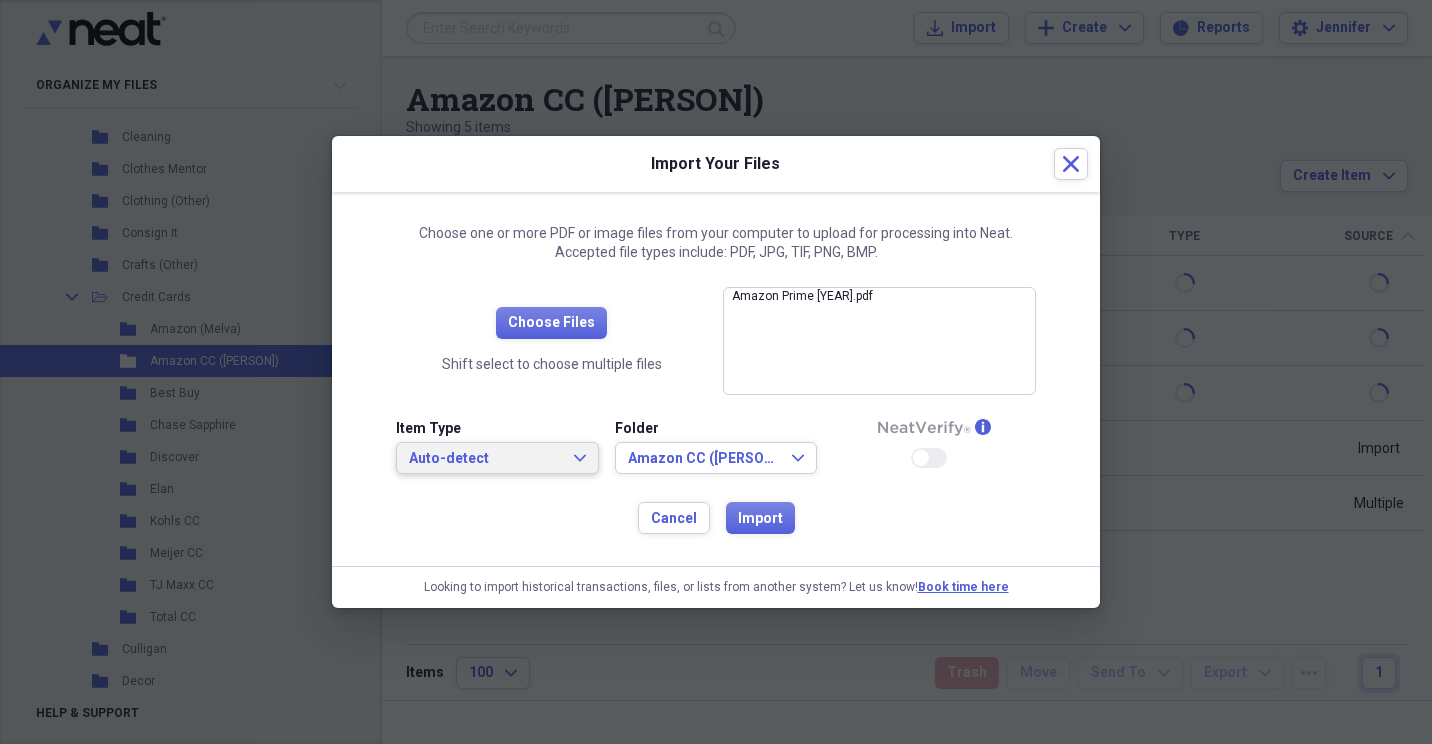 click on "Expand" 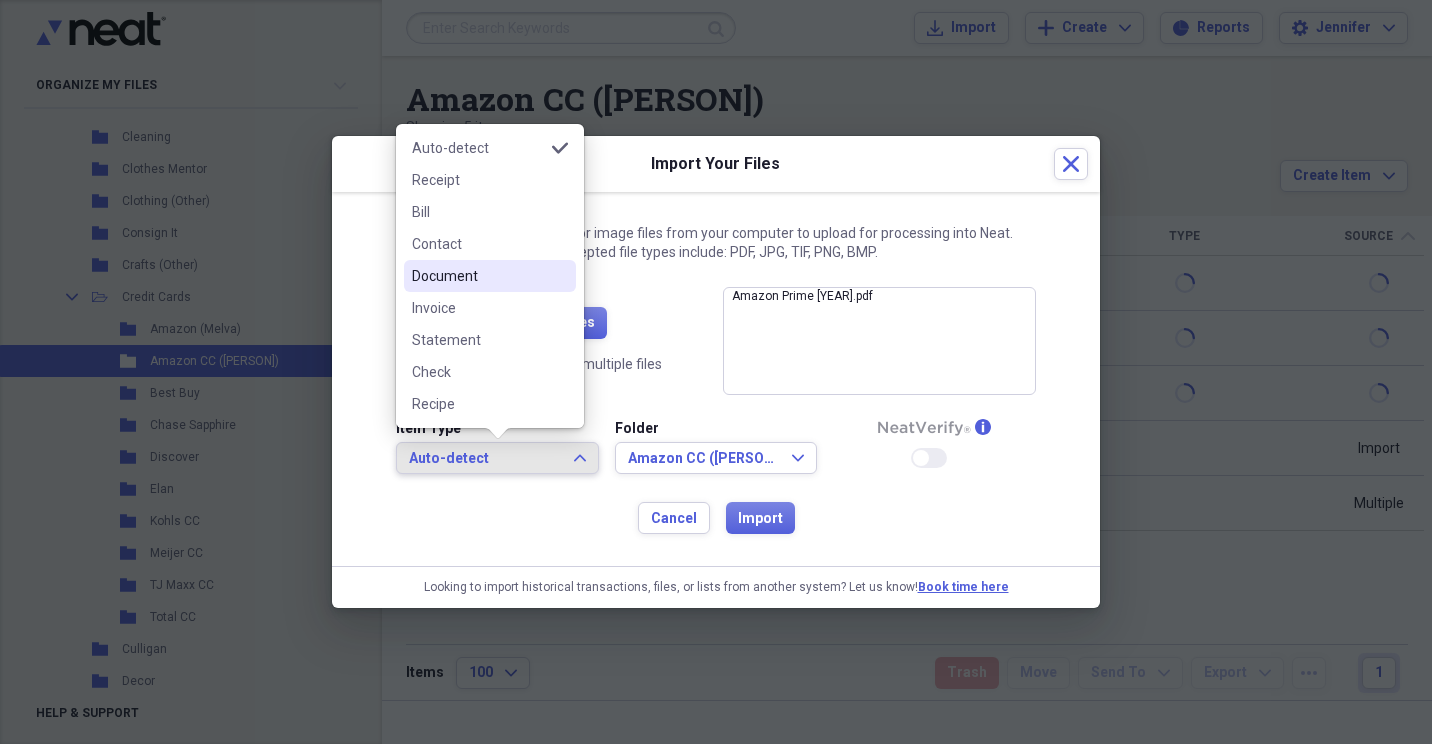 click on "Document" at bounding box center (478, 276) 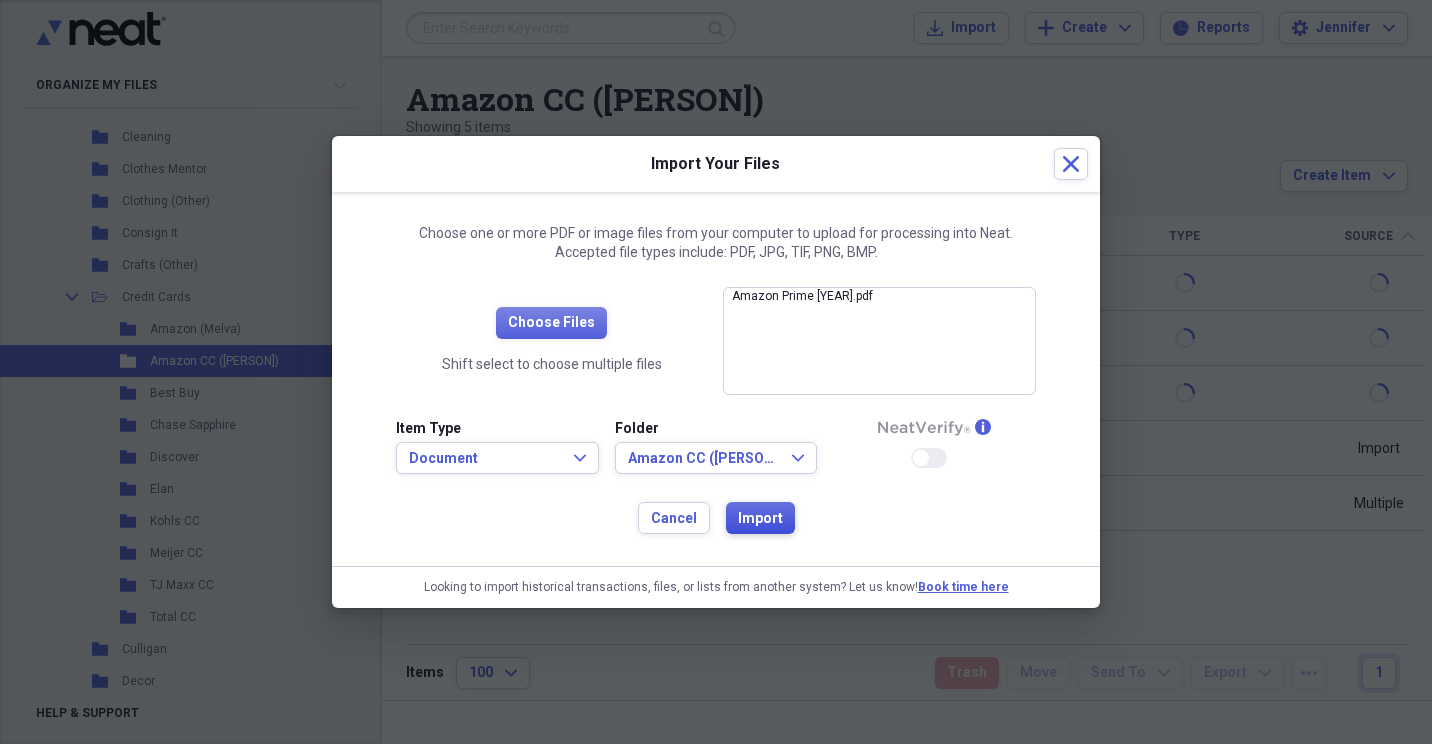 click on "Import" at bounding box center [760, 519] 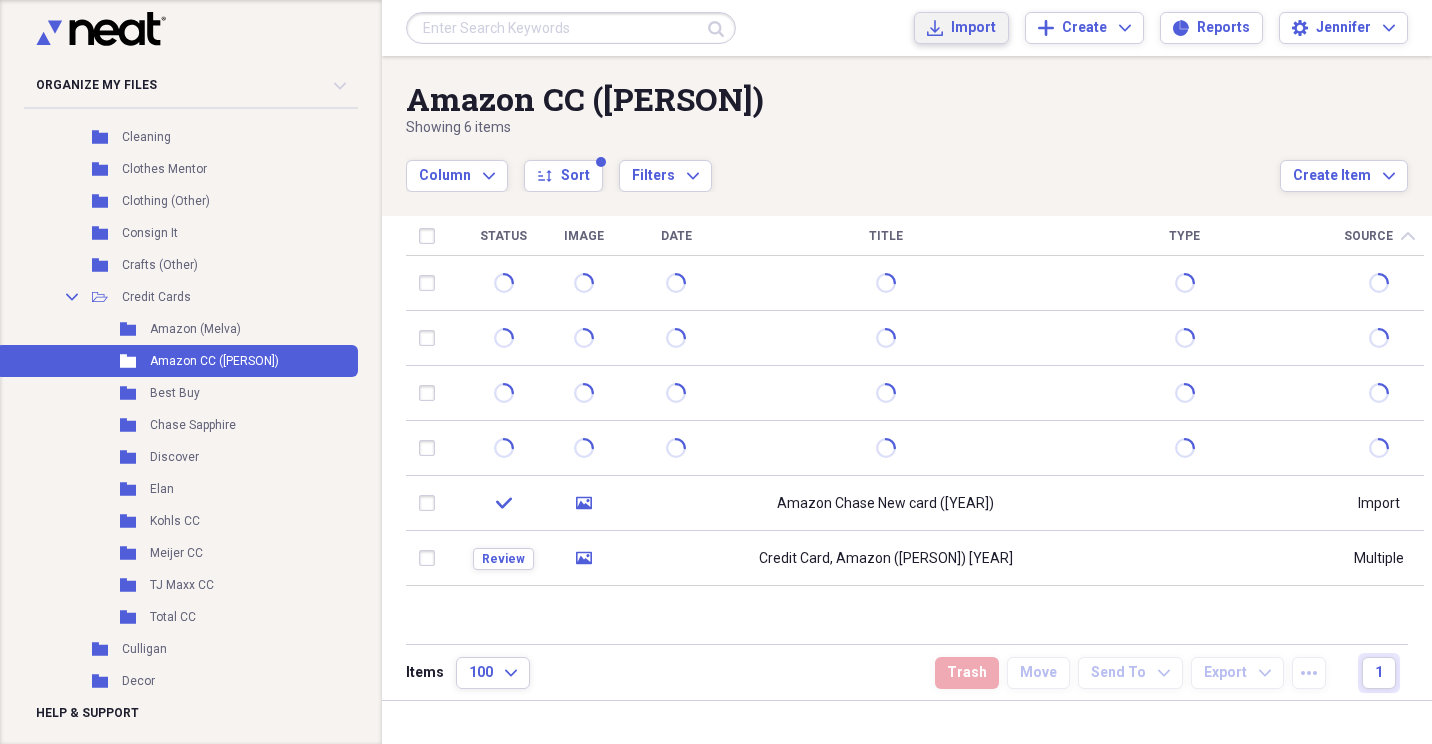 click on "Import" at bounding box center (973, 28) 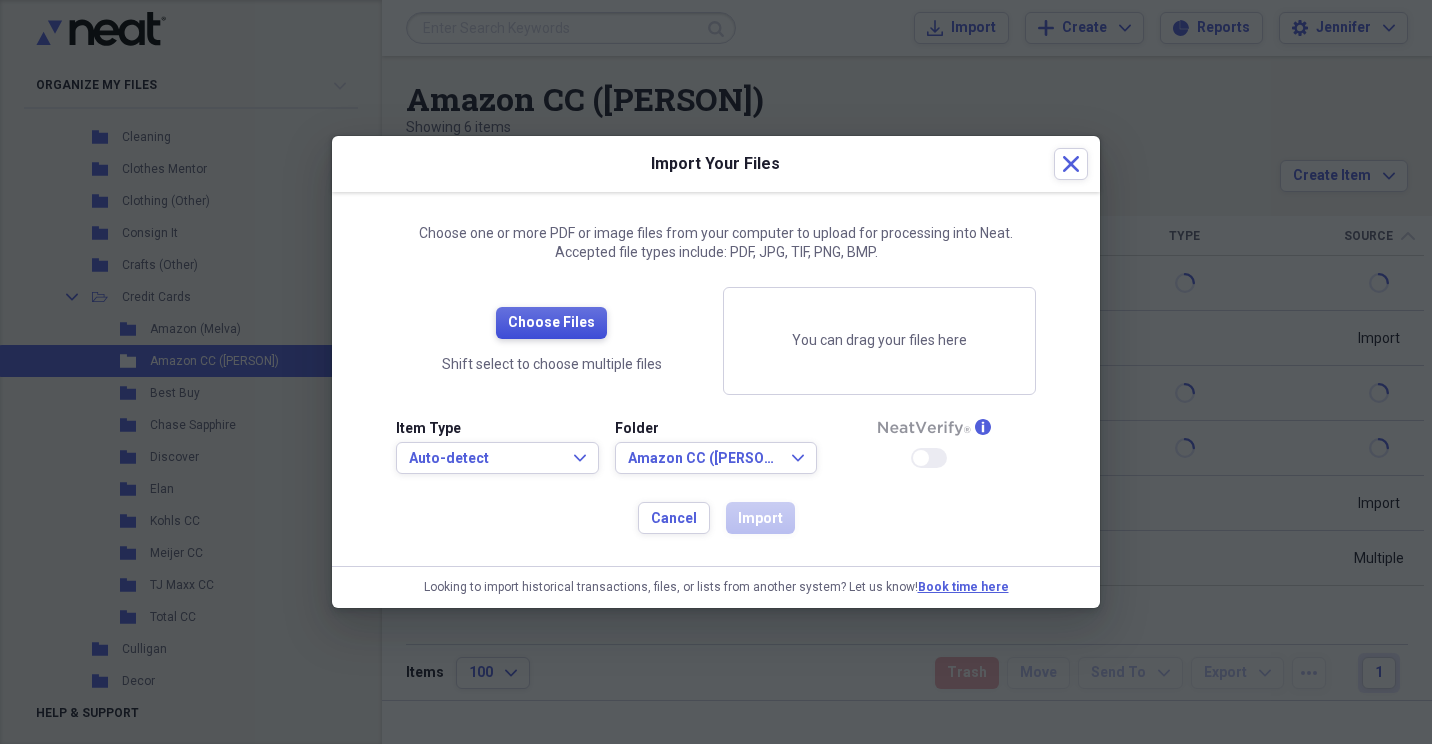 click on "Choose Files" at bounding box center [551, 323] 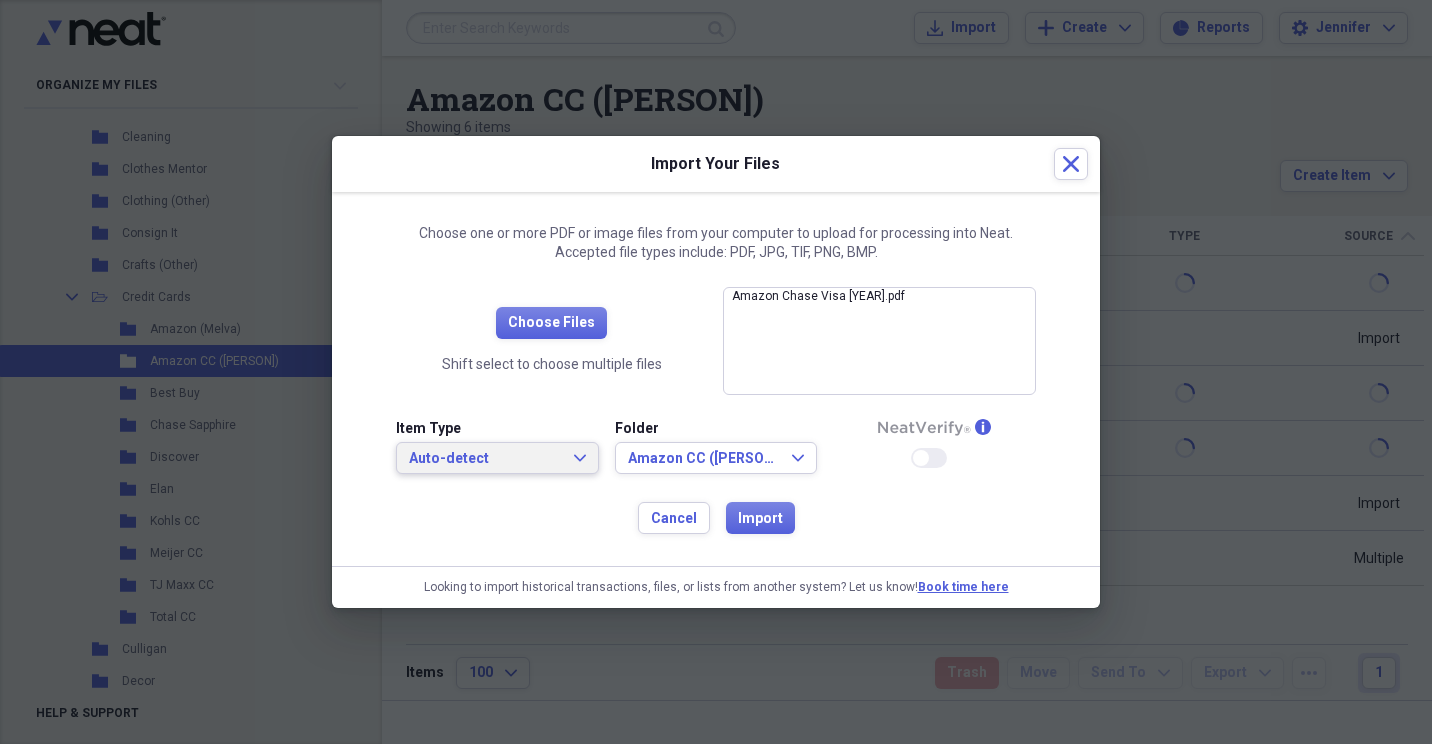 click on "Expand" 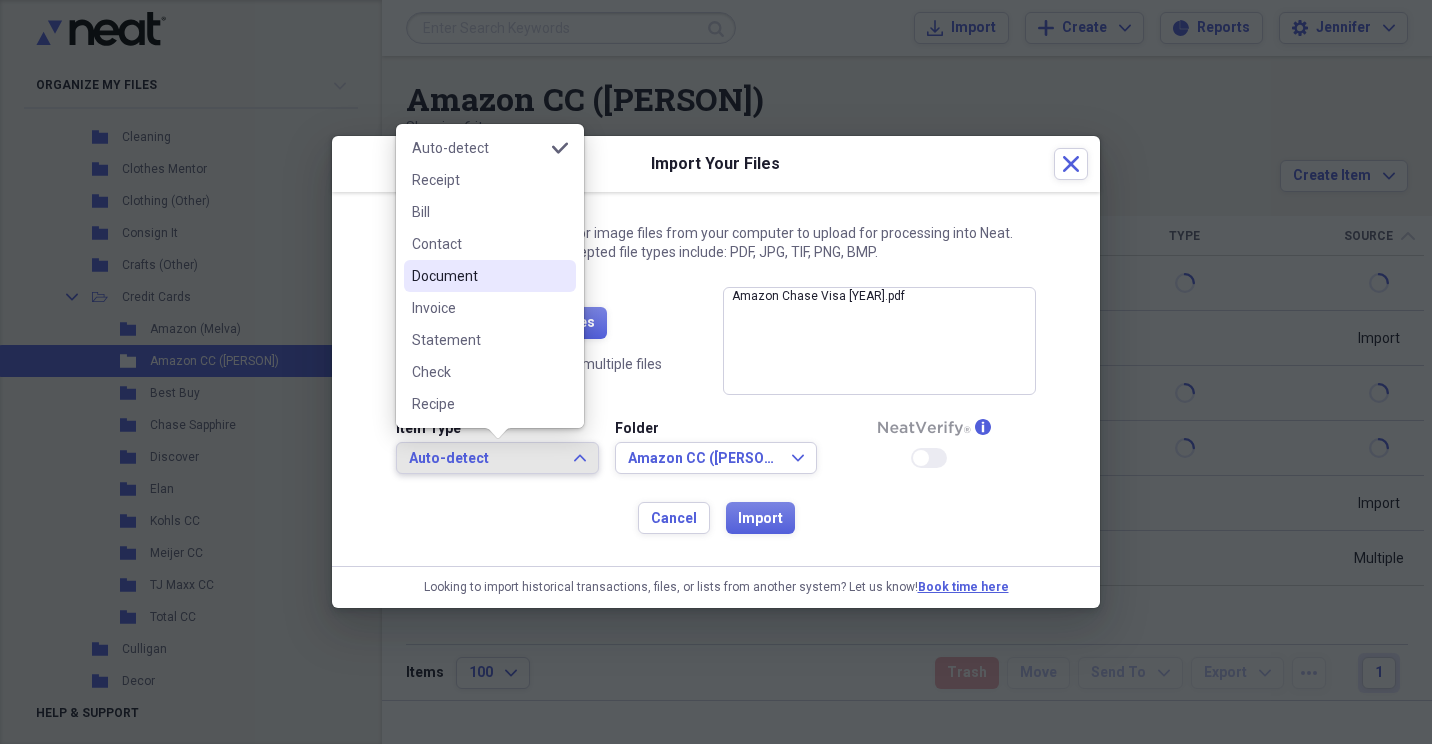 click at bounding box center (560, 276) 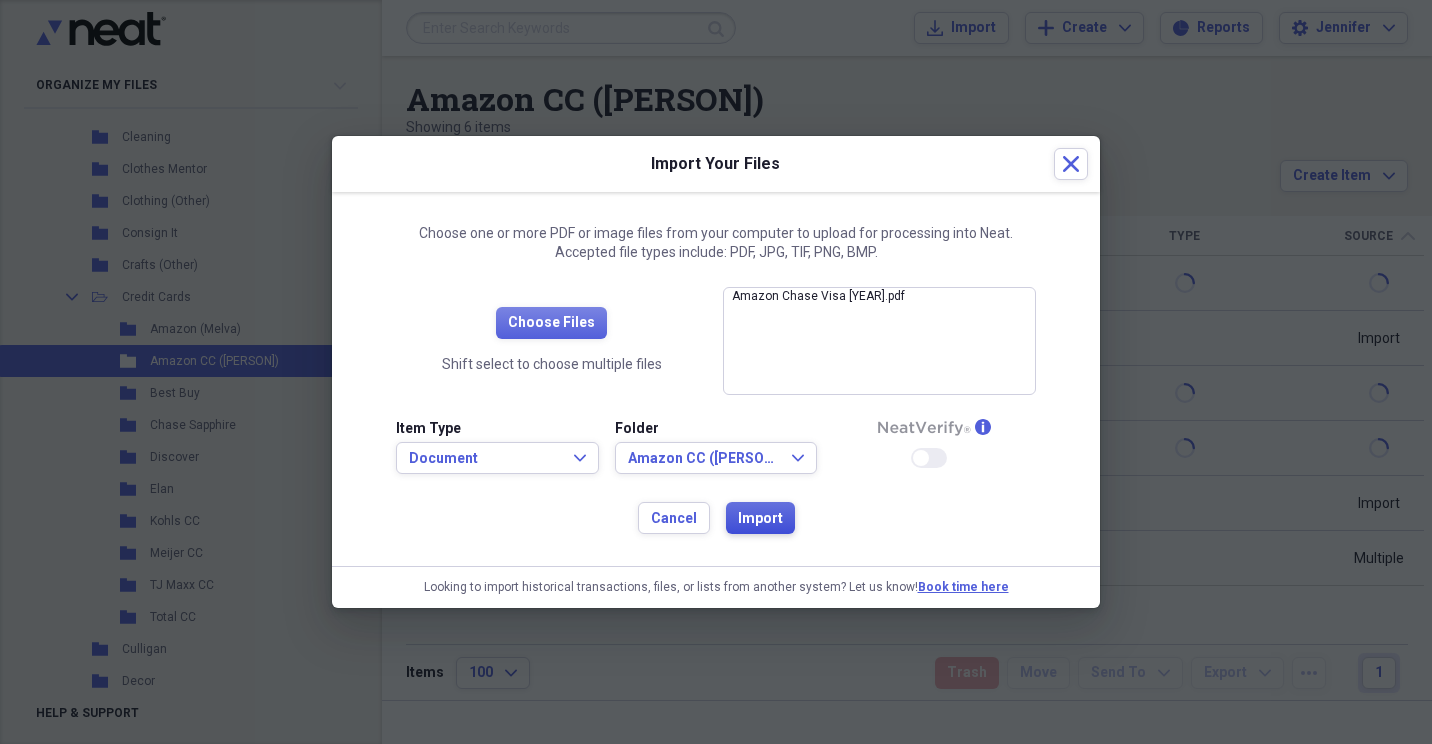 click on "Import" at bounding box center (760, 519) 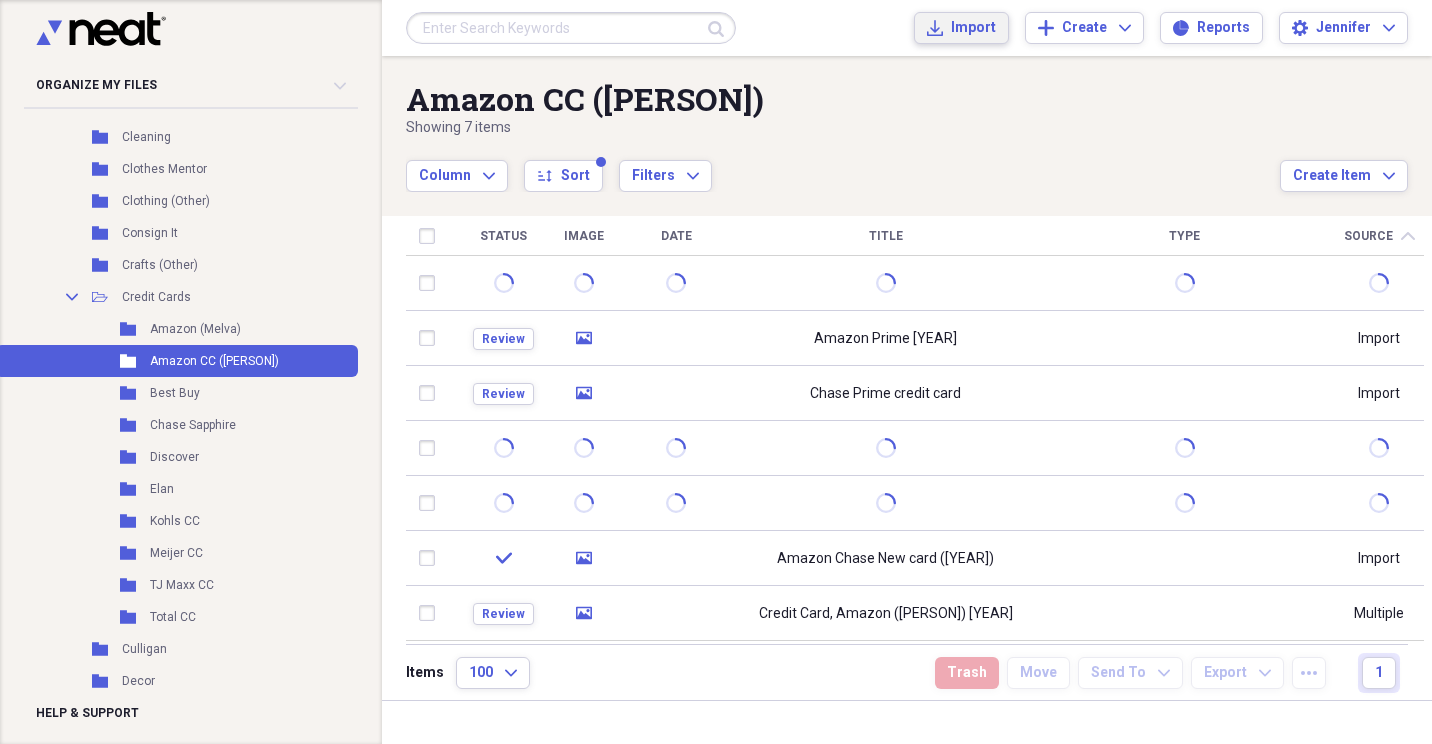 click on "Import" at bounding box center [973, 28] 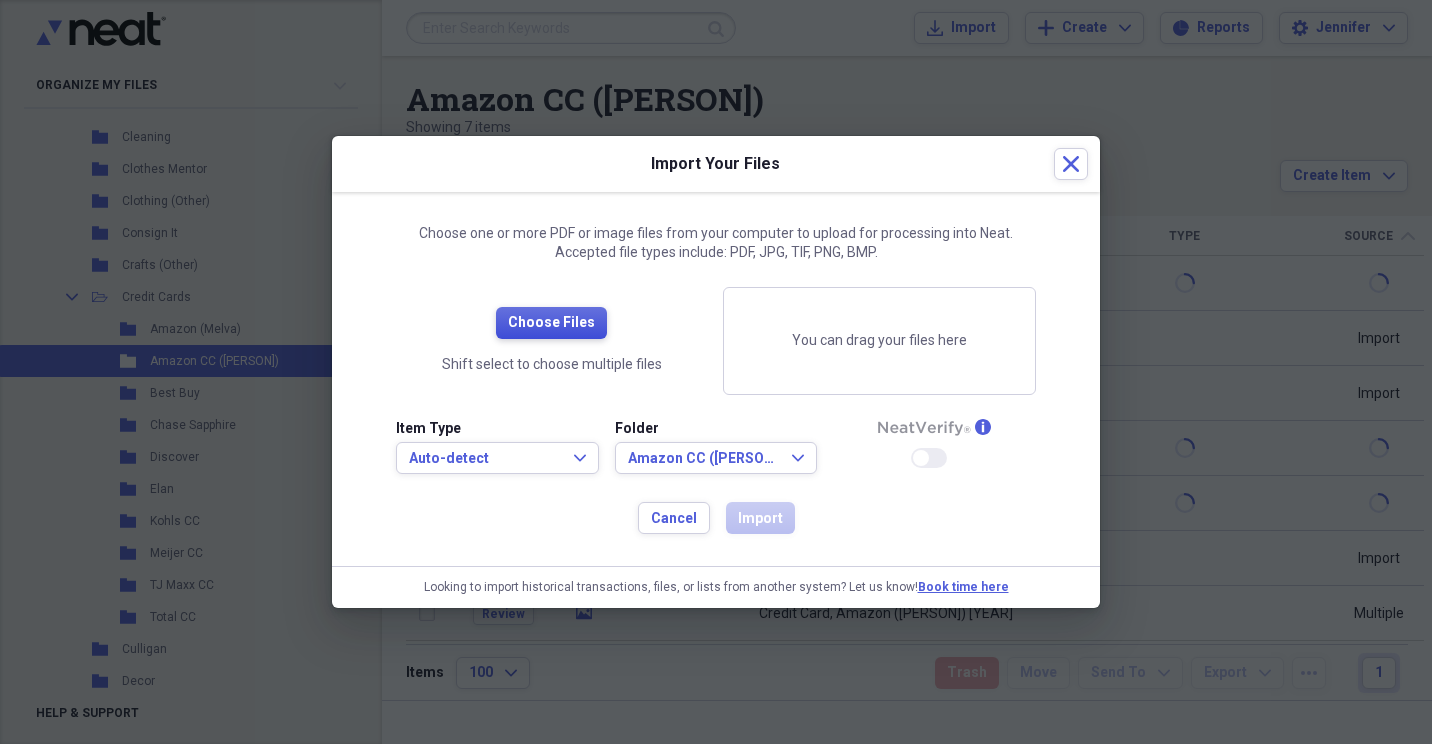 click on "Choose Files" at bounding box center (551, 323) 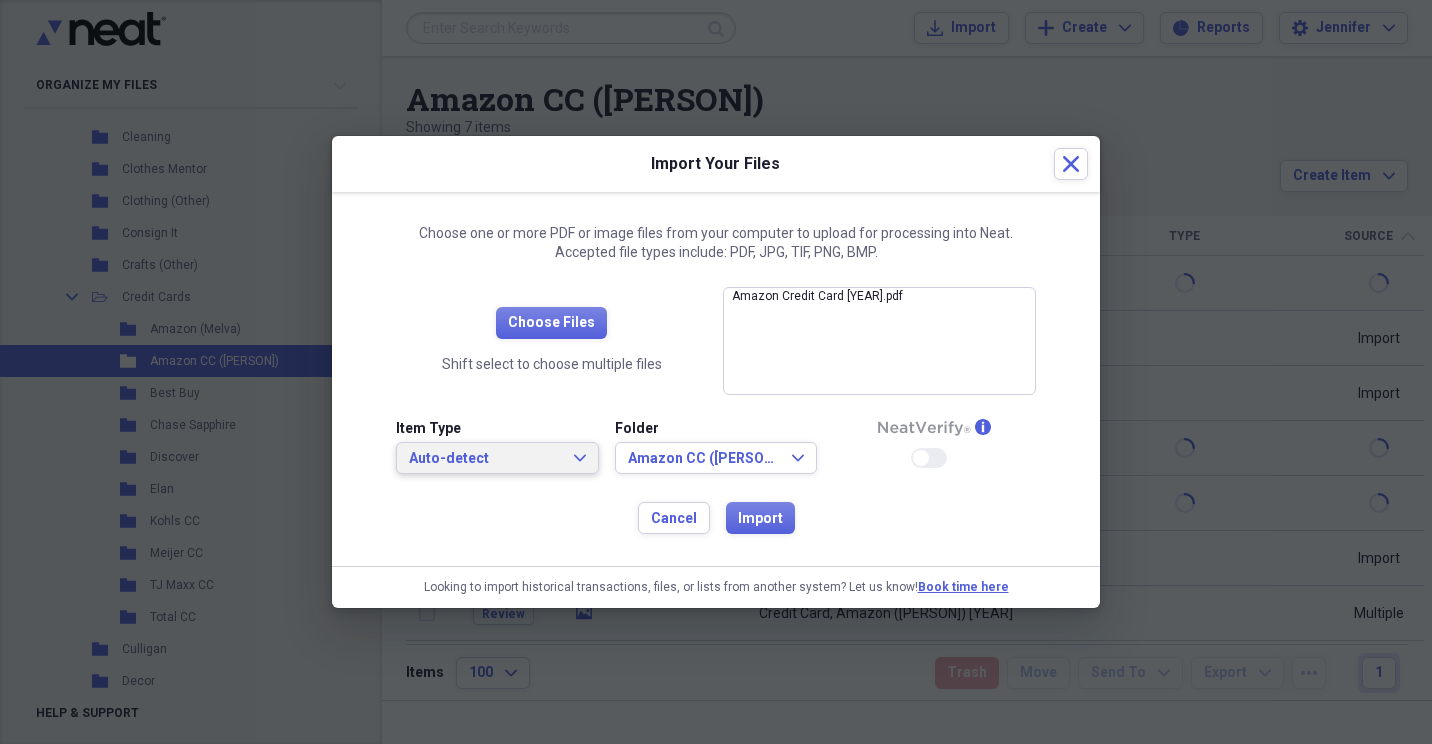 click on "Auto-detect Expand" at bounding box center (497, 458) 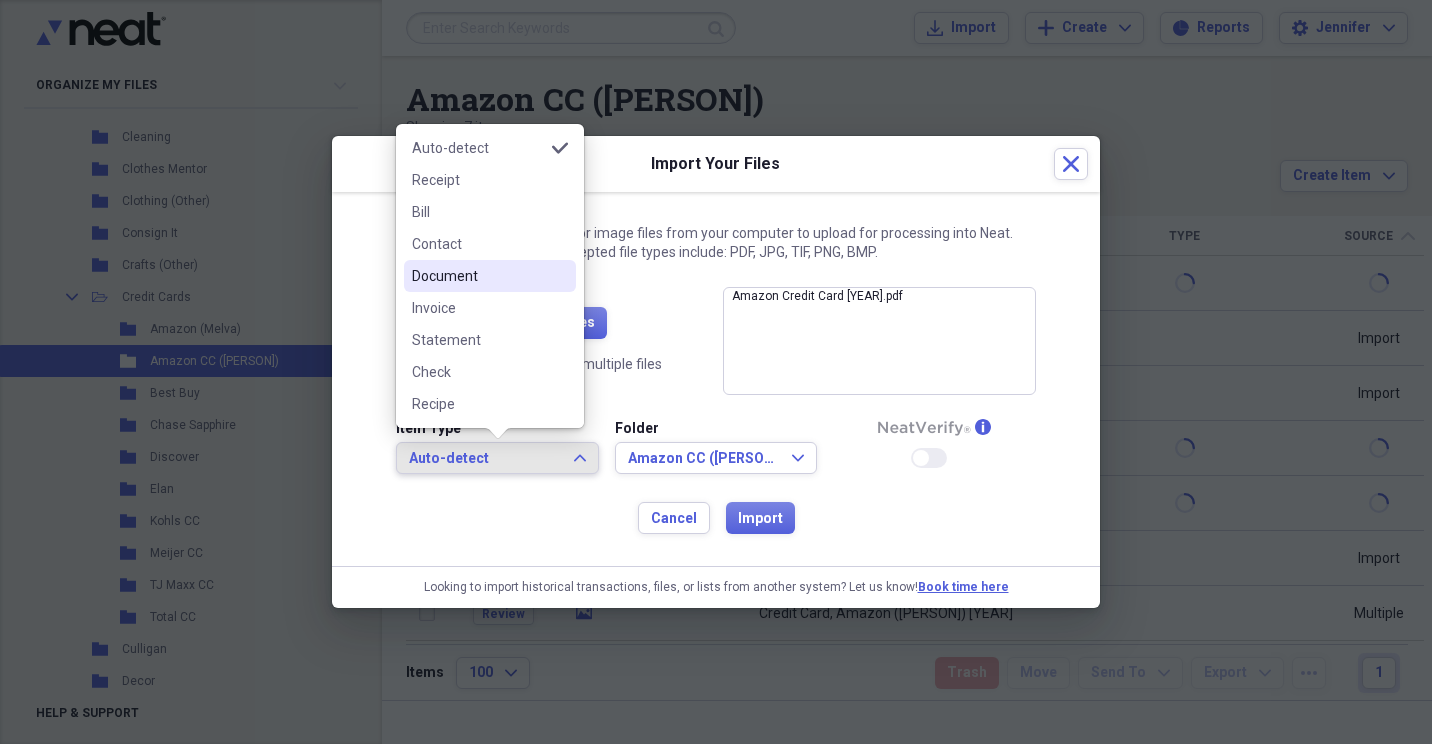 click on "Document" at bounding box center (478, 276) 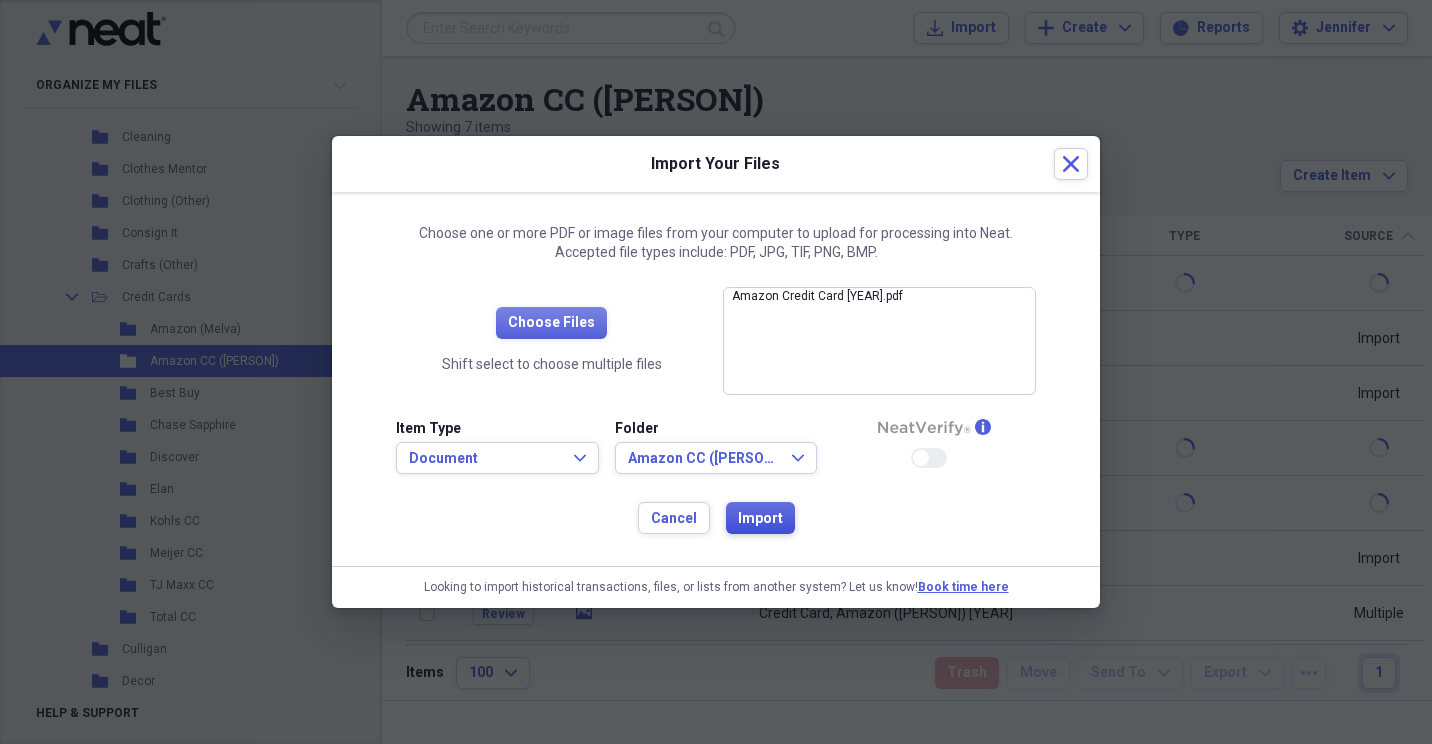 click on "Import" at bounding box center (760, 519) 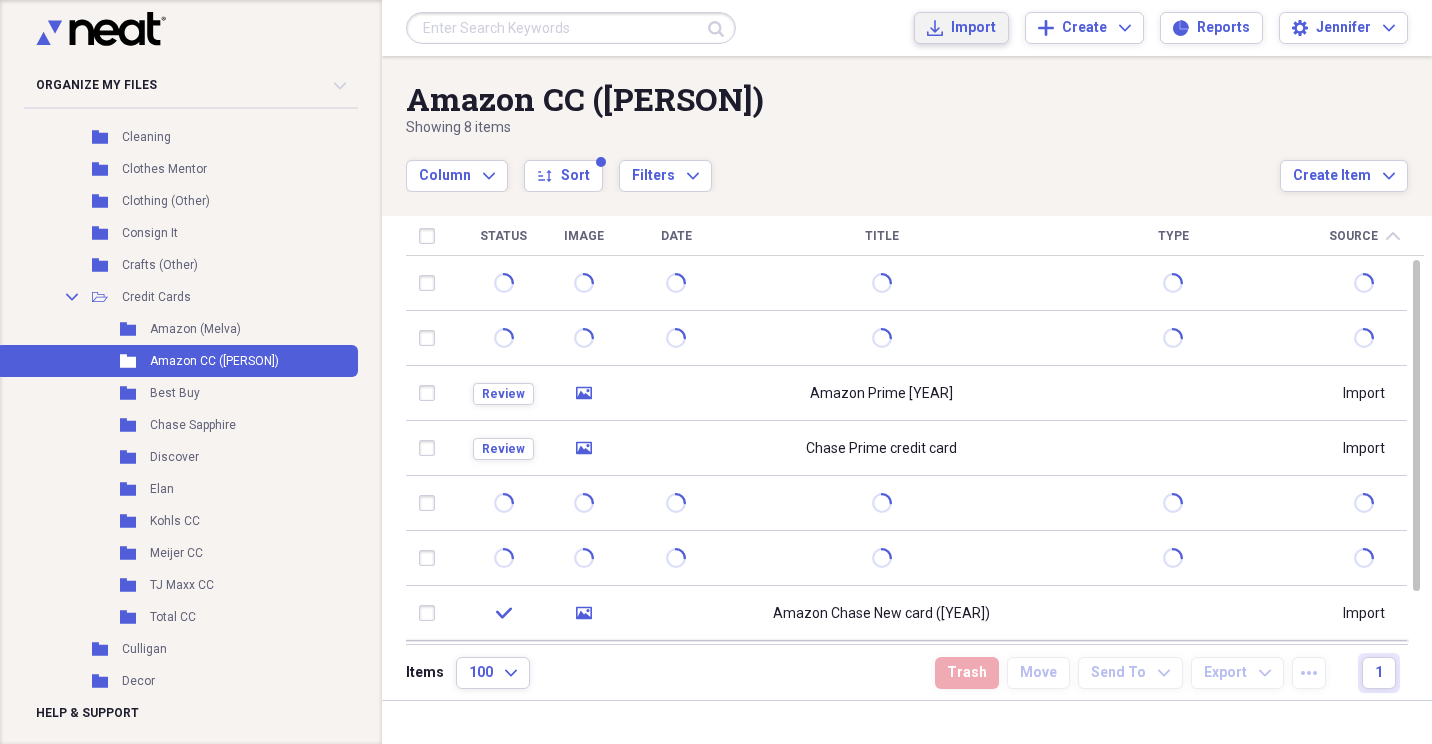 click on "Import" at bounding box center [973, 28] 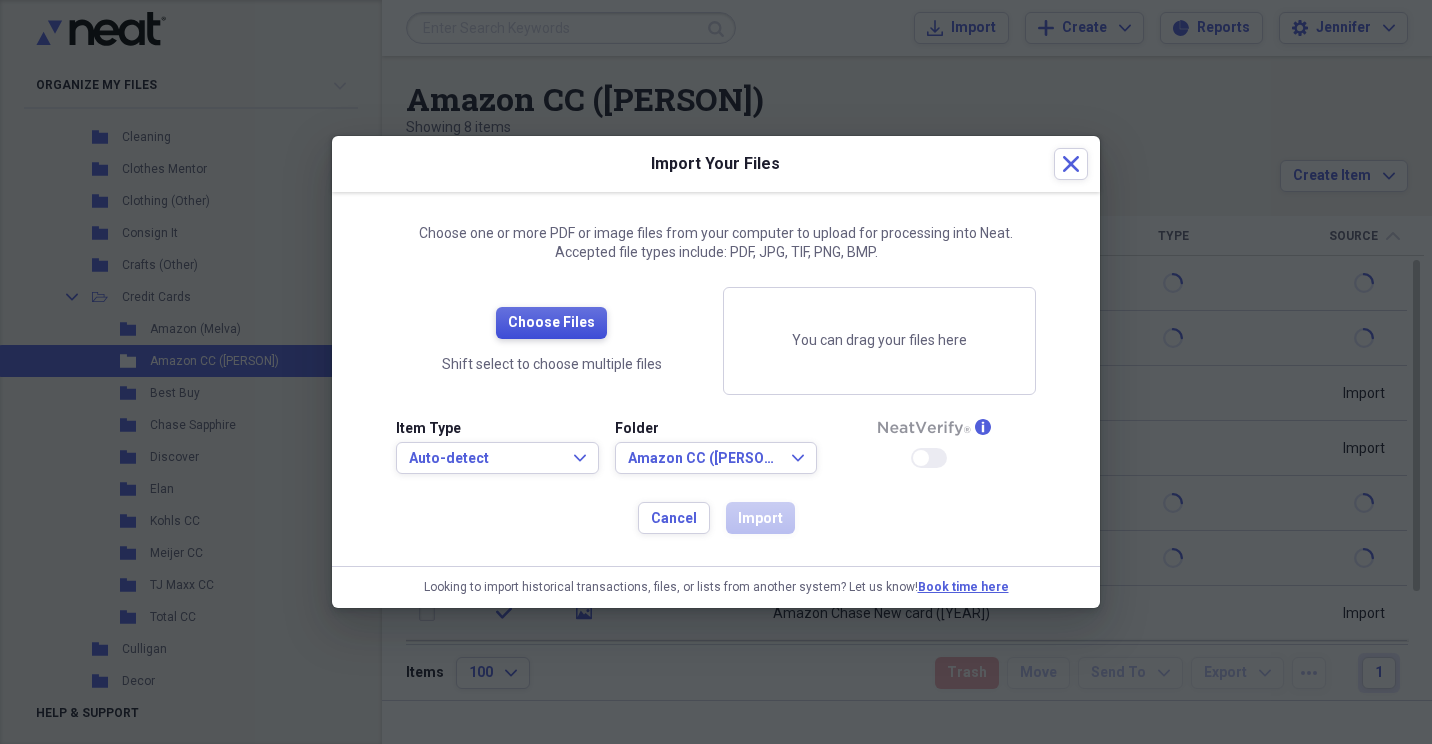 click on "Choose Files" at bounding box center (551, 323) 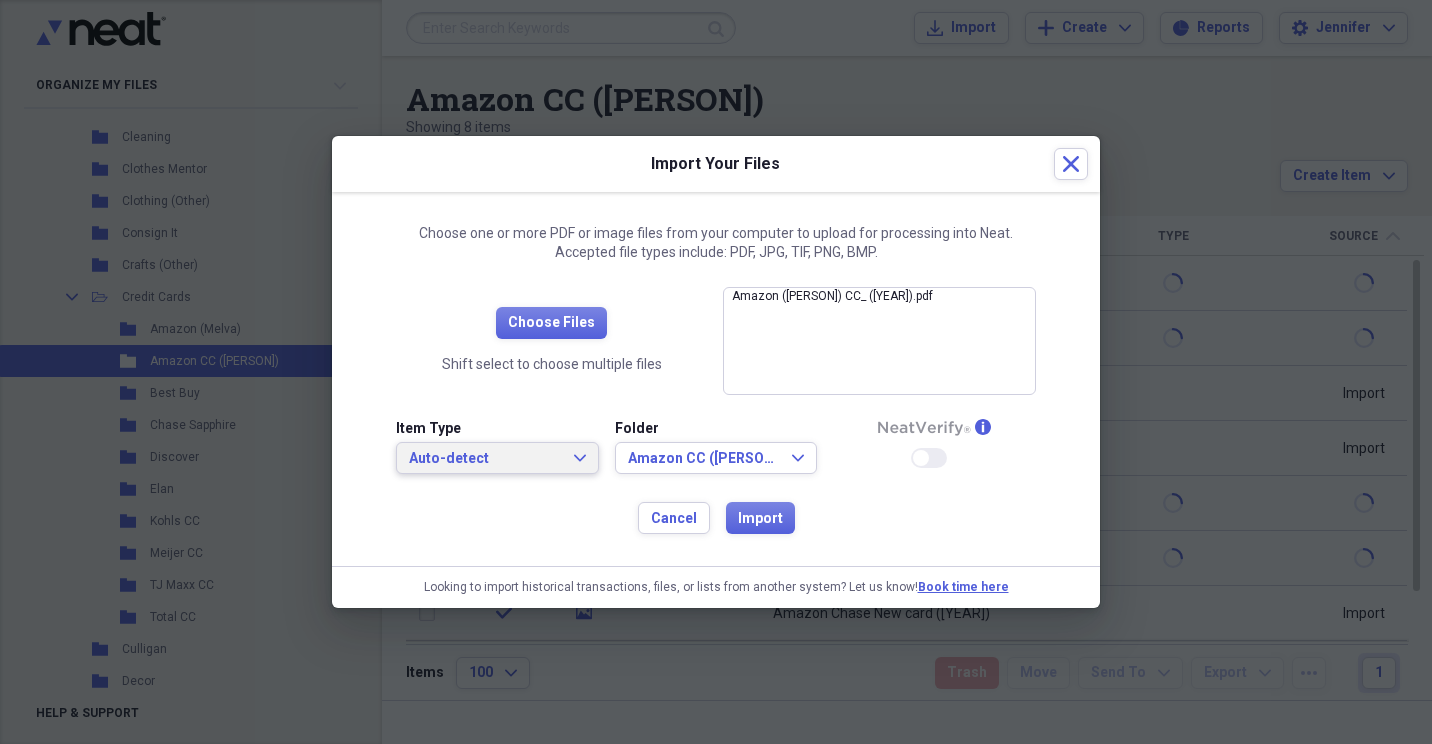 click on "Expand" 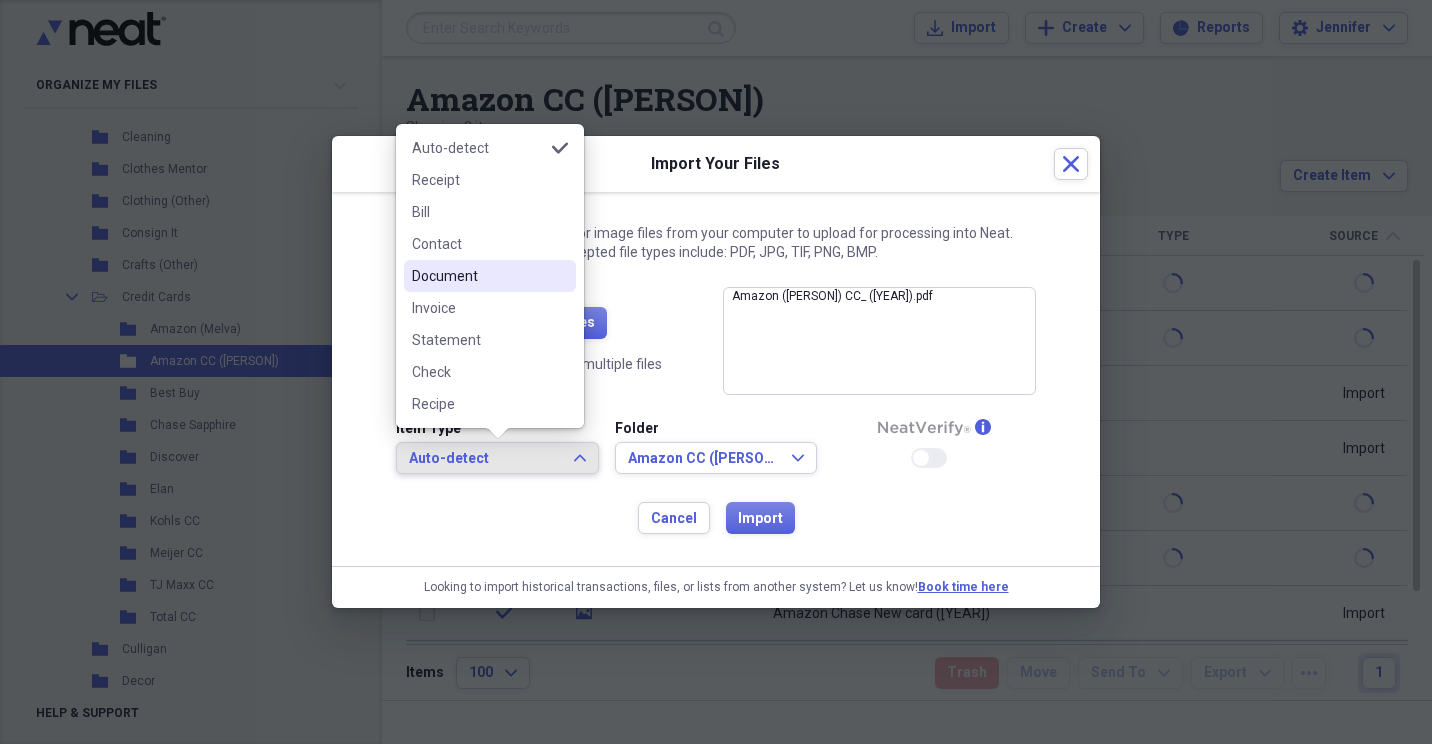 click on "Document" at bounding box center (478, 276) 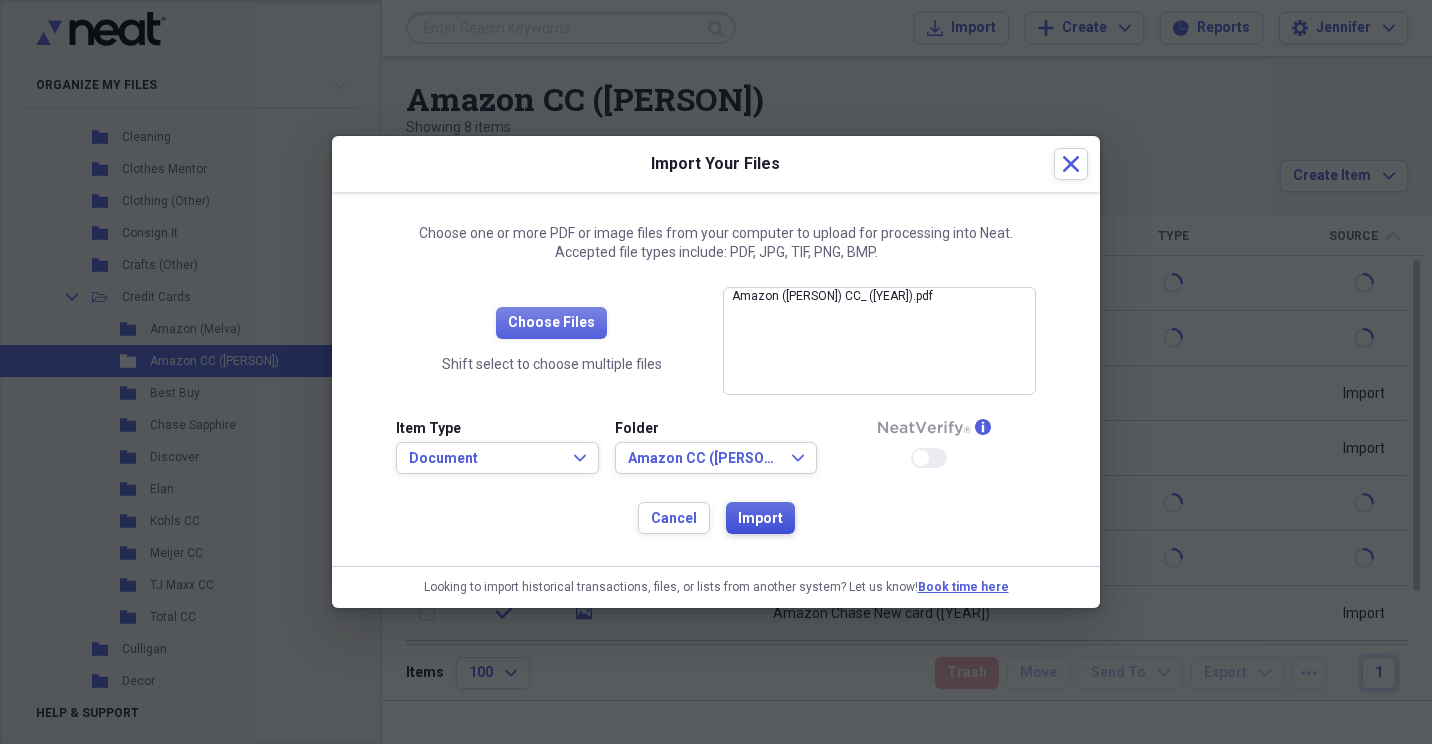 click on "Import" at bounding box center [760, 519] 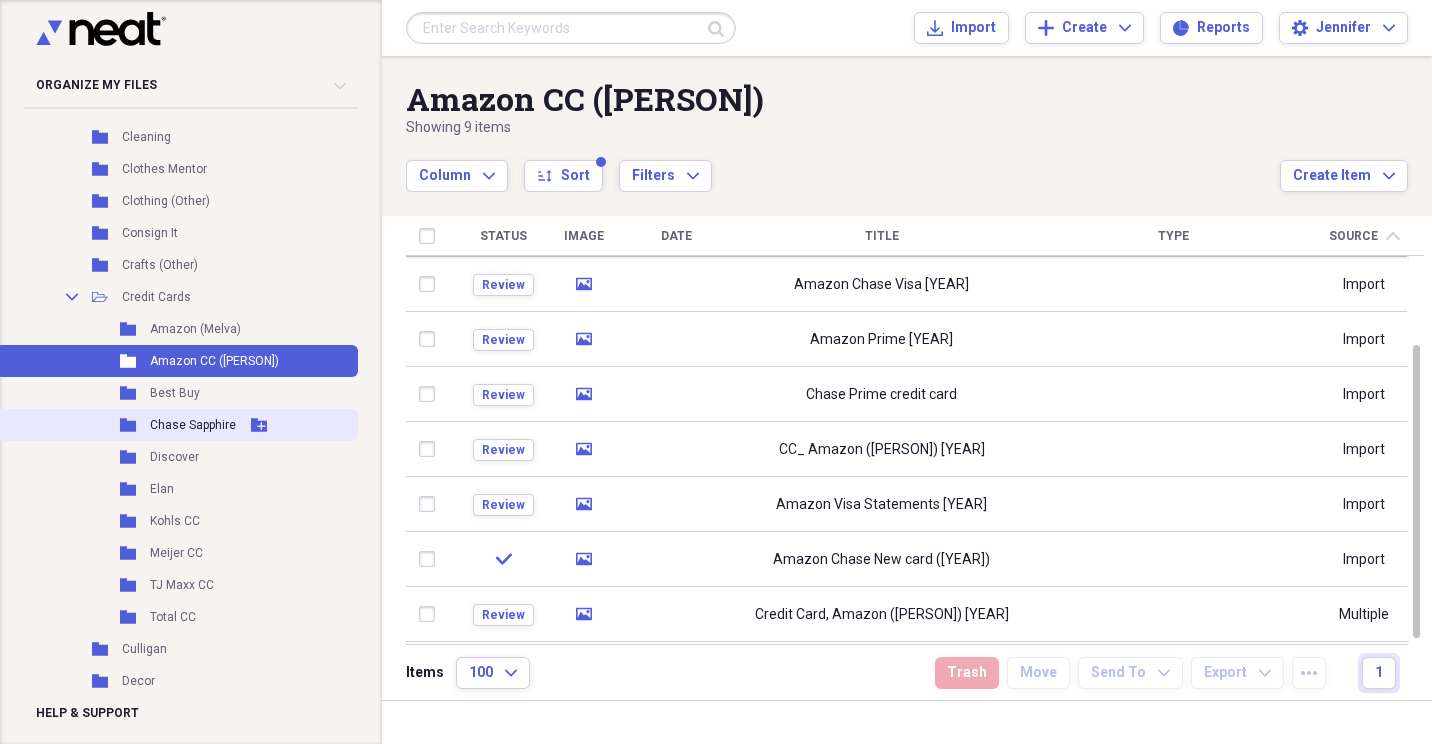 click on "Chase Sapphire" at bounding box center (193, 425) 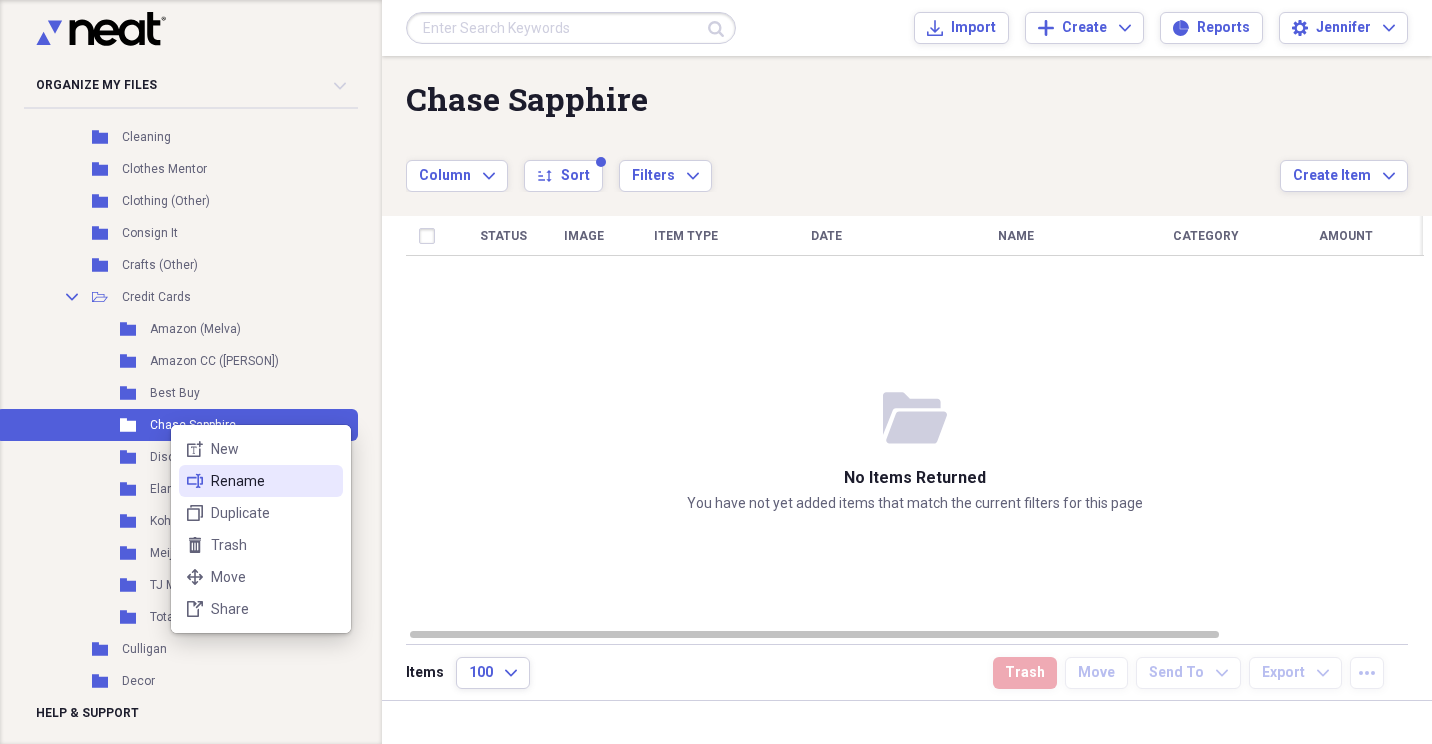 click on "Rename" at bounding box center [273, 481] 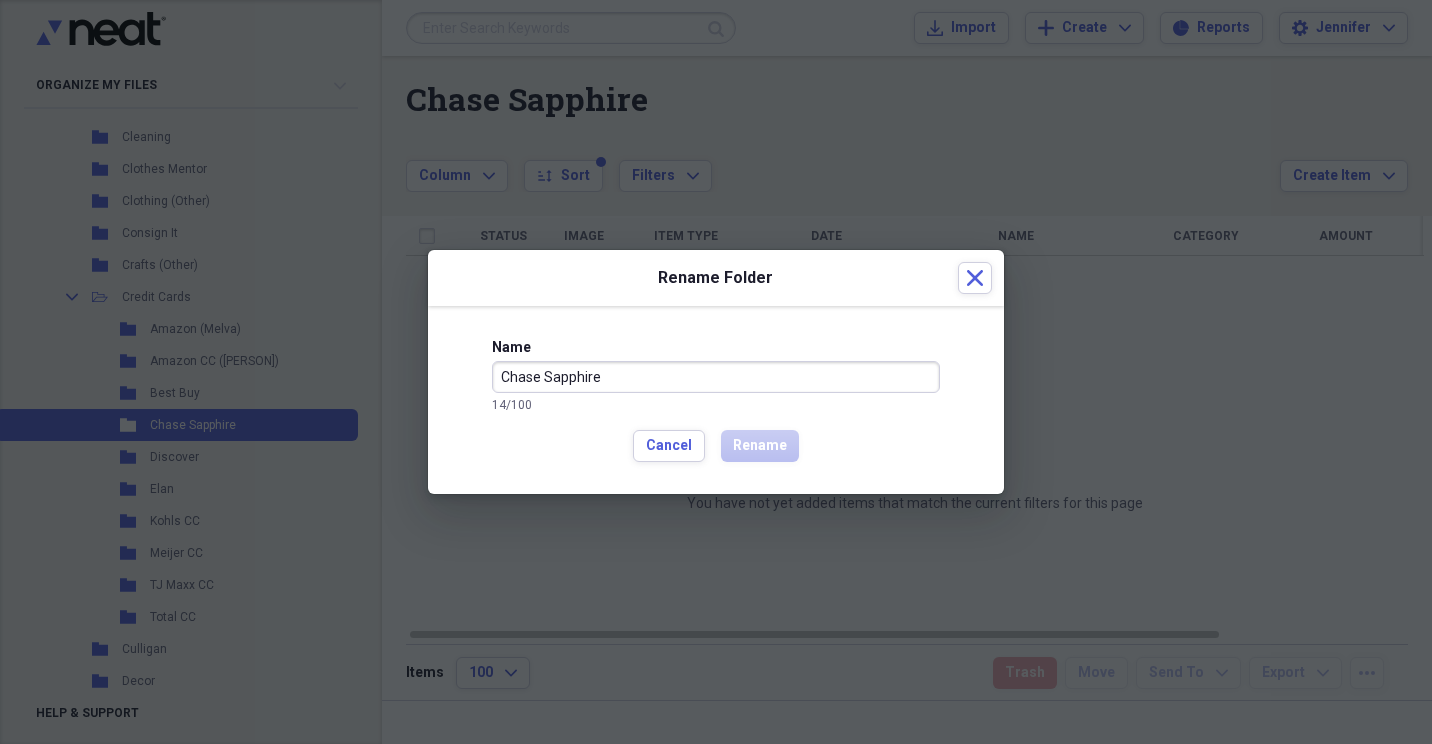 drag, startPoint x: 606, startPoint y: 375, endPoint x: 638, endPoint y: 363, distance: 34.176014 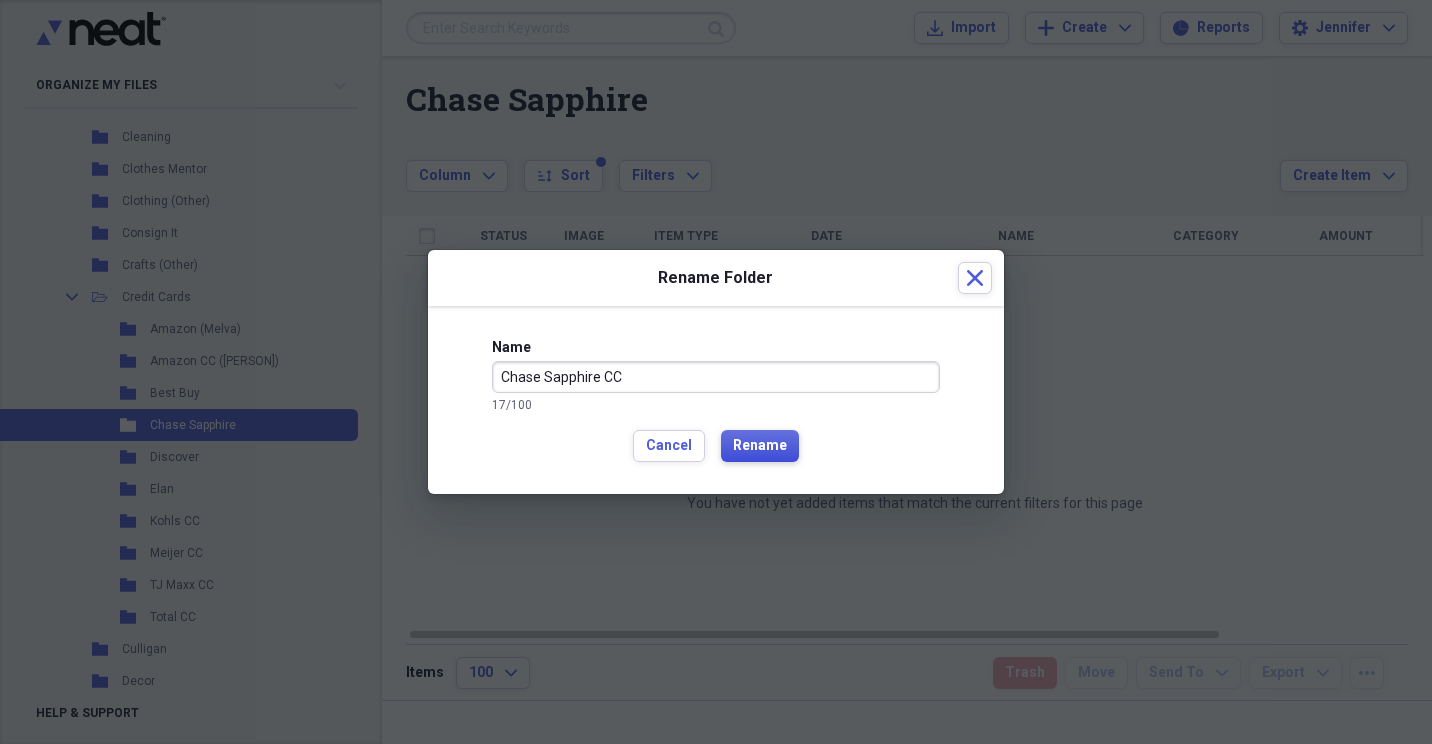 type on "Chase Sapphire CC" 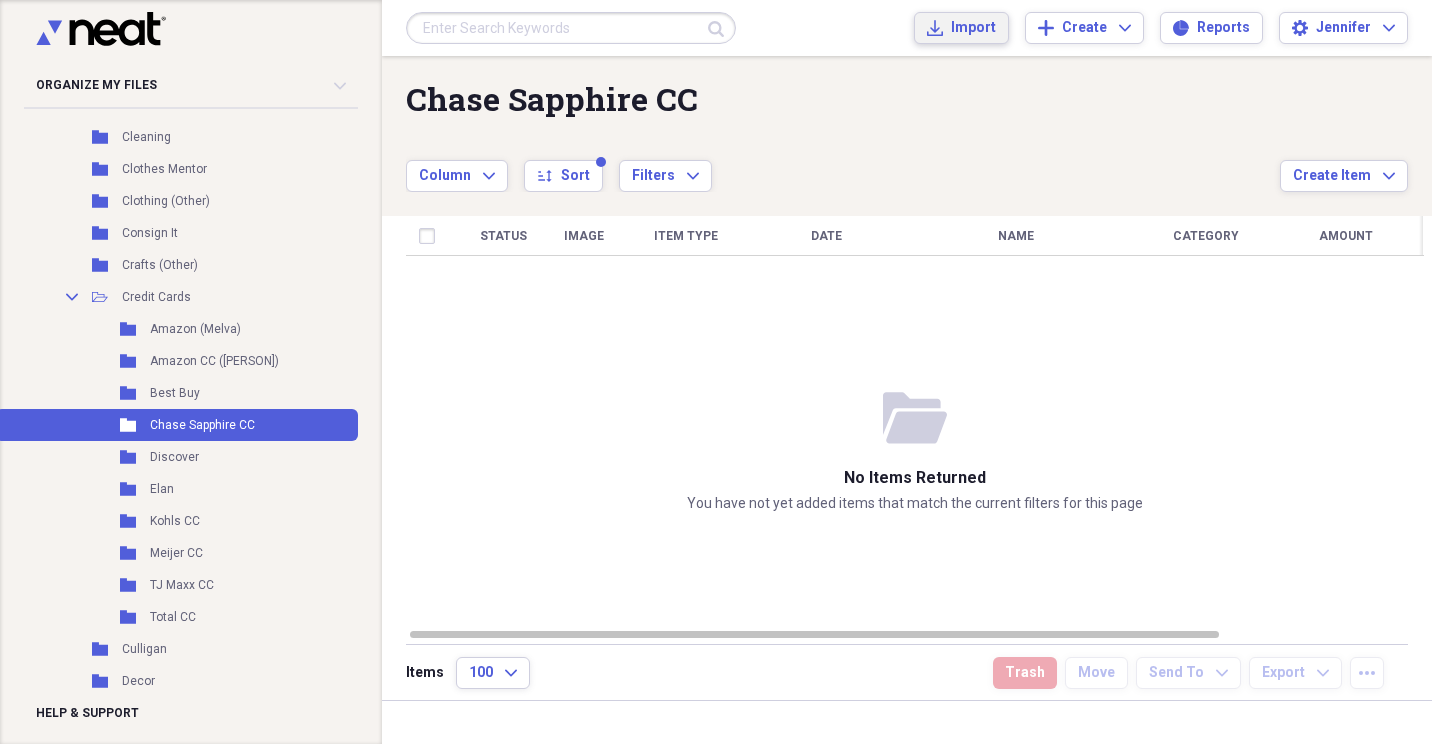 click on "Import" at bounding box center (973, 28) 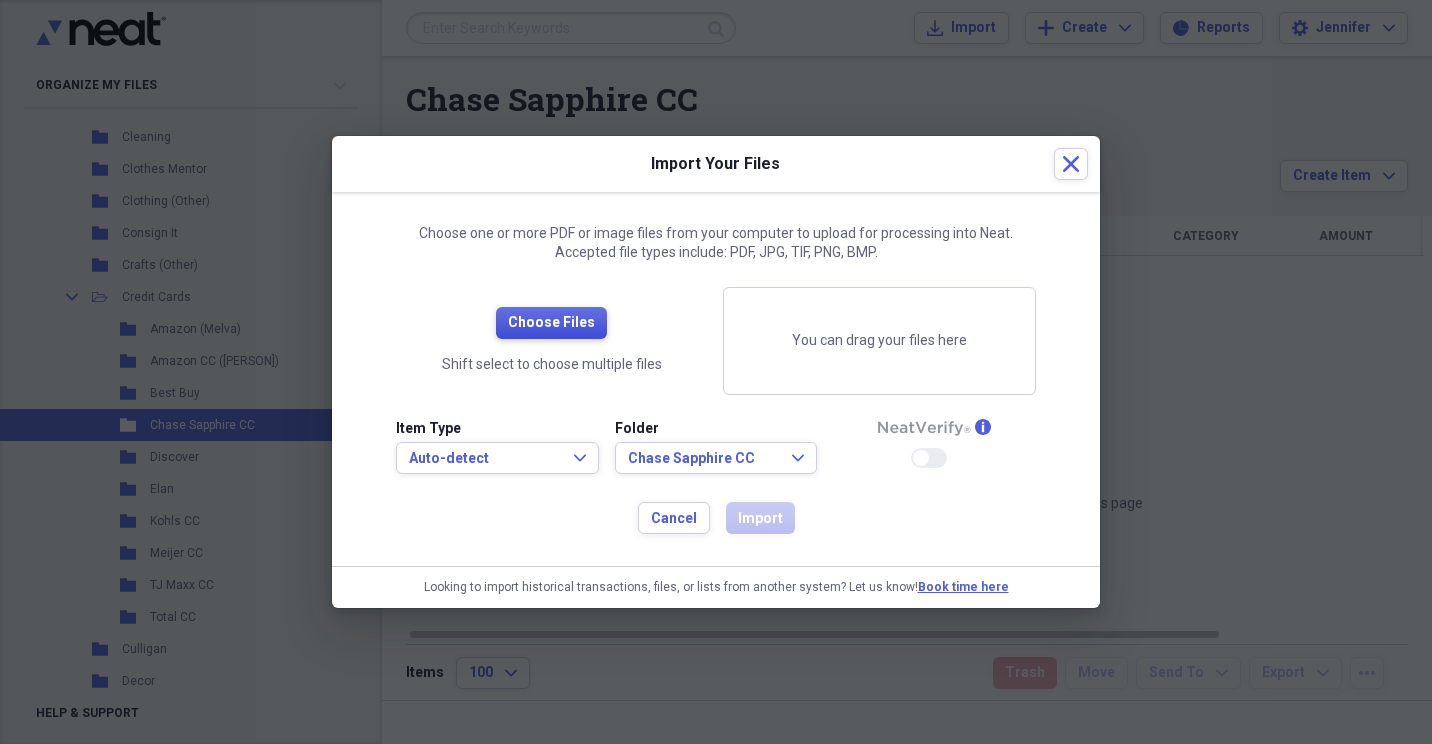 click on "Choose Files" at bounding box center (551, 323) 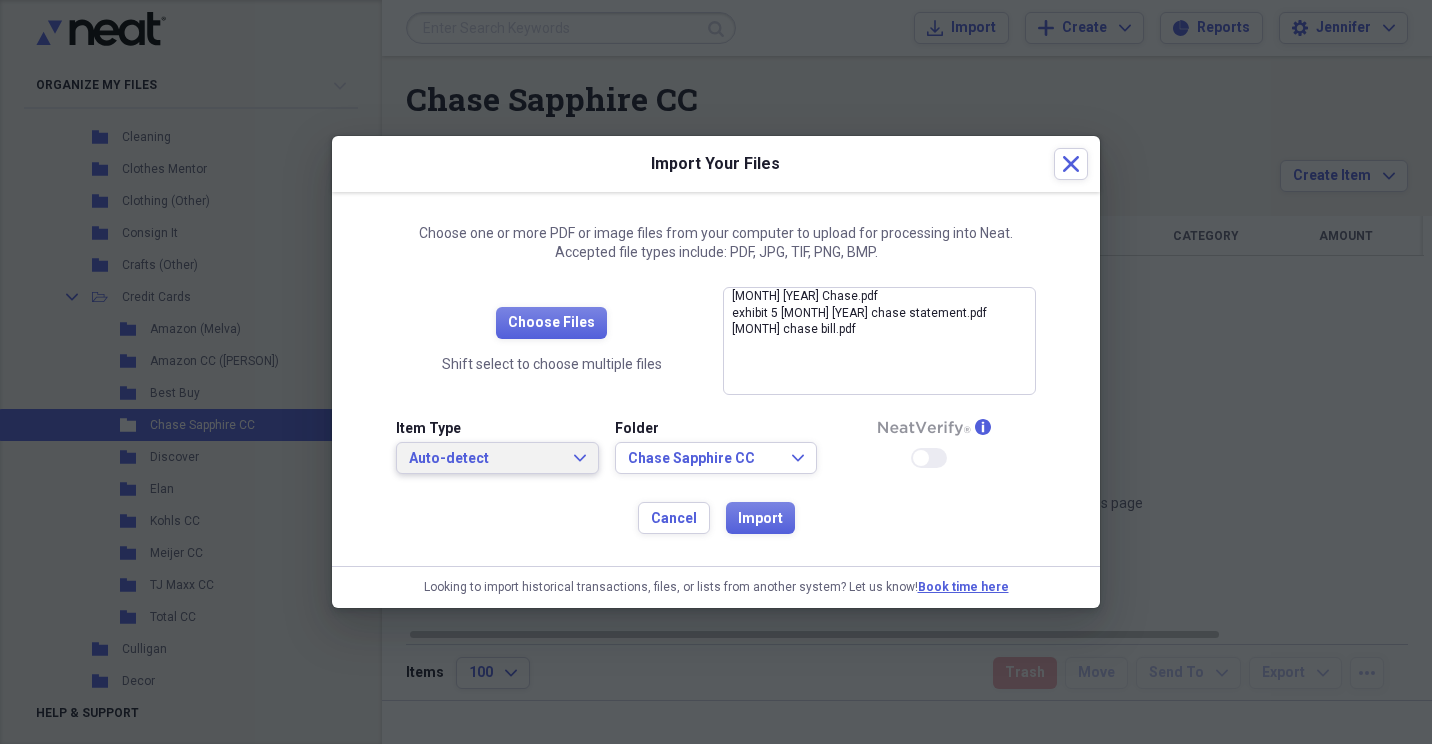 click on "Auto-detect Expand" at bounding box center [497, 458] 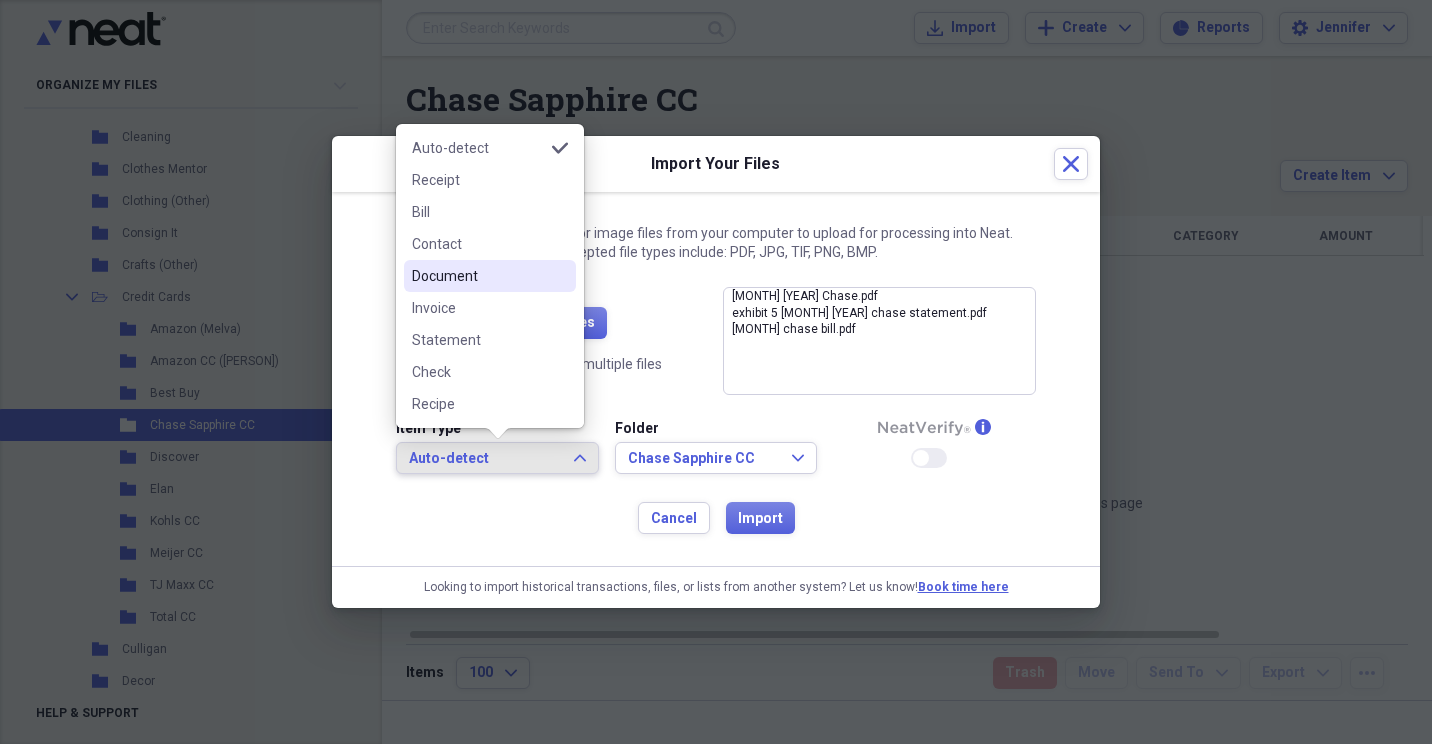 click on "Document" at bounding box center (478, 276) 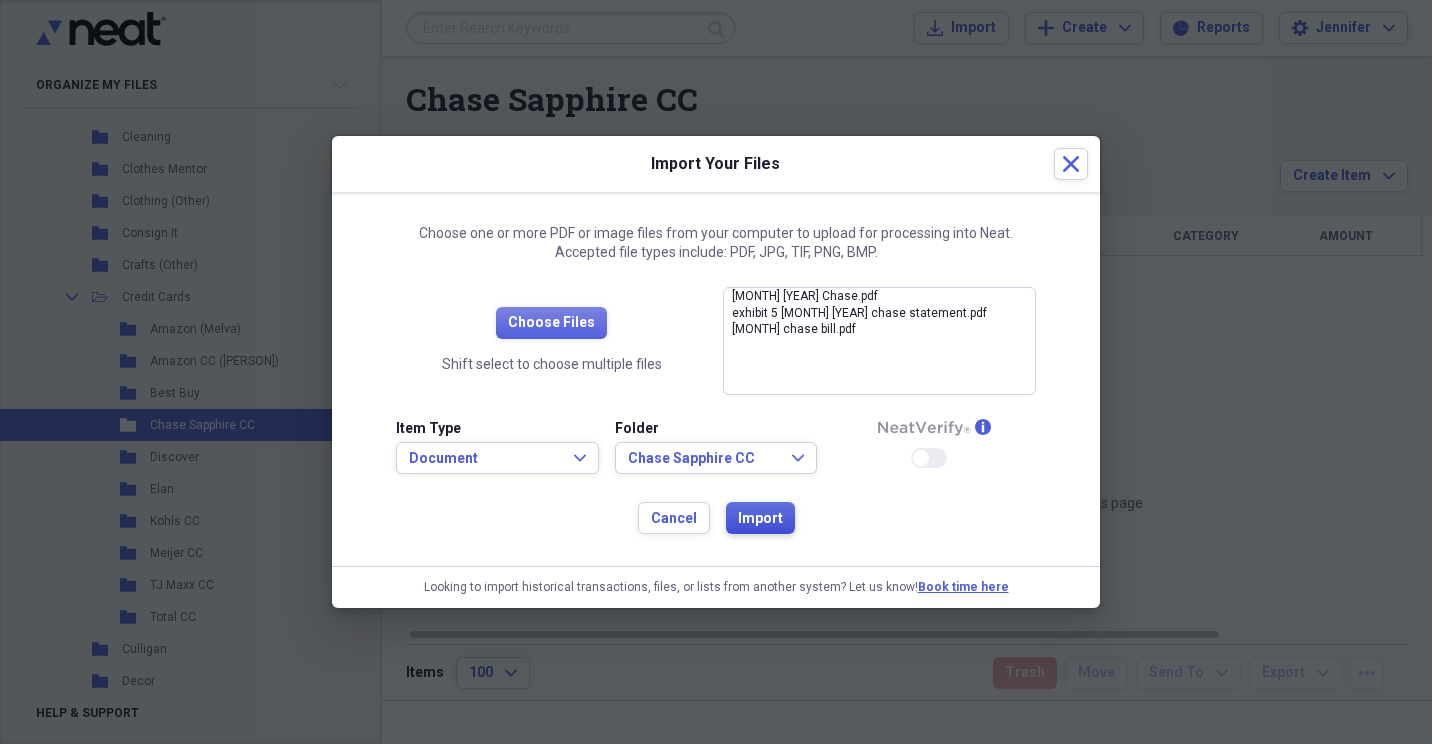 click on "Import" at bounding box center (760, 519) 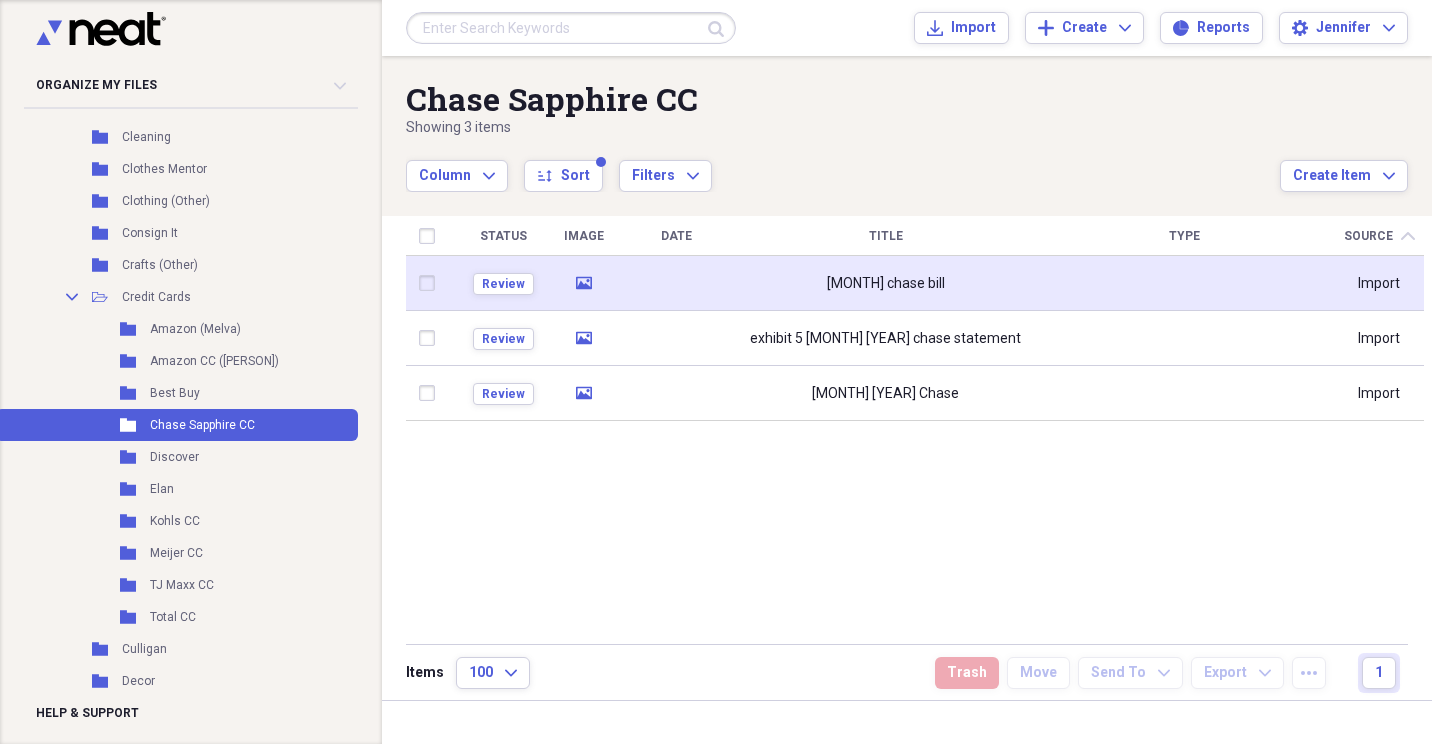 click on "[MONTH] chase bill" at bounding box center [886, 284] 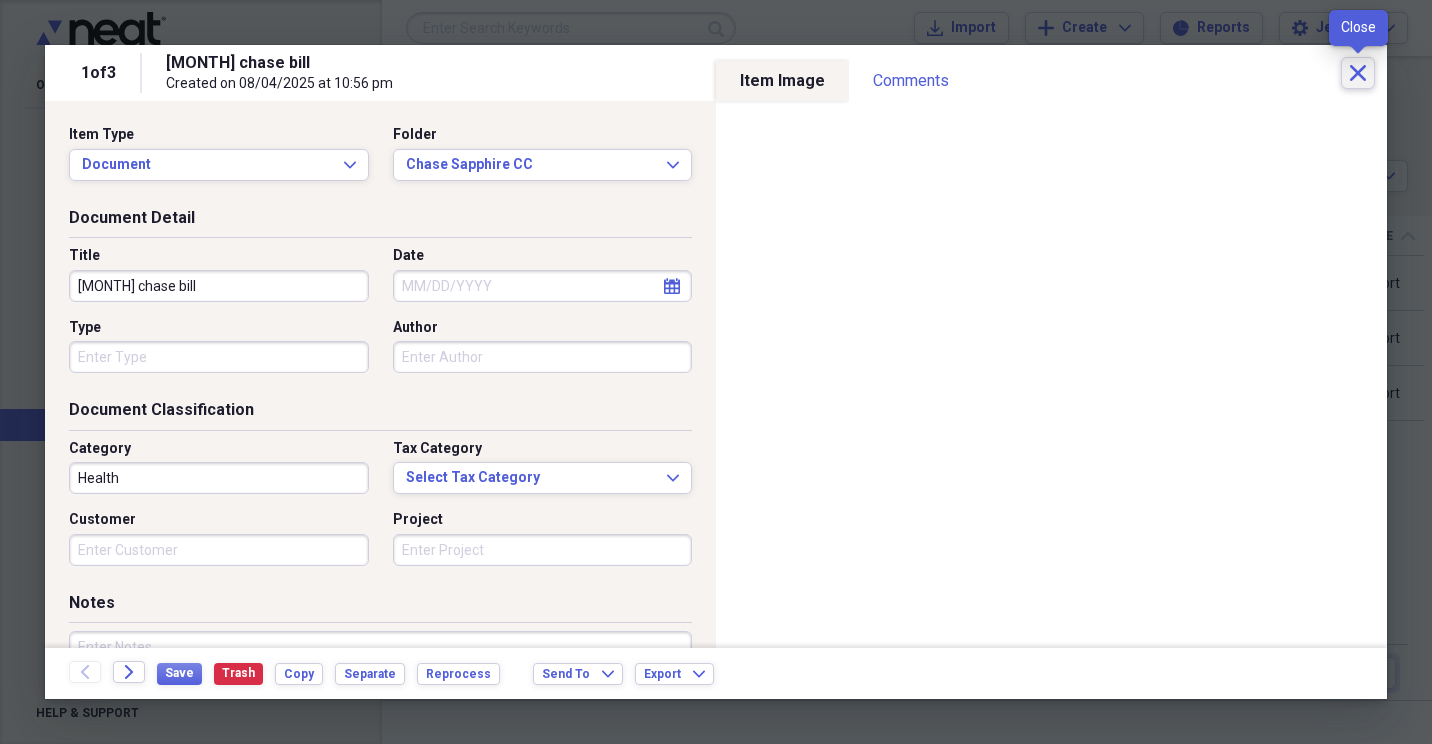 click 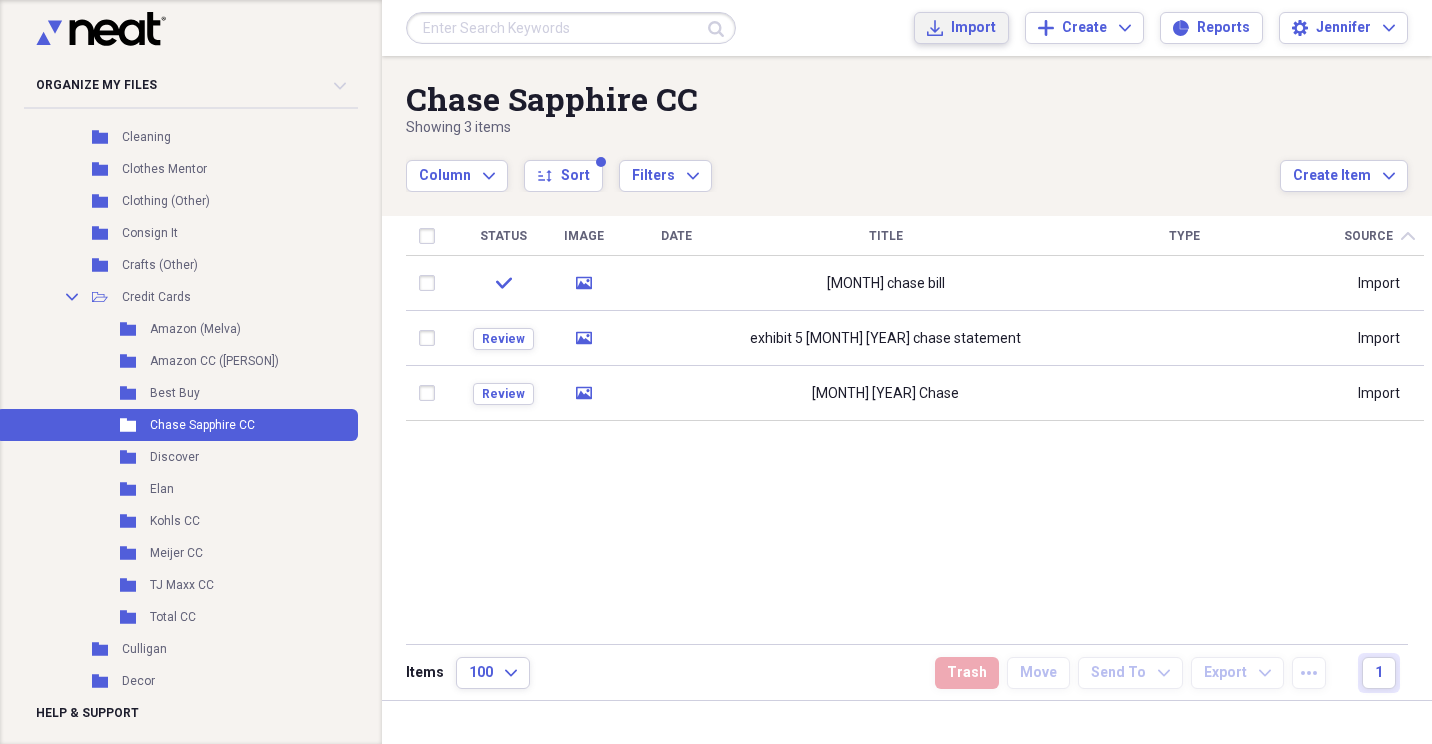 click on "Import" at bounding box center [973, 28] 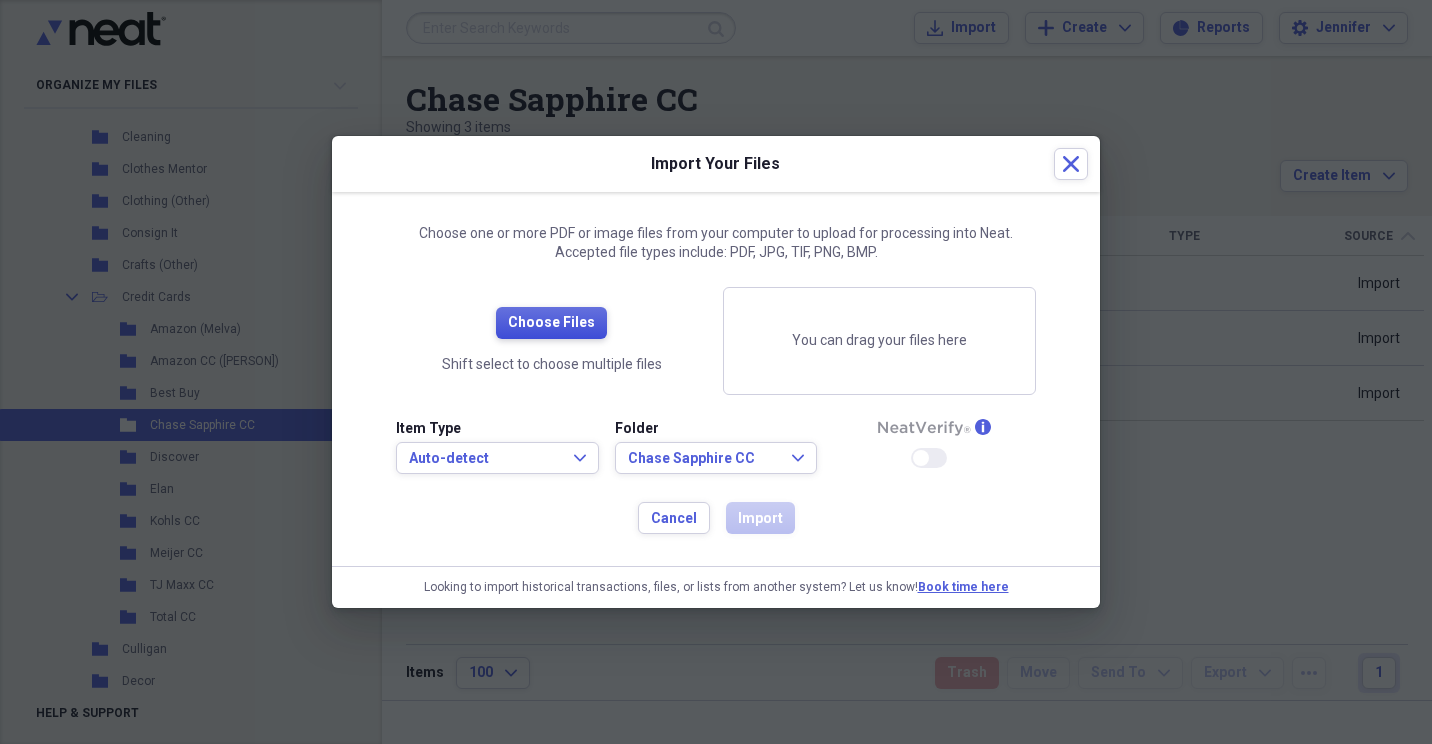 click on "Choose Files" at bounding box center (551, 323) 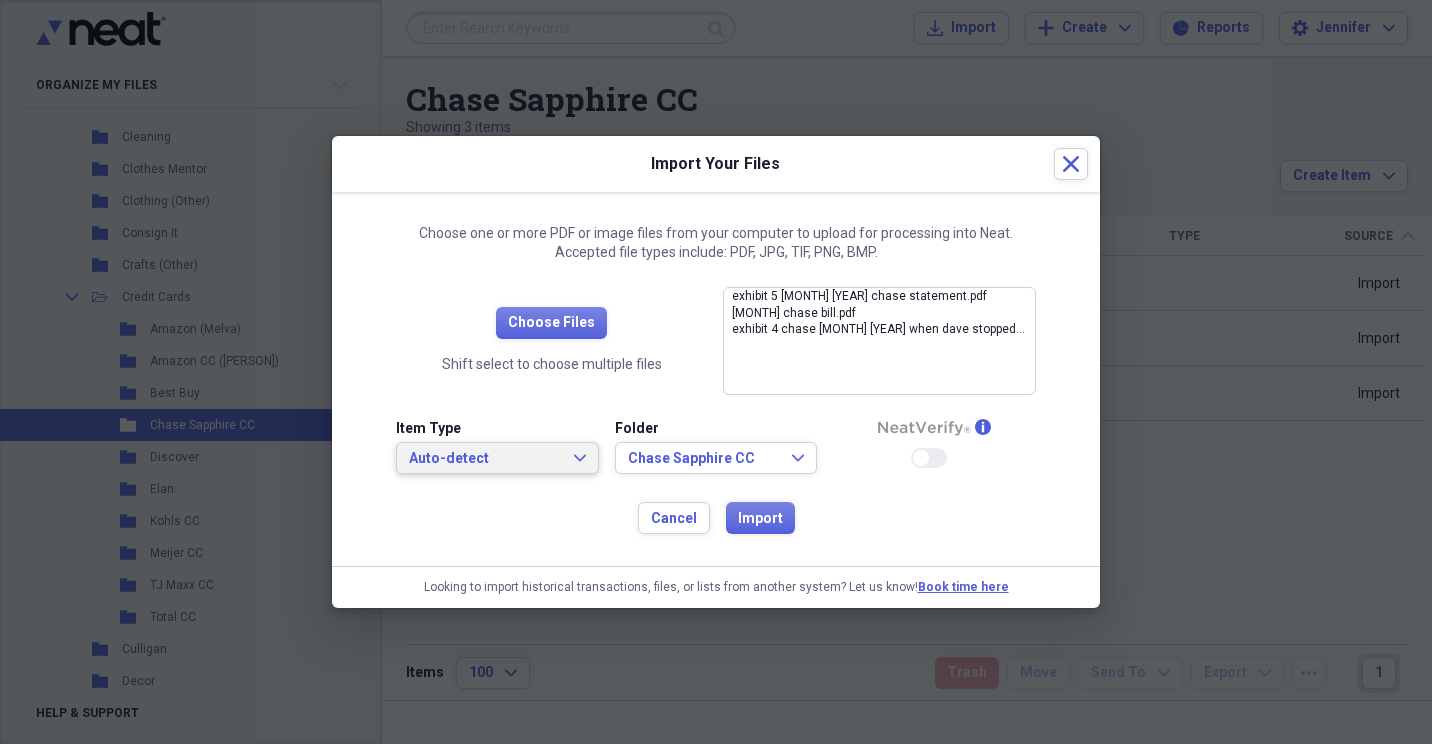 click 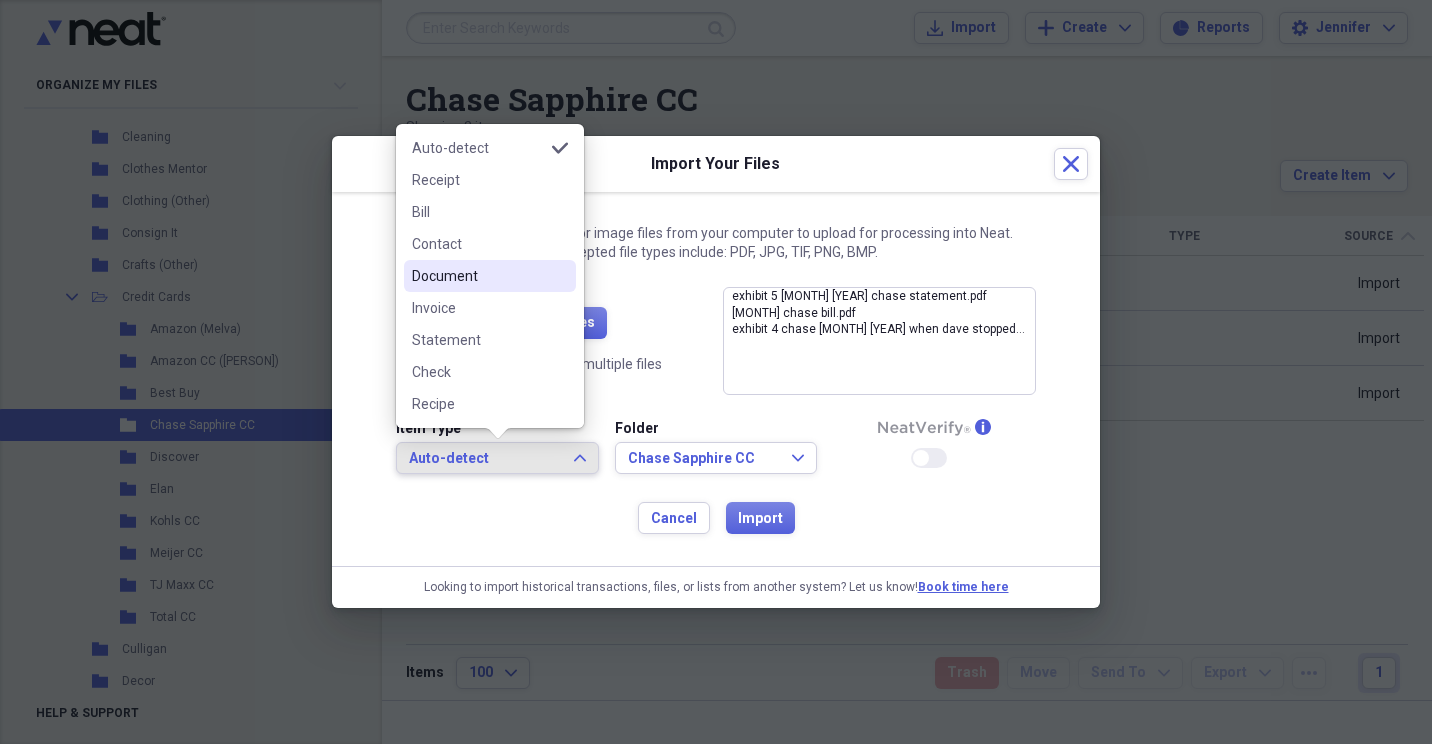 click on "Document" at bounding box center [478, 276] 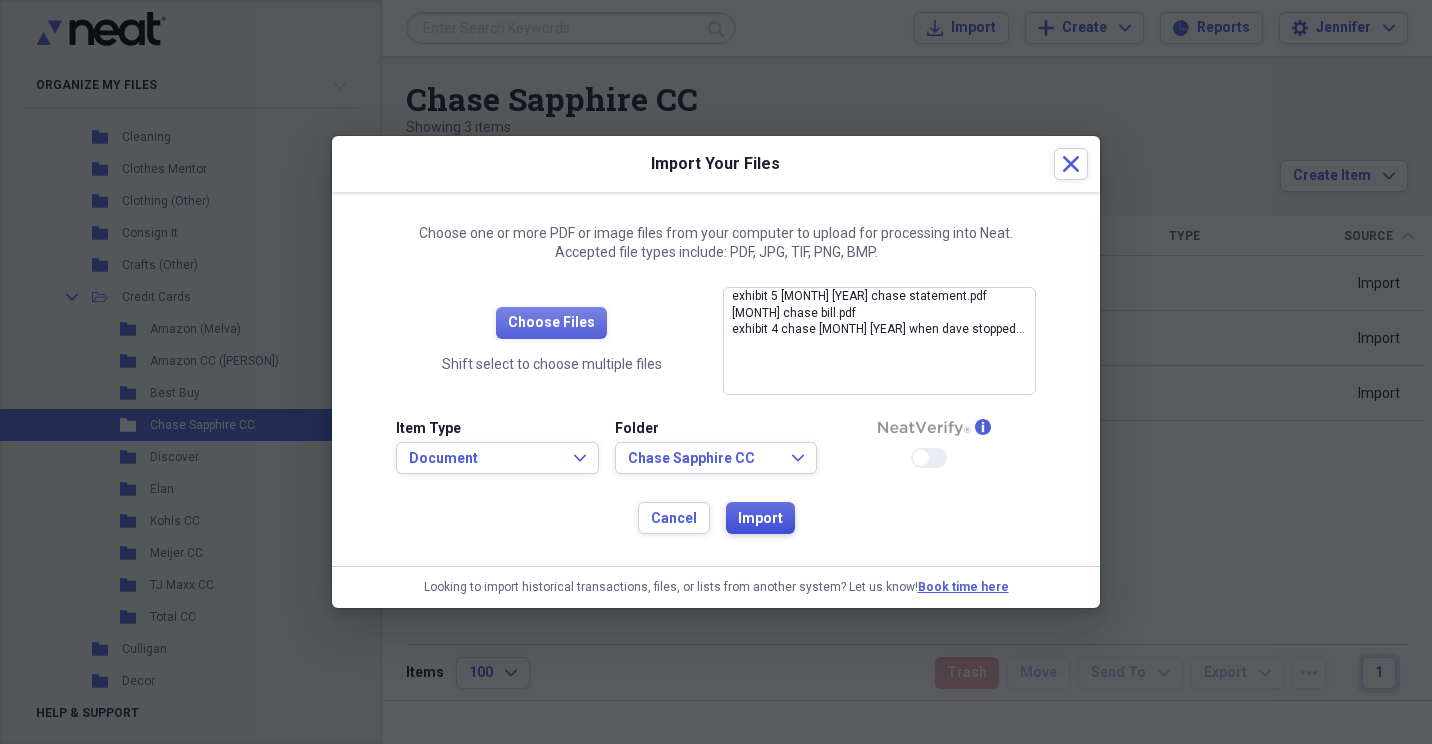 click on "Import" at bounding box center (760, 519) 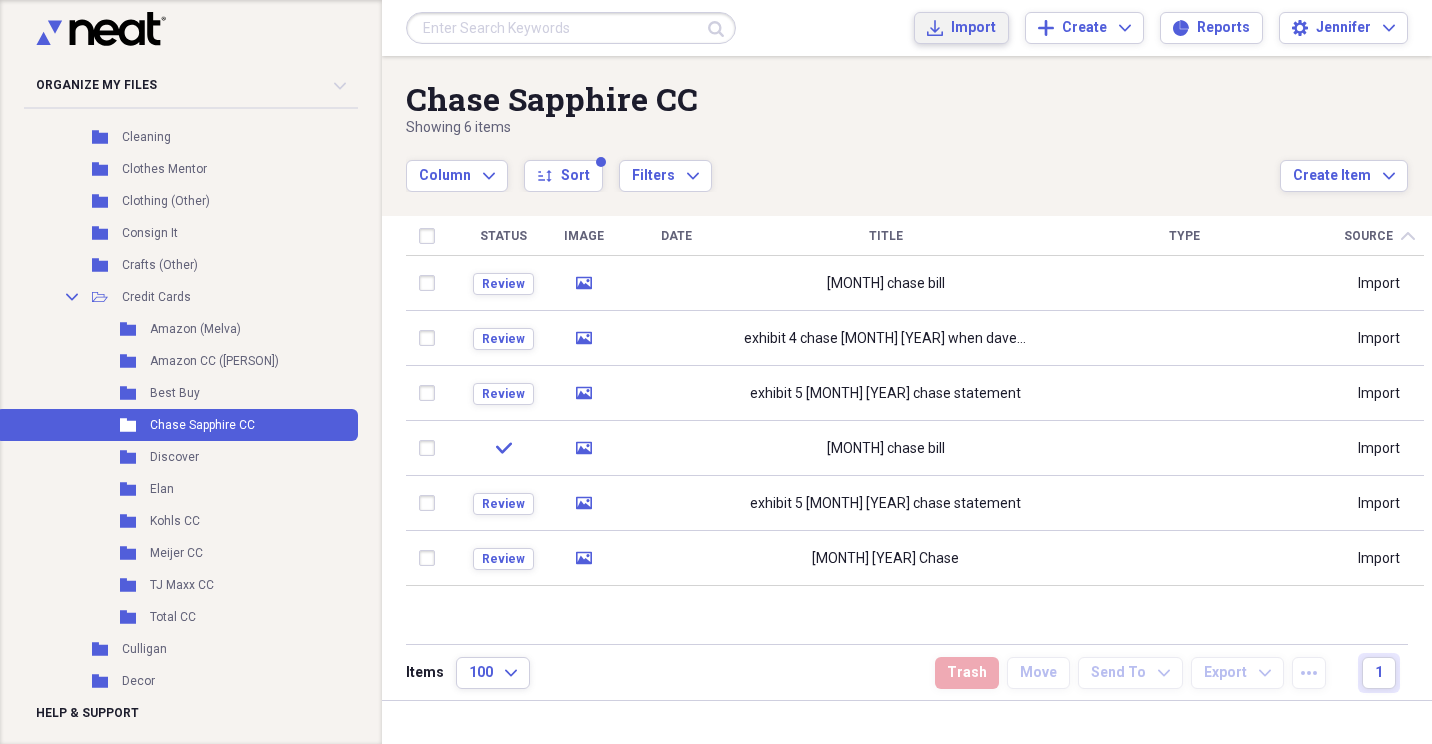 click on "Import" at bounding box center (973, 28) 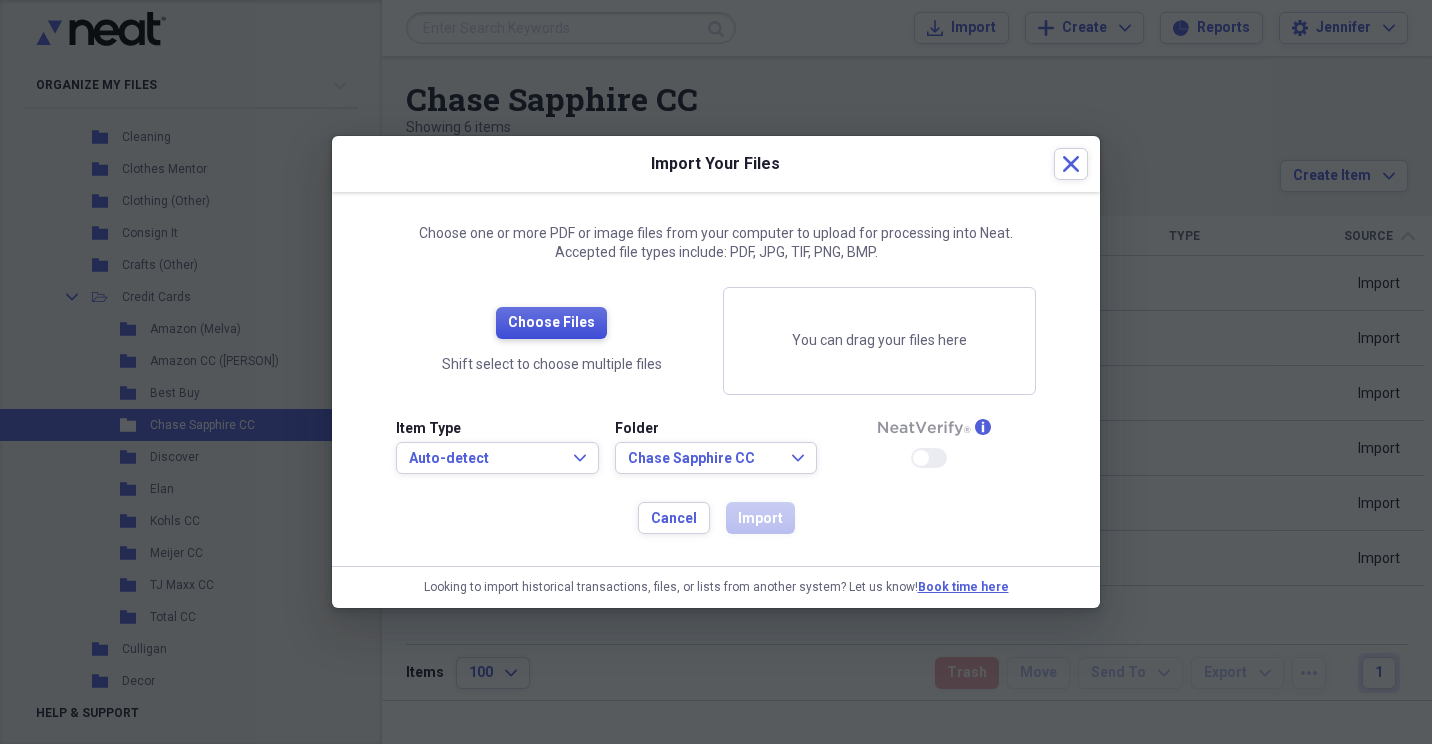 click on "Choose Files" at bounding box center [551, 323] 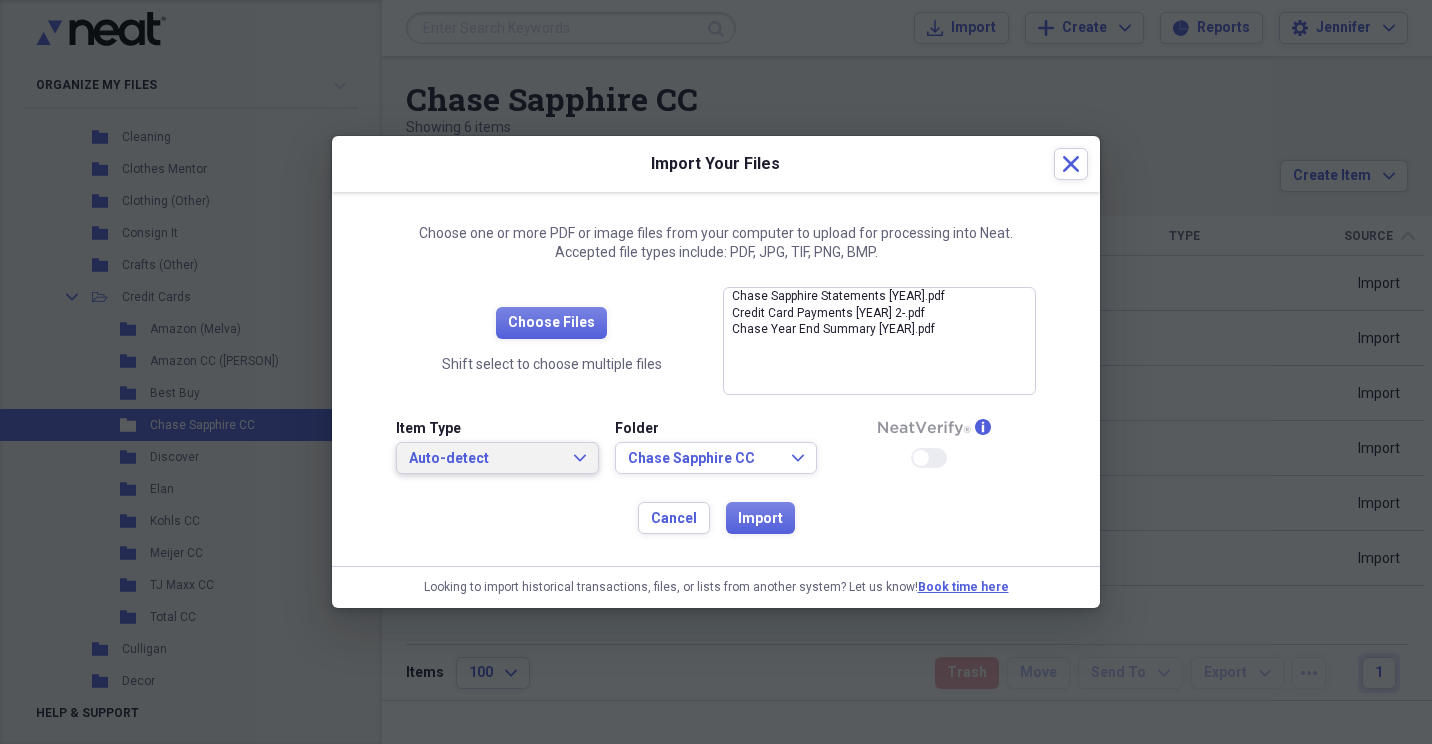 click 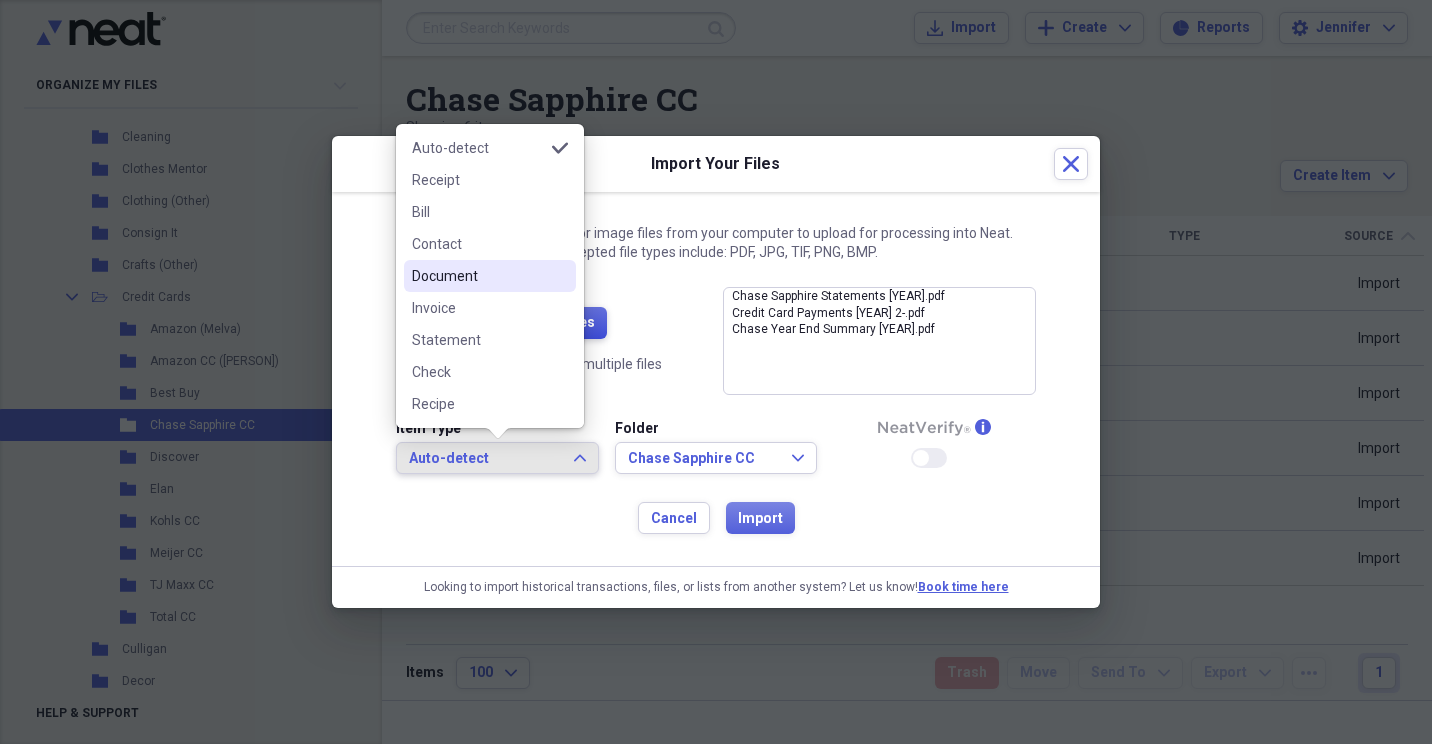 drag, startPoint x: 508, startPoint y: 279, endPoint x: 534, endPoint y: 312, distance: 42.0119 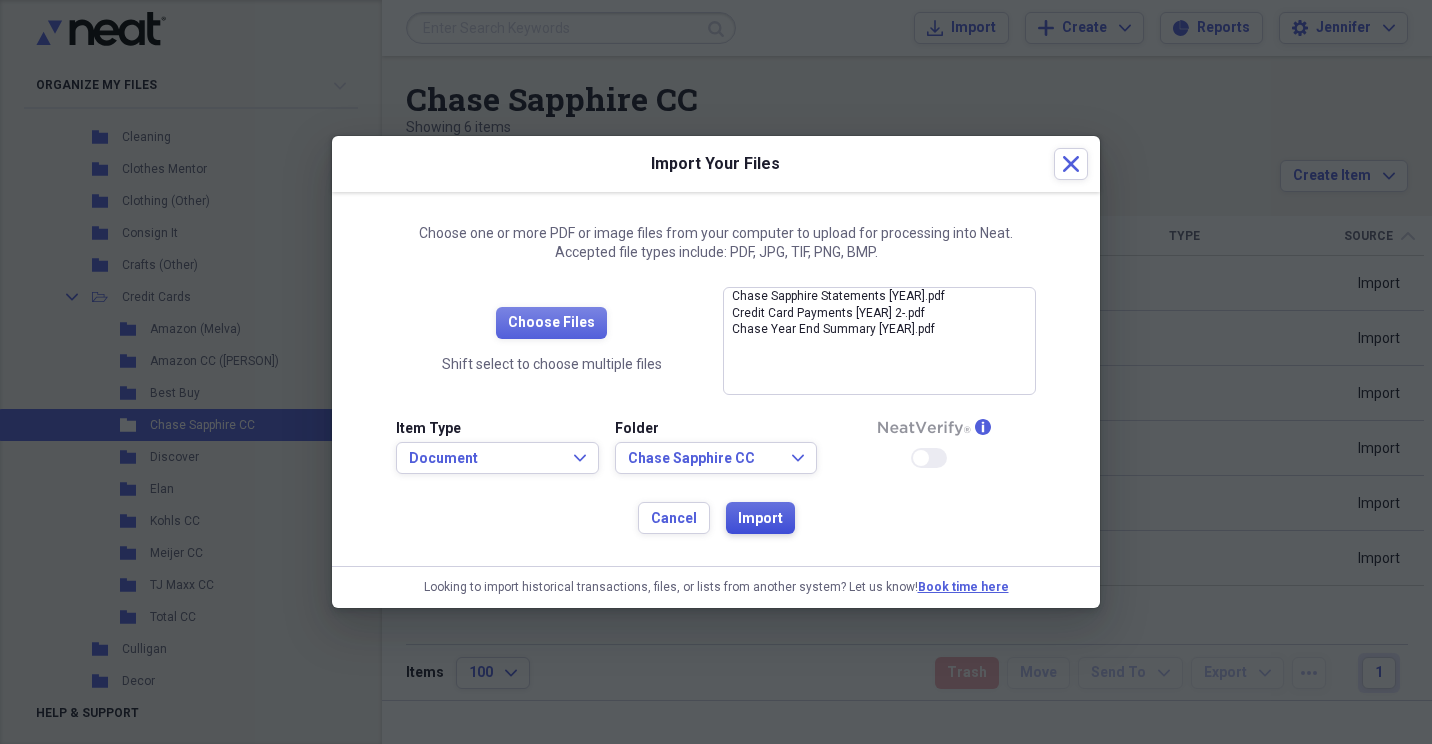 click on "Import" at bounding box center (760, 519) 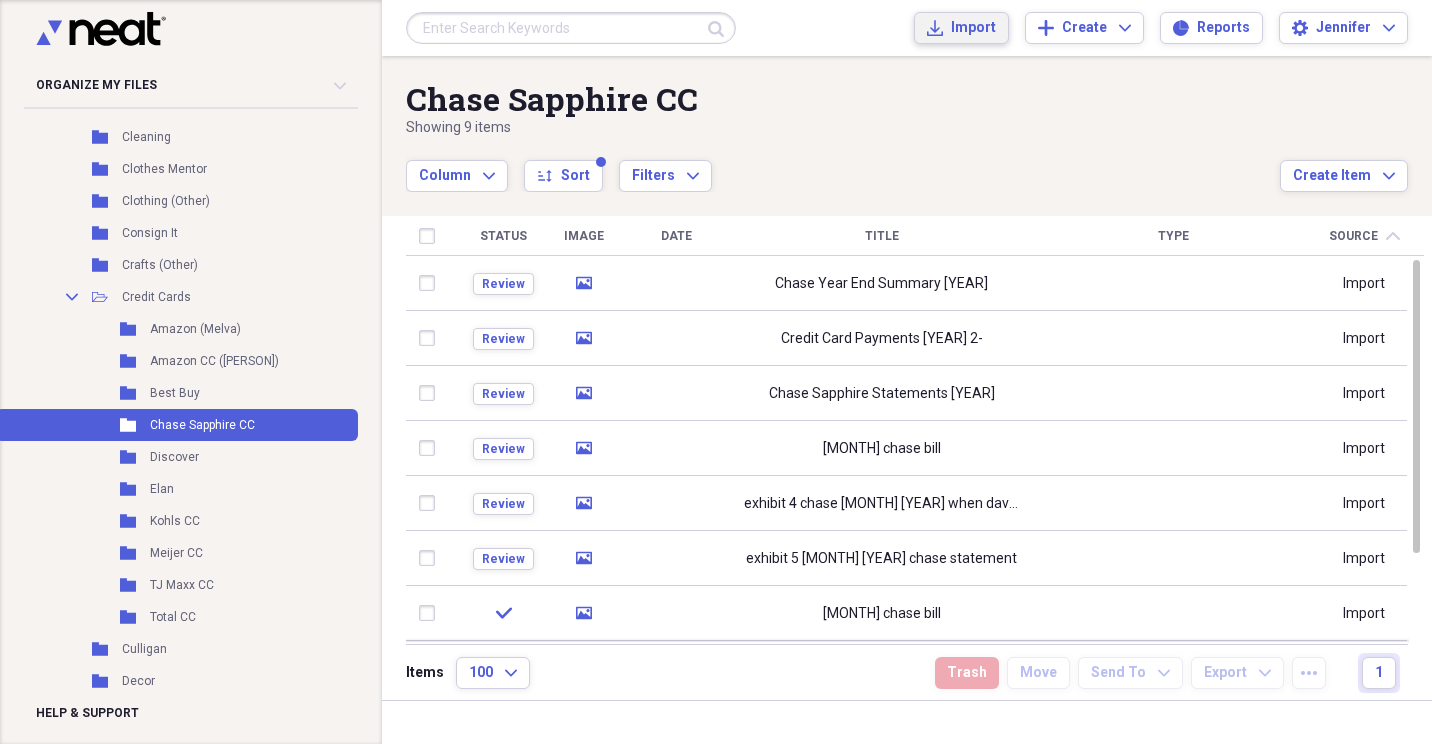 click on "Import" at bounding box center (973, 28) 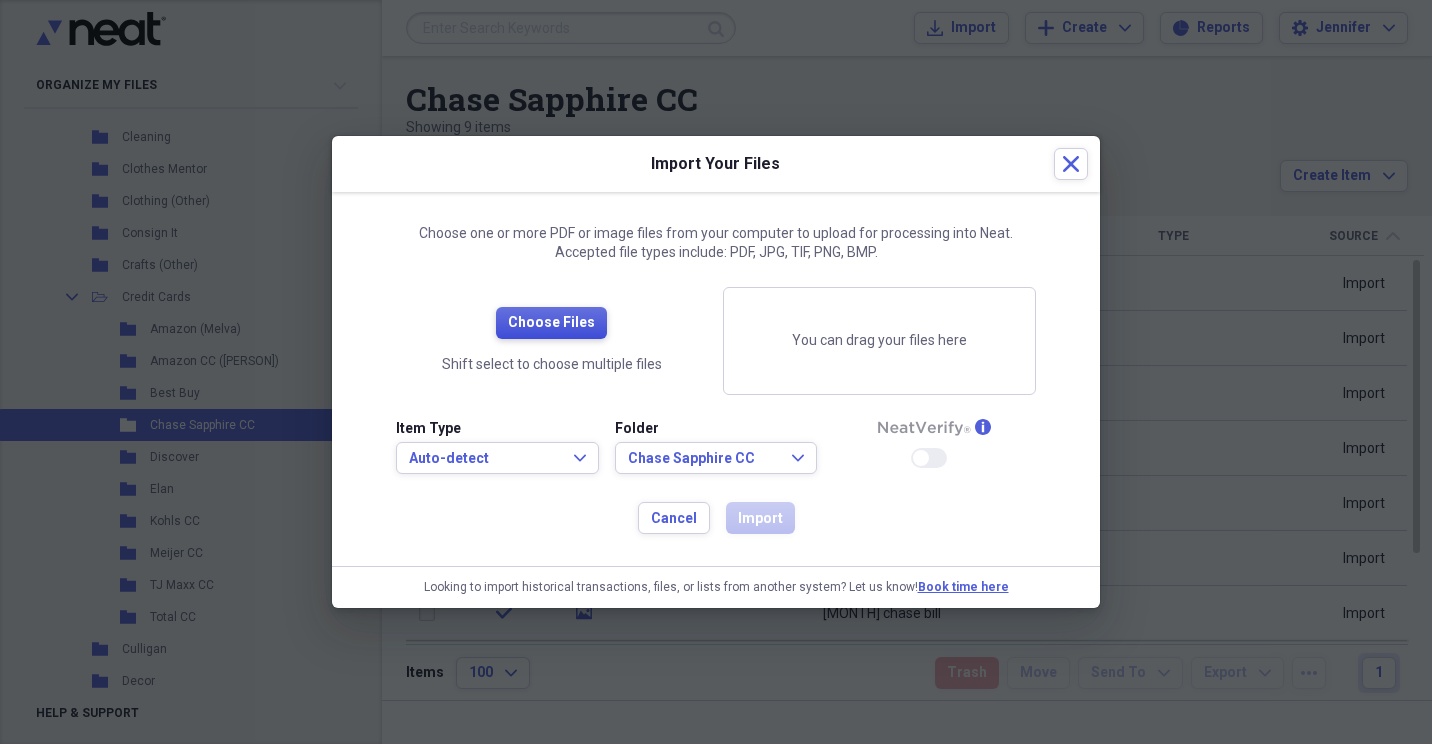 click on "Choose Files" at bounding box center (551, 323) 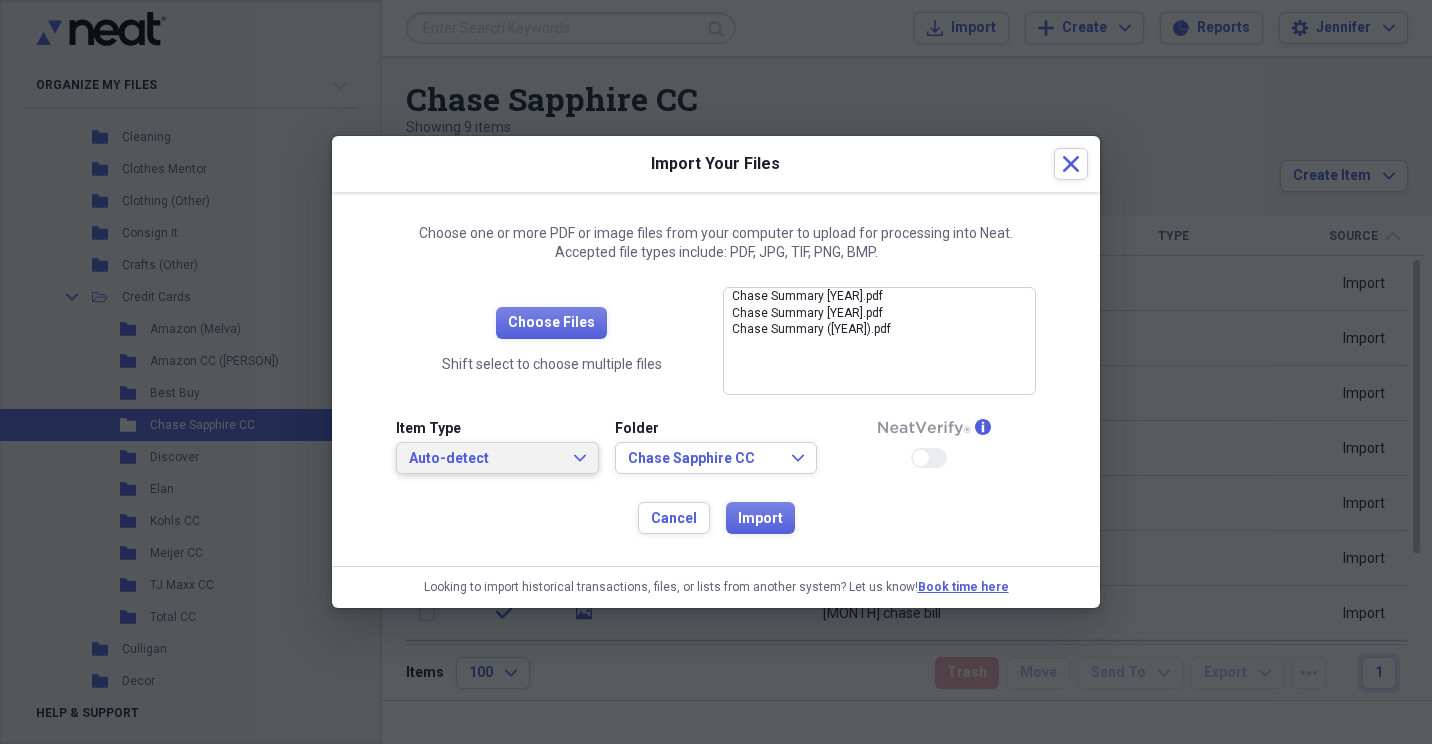click on "Auto-detect Expand" at bounding box center [497, 458] 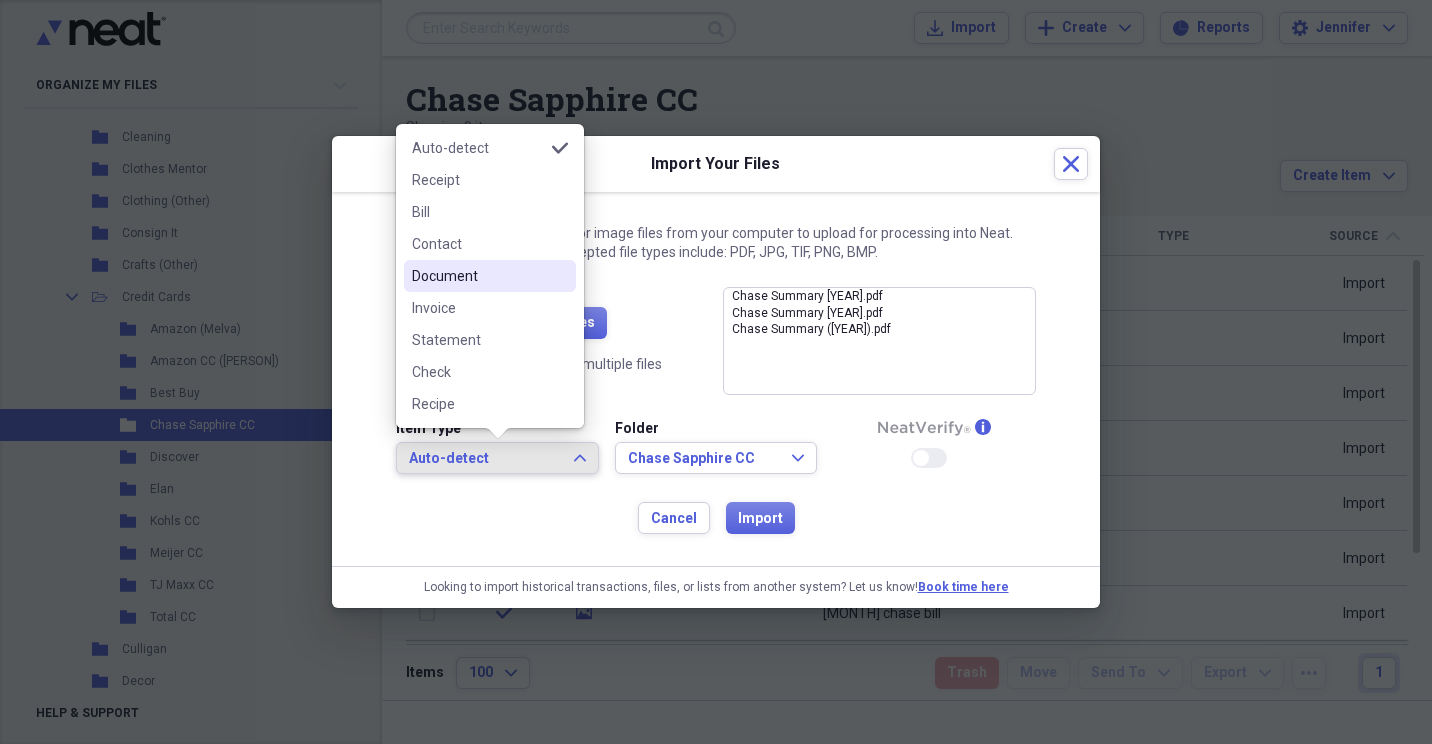 click on "Document" at bounding box center (478, 276) 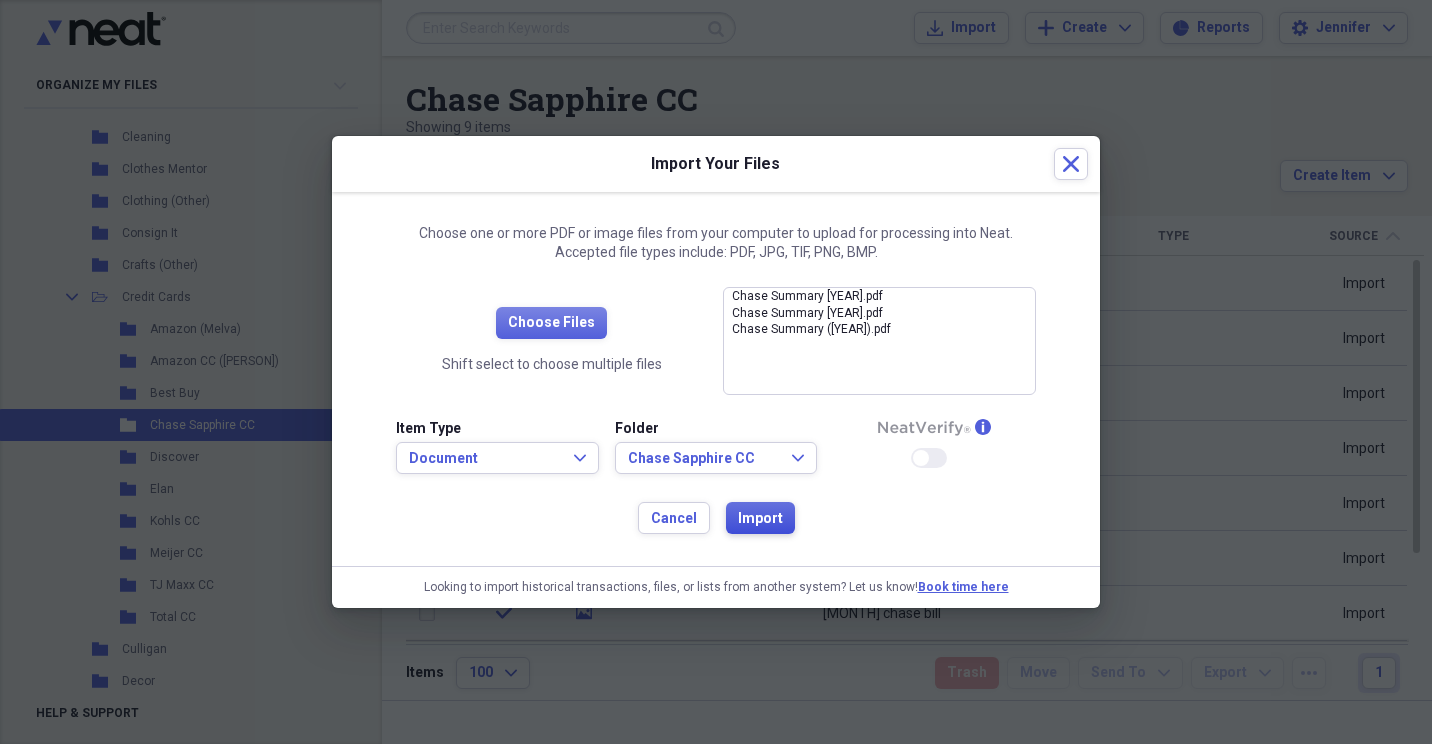 click on "Import" at bounding box center (760, 519) 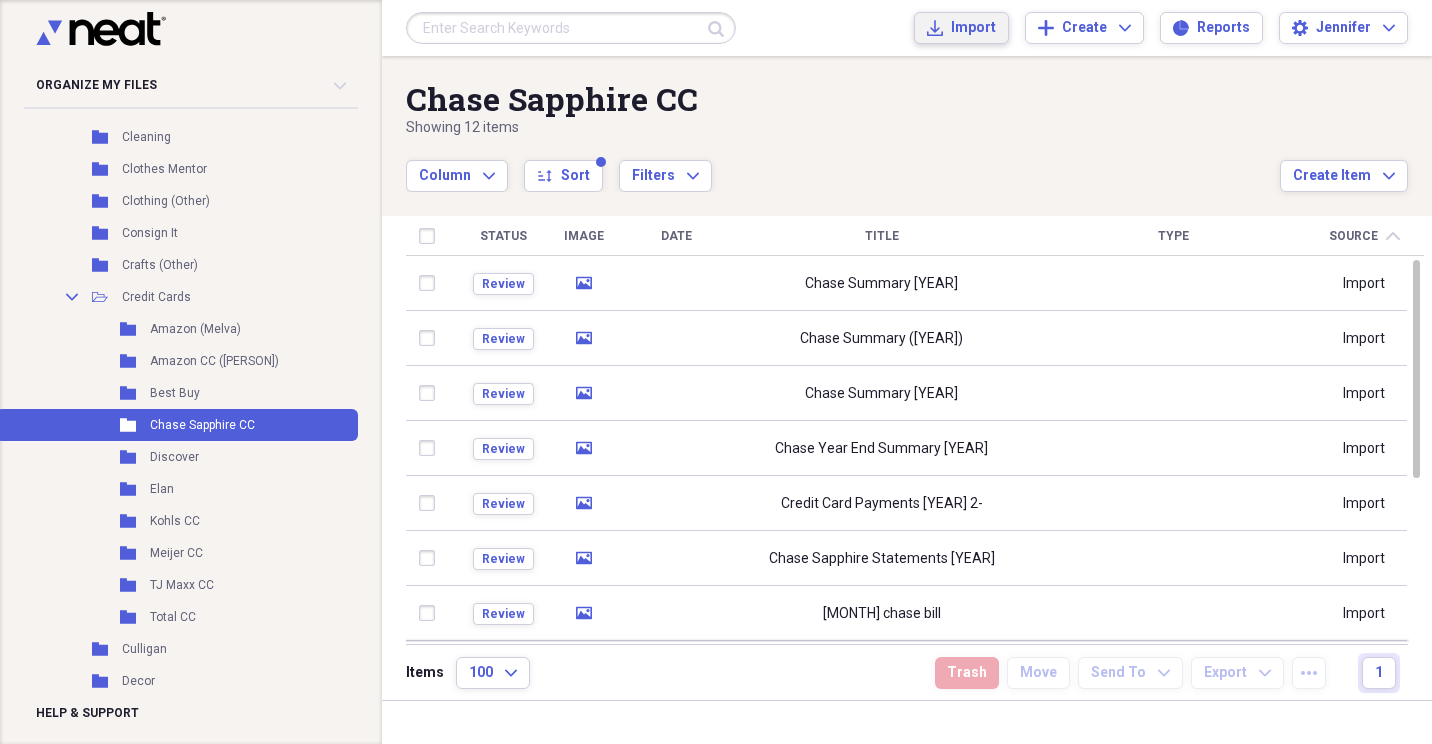 click on "Import" at bounding box center (973, 28) 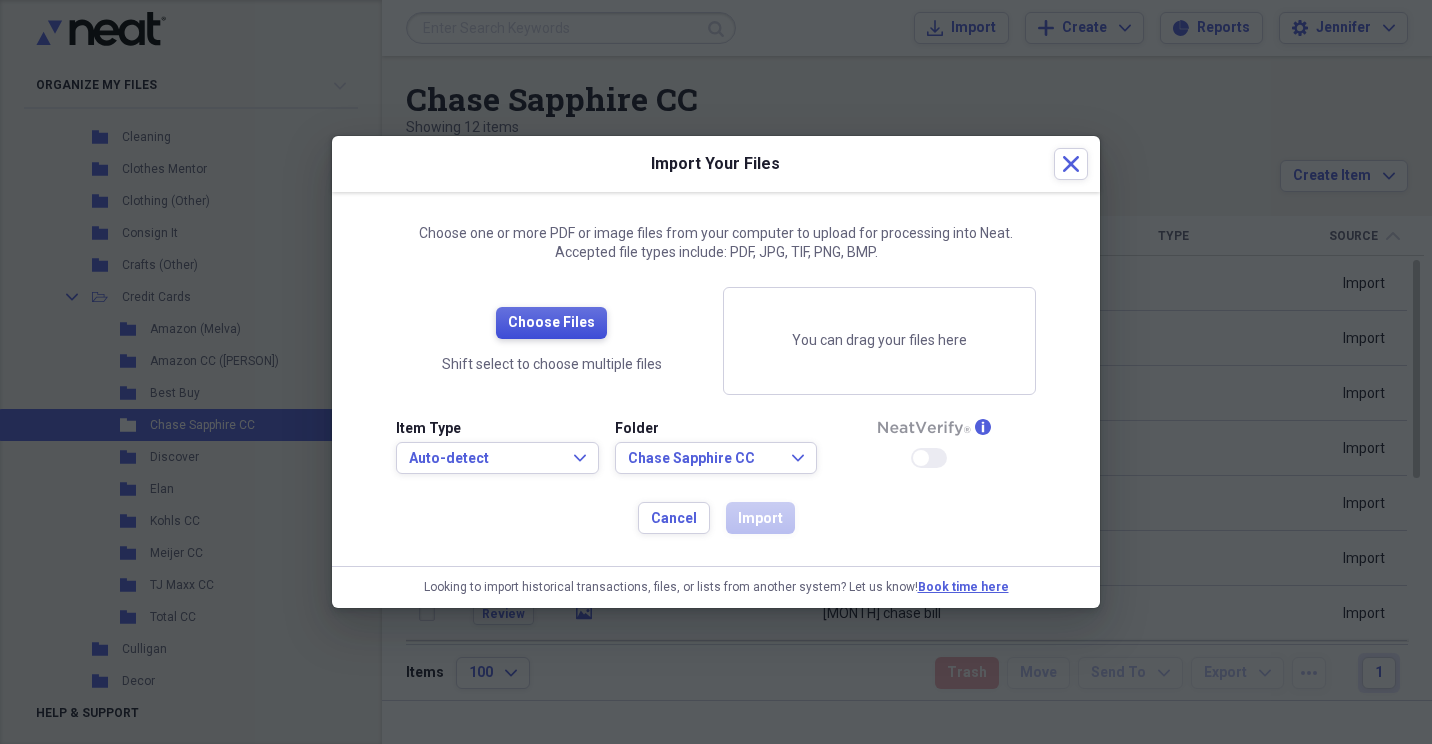 click on "Choose Files" at bounding box center (551, 323) 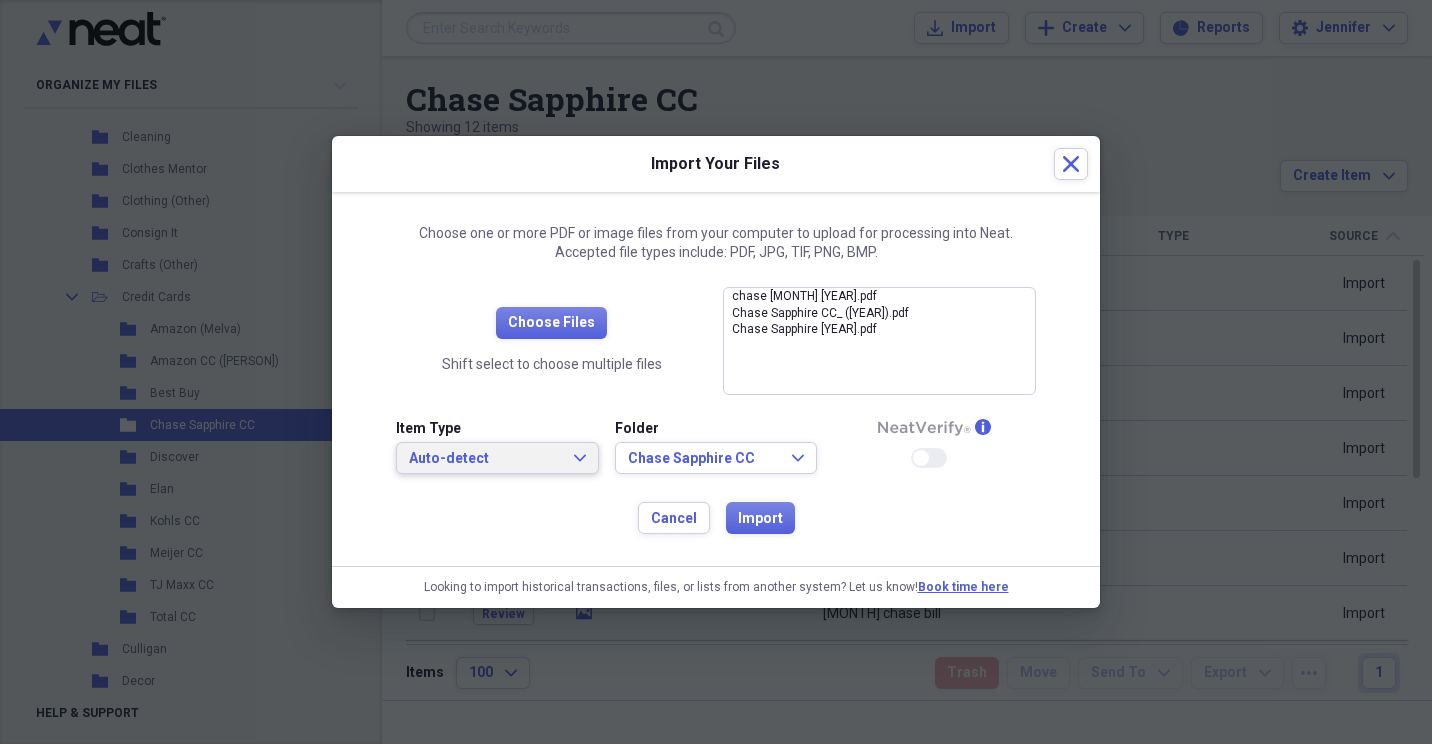 click on "Auto-detect Expand" at bounding box center (497, 459) 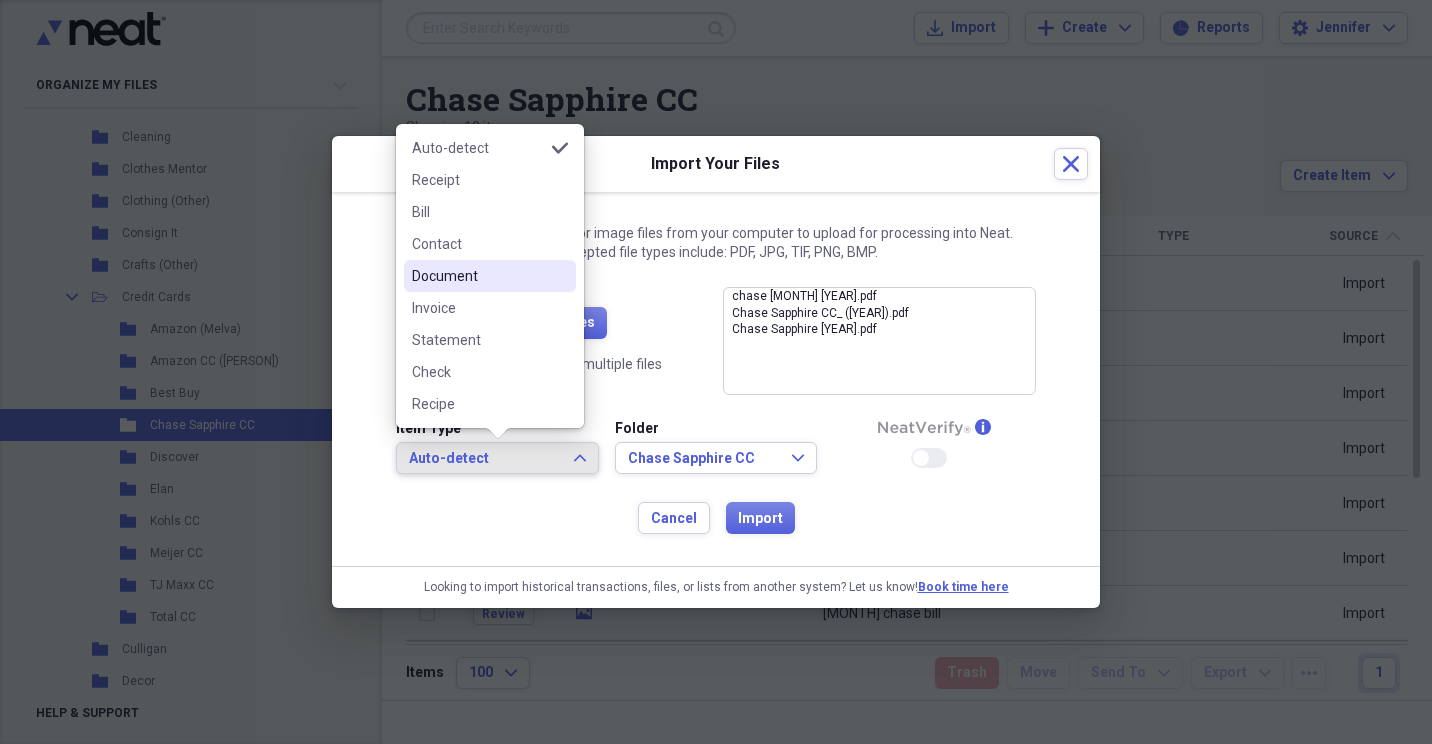 click on "Document" at bounding box center [478, 276] 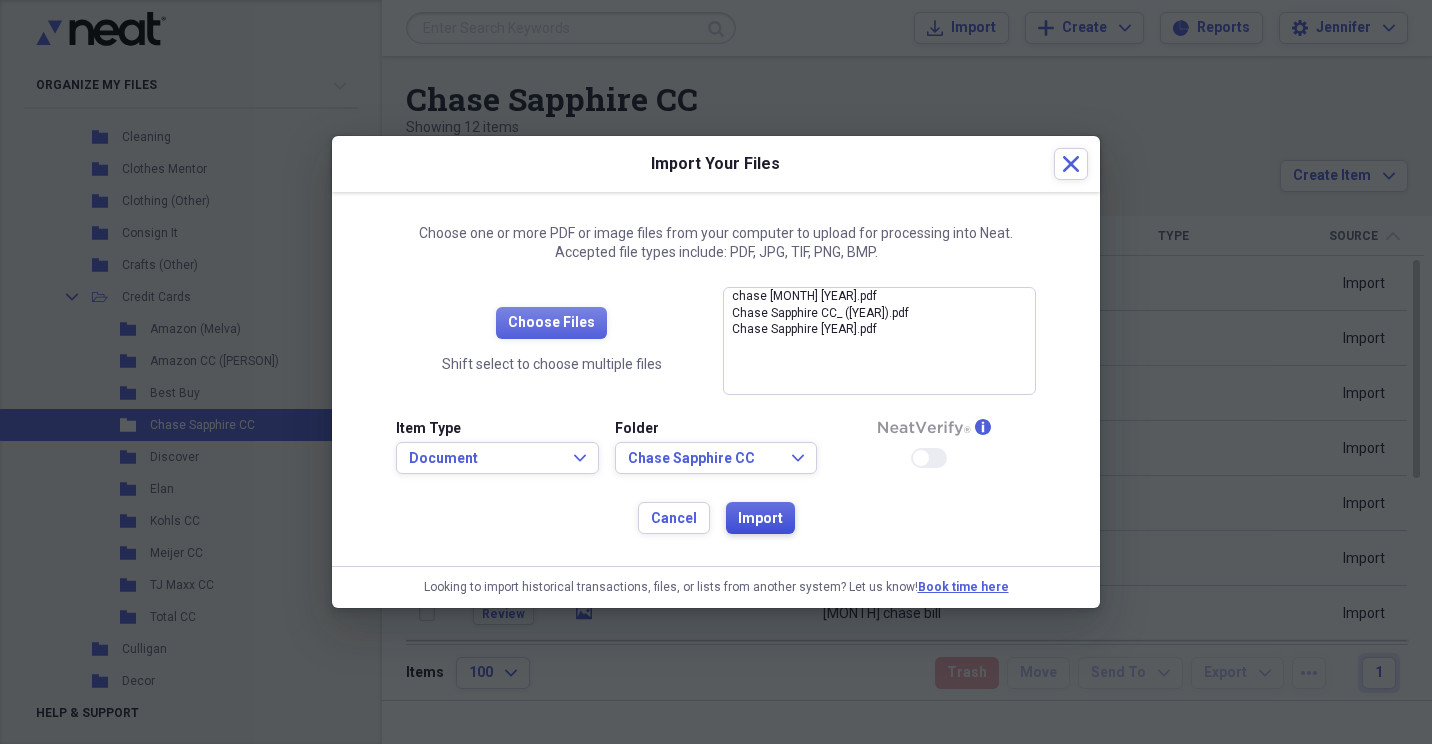 click on "Import" at bounding box center (760, 519) 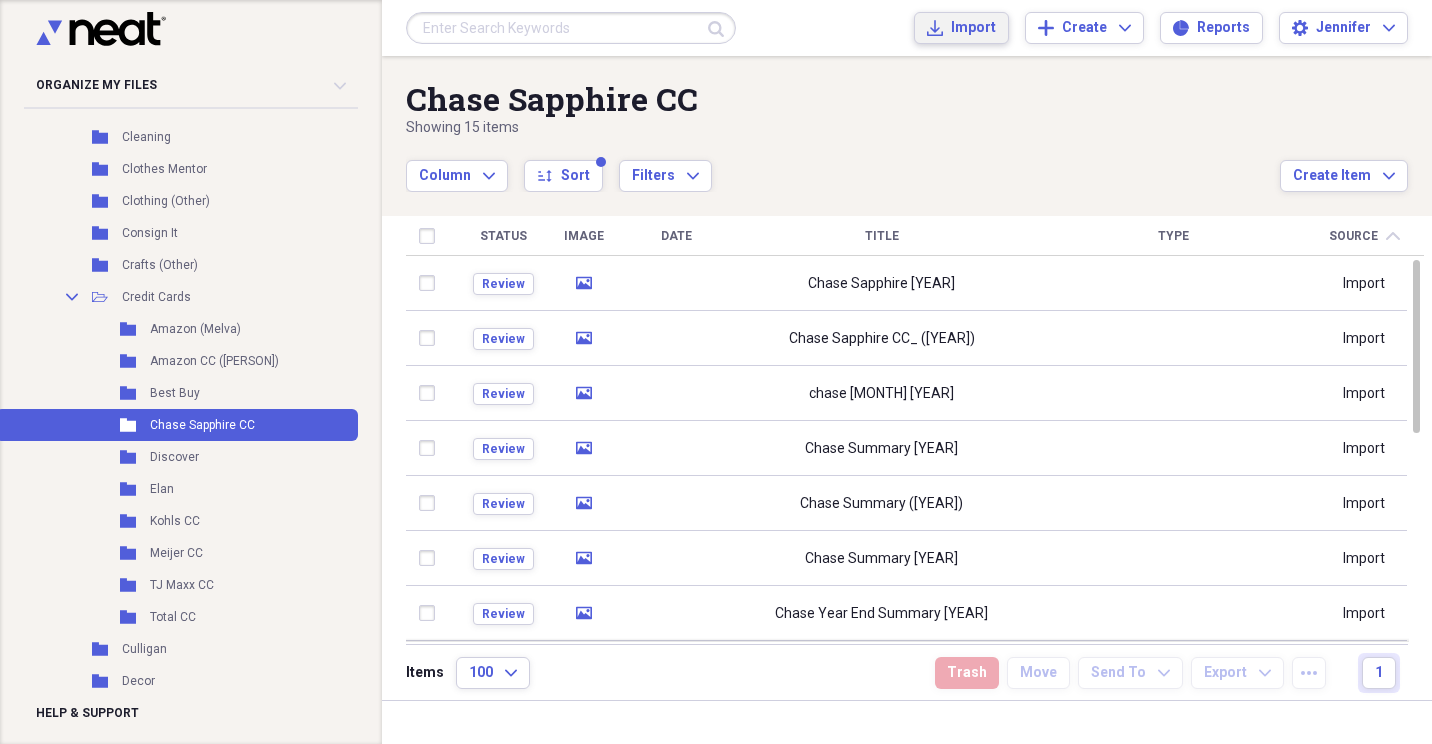 click on "Import Import" at bounding box center (961, 28) 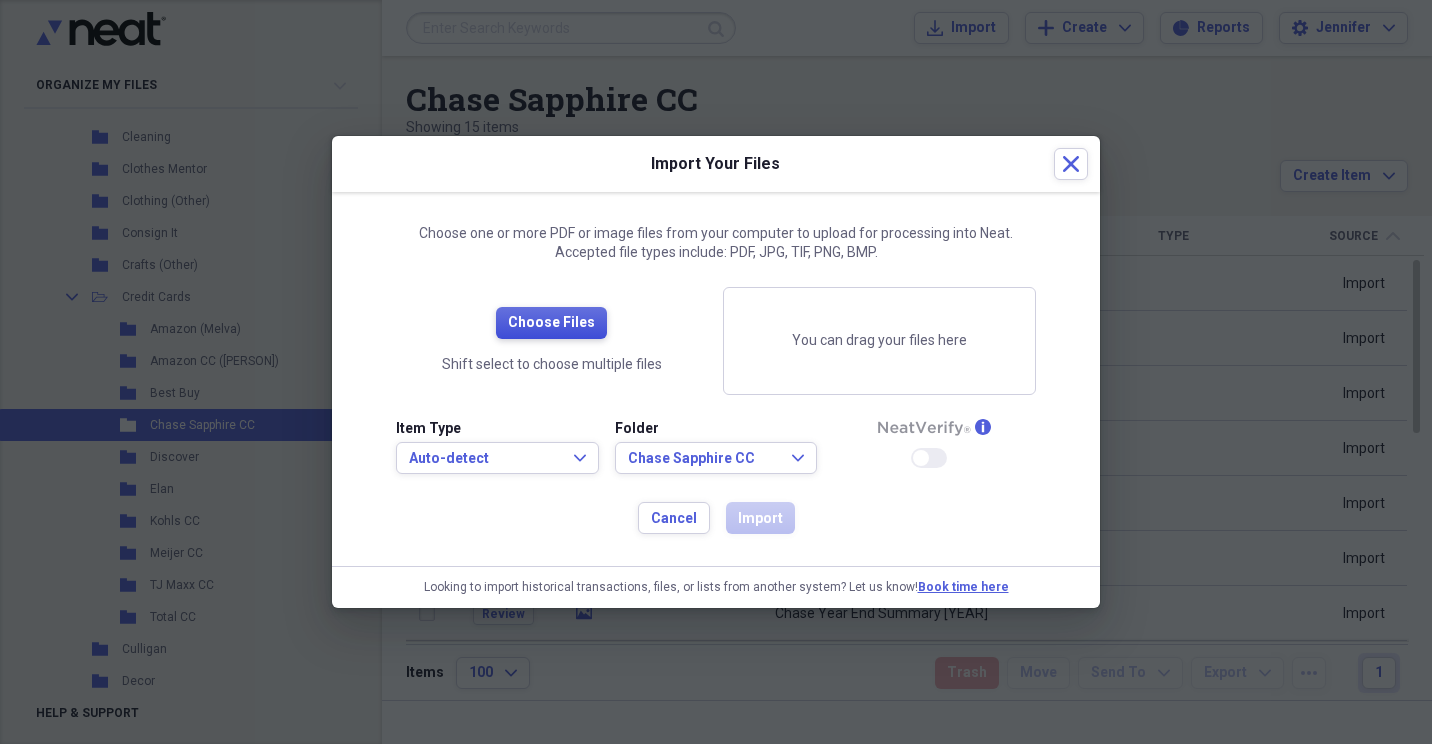 click on "Choose Files" at bounding box center [551, 323] 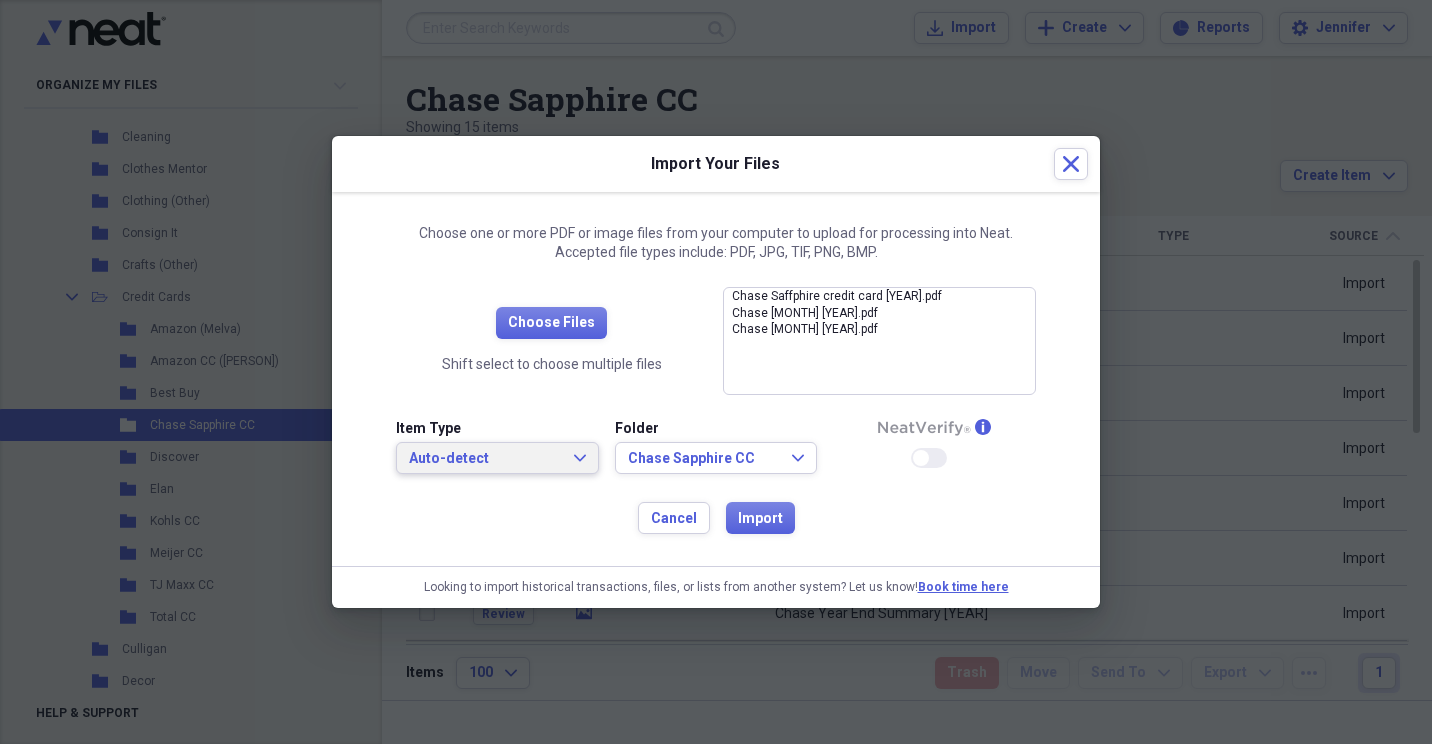 click on "Auto-detect Expand" at bounding box center (497, 459) 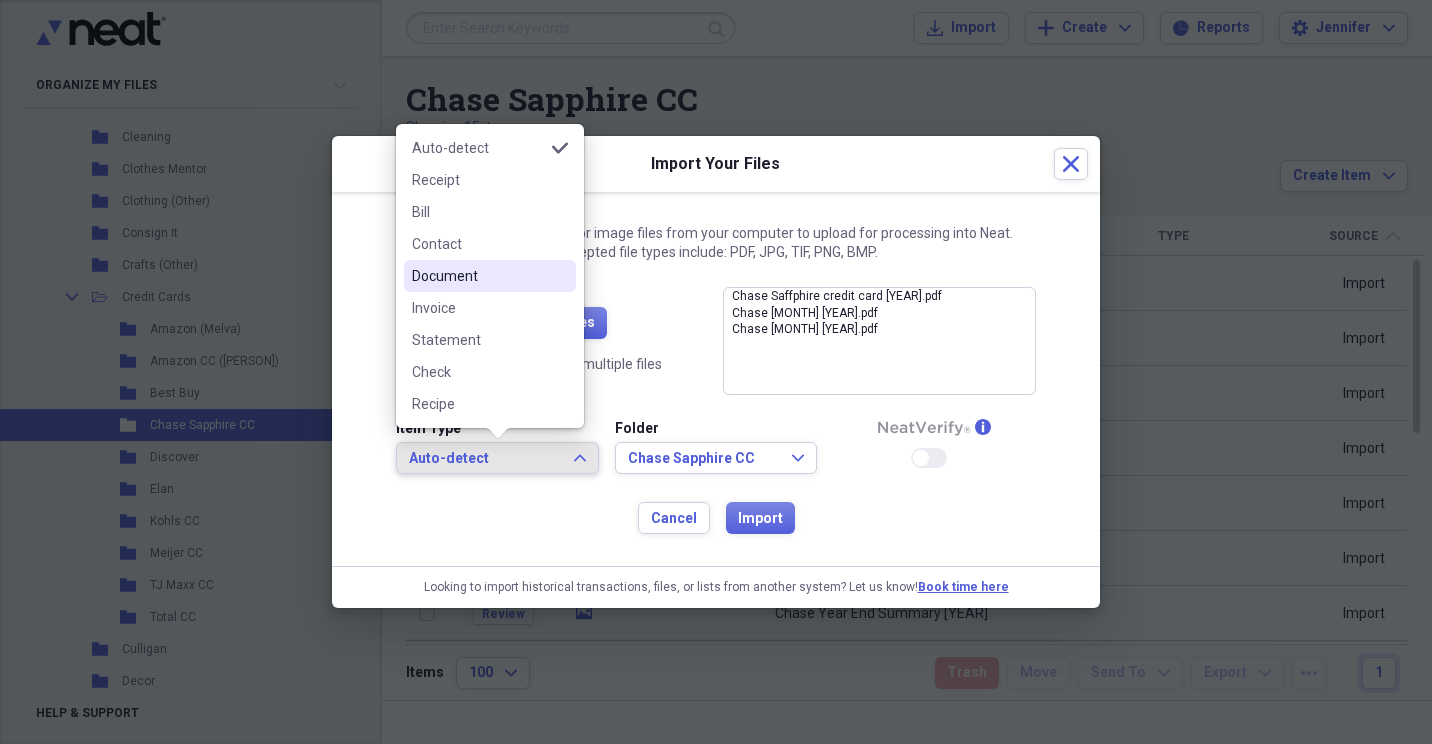 click on "Document" at bounding box center [478, 276] 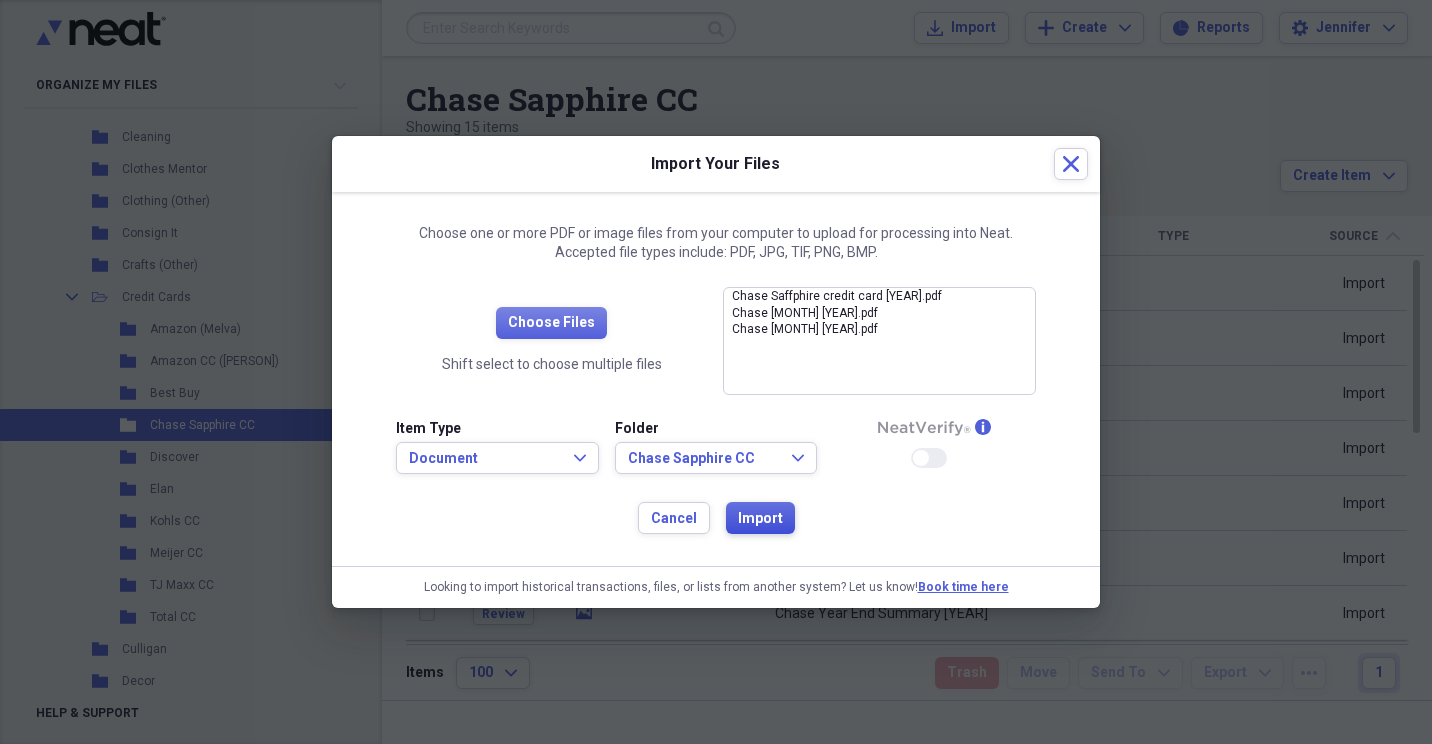 click on "Import" at bounding box center (760, 519) 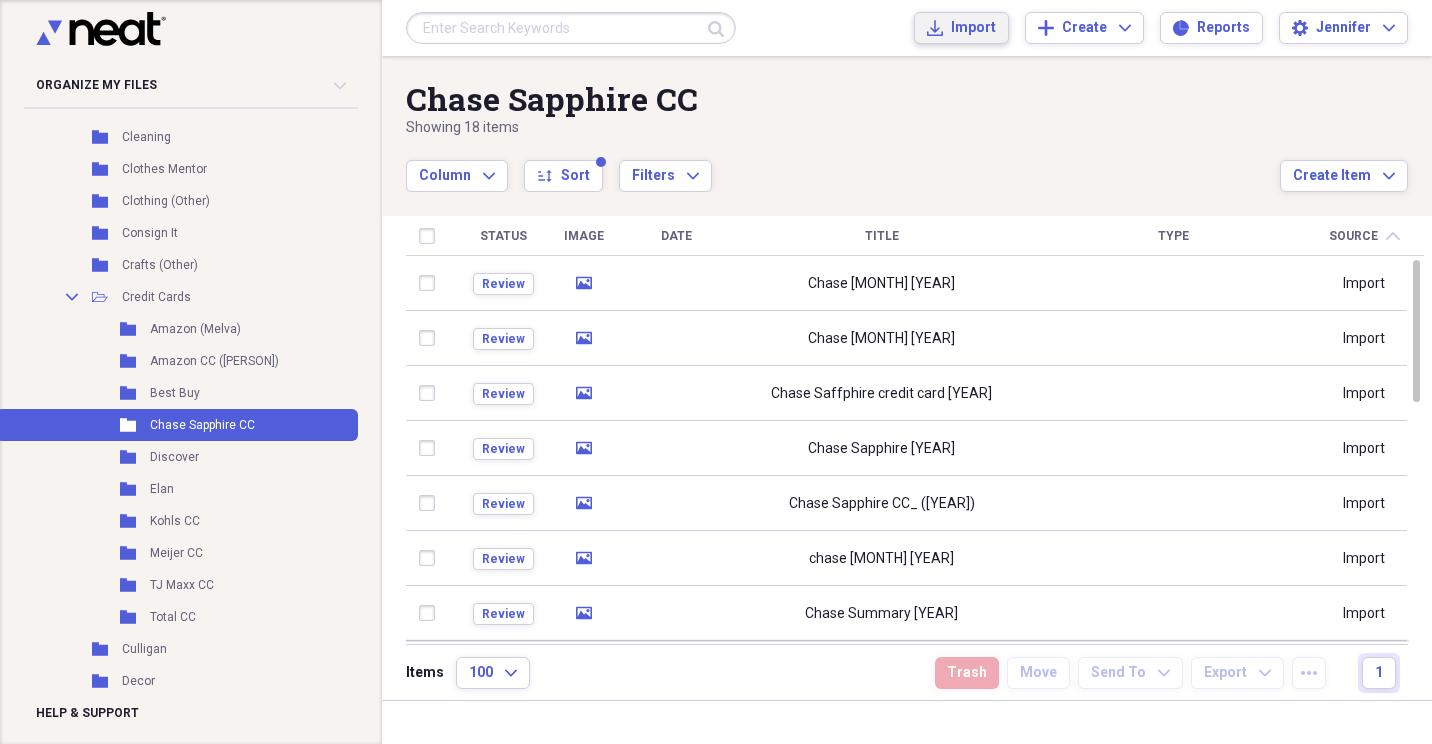 click on "Import" at bounding box center [973, 28] 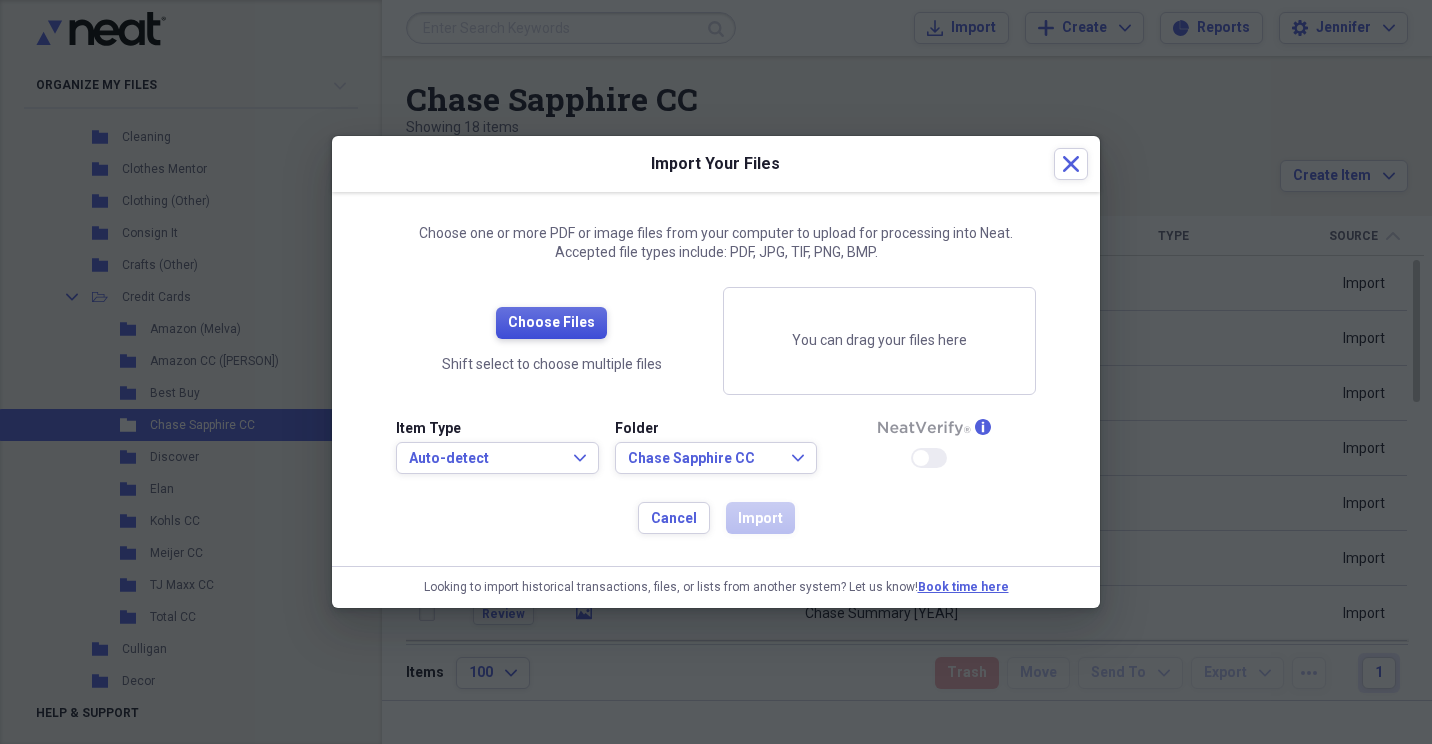 click on "Choose Files" at bounding box center [551, 323] 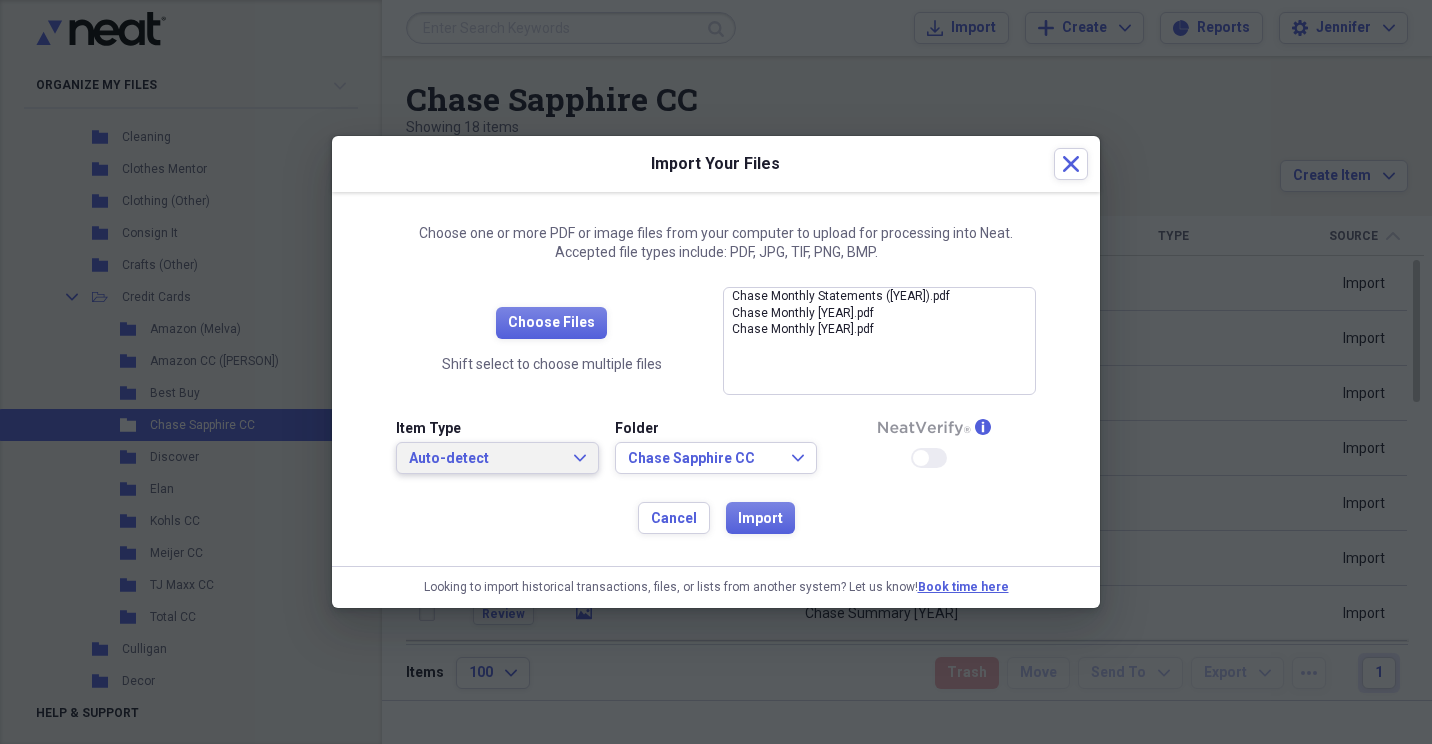 click on "Expand" 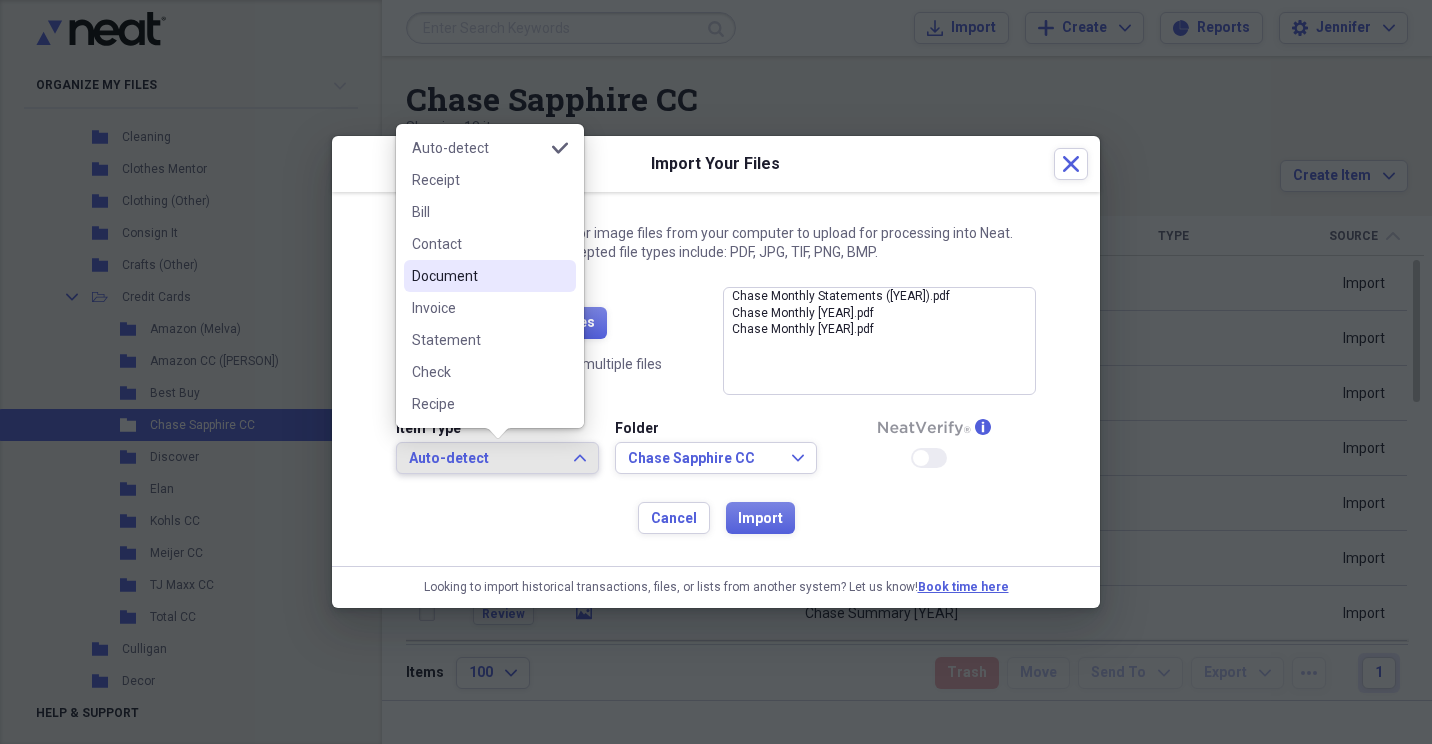 click on "Document" at bounding box center (490, 276) 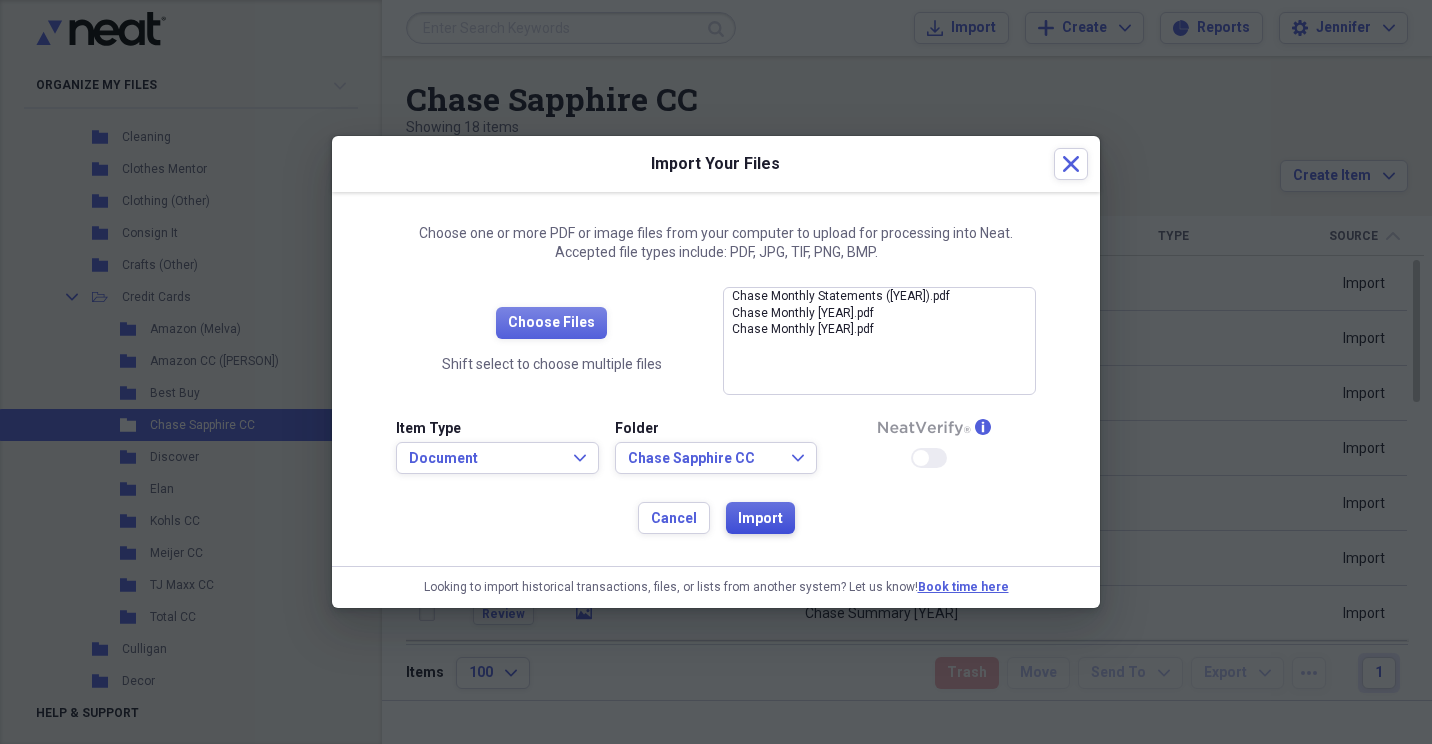 click on "Import" at bounding box center (760, 519) 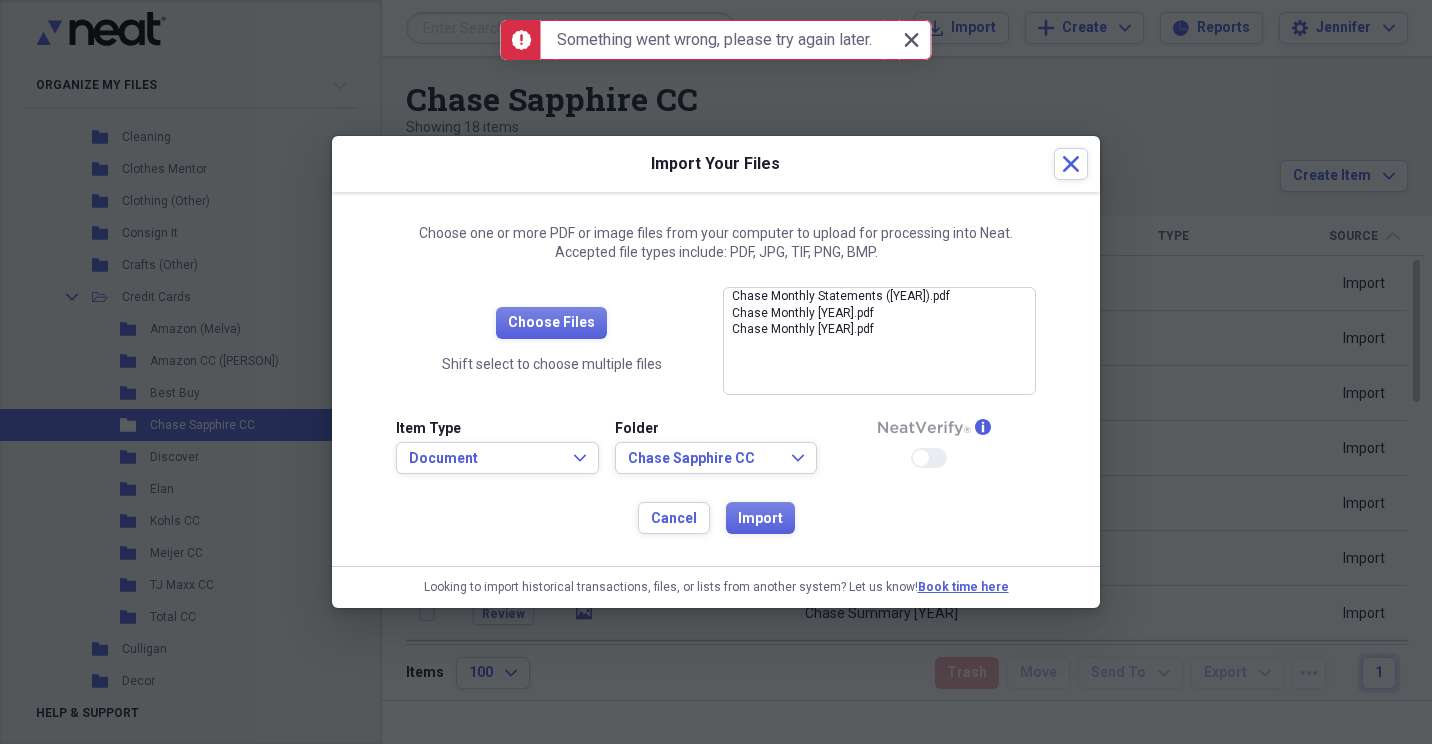 click 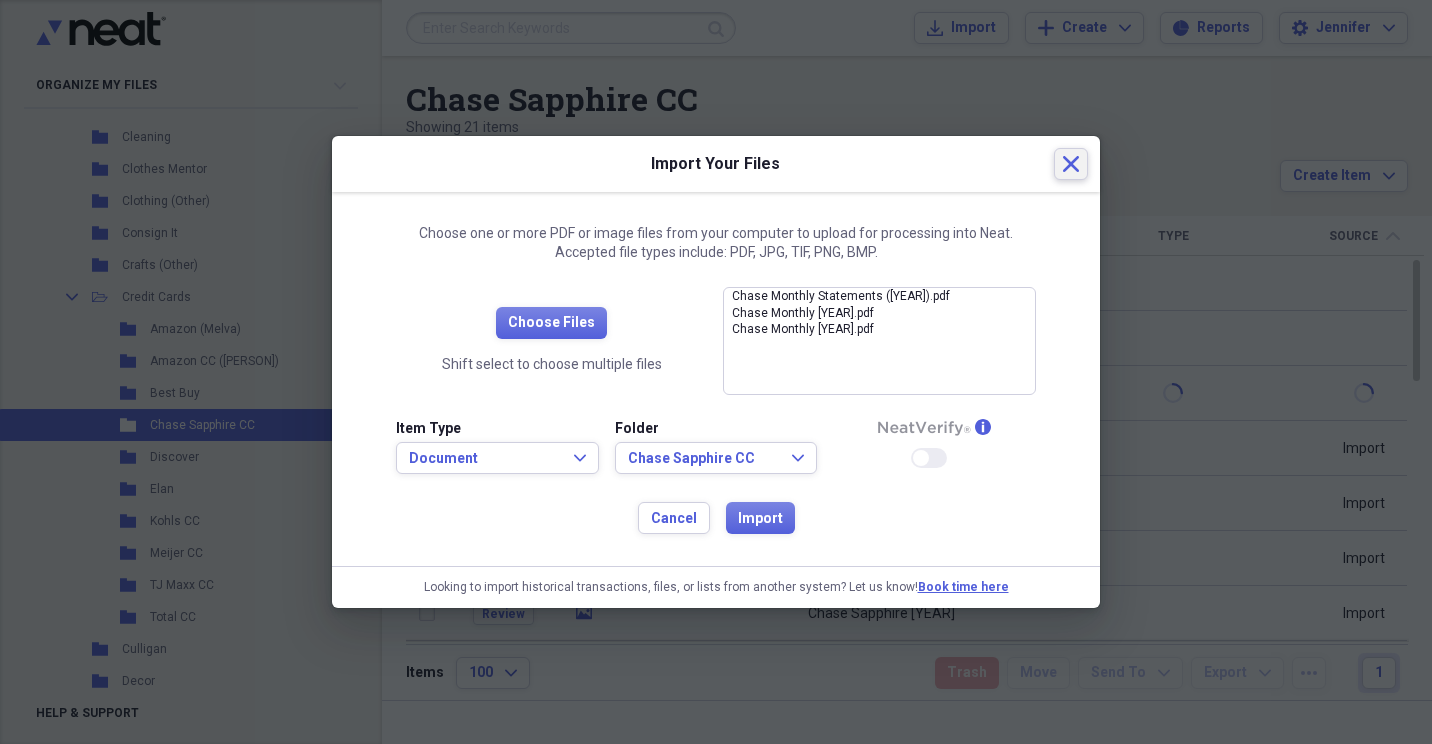 click 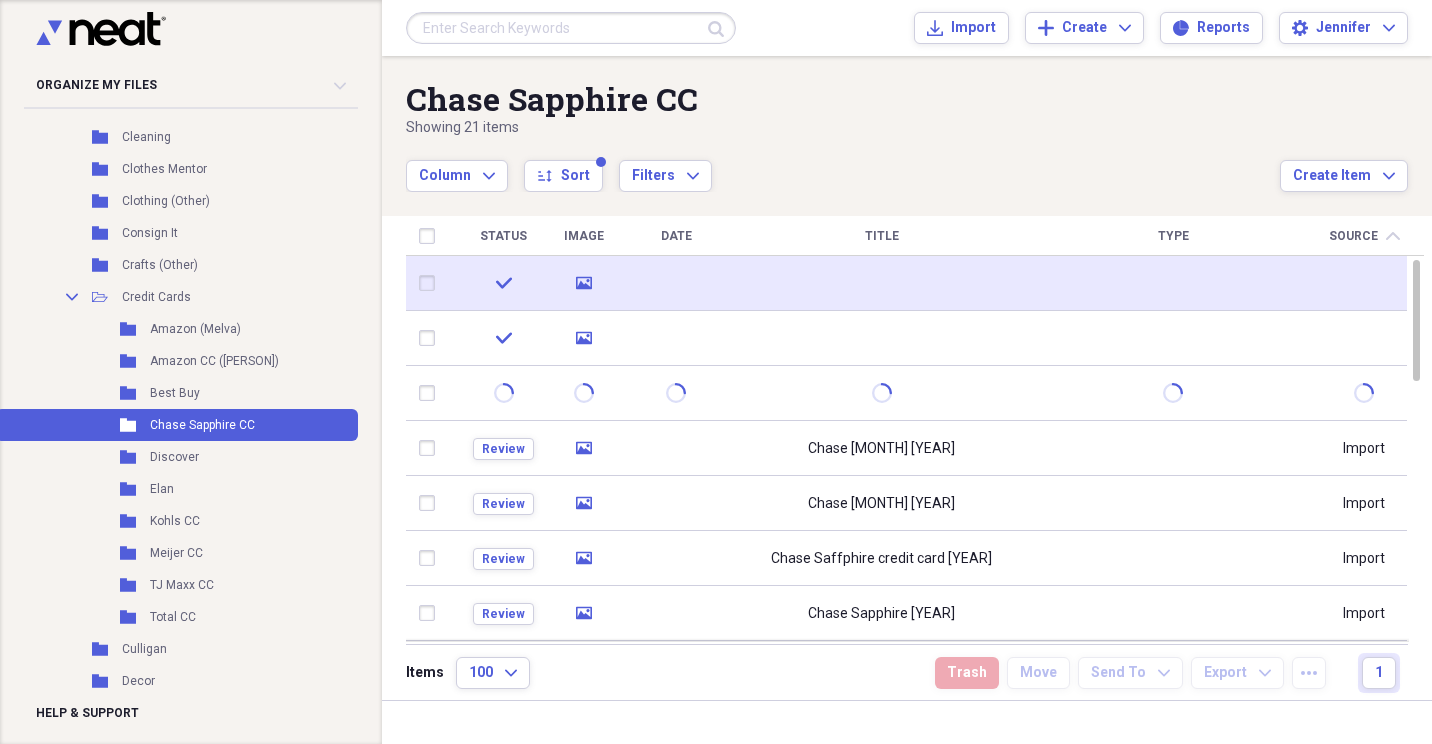 click at bounding box center (431, 283) 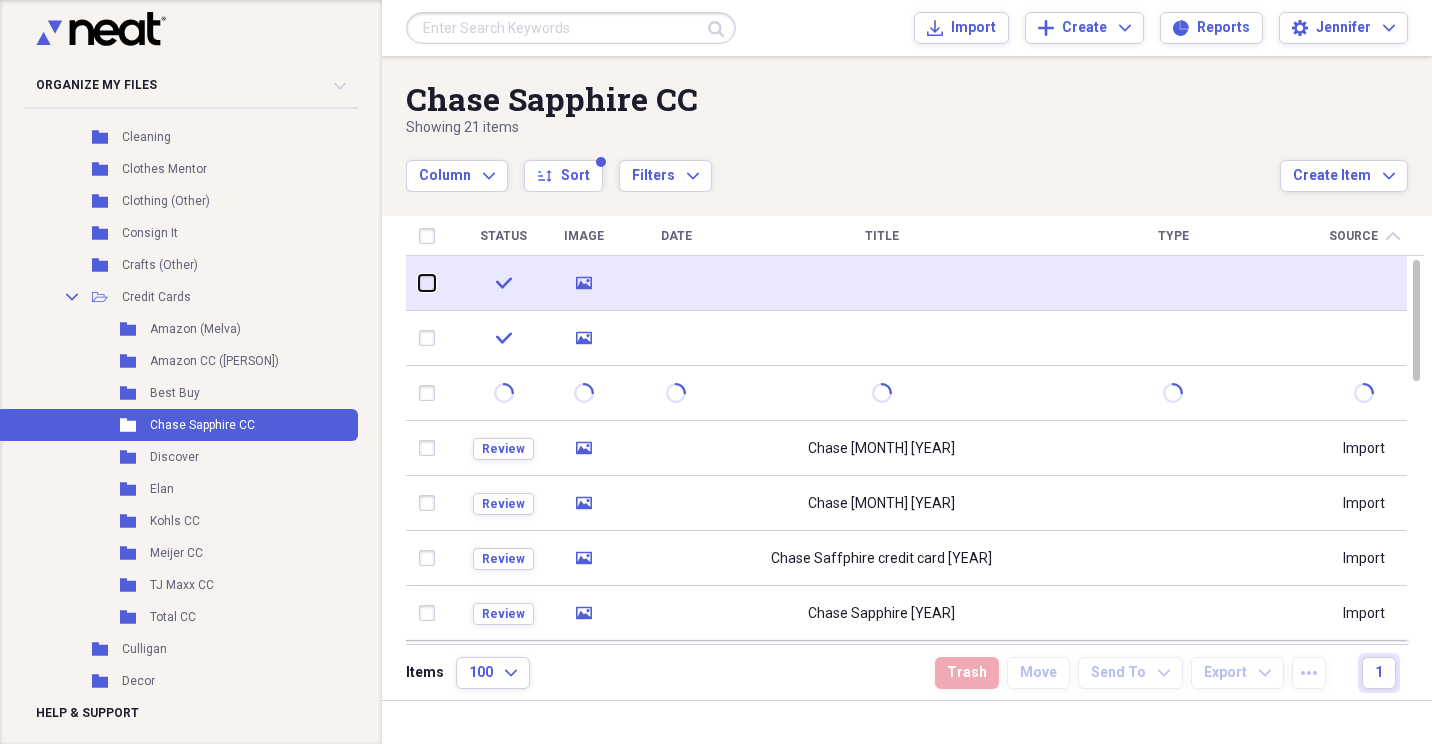 click at bounding box center (419, 283) 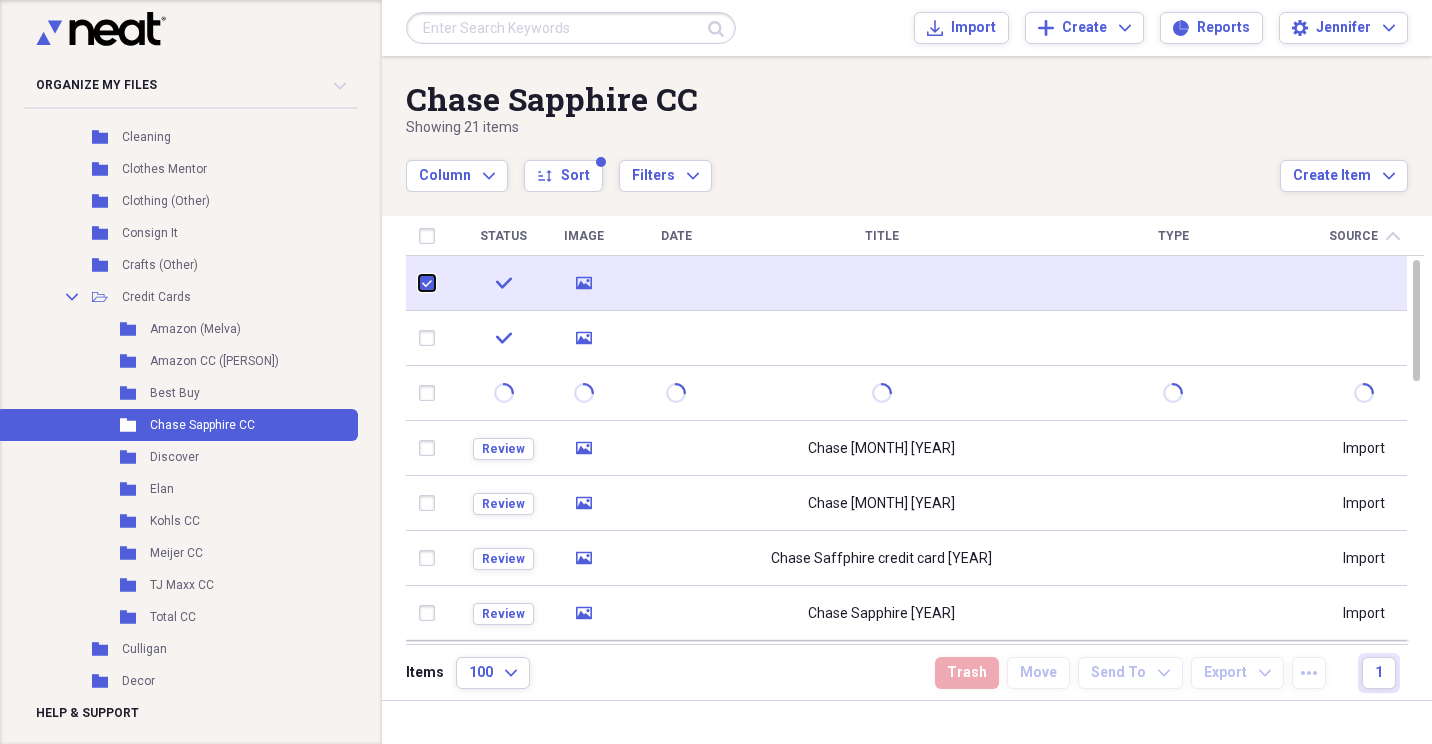 checkbox on "true" 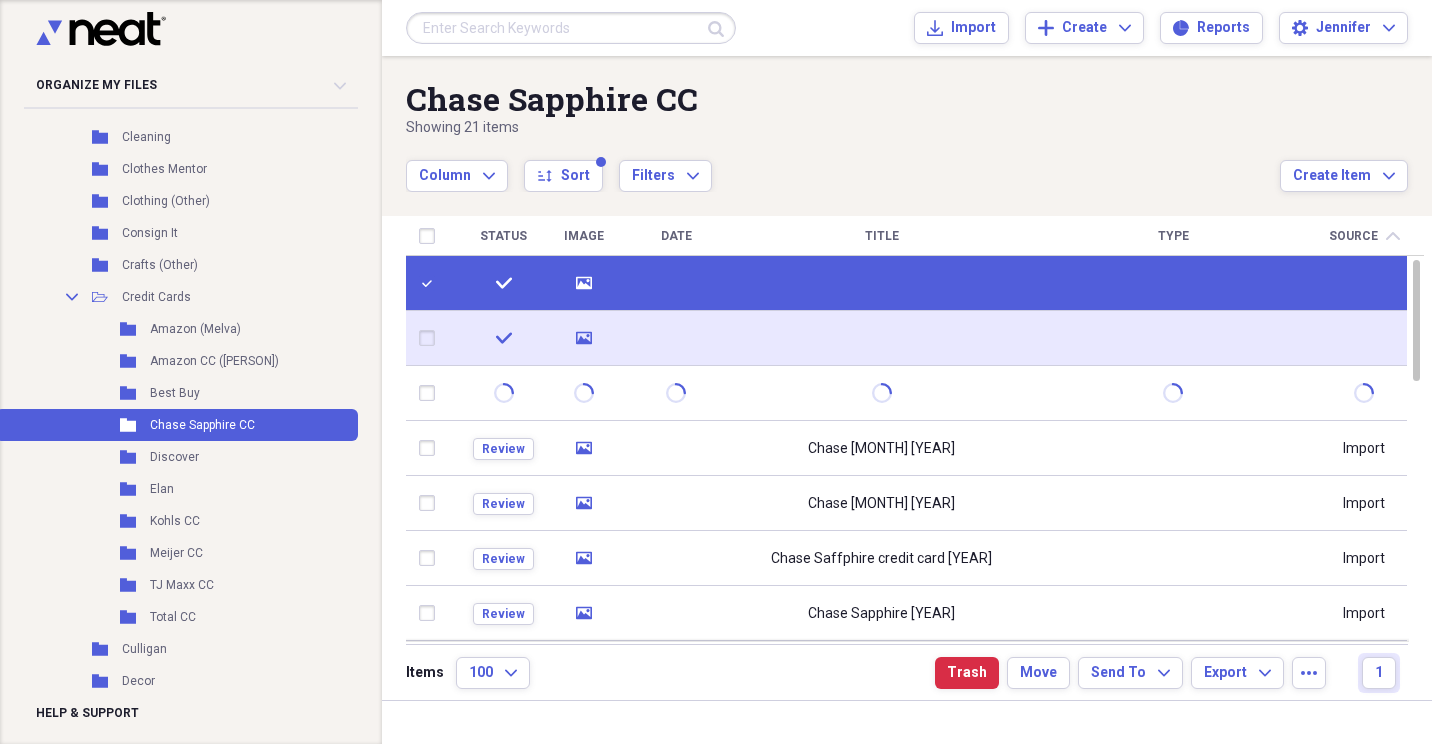 click at bounding box center [431, 338] 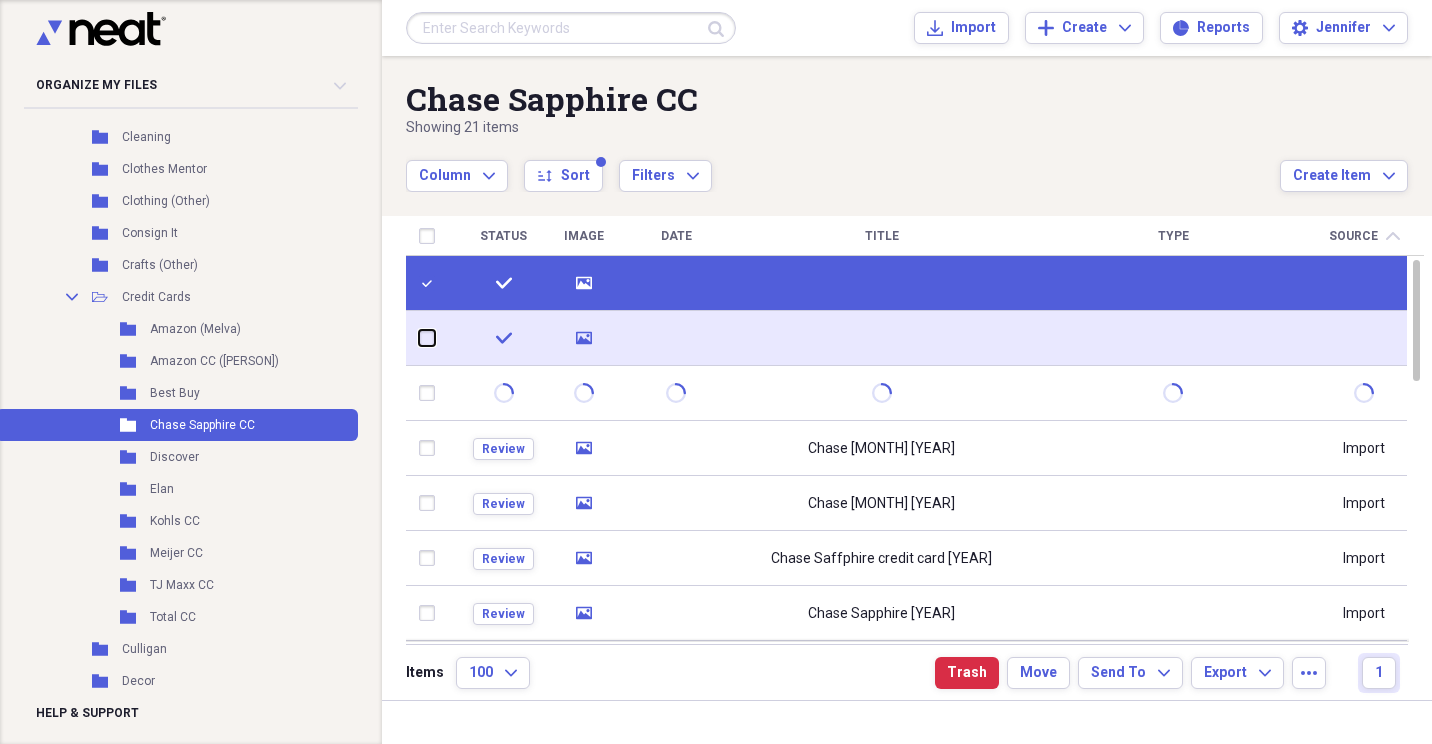 click at bounding box center [419, 338] 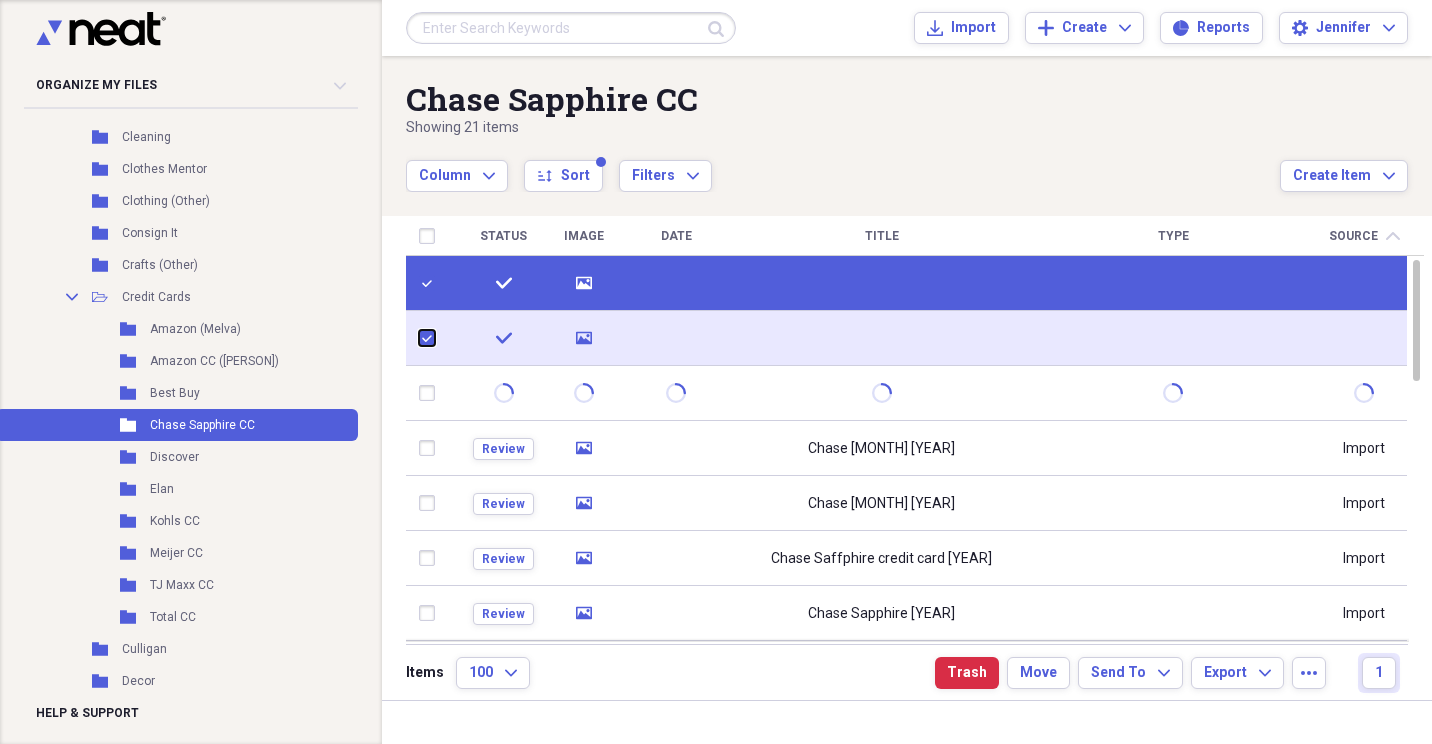 checkbox on "true" 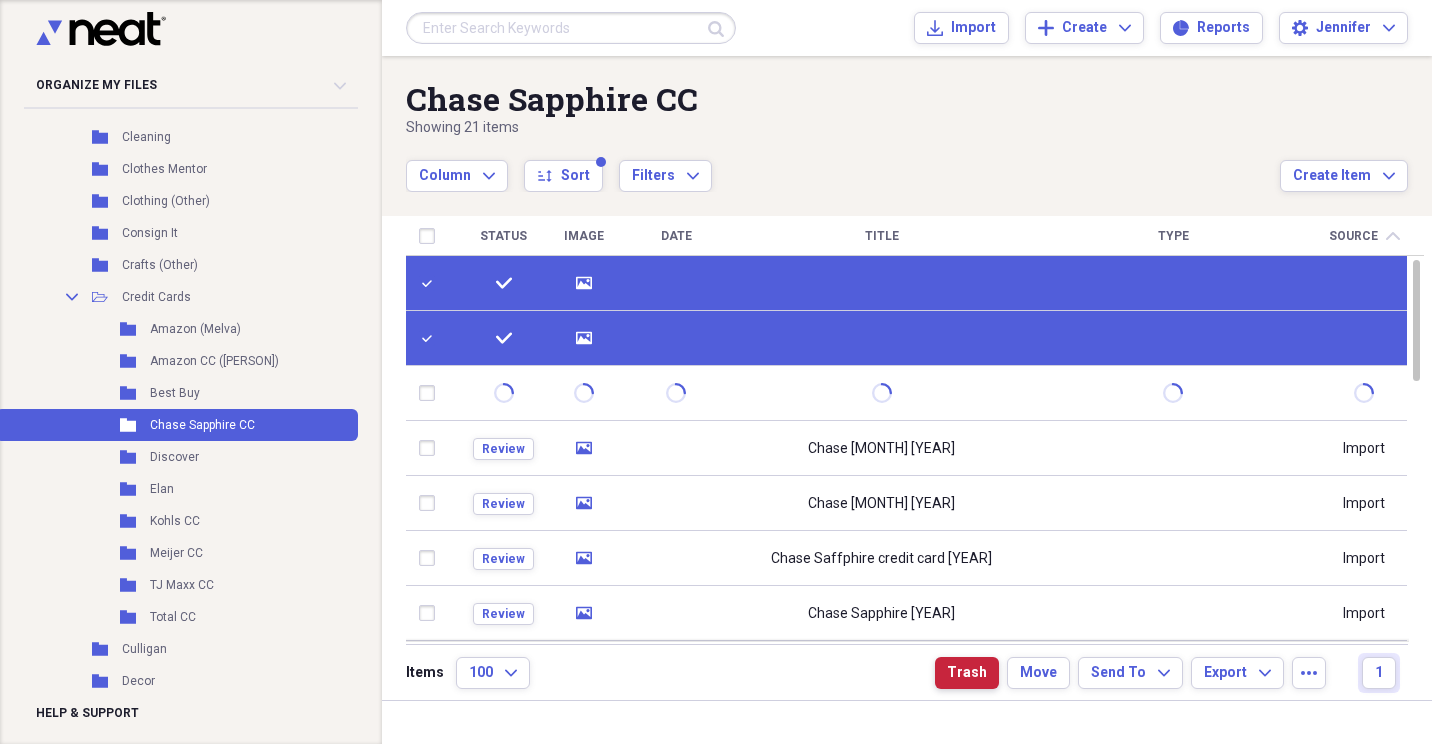 drag, startPoint x: 968, startPoint y: 676, endPoint x: 964, endPoint y: 665, distance: 11.7046995 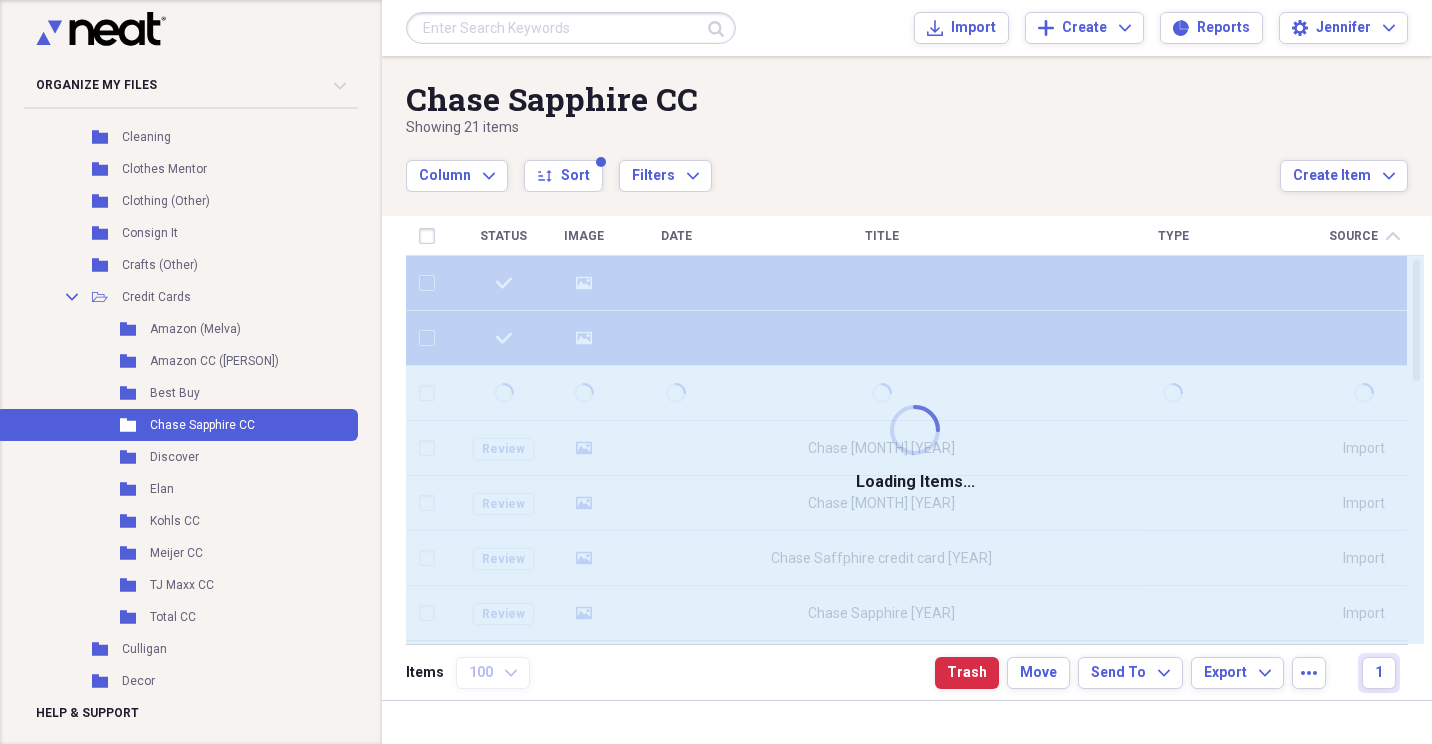 checkbox on "false" 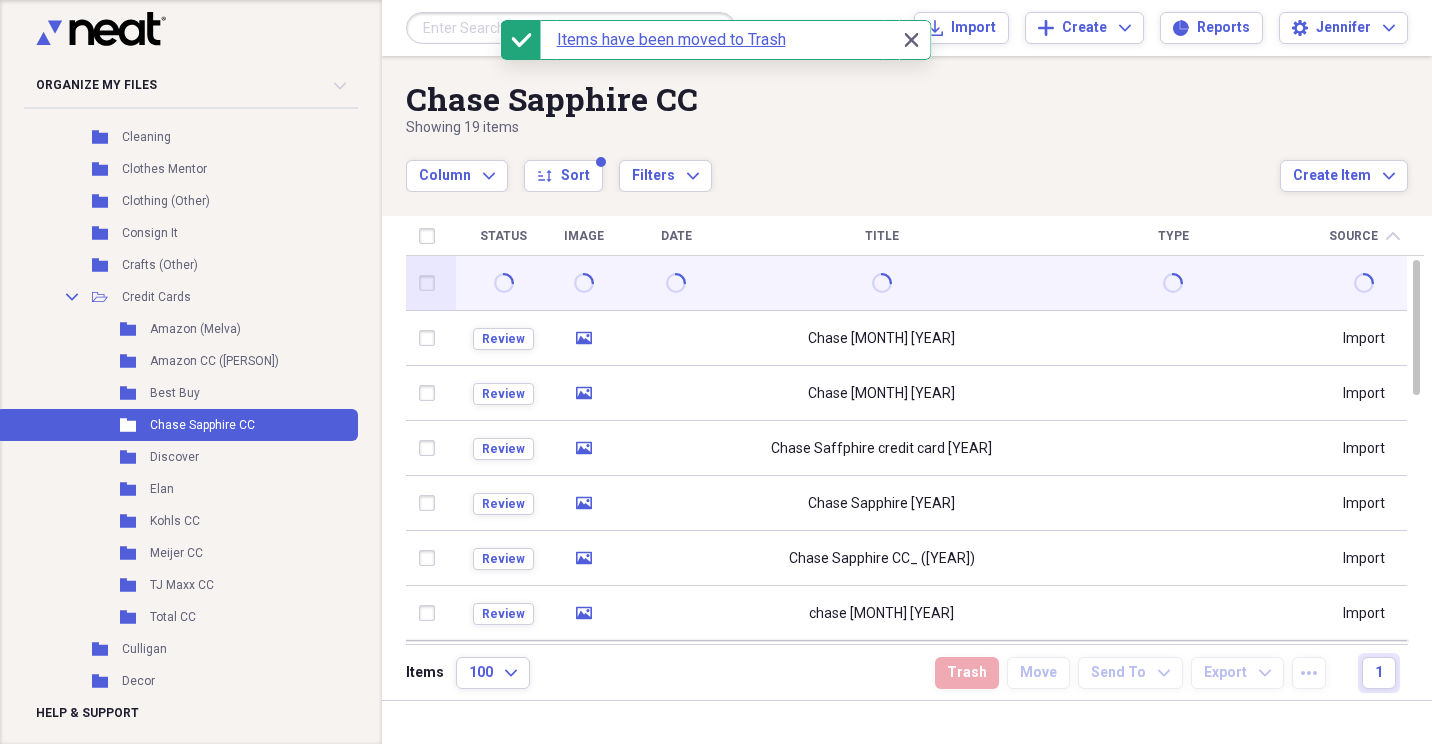 click at bounding box center [431, 283] 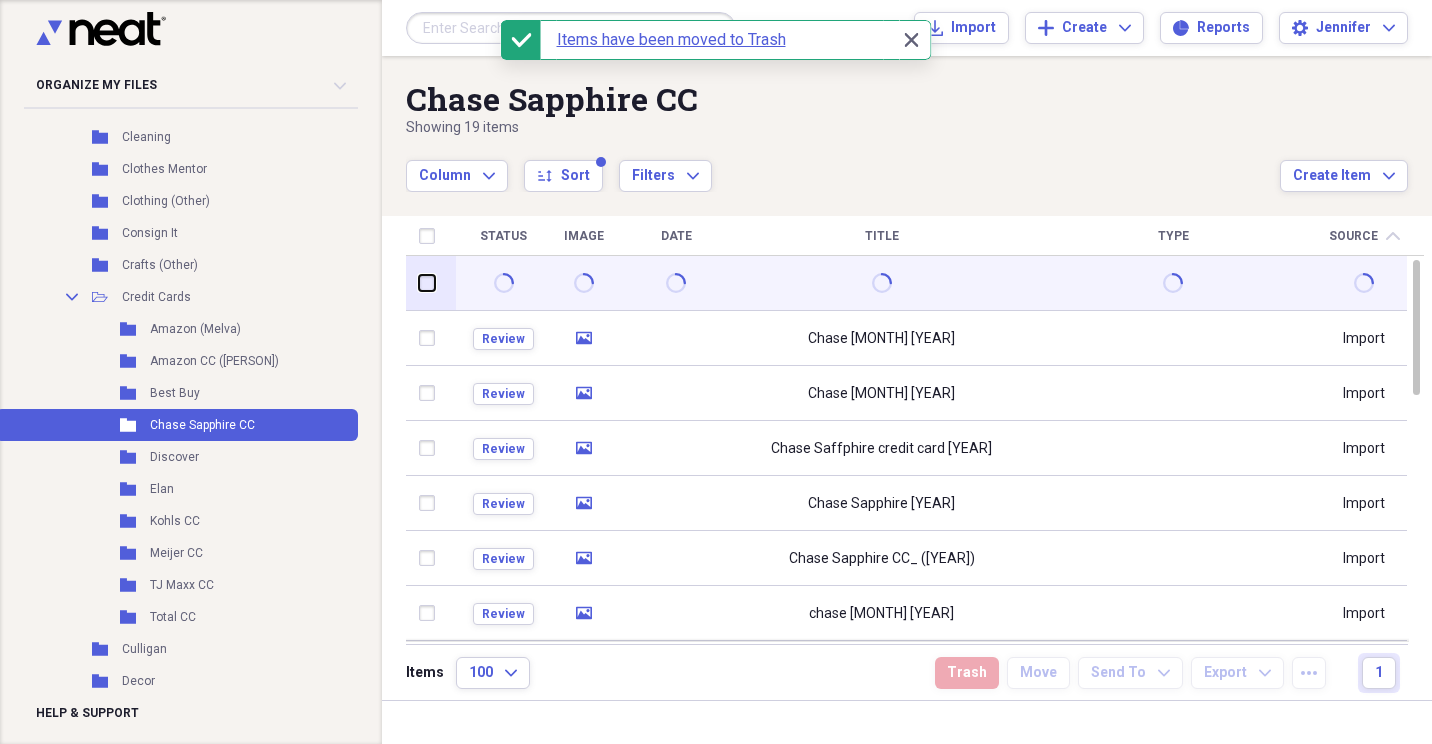 click at bounding box center (419, 283) 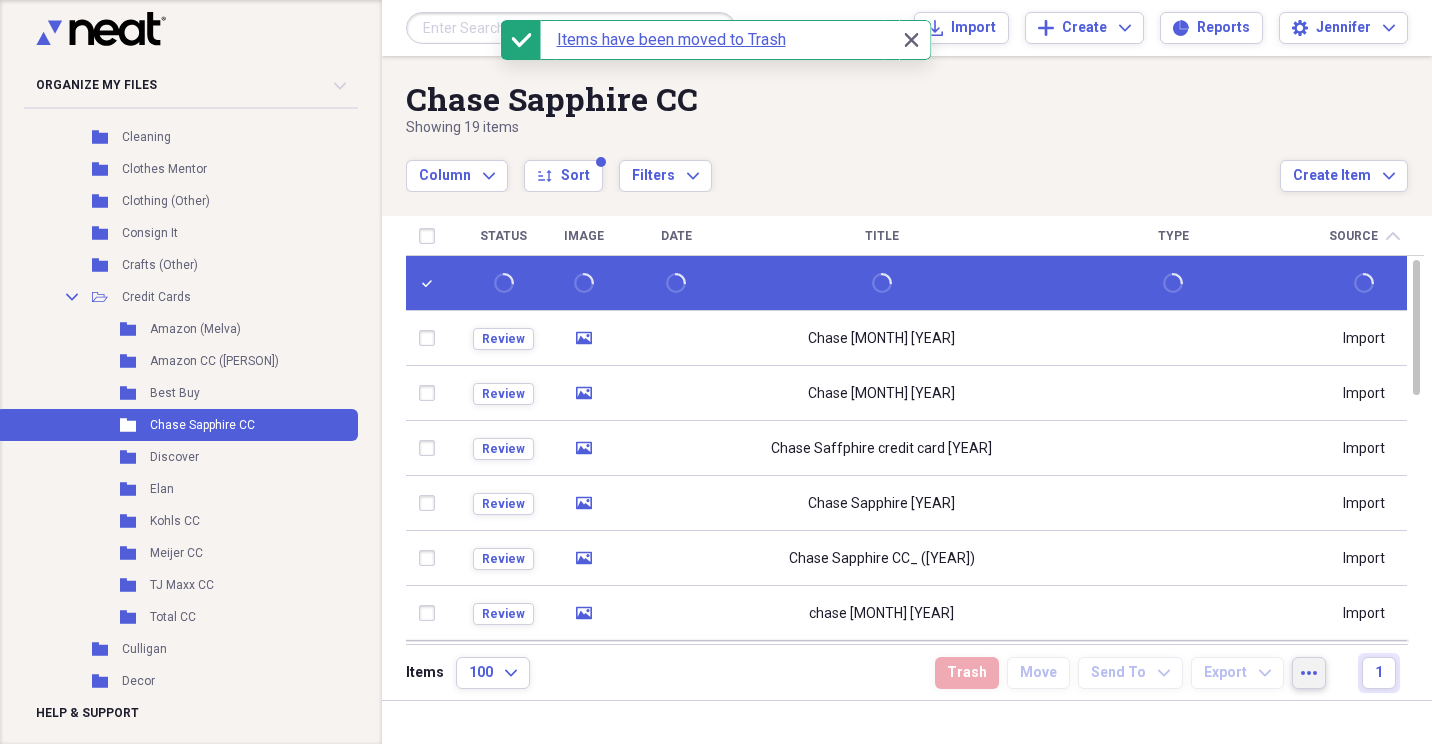 click on "more" at bounding box center [1309, 673] 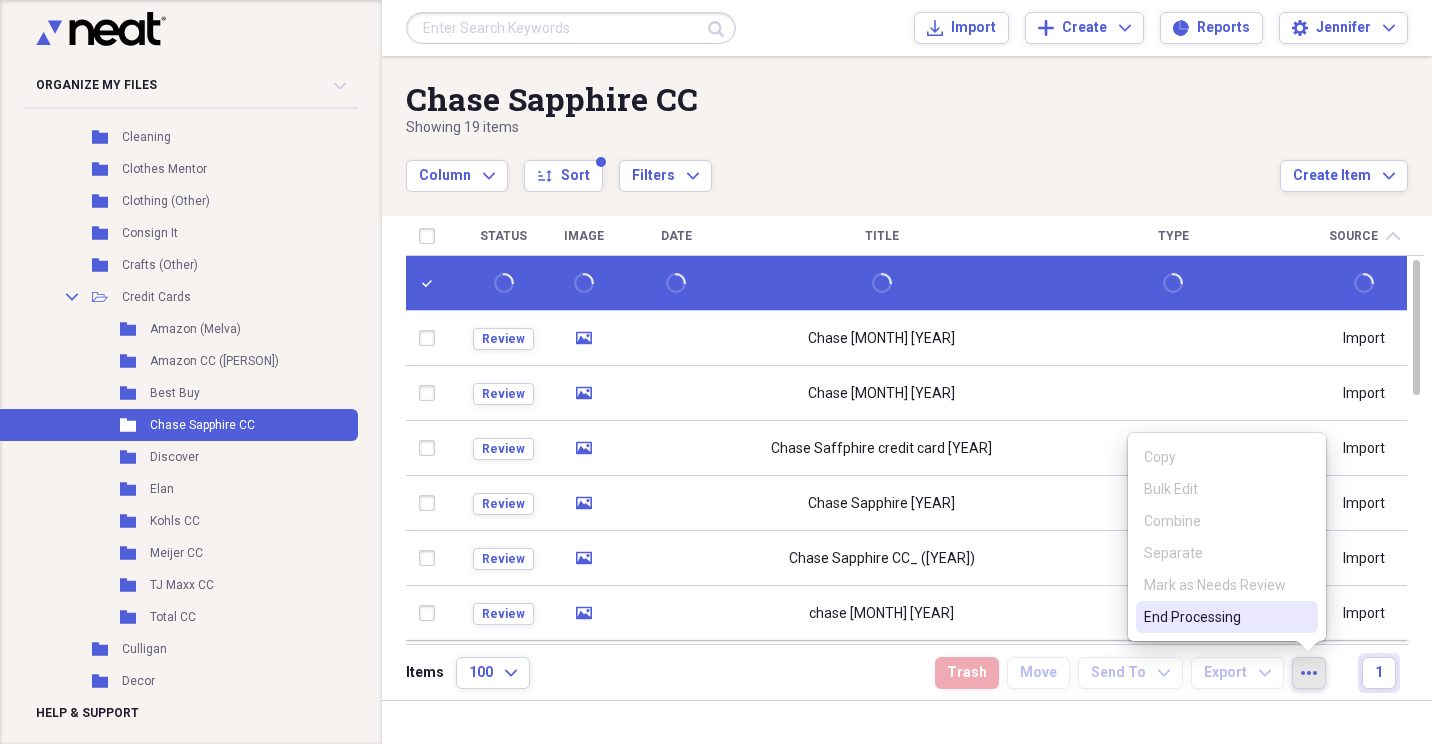 click on "End Processing" at bounding box center (1227, 617) 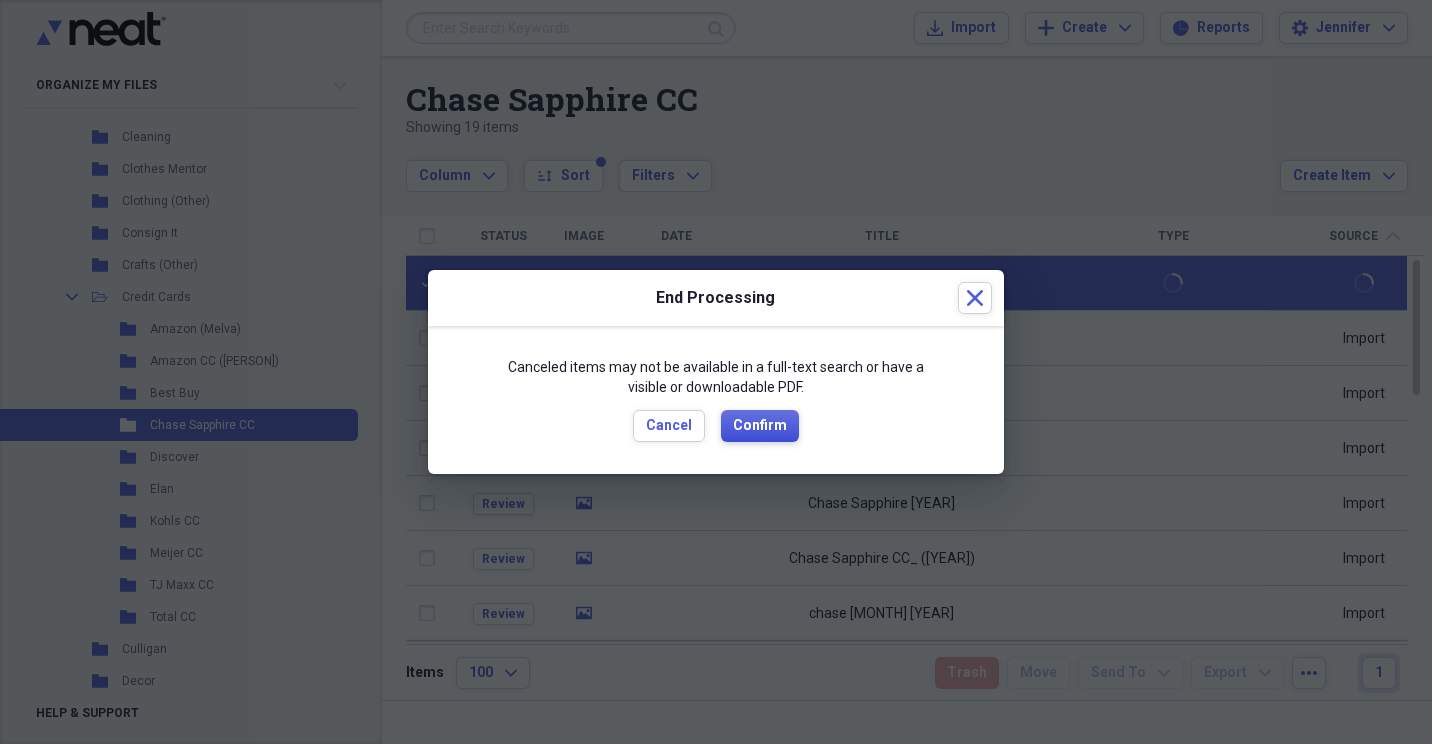 click on "Confirm" at bounding box center (760, 426) 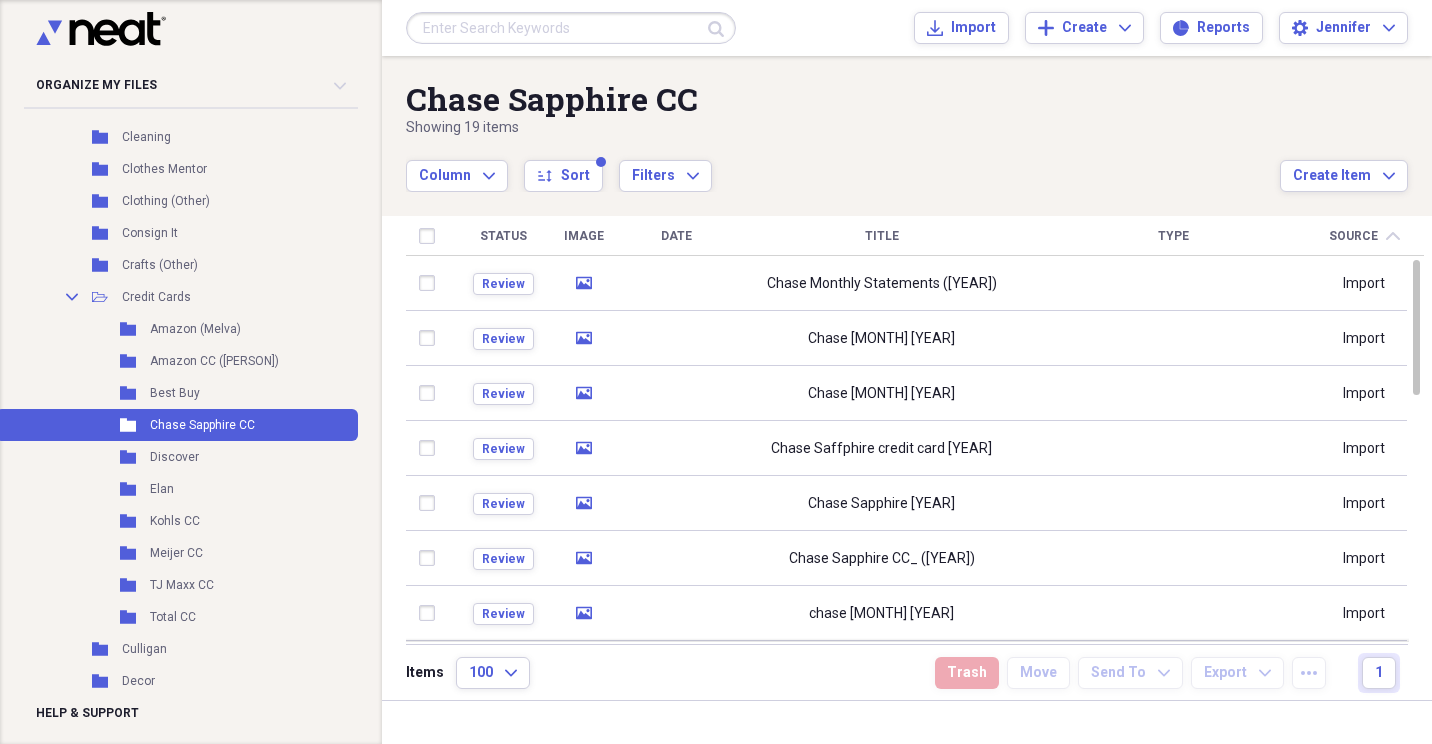 checkbox on "false" 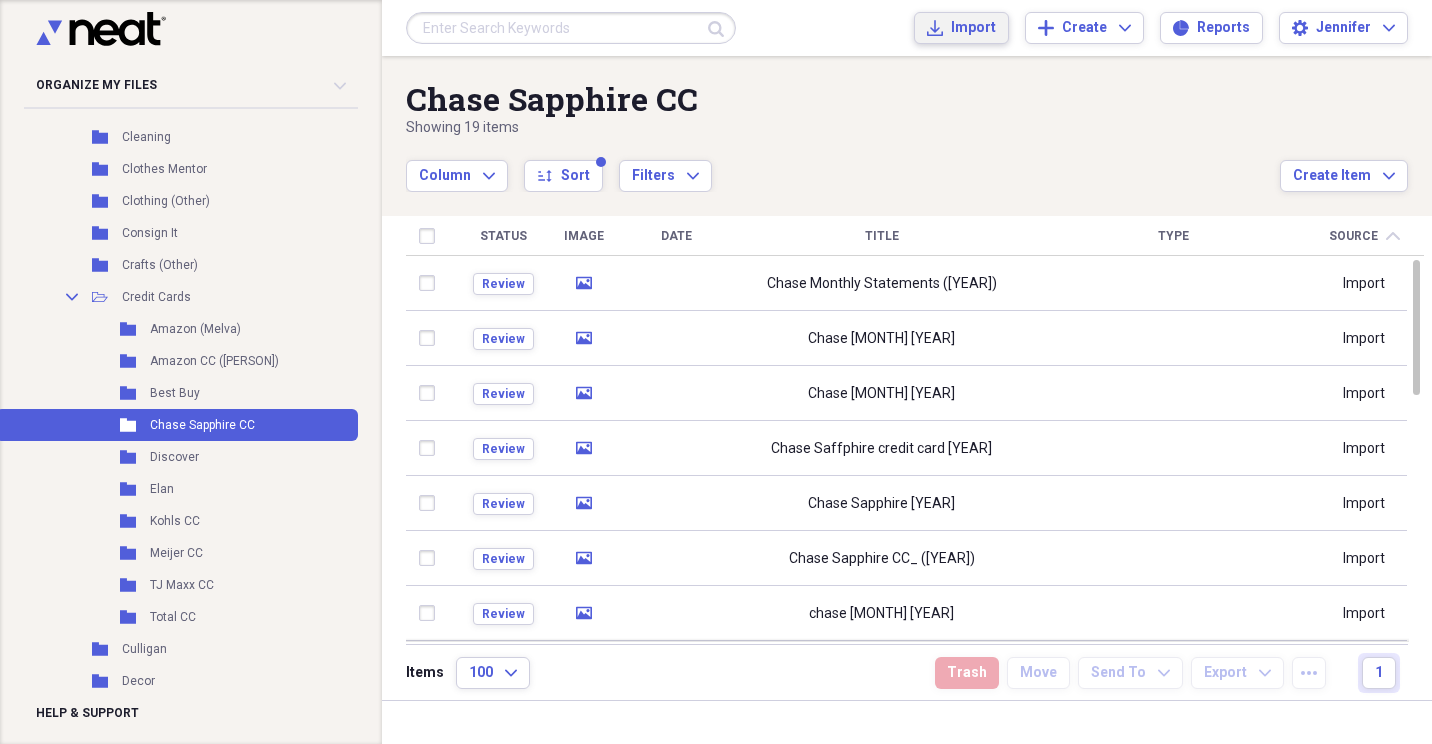 click on "Import" at bounding box center [973, 28] 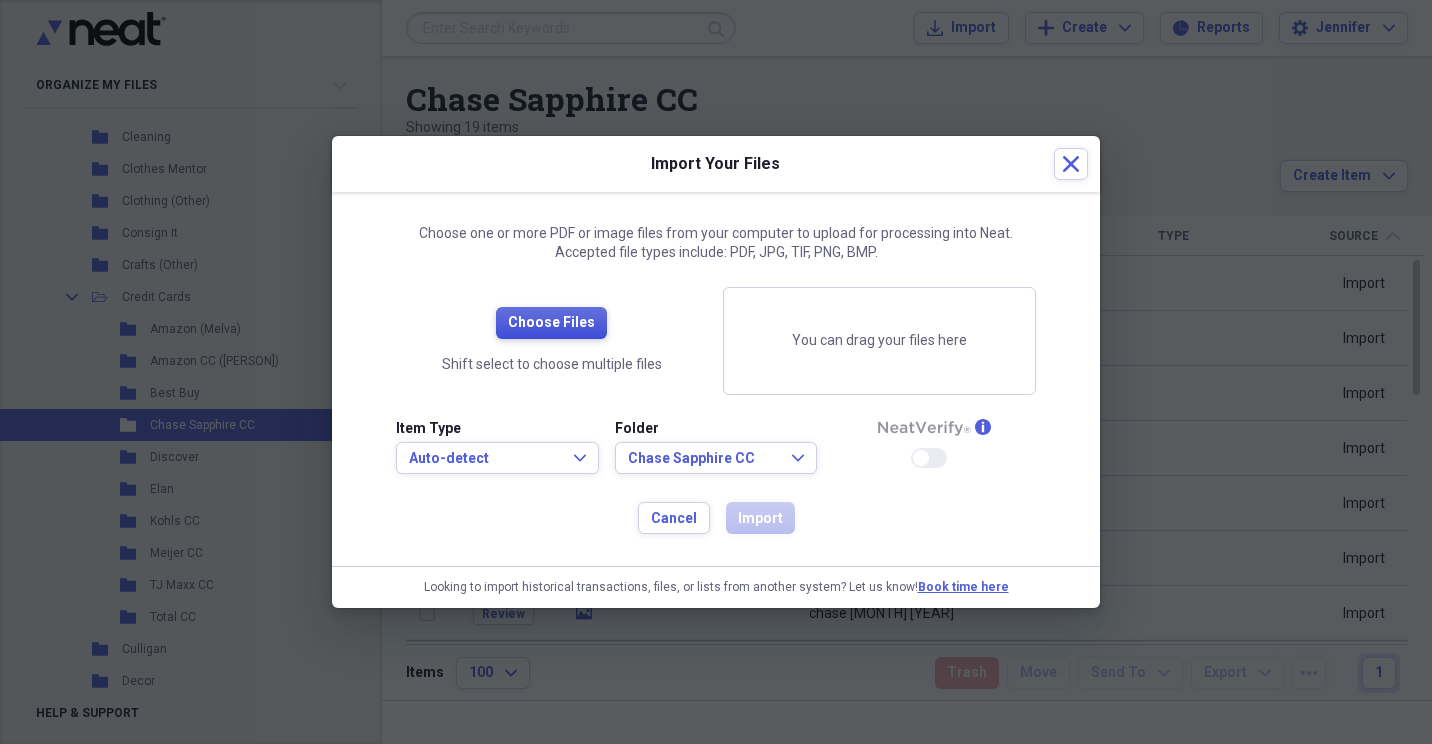 click on "Choose Files" at bounding box center (551, 323) 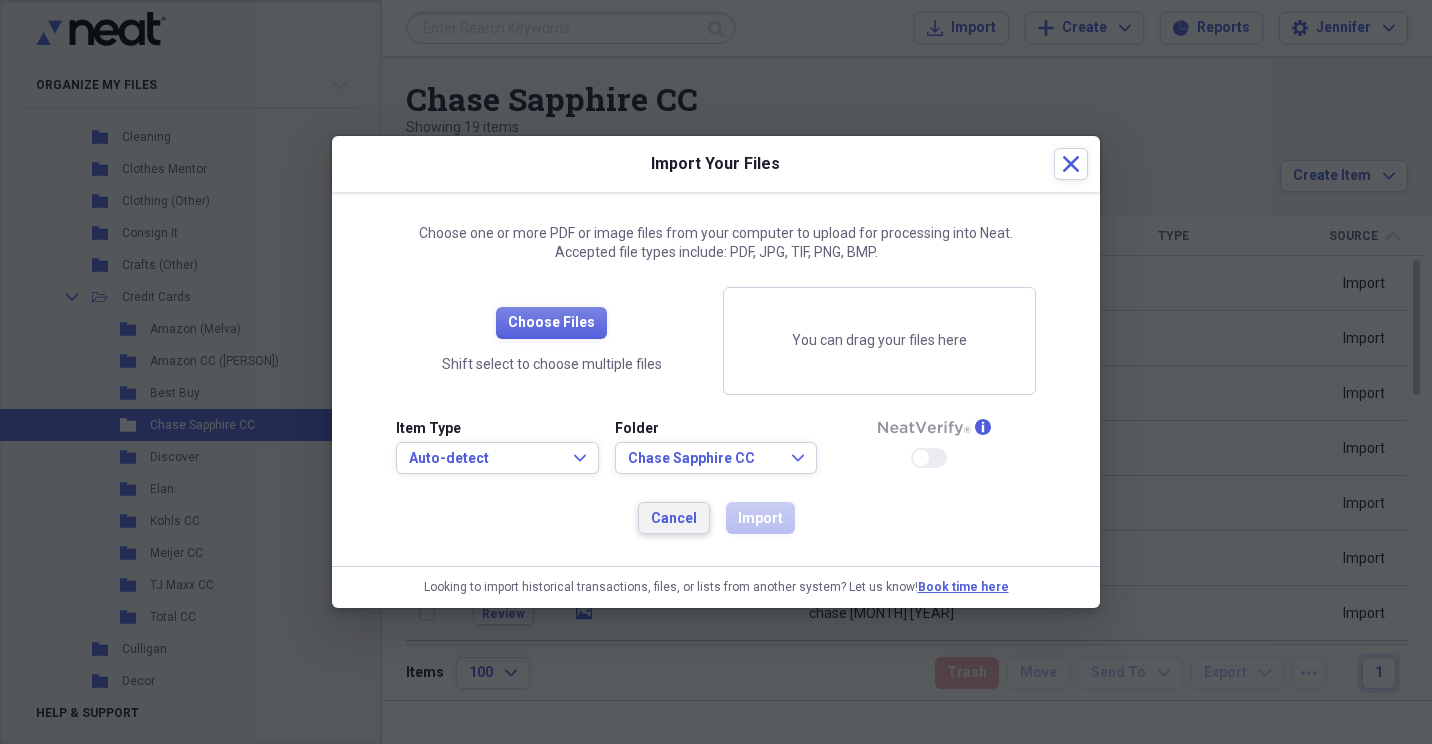 click on "Cancel" at bounding box center [674, 518] 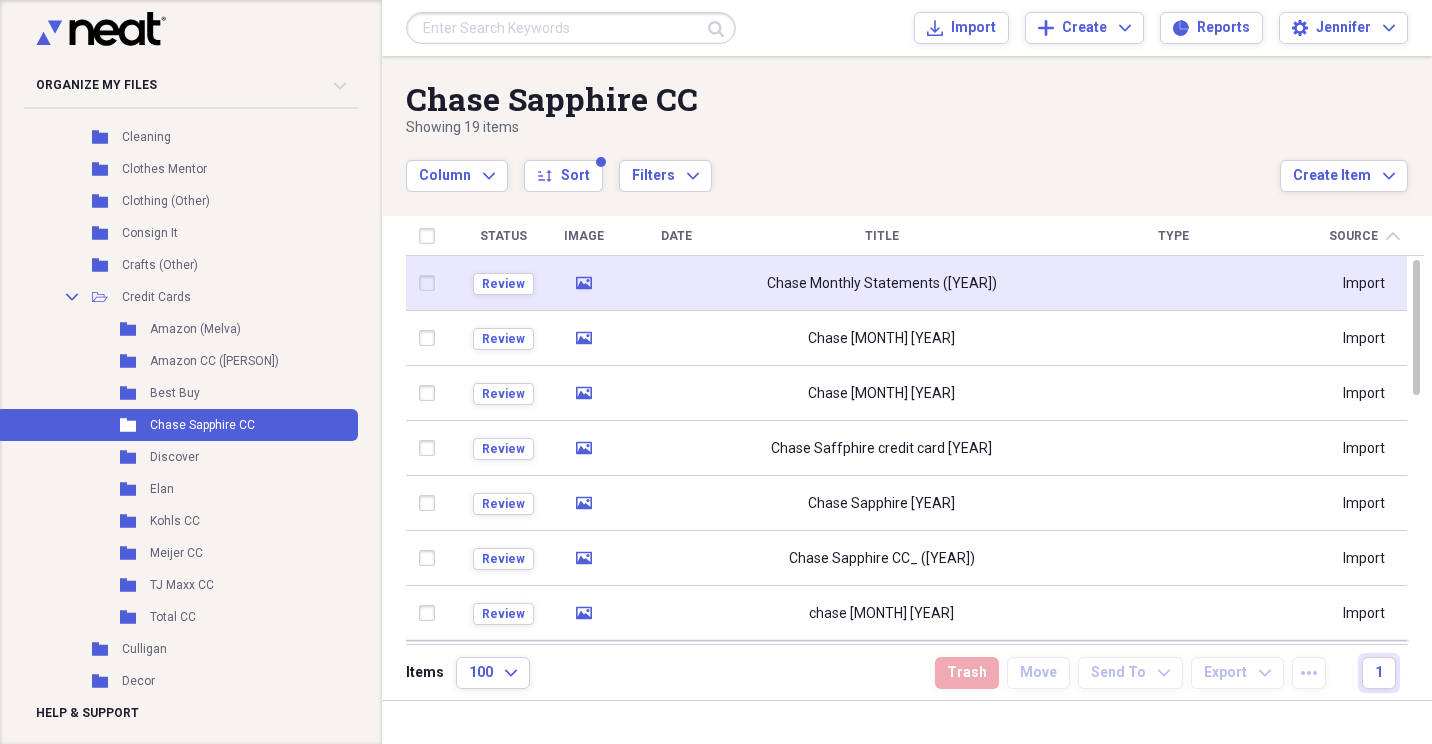click on "Chase Monthly Statements ([YEAR])" at bounding box center [881, 283] 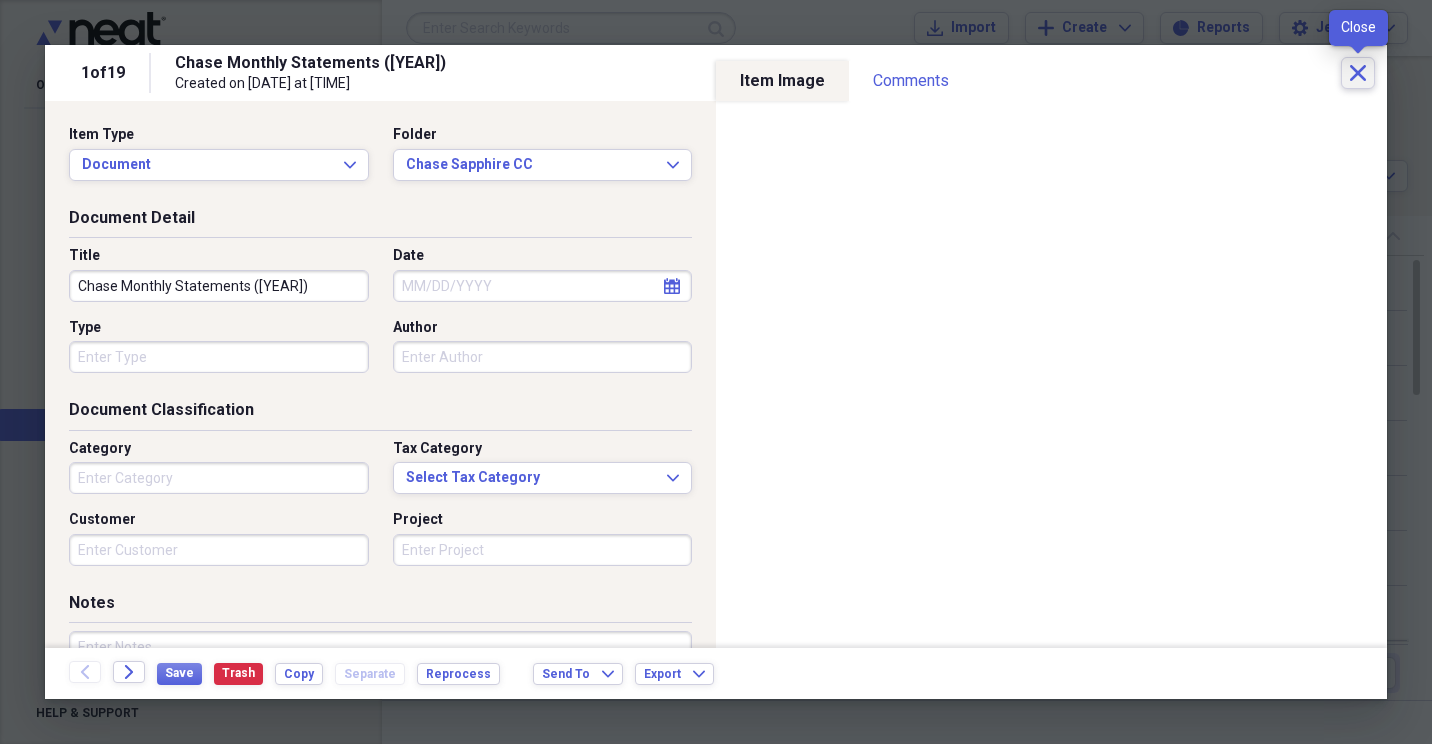 click on "Close" at bounding box center [1358, 73] 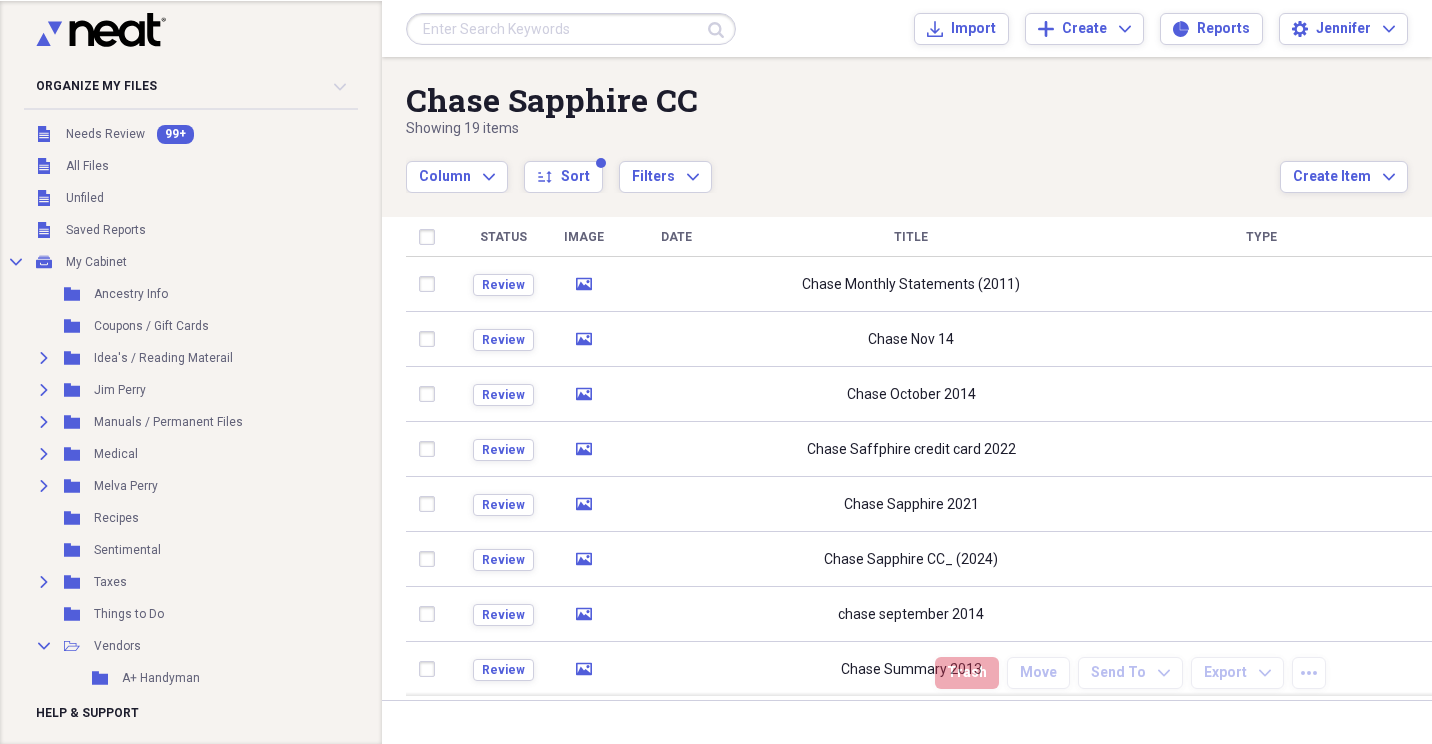 scroll, scrollTop: 0, scrollLeft: 0, axis: both 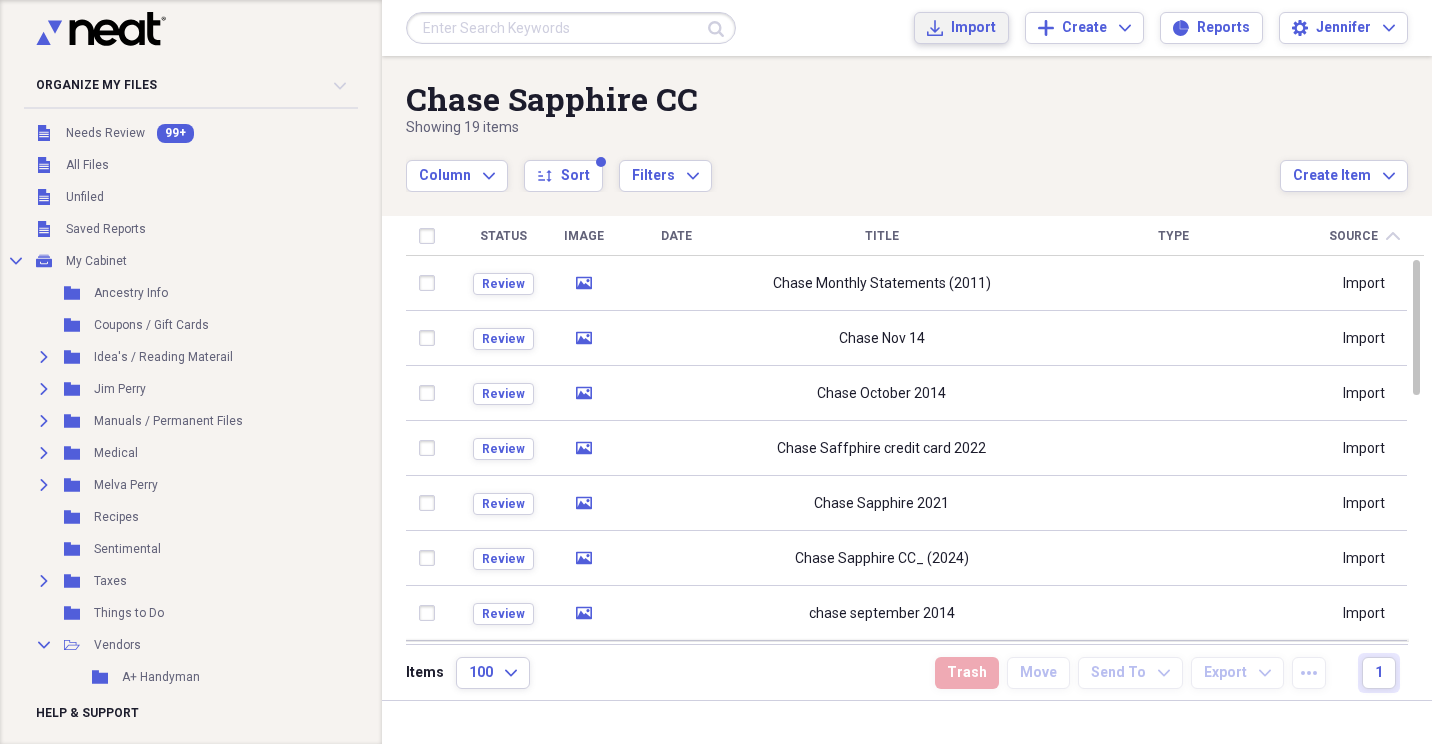 click on "Import" at bounding box center (973, 28) 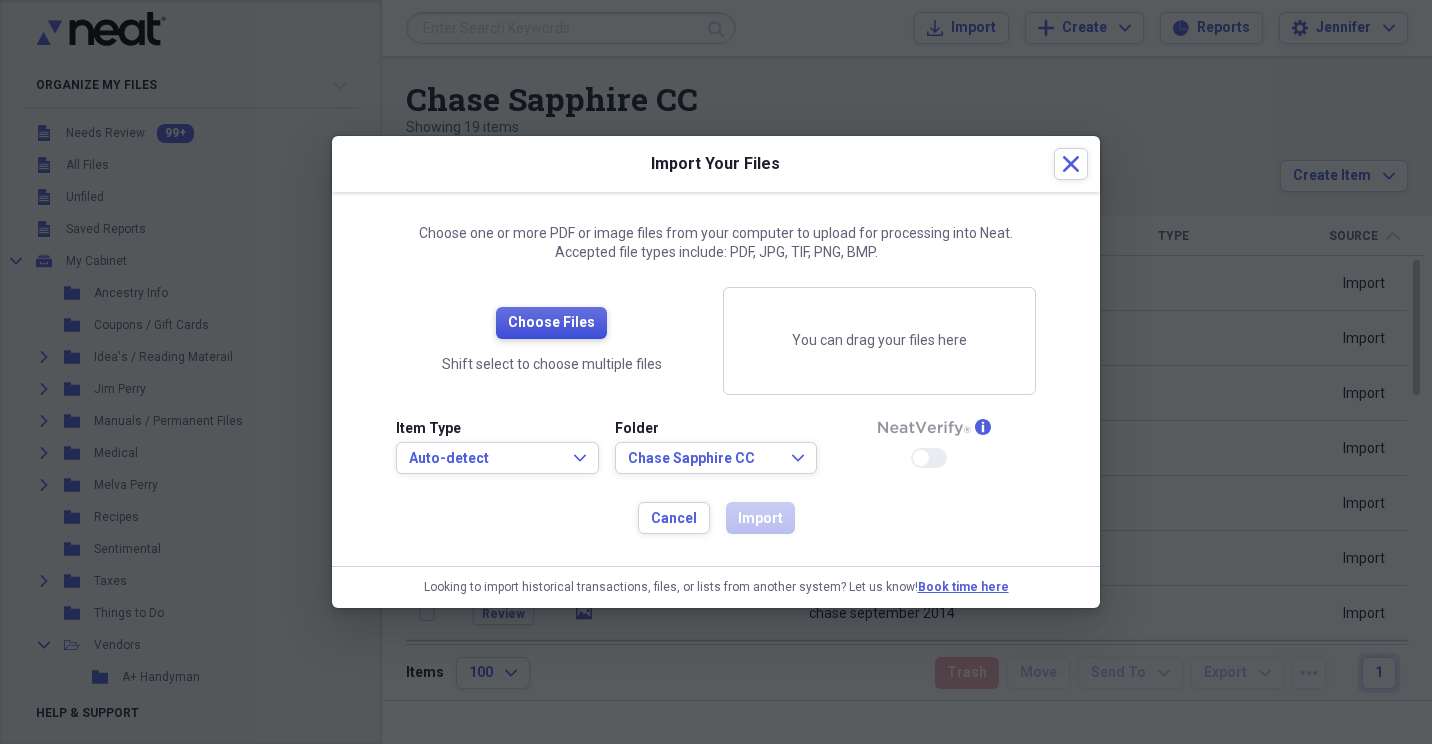 click on "Choose Files" at bounding box center [551, 323] 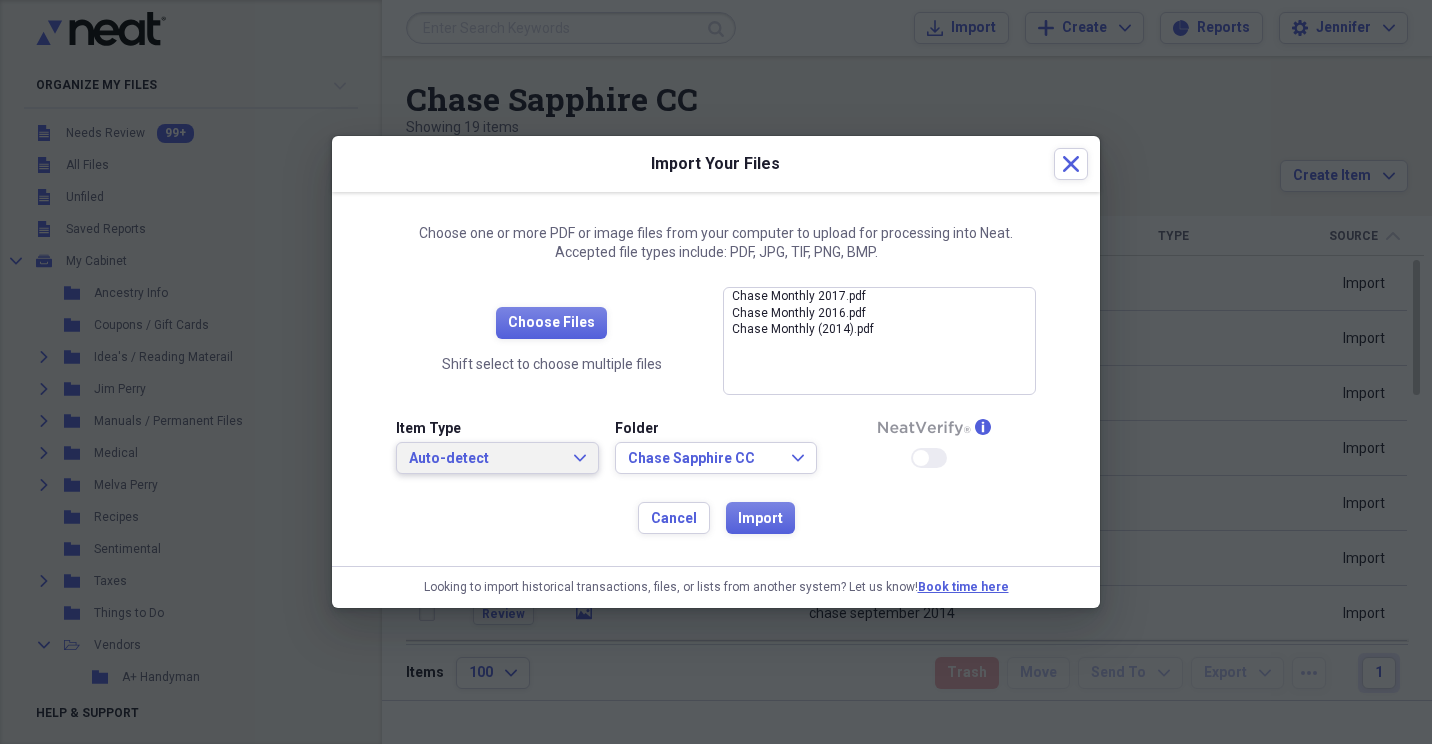 click on "Auto-detect Expand" at bounding box center (497, 458) 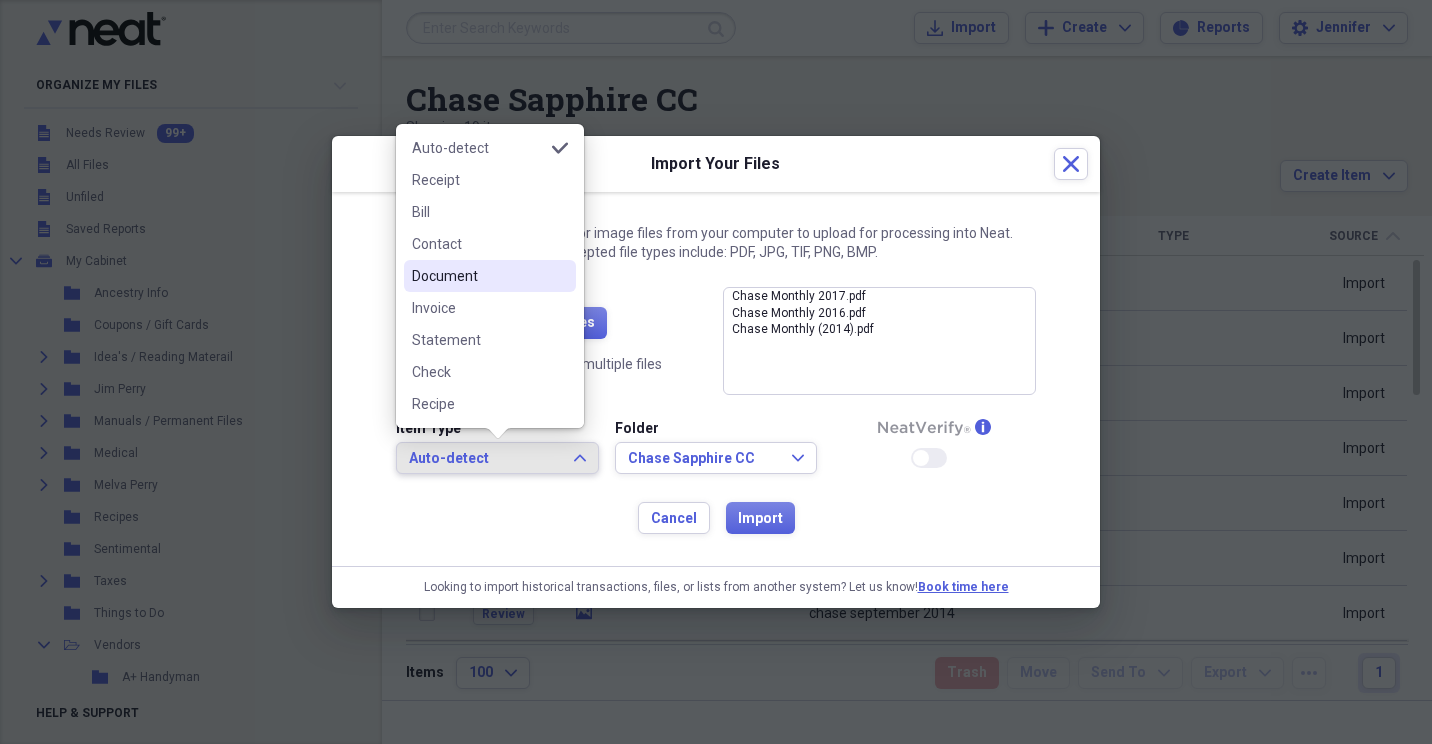 click on "Document" at bounding box center (478, 276) 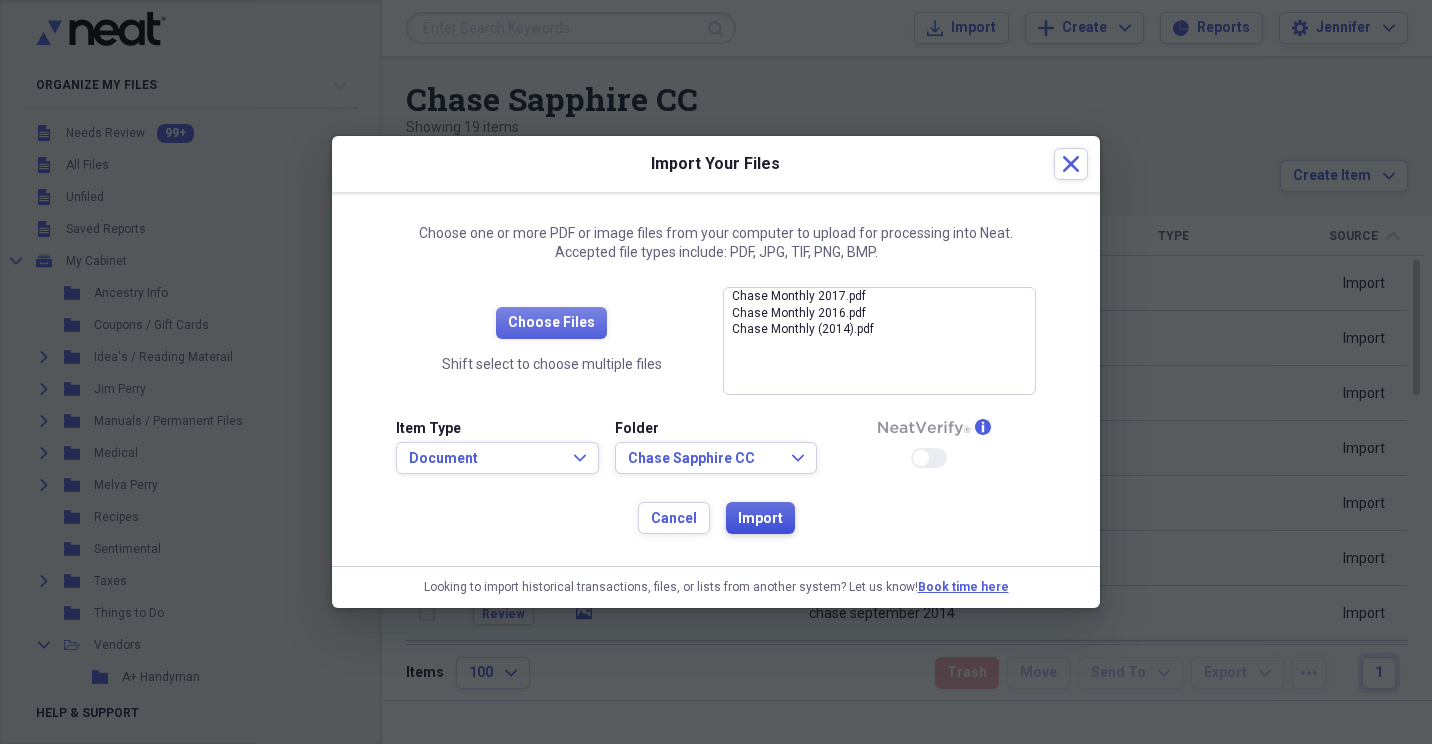 click on "Import" at bounding box center [760, 519] 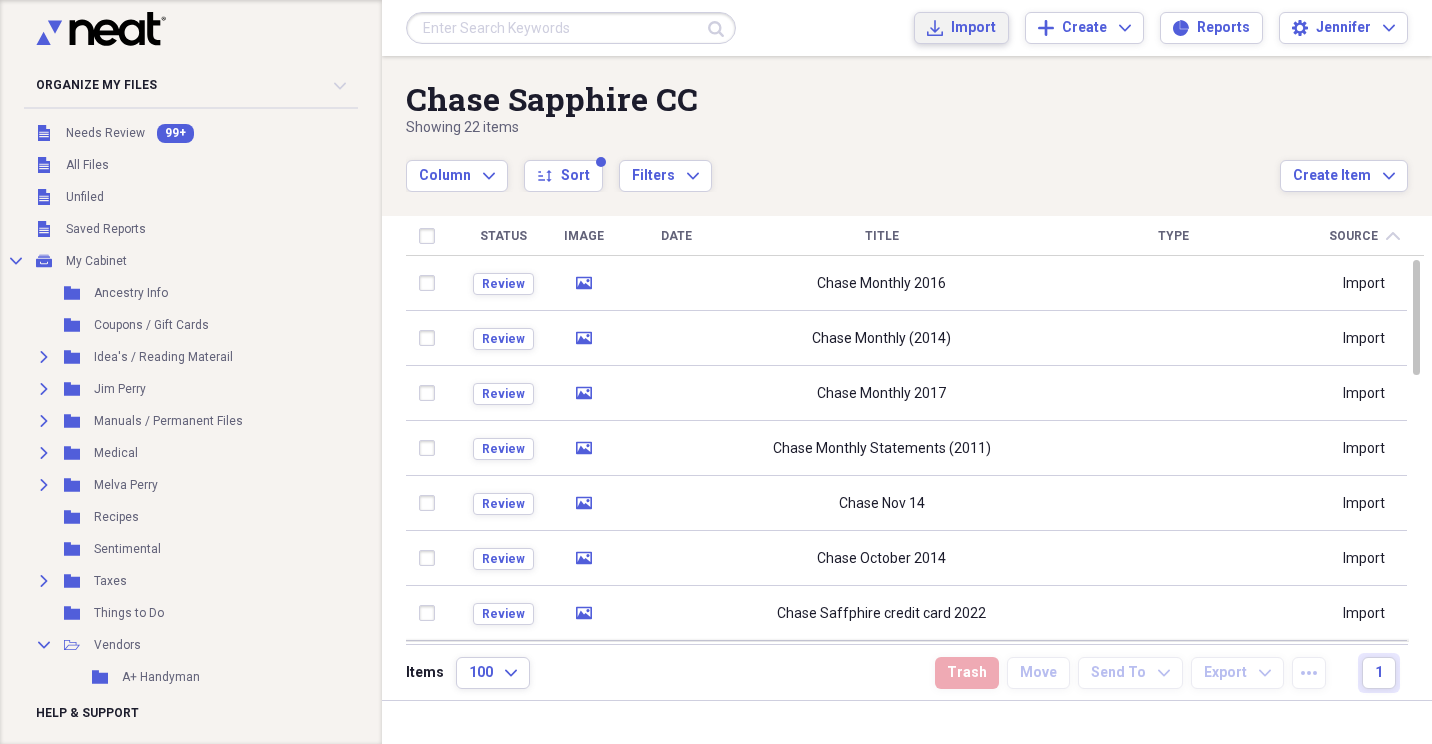 click on "Import" at bounding box center [973, 28] 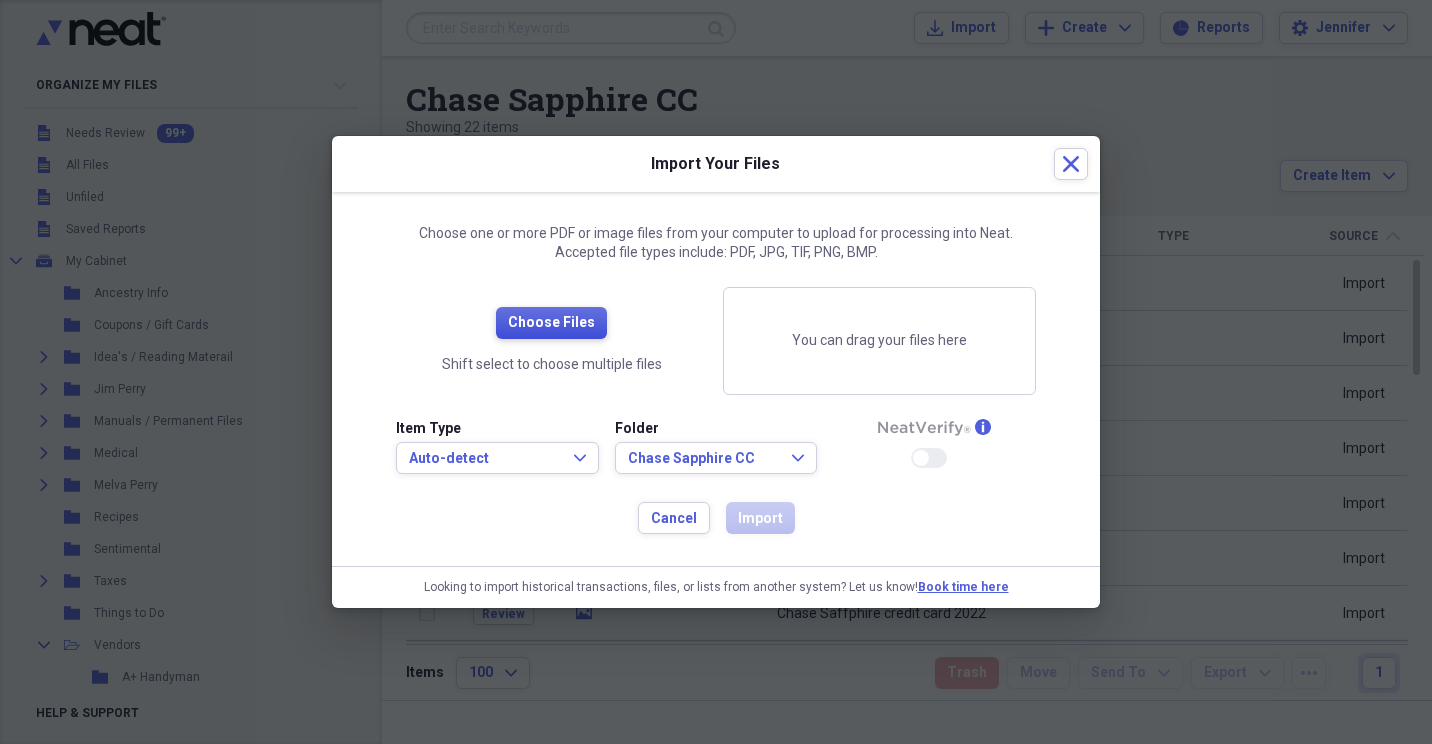 click on "Choose Files" at bounding box center [551, 323] 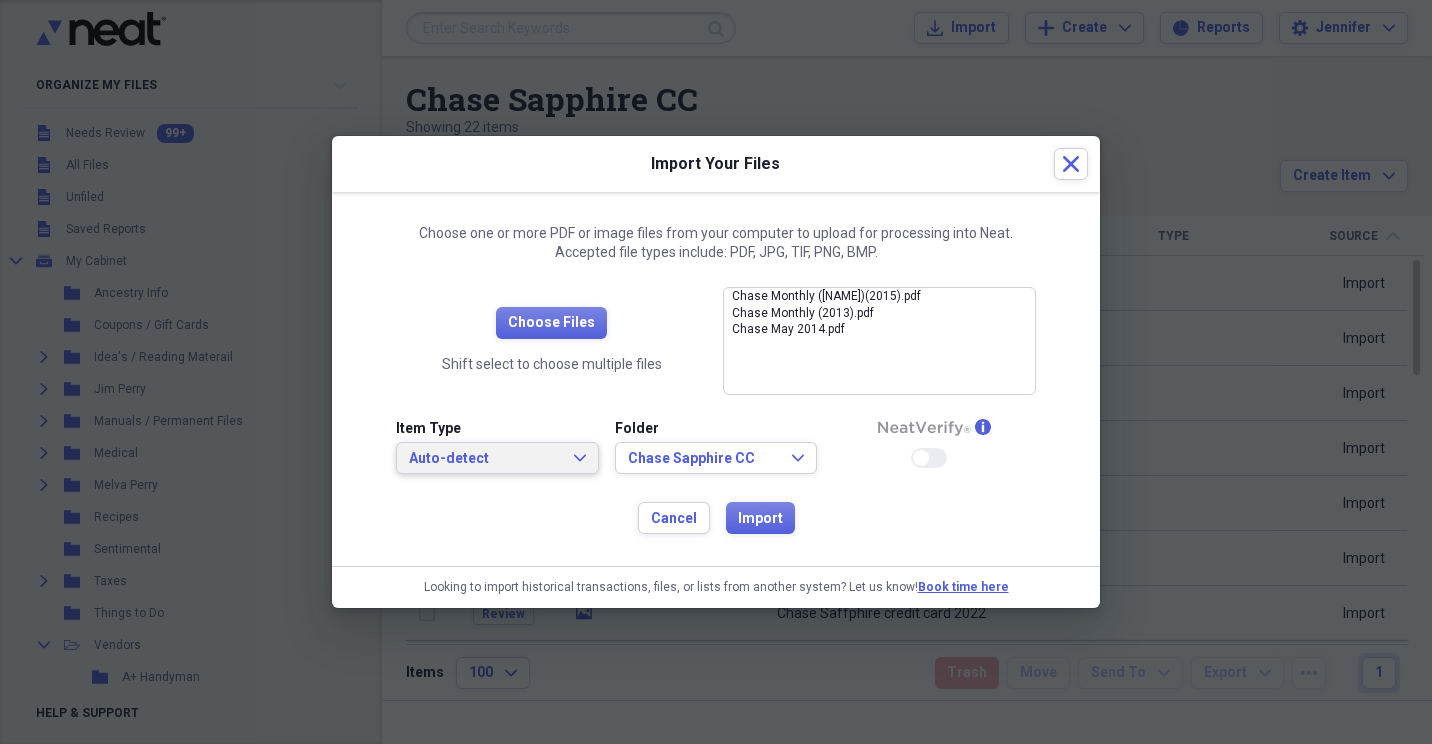 click on "Auto-detect Expand" at bounding box center (497, 458) 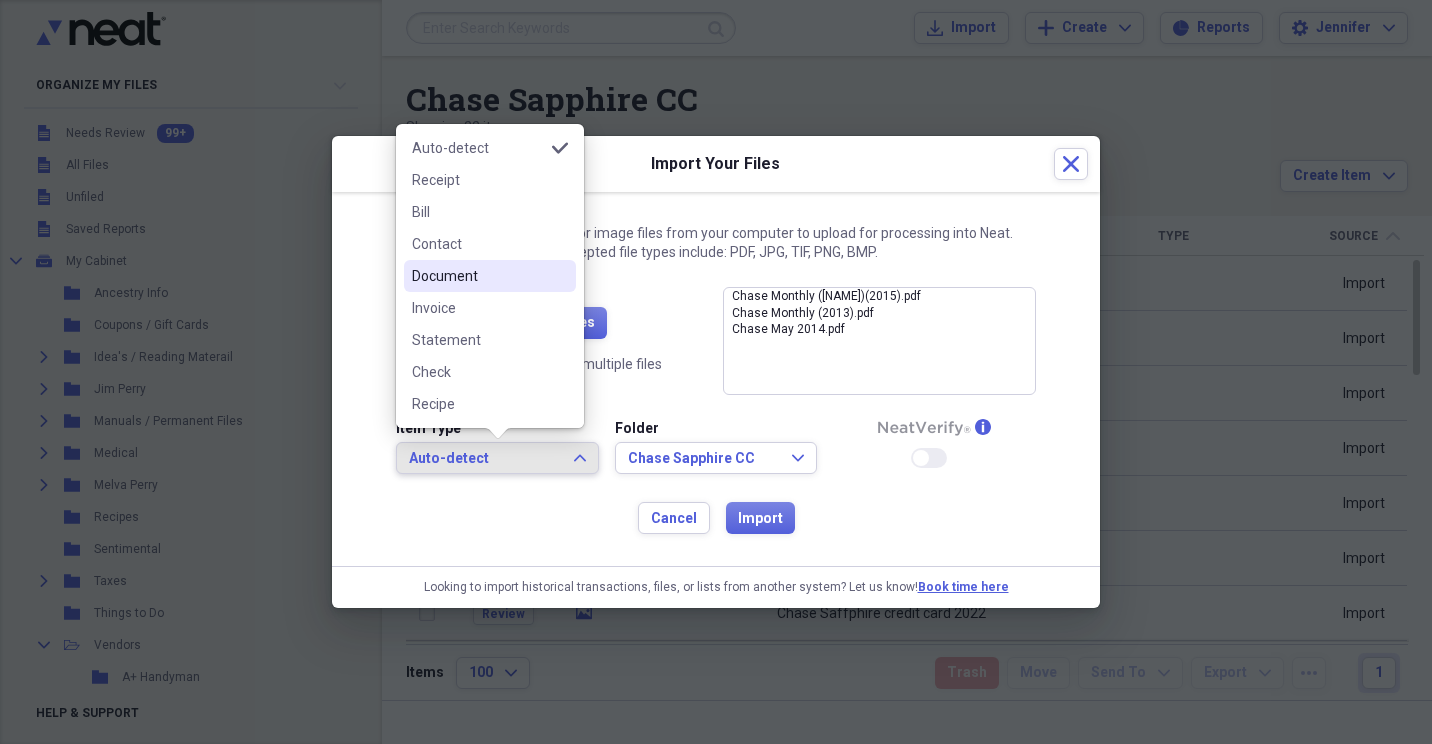 click on "Document" at bounding box center (478, 276) 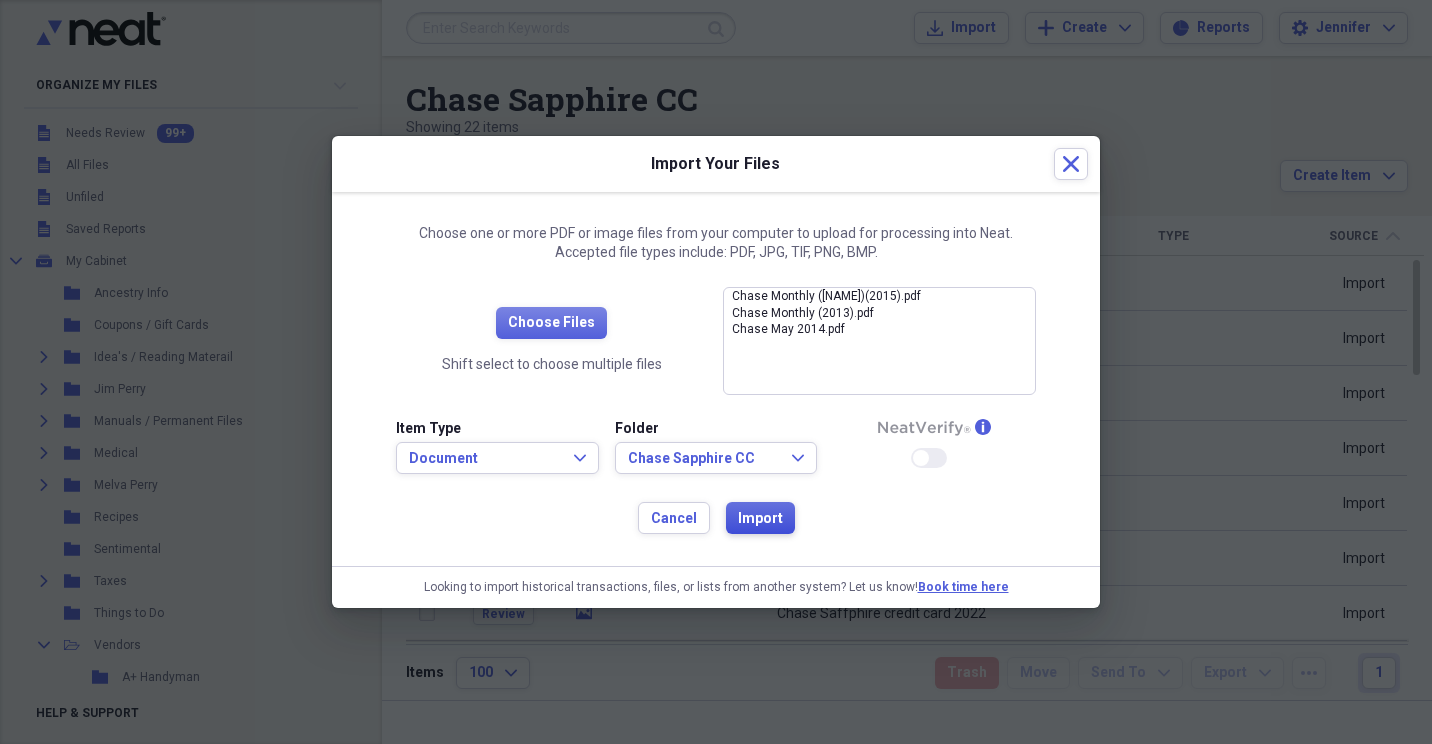 click on "Import" at bounding box center [760, 519] 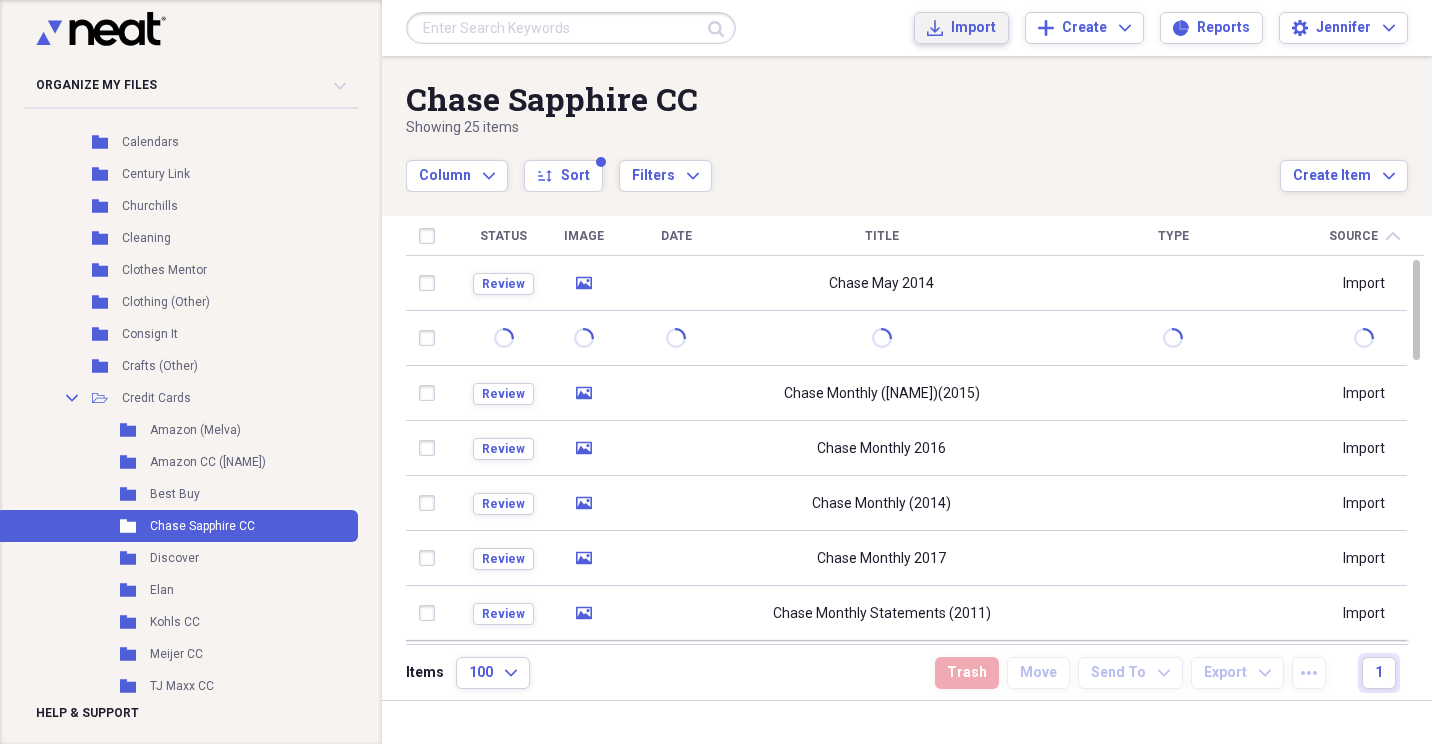 scroll, scrollTop: 1400, scrollLeft: 0, axis: vertical 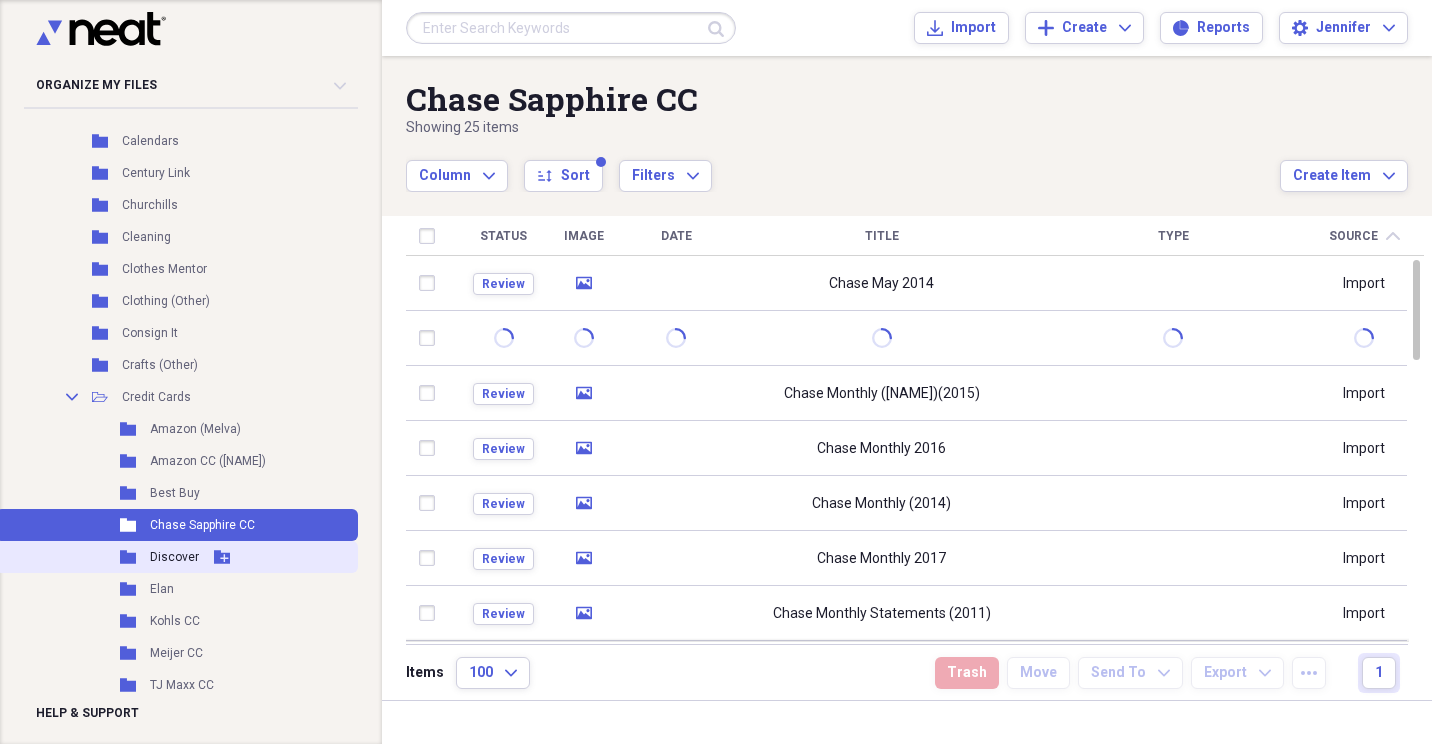 click on "Discover" at bounding box center (174, 557) 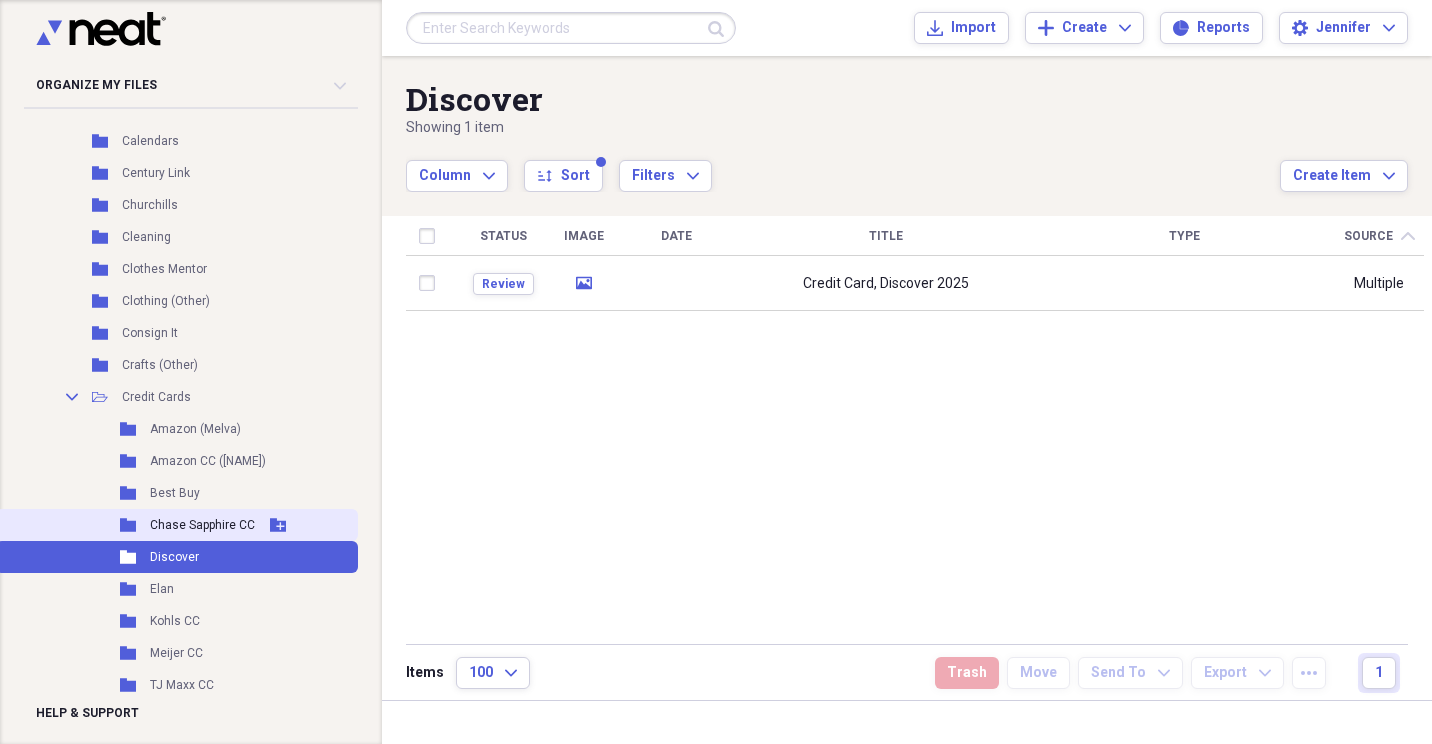 click on "Chase Sapphire CC" at bounding box center (202, 525) 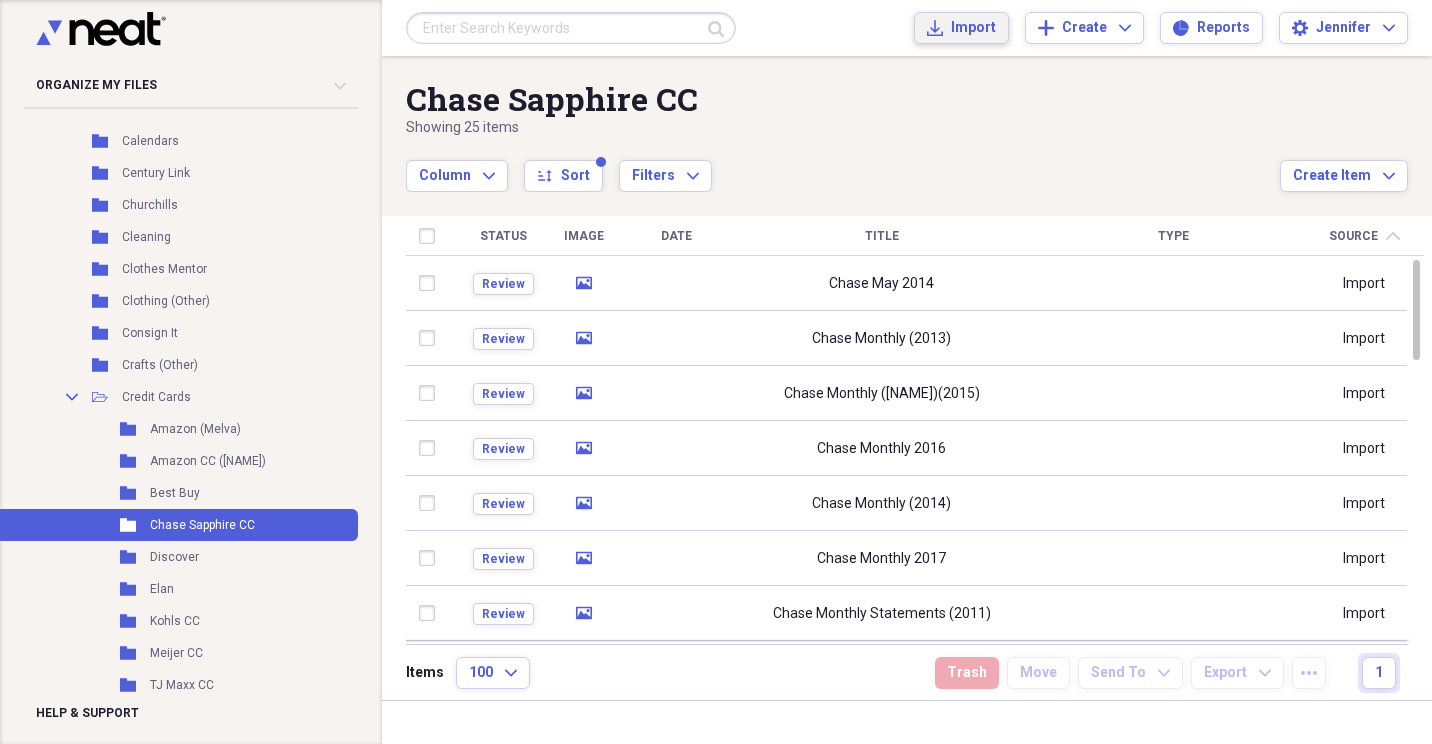 click on "Import" at bounding box center [973, 28] 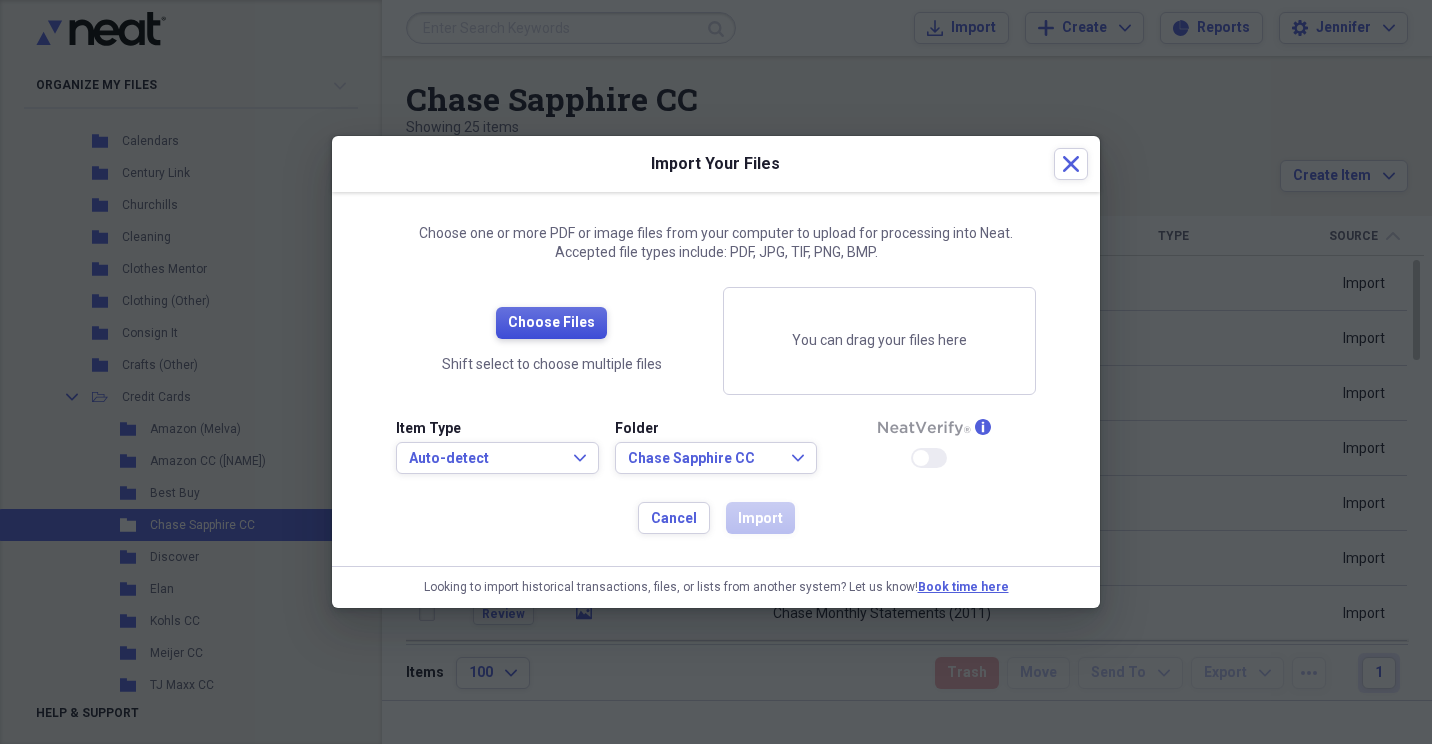 click on "Choose Files" at bounding box center [551, 323] 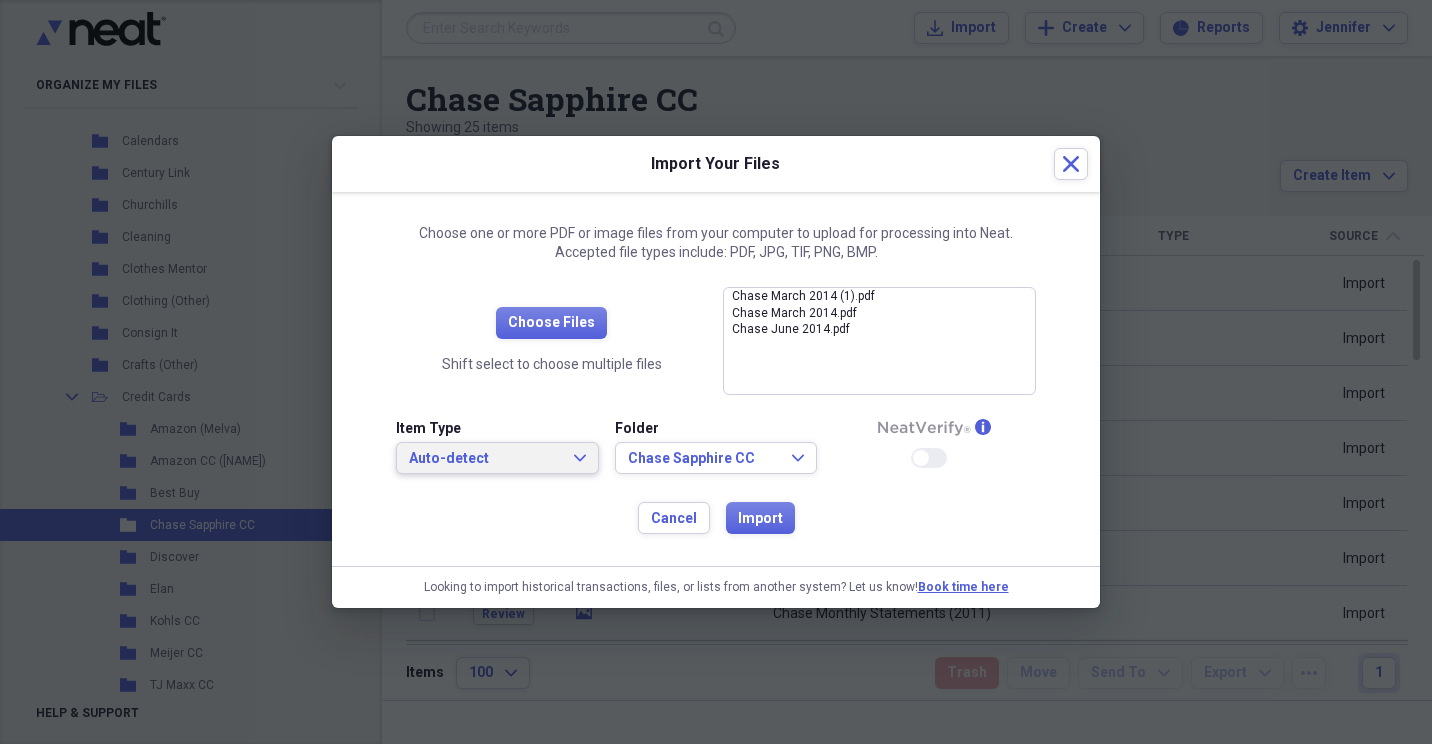 click on "Auto-detect Expand" at bounding box center (497, 458) 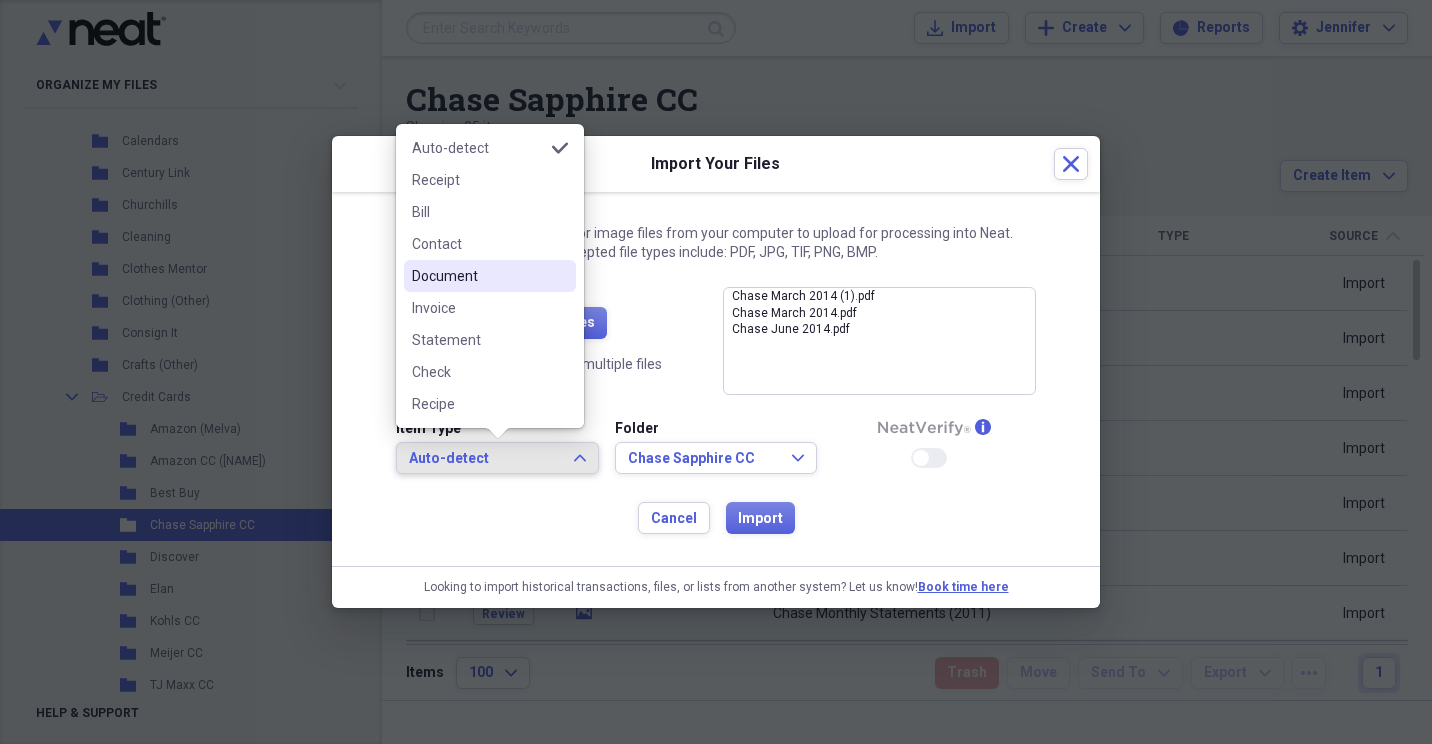 click on "Document" at bounding box center [478, 276] 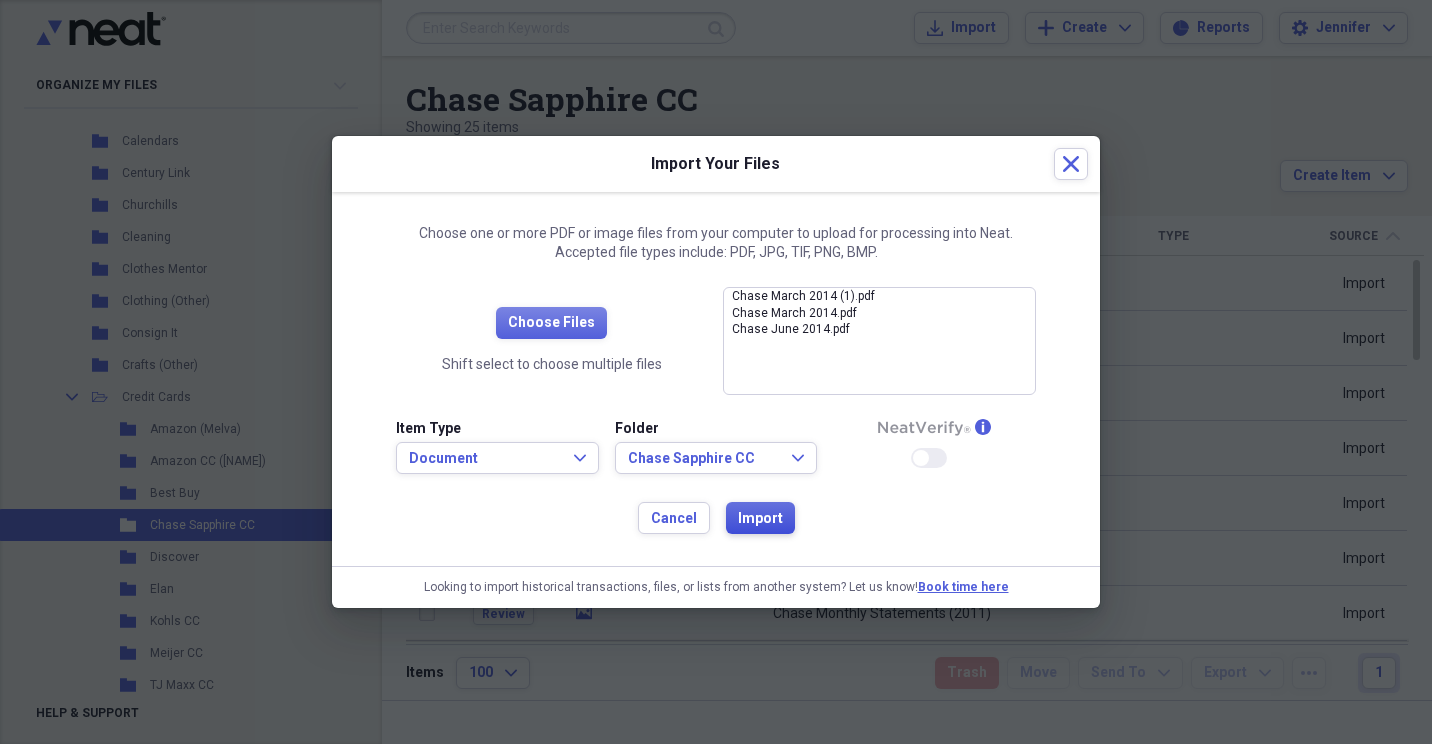 click on "Import" at bounding box center [760, 518] 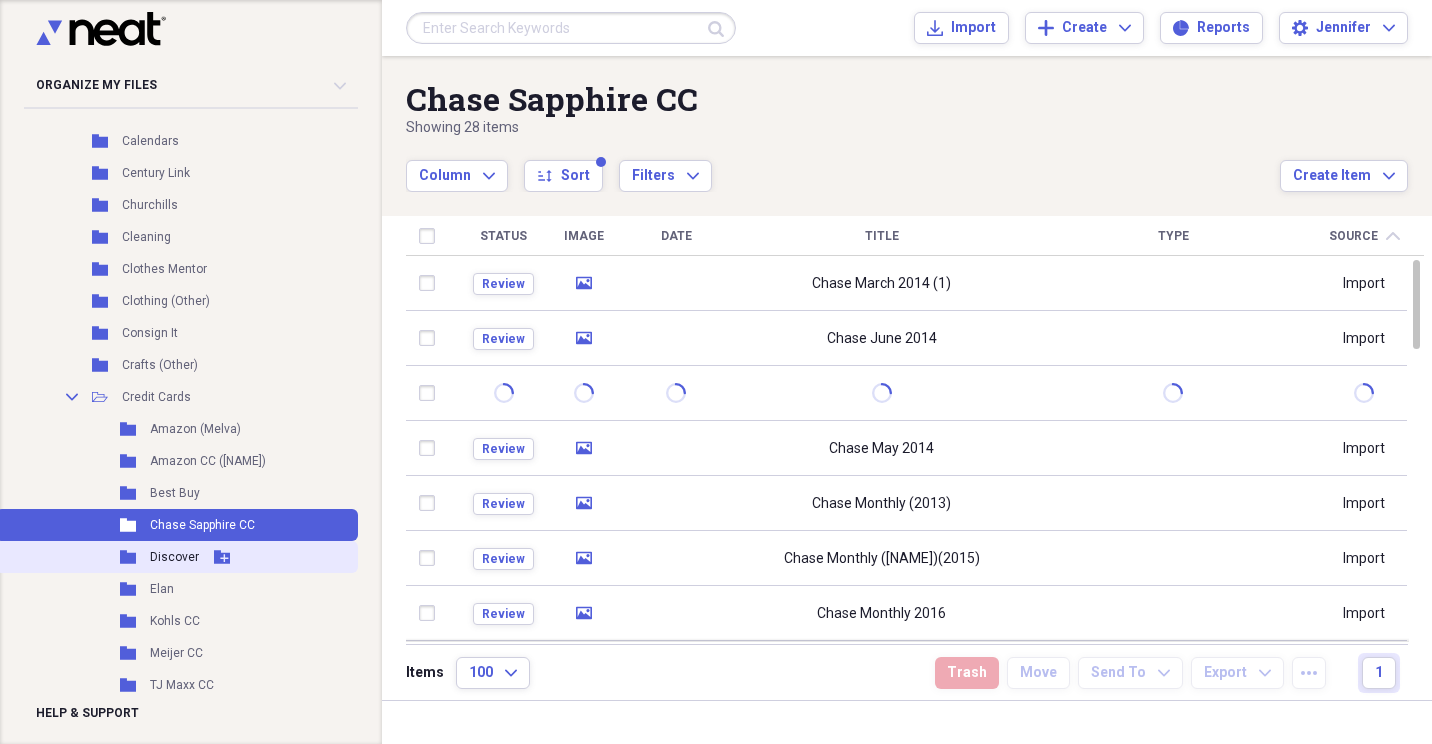 click on "Discover" at bounding box center (174, 557) 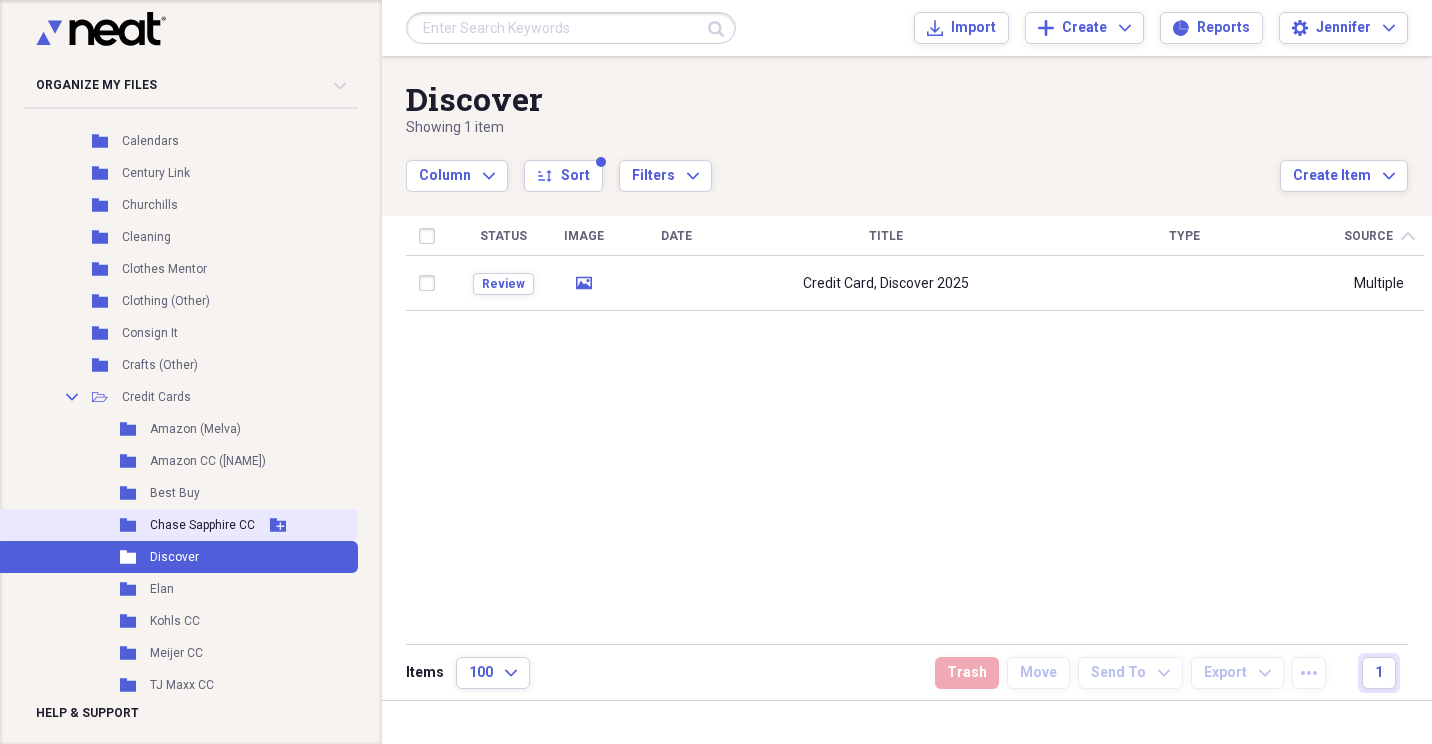 click on "Chase Sapphire CC" at bounding box center (202, 525) 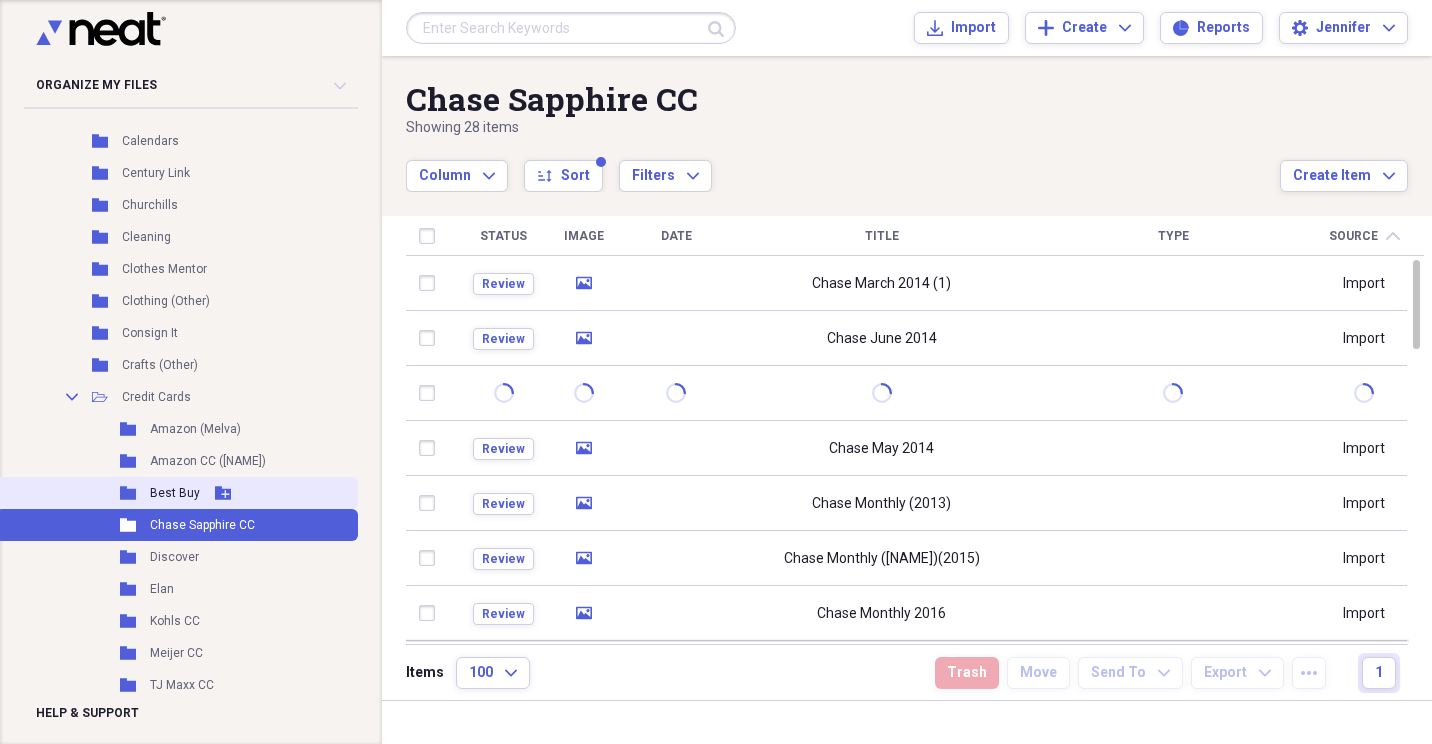 click on "Best Buy" at bounding box center (175, 493) 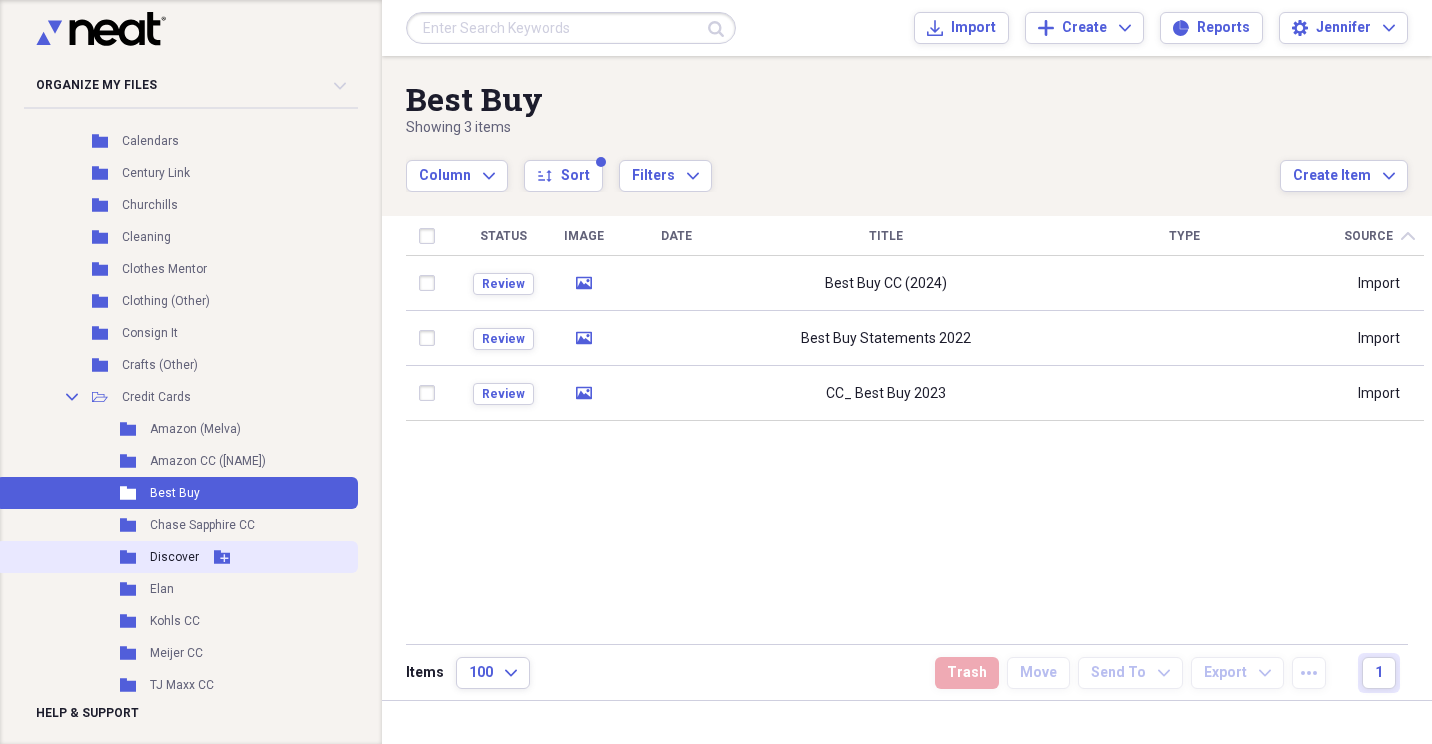 click on "Discover" at bounding box center (174, 557) 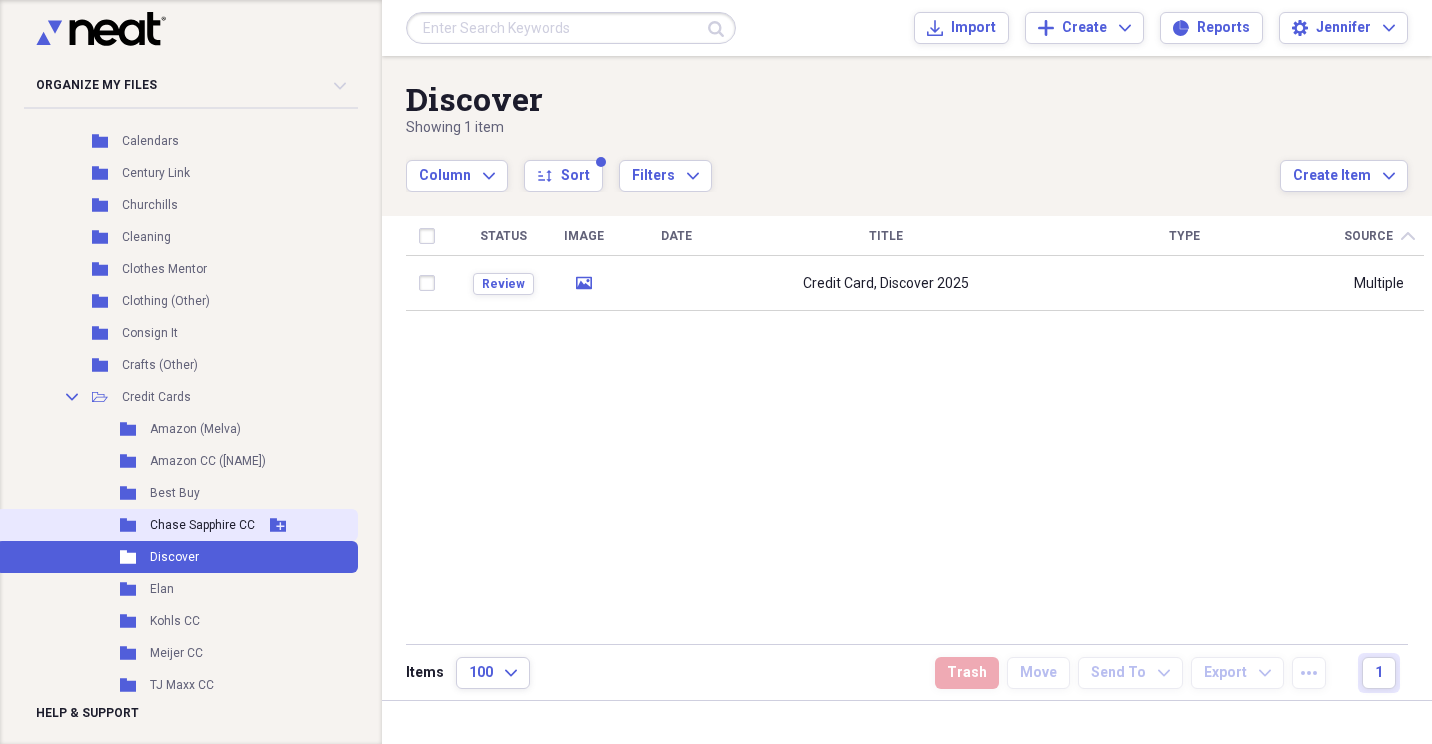 click on "Folder Chase Sapphire CC Add Folder" at bounding box center [177, 525] 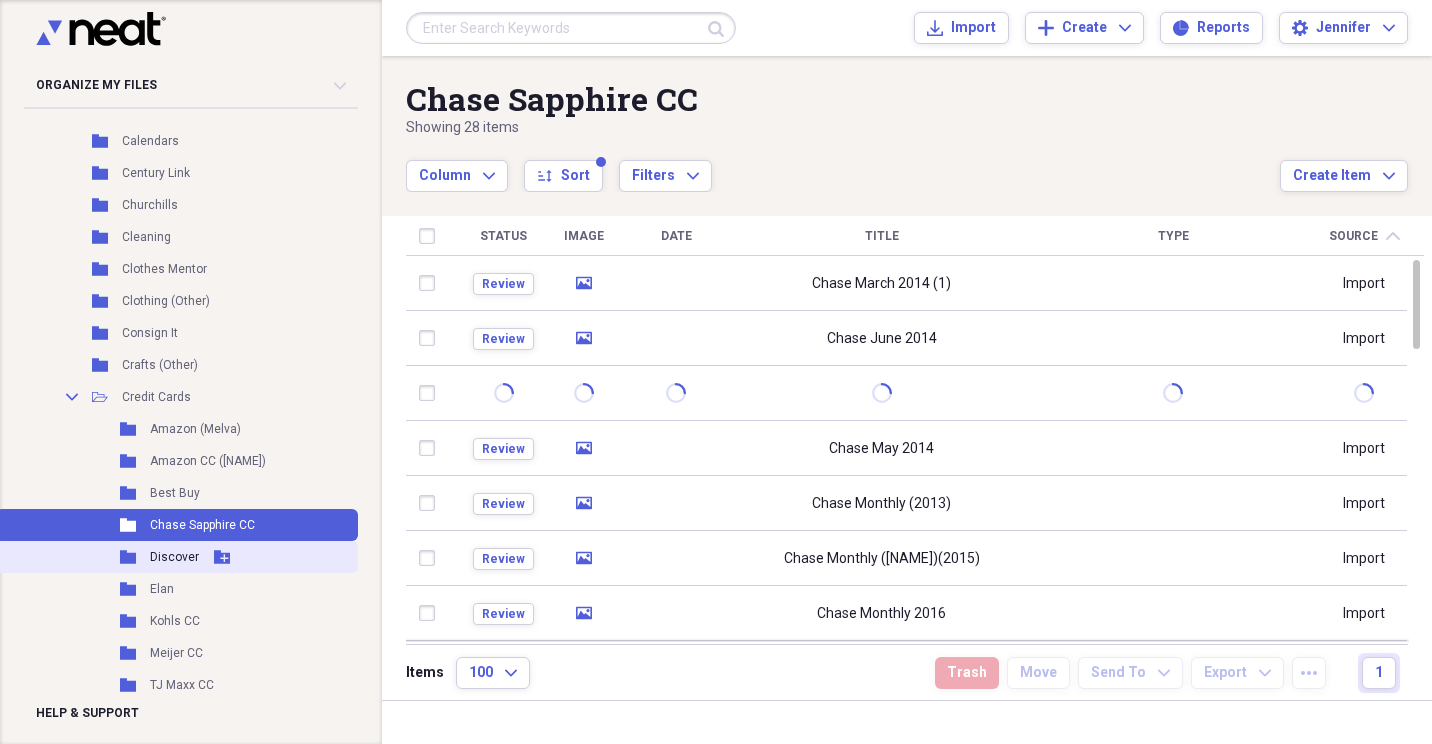 click on "Discover" at bounding box center (174, 557) 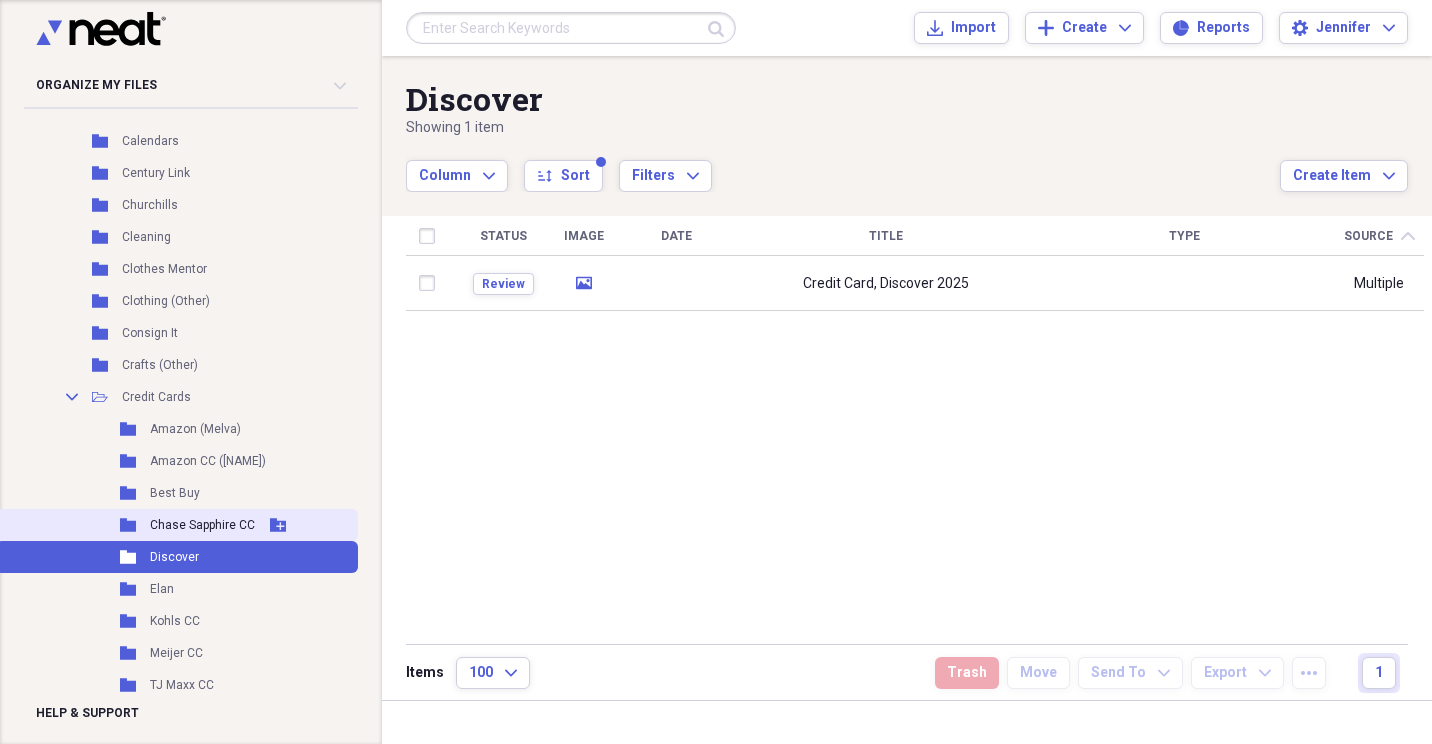 click on "Chase Sapphire CC" at bounding box center [202, 525] 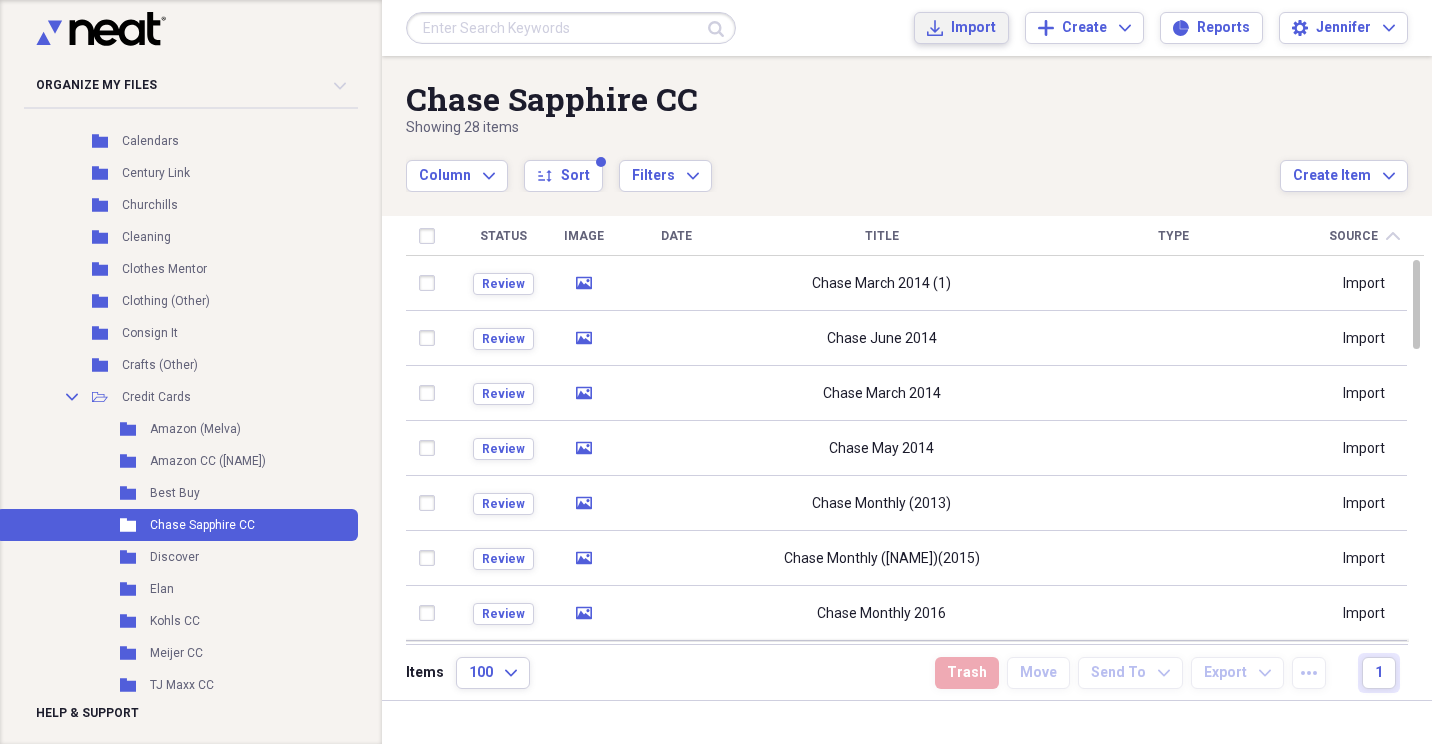 click on "Import" at bounding box center (973, 28) 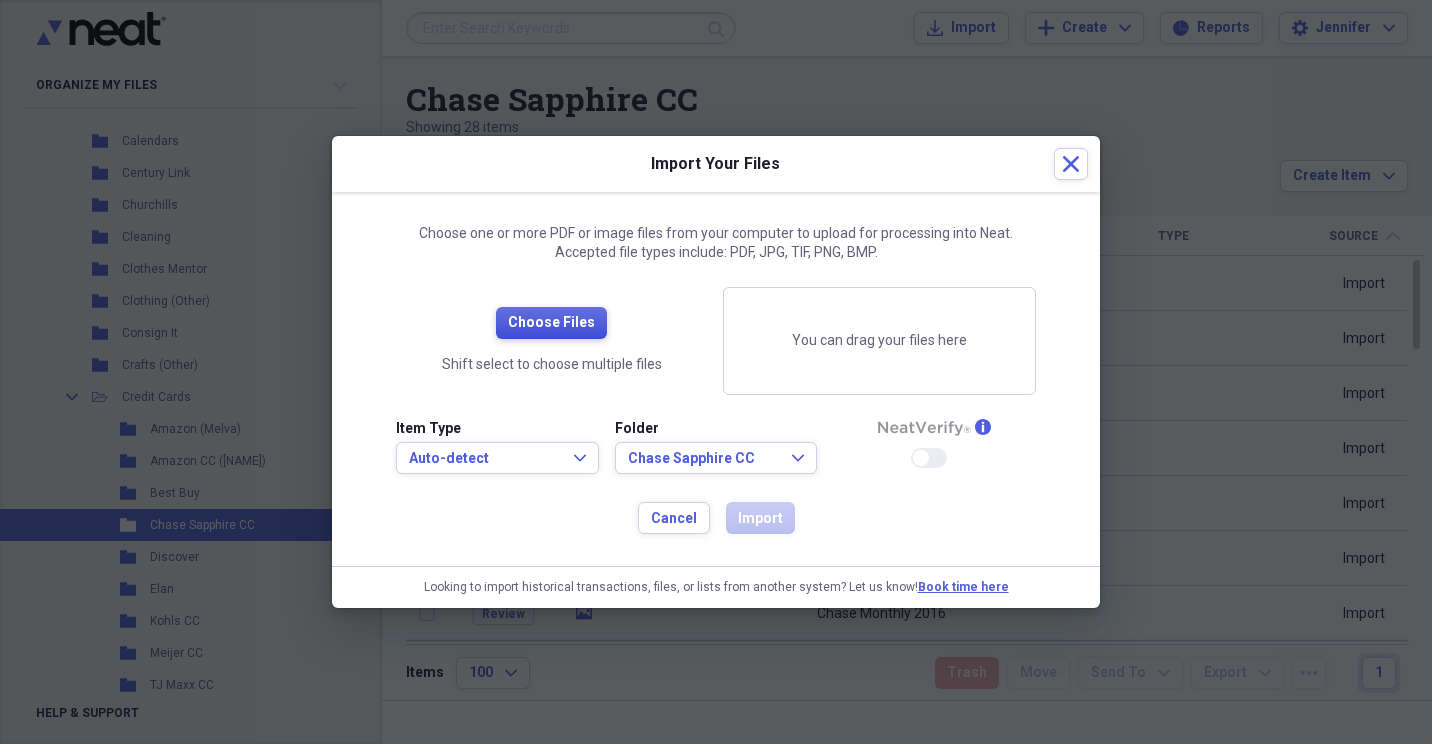 click on "Choose Files" at bounding box center (551, 323) 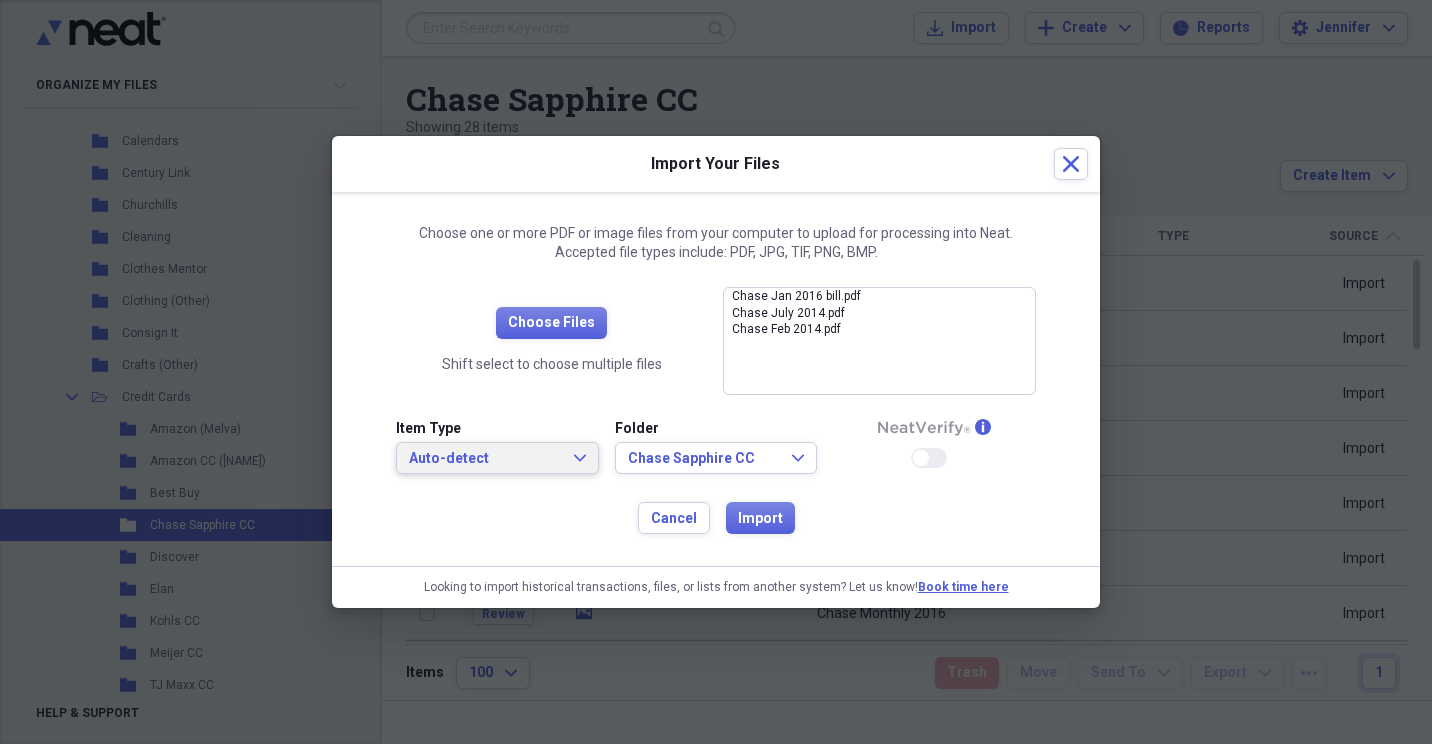 click on "Expand" 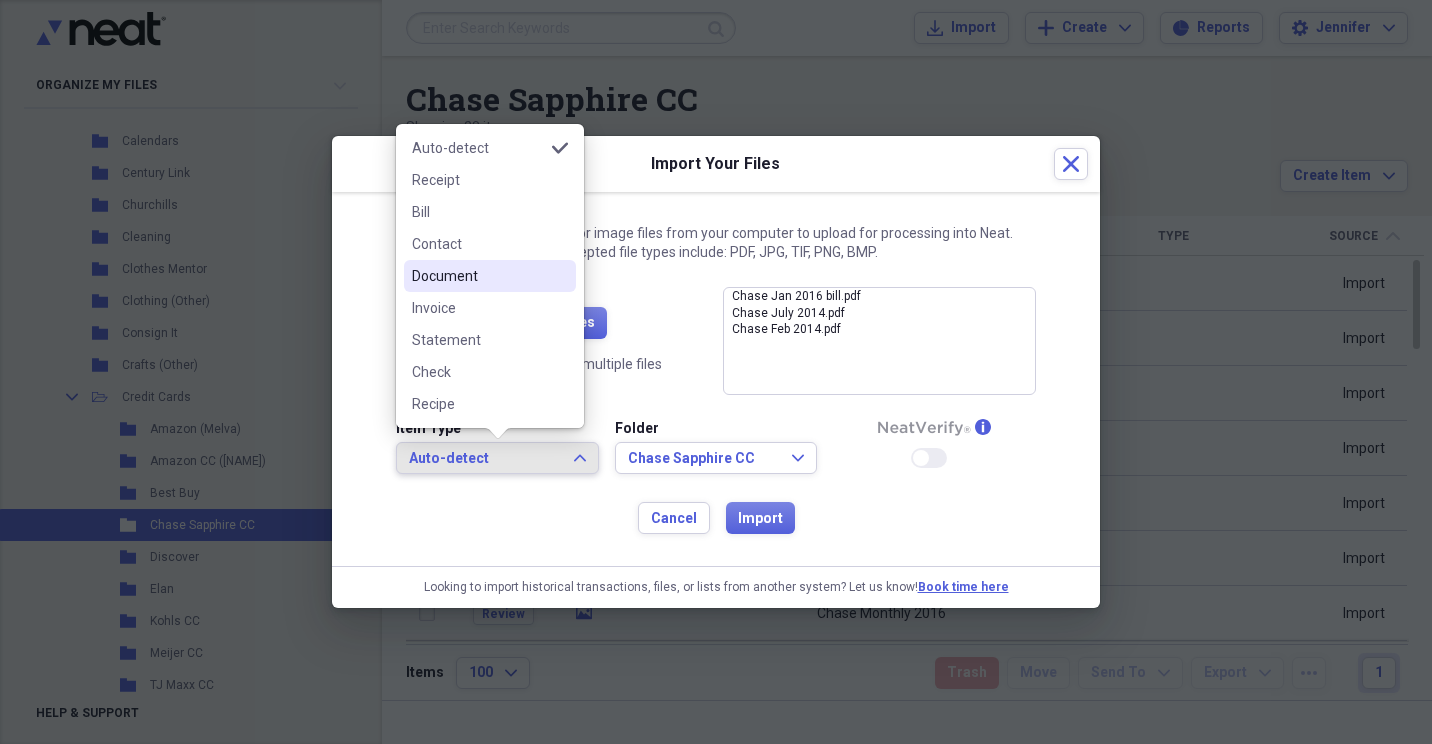 click on "Document" at bounding box center [478, 276] 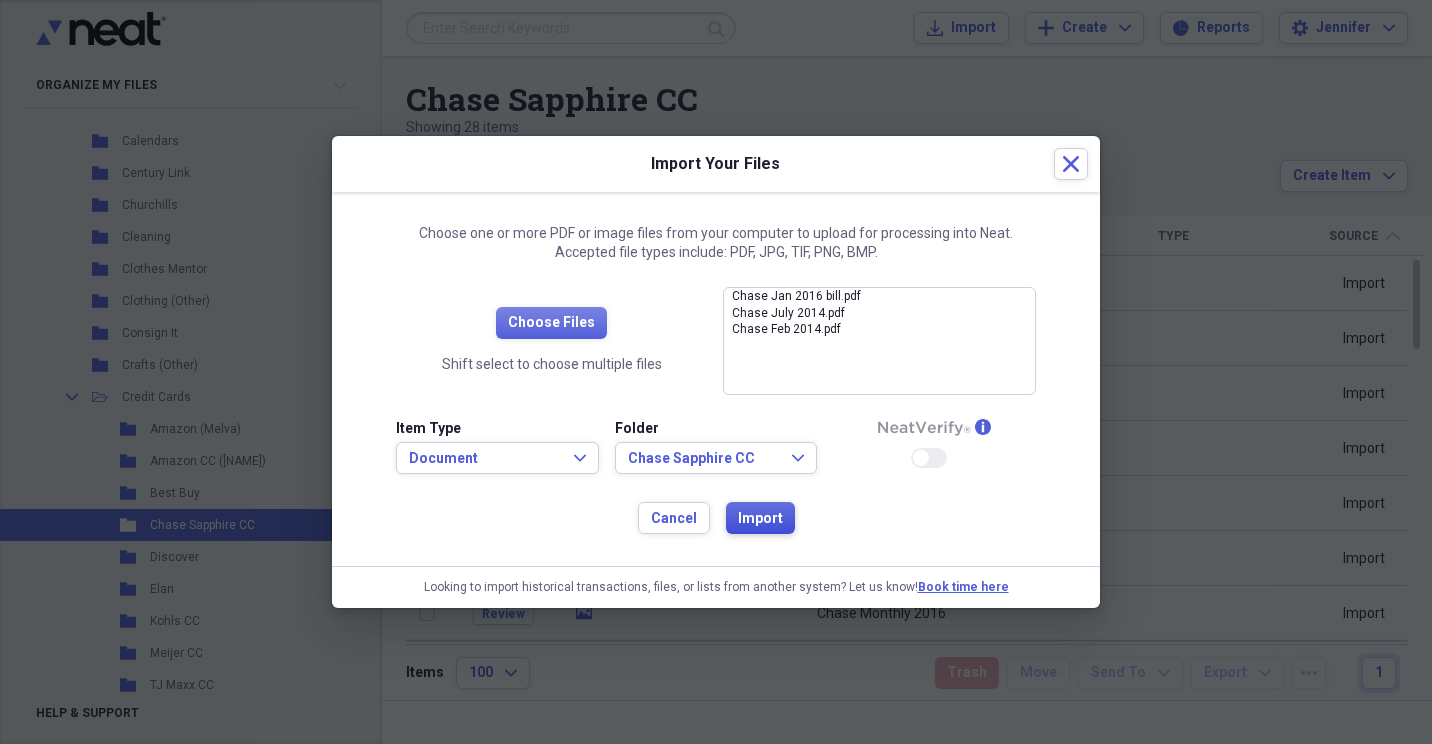 click on "Import" at bounding box center (760, 519) 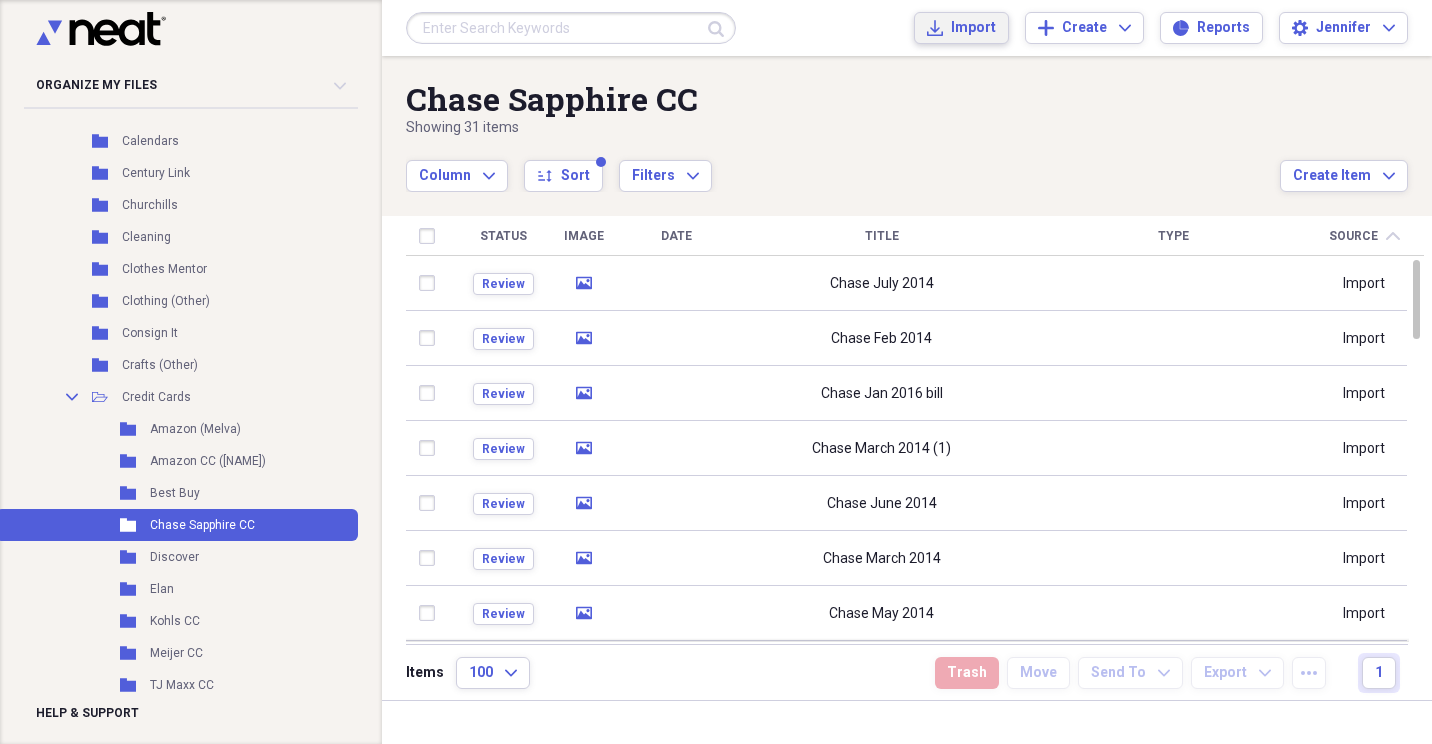 click on "Import" at bounding box center [973, 28] 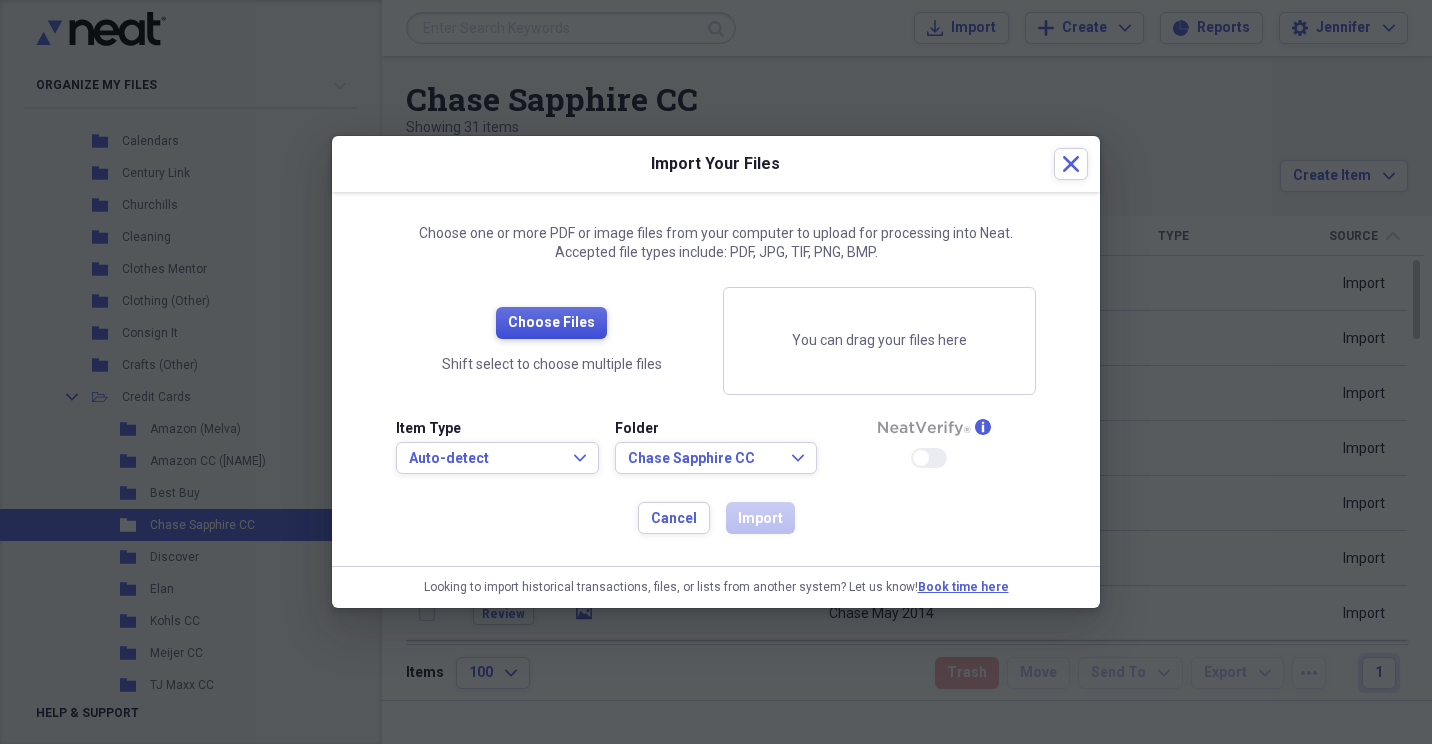 click on "Choose Files" at bounding box center (551, 323) 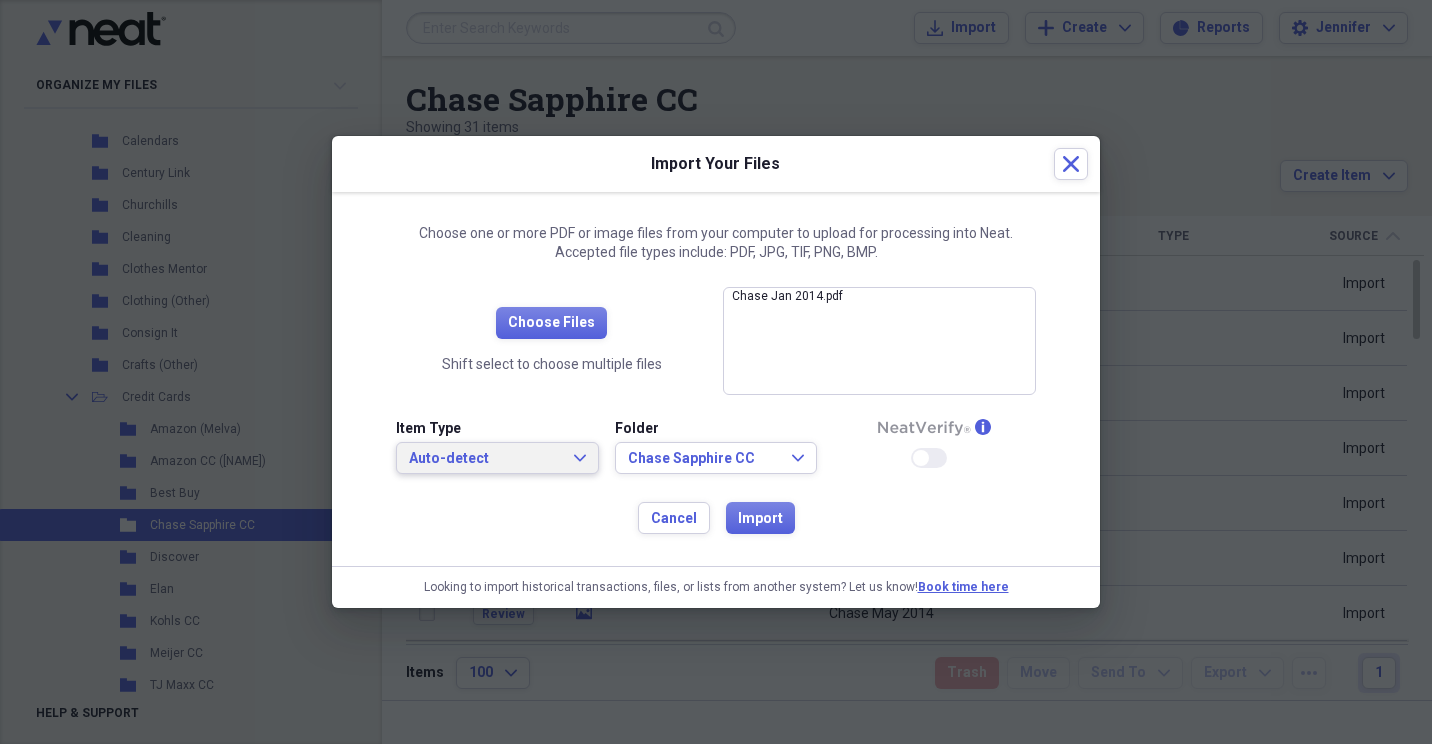 click on "Auto-detect Expand" at bounding box center [497, 458] 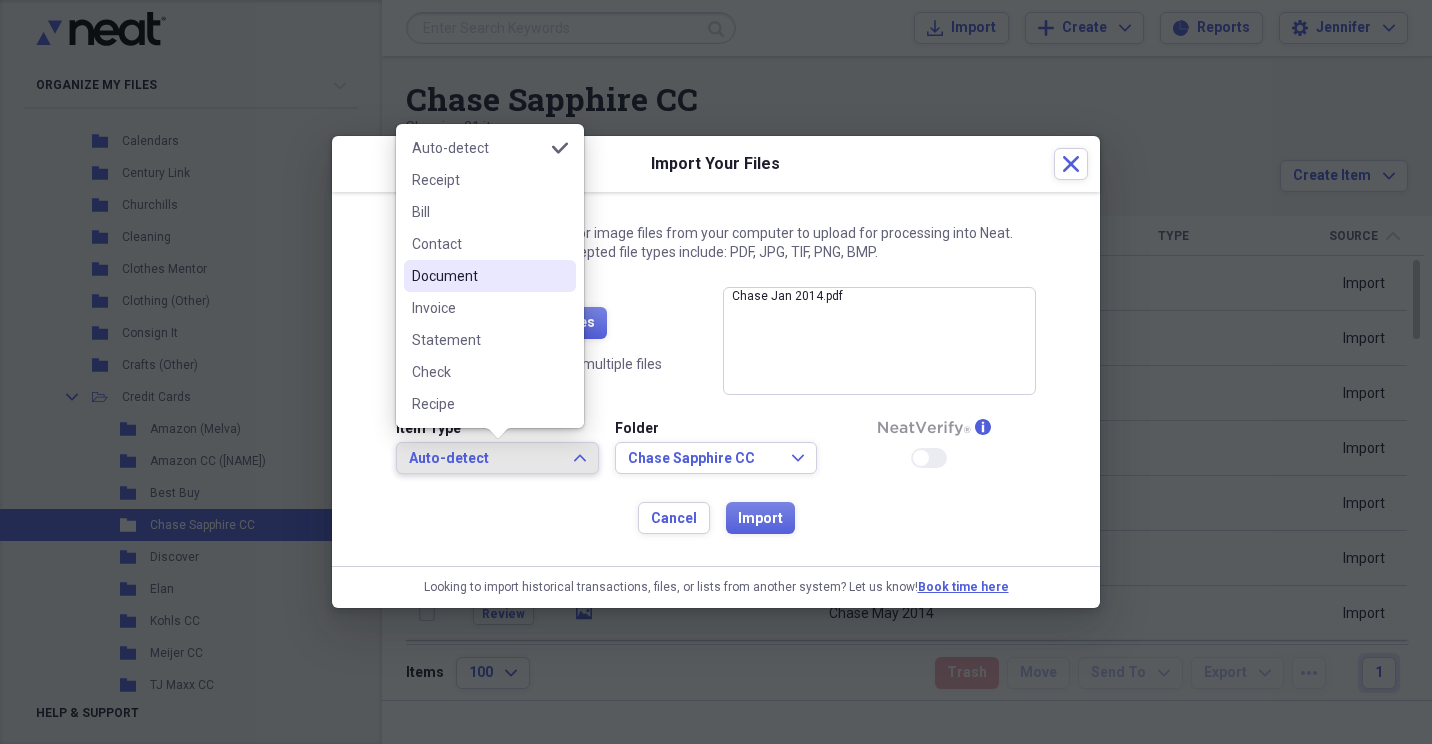 click on "Document" at bounding box center [490, 276] 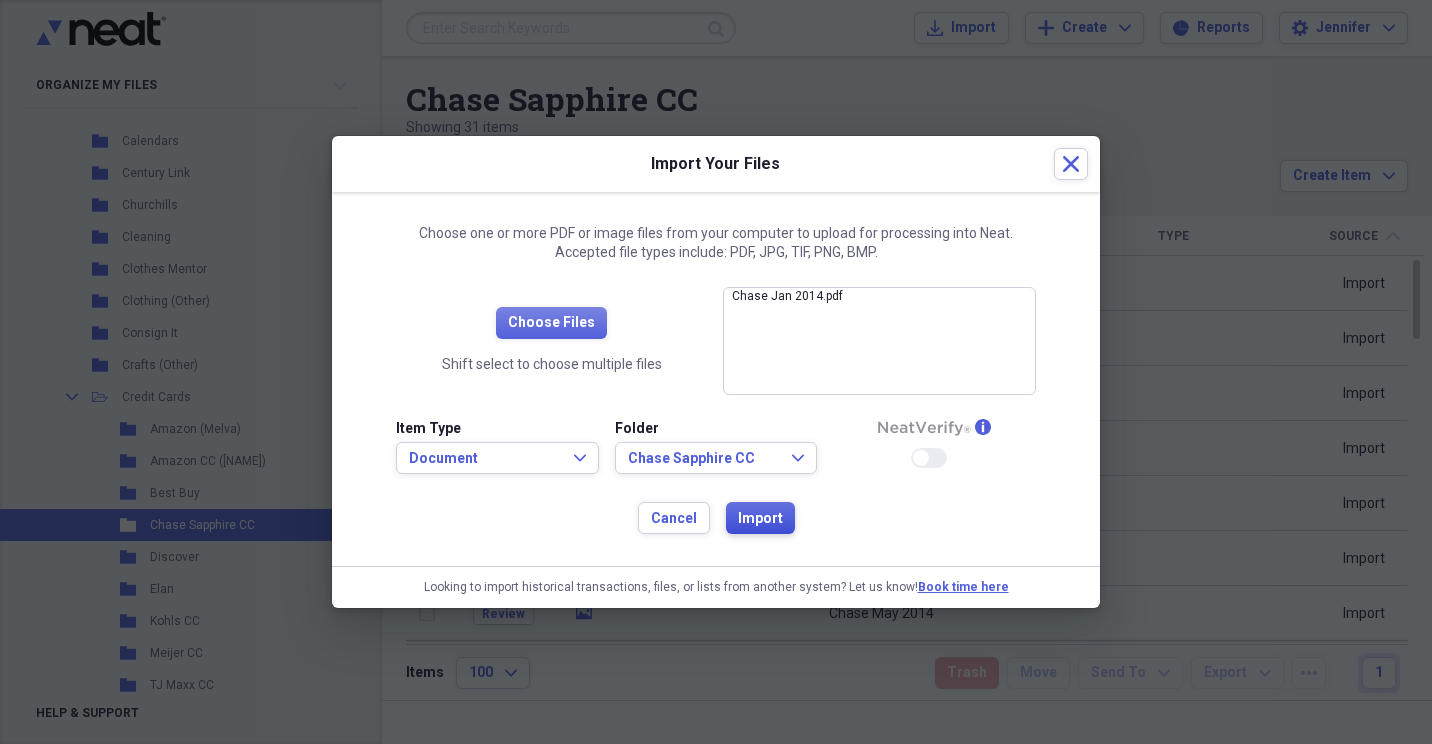 click on "Import" at bounding box center [760, 519] 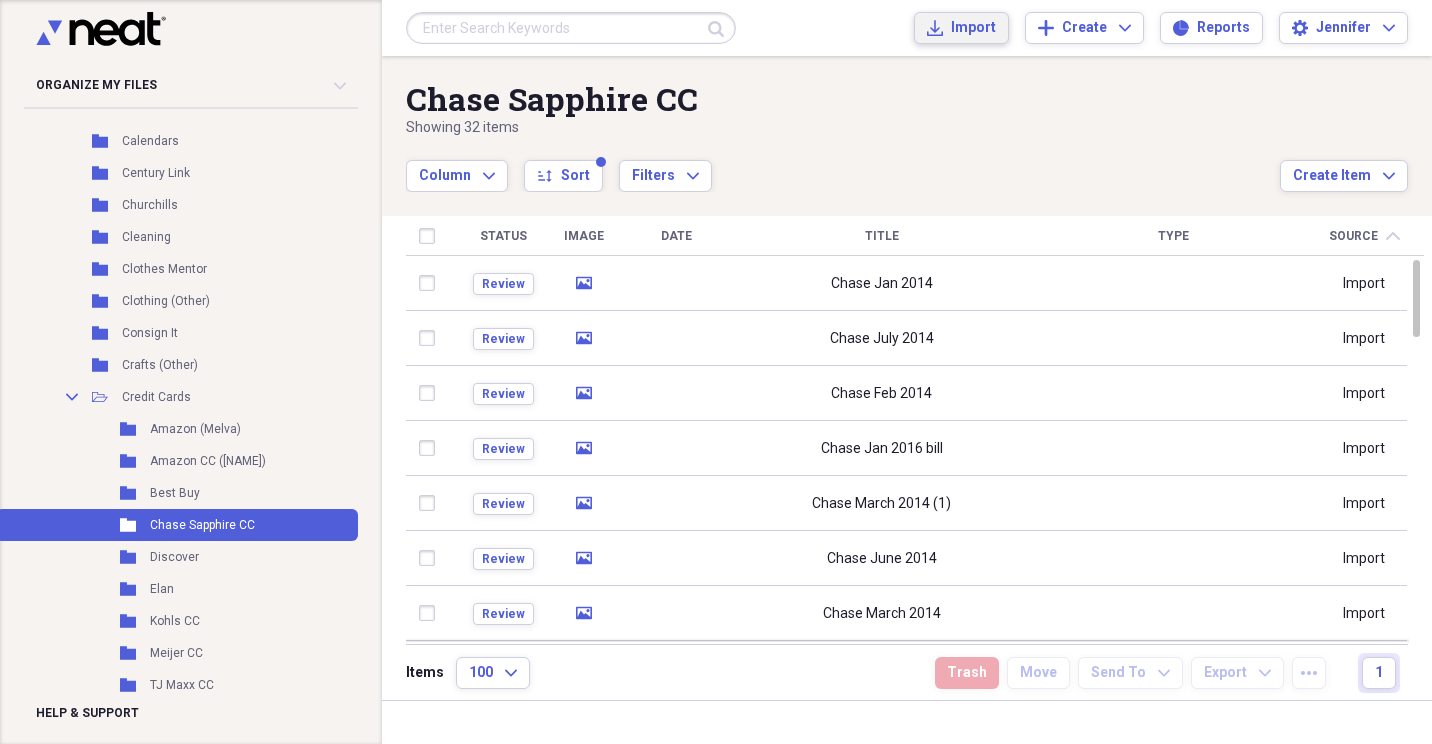 click on "Import" at bounding box center [973, 28] 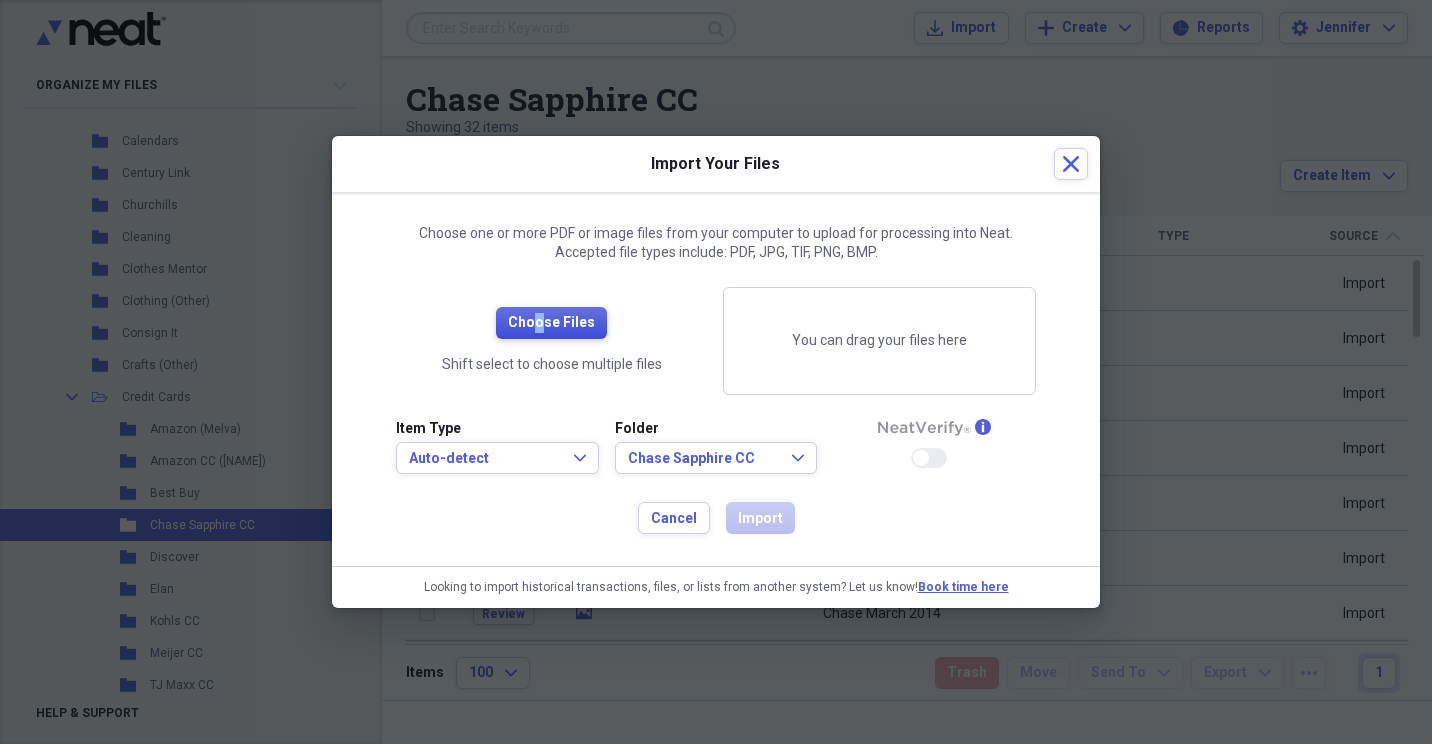 click on "Choose Files" at bounding box center [551, 323] 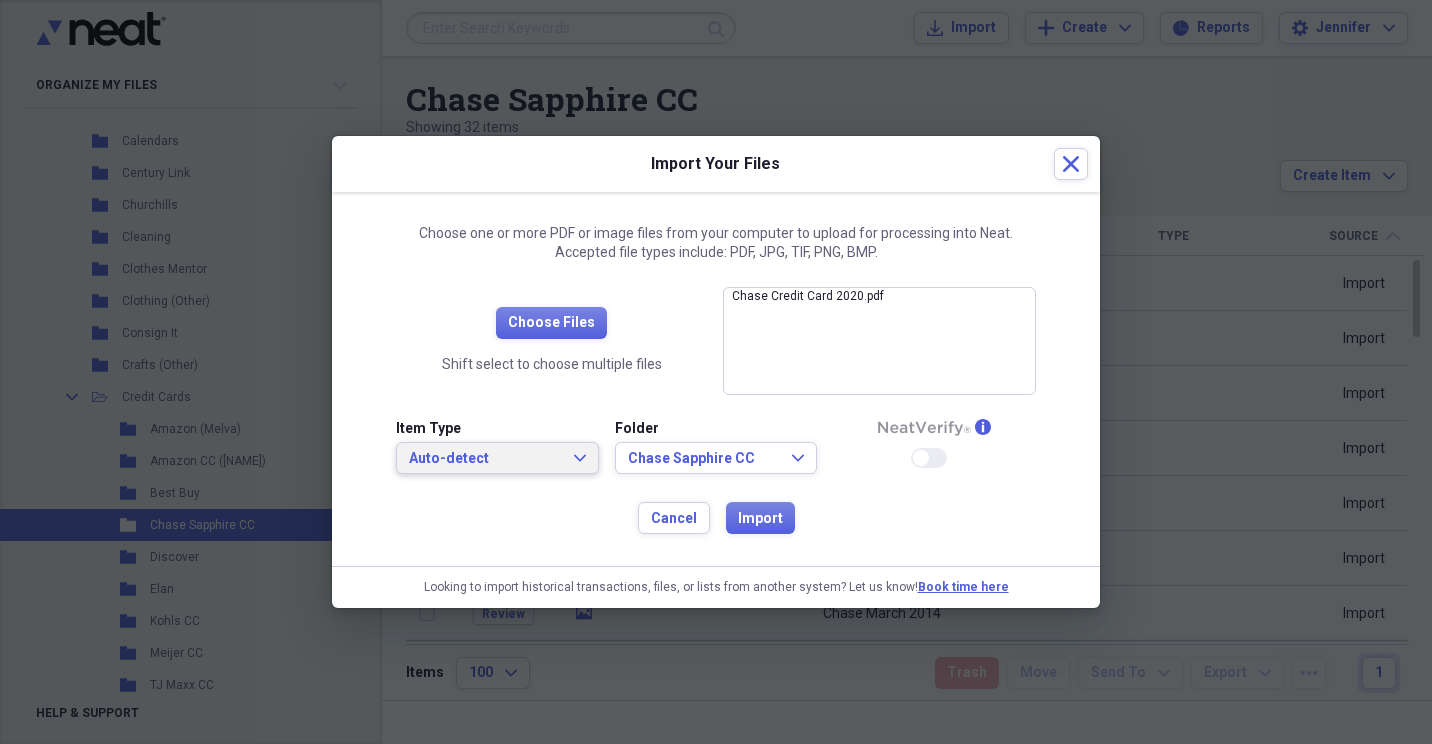 click on "Auto-detect Expand" at bounding box center (497, 459) 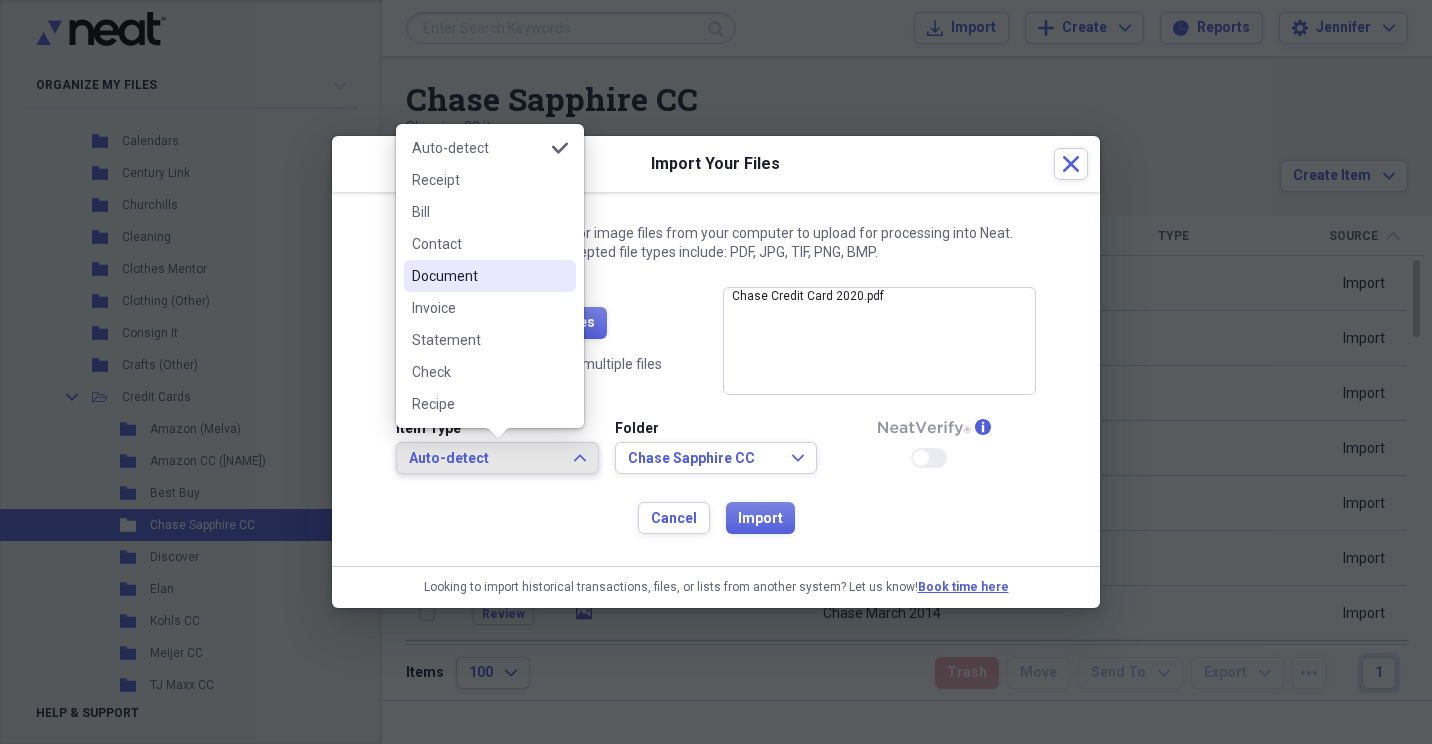 click on "Document" at bounding box center (478, 276) 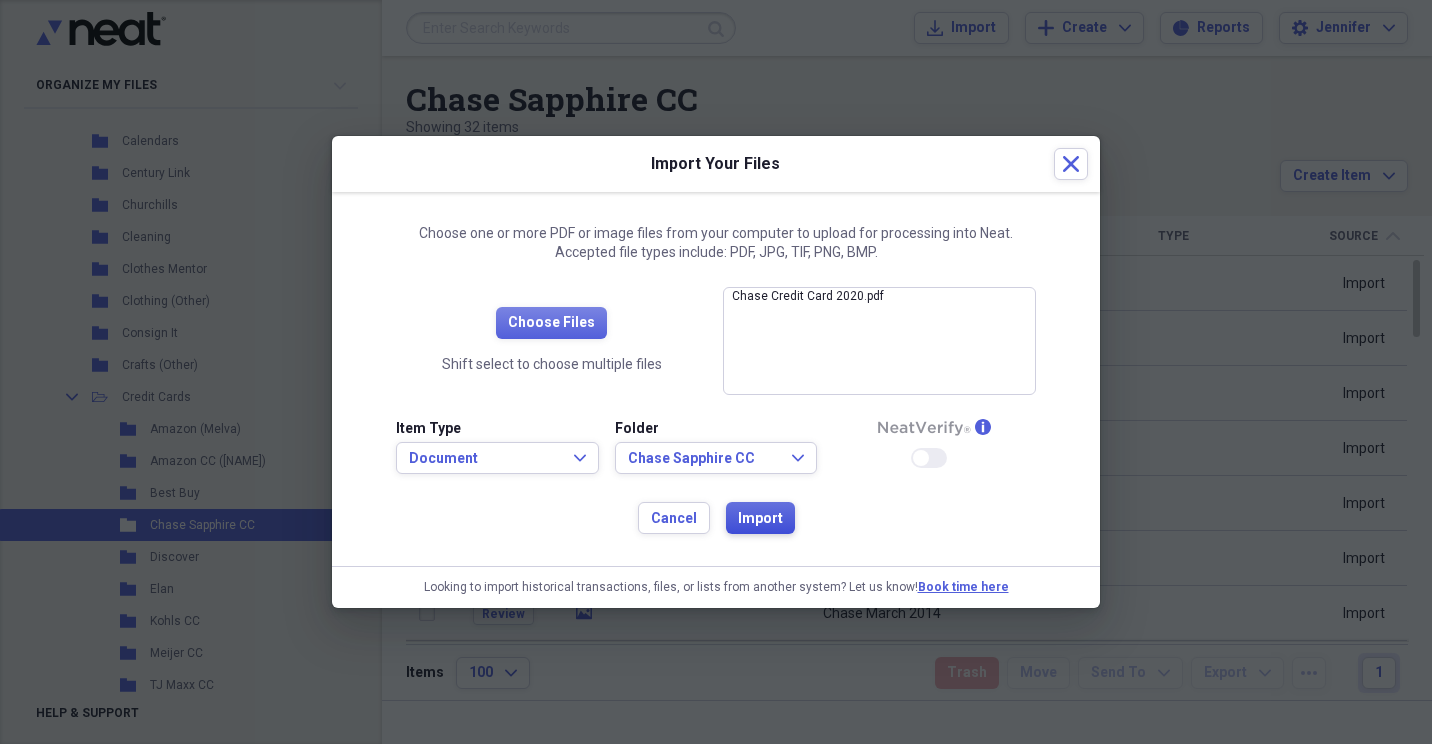 click on "Import" at bounding box center [760, 519] 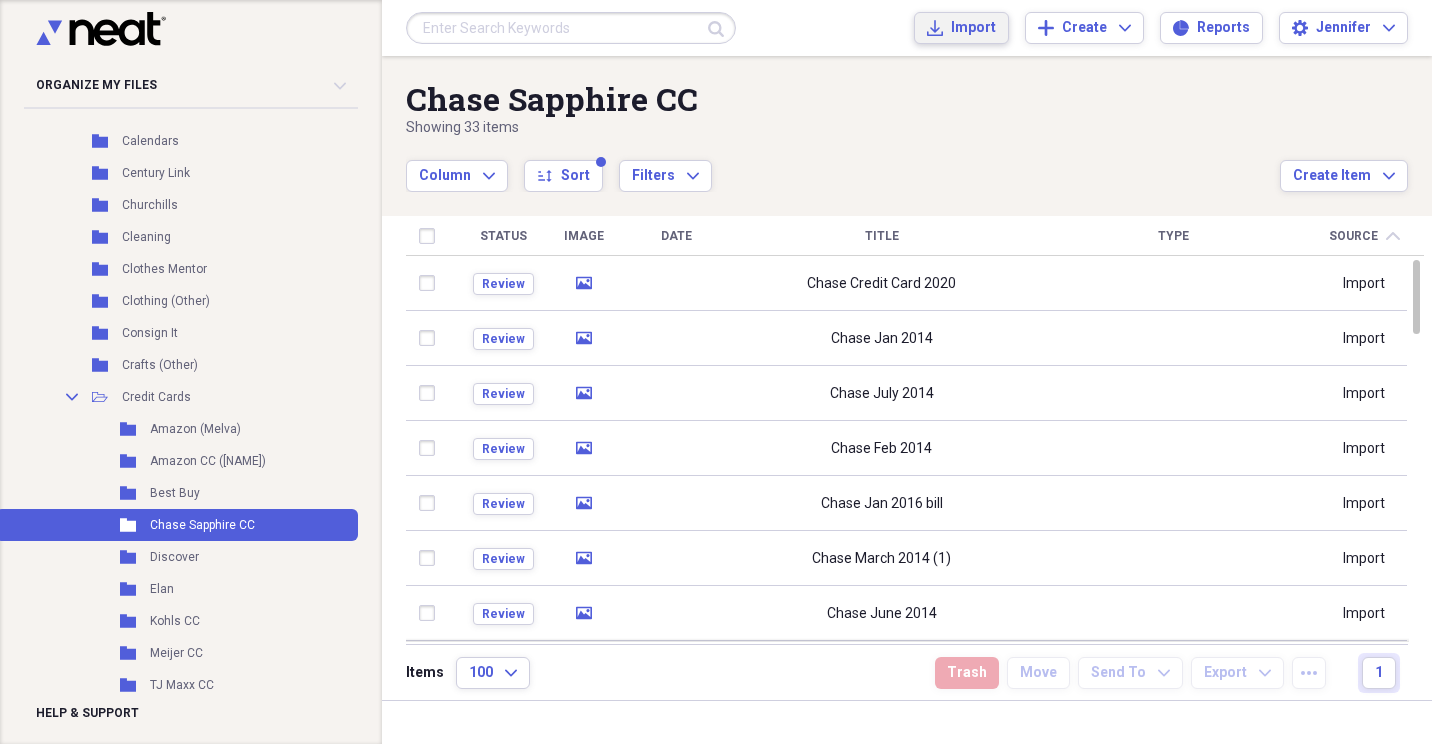 click on "Import" at bounding box center [973, 28] 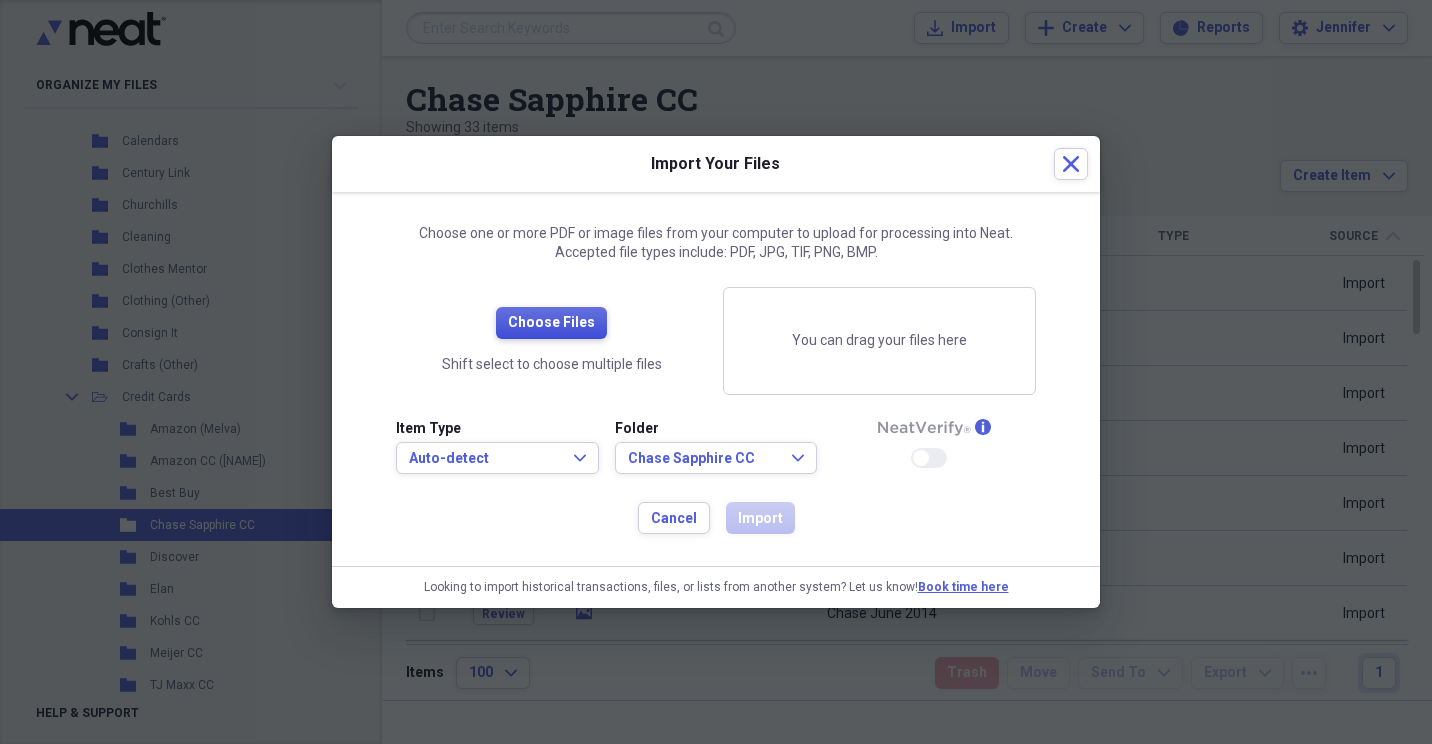 click on "Choose Files" at bounding box center (551, 323) 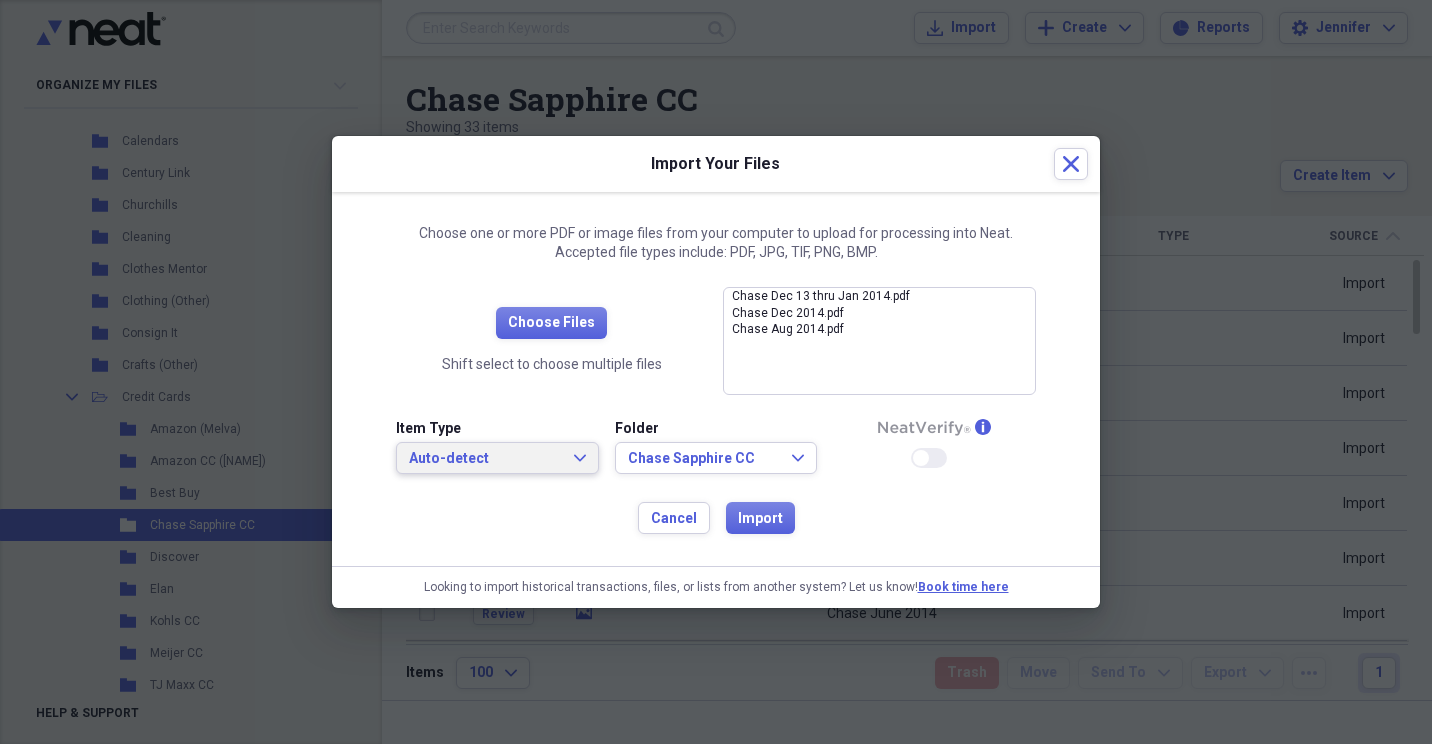 click on "Auto-detect Expand" at bounding box center (497, 459) 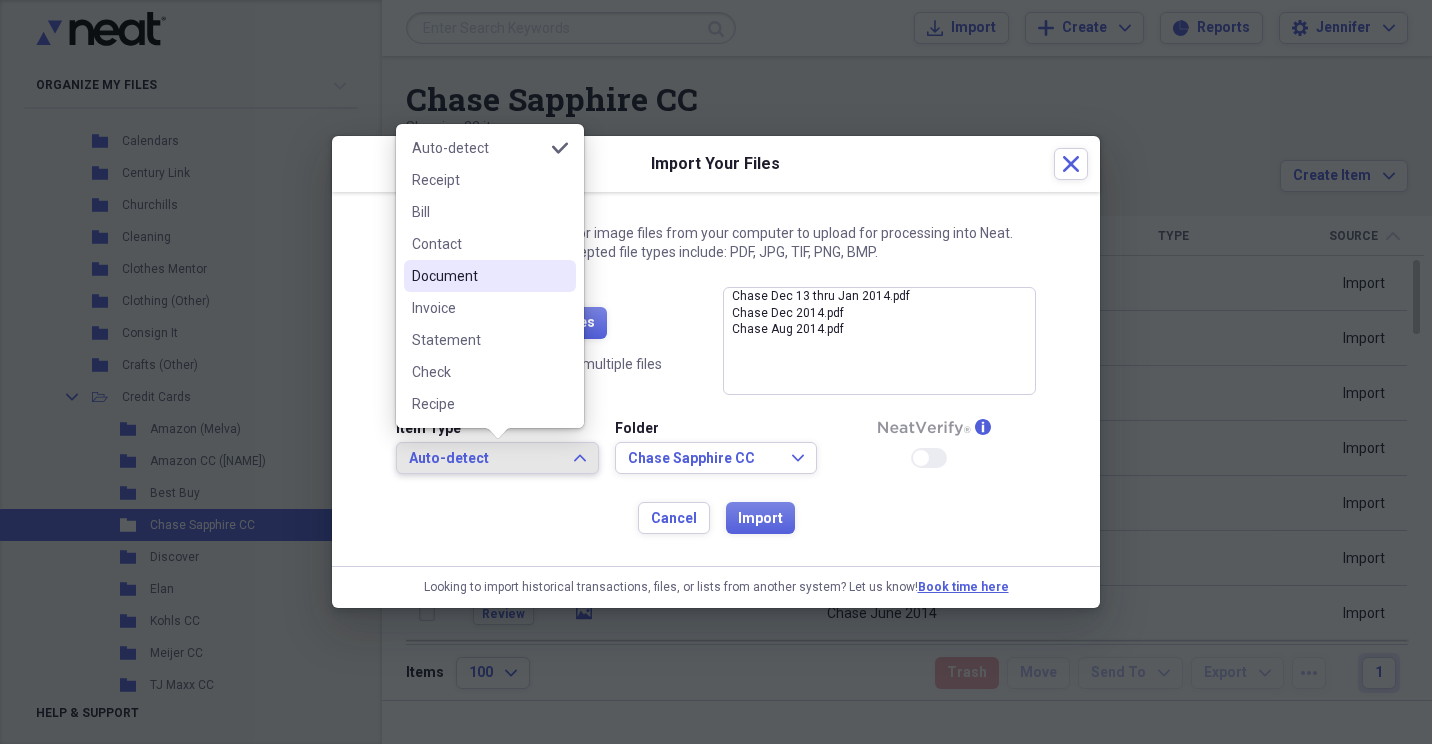click on "Document" at bounding box center [478, 276] 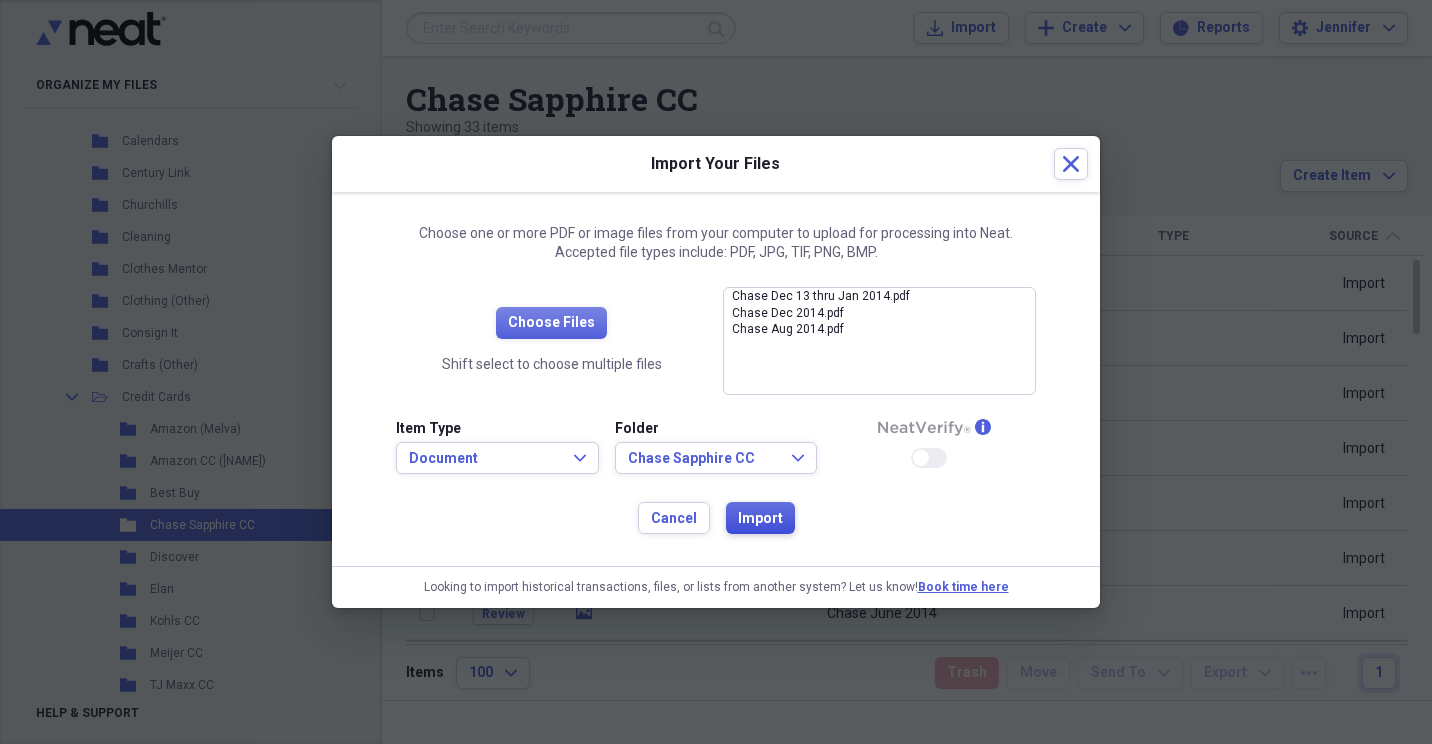 click on "Import" at bounding box center (760, 519) 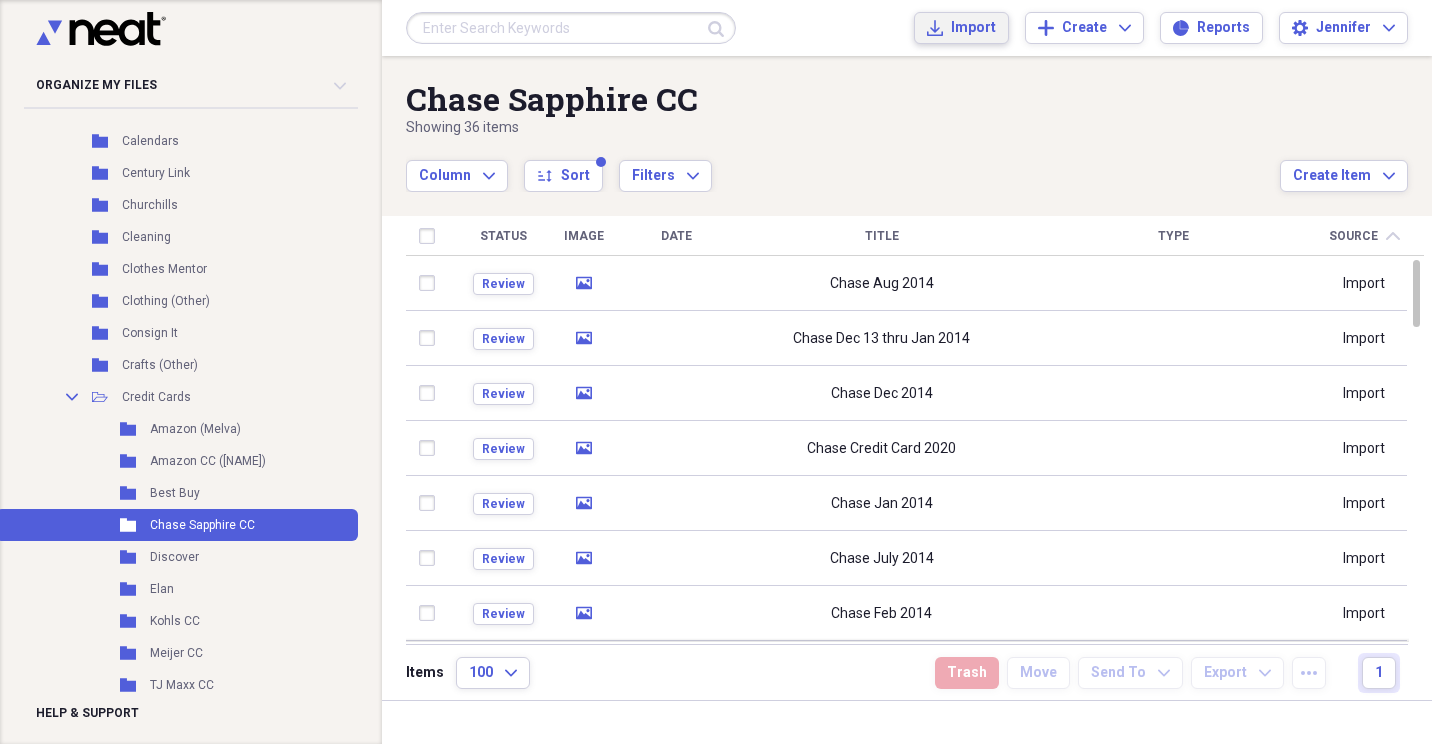 click on "Import" at bounding box center (973, 28) 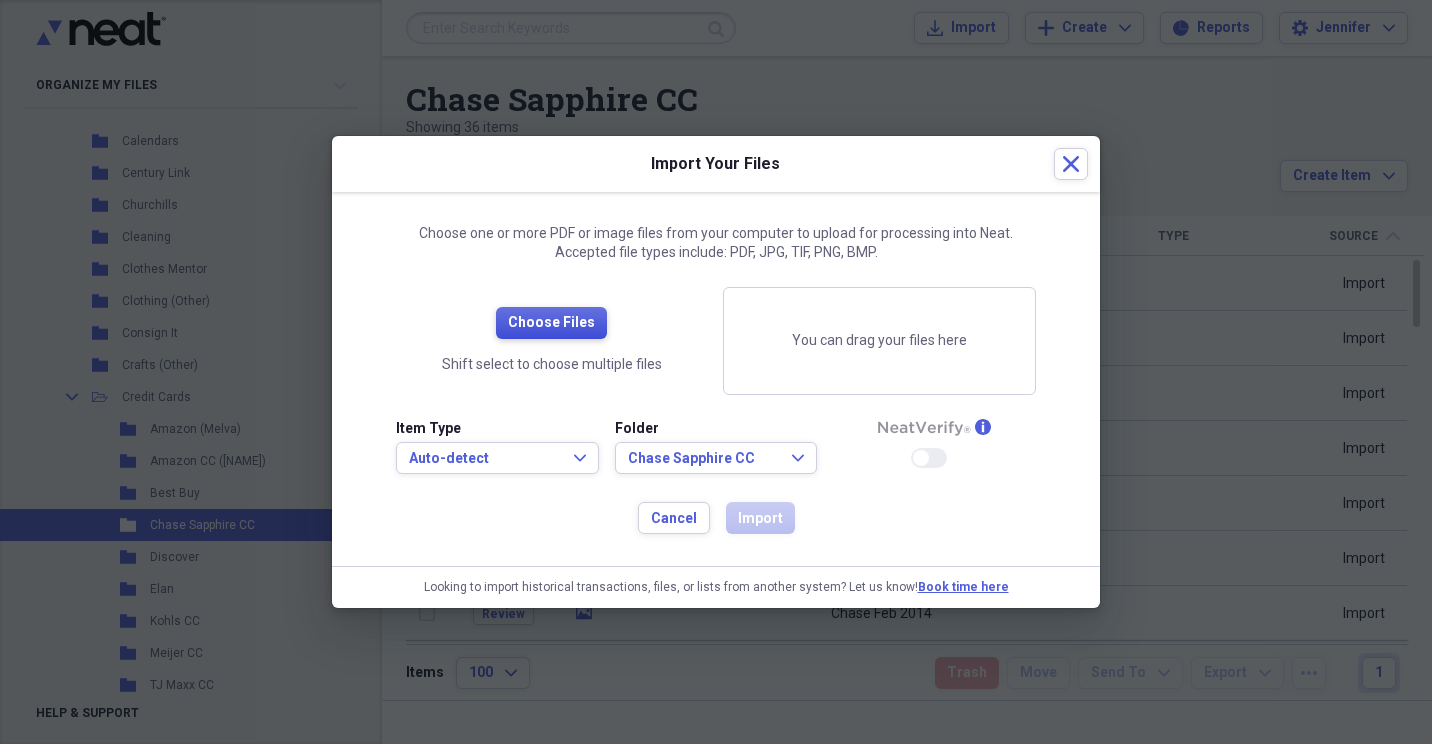 click on "Choose Files" at bounding box center (551, 323) 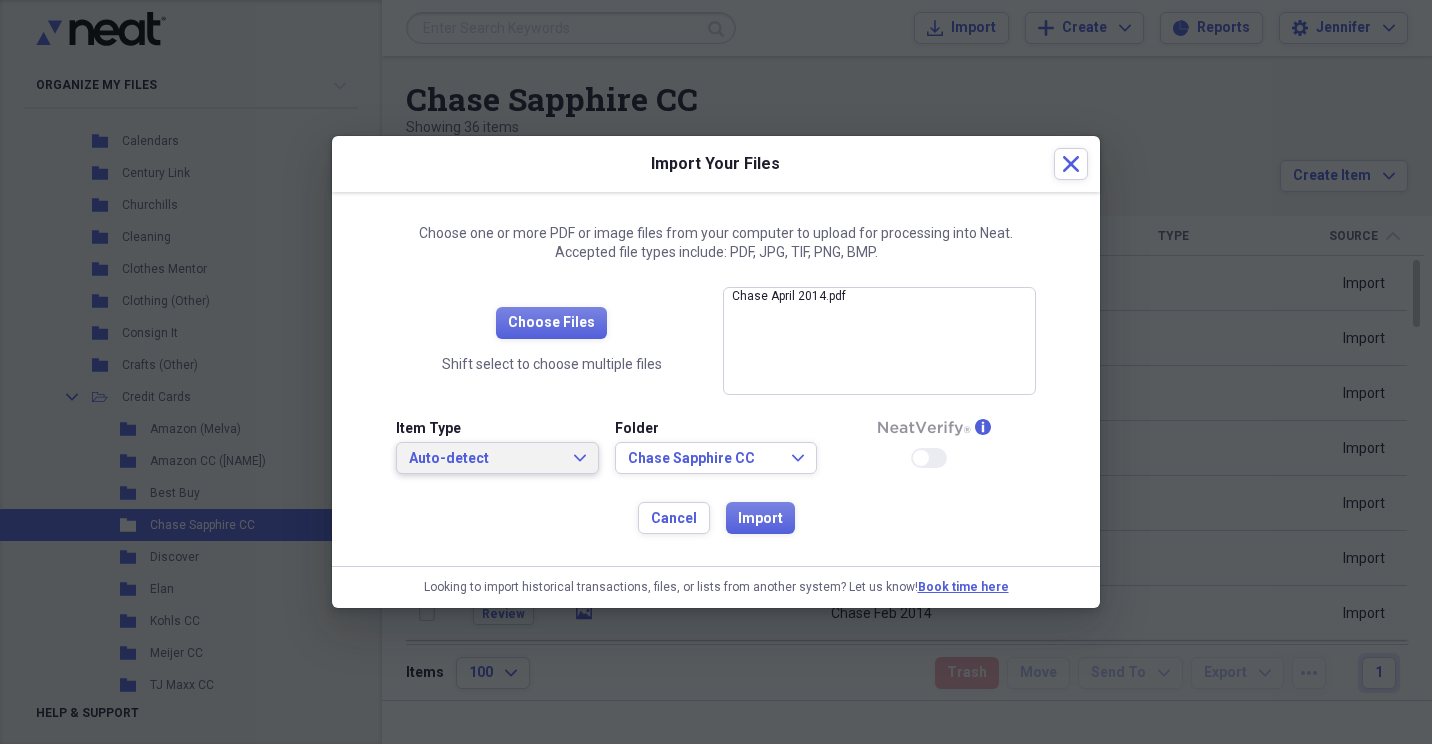 click on "Auto-detect Expand" at bounding box center [497, 458] 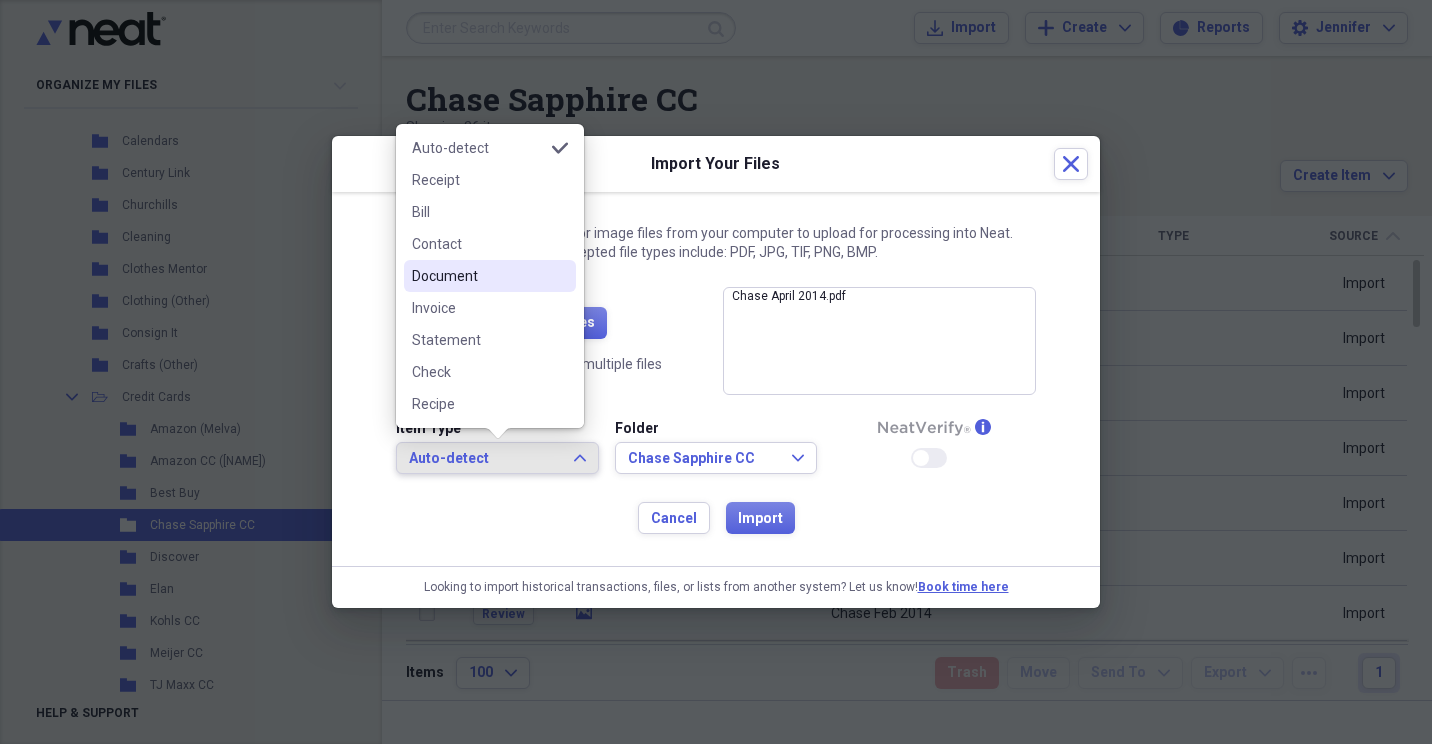 click on "Document" at bounding box center (478, 276) 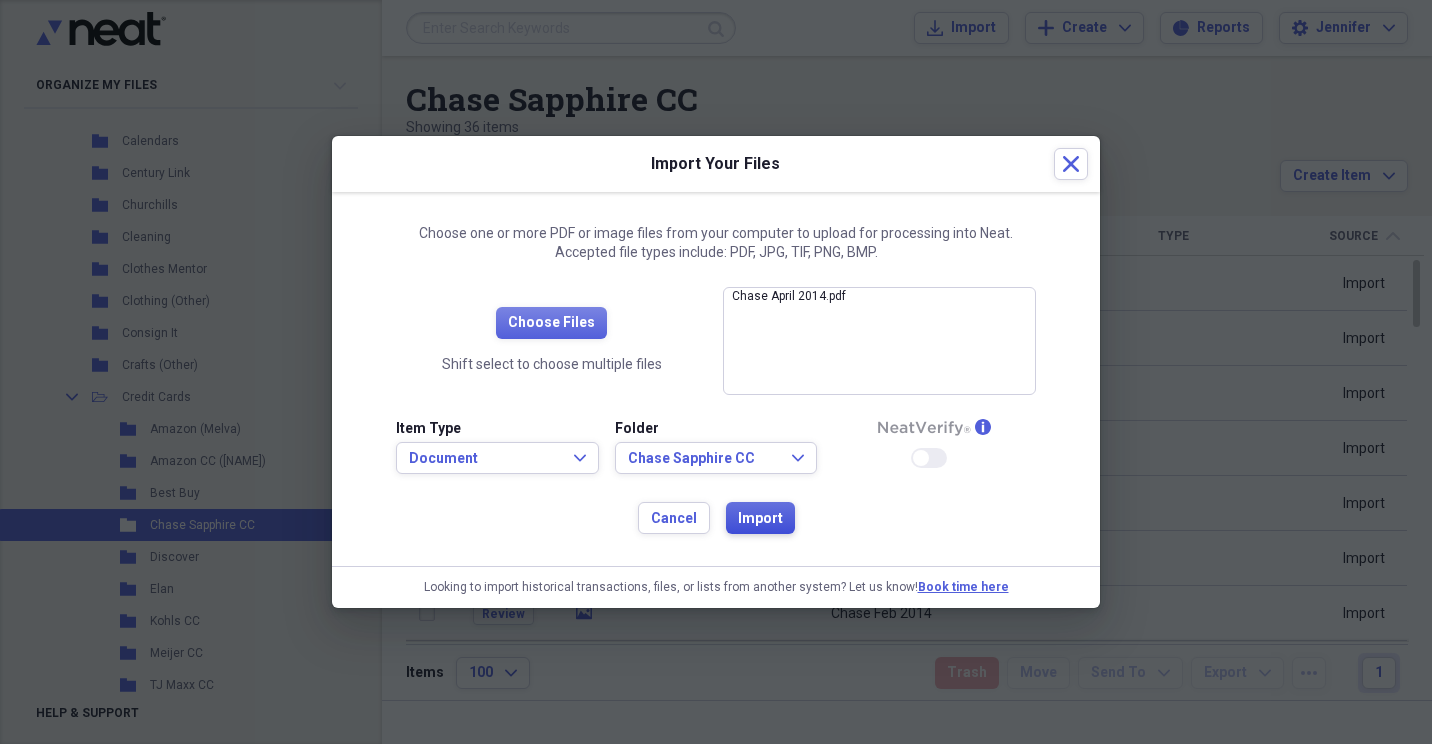 click on "Import" at bounding box center [760, 518] 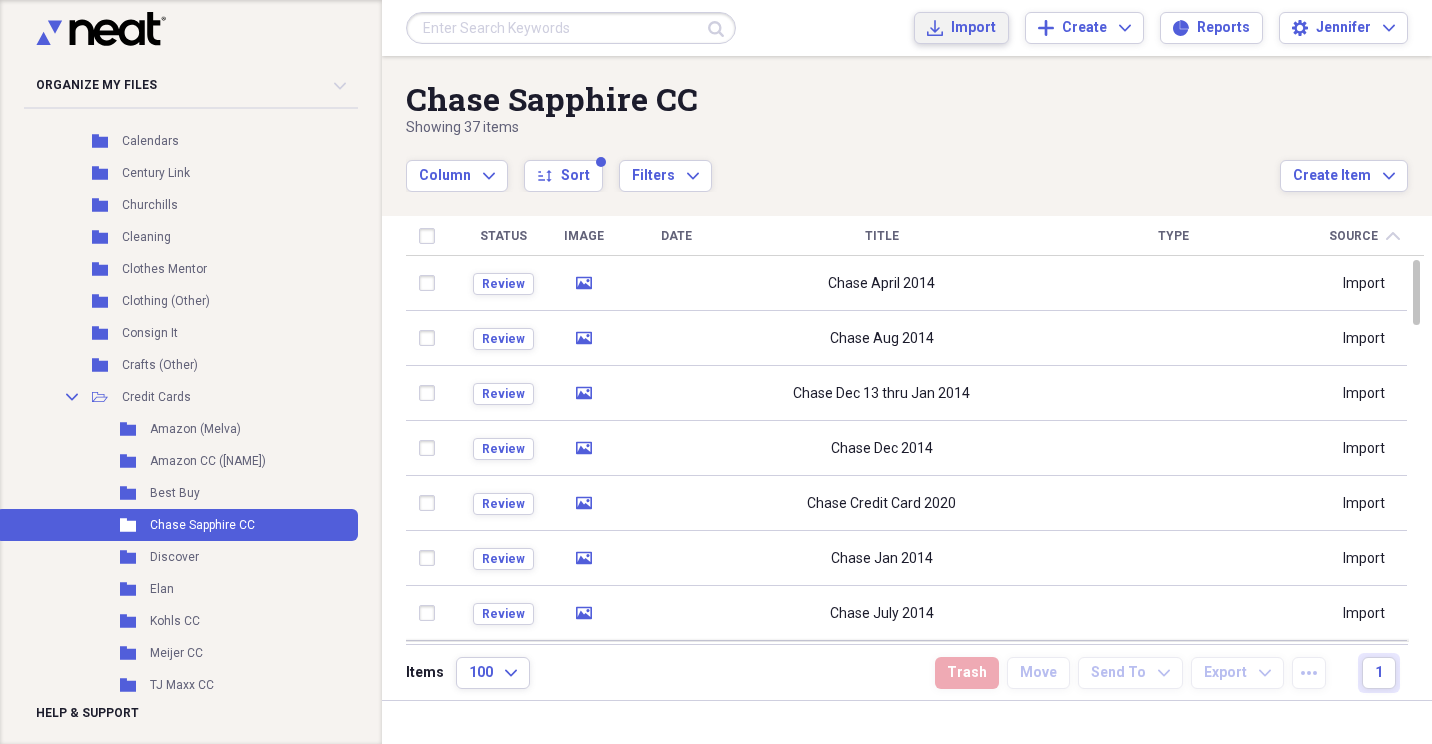 click on "Import" at bounding box center [973, 28] 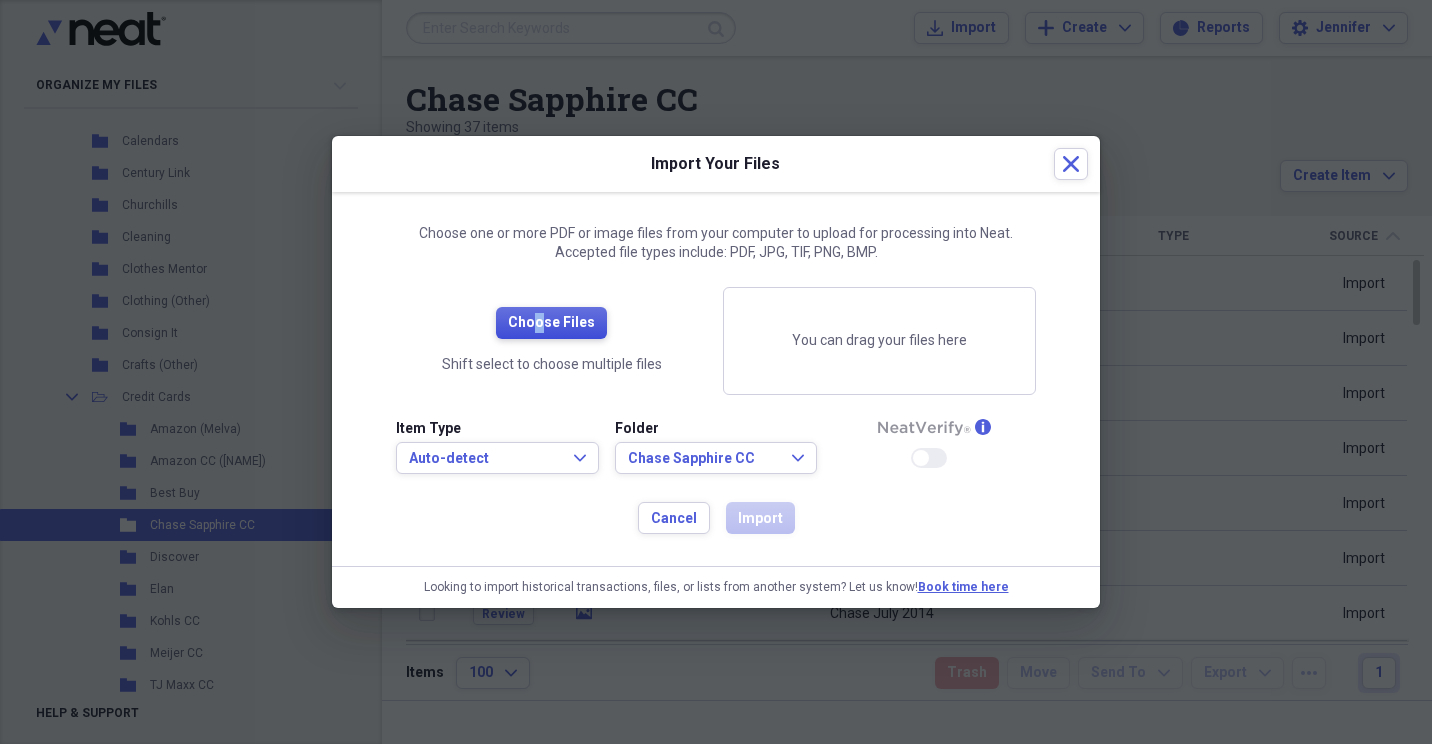 click on "Choose Files" at bounding box center [551, 323] 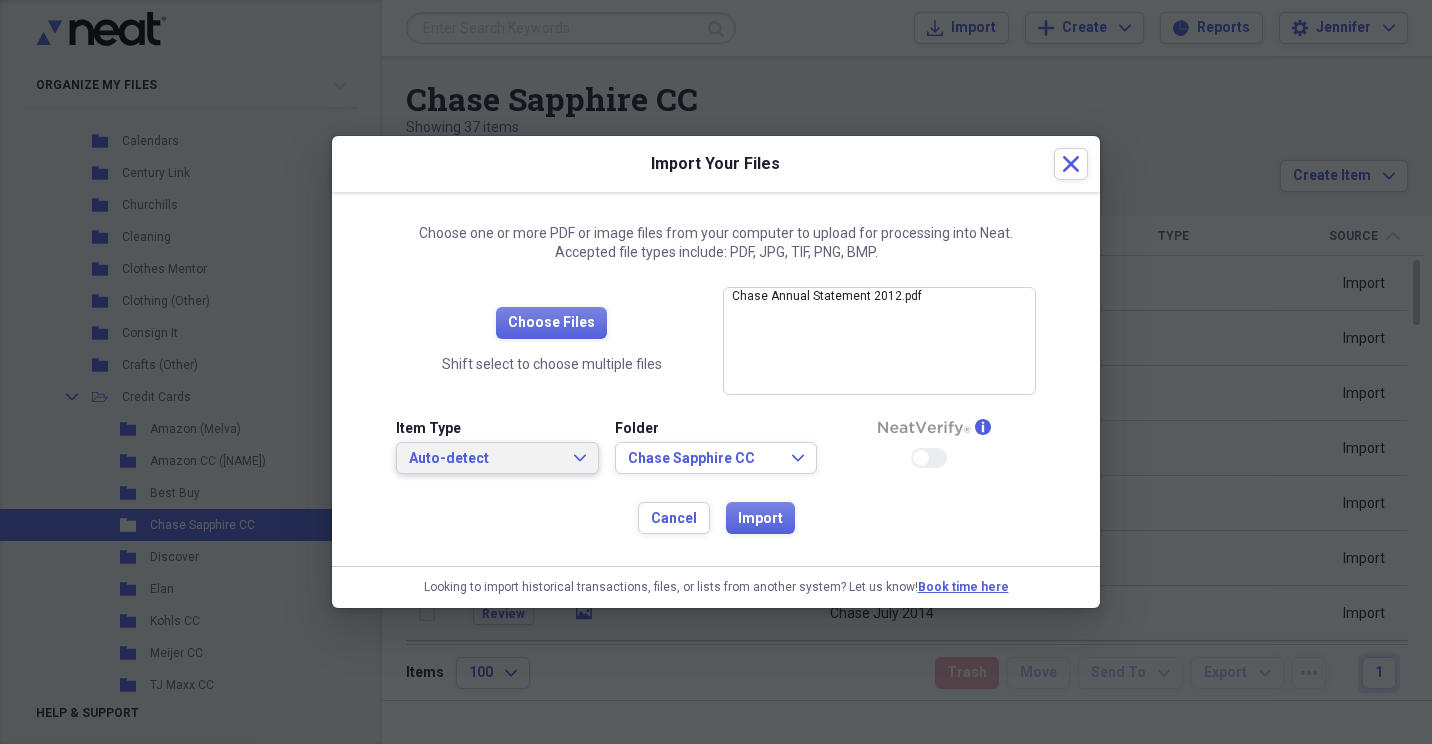 click on "Expand" 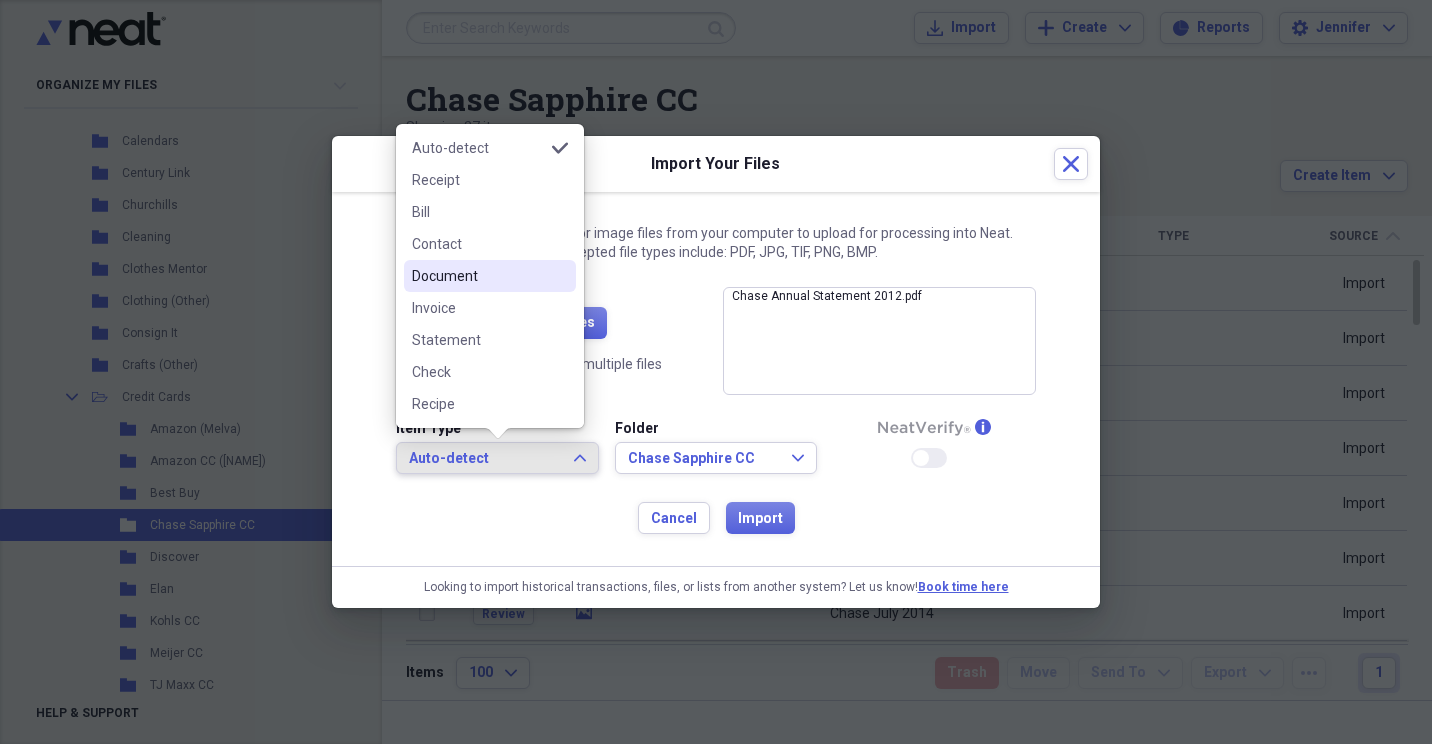 click on "Document" at bounding box center [478, 276] 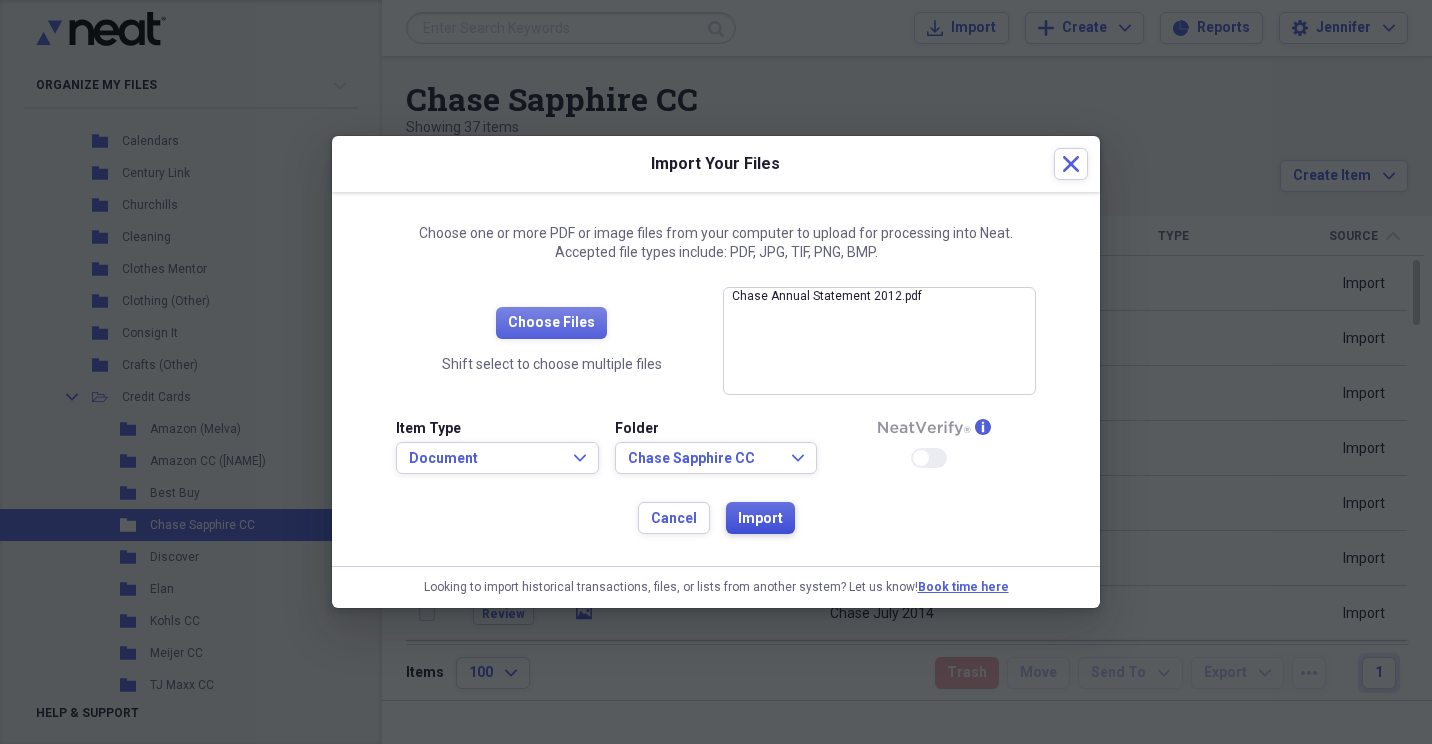 click on "Import" at bounding box center [760, 519] 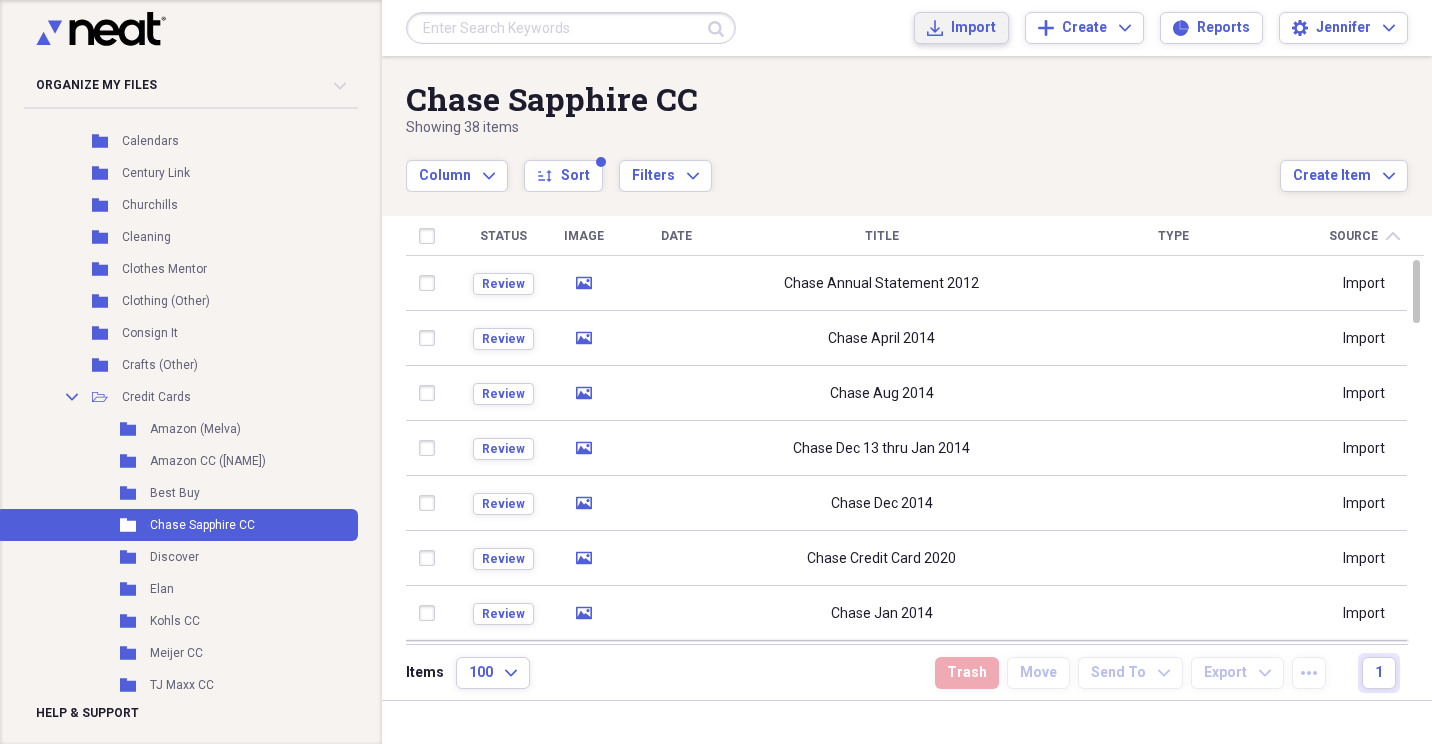 click on "Import" at bounding box center [973, 28] 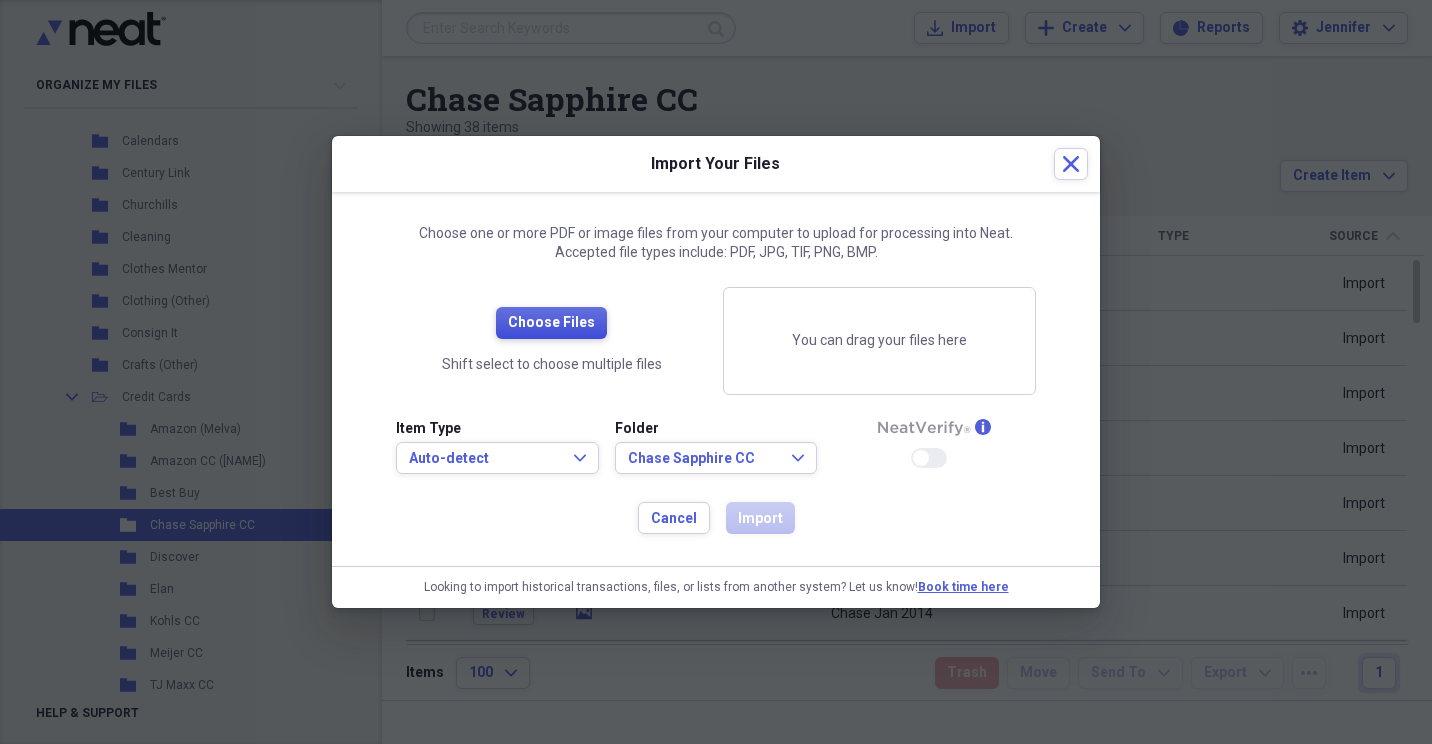 click on "Choose Files" at bounding box center [551, 323] 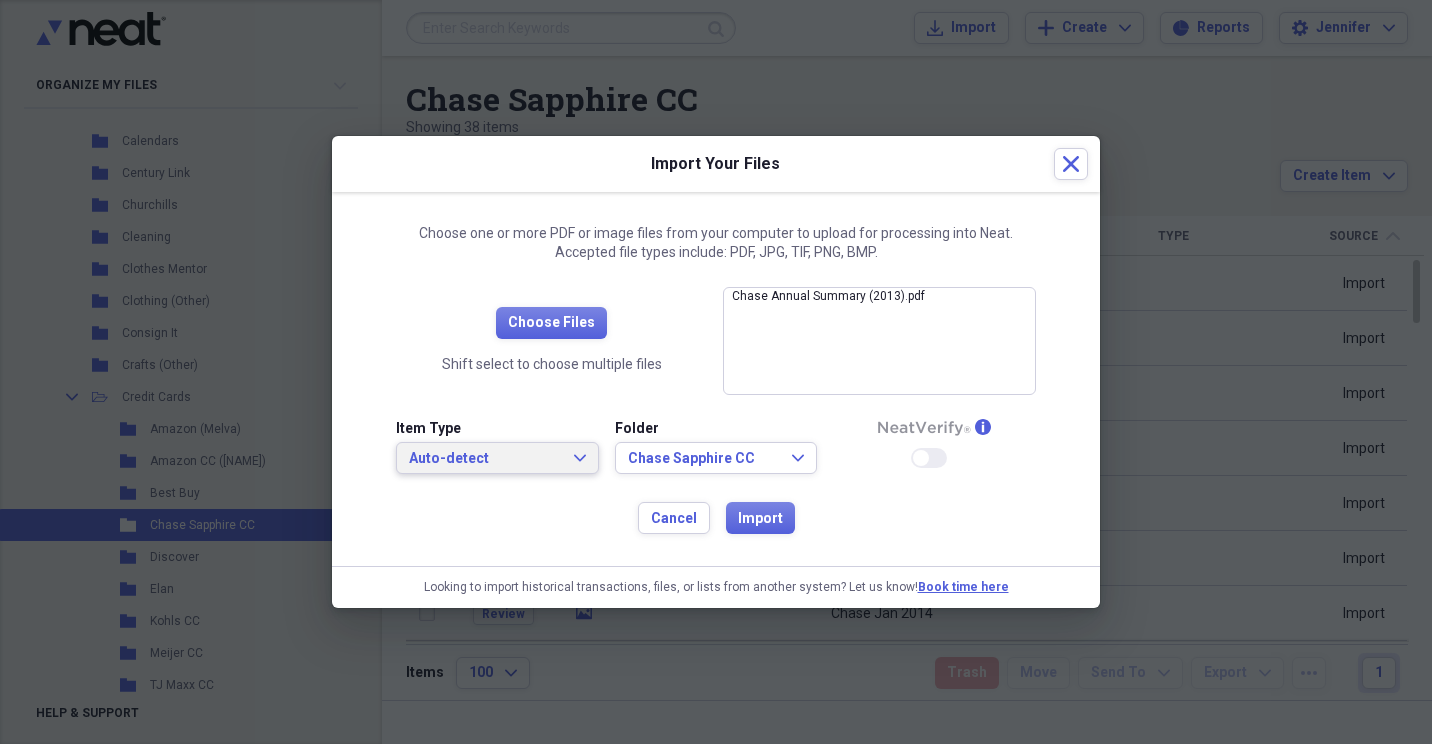 click on "Expand" 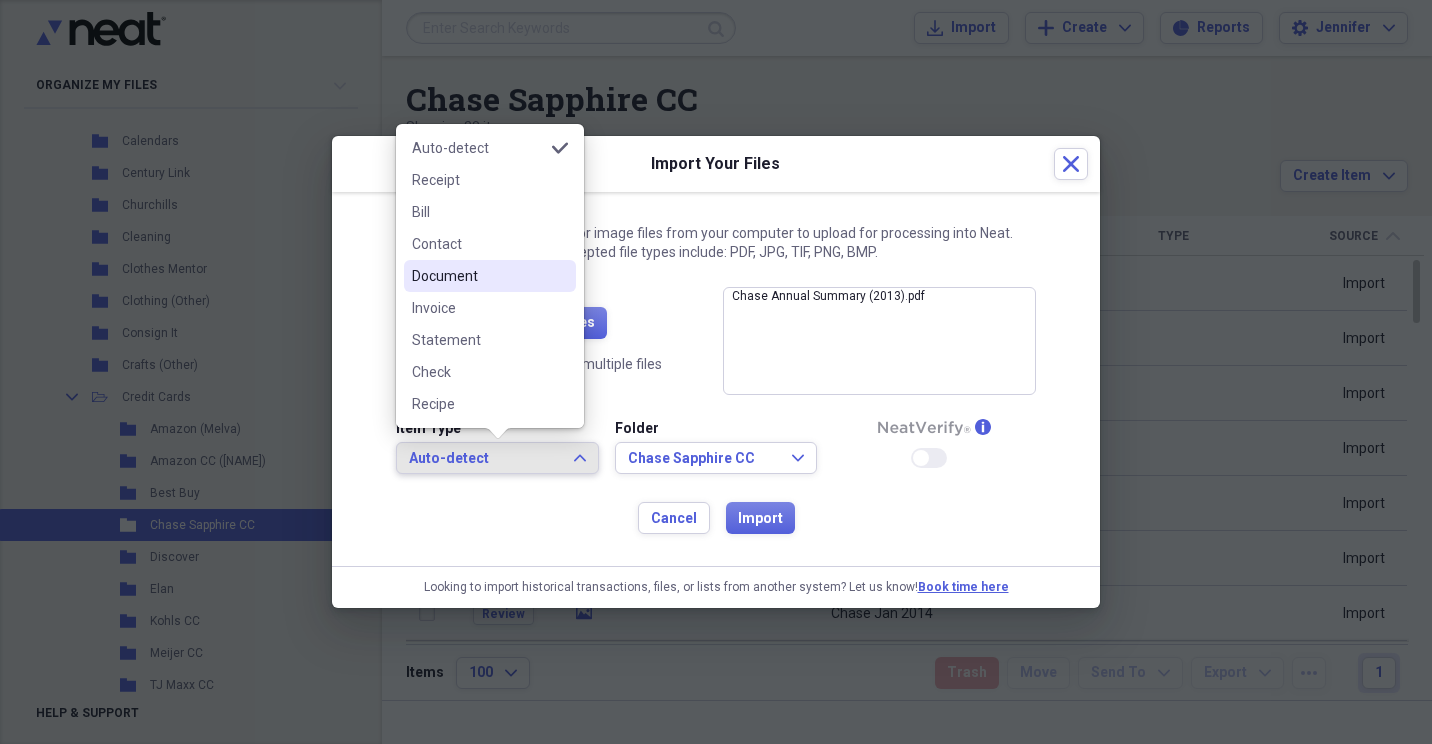 click on "Document" at bounding box center [490, 276] 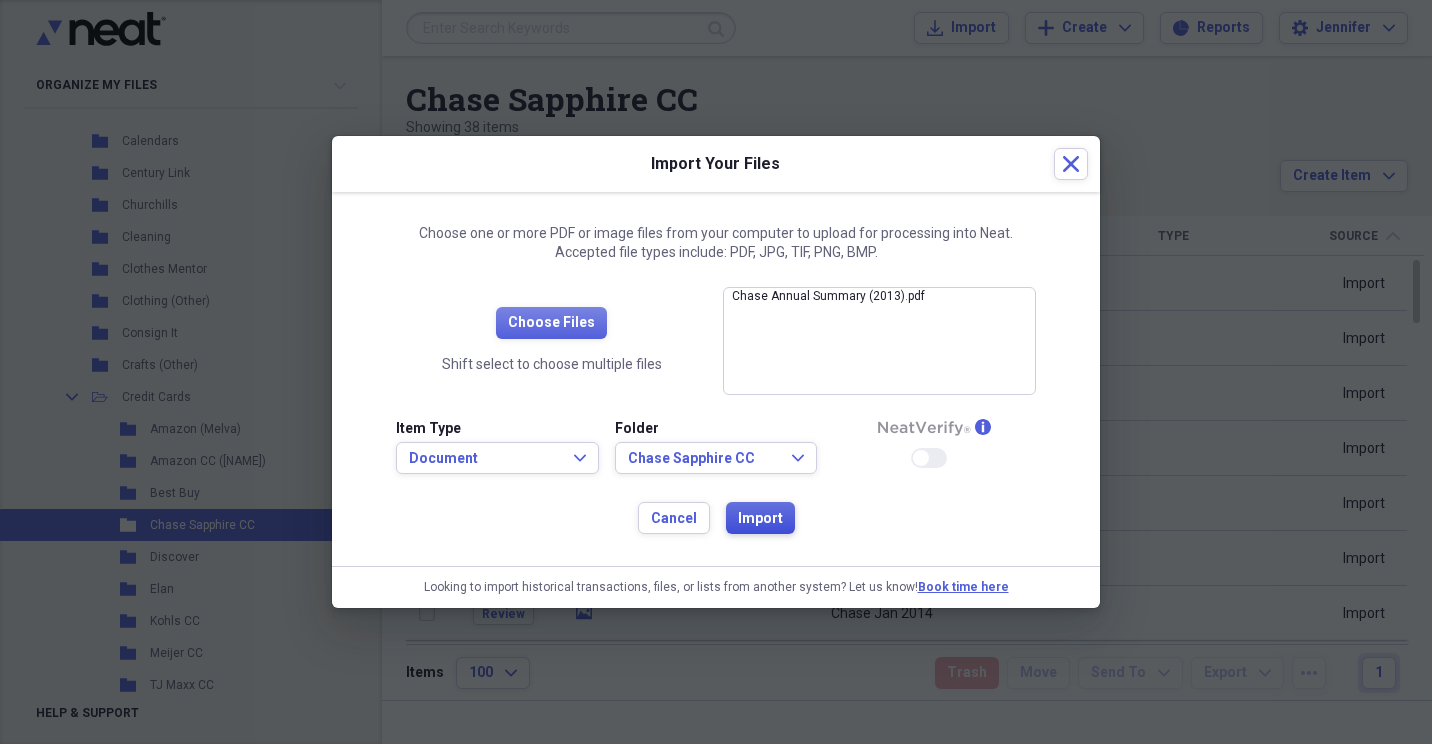 click on "Import" at bounding box center (760, 519) 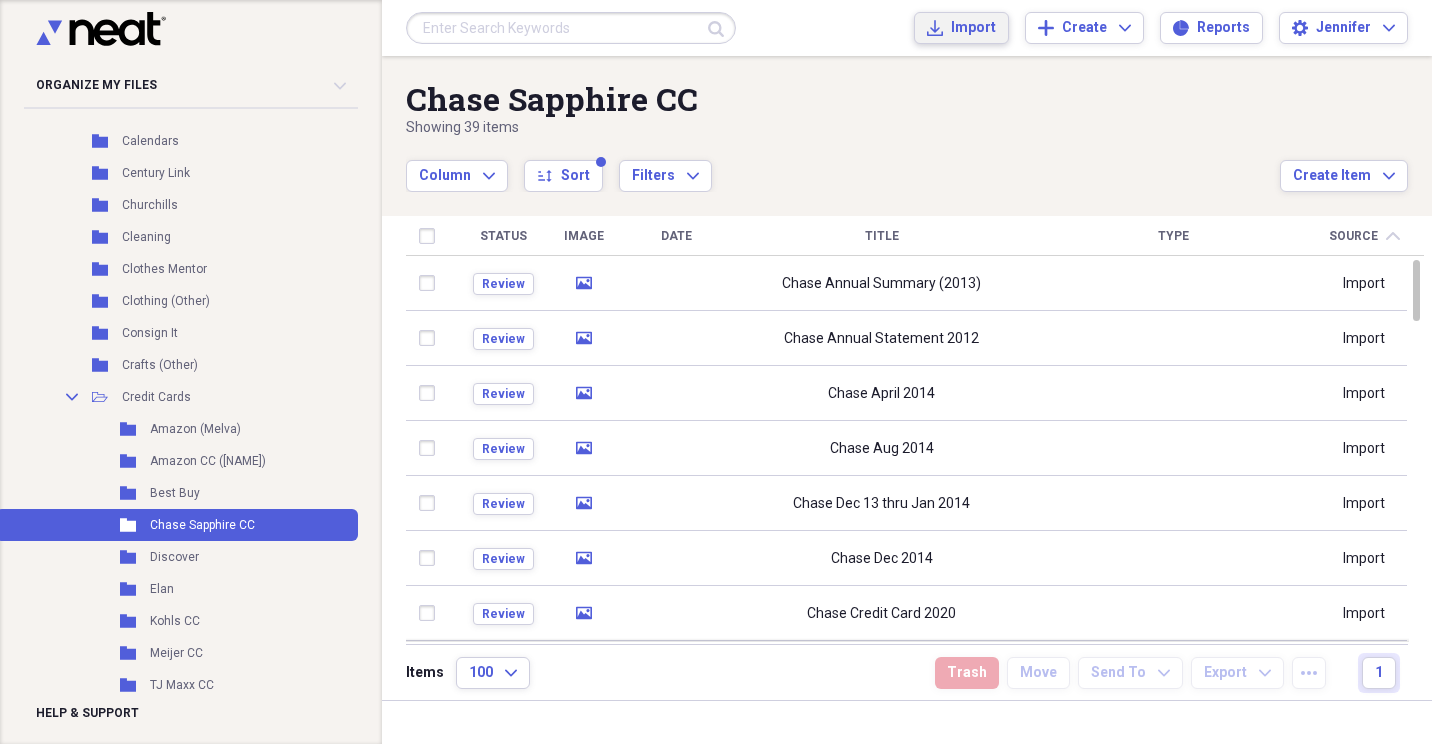 click on "Import" at bounding box center (973, 28) 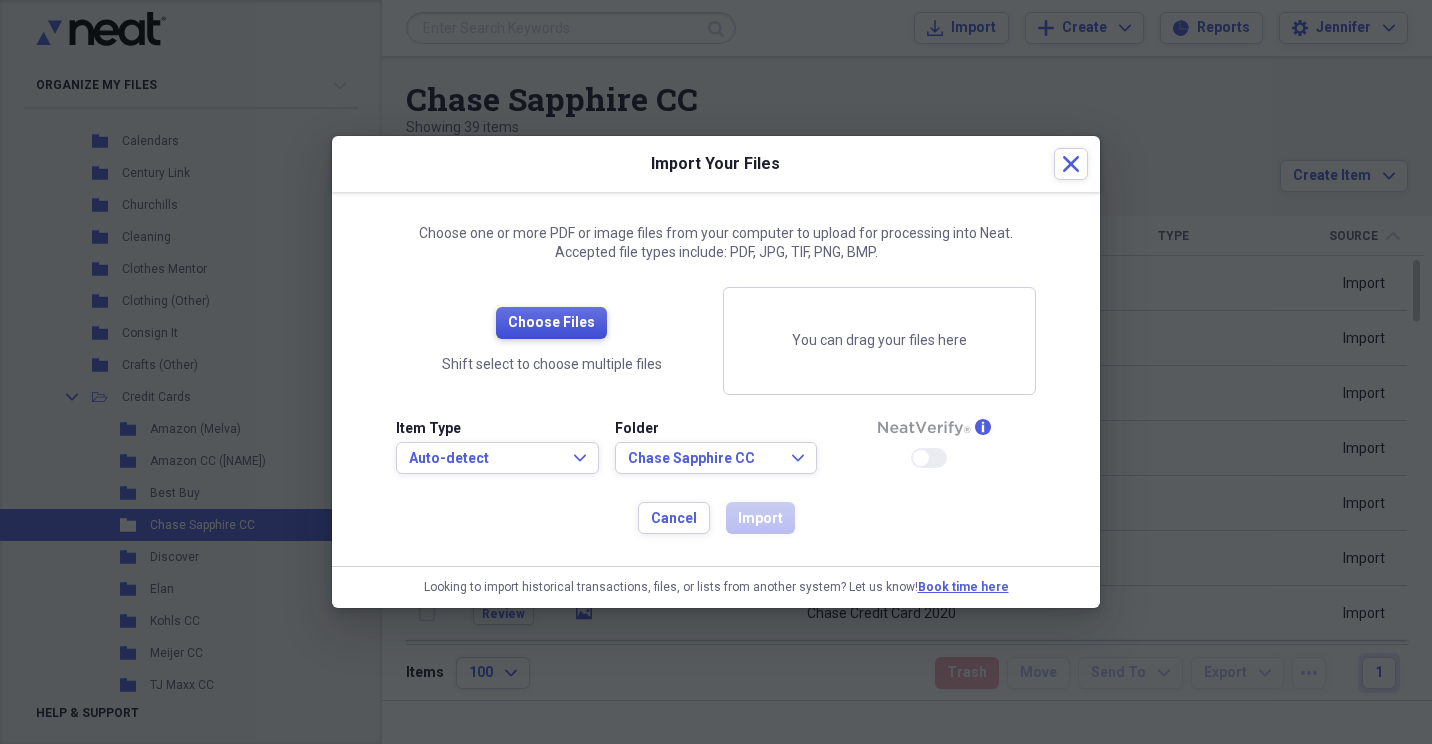 click on "Choose Files" at bounding box center [551, 323] 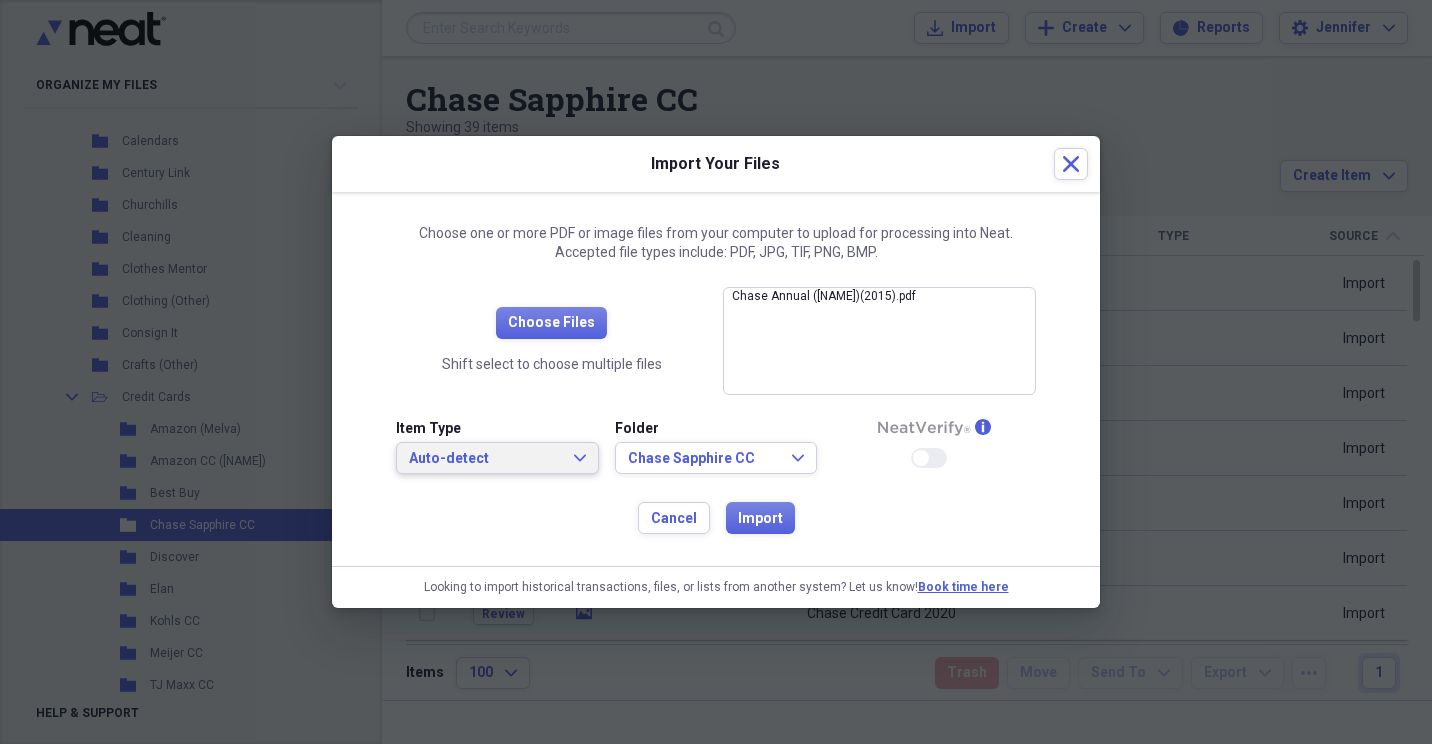click 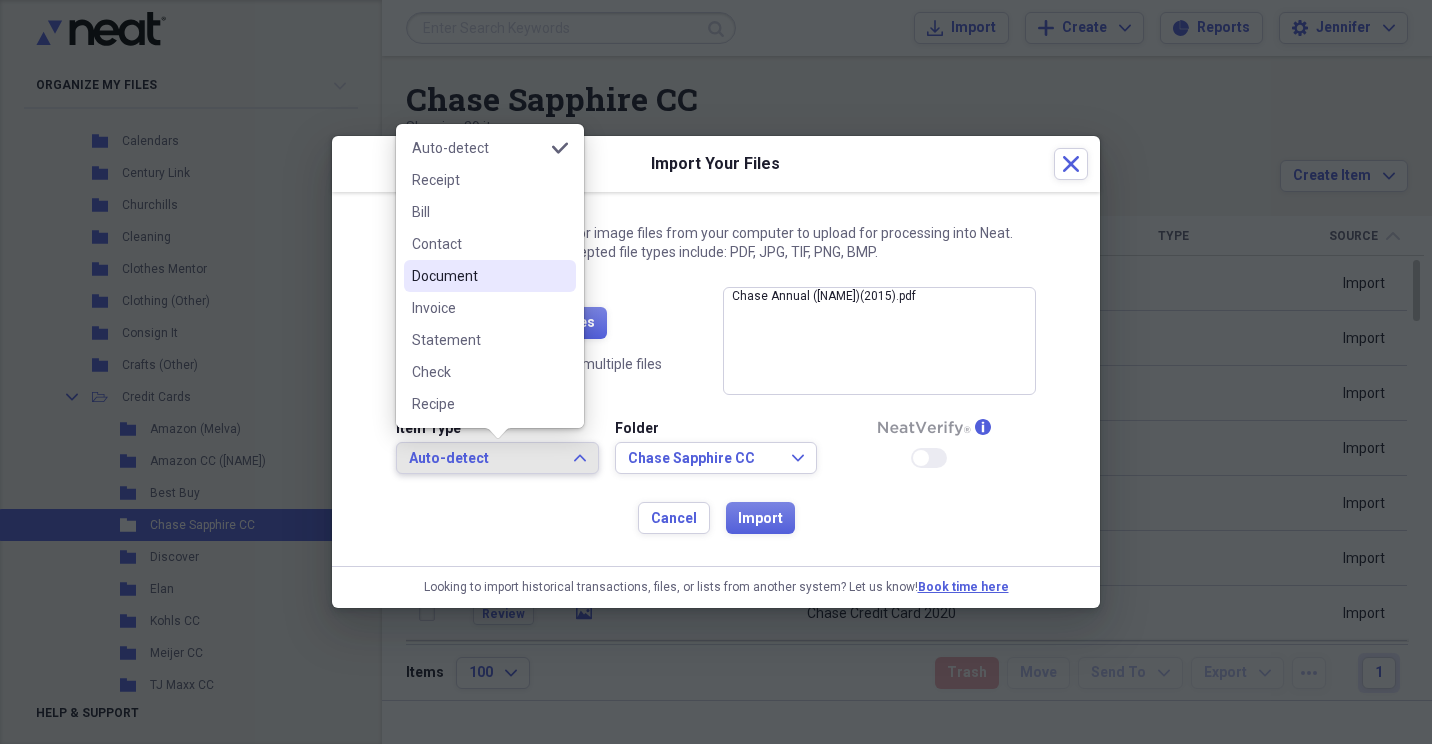 click on "Document" at bounding box center [478, 276] 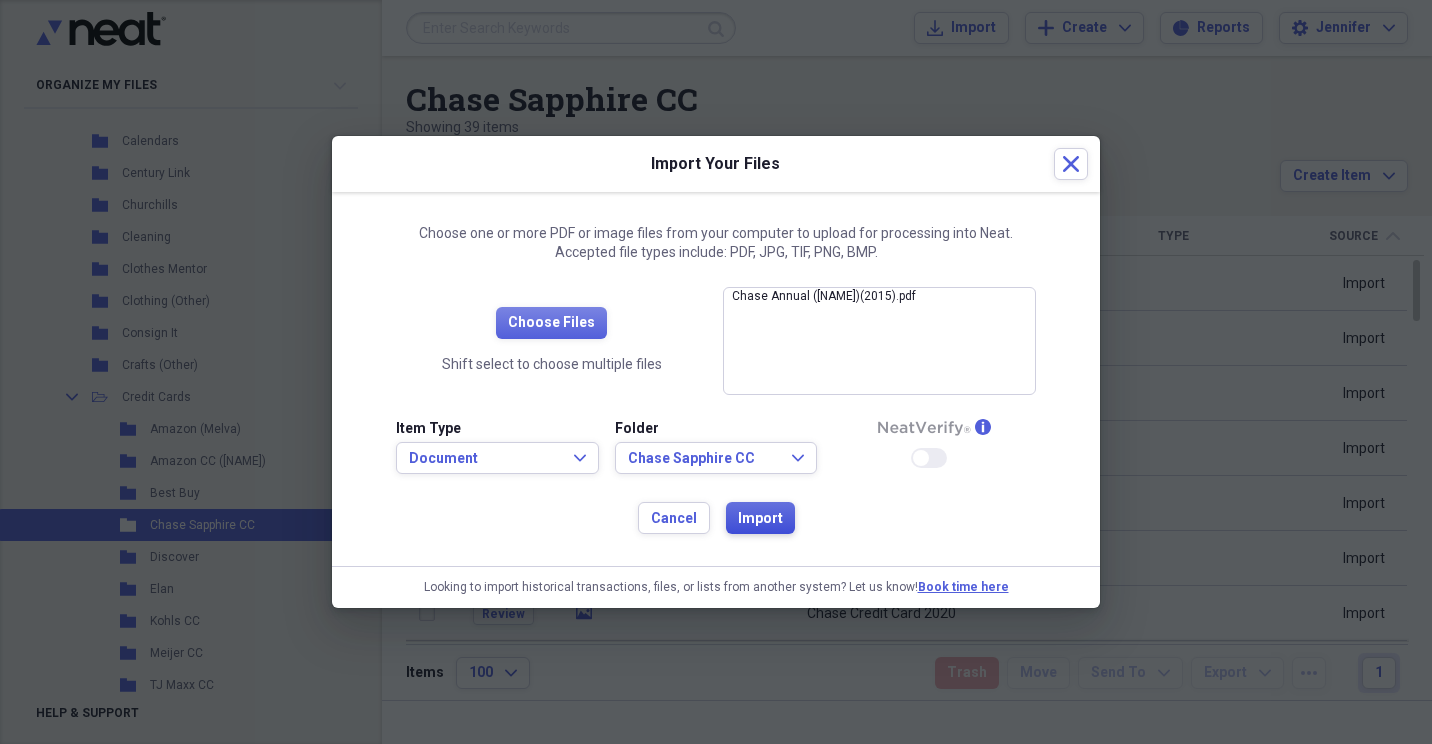 click on "Import" at bounding box center [760, 519] 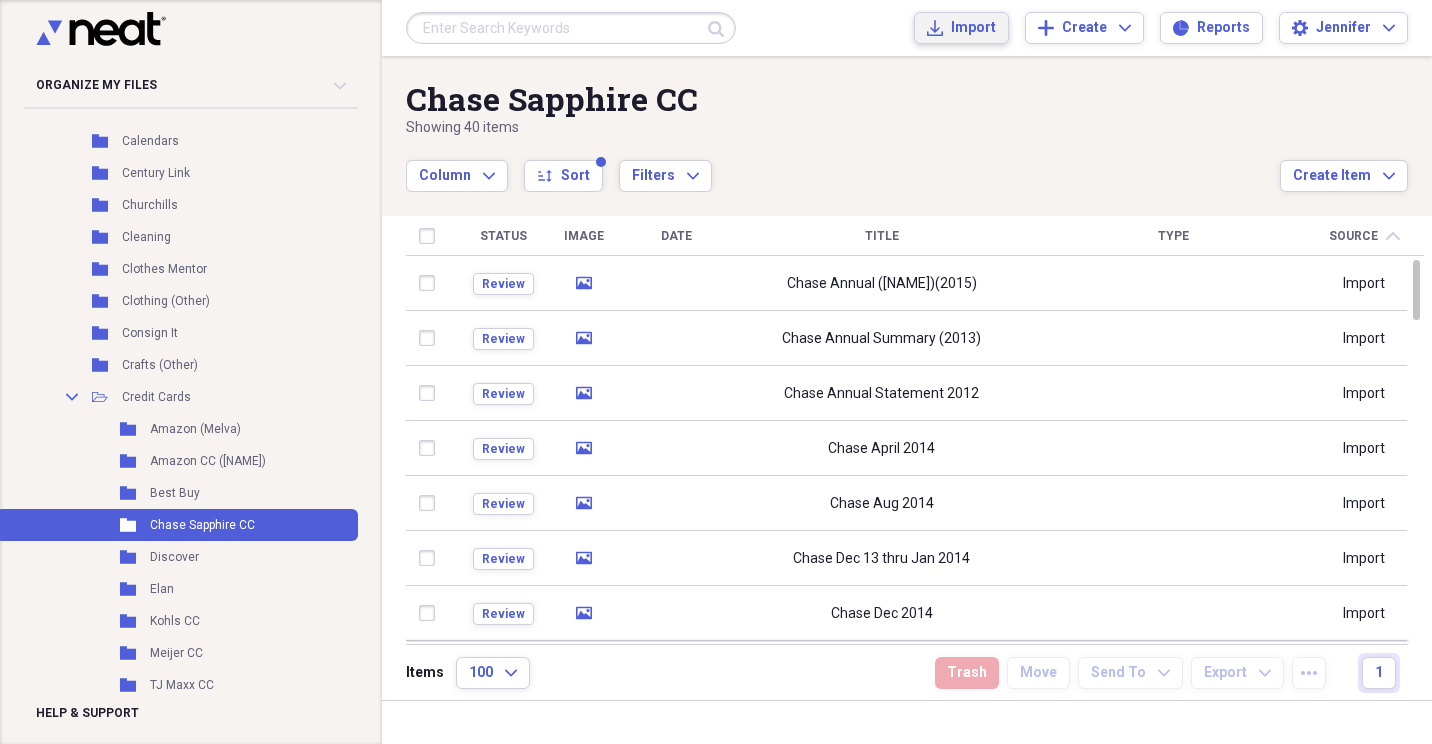 click on "Import" at bounding box center [973, 28] 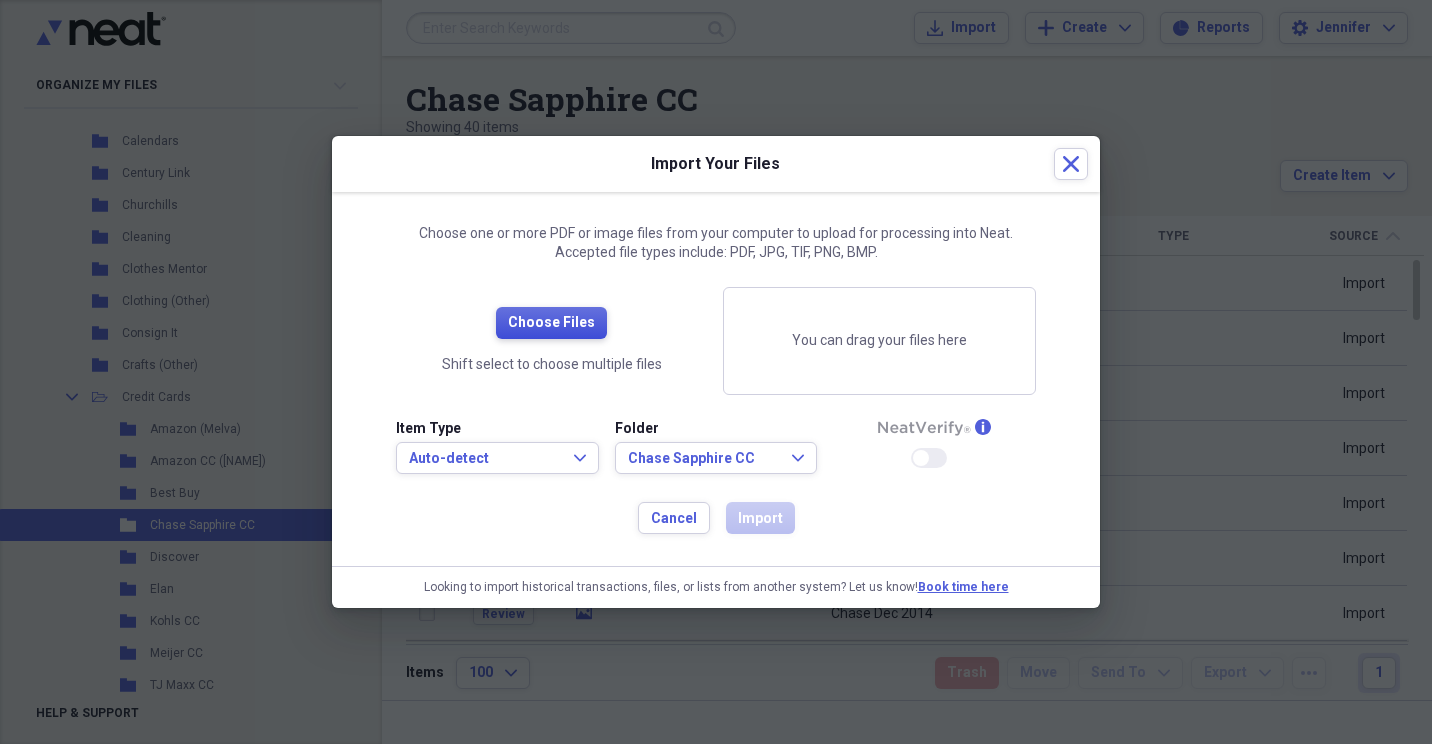 click on "Choose Files" at bounding box center (551, 323) 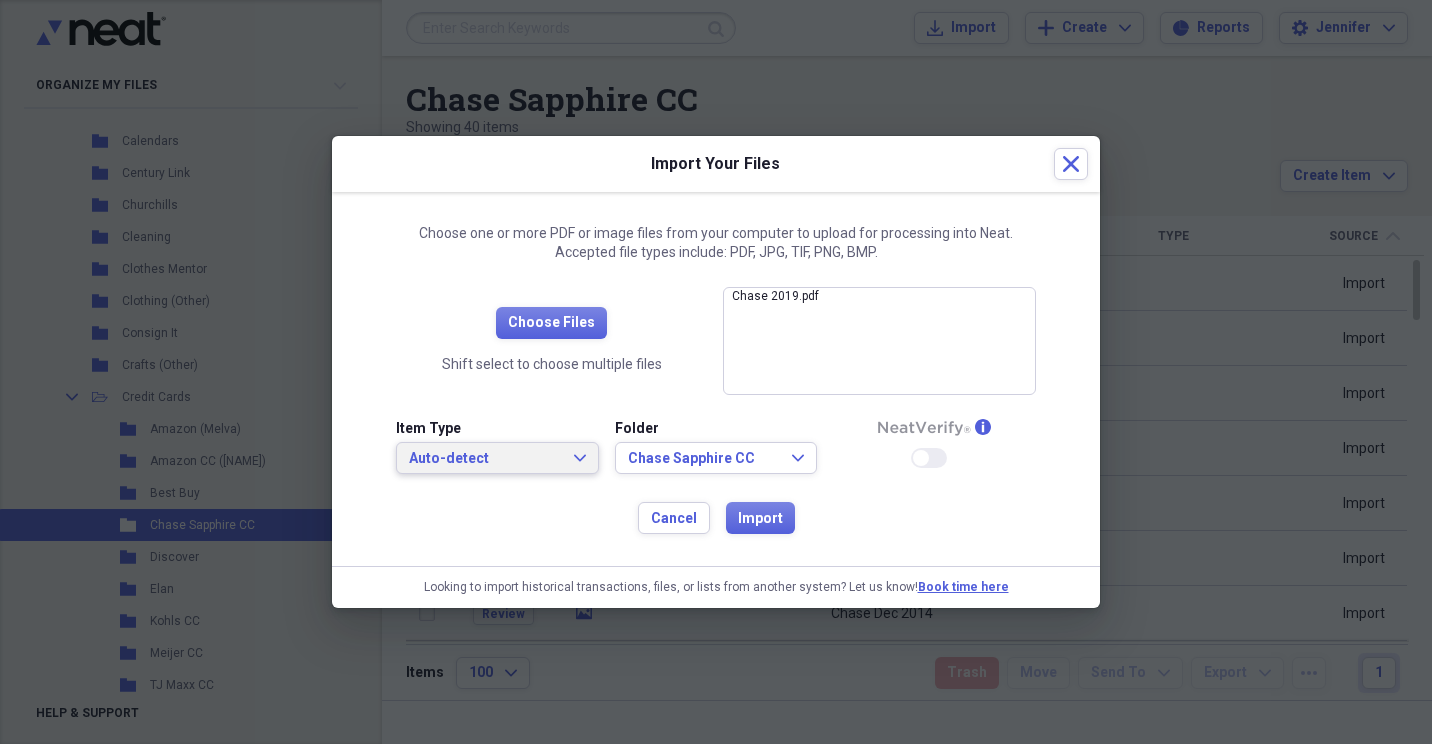 click on "Expand" 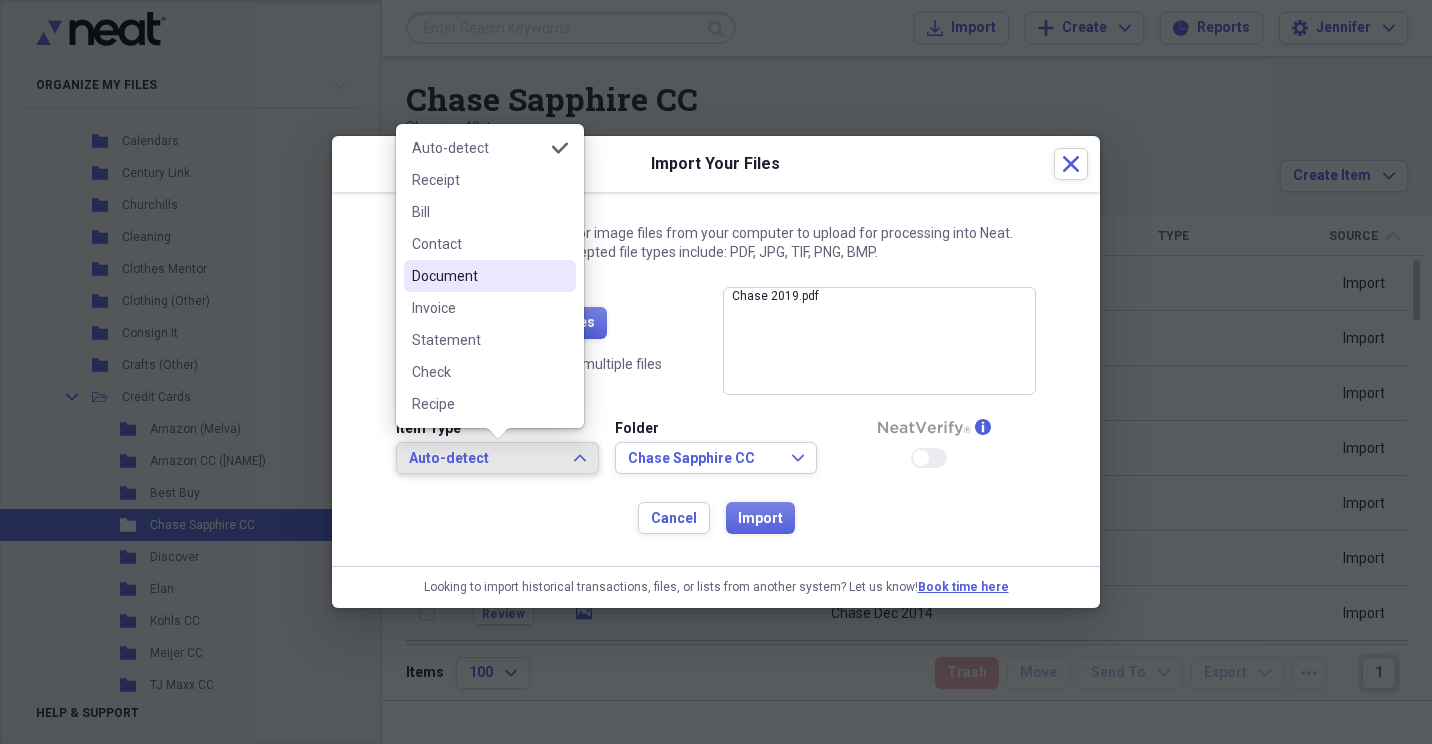 click on "Document" at bounding box center (478, 276) 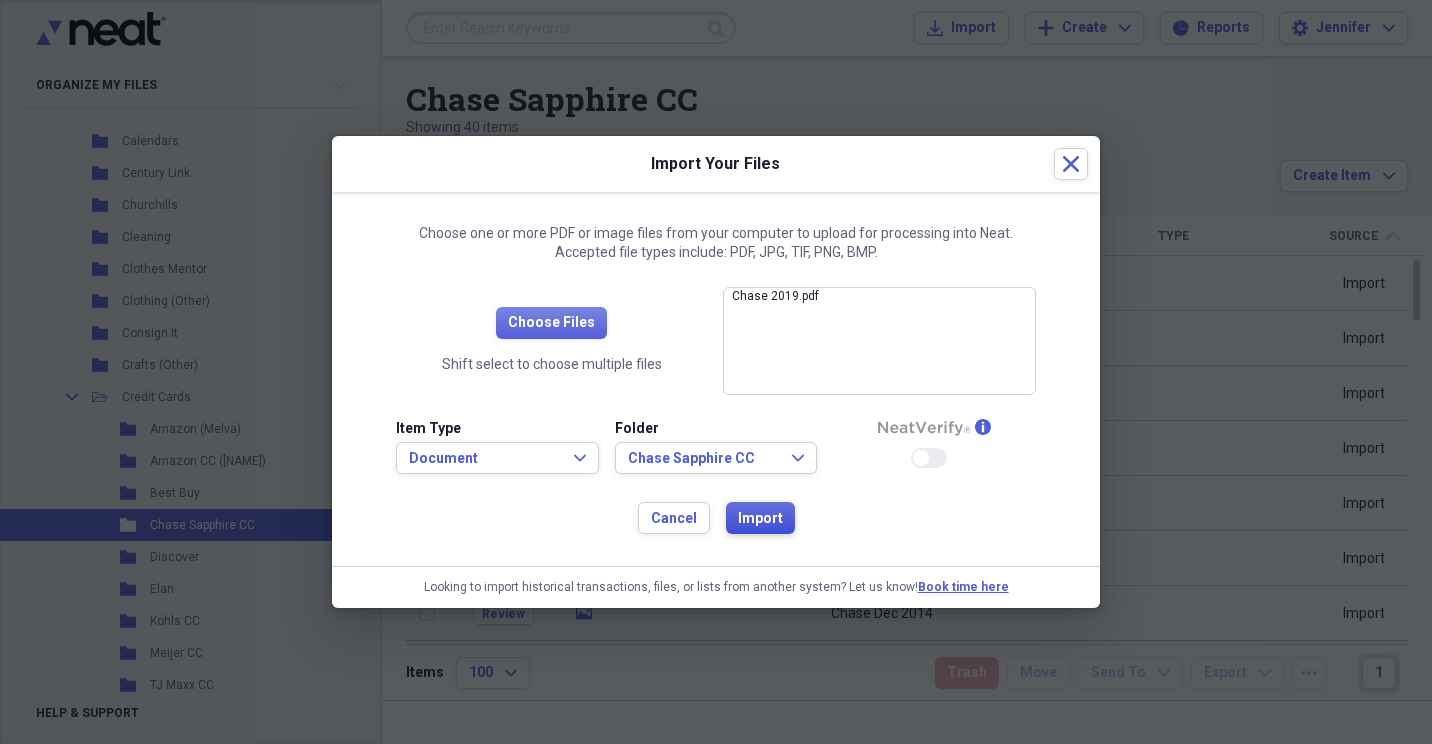 click on "Import" at bounding box center (760, 519) 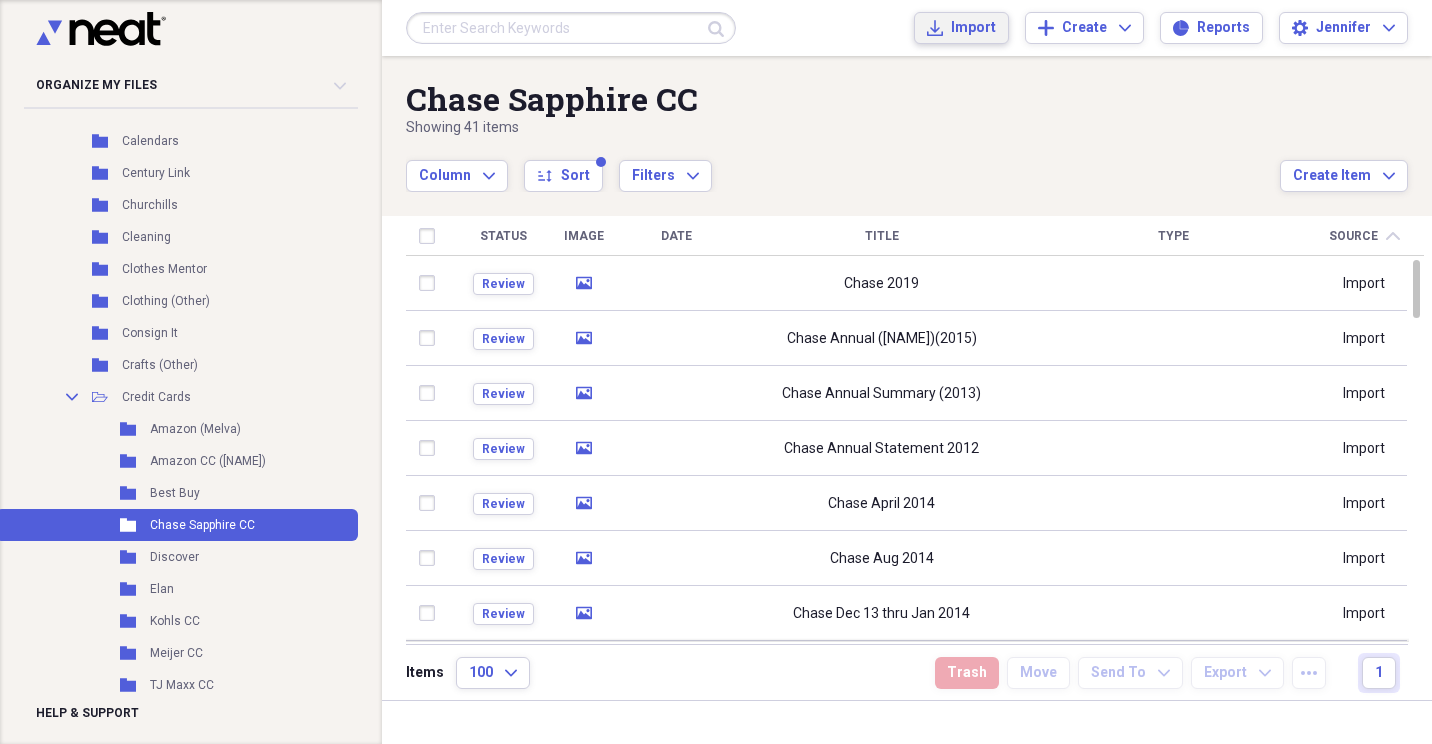 click on "Import" at bounding box center [973, 28] 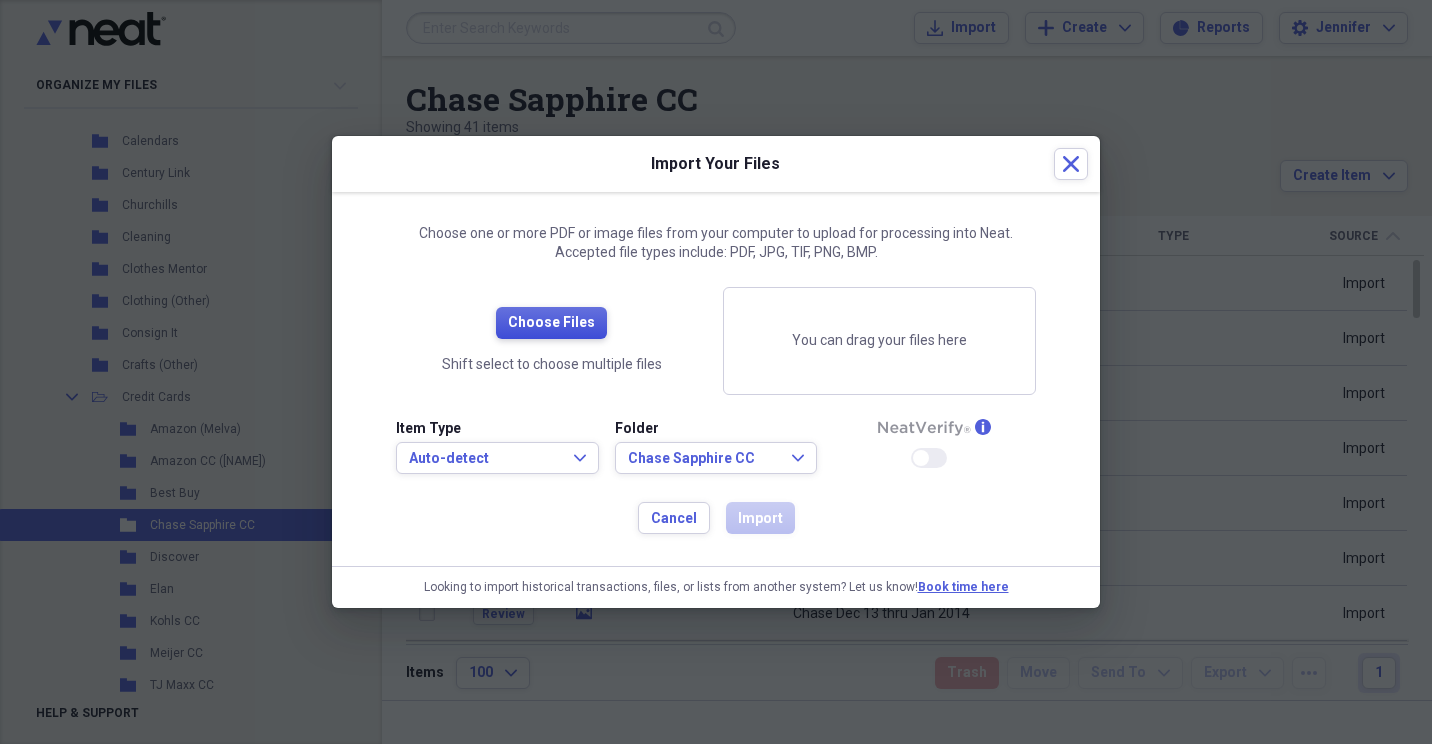 click on "Choose Files" at bounding box center (551, 323) 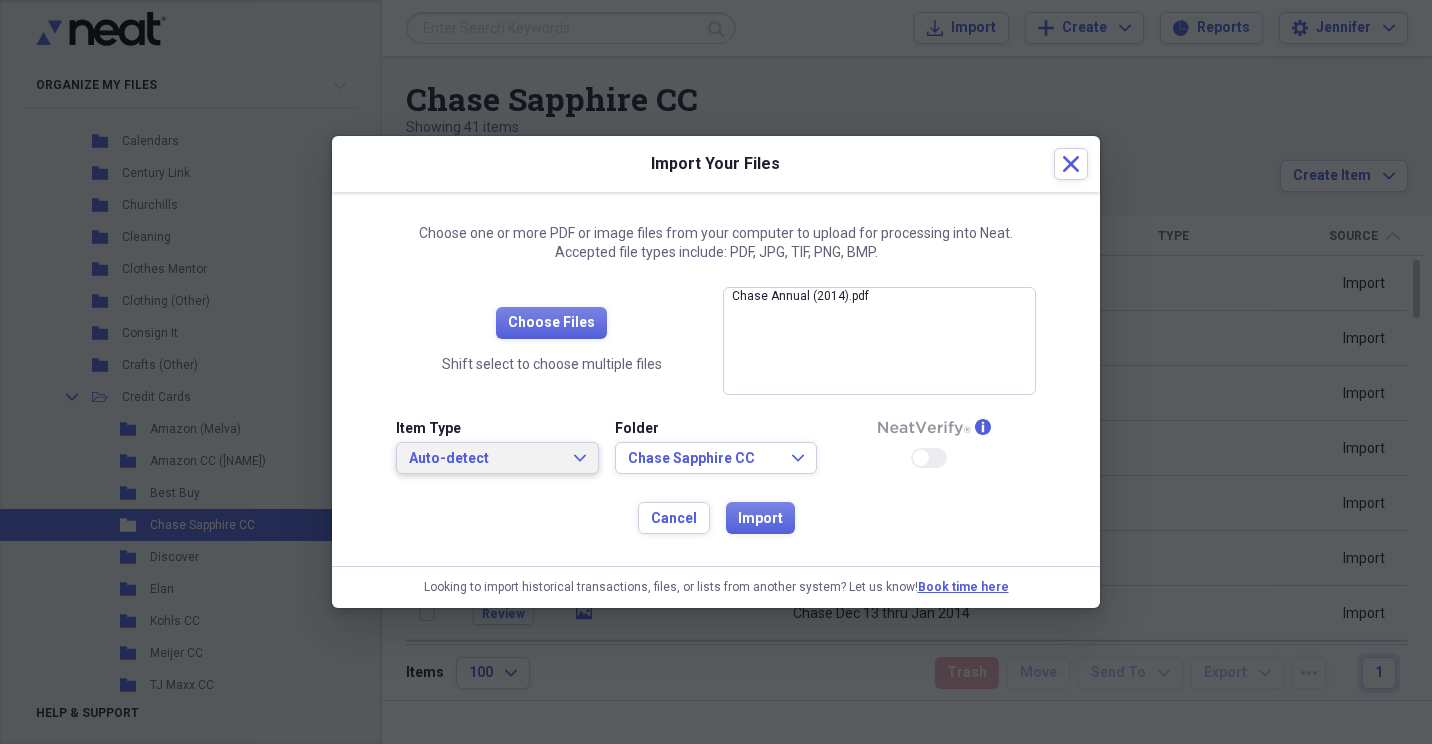 click on "Expand" 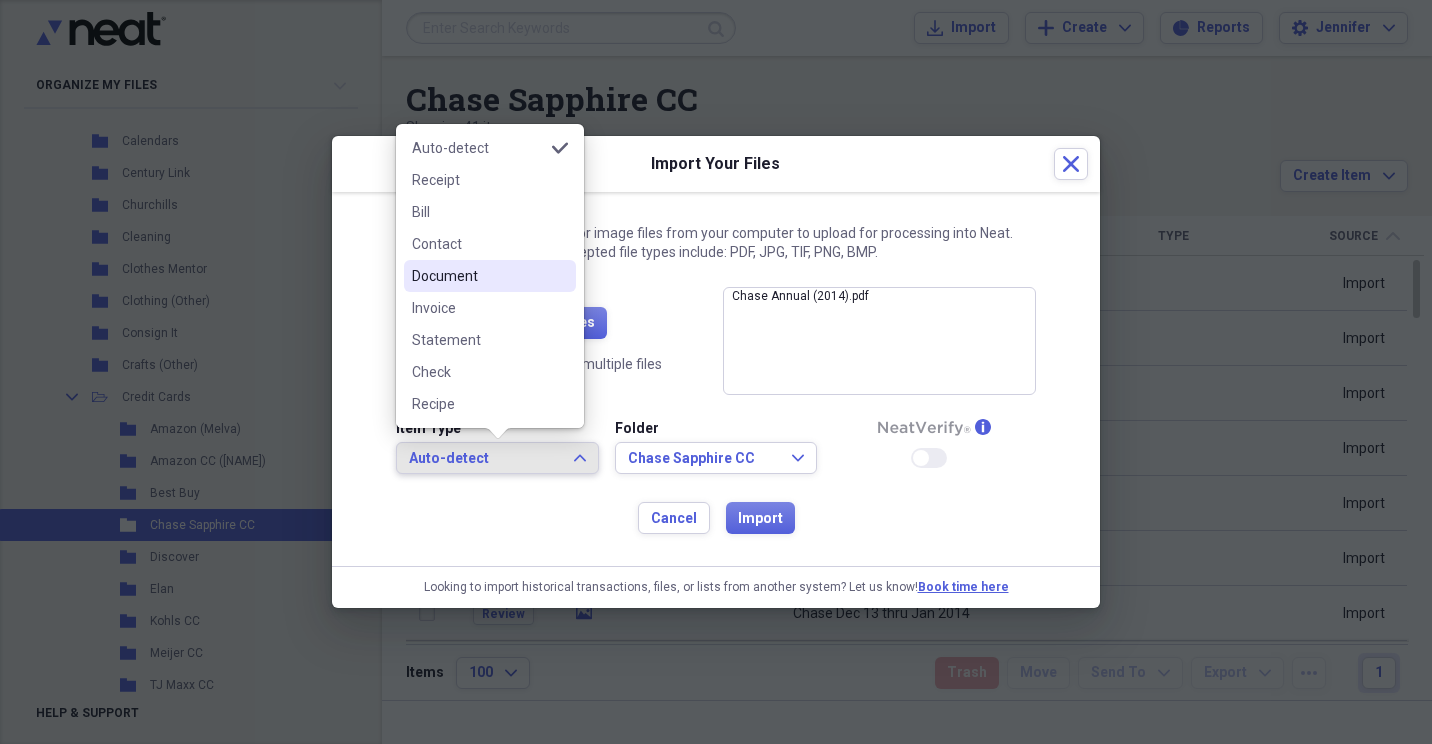 click on "Document" at bounding box center [478, 276] 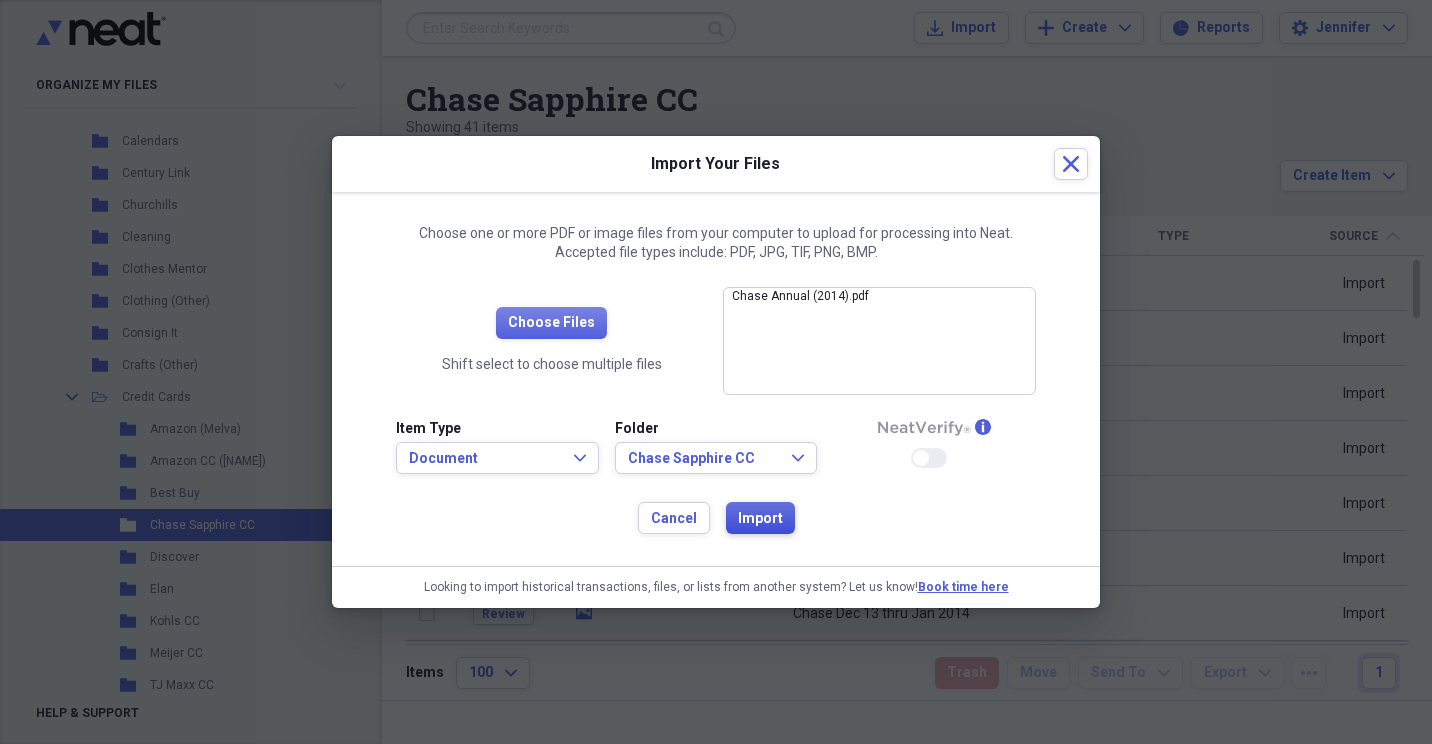 click on "Import" at bounding box center [760, 519] 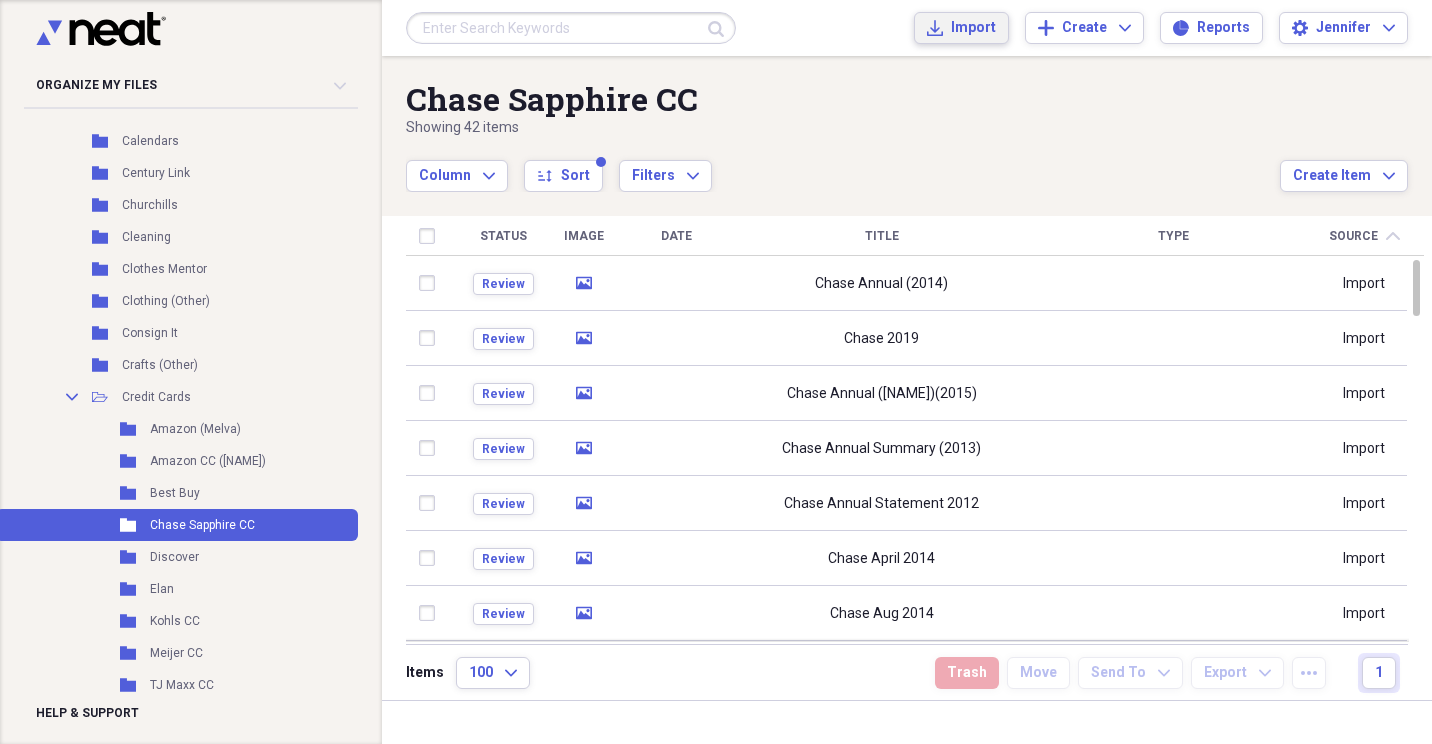click on "Import" at bounding box center [973, 28] 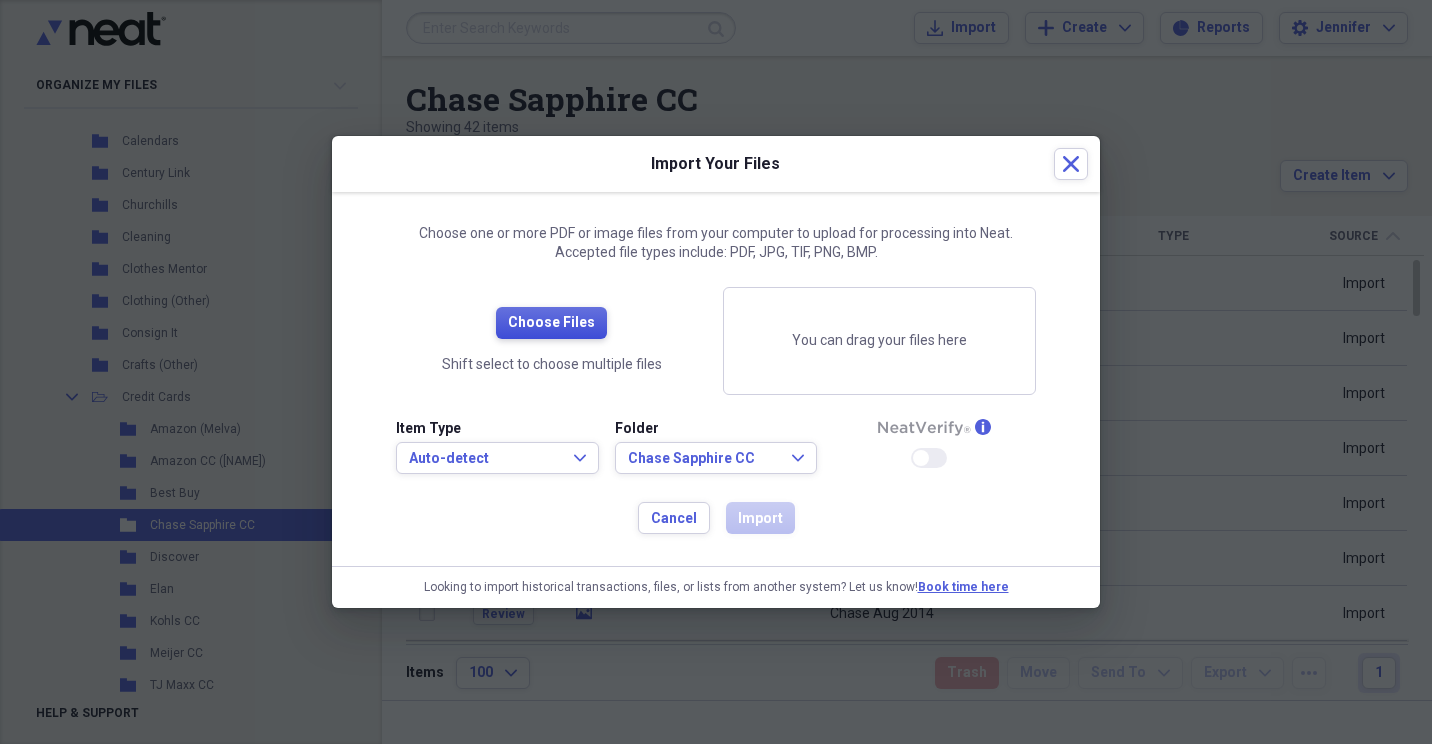 click on "Choose Files" at bounding box center (551, 323) 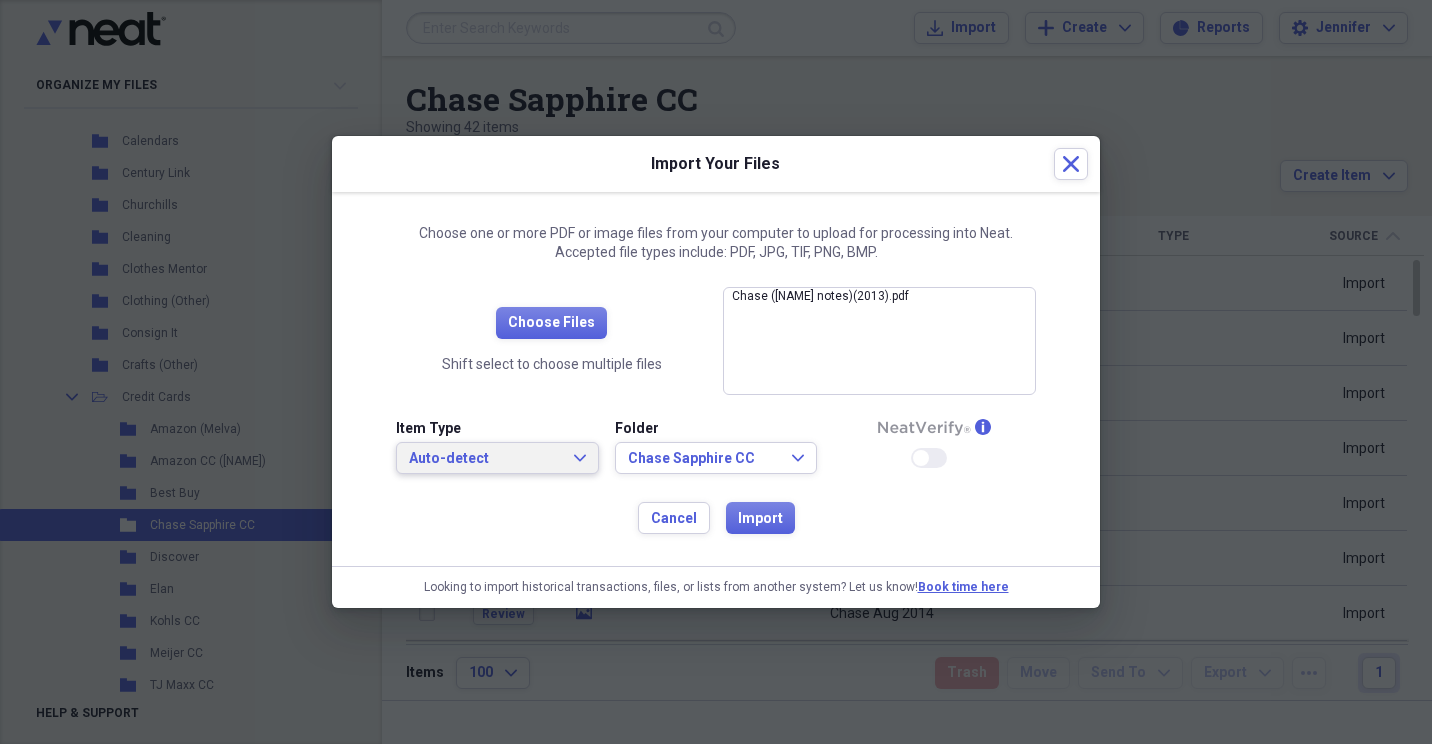 click on "Auto-detect Expand" at bounding box center (497, 458) 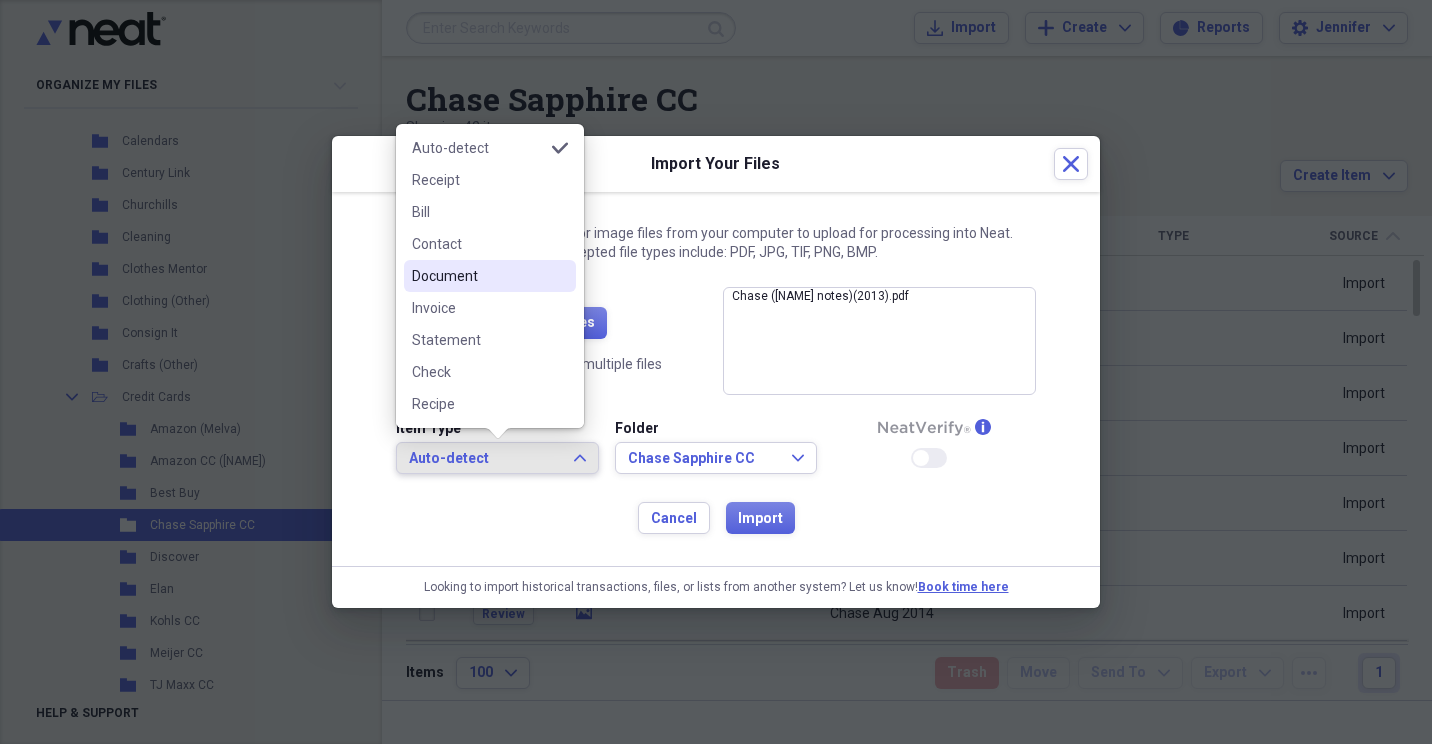 click on "Document" at bounding box center (478, 276) 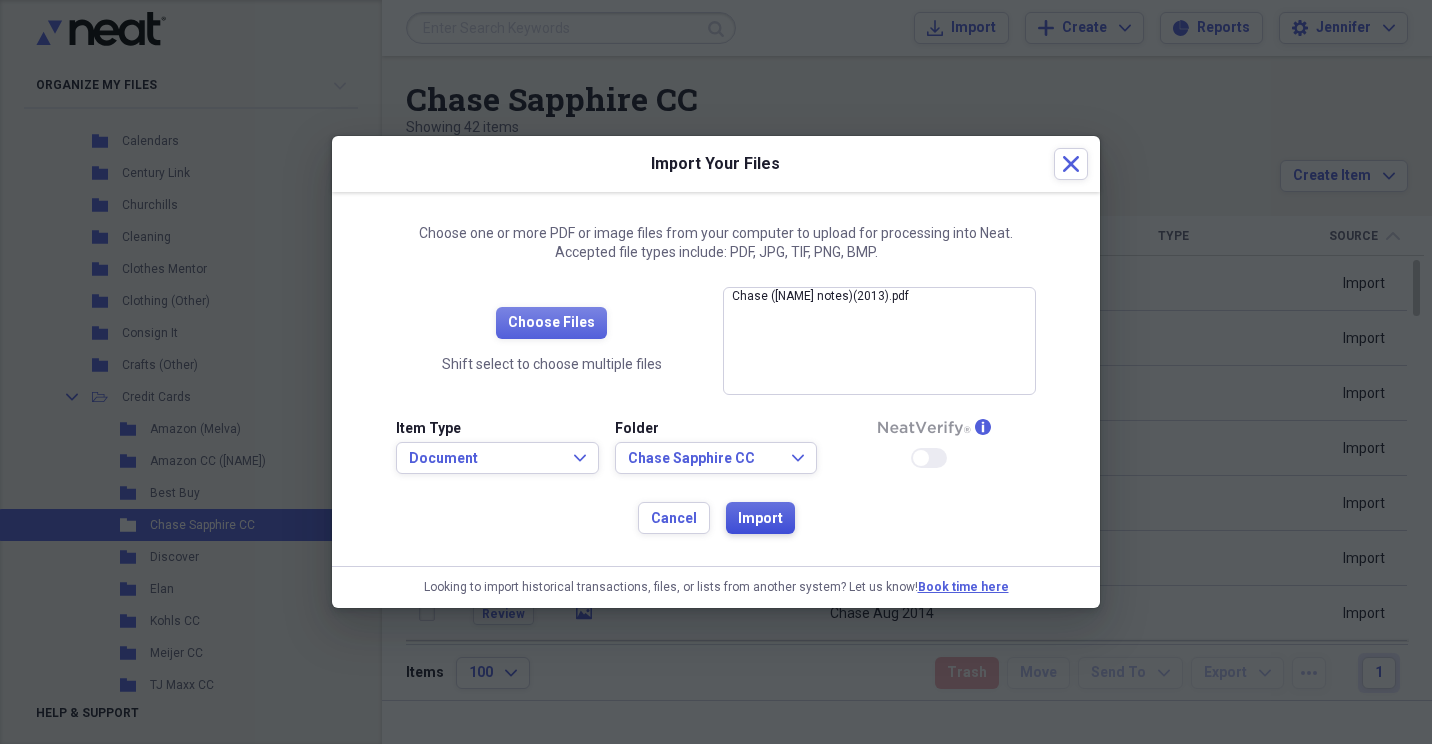 click on "Import" at bounding box center [760, 519] 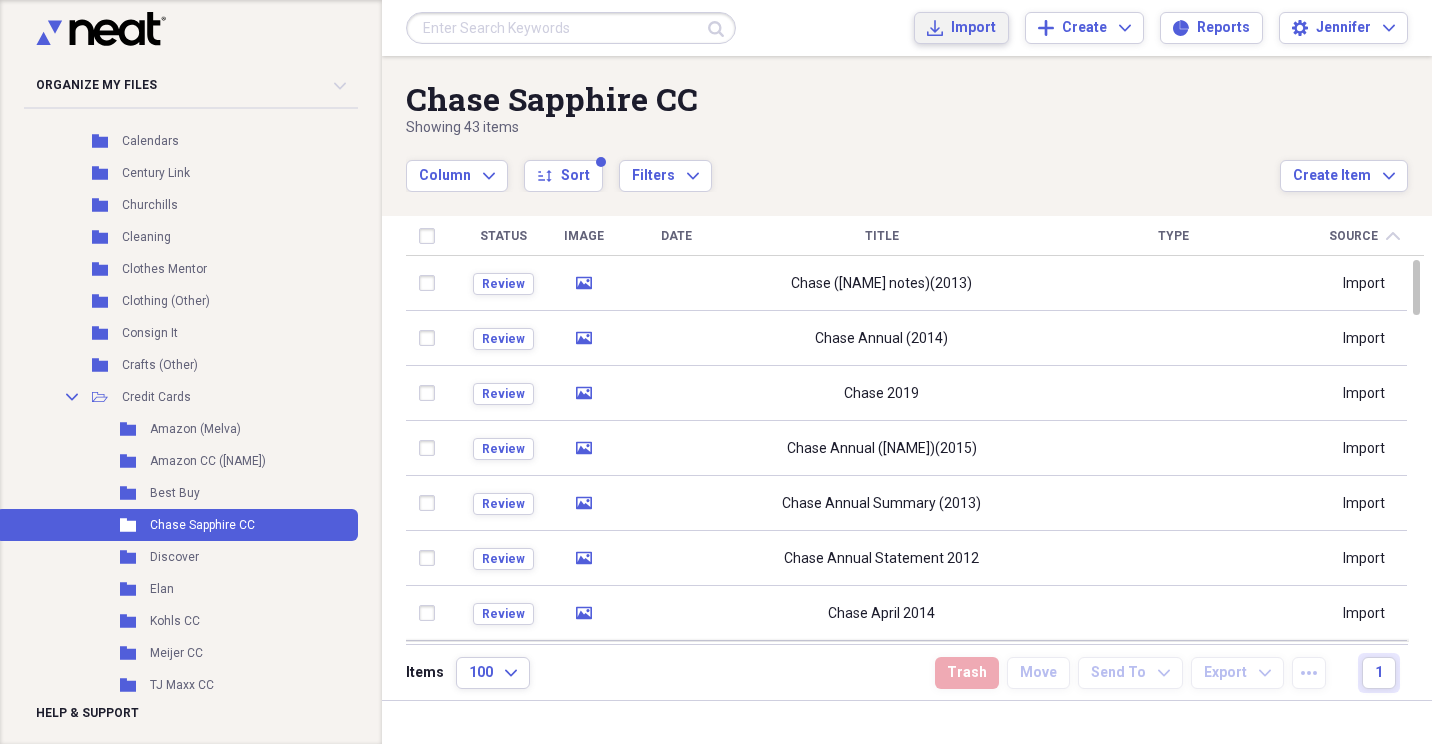 click on "Import" at bounding box center (973, 28) 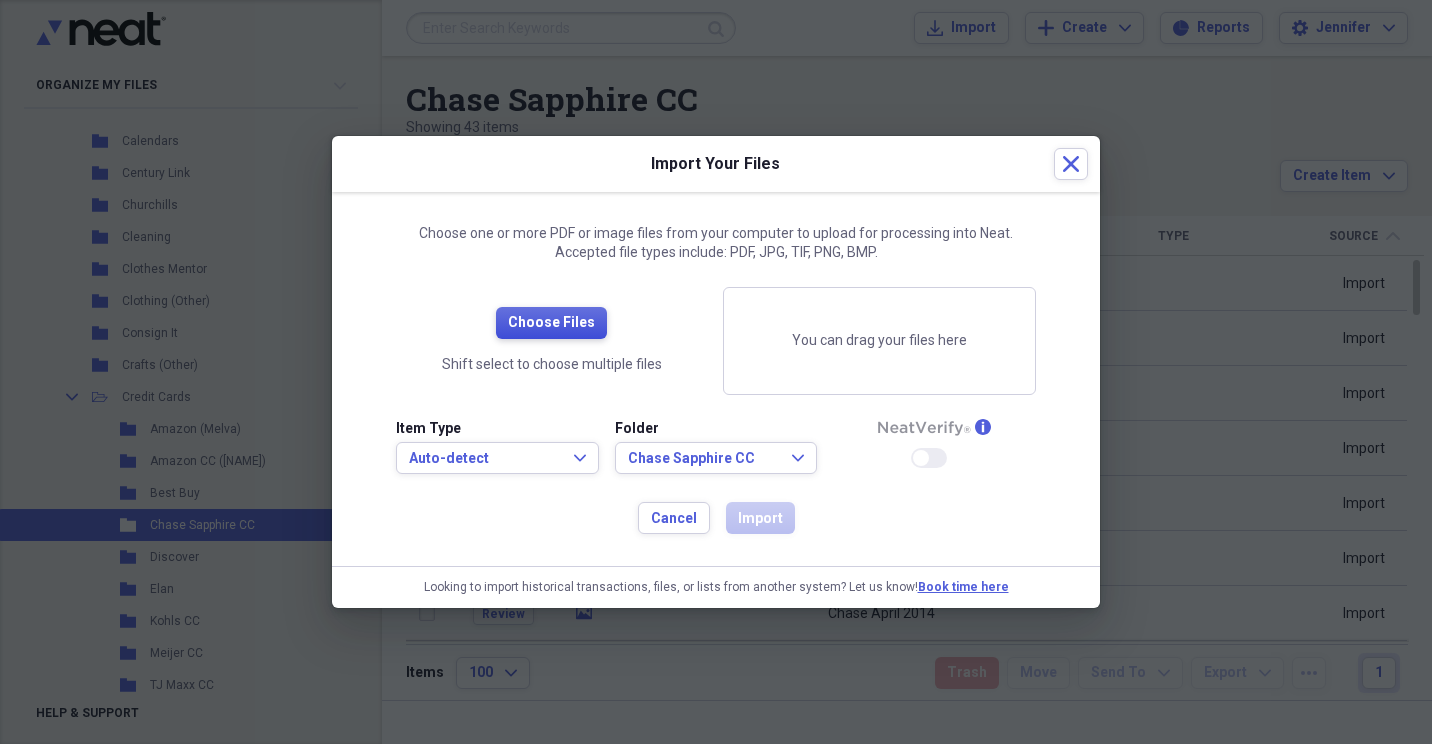 click on "Choose Files" at bounding box center (551, 323) 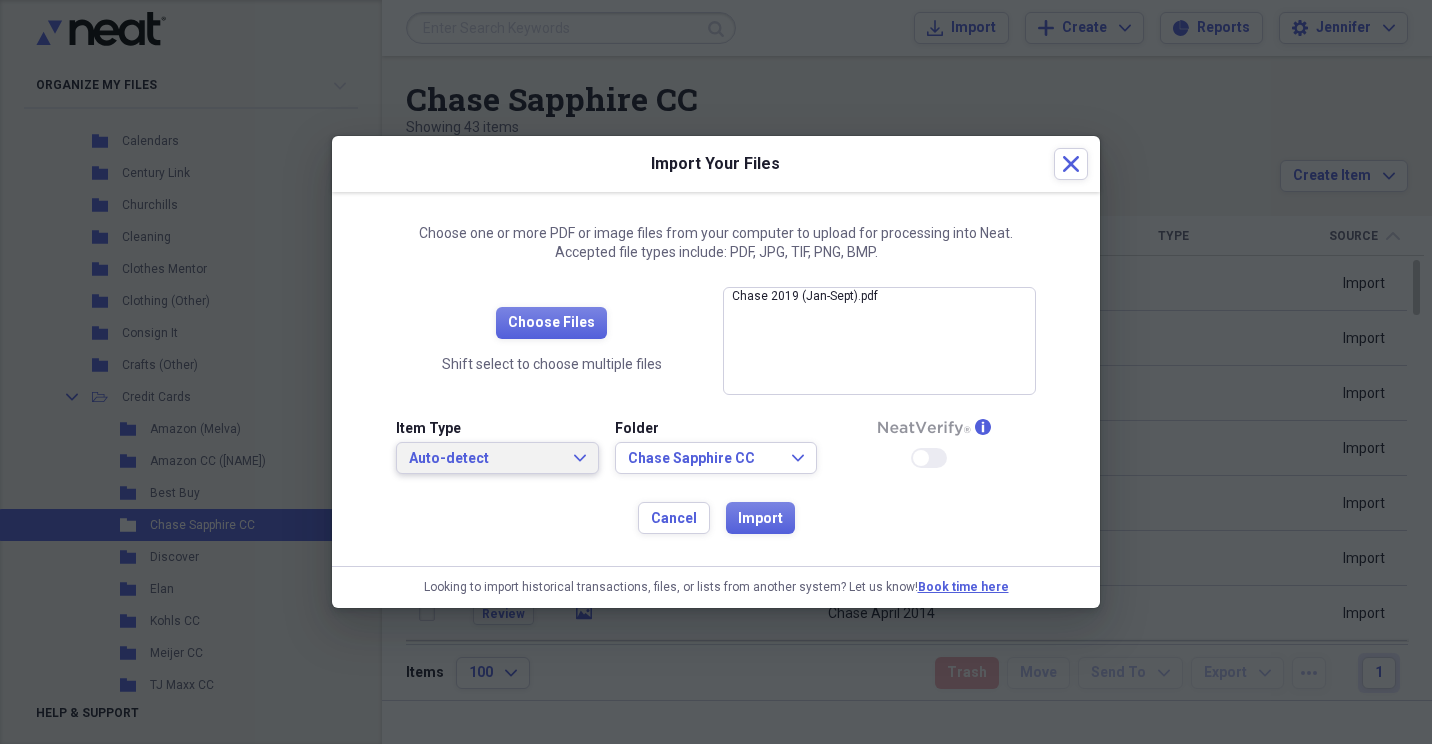 click on "Expand" 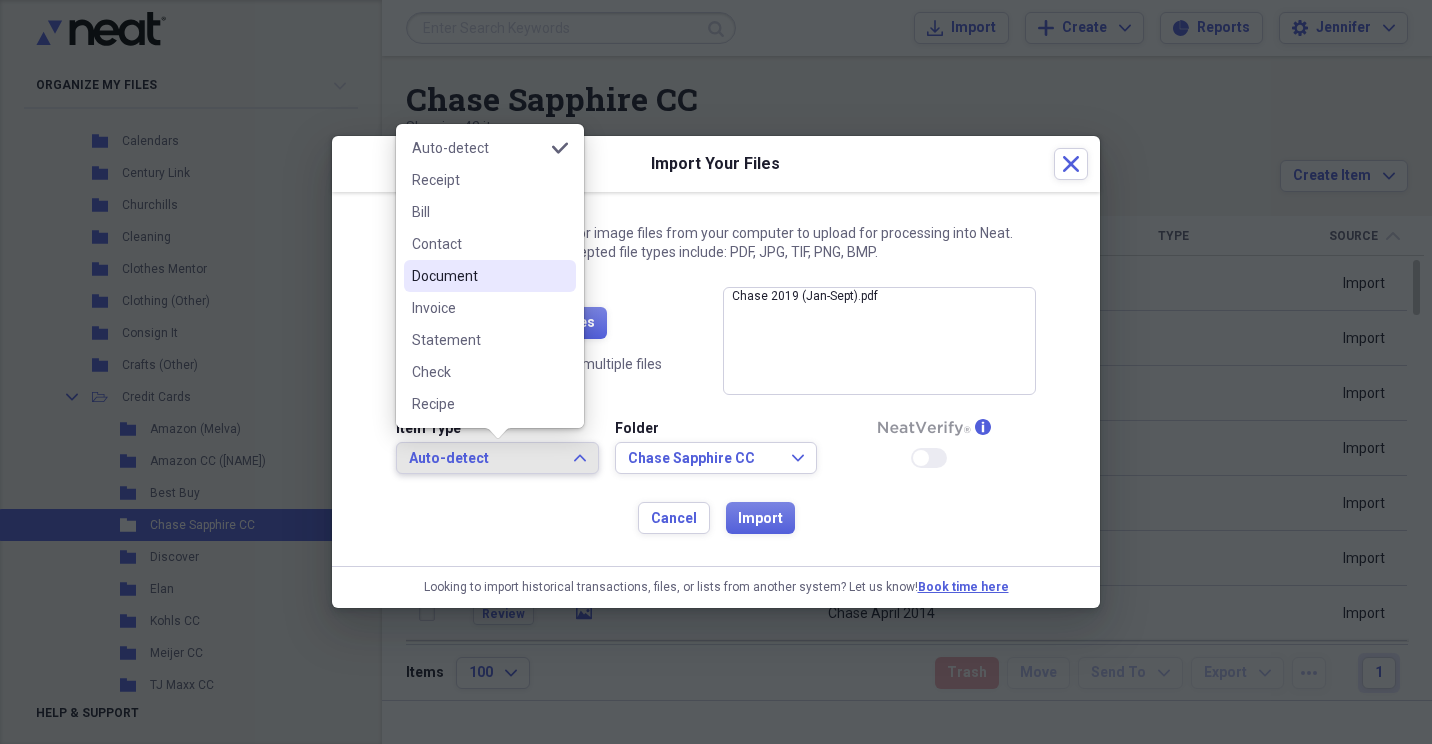 click on "Document" at bounding box center [478, 276] 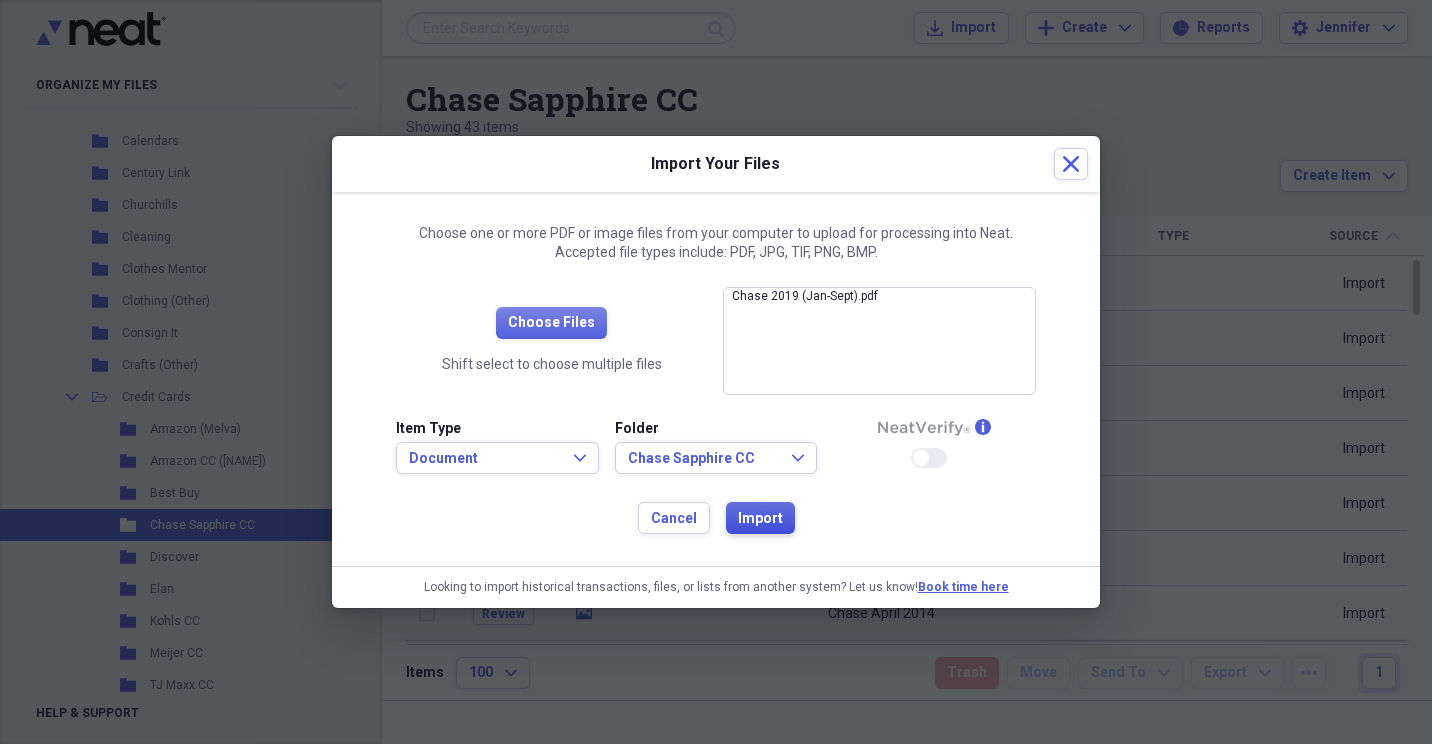 click on "Import" at bounding box center (760, 519) 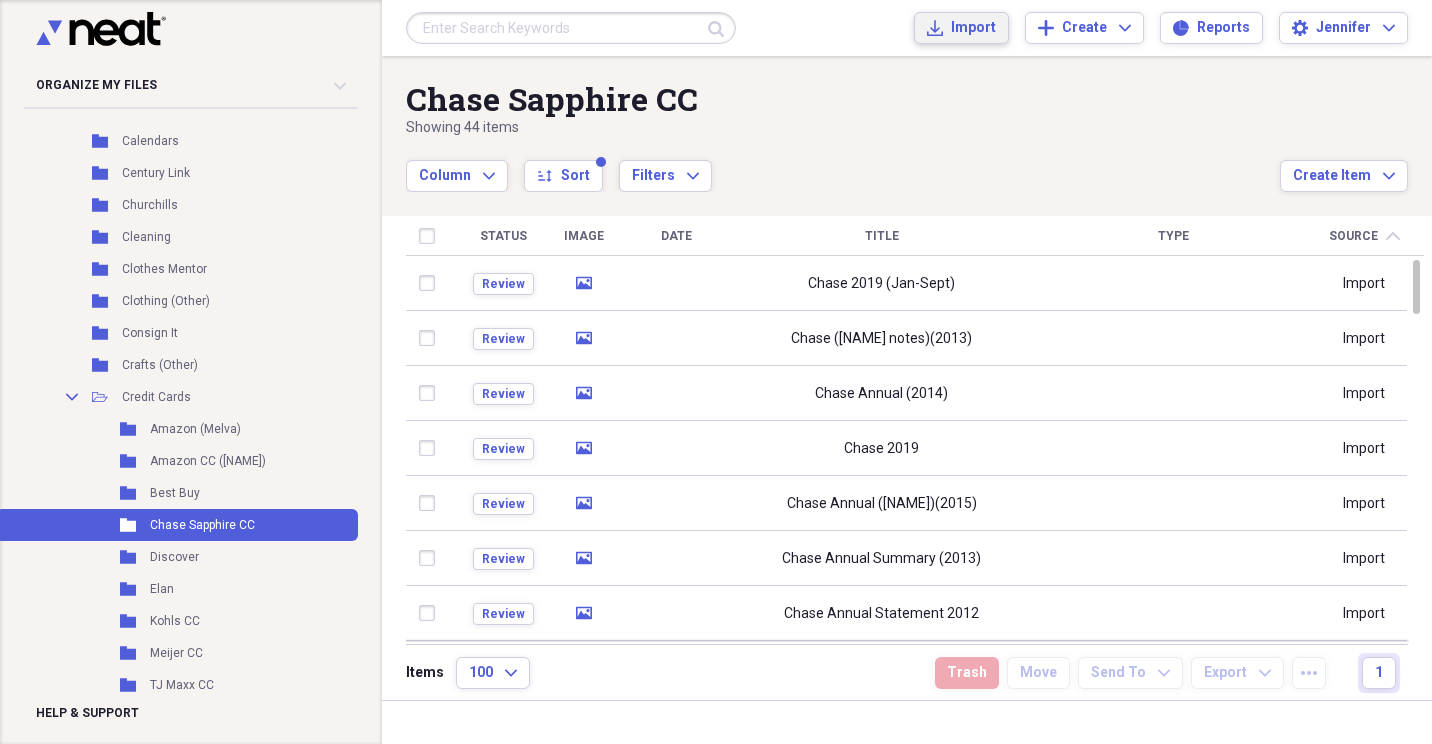 click on "Import" at bounding box center (973, 28) 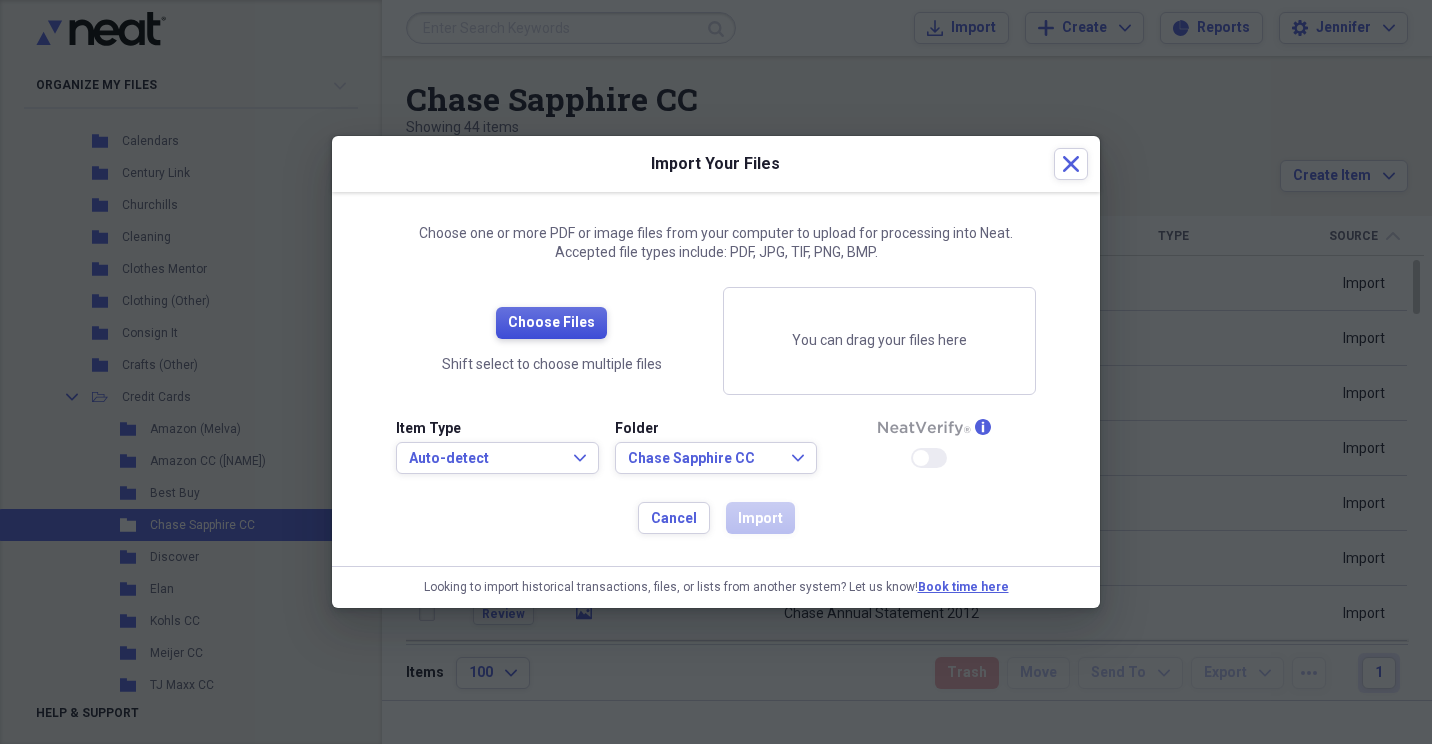 click on "Choose Files" at bounding box center (551, 323) 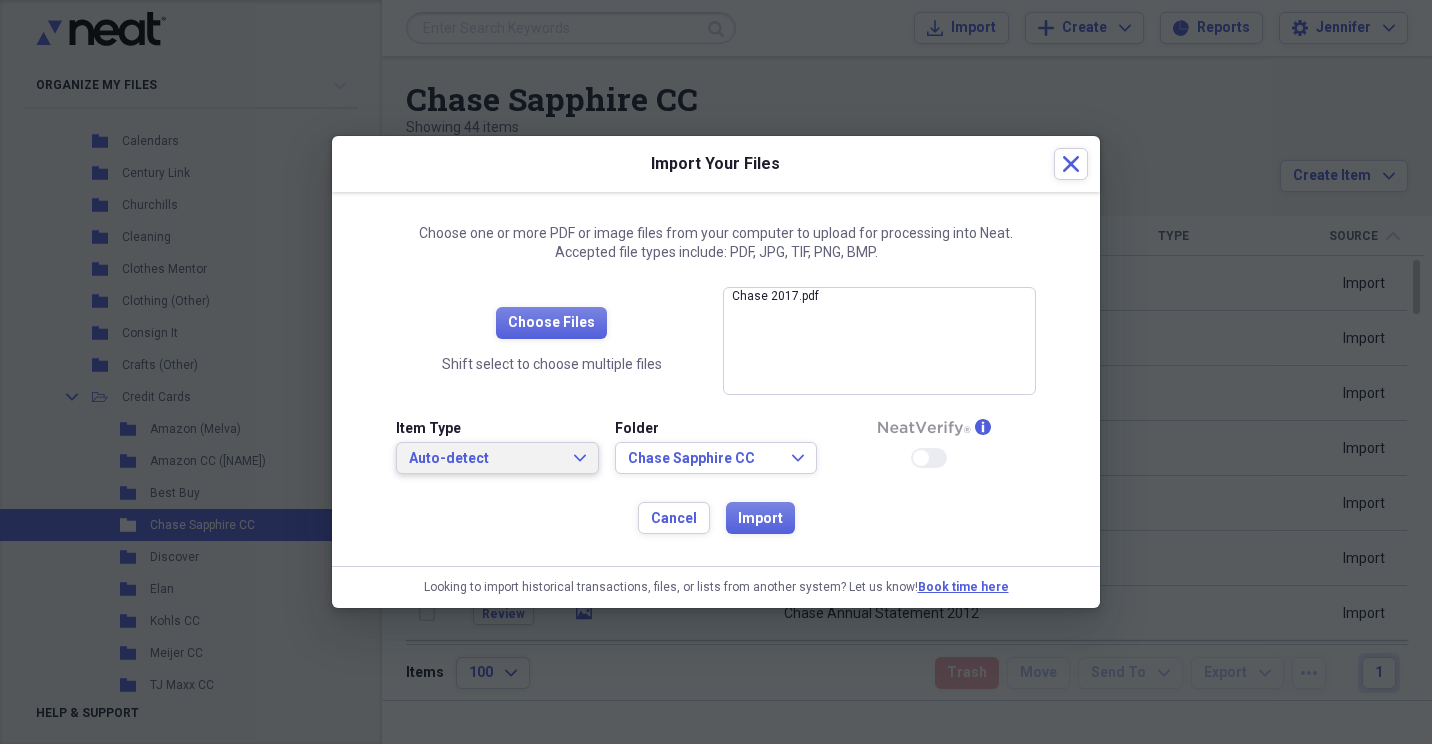 click on "Expand" 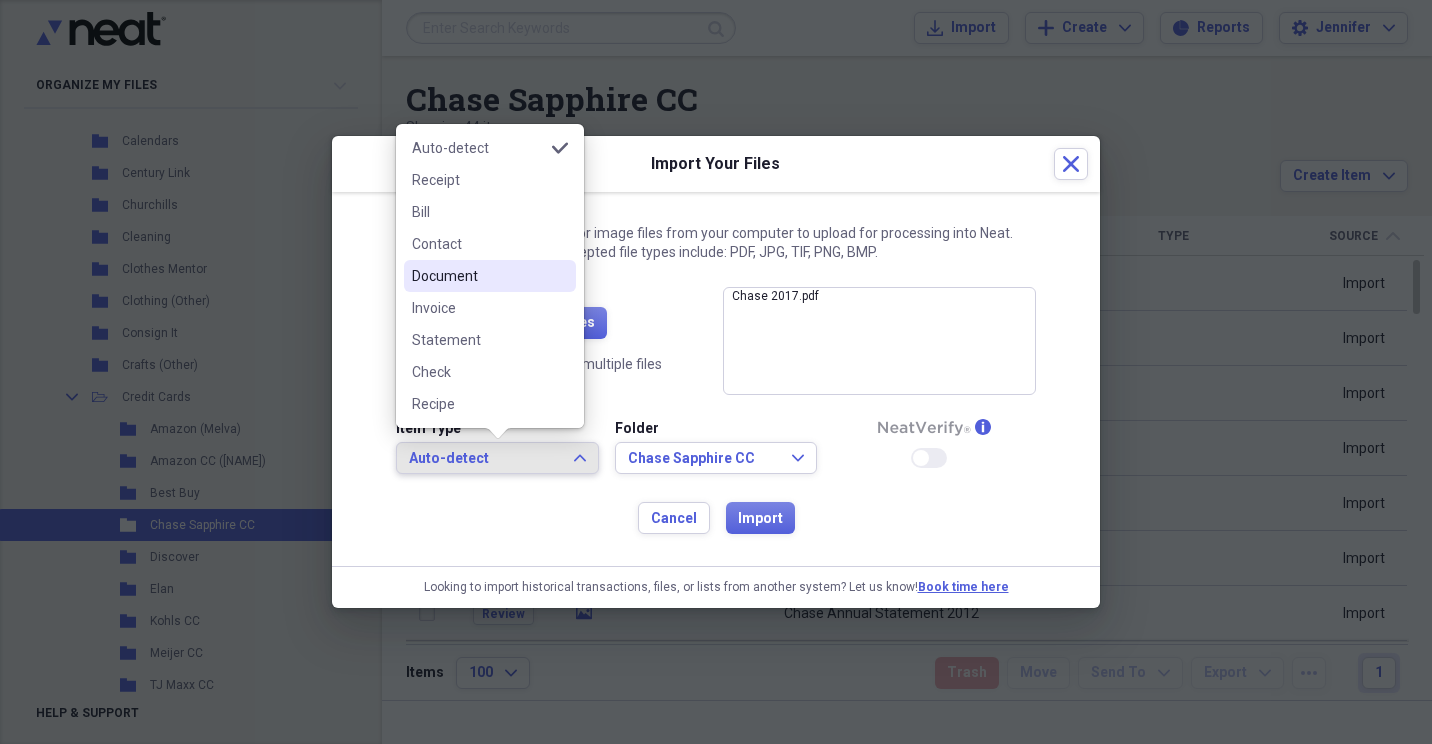 click on "Document" at bounding box center (478, 276) 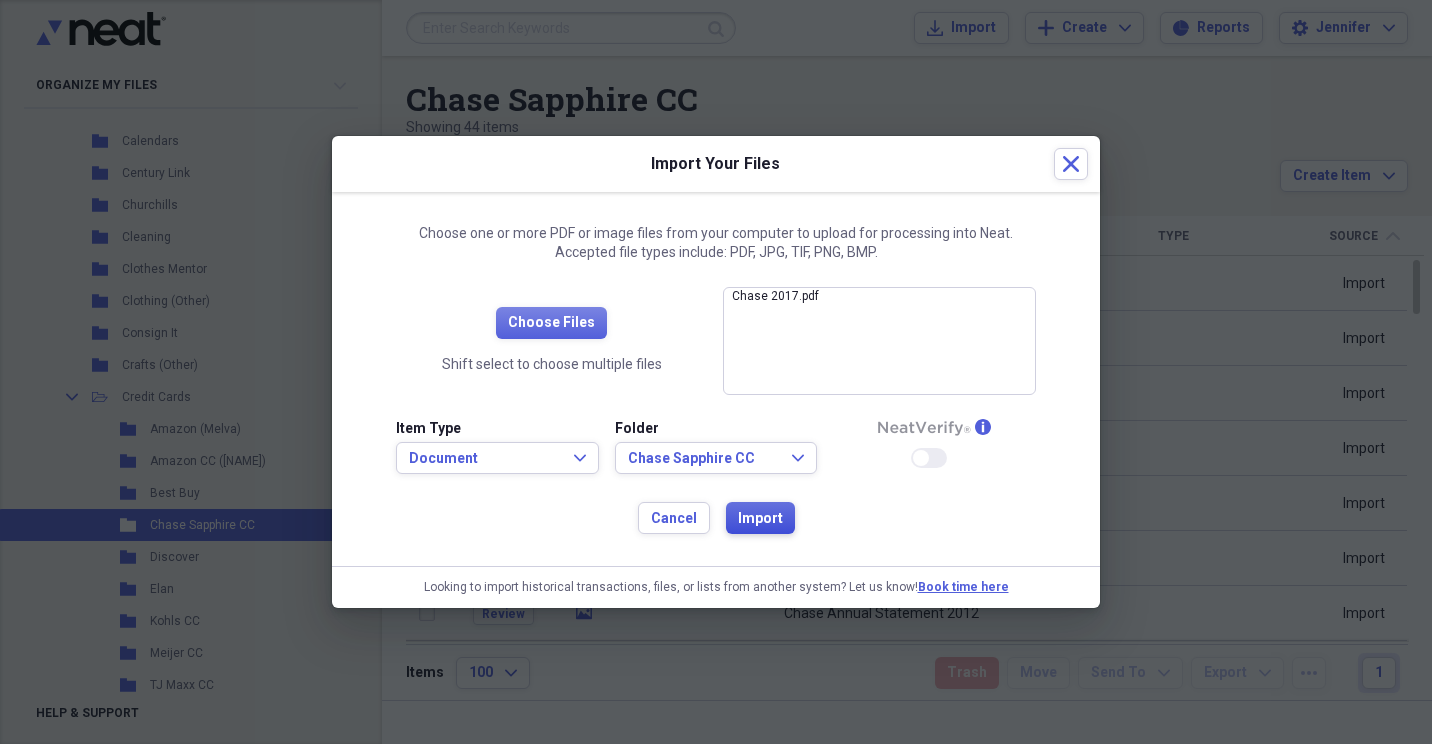 click on "Import" at bounding box center [760, 519] 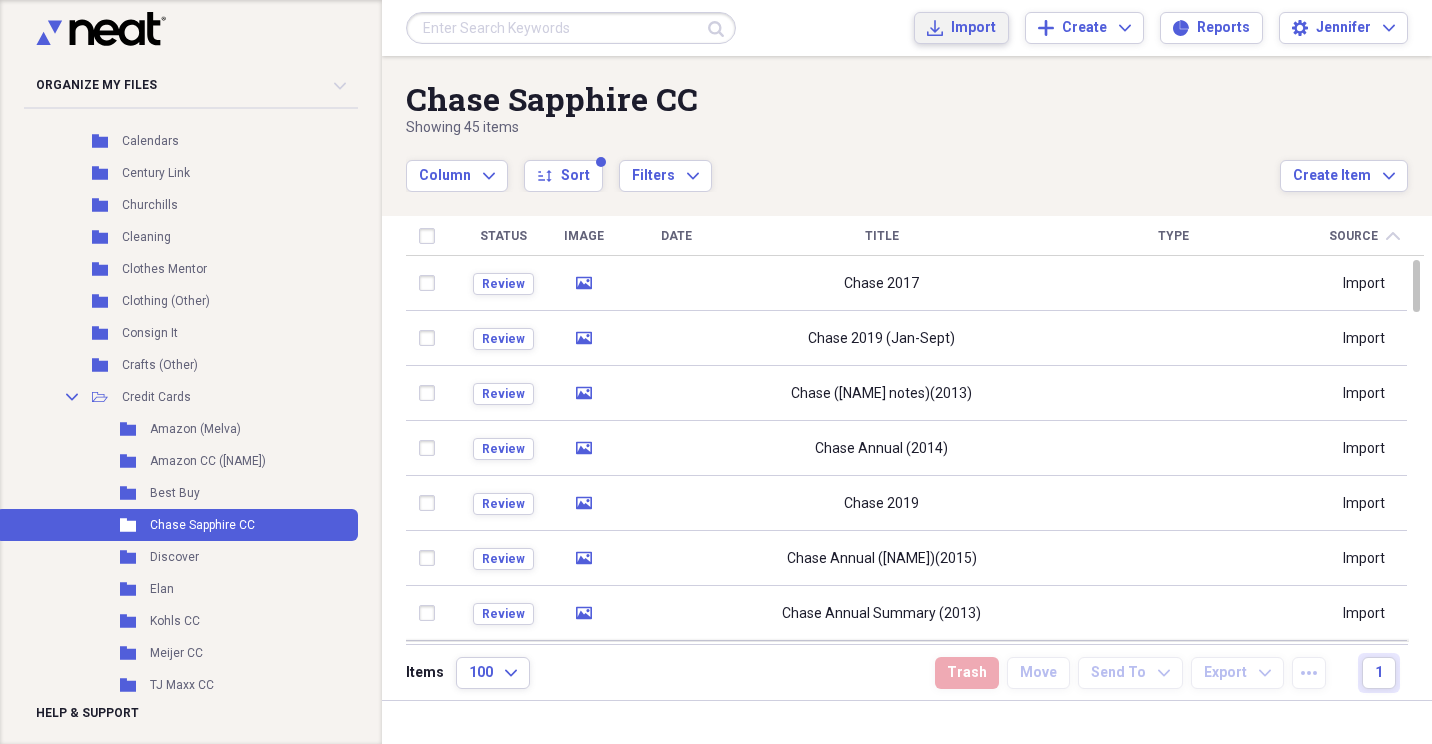 click on "Import Import" at bounding box center [961, 28] 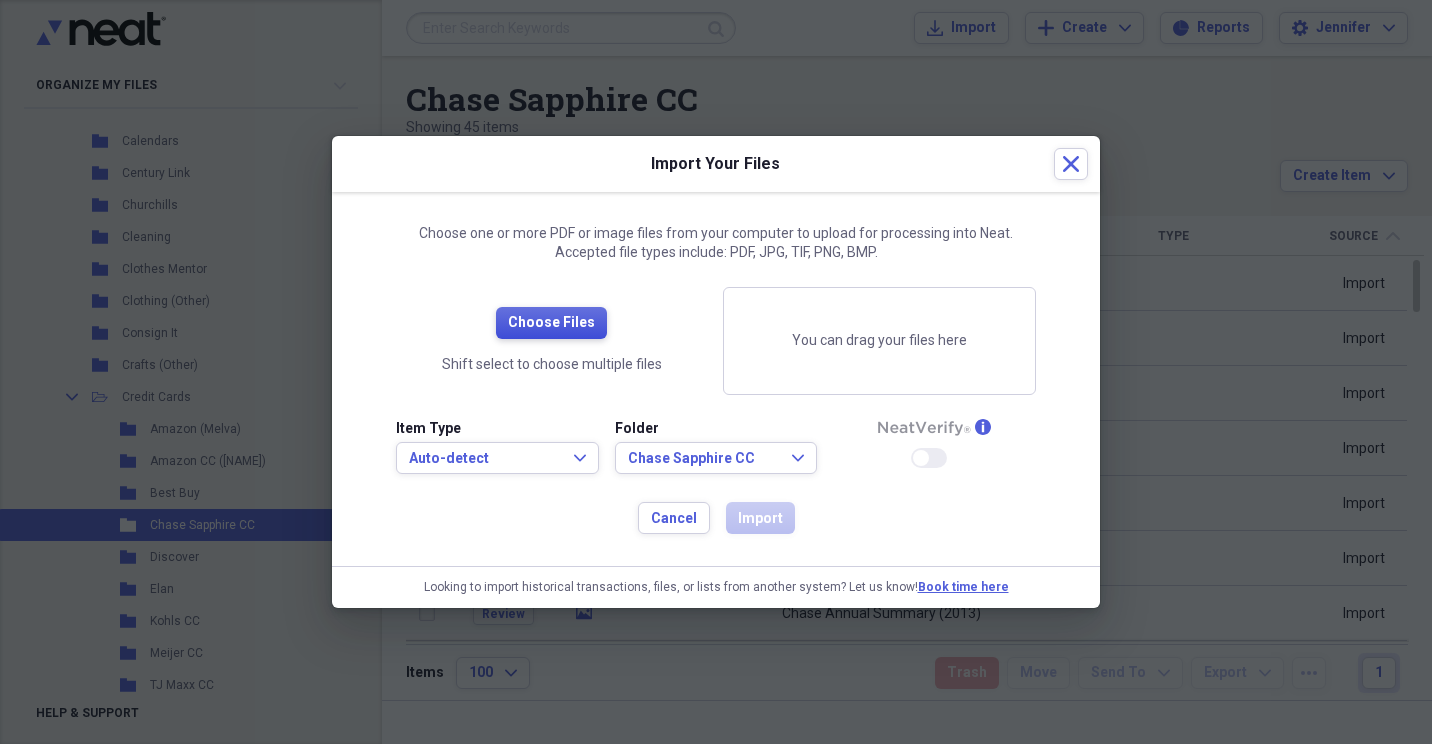click on "Choose Files" at bounding box center [551, 323] 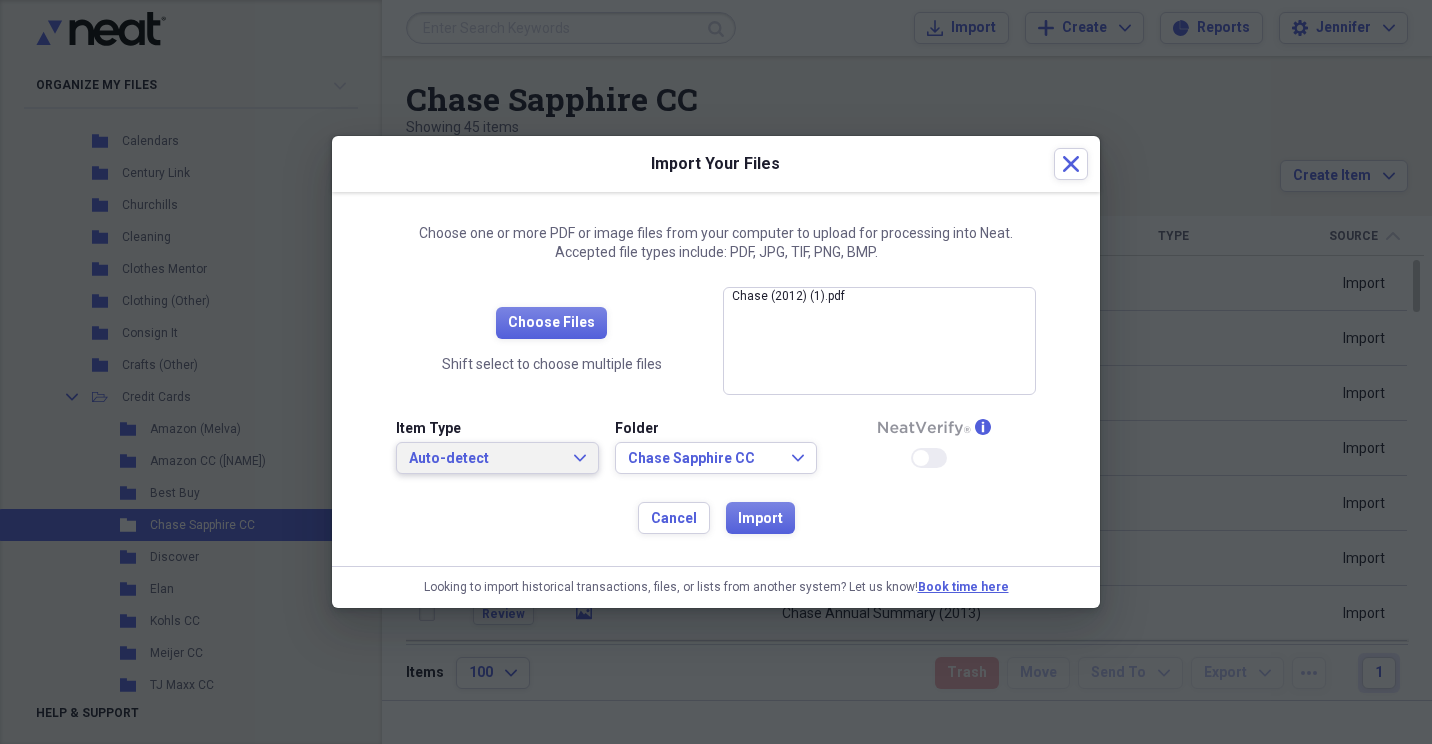 click on "Expand" 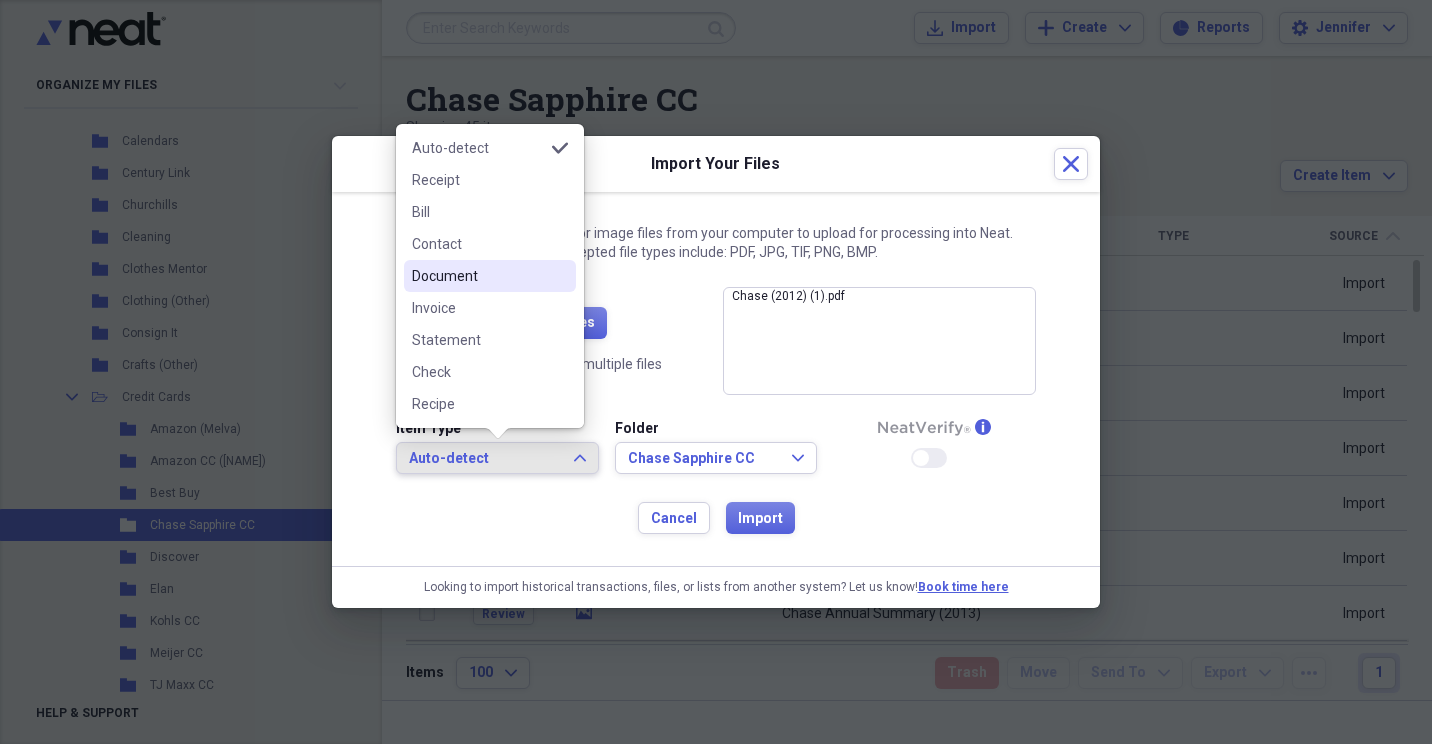 click on "Document" at bounding box center (478, 276) 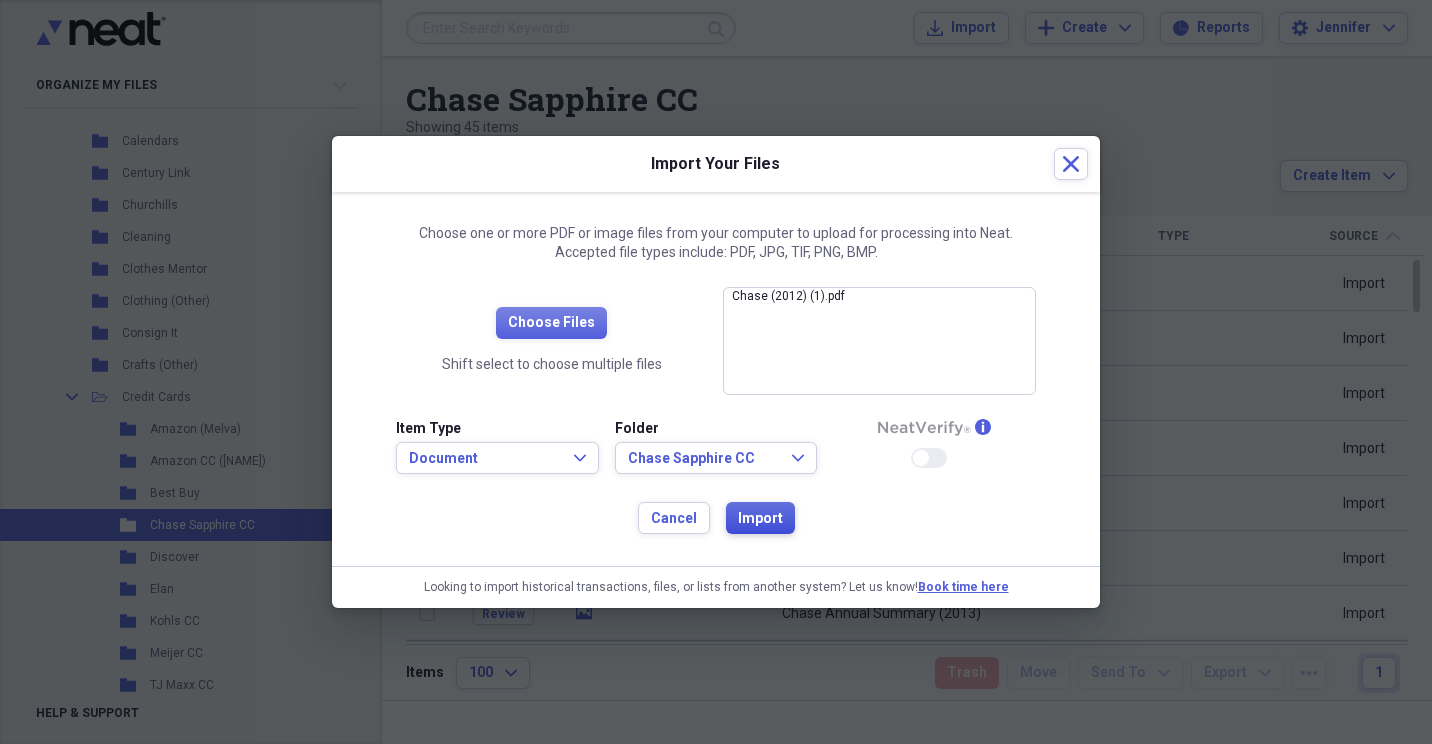 click on "Import" at bounding box center [760, 519] 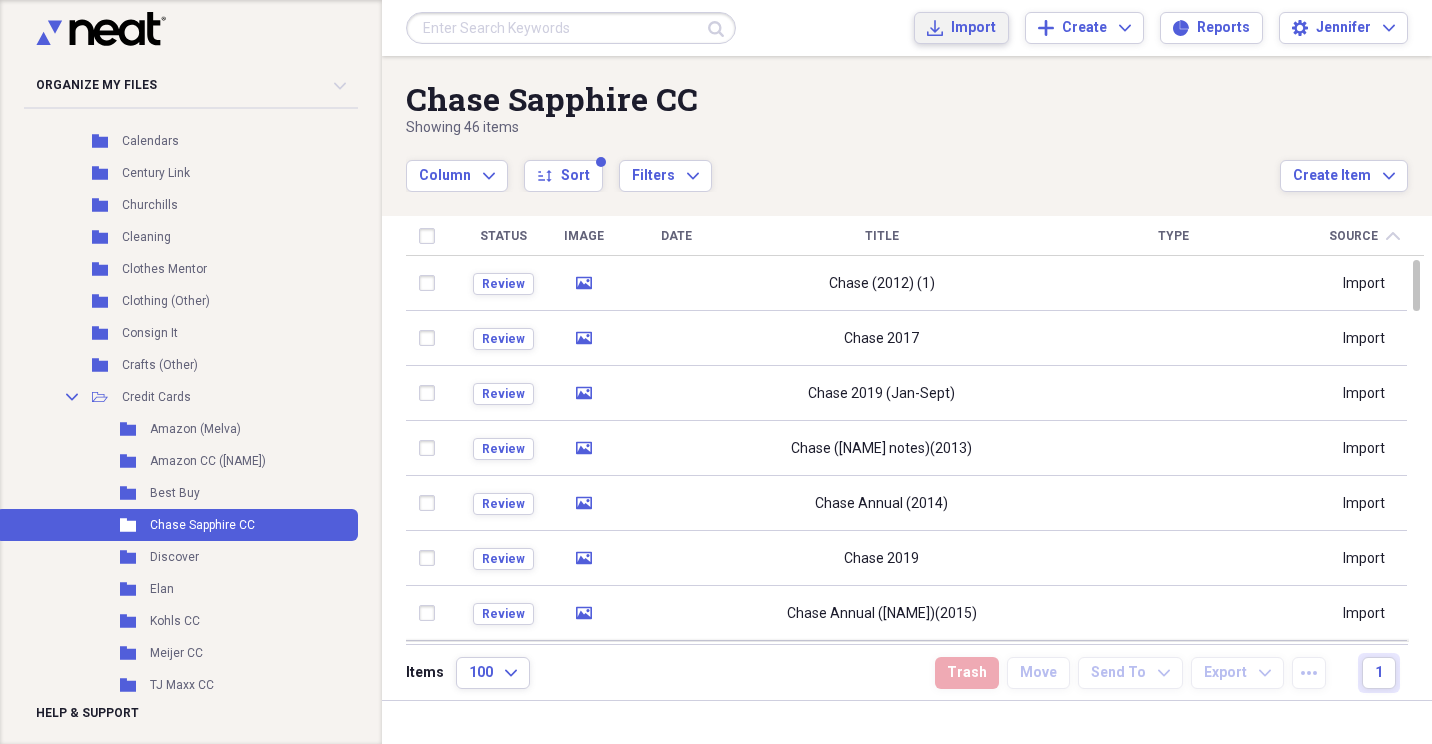 click on "Import" at bounding box center (973, 28) 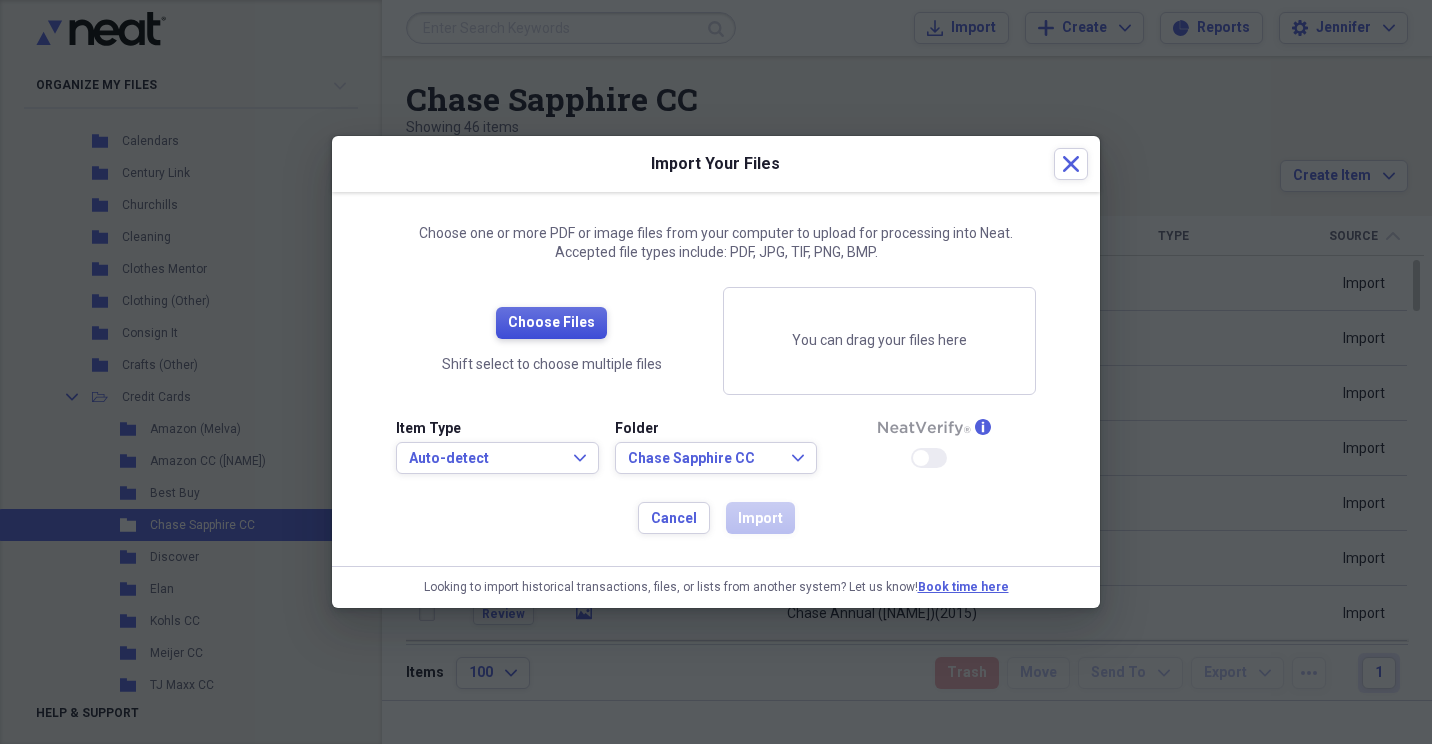 click on "Choose Files" at bounding box center (551, 323) 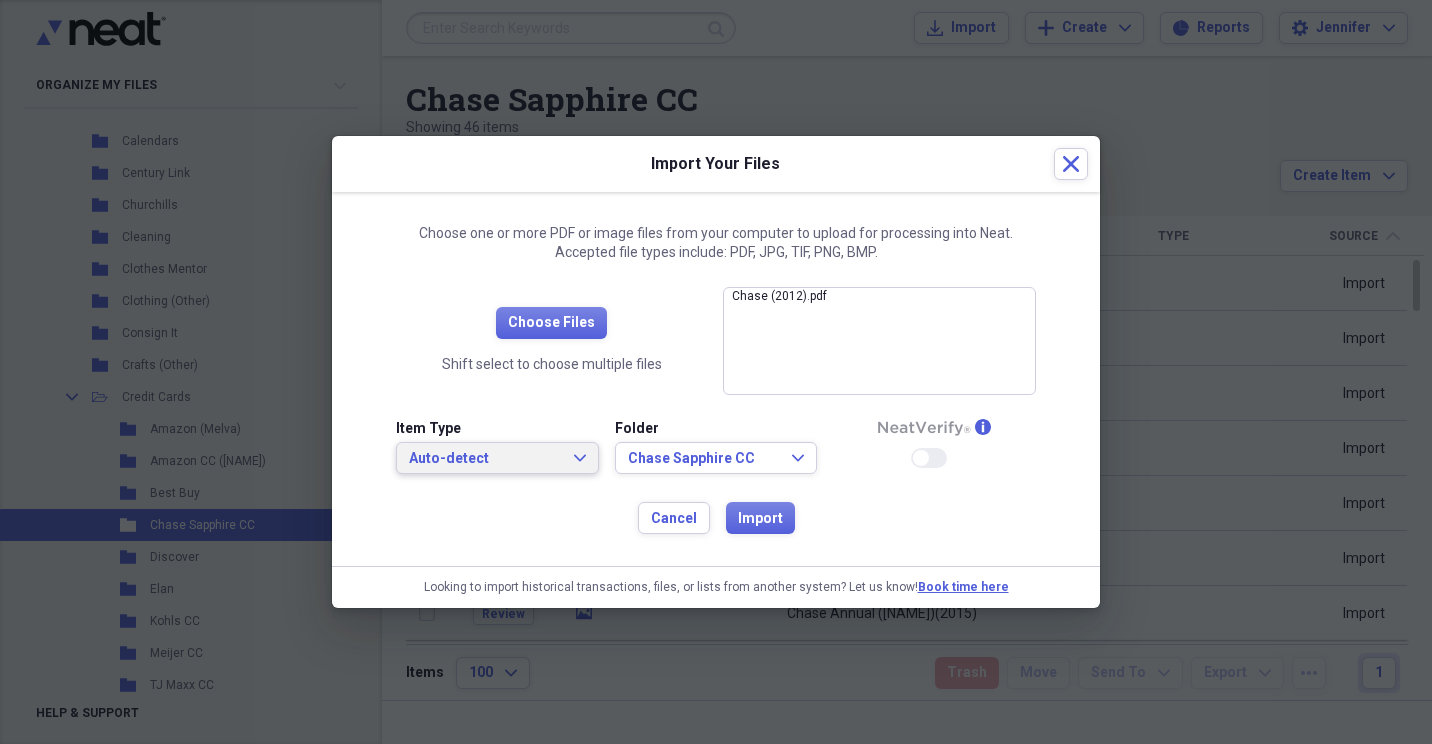 click on "Expand" 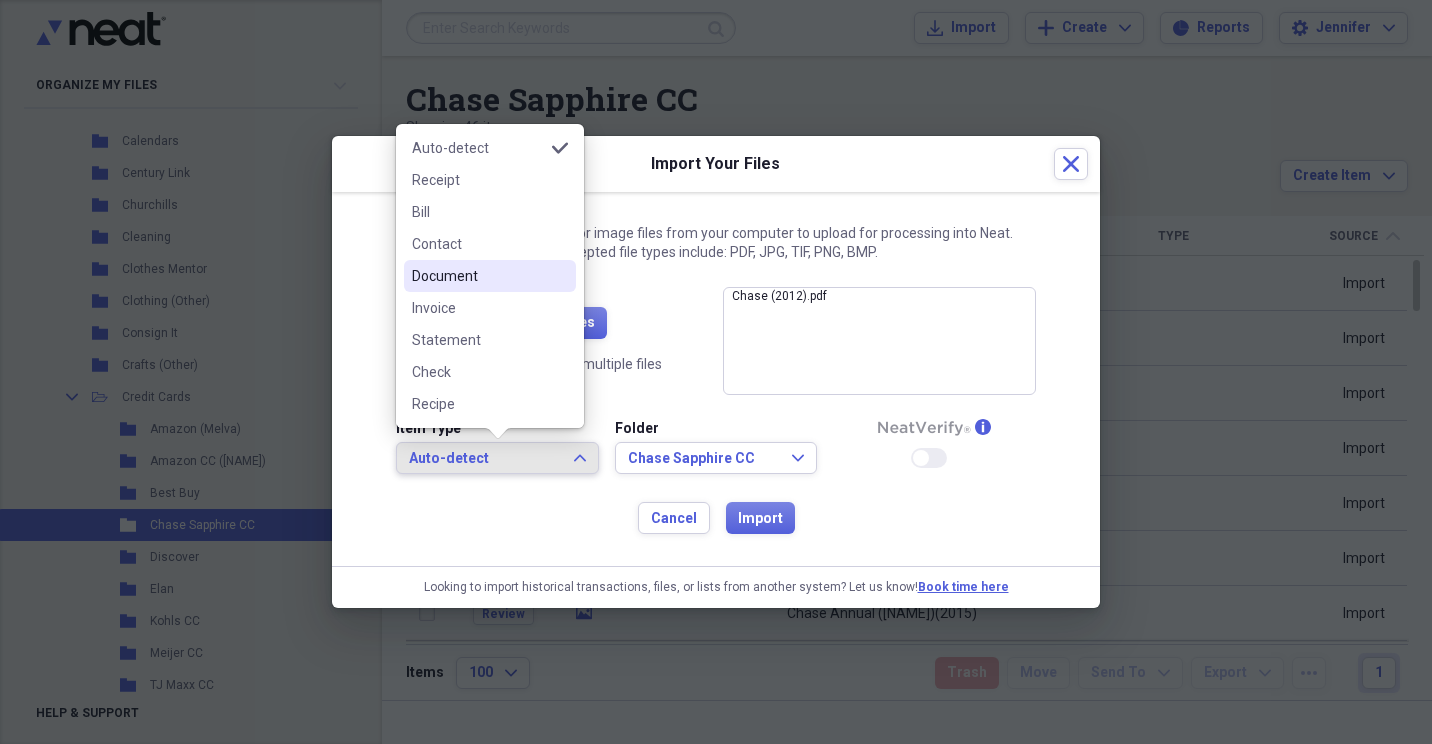 click on "Document" at bounding box center [478, 276] 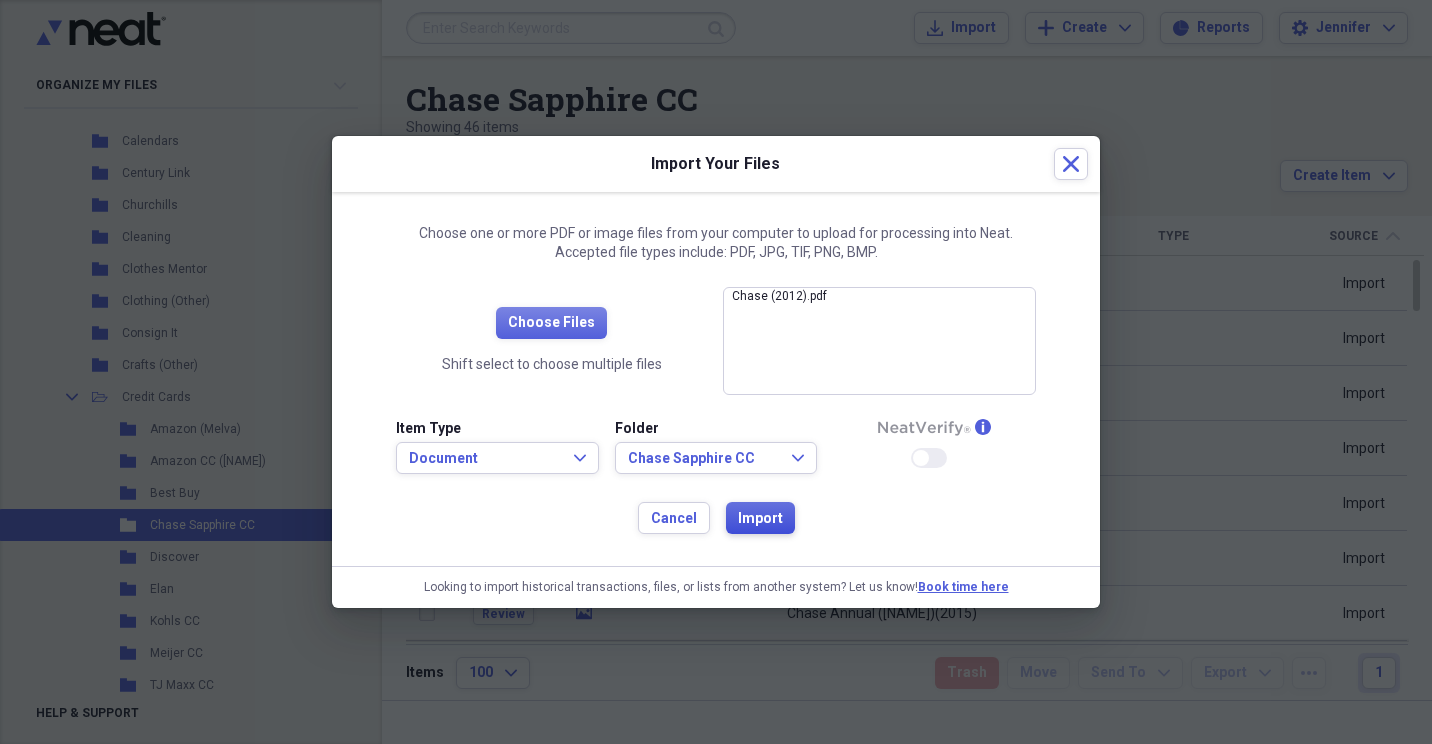 click on "Import" at bounding box center [760, 519] 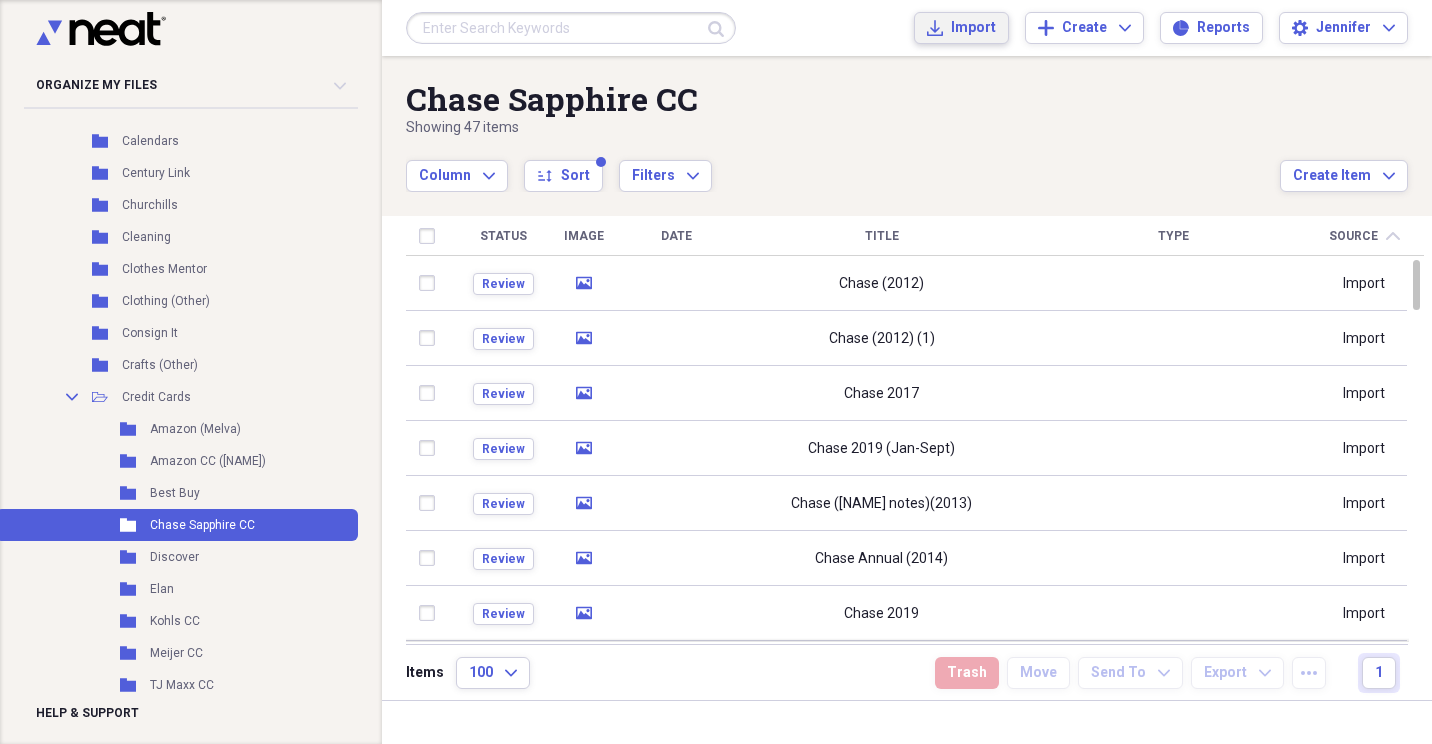 click on "Import" at bounding box center [973, 28] 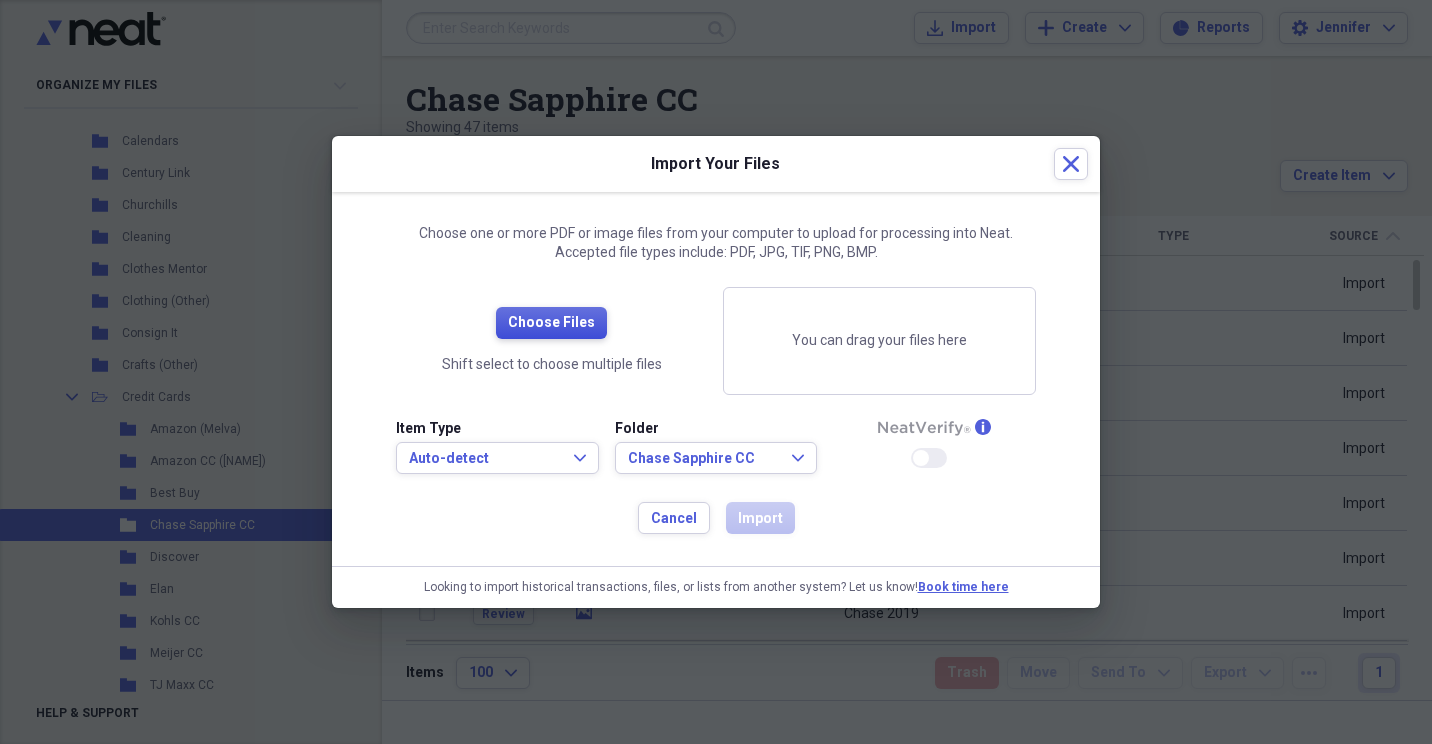 click on "Choose Files" at bounding box center (551, 323) 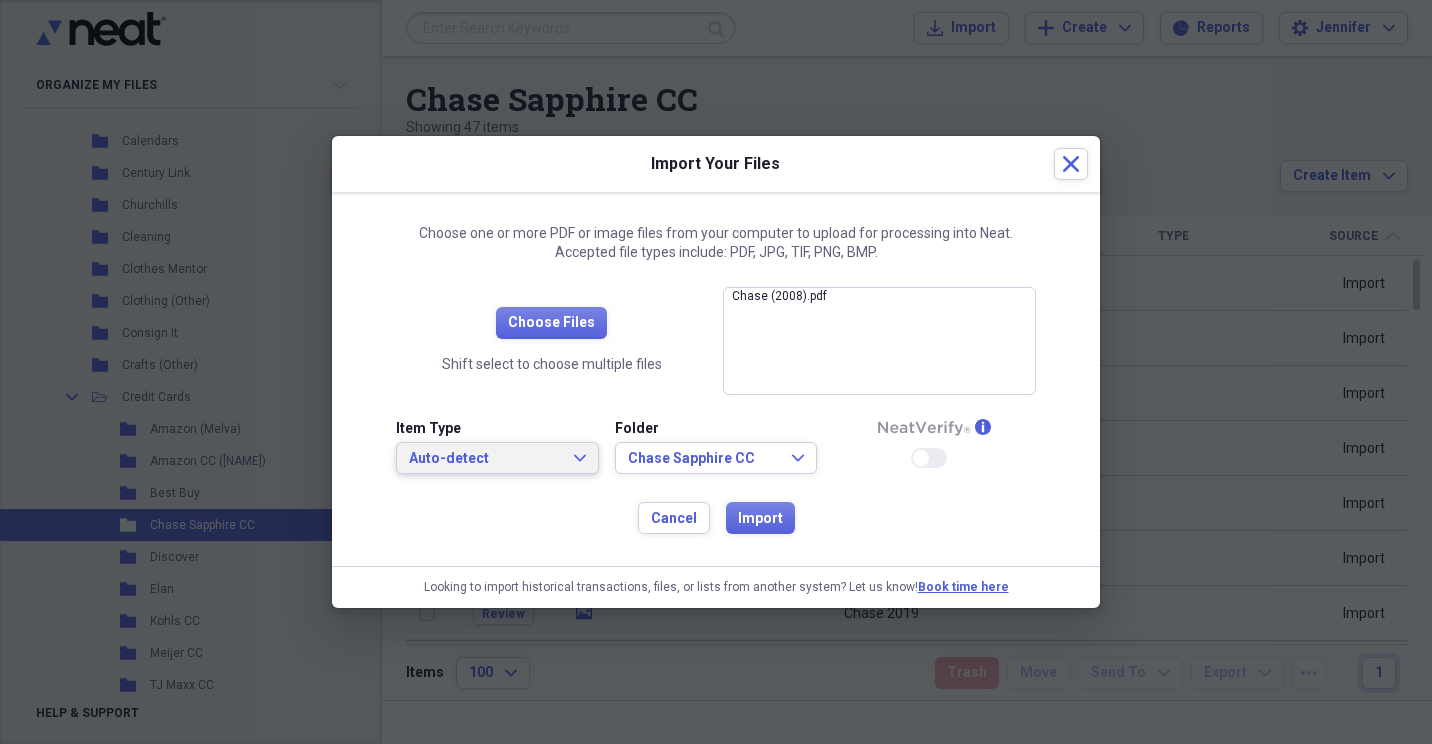 click on "Expand" 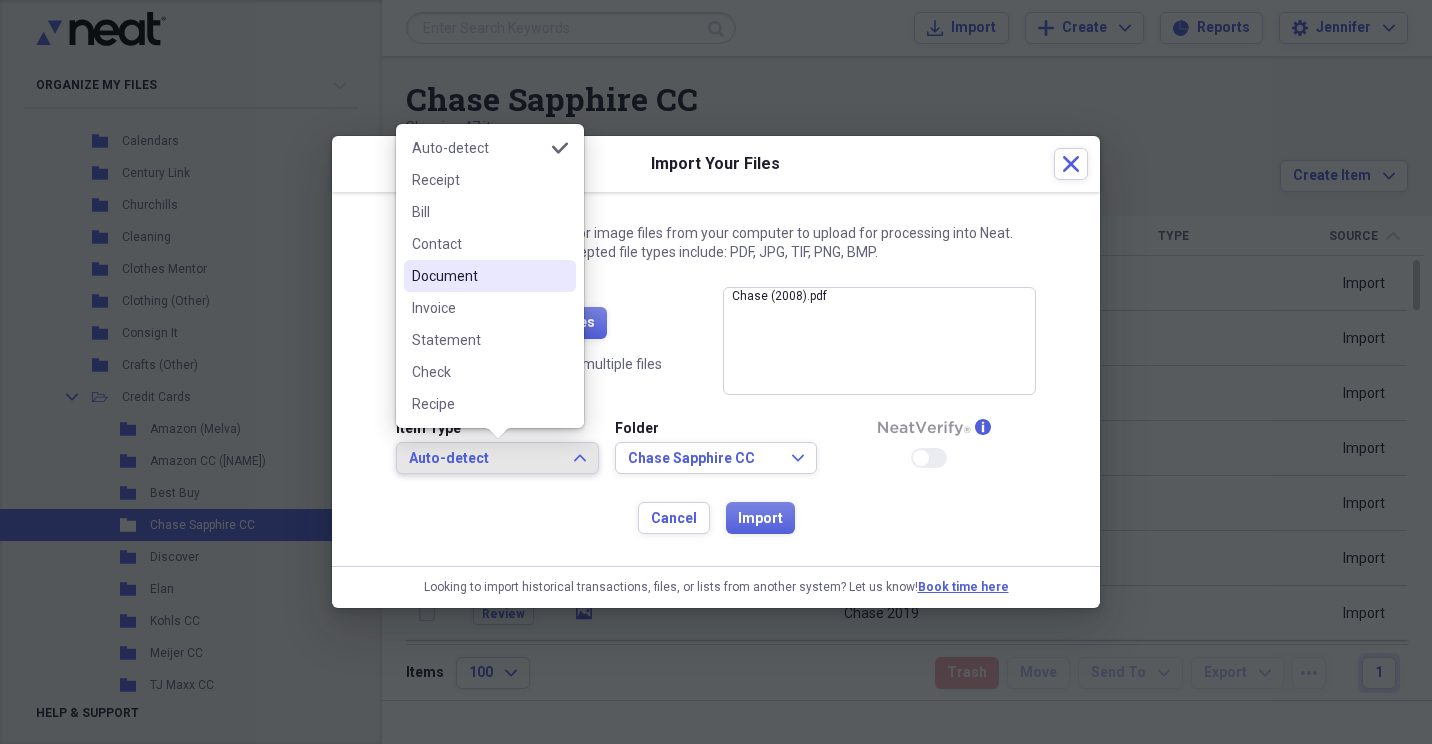 click on "Document" at bounding box center [478, 276] 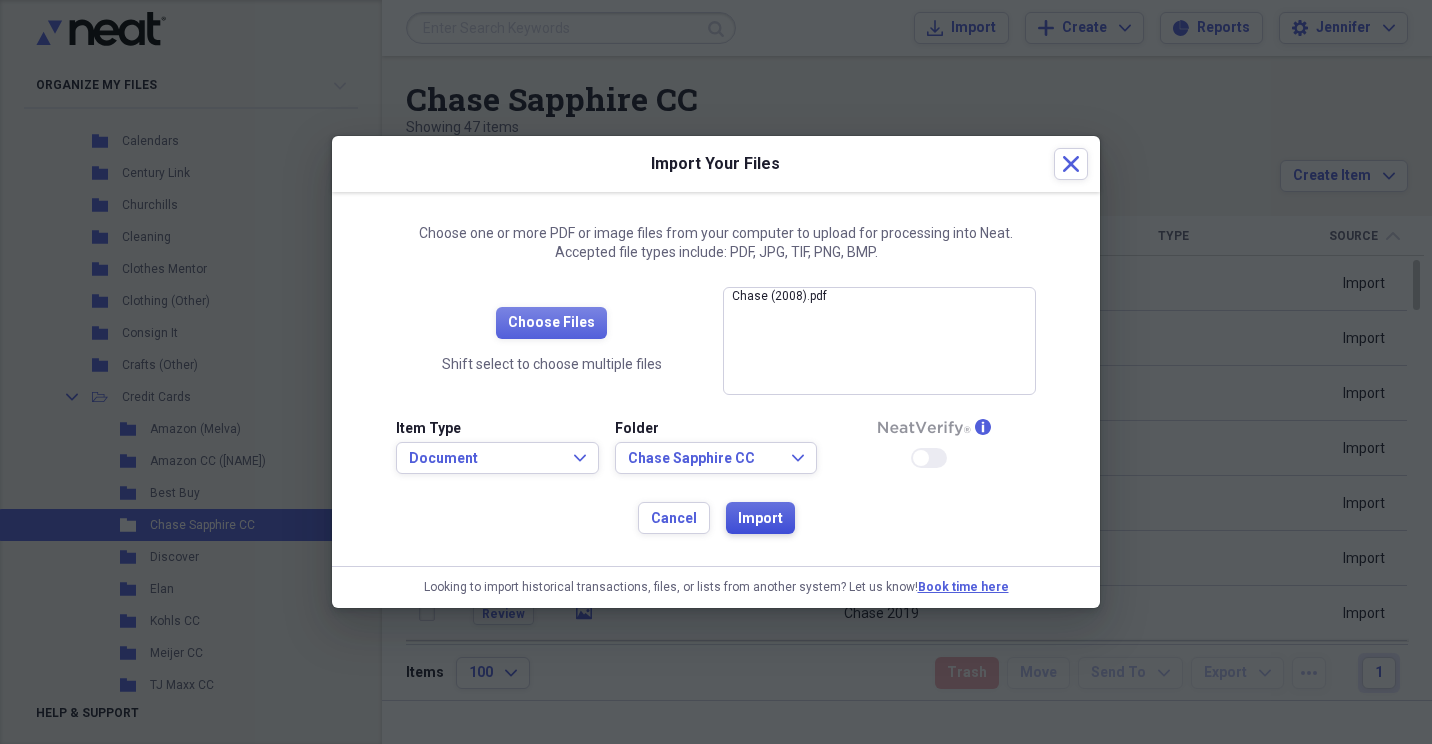 click on "Import" at bounding box center [760, 519] 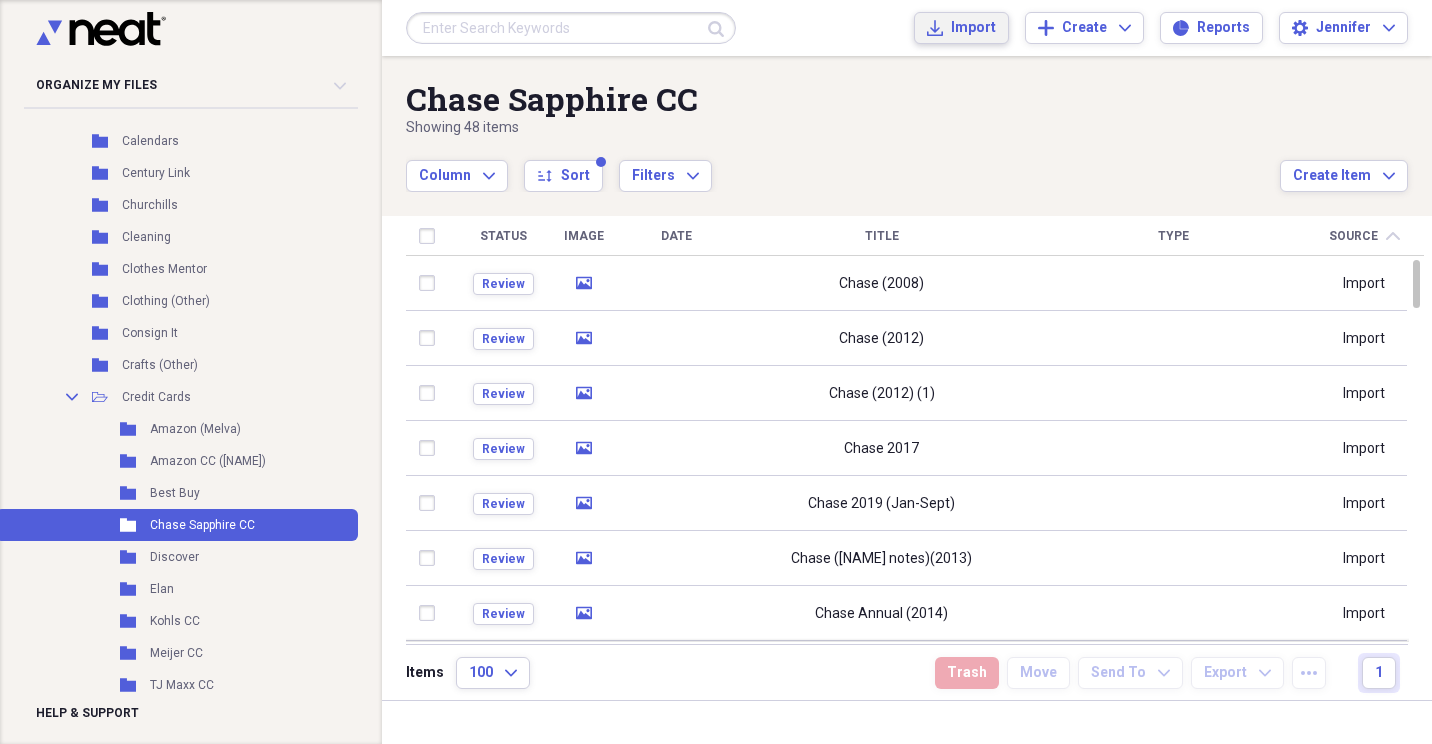click on "Import" at bounding box center (973, 28) 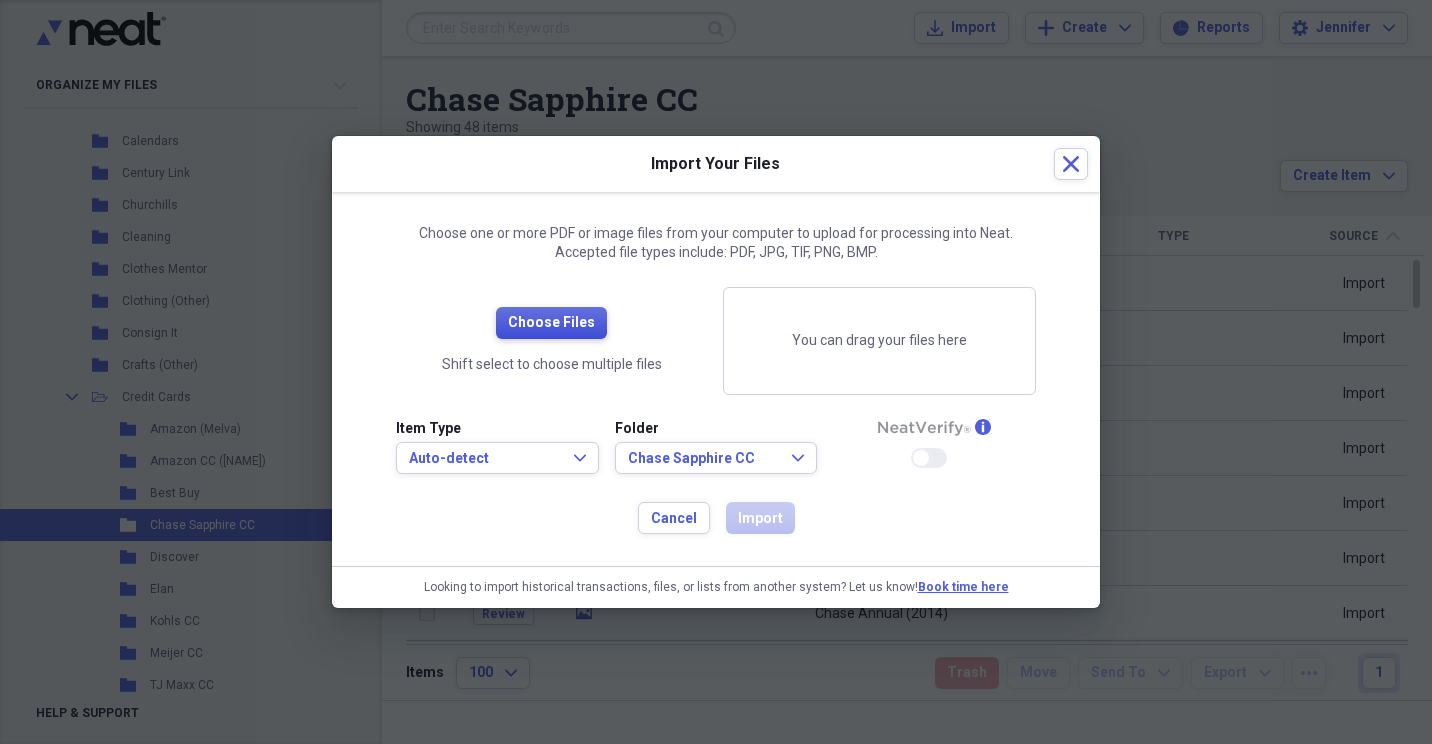 click on "Choose Files" at bounding box center [551, 323] 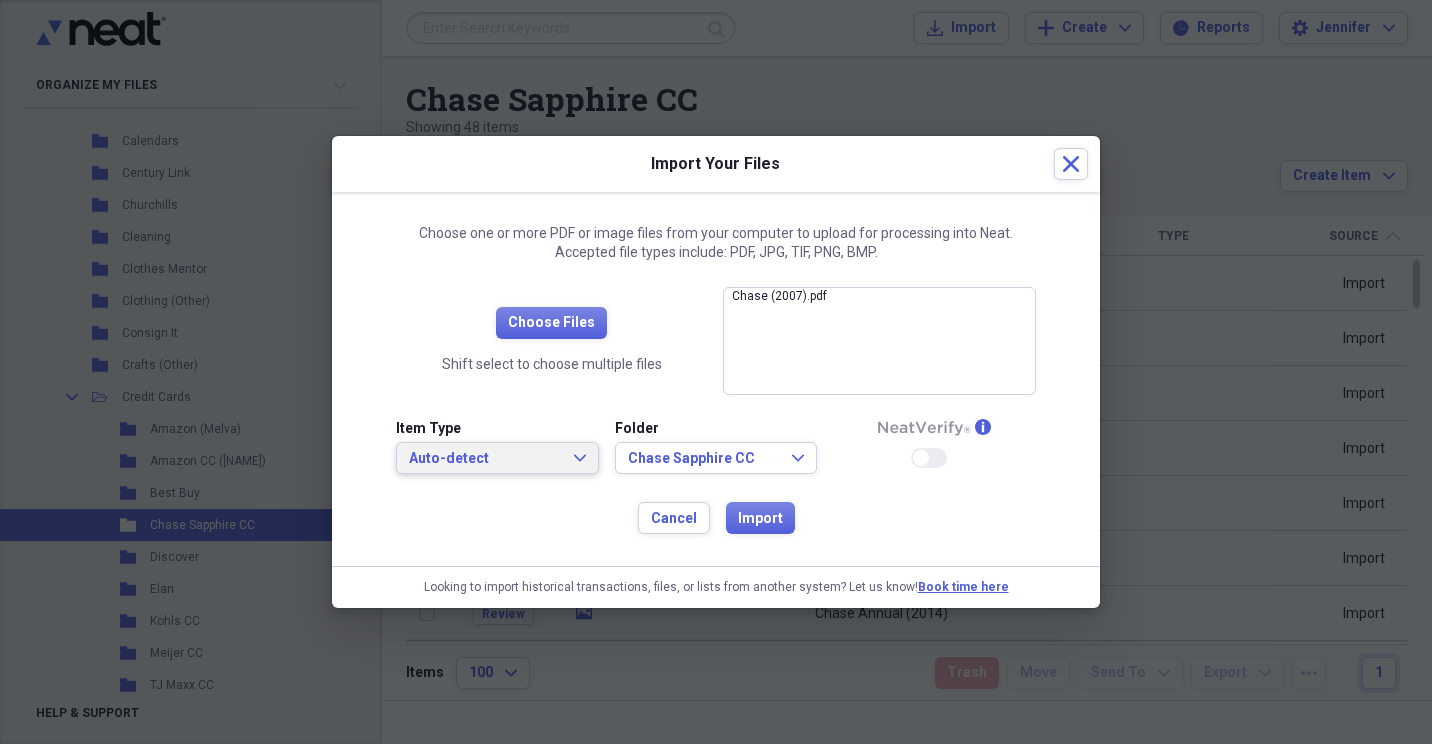 click on "Auto-detect Expand" at bounding box center [497, 458] 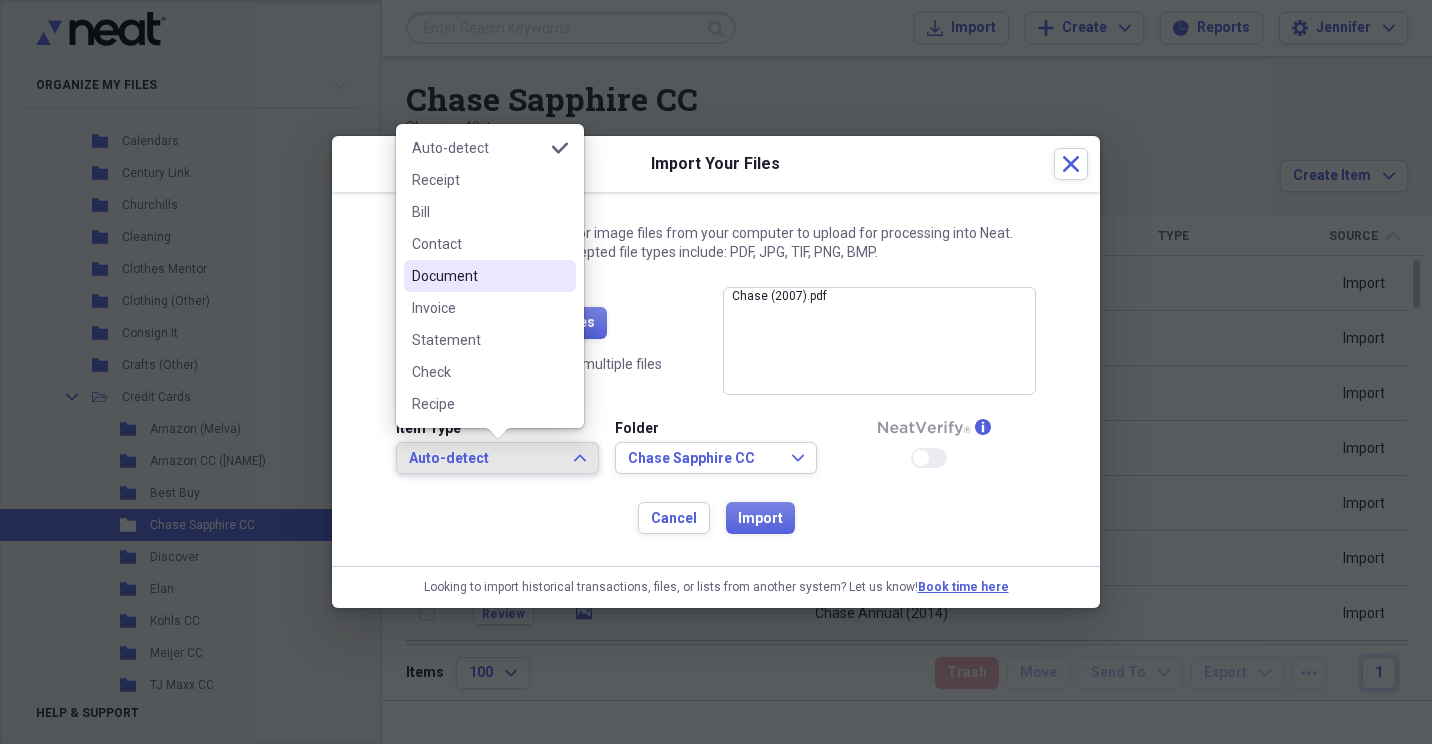 click on "Document" at bounding box center (478, 276) 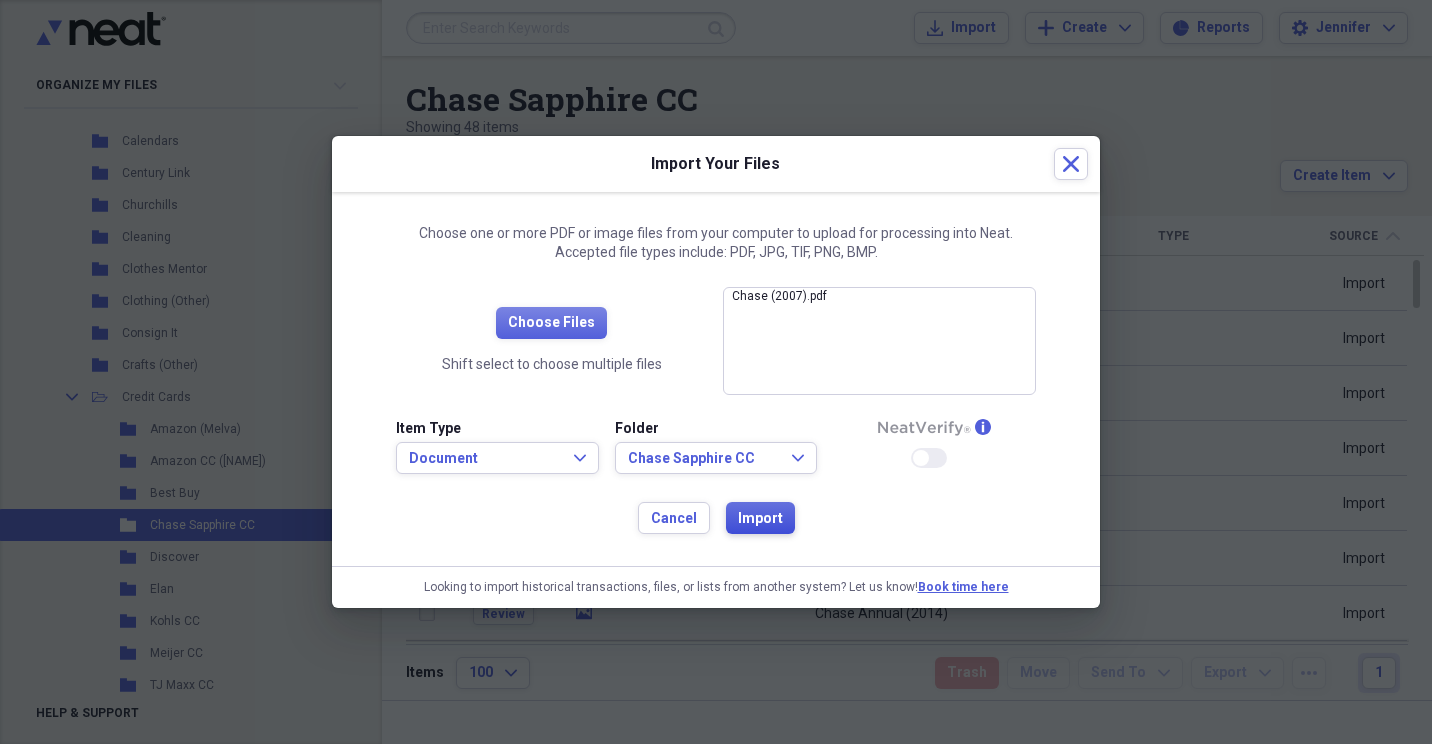 click on "Import" at bounding box center (760, 519) 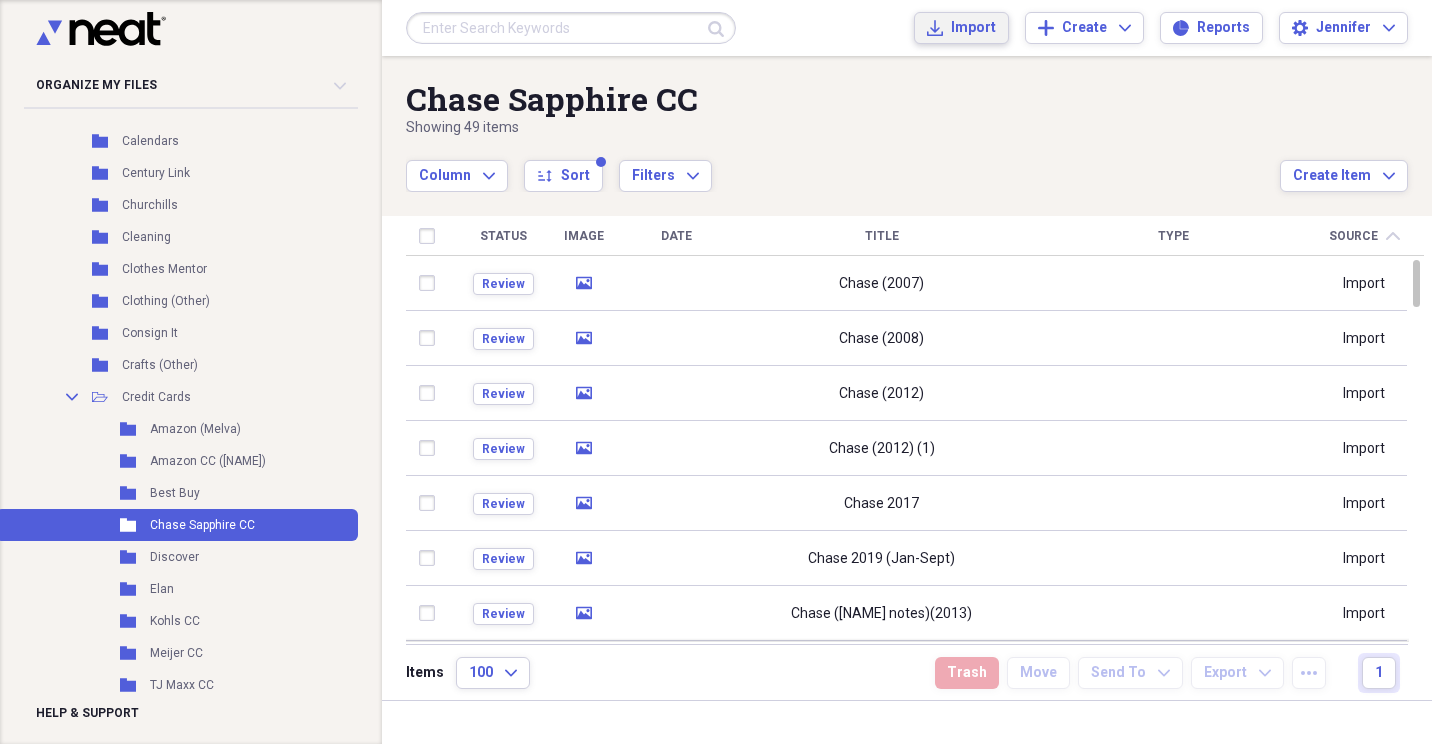 click on "Import" at bounding box center [973, 28] 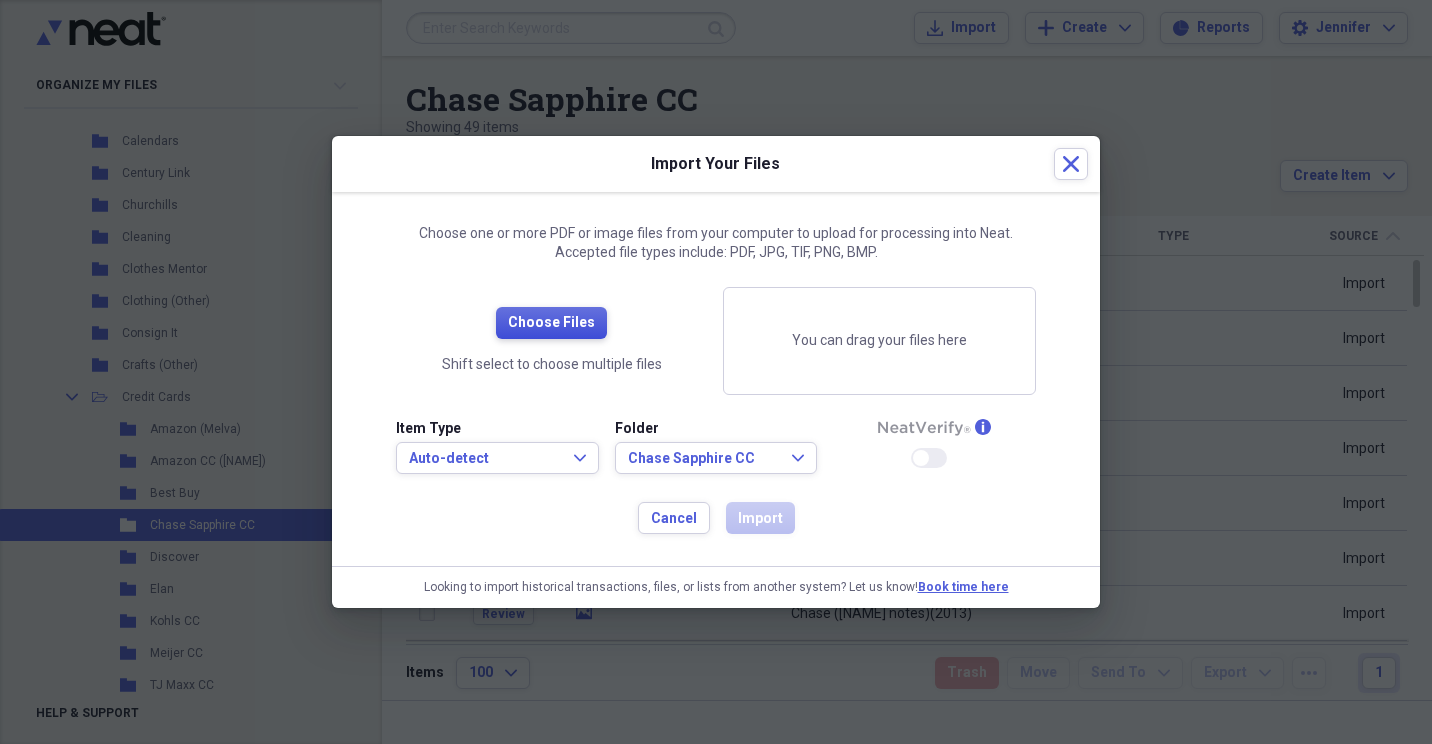click on "Choose Files" at bounding box center [551, 323] 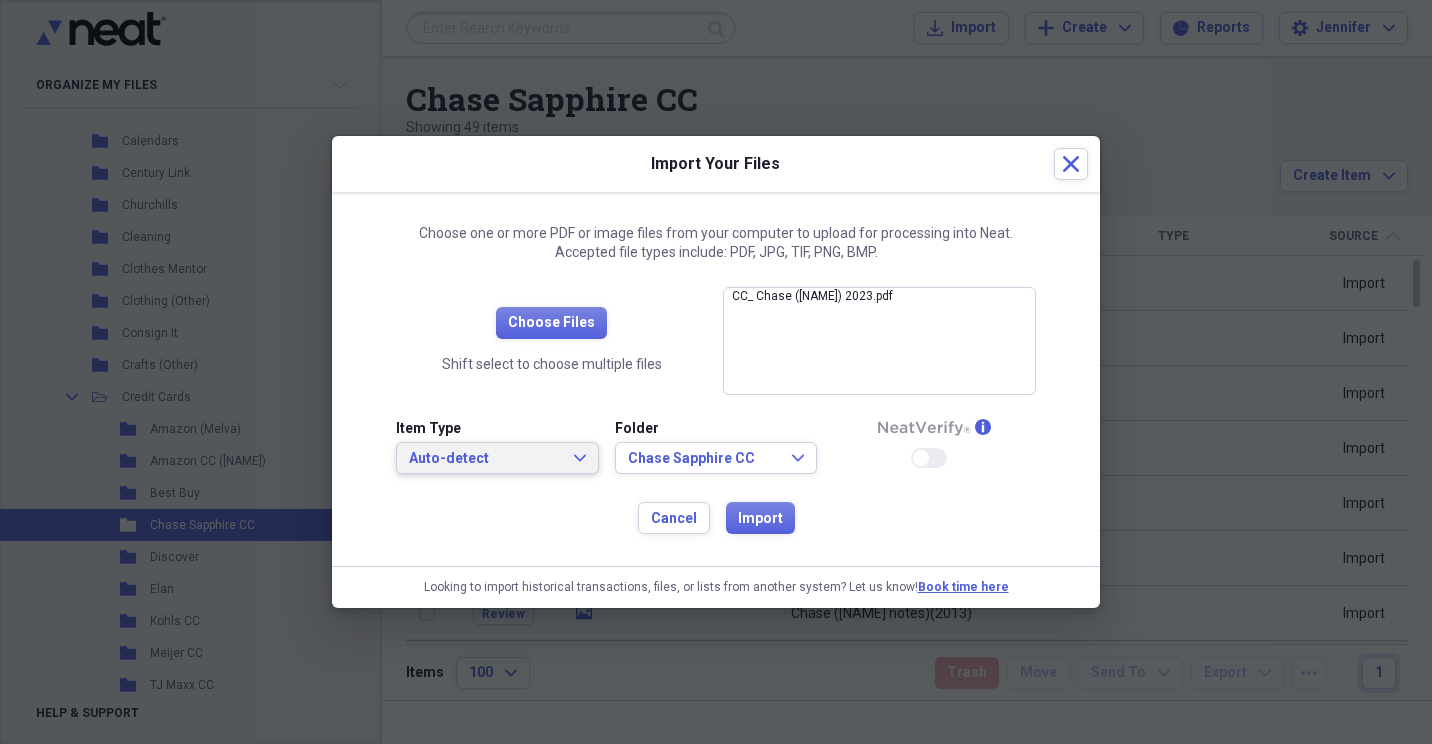 click on "Expand" 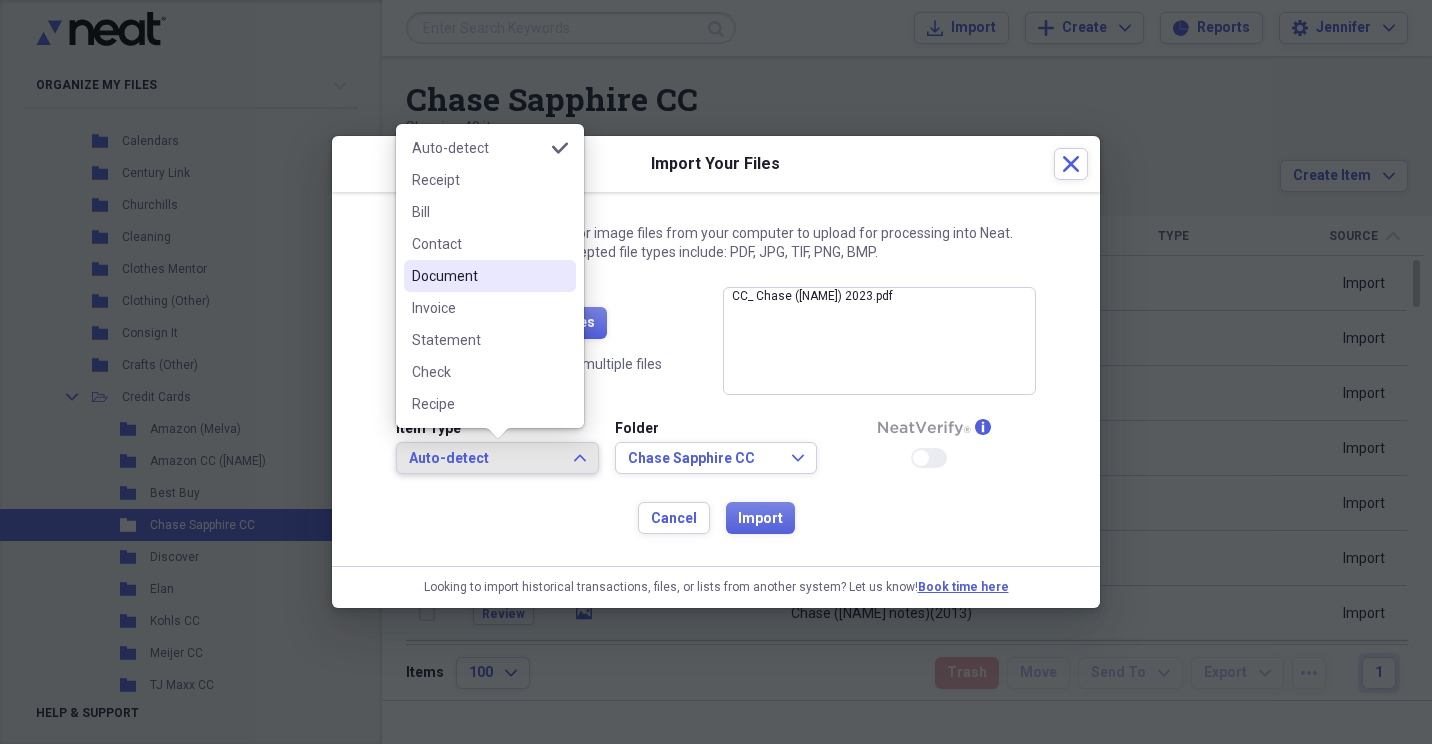 click on "Document" at bounding box center (490, 276) 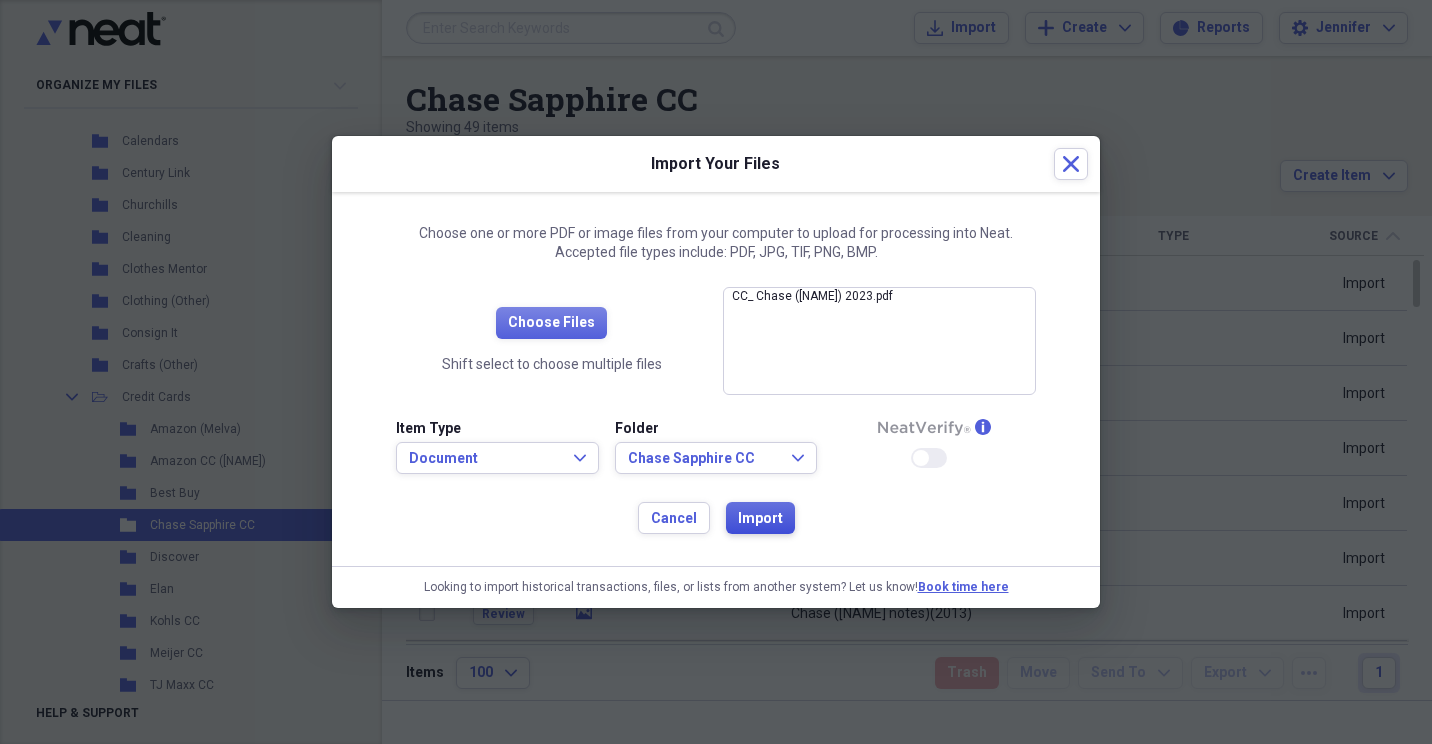 click on "Import" at bounding box center (760, 519) 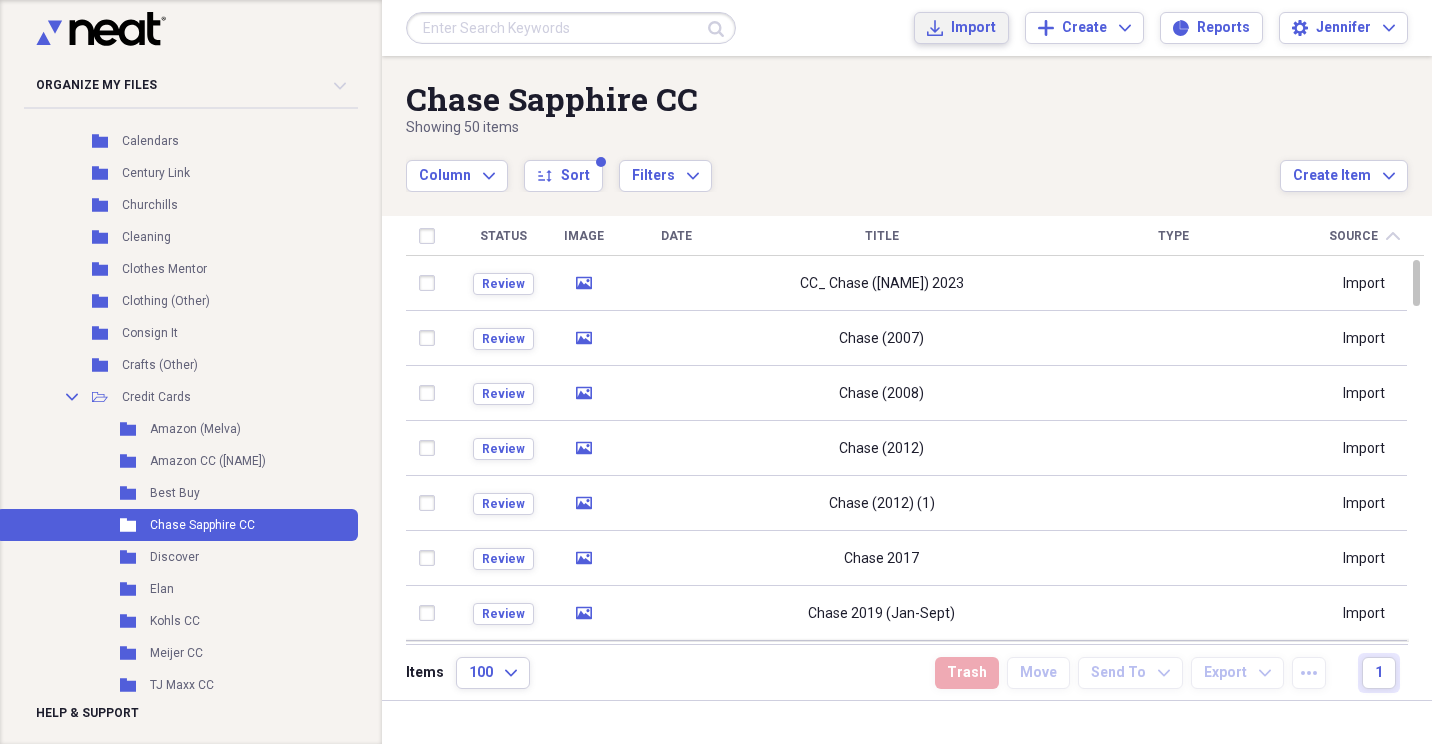 click on "Import" at bounding box center (973, 28) 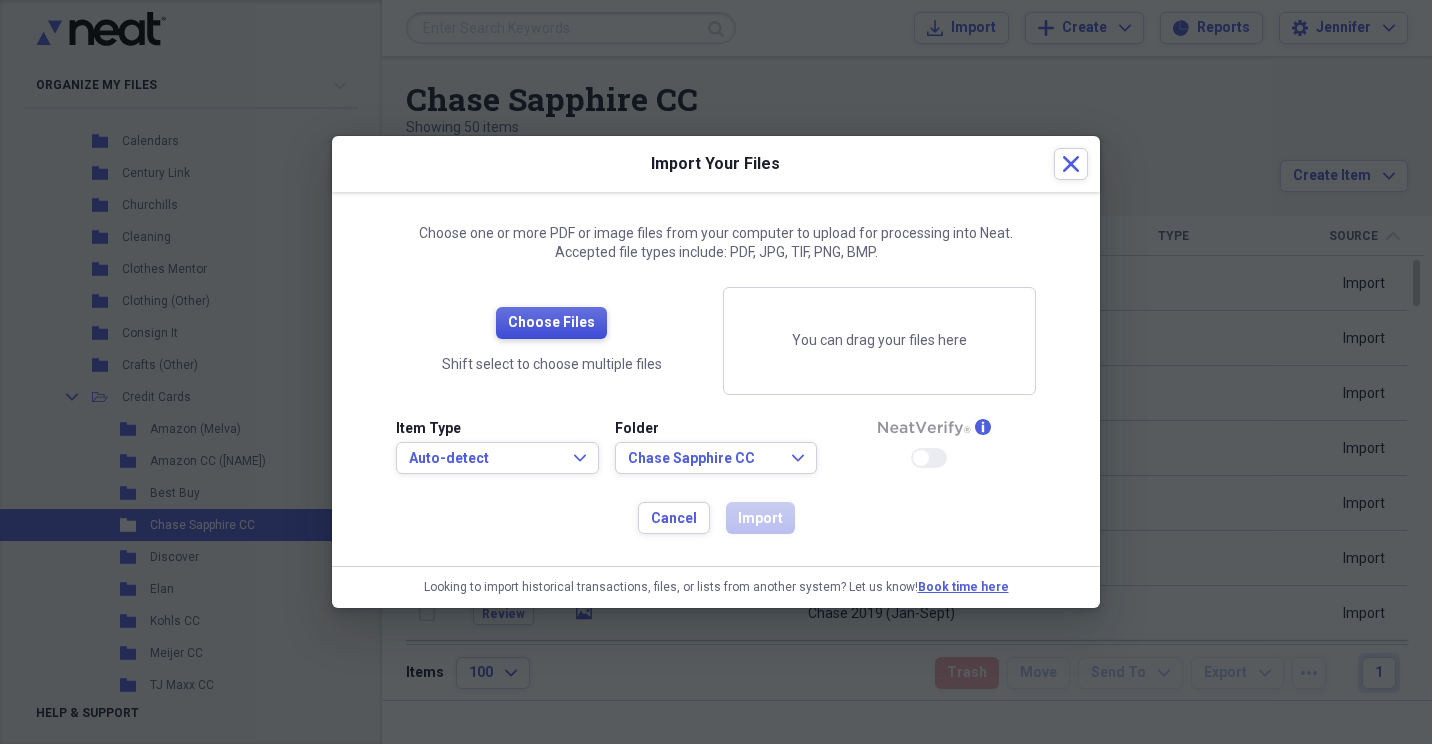 click on "Choose Files" at bounding box center [551, 323] 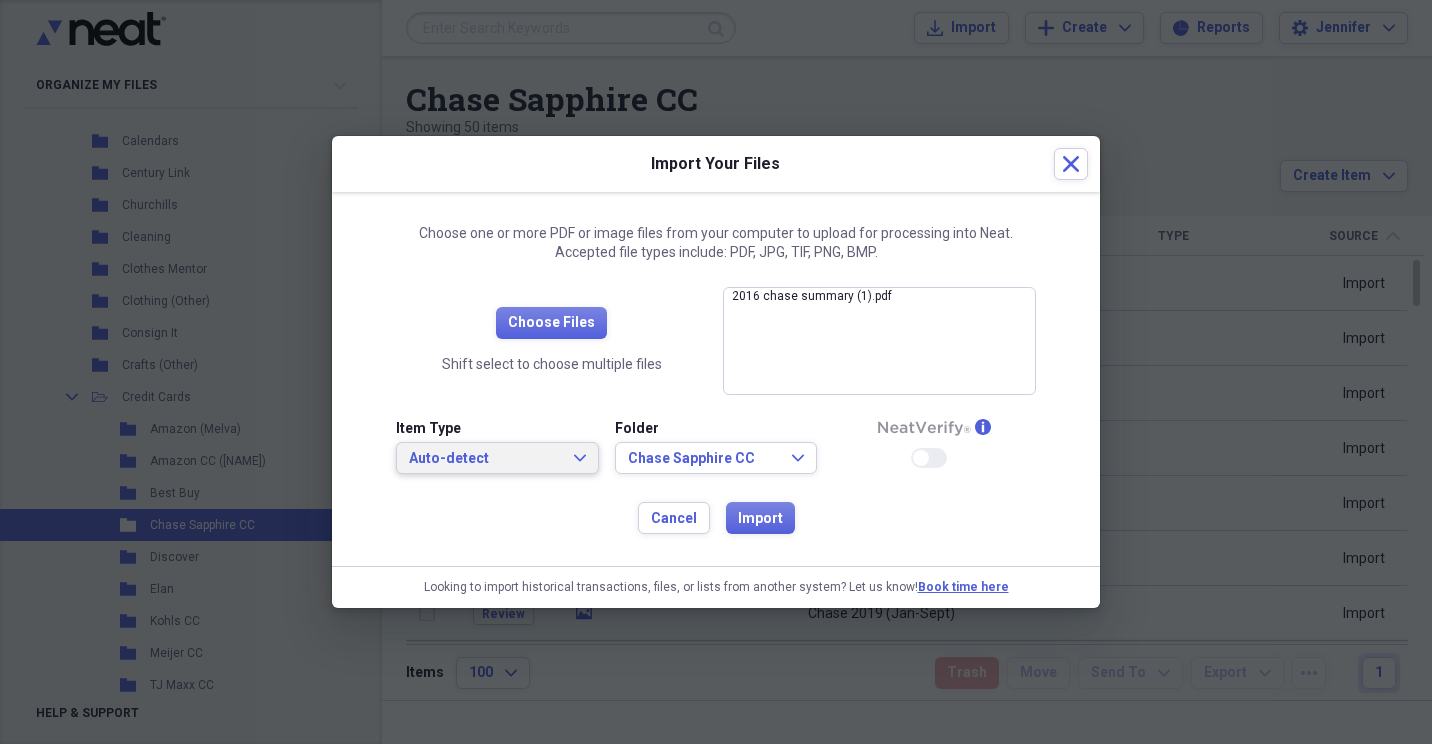 click on "Expand" 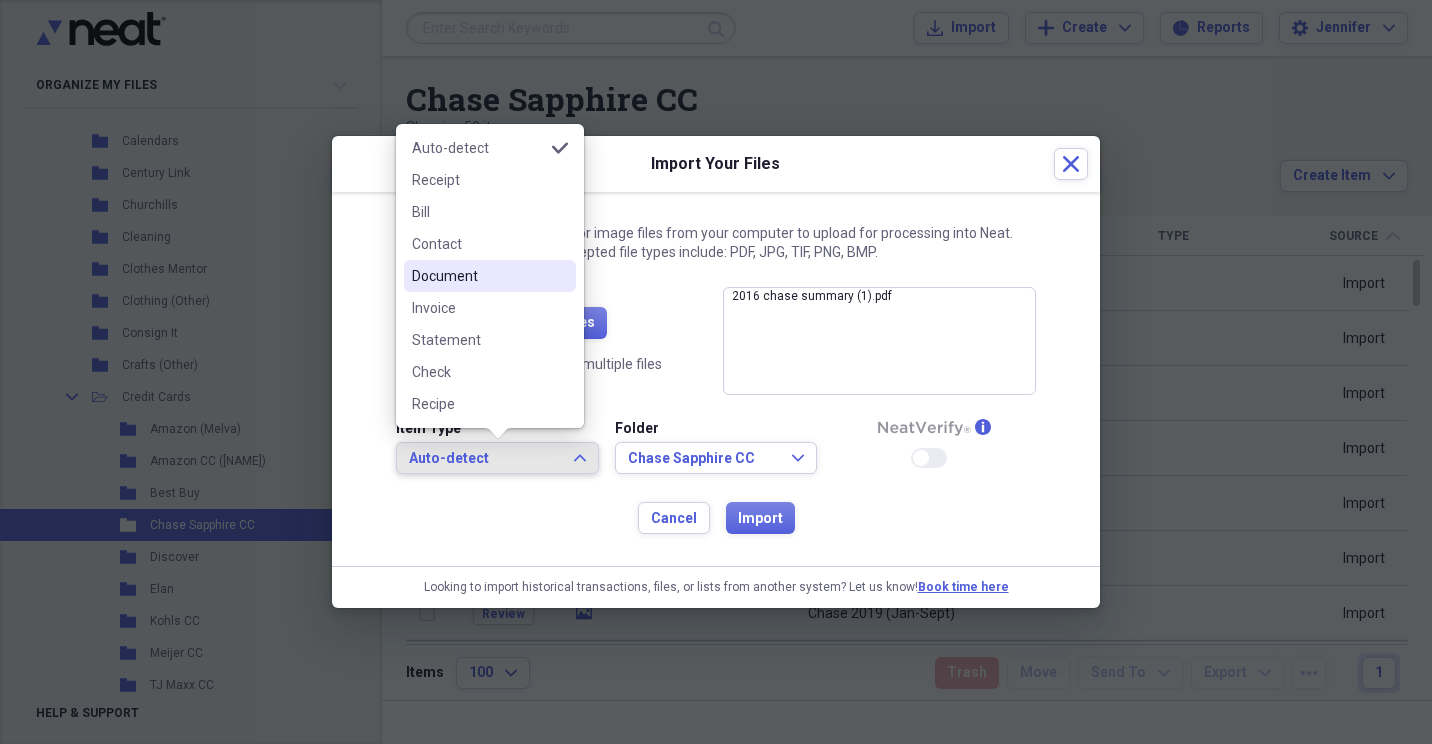 click on "Document" at bounding box center [478, 276] 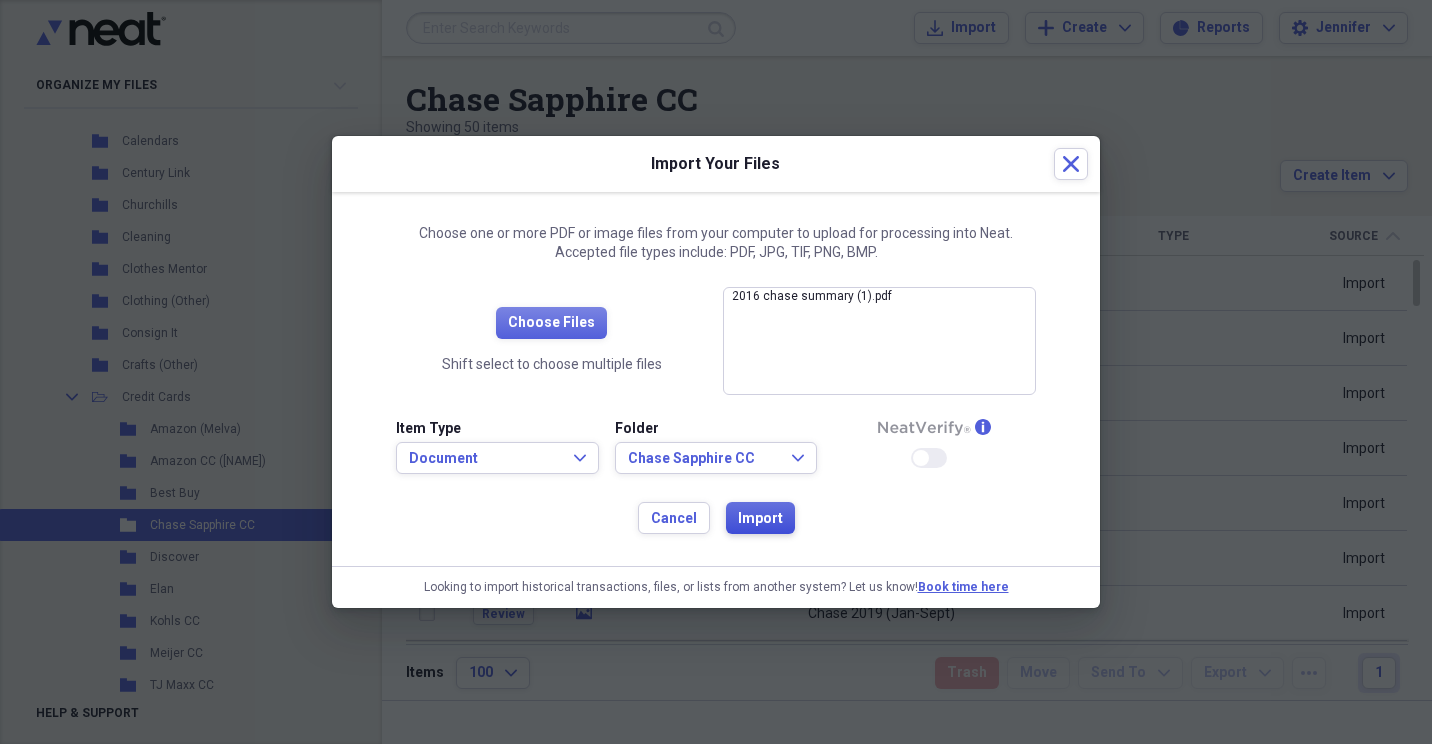click on "Import" at bounding box center [760, 519] 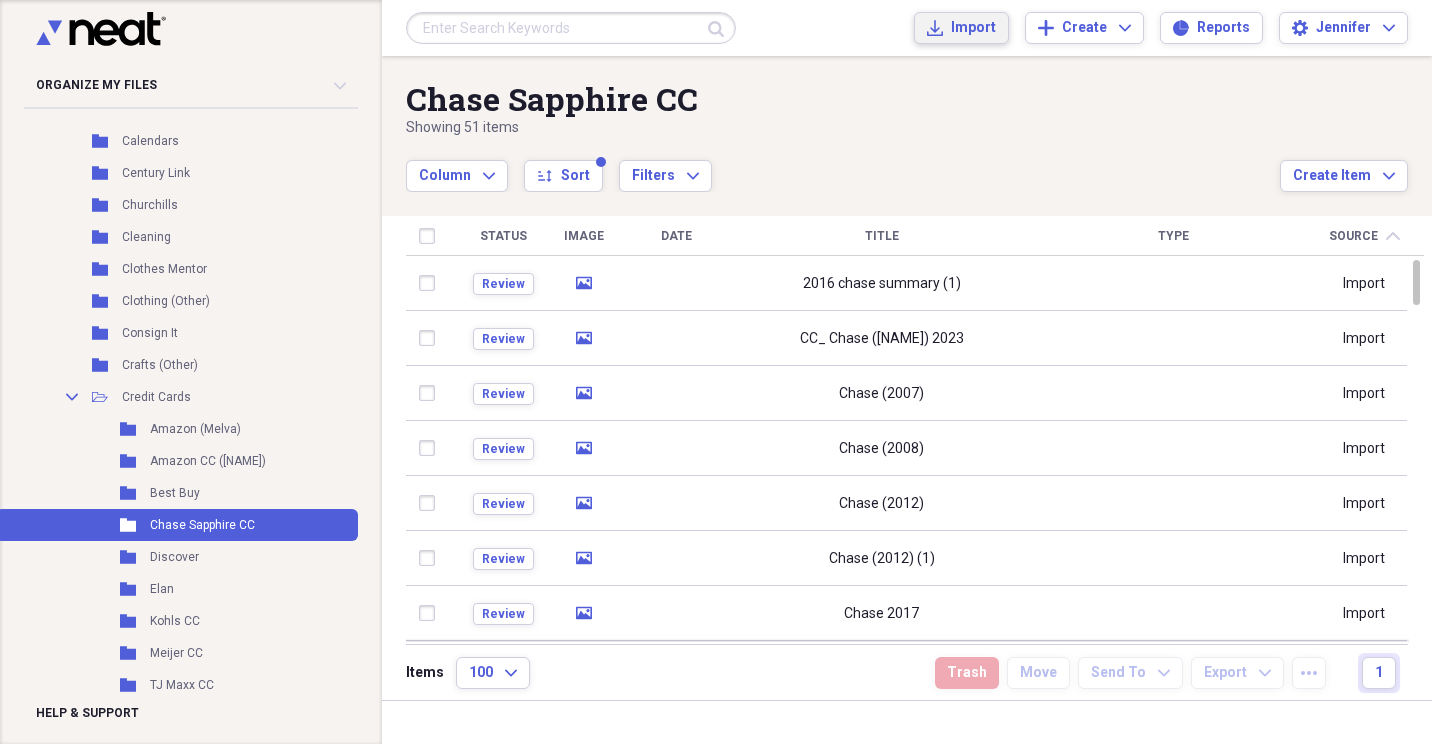 click on "Import" at bounding box center [973, 28] 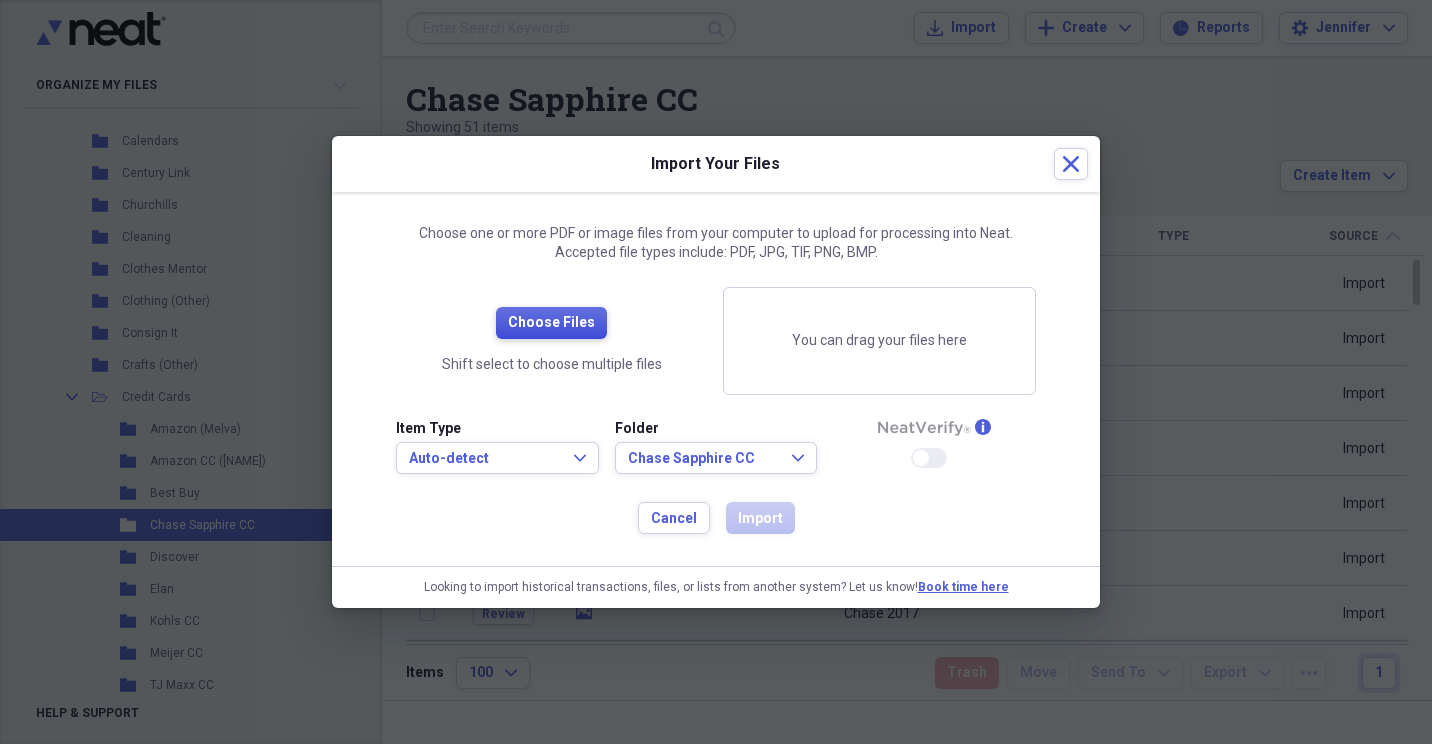 click on "Choose Files" at bounding box center [551, 323] 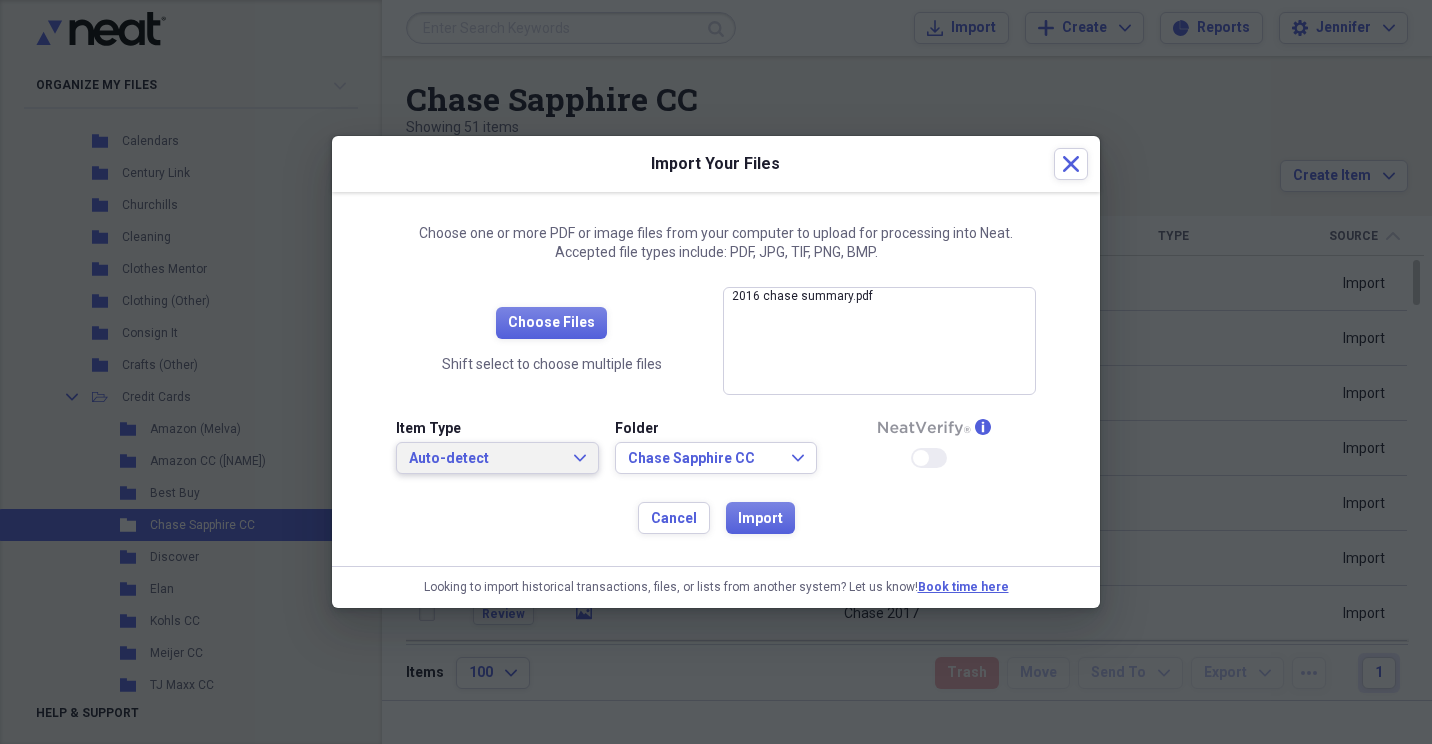 click on "Expand" 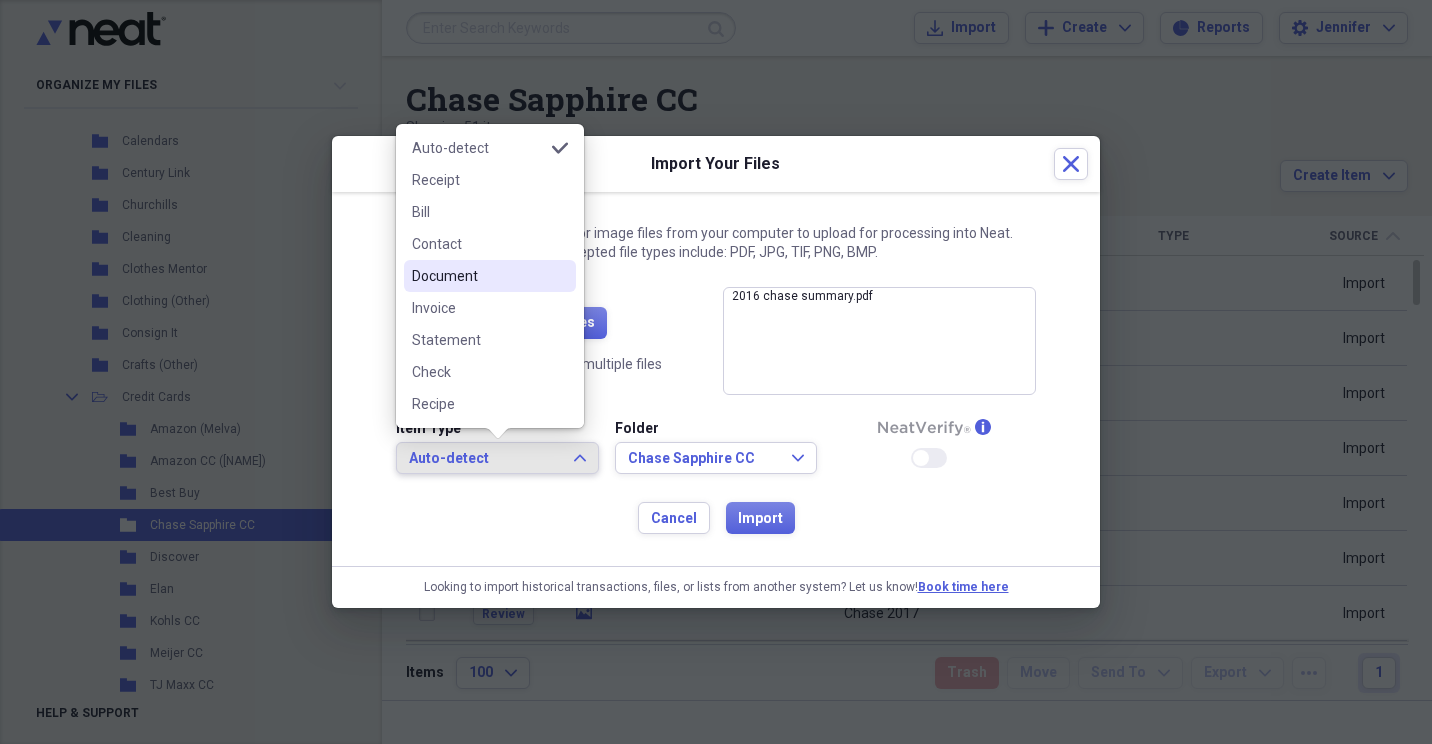 click on "Document" at bounding box center [478, 276] 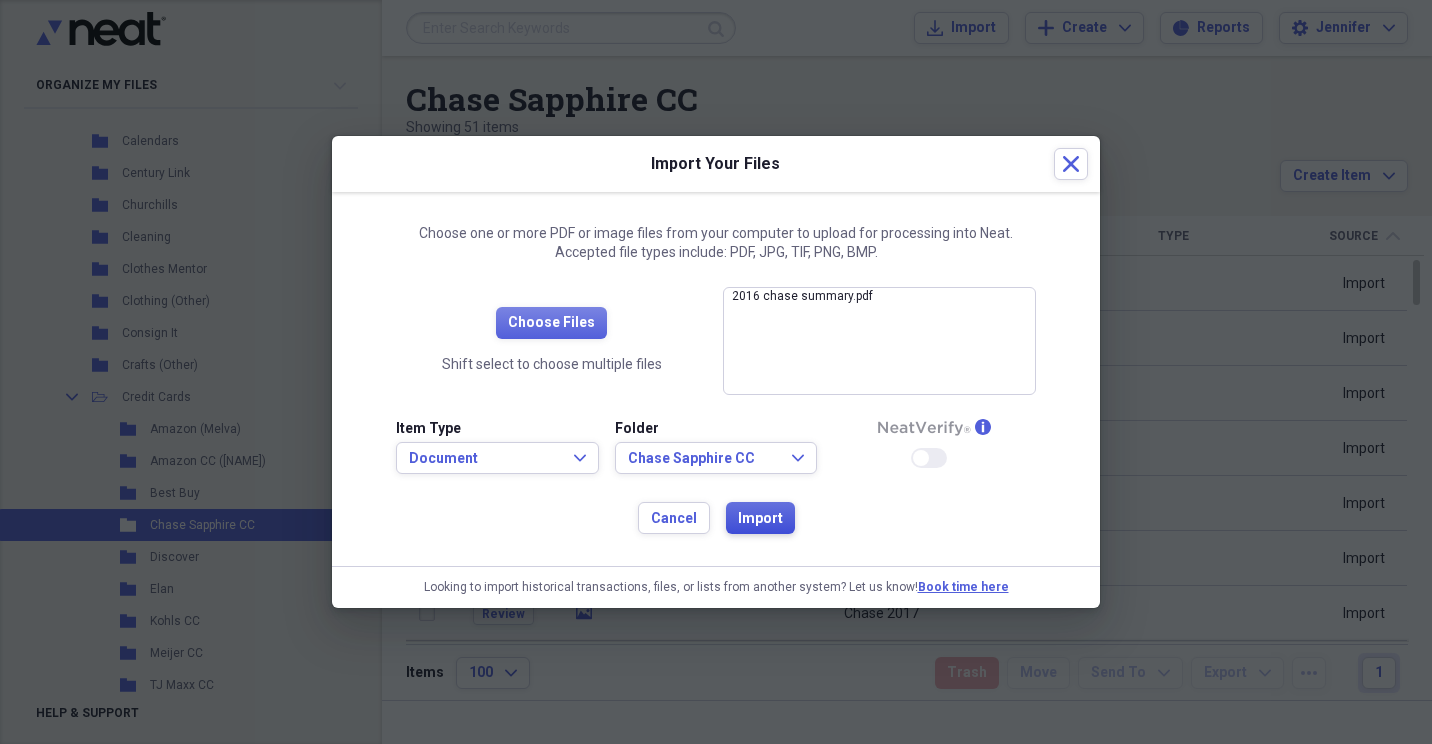 click on "Import" at bounding box center (760, 519) 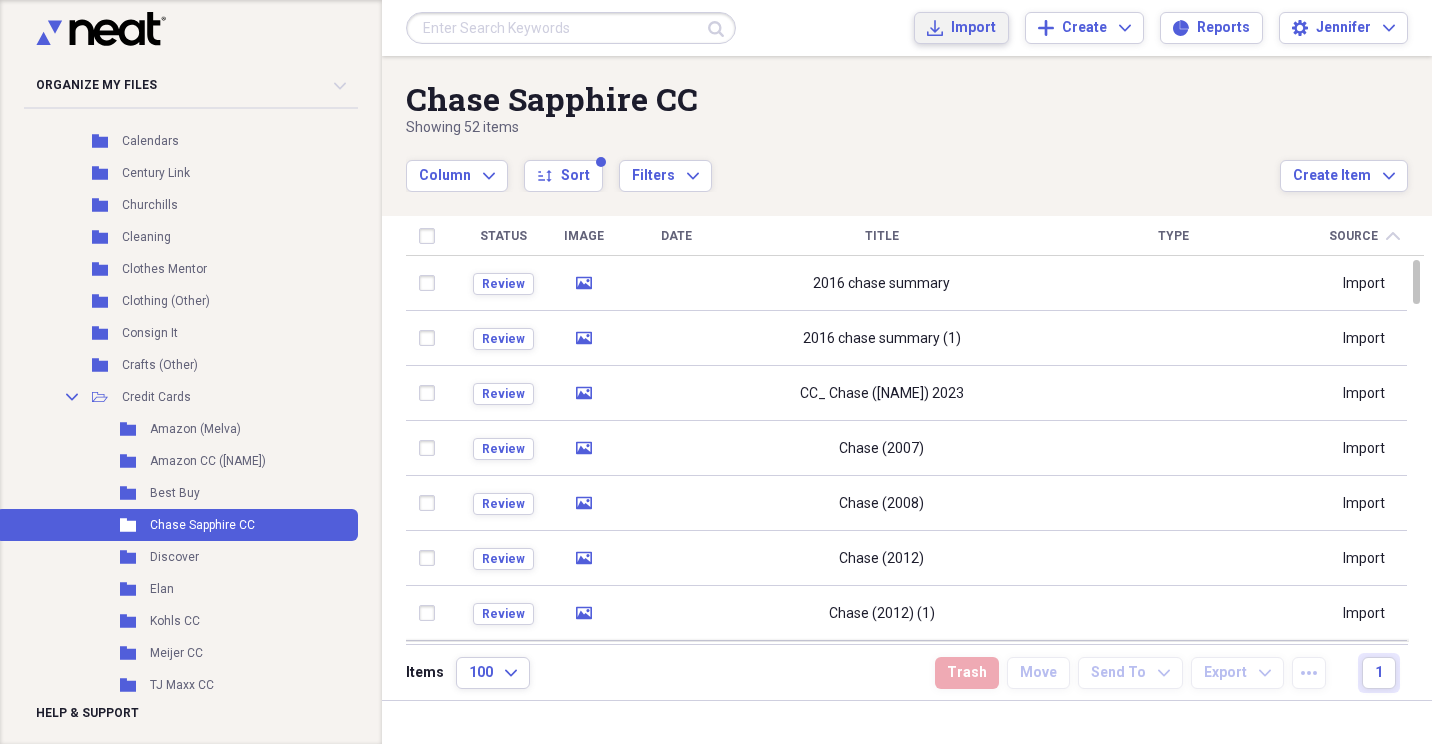 click on "Import" at bounding box center (973, 28) 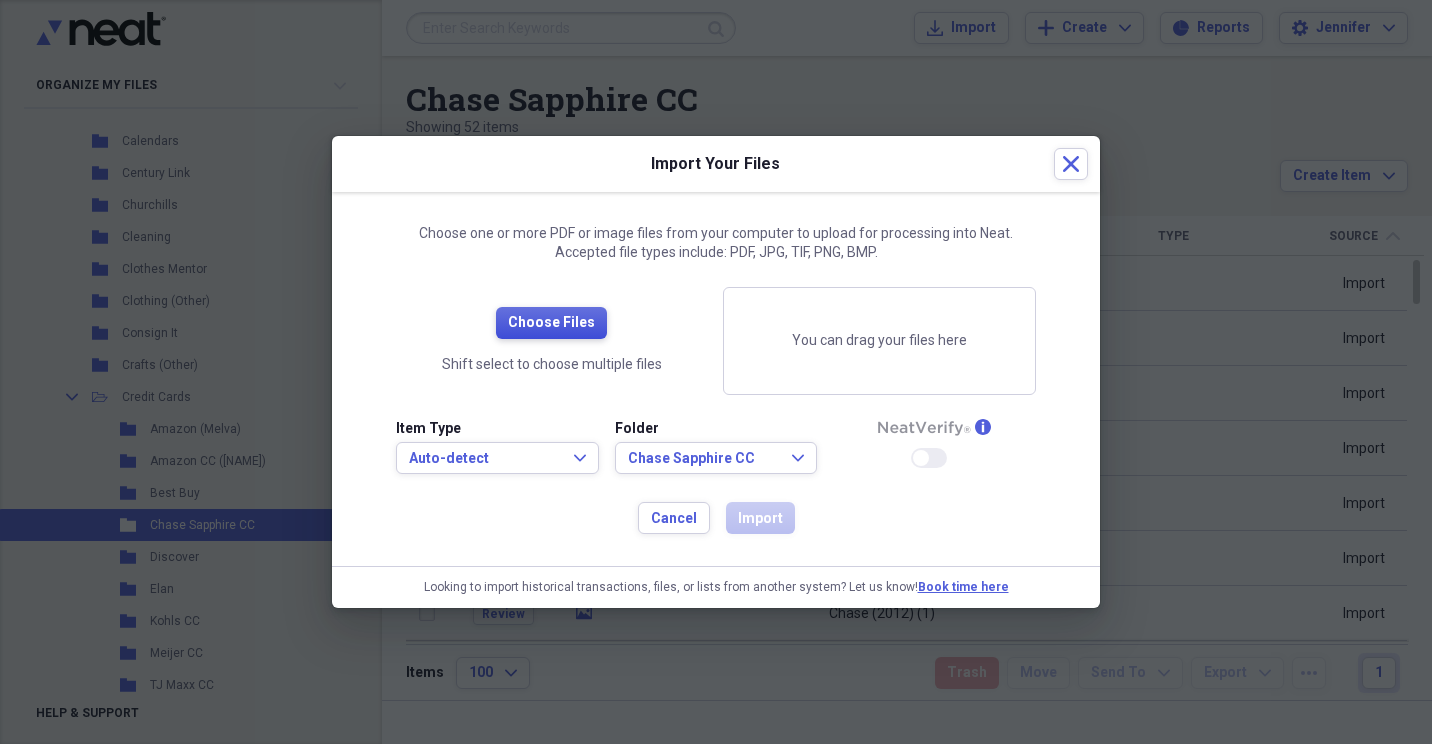 click on "Choose Files" at bounding box center (551, 323) 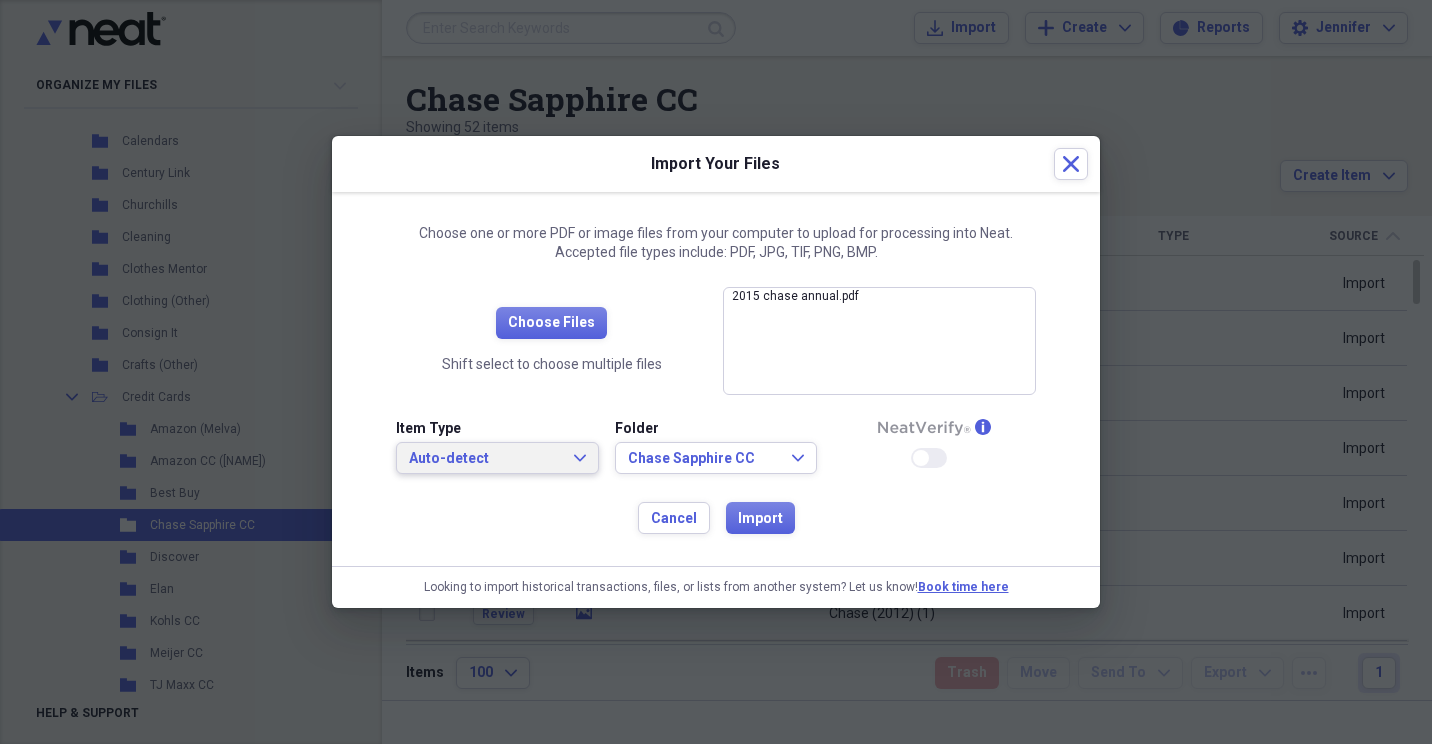 click on "Expand" 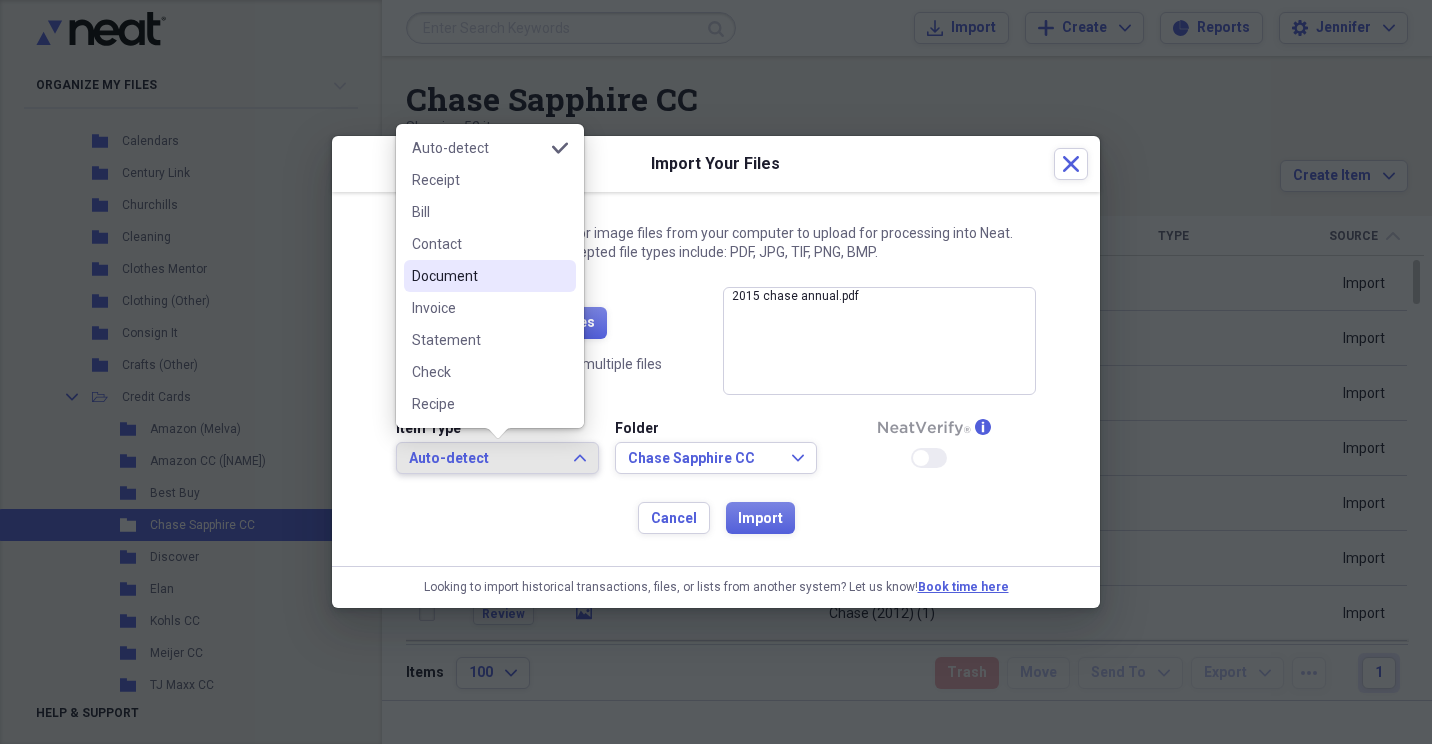 click on "Document" at bounding box center (478, 276) 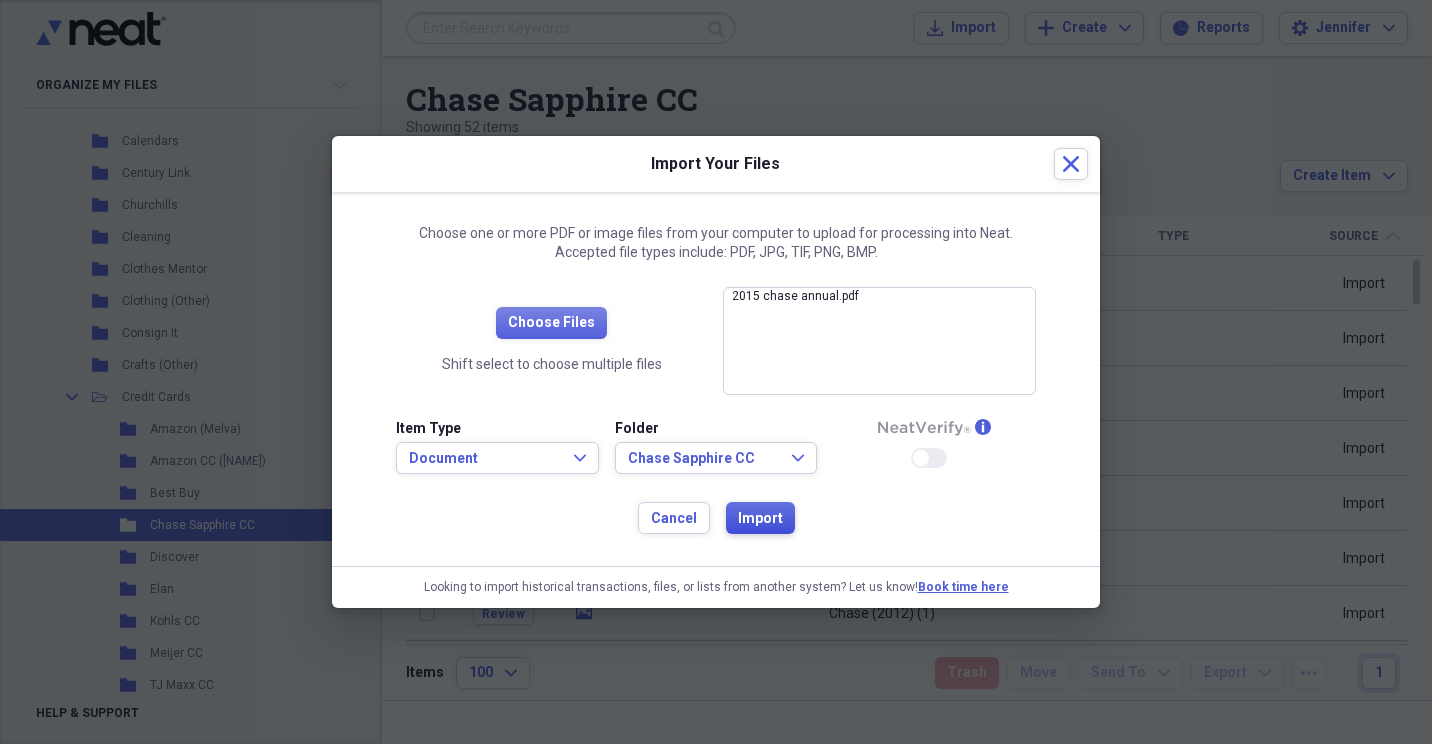 click on "Import" at bounding box center [760, 519] 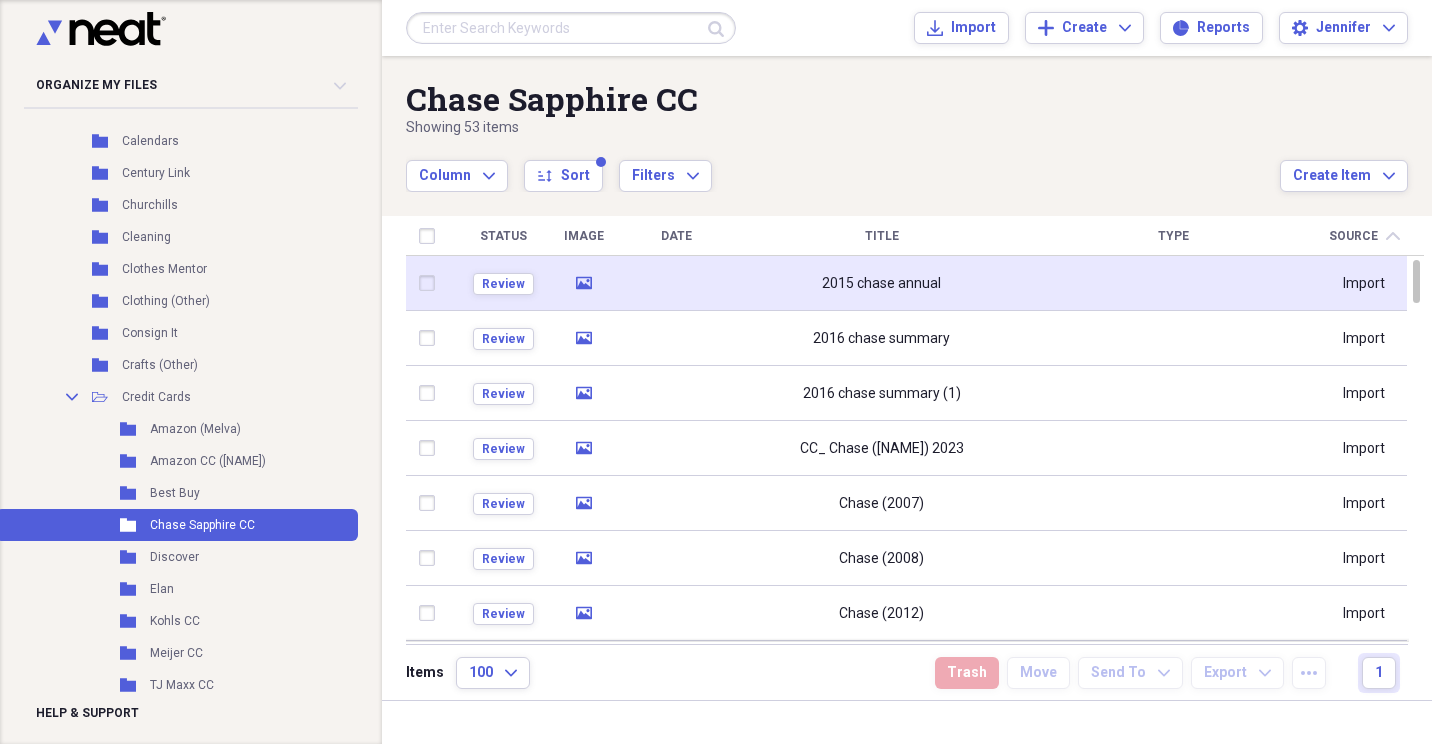 click on "2015 chase annual" at bounding box center [881, 284] 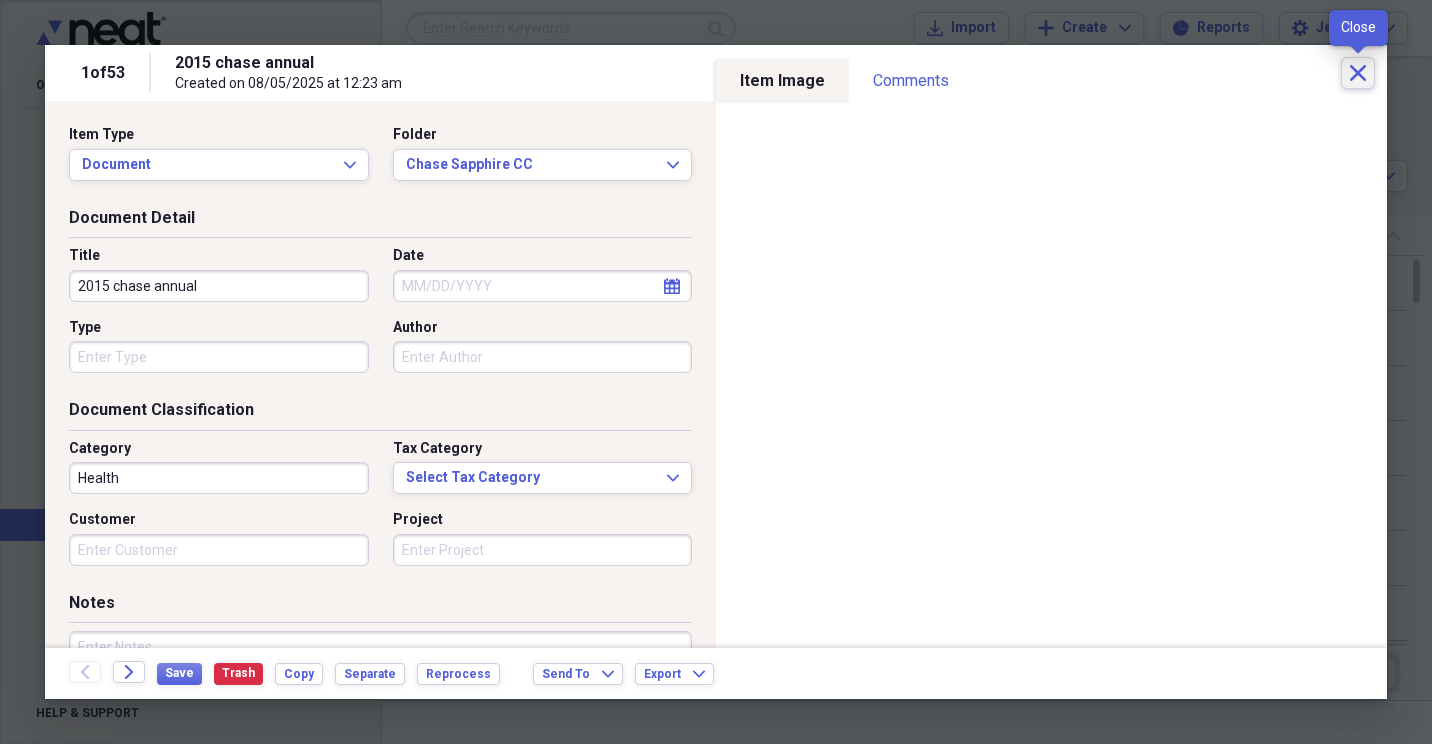 click 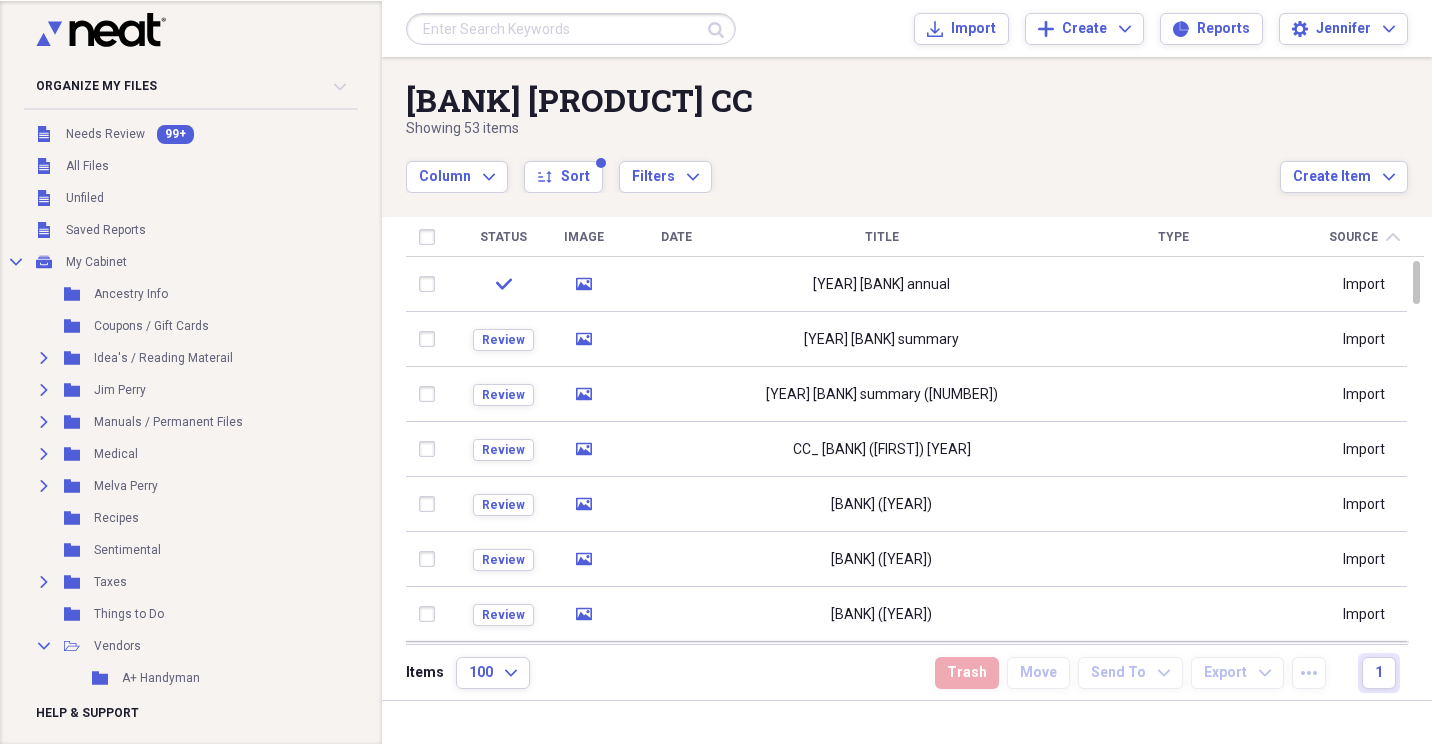 scroll, scrollTop: 0, scrollLeft: 0, axis: both 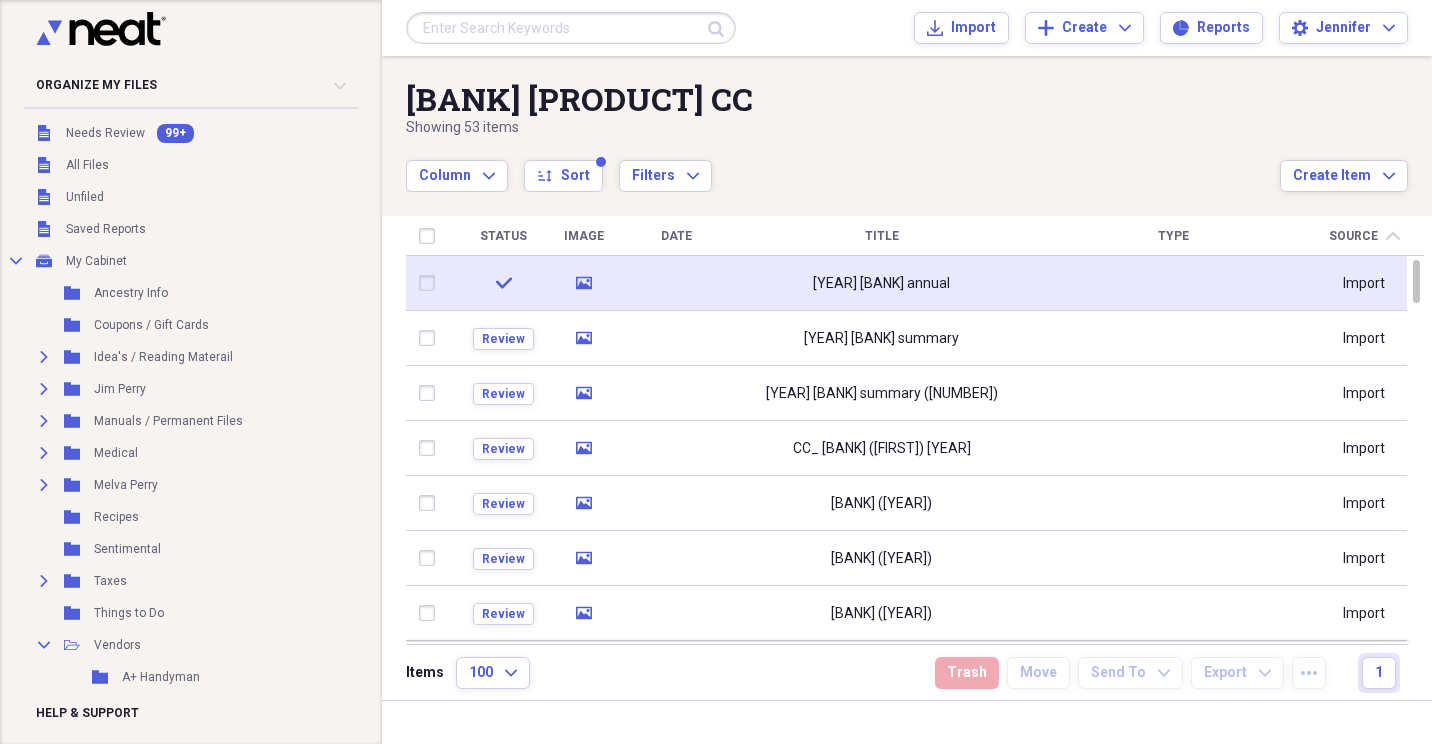 click on "[YEAR] chase annual" at bounding box center (881, 284) 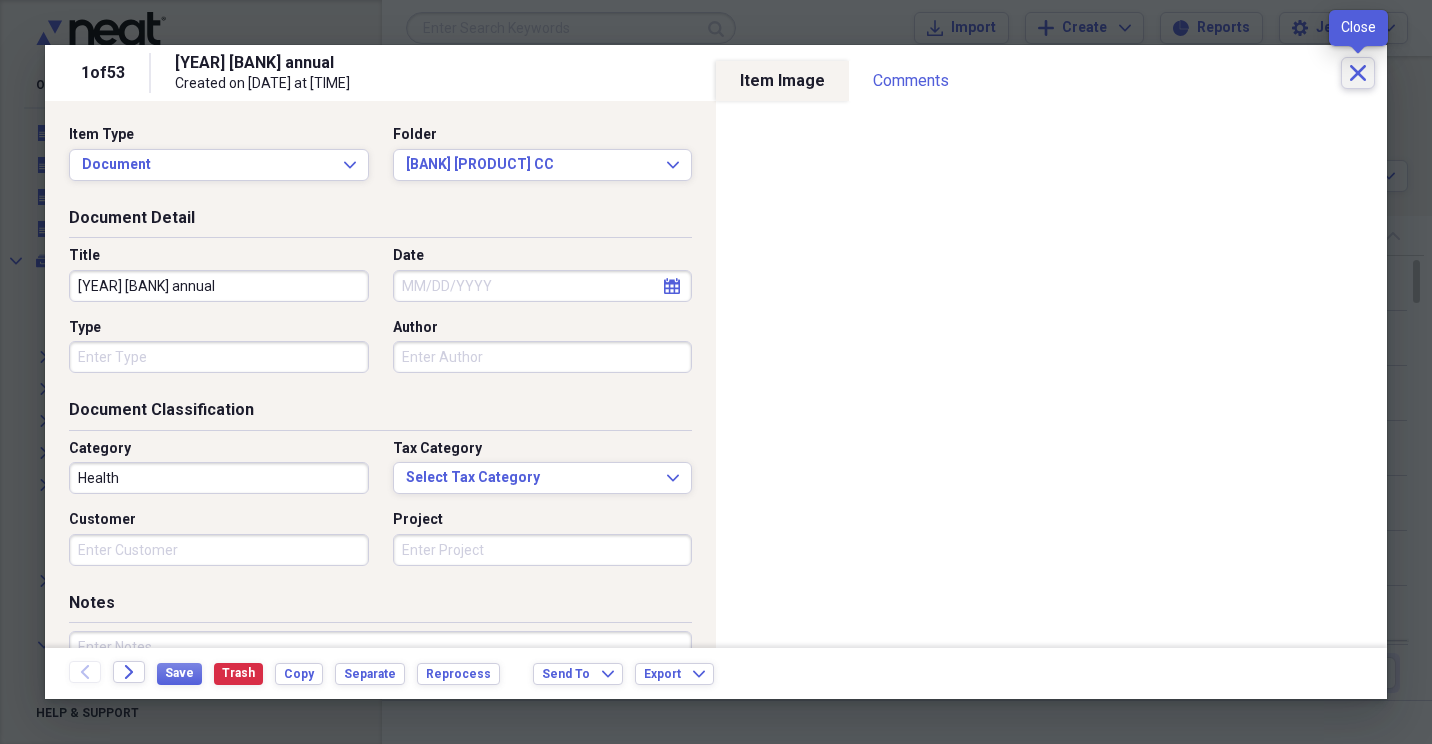 click 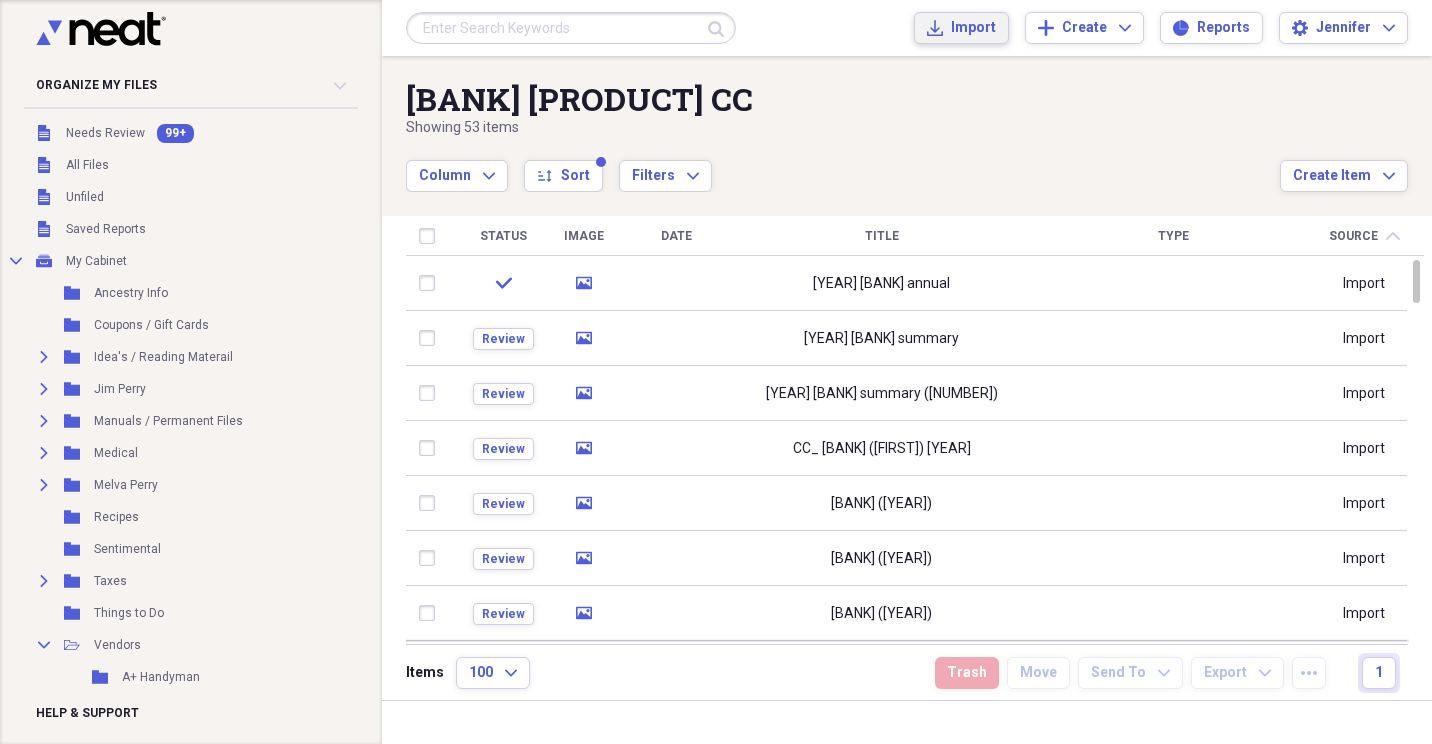 click on "Import" at bounding box center [973, 28] 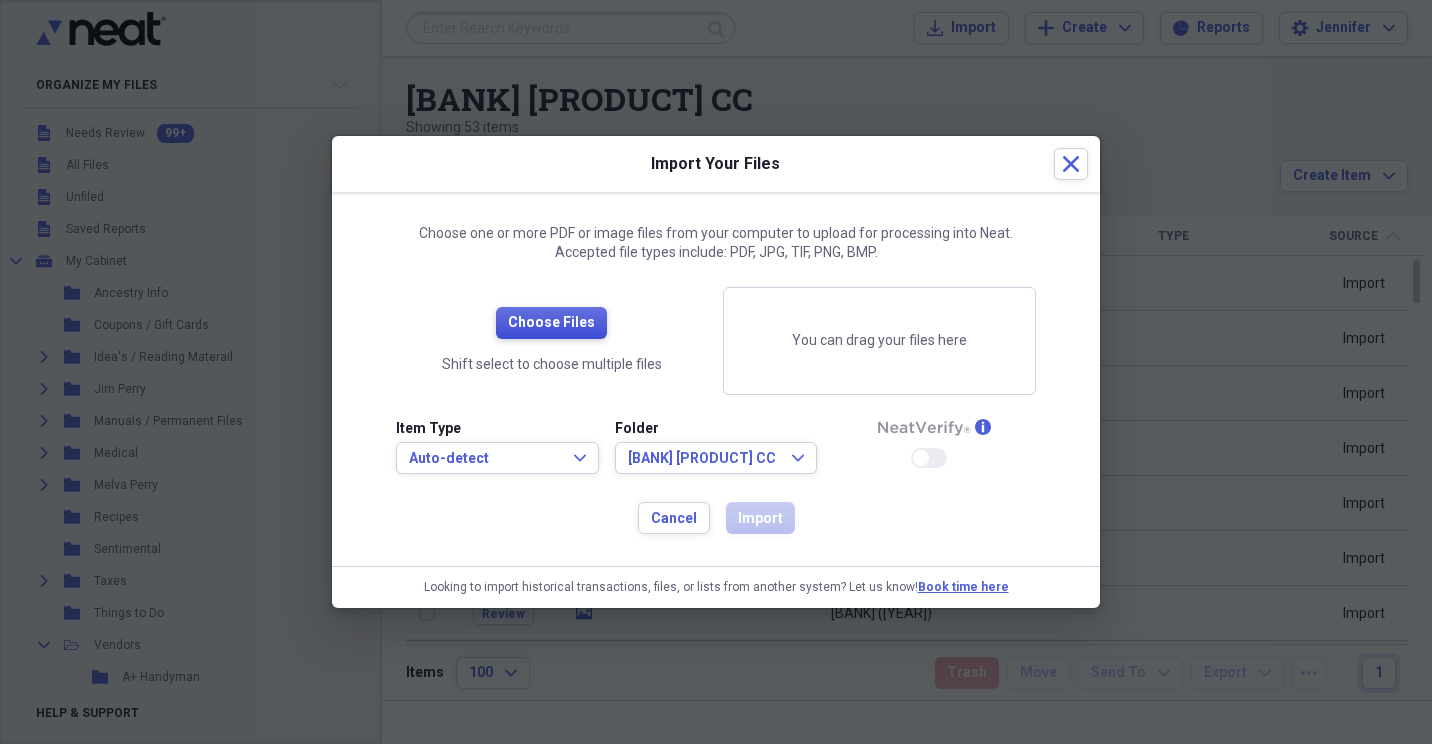click on "Choose Files" at bounding box center (551, 323) 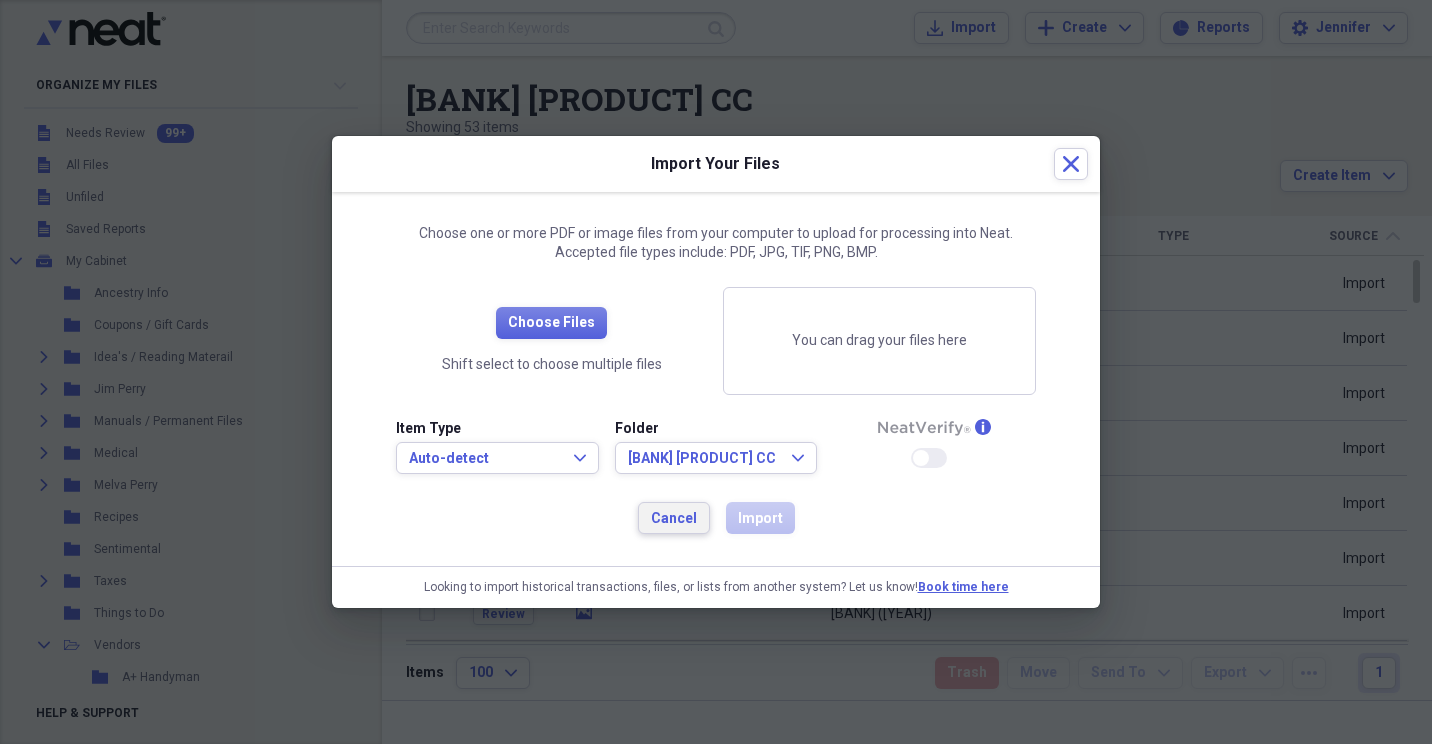 click on "Cancel" at bounding box center (674, 519) 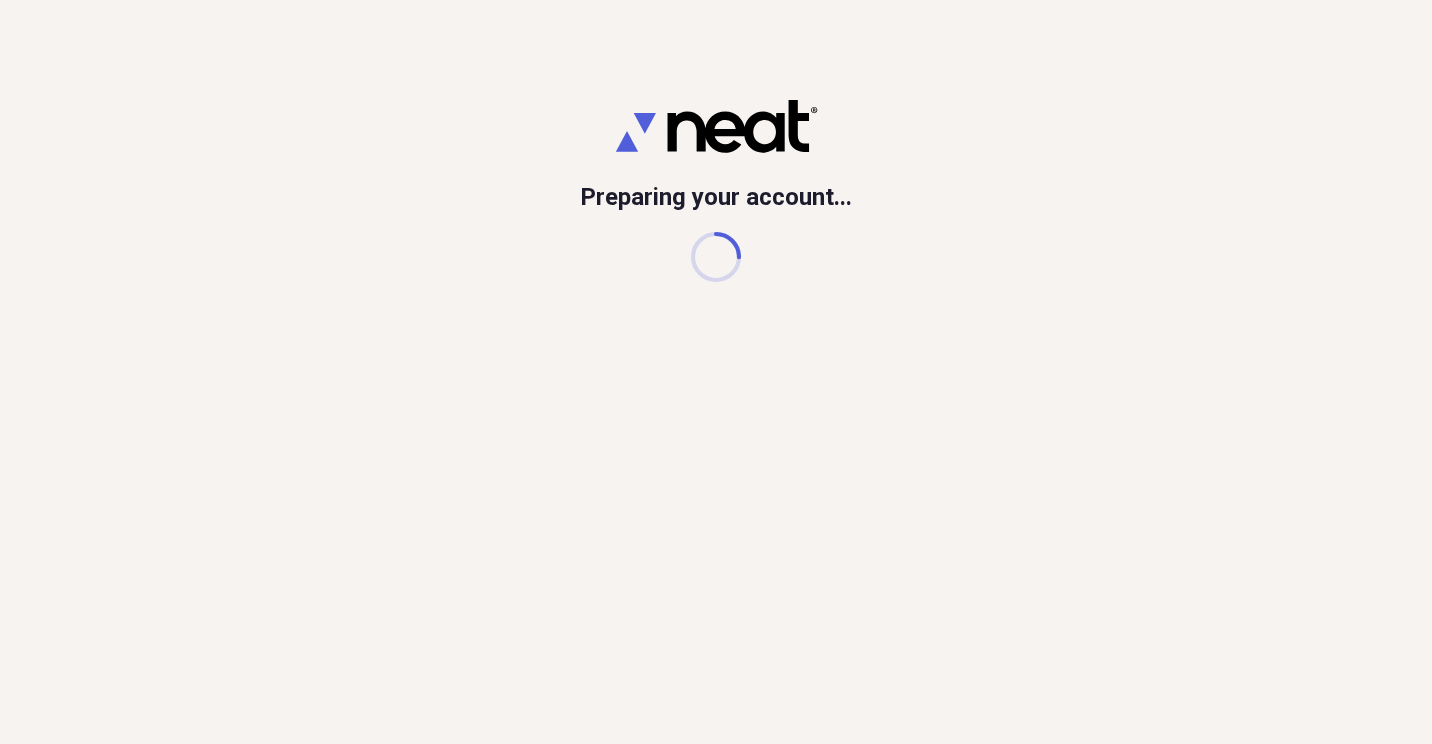 scroll, scrollTop: 0, scrollLeft: 0, axis: both 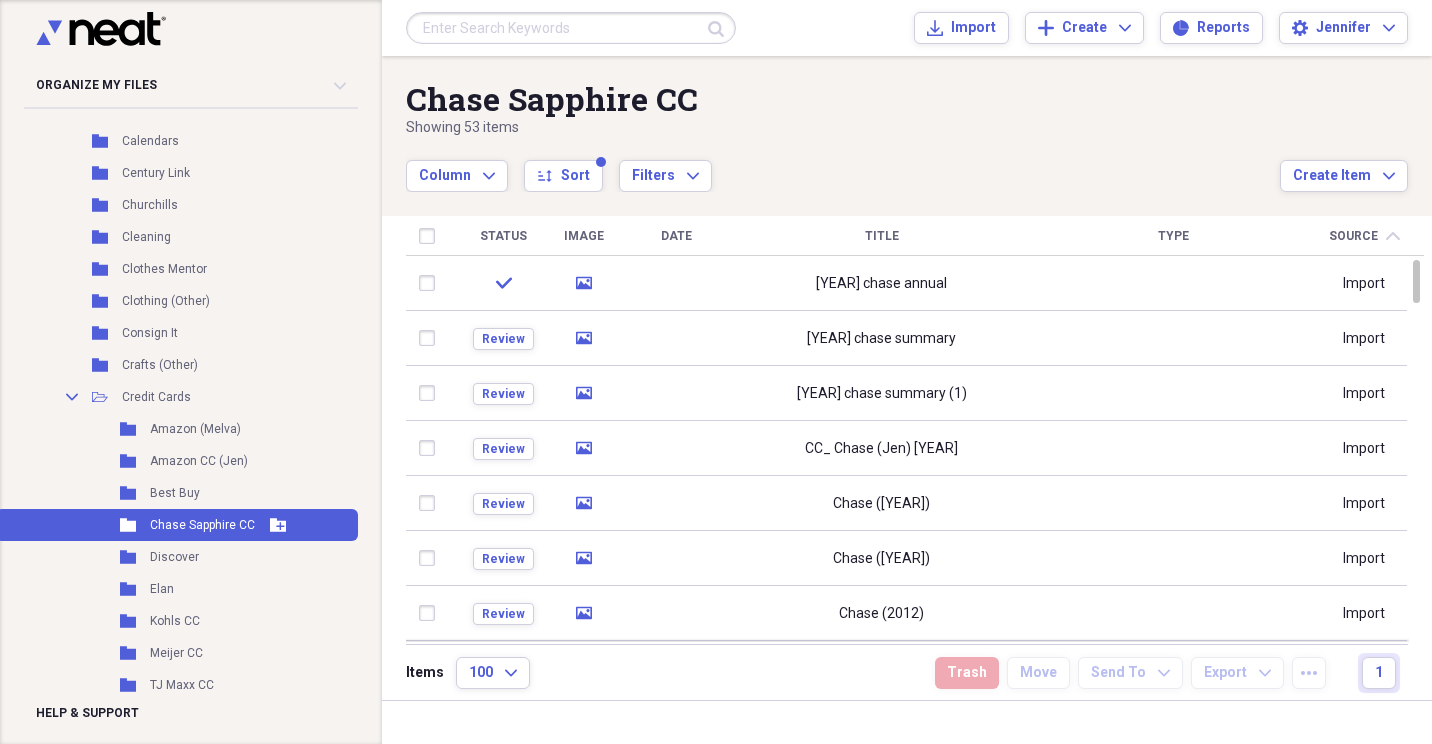 click on "Chase Sapphire CC" at bounding box center [202, 525] 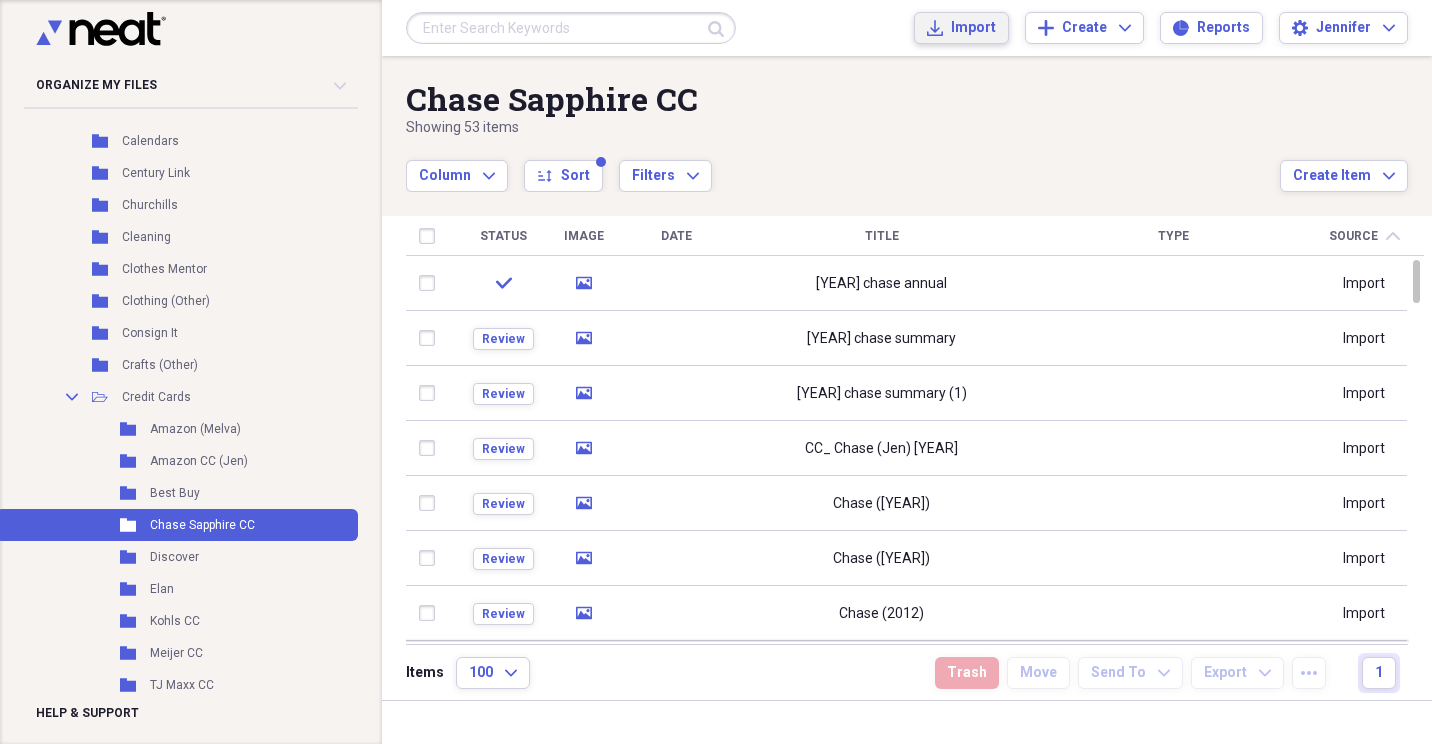 click on "Import" at bounding box center [973, 28] 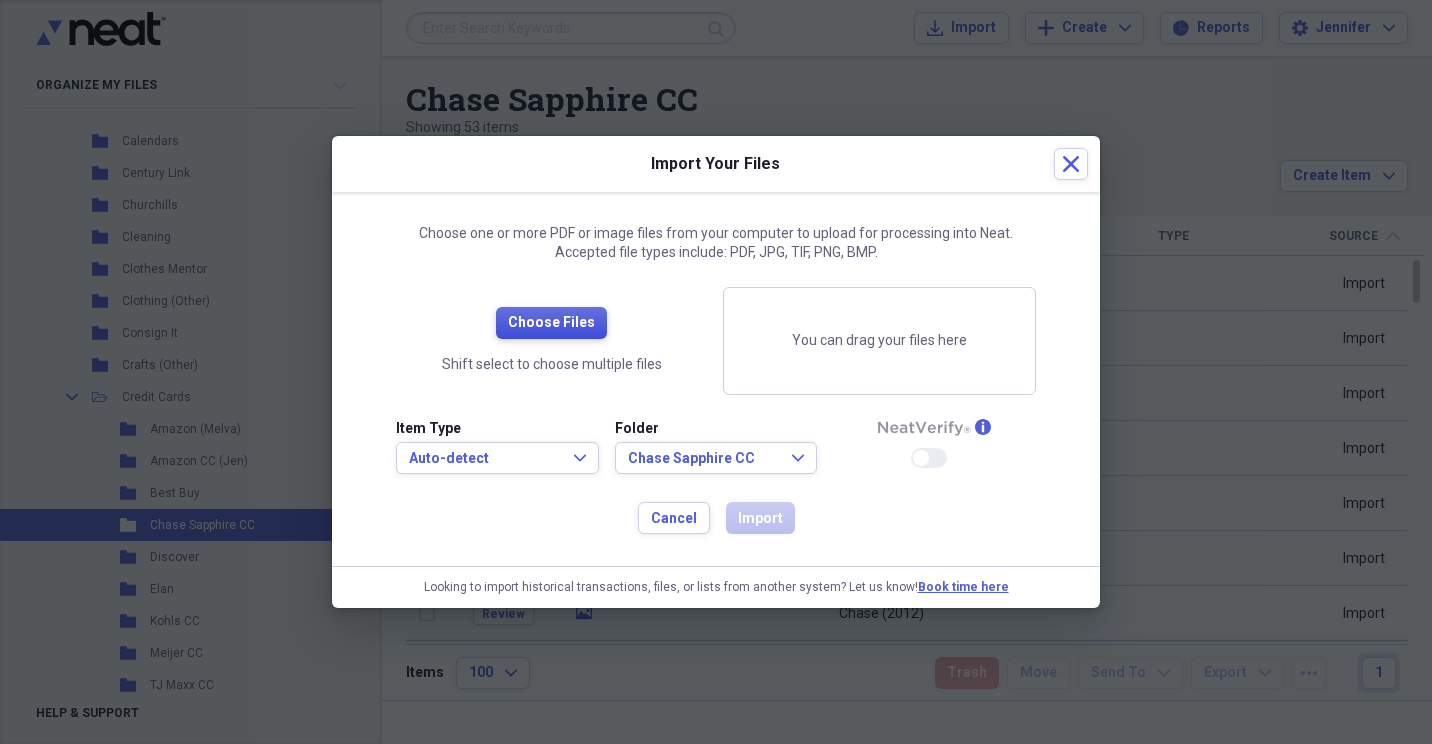 click on "Choose Files" at bounding box center [551, 323] 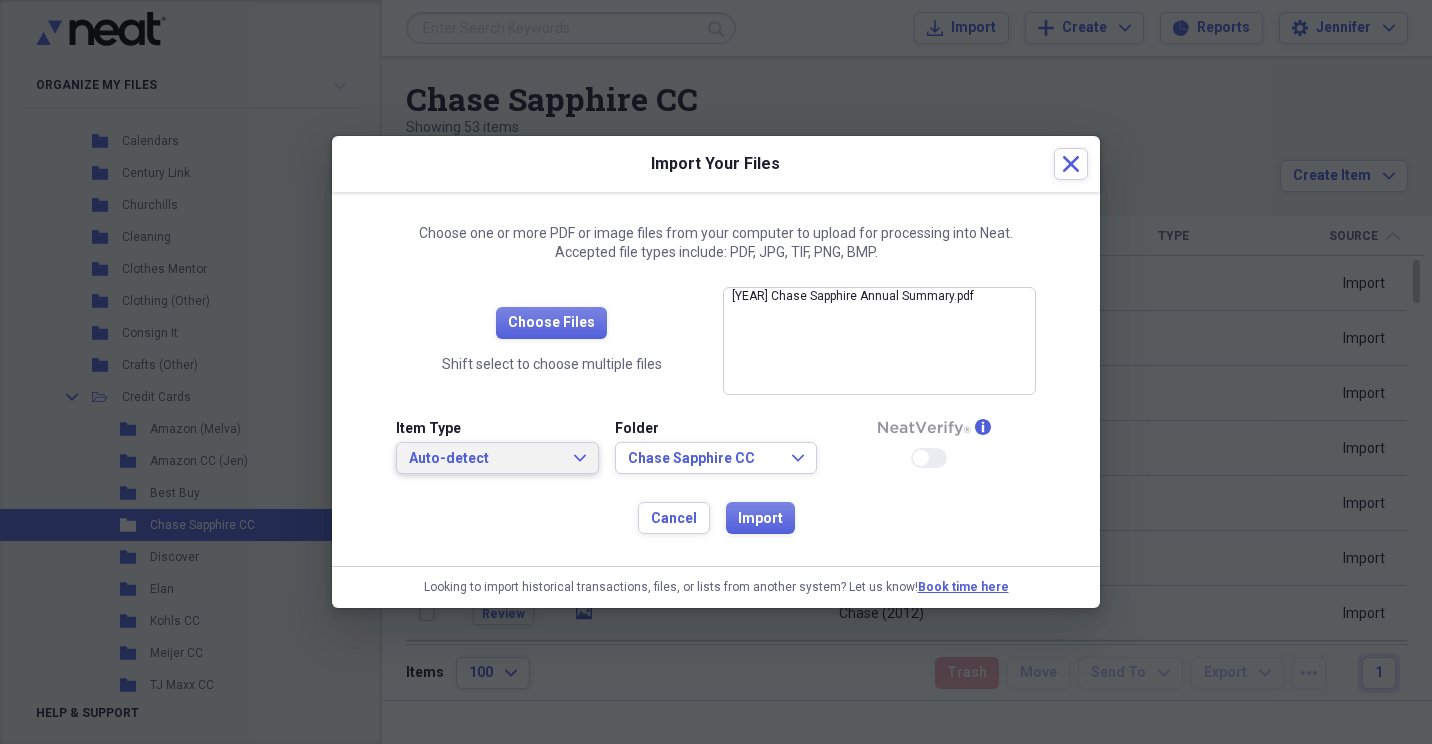 click on "Expand" 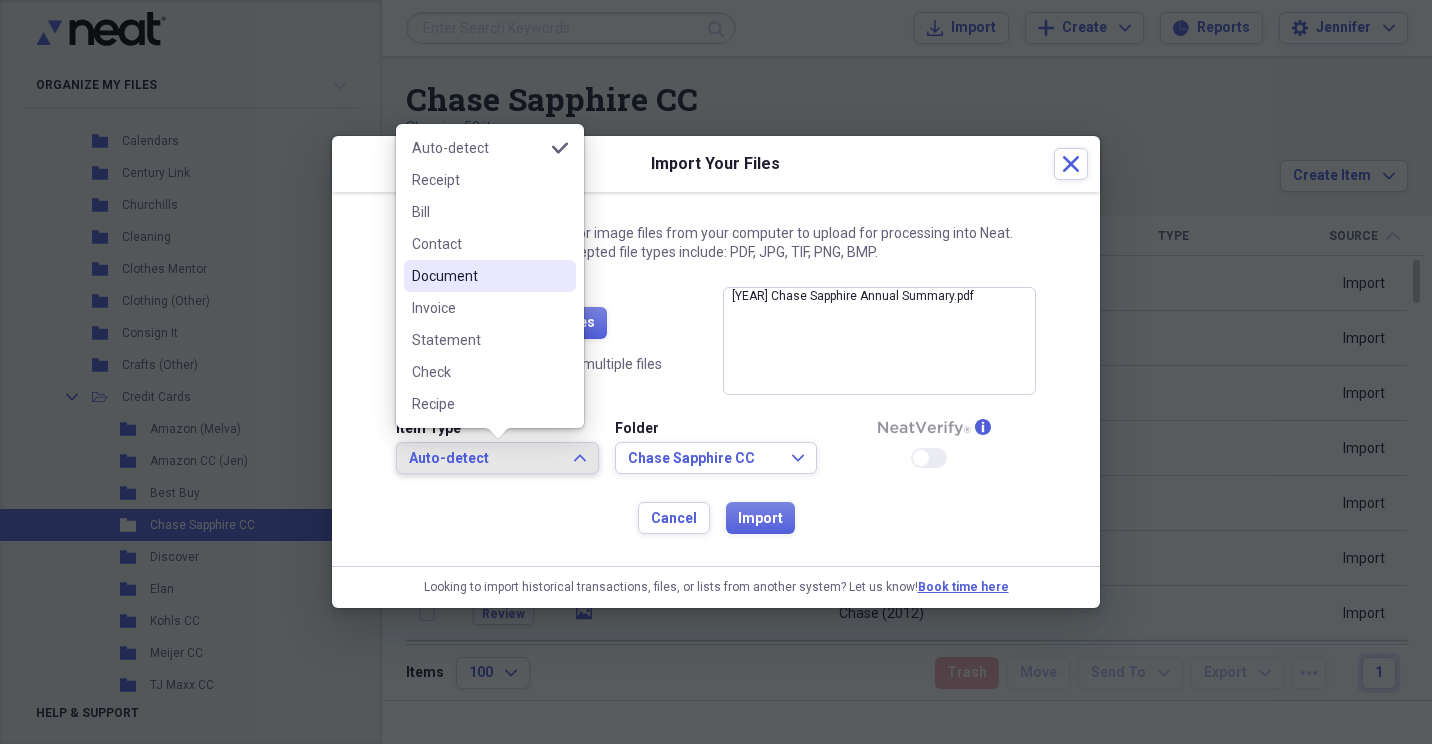 click on "Document" at bounding box center (478, 276) 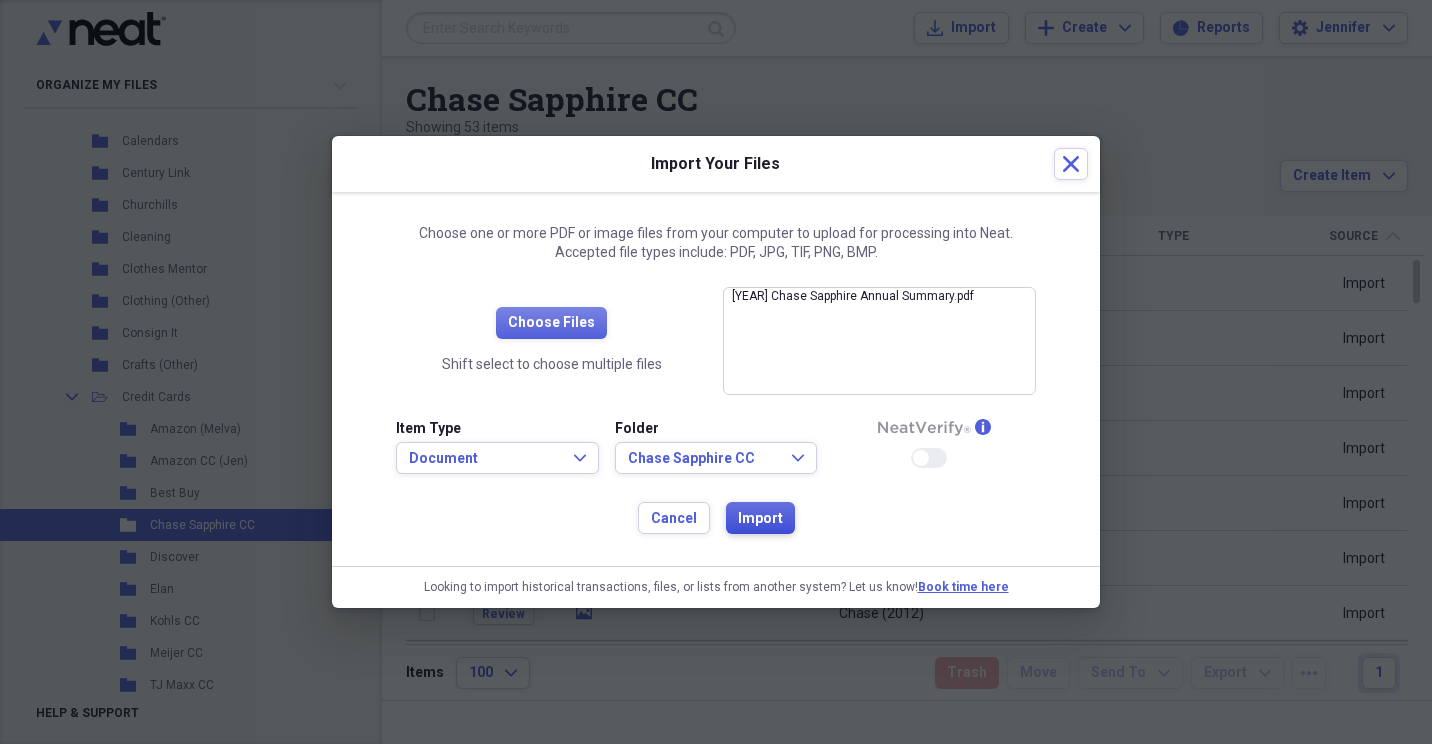 click on "Import" at bounding box center (760, 519) 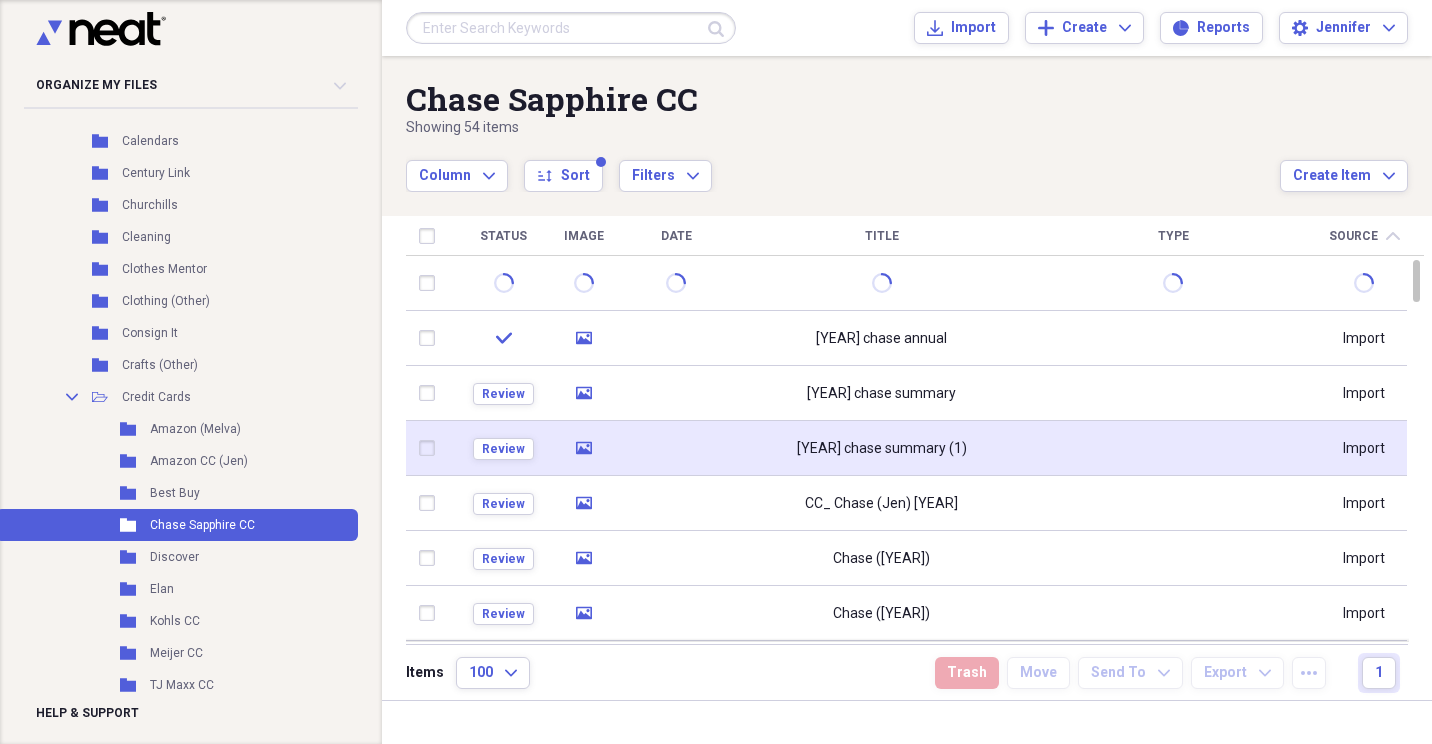 click at bounding box center [1173, 448] 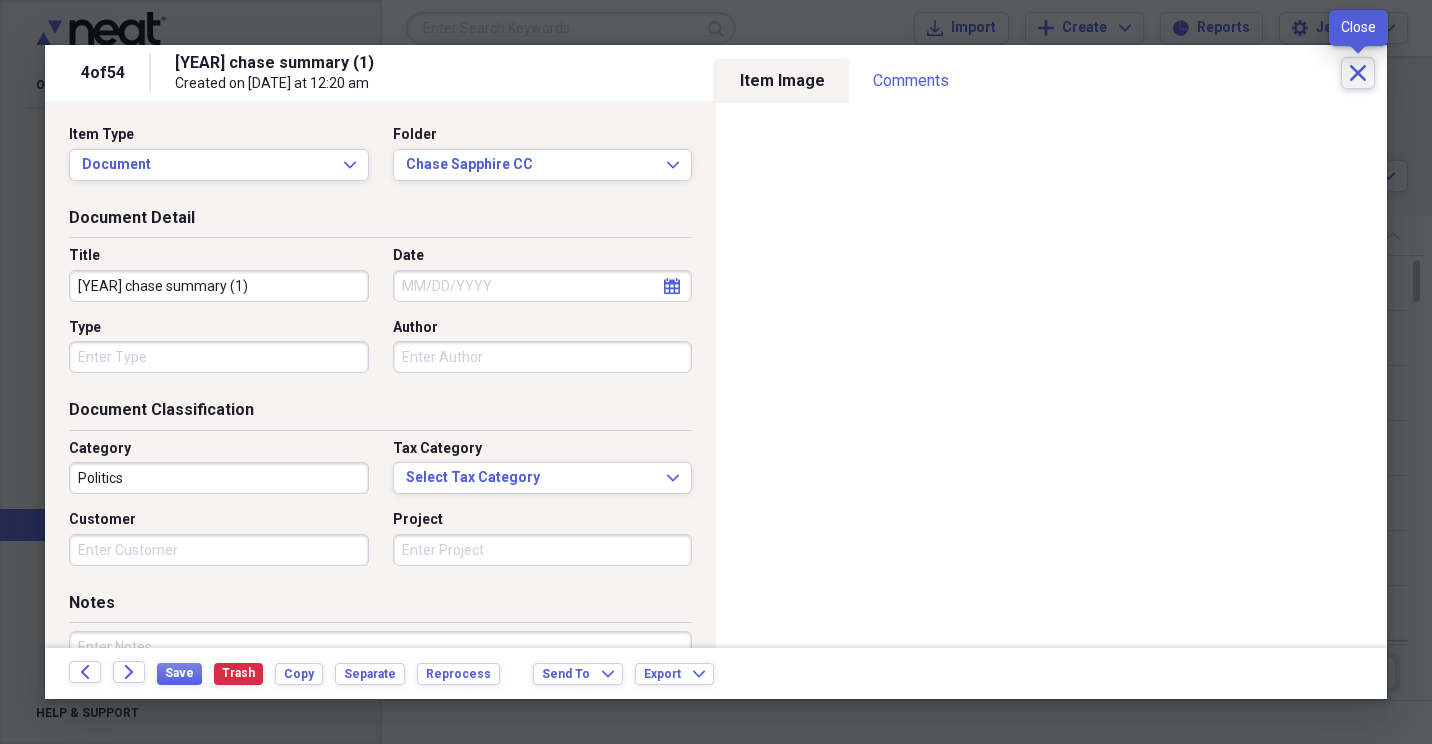 click 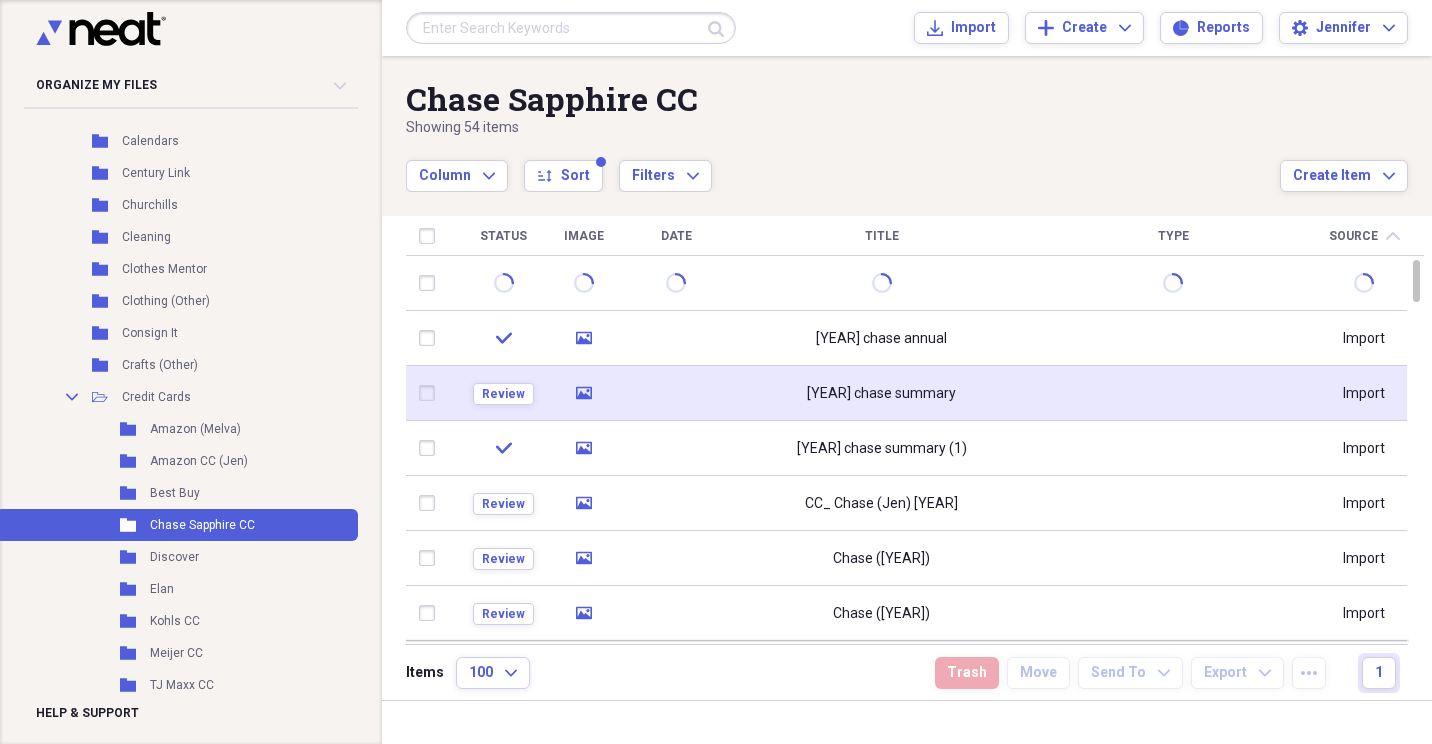 click at bounding box center (1173, 393) 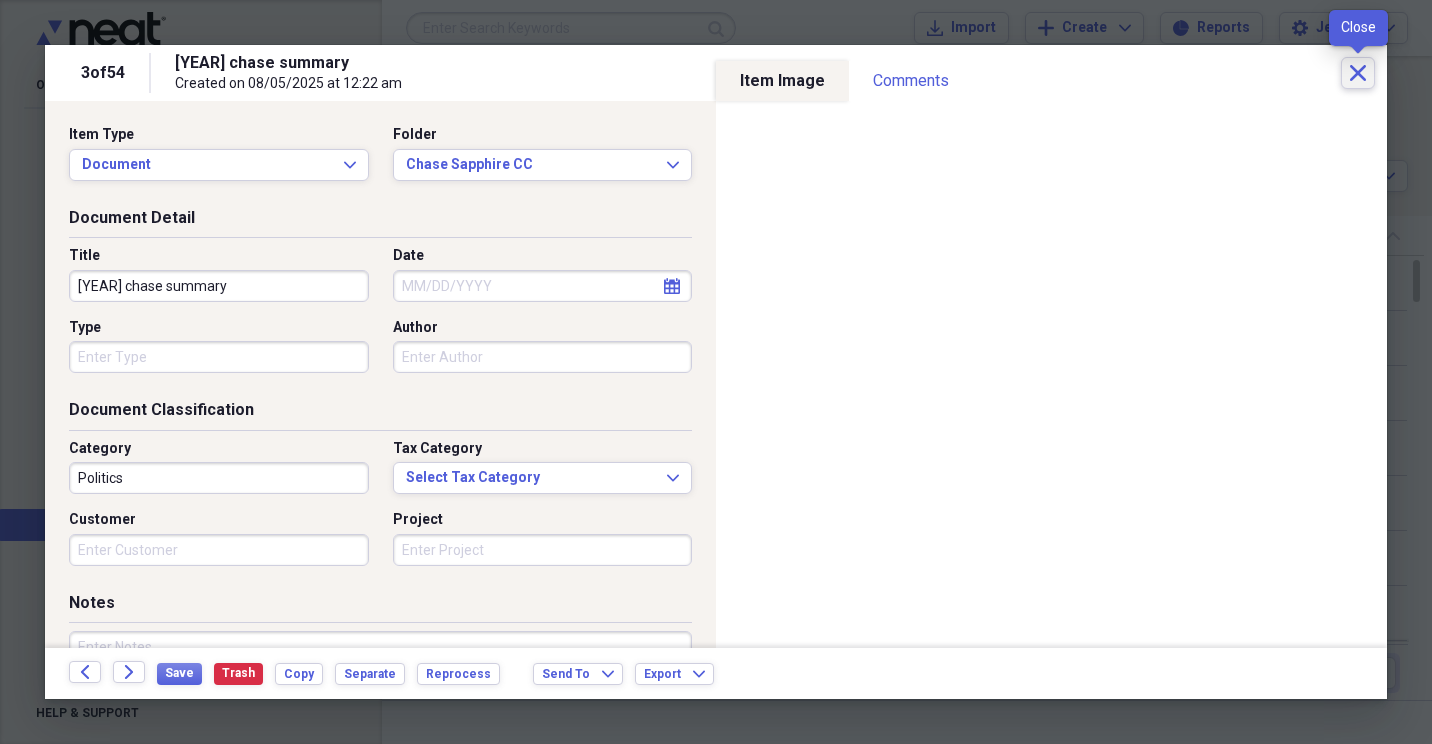 click 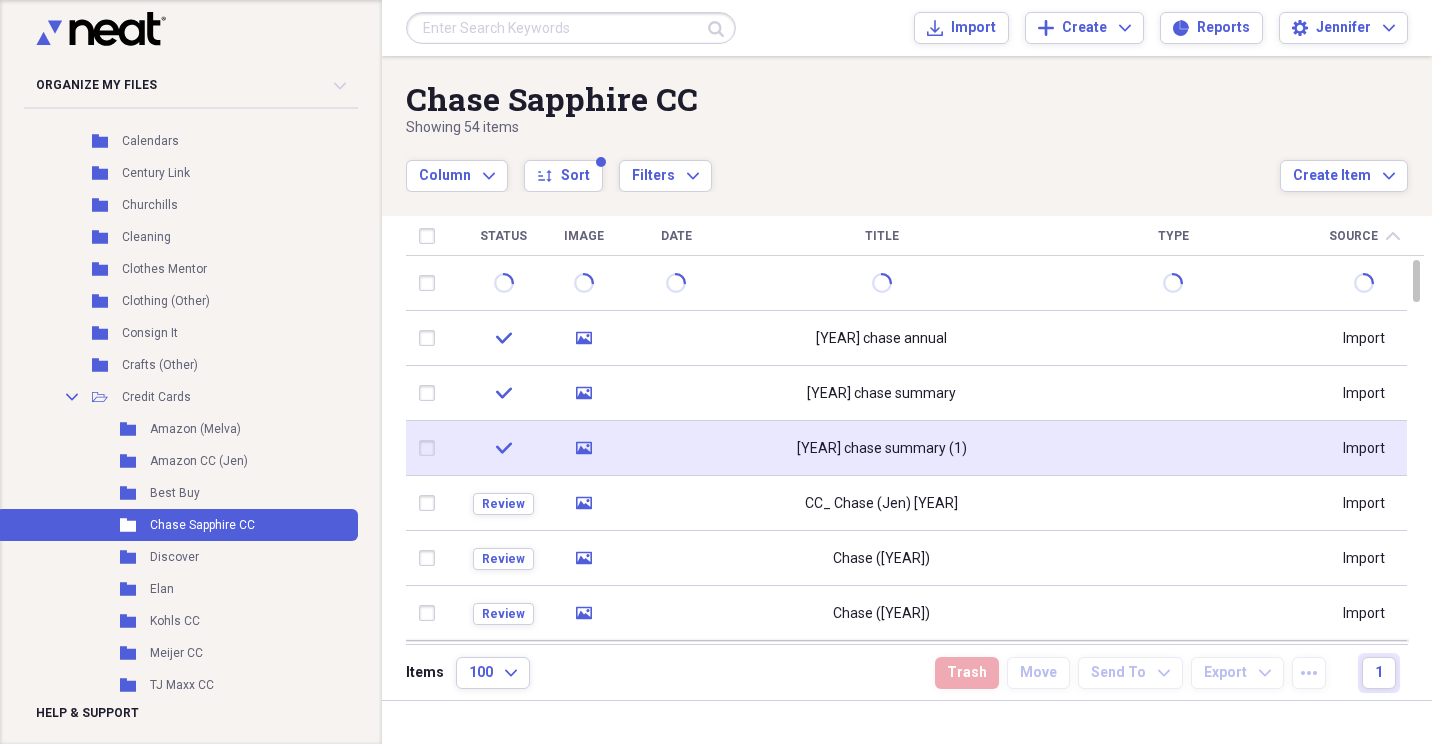 click at bounding box center [676, 448] 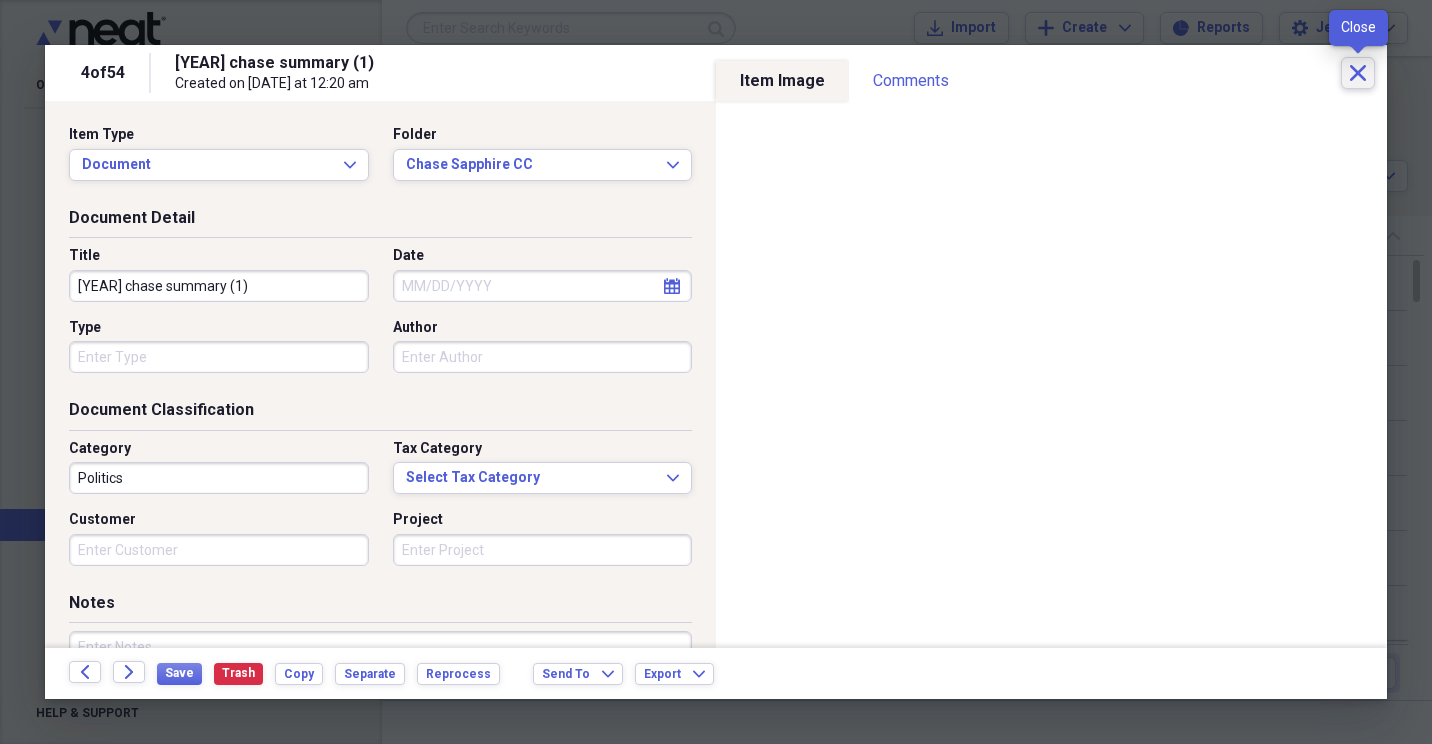 click on "Close" 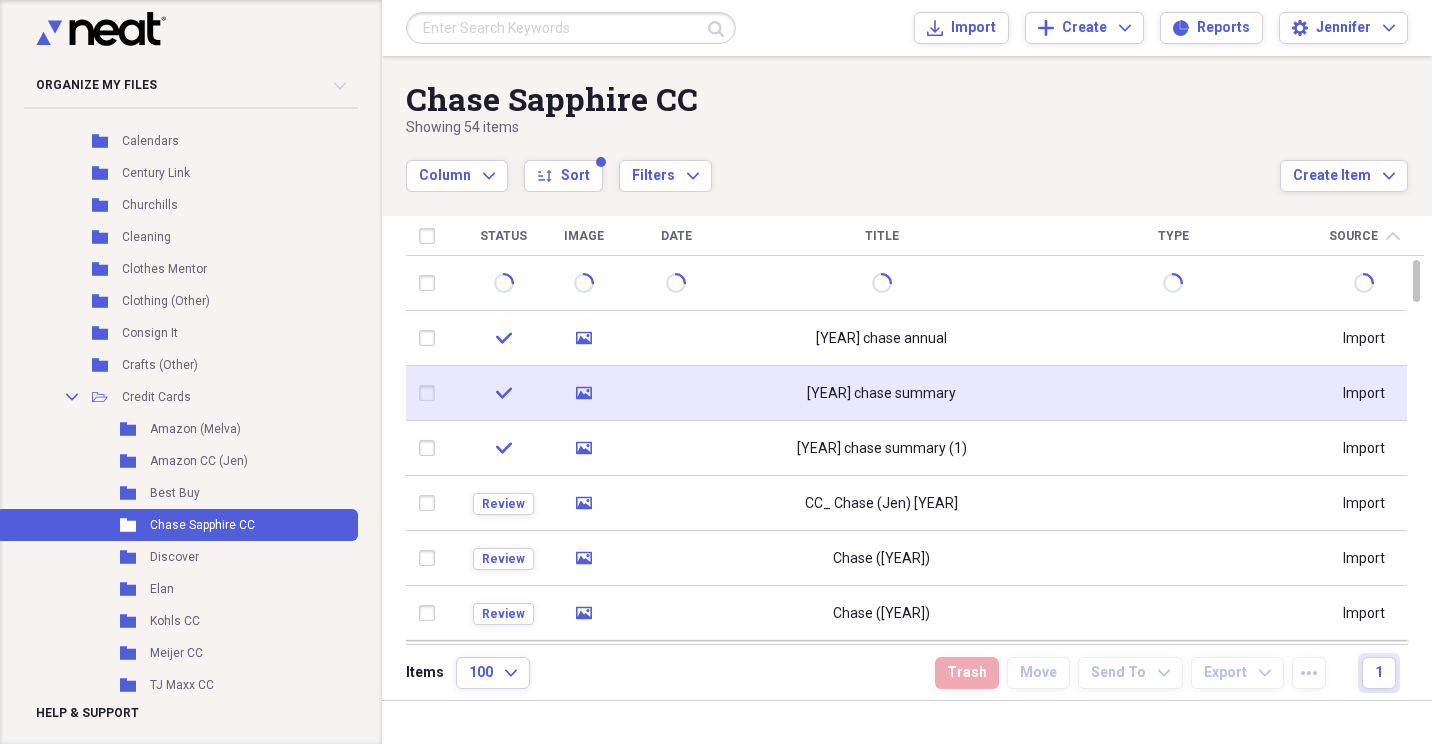 click at bounding box center (1173, 393) 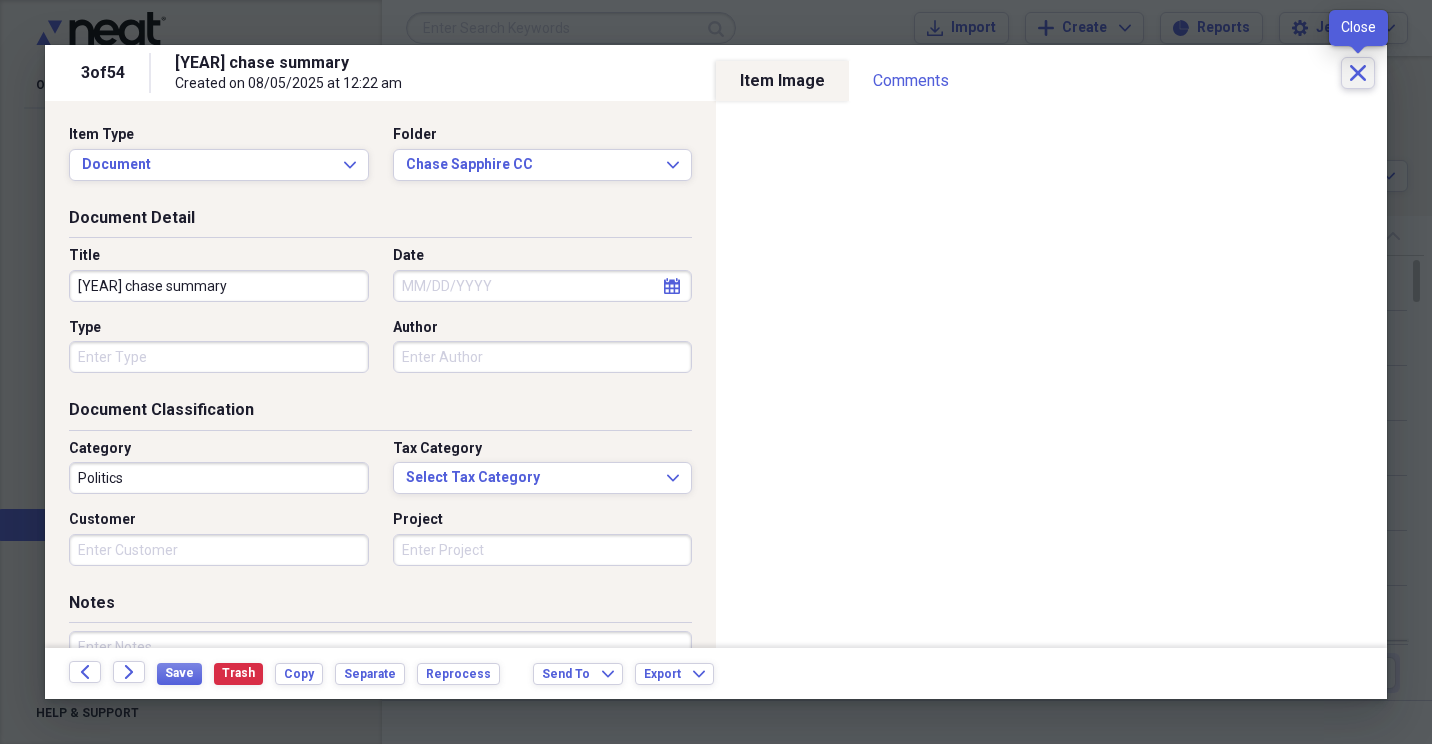 click on "Close" at bounding box center [1358, 73] 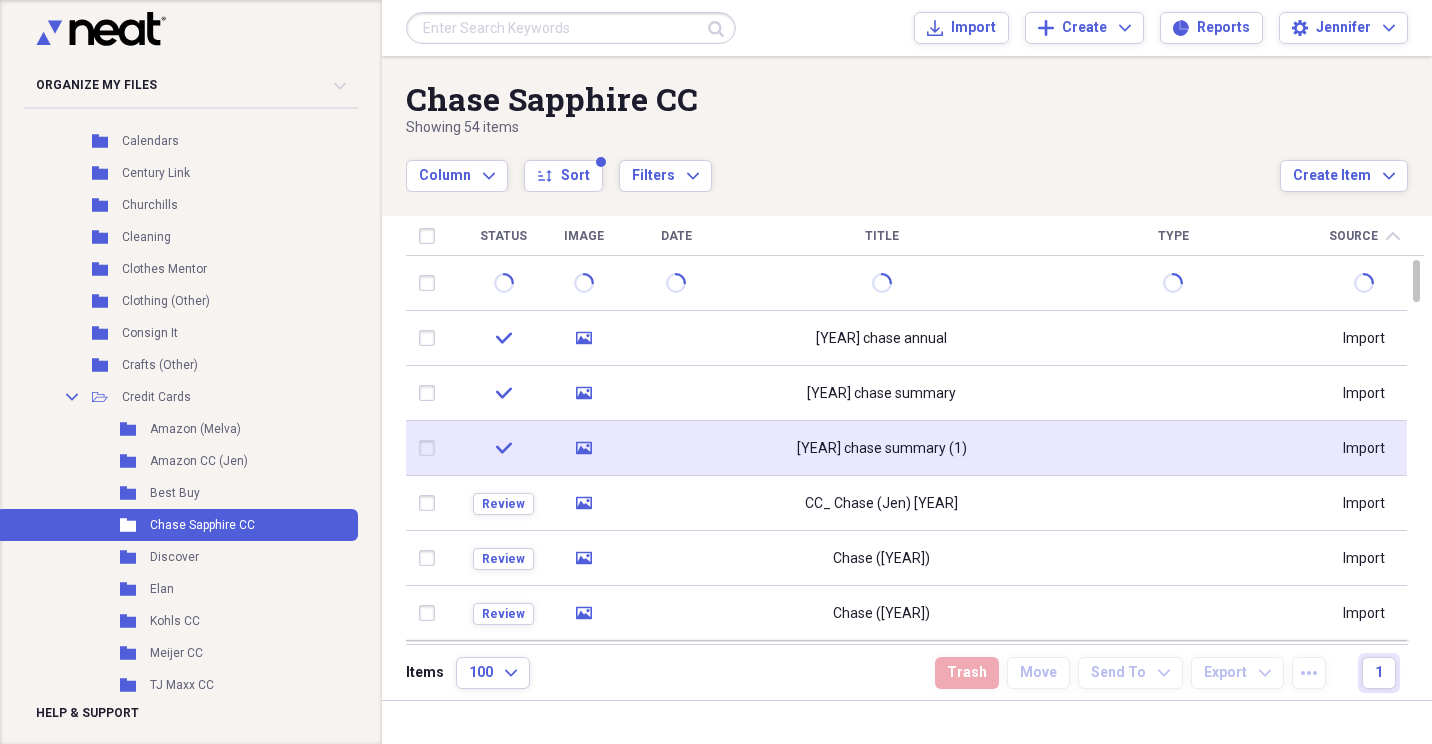 click at bounding box center [431, 448] 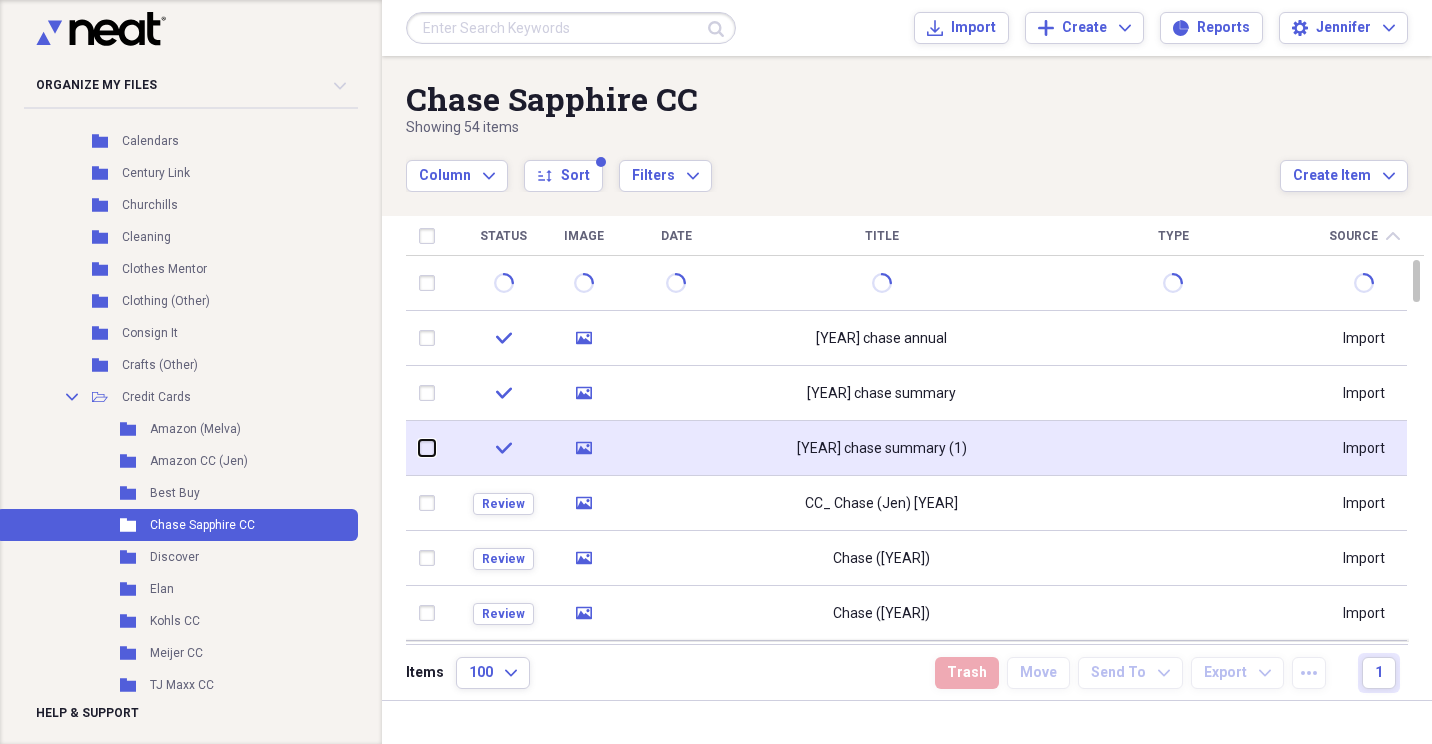 click at bounding box center (419, 448) 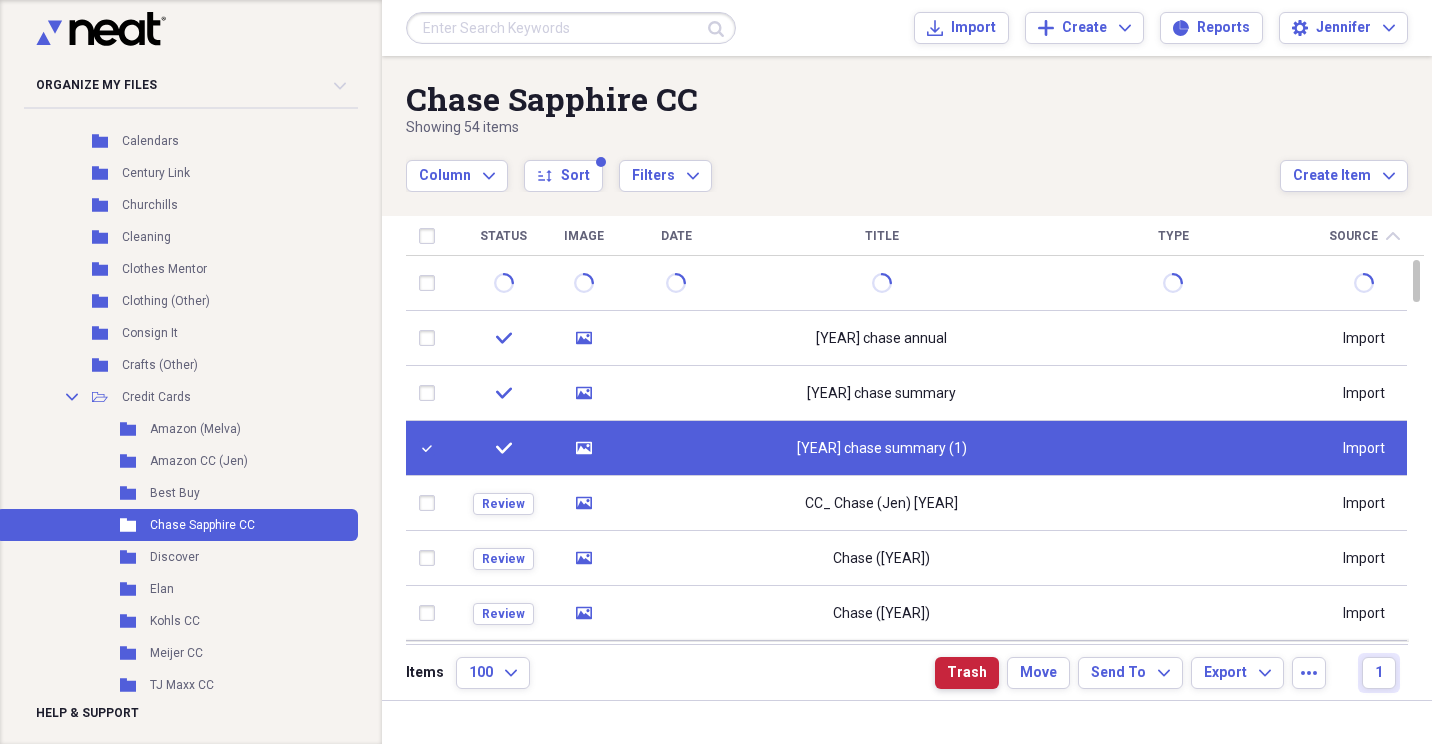 click on "Trash" at bounding box center [967, 673] 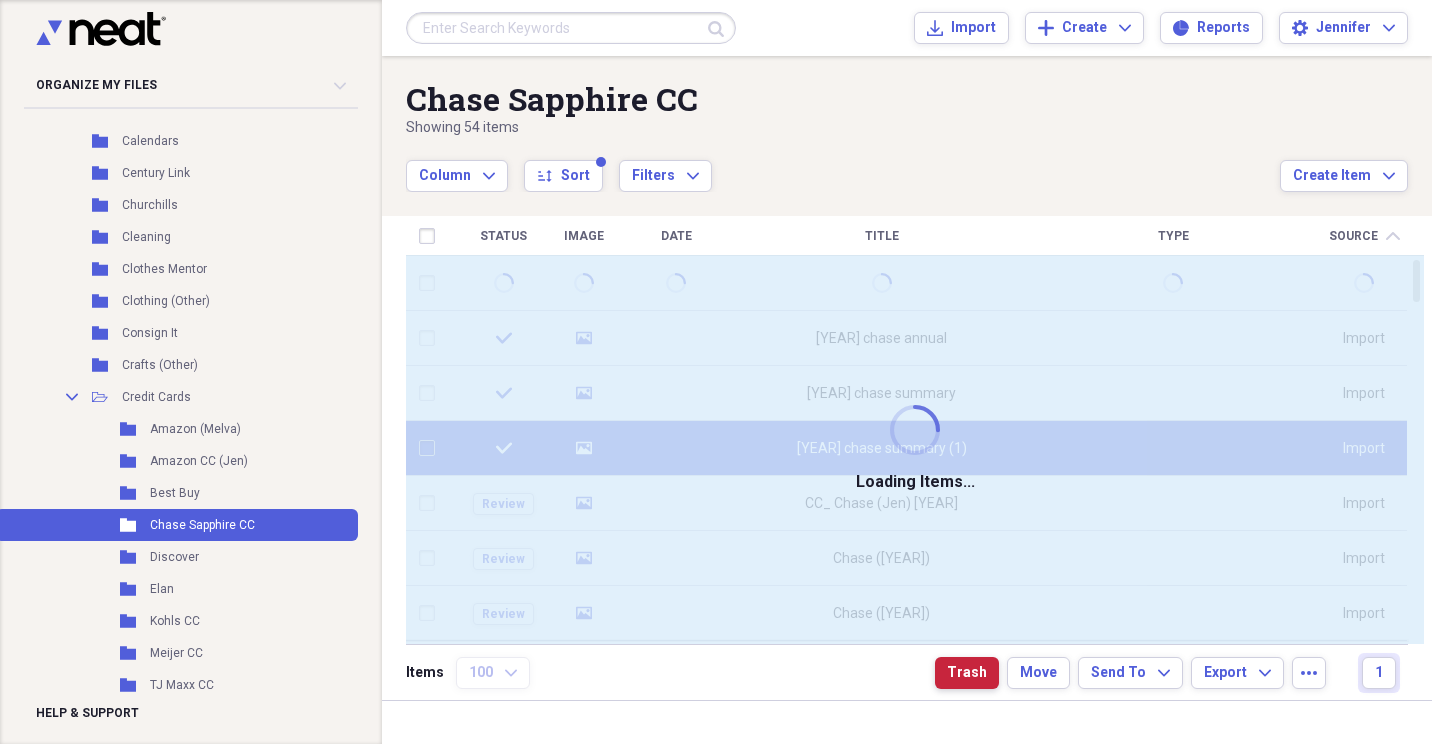 checkbox on "false" 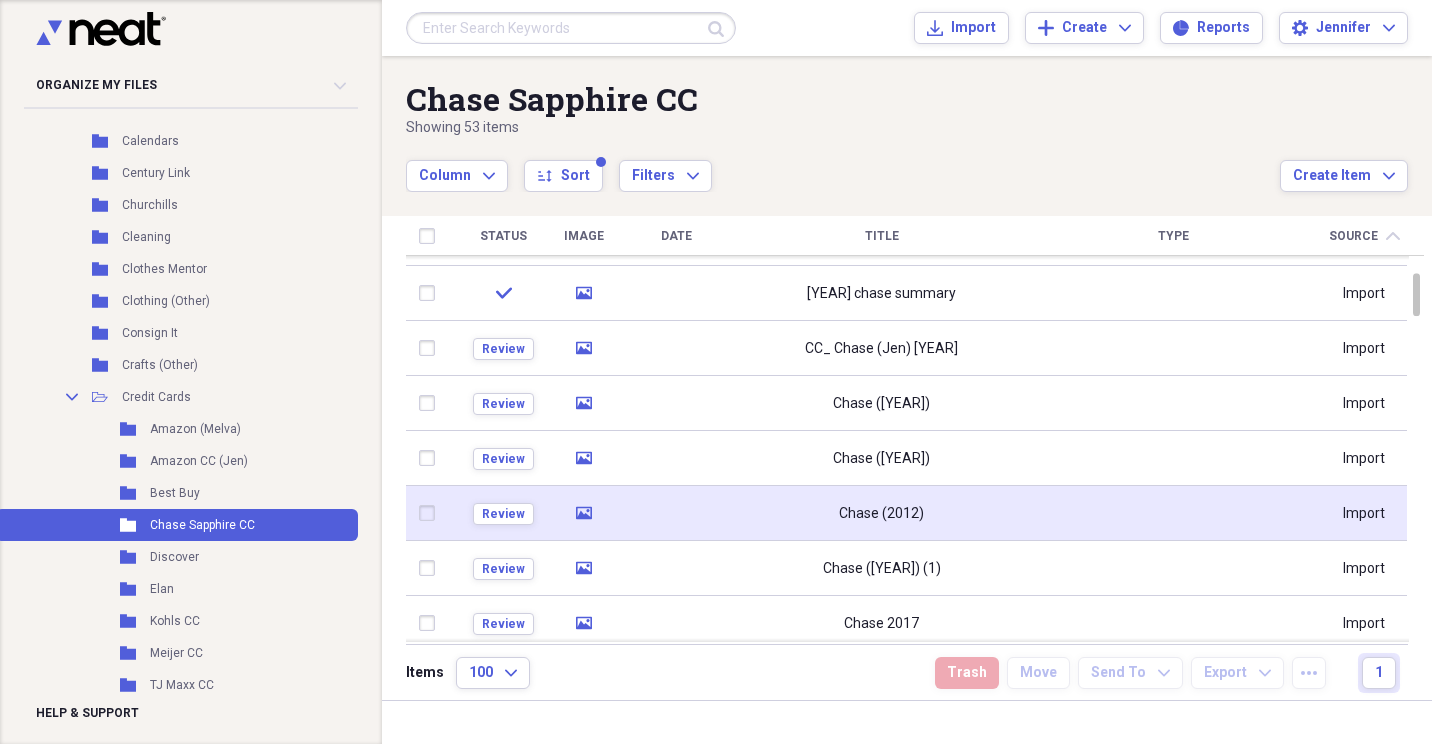 click at bounding box center [1173, 513] 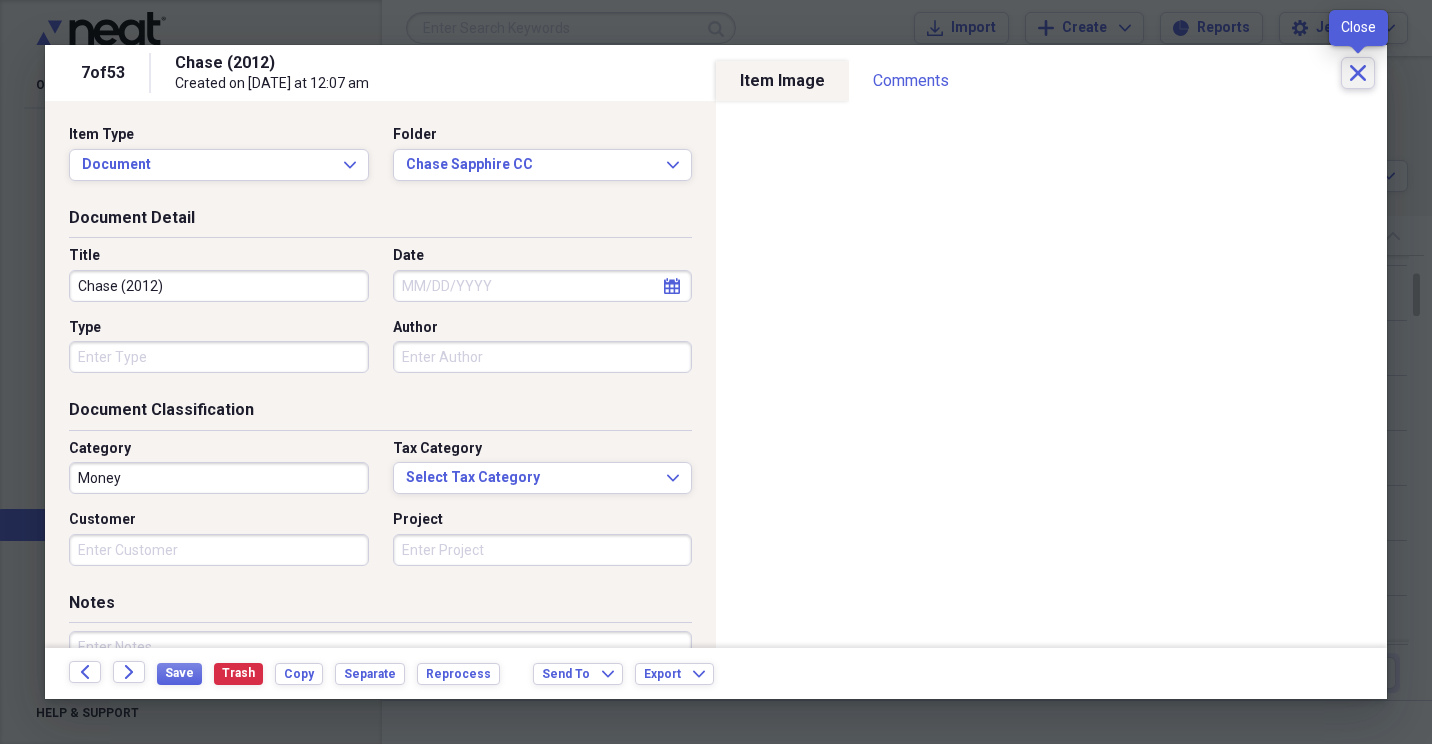click on "Close" 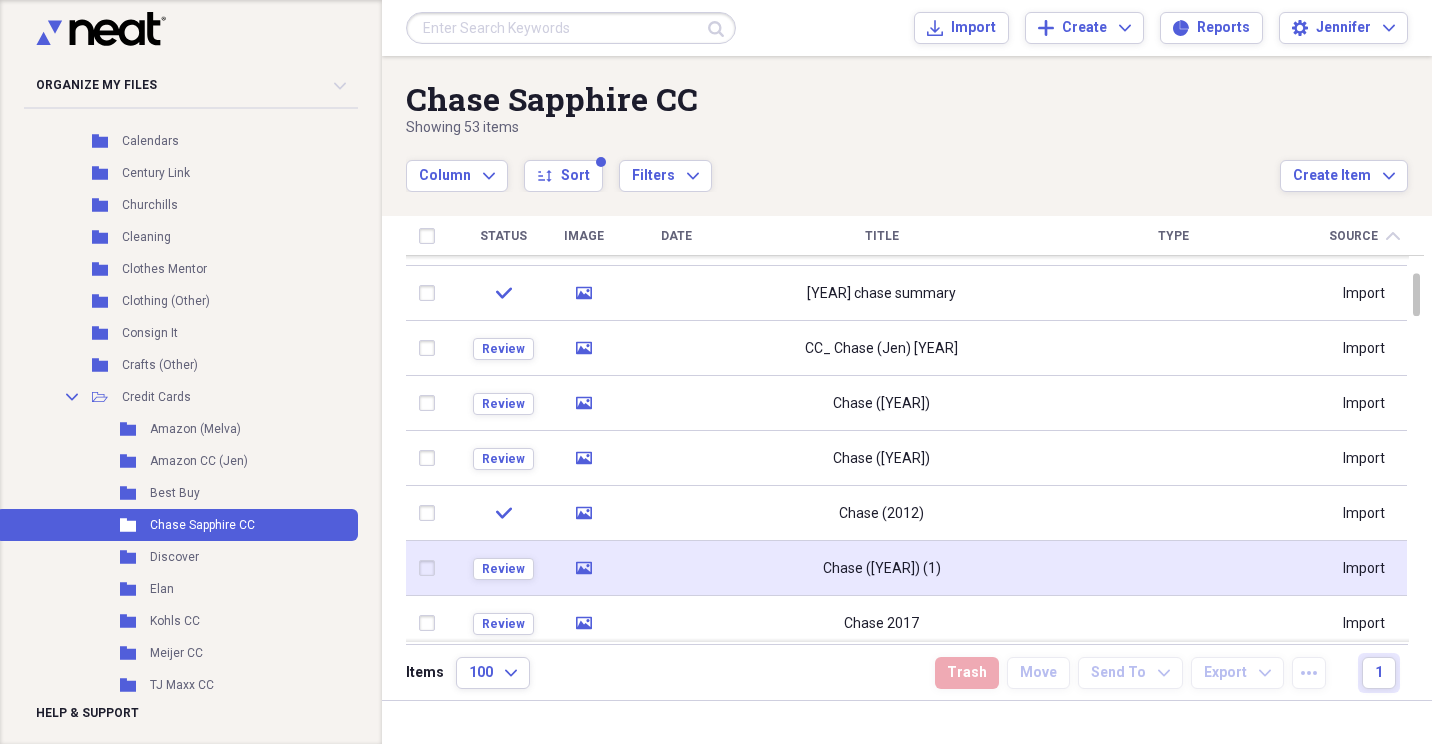 click at bounding box center [1173, 568] 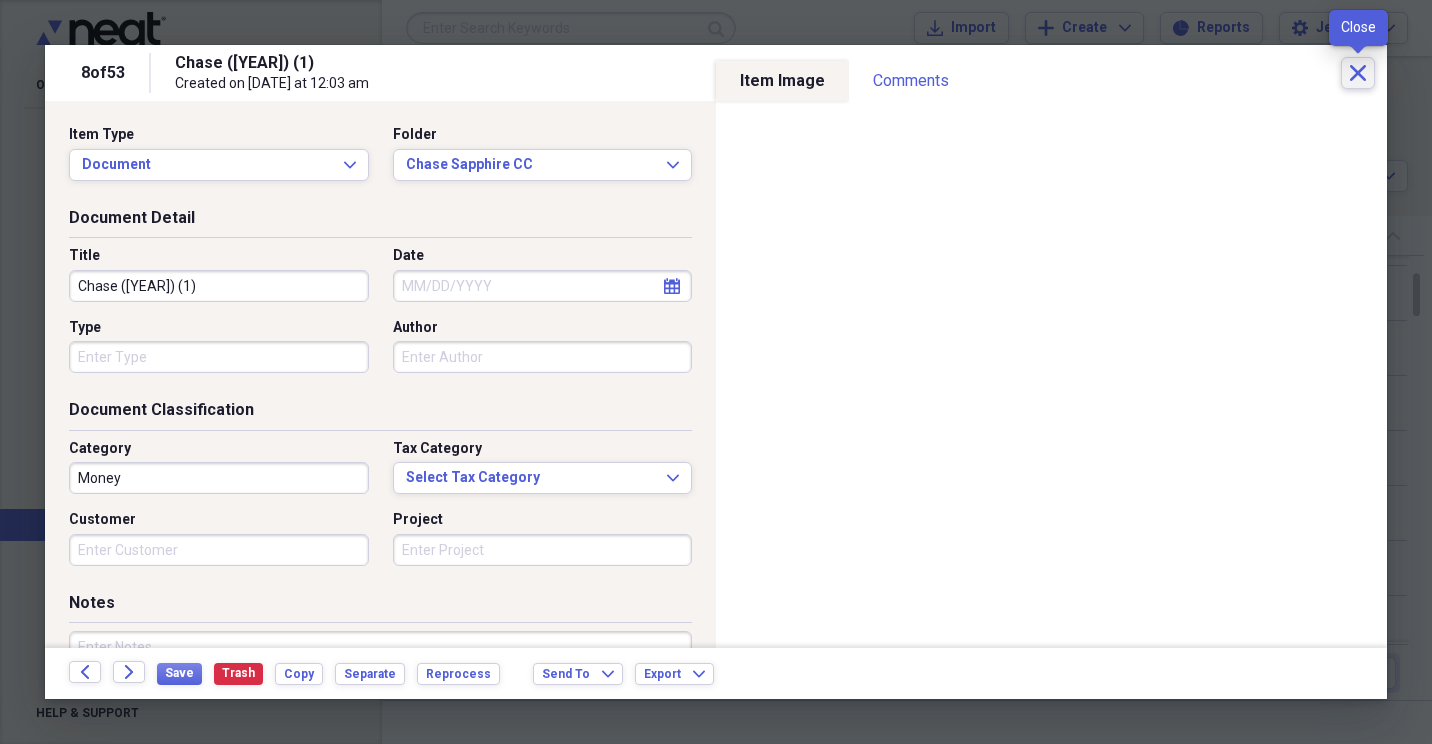 click on "Close" at bounding box center [1358, 73] 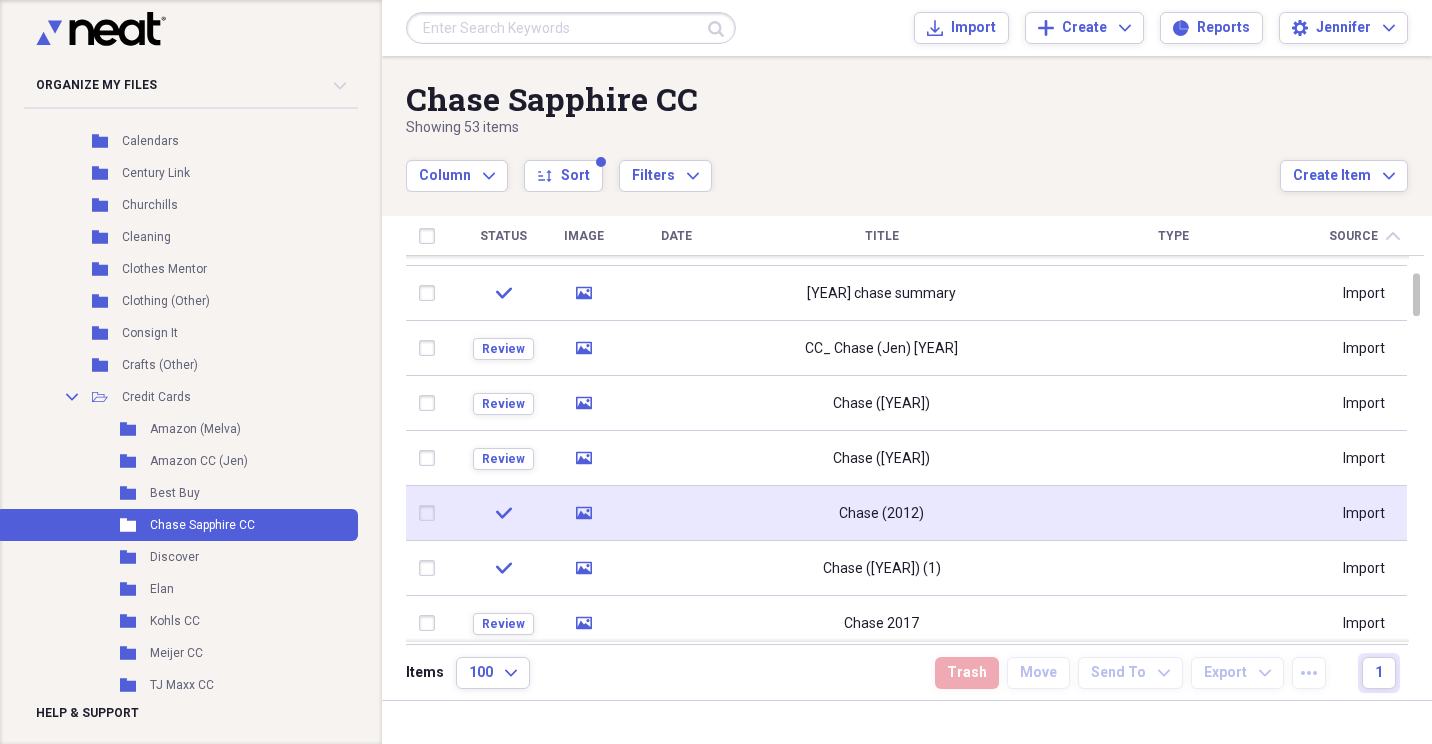 click on "Chase (2012)" at bounding box center [881, 513] 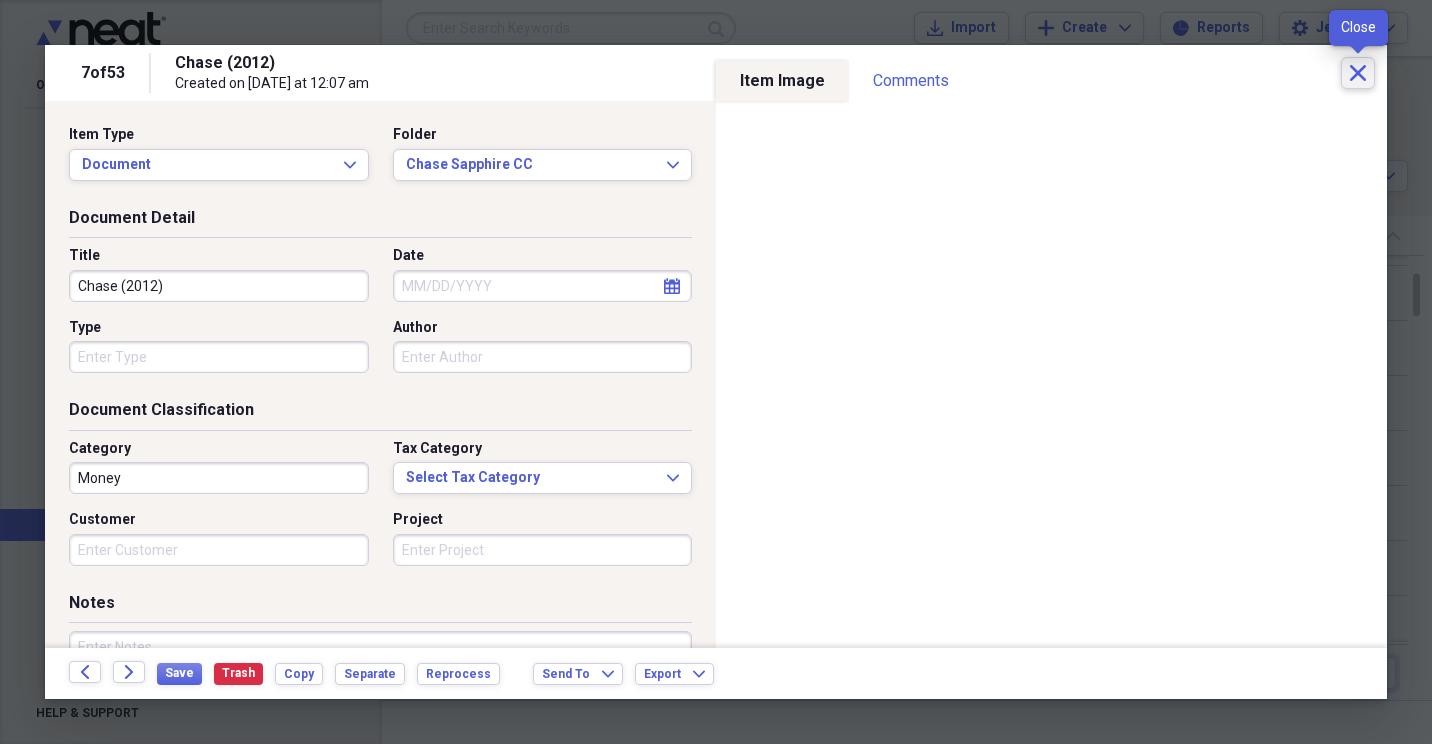 click on "Close" 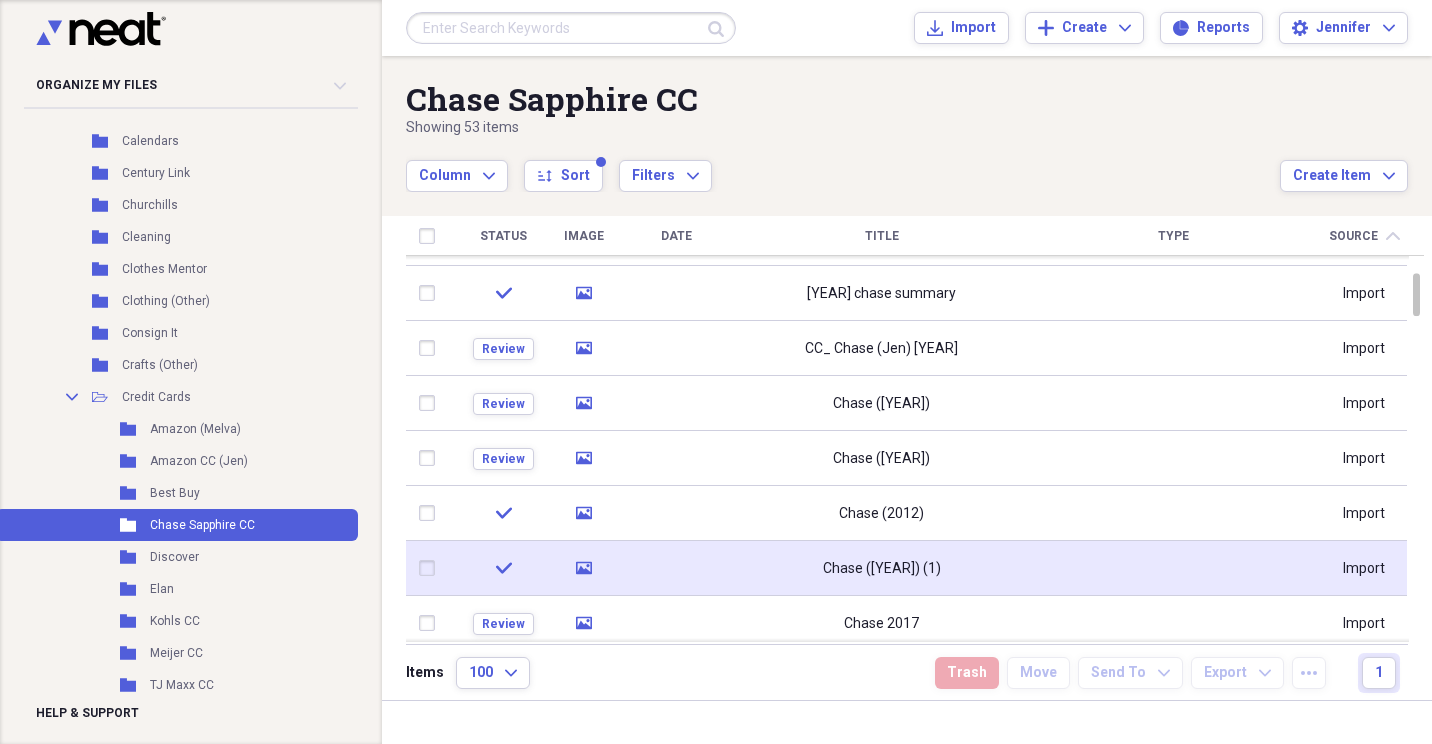 click at bounding box center (1173, 568) 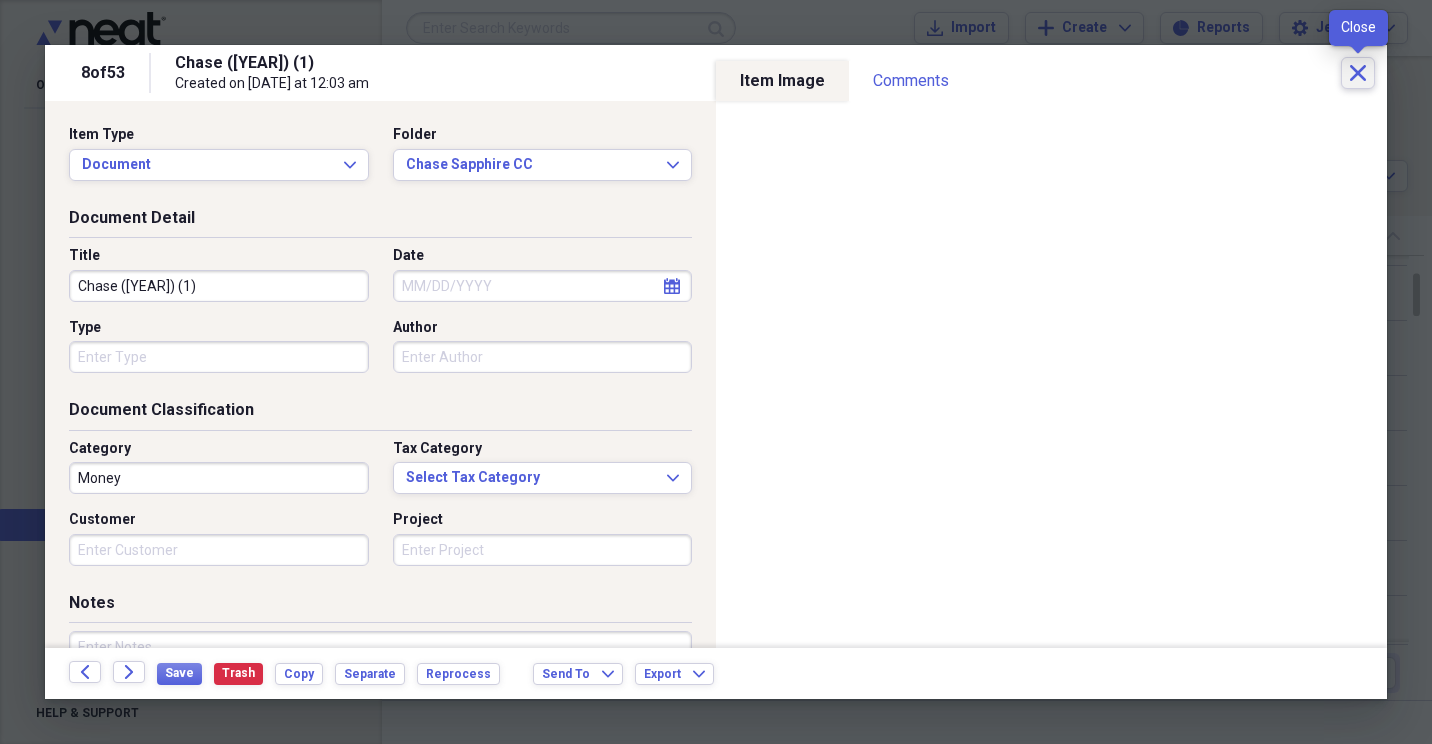 click on "Close" at bounding box center [1358, 73] 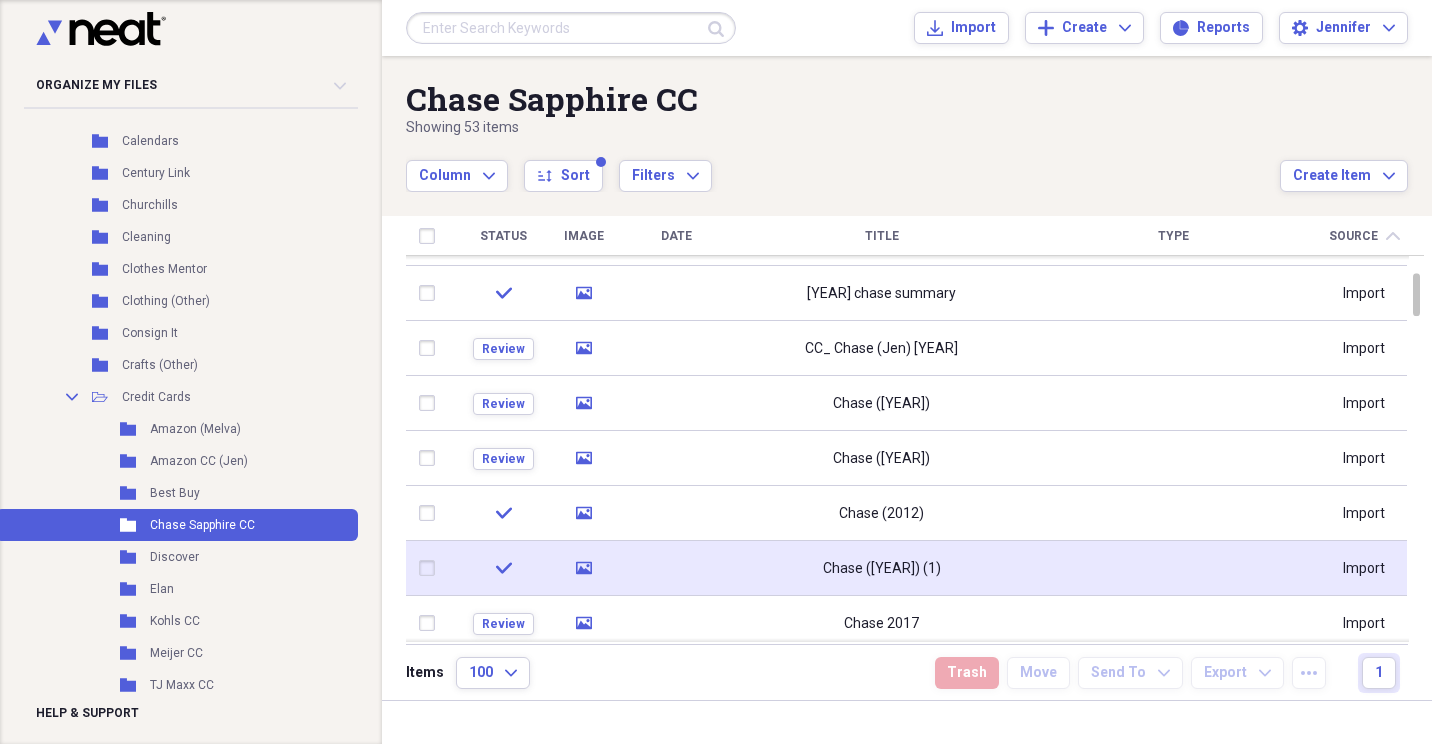 click at bounding box center (431, 568) 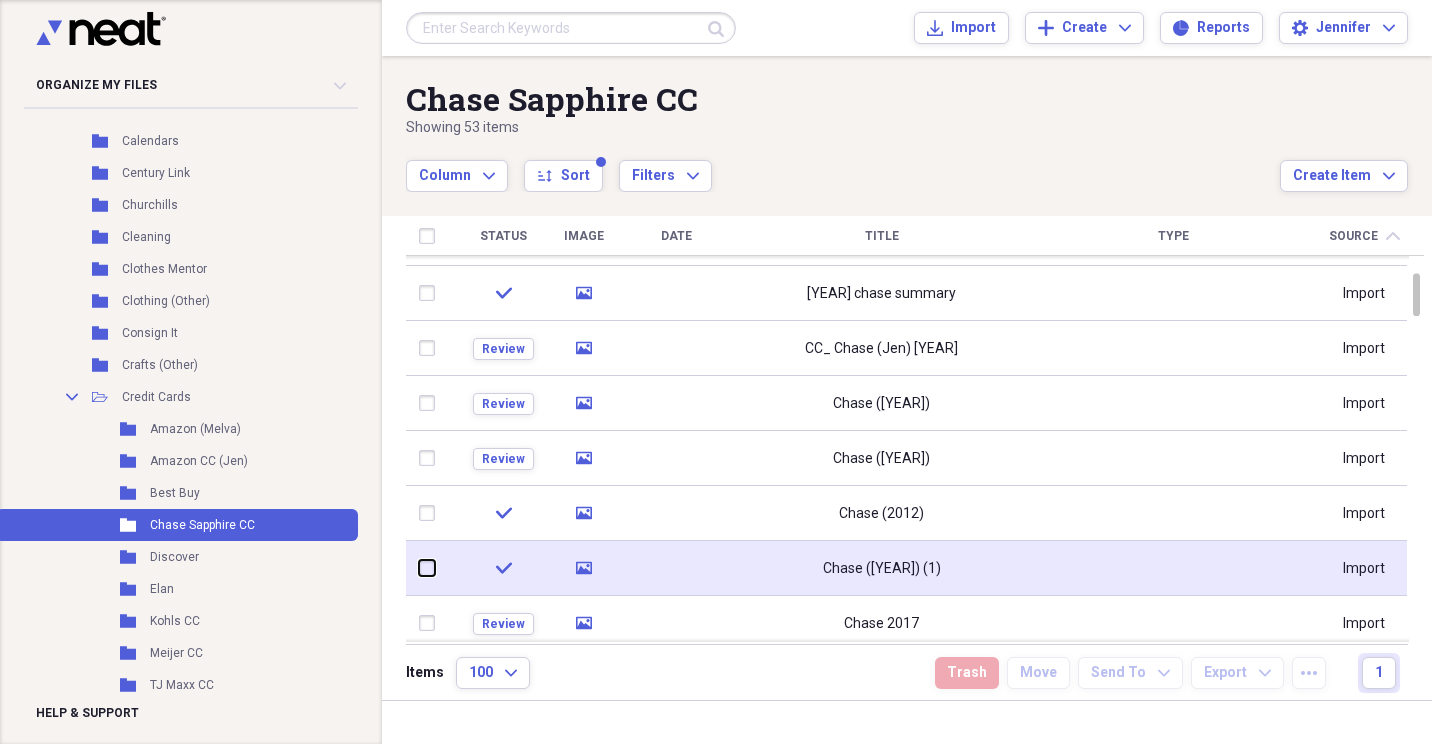 click at bounding box center (419, 568) 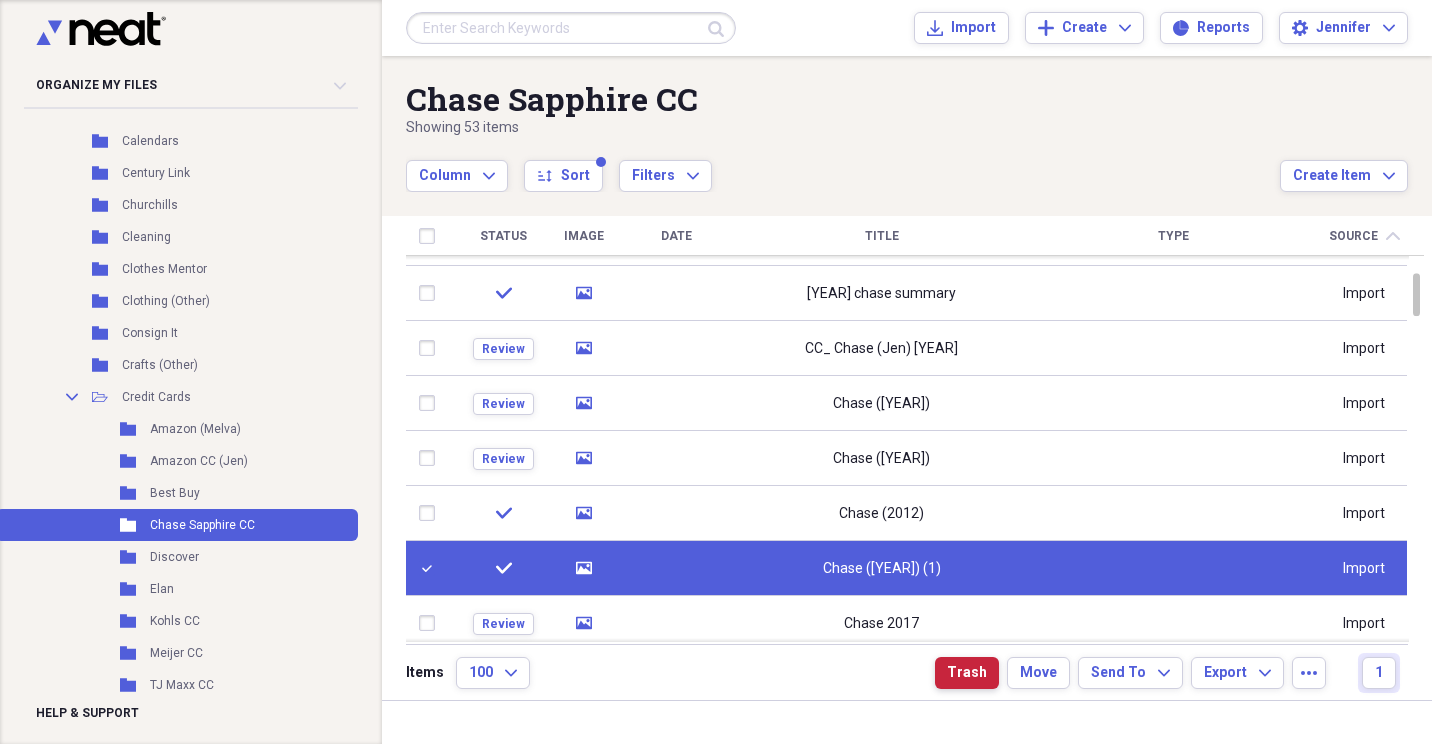 click on "Trash" at bounding box center [967, 673] 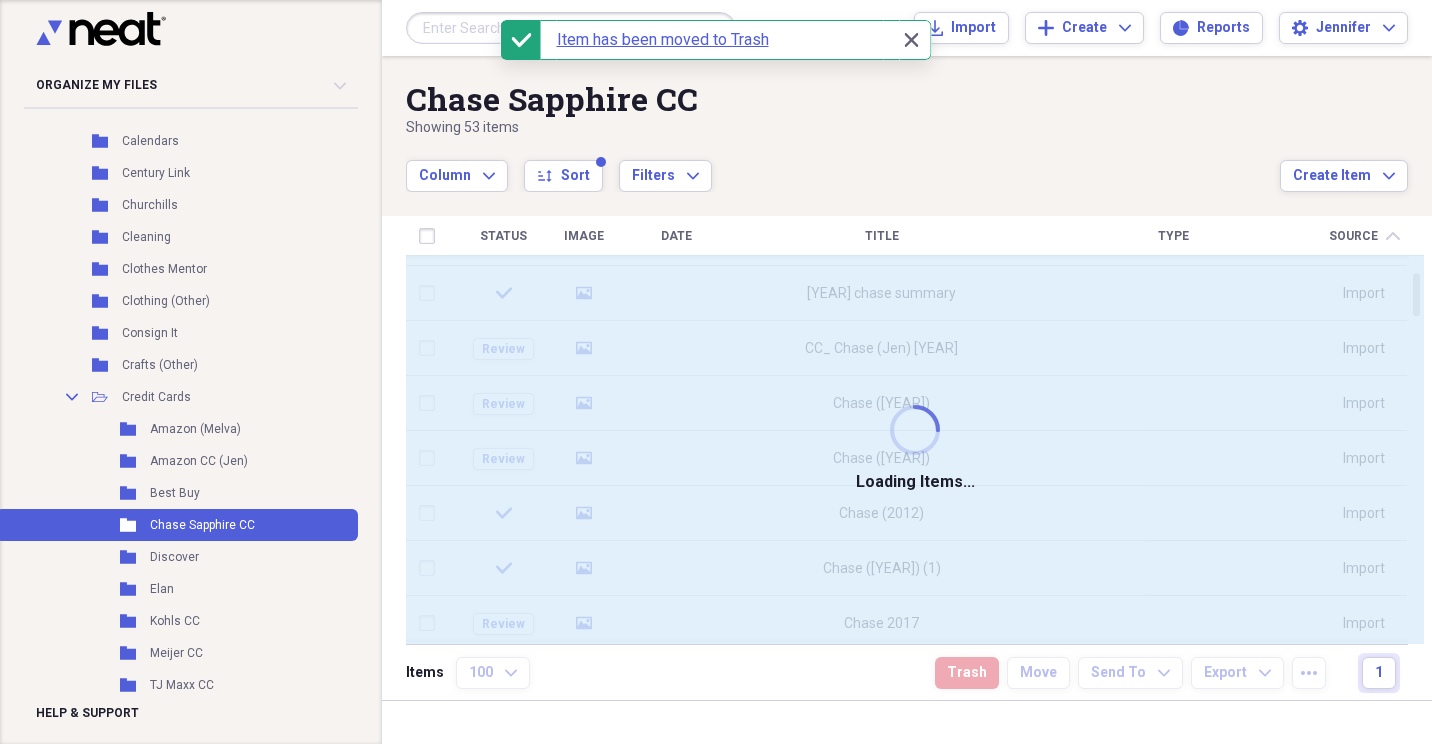 checkbox on "false" 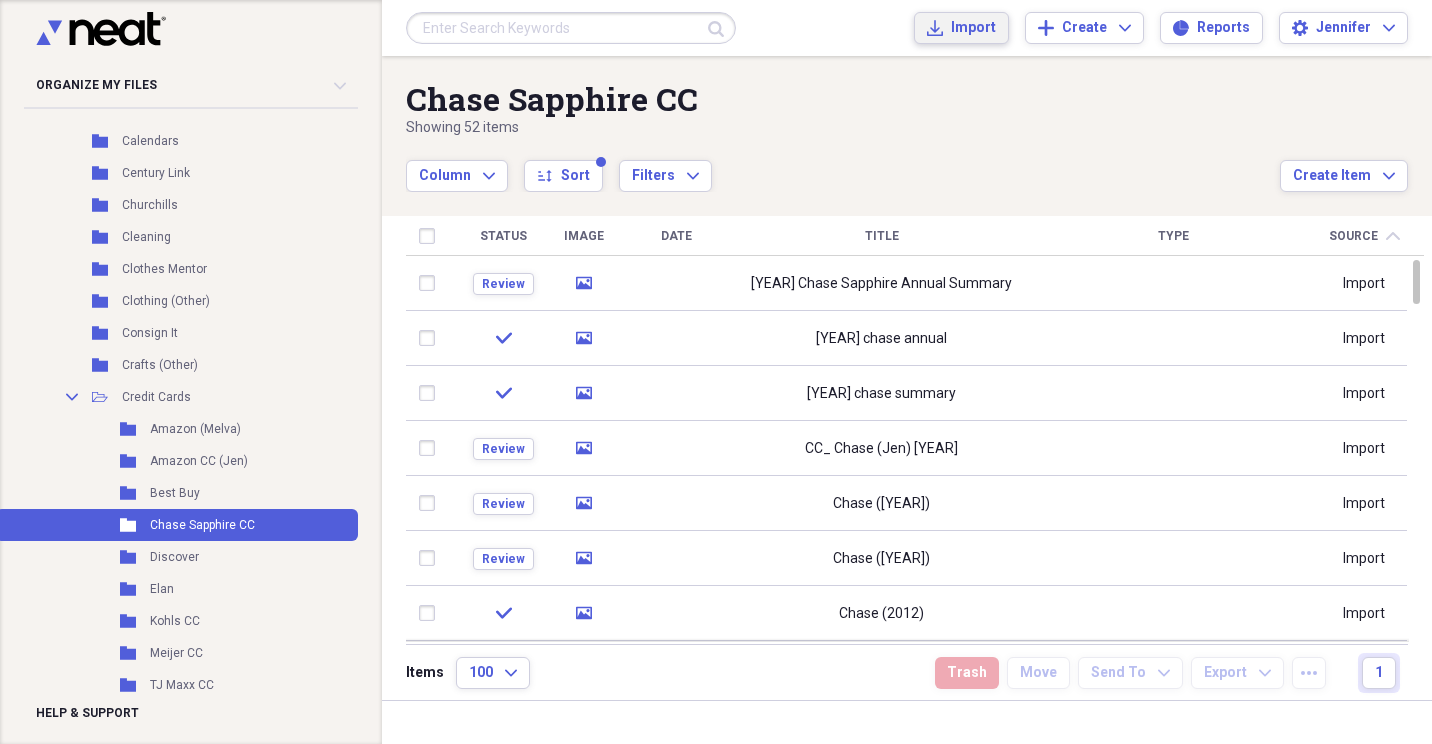 click on "Import" at bounding box center [973, 28] 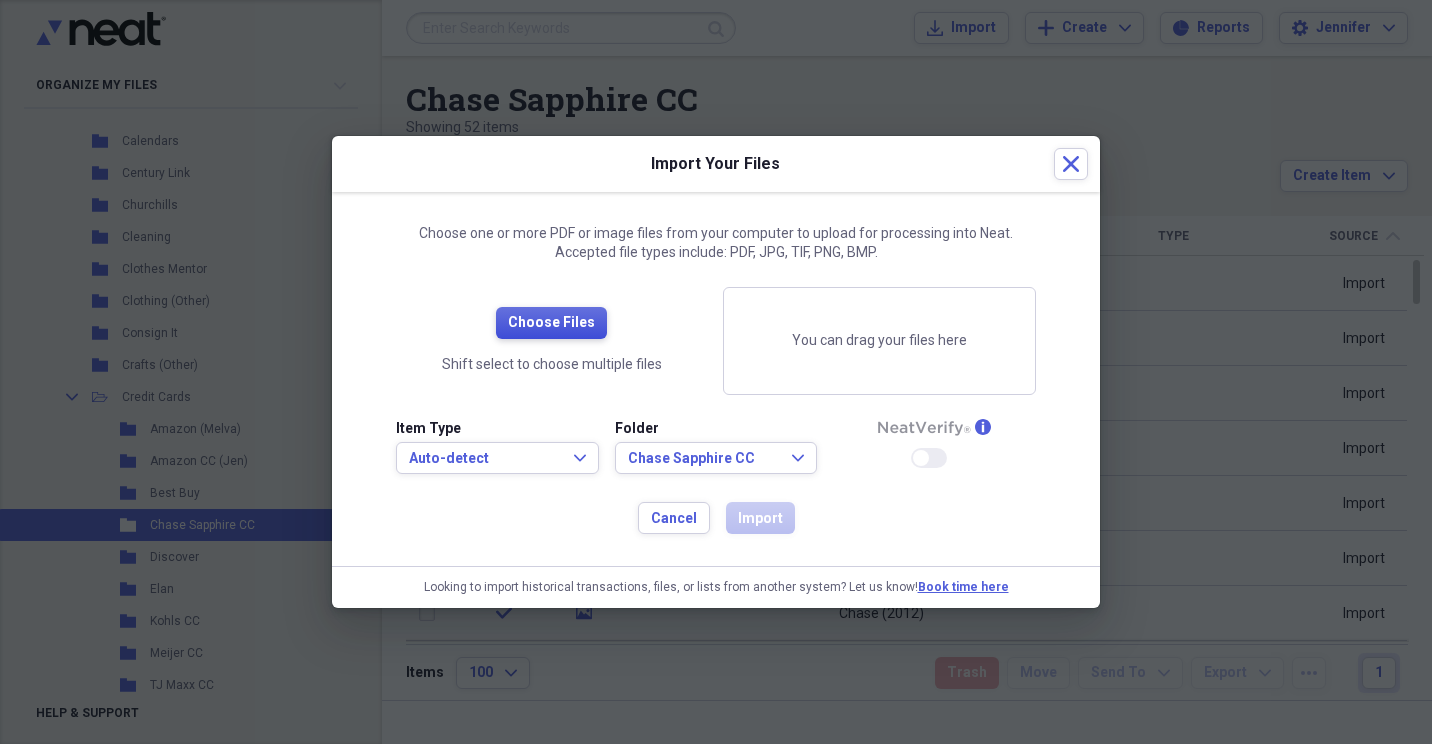 click on "Choose Files" at bounding box center [551, 323] 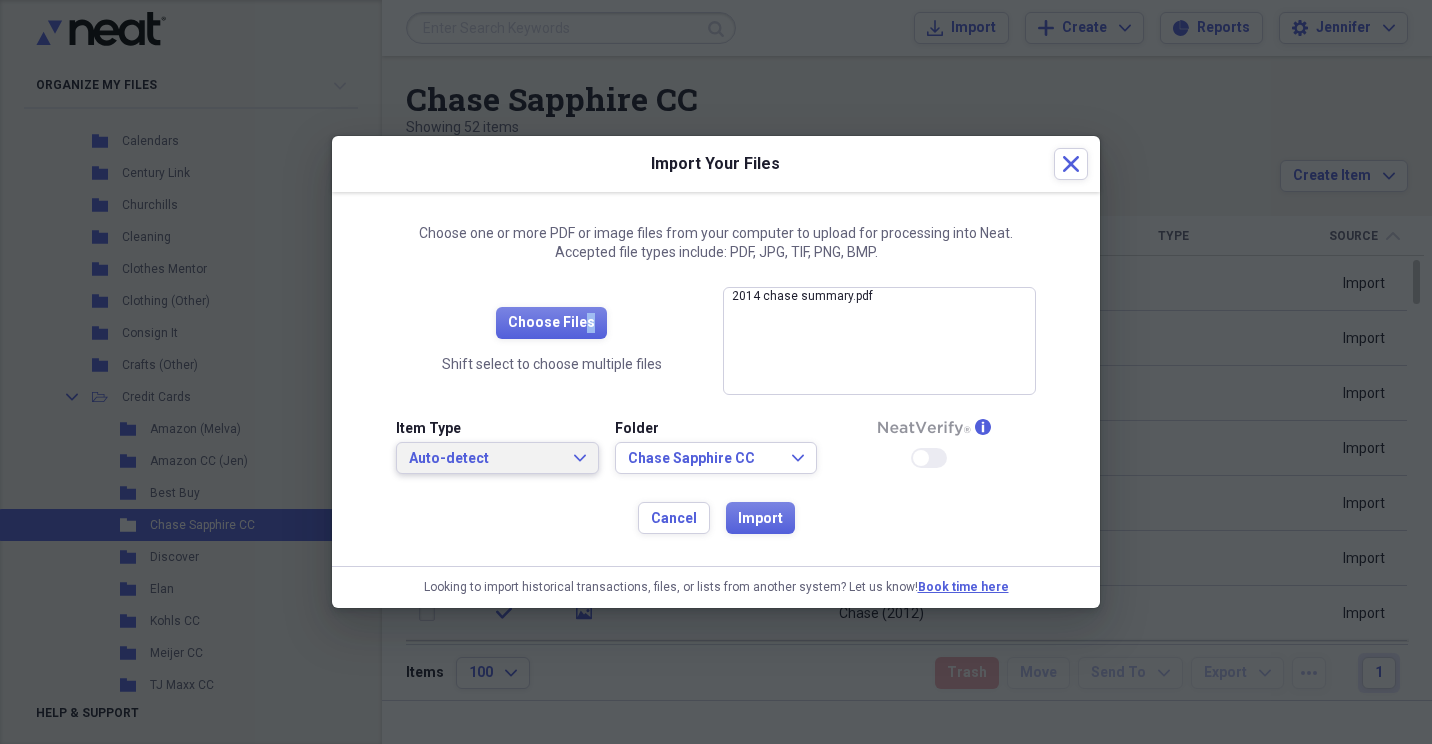 click on "Auto-detect Expand" at bounding box center (497, 458) 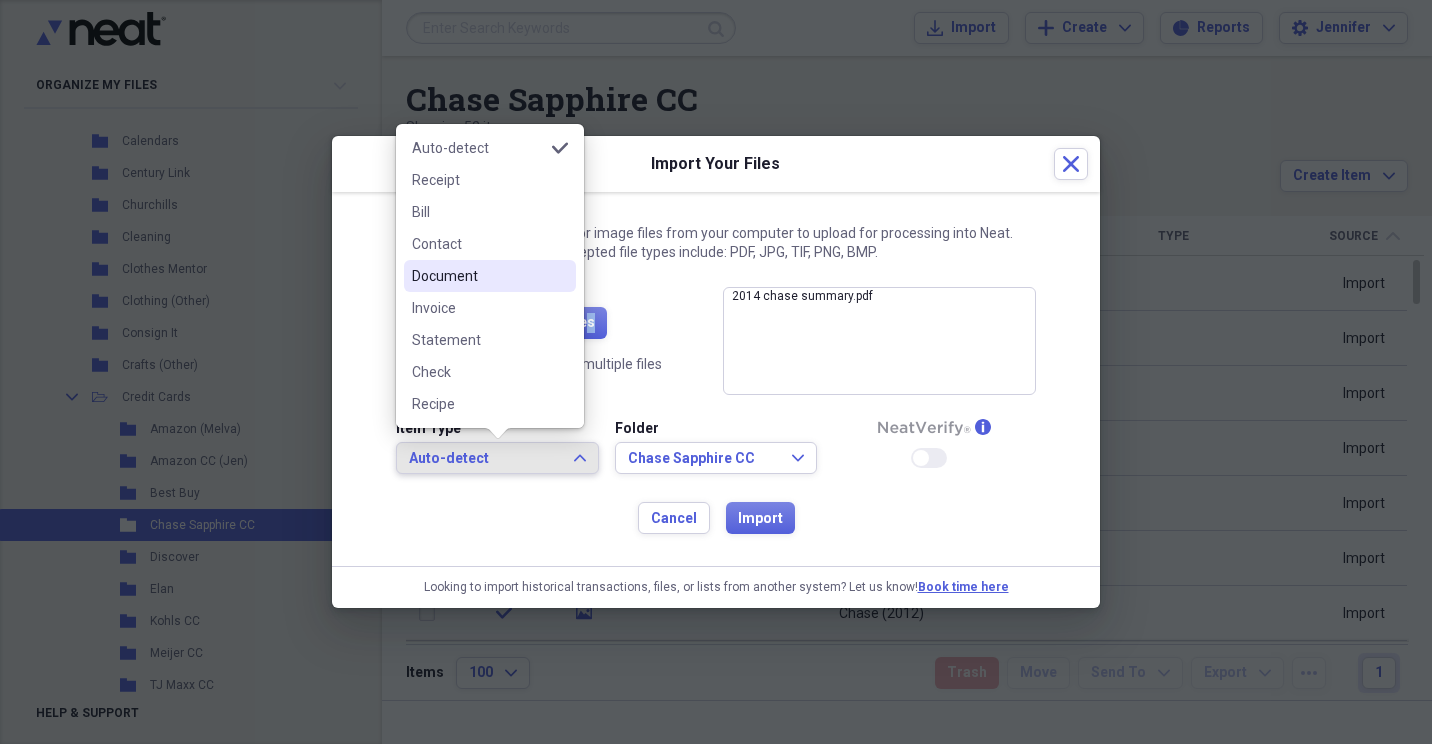 click on "Document" at bounding box center [478, 276] 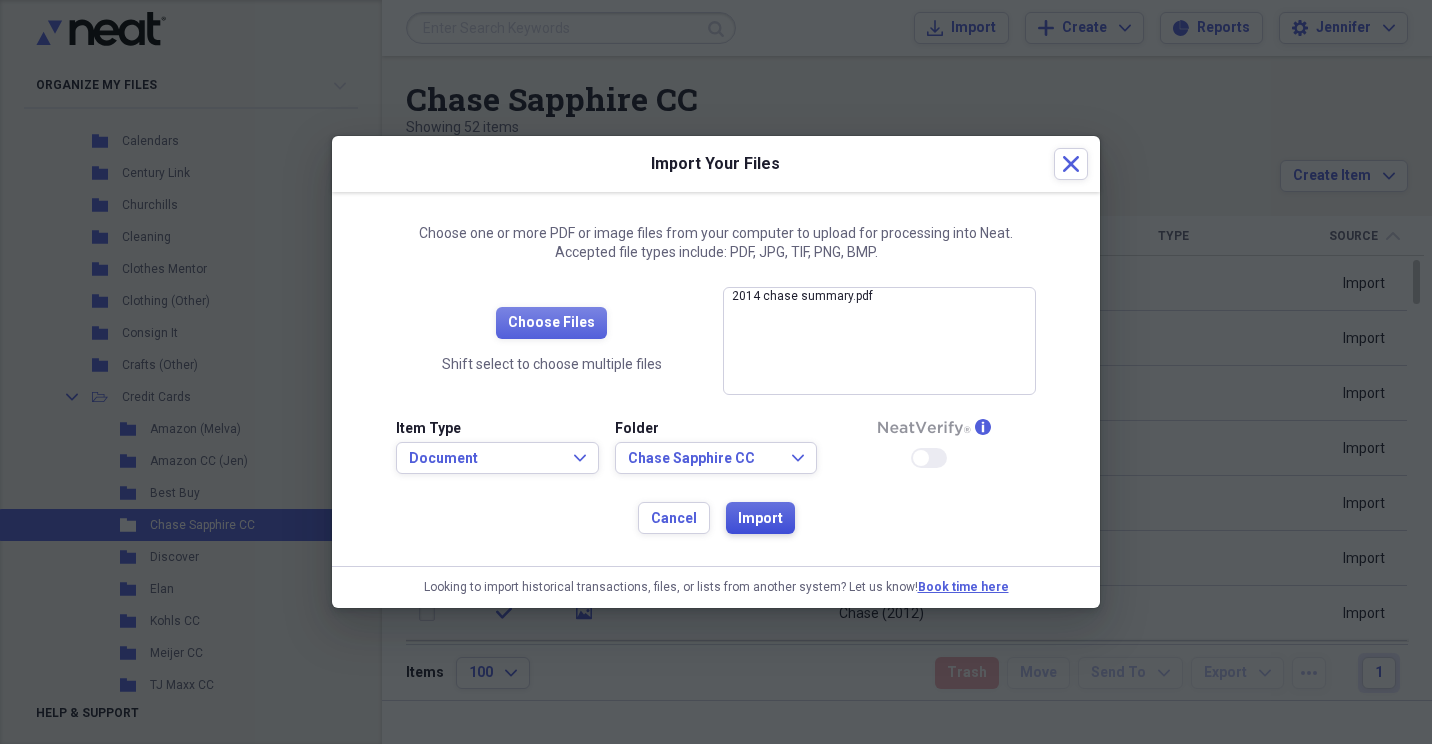 click on "Import" at bounding box center [760, 519] 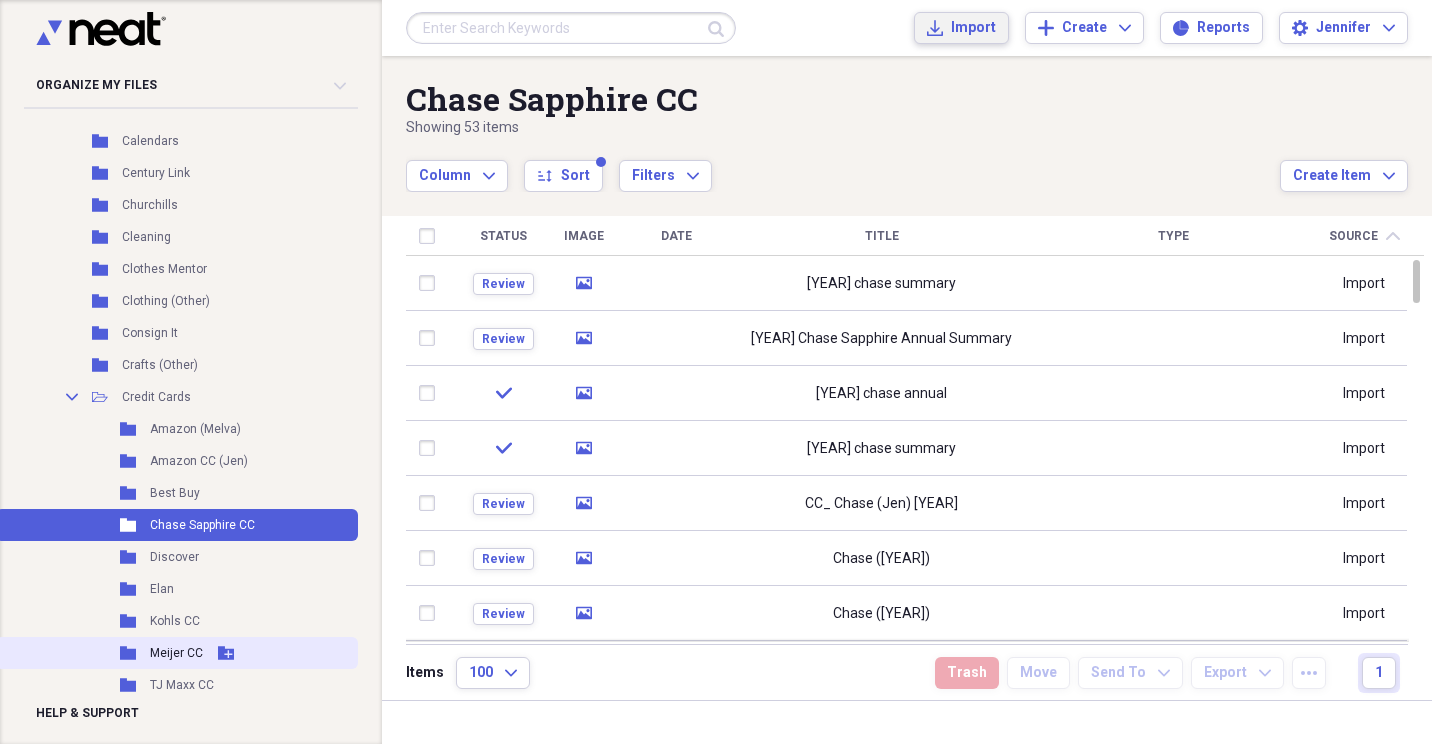 scroll, scrollTop: 1600, scrollLeft: 0, axis: vertical 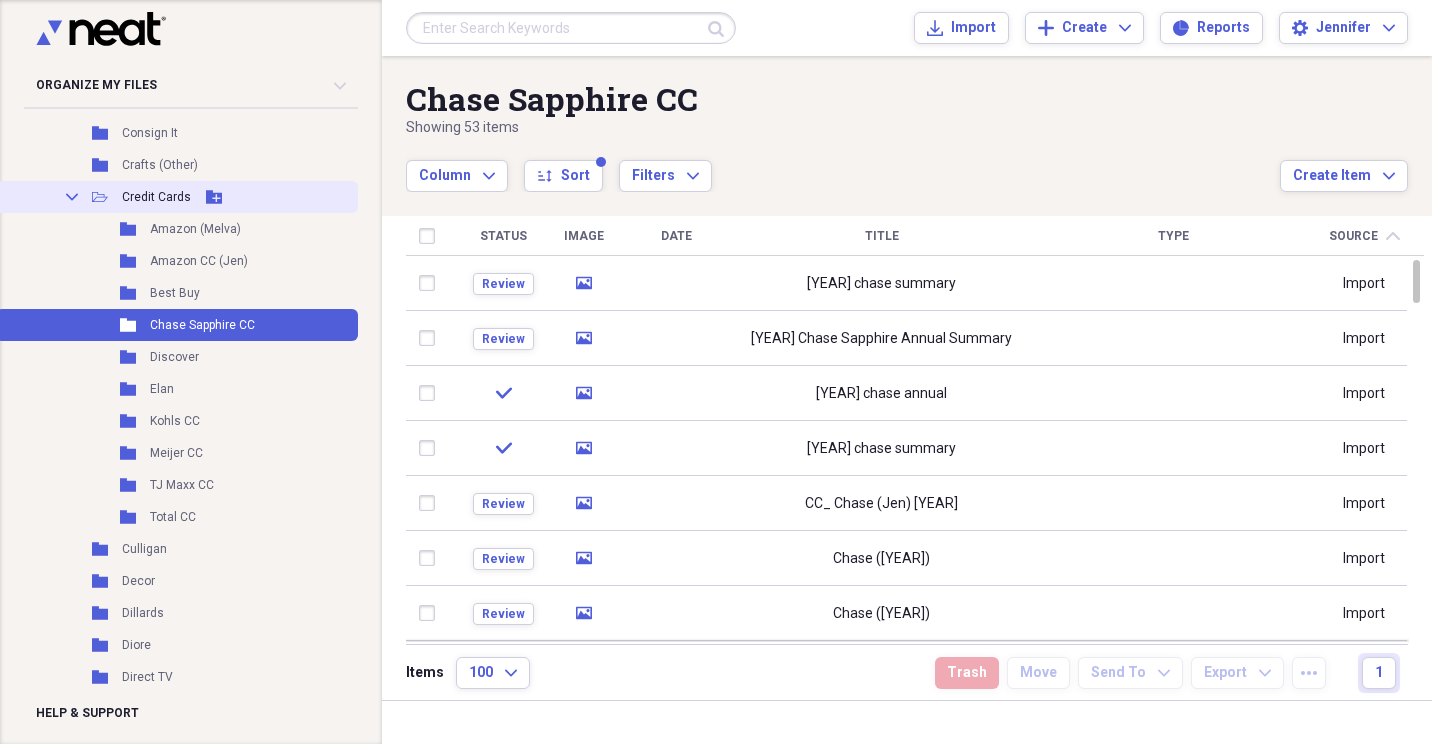 click 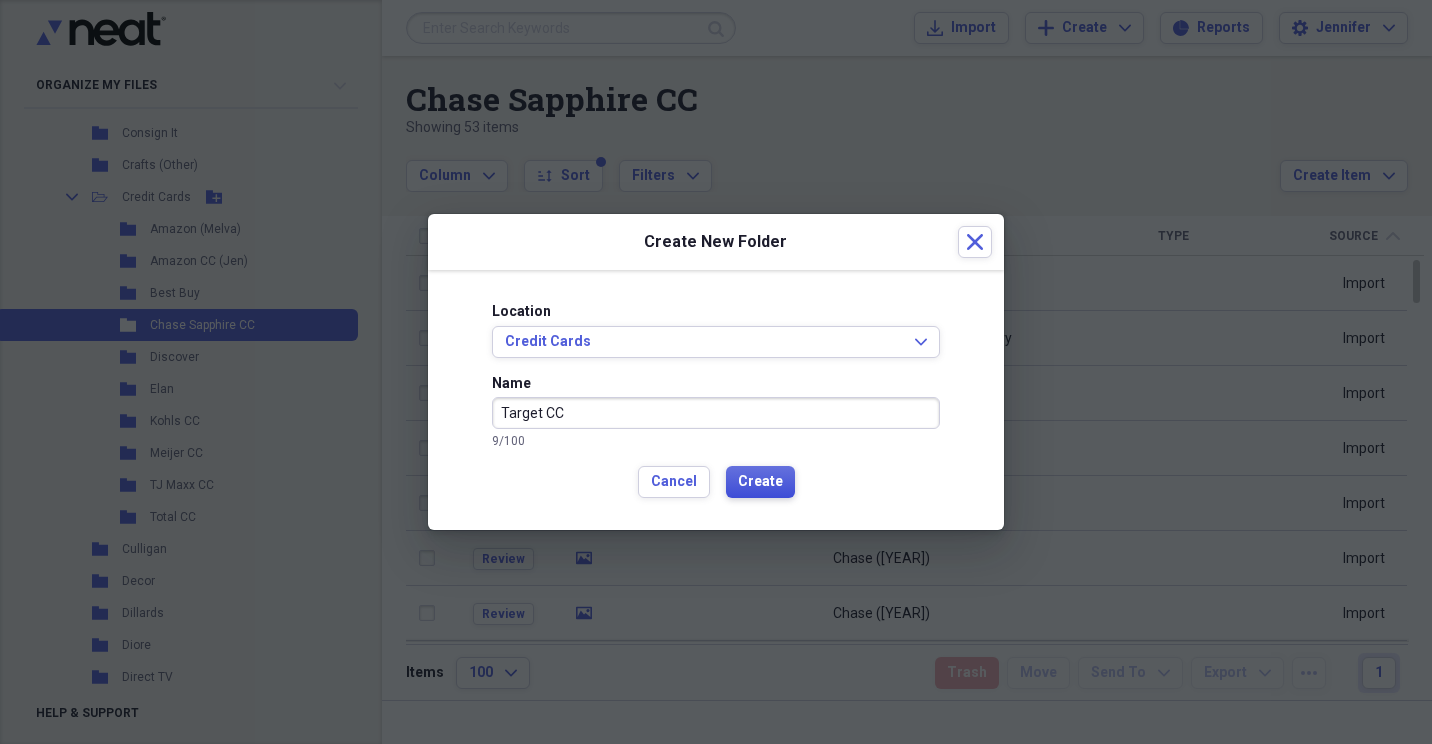 type on "Target CC" 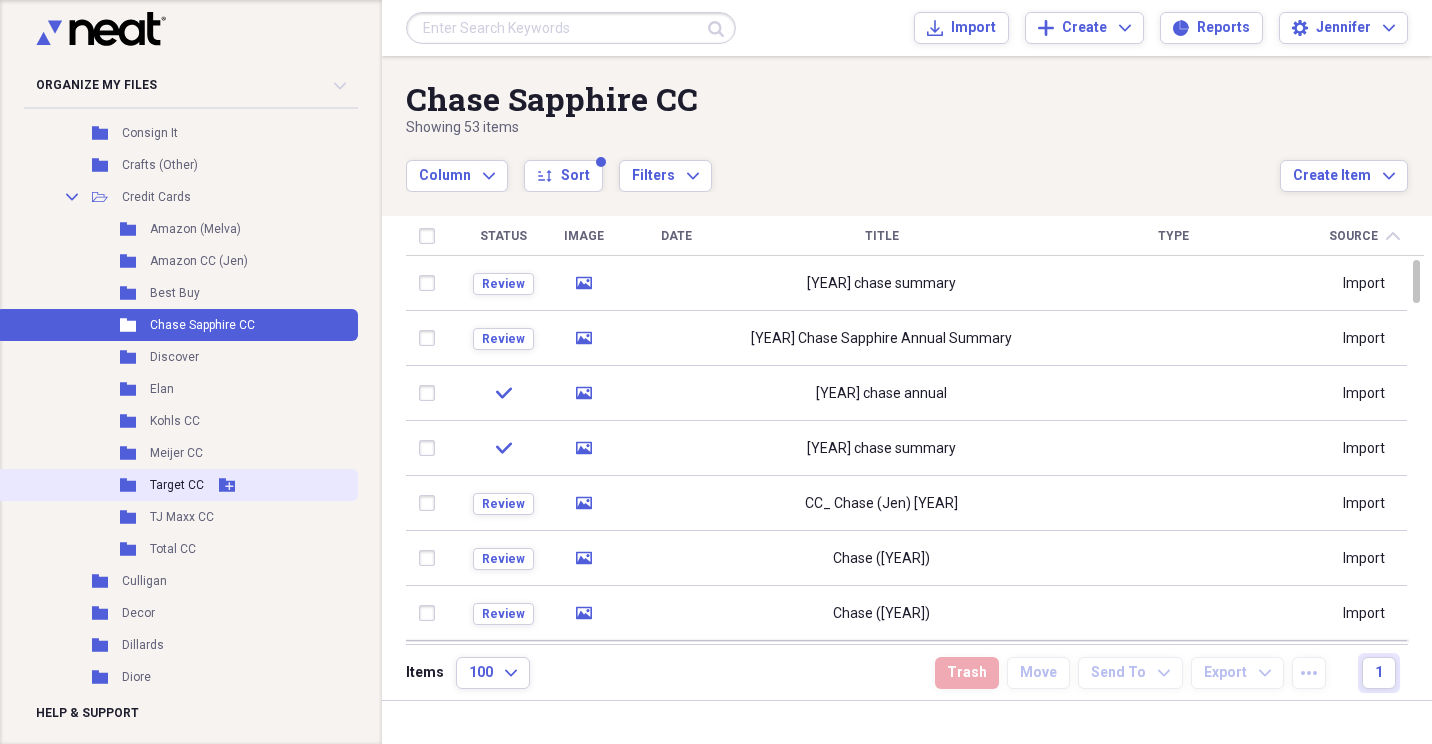 click on "Target CC" at bounding box center [177, 485] 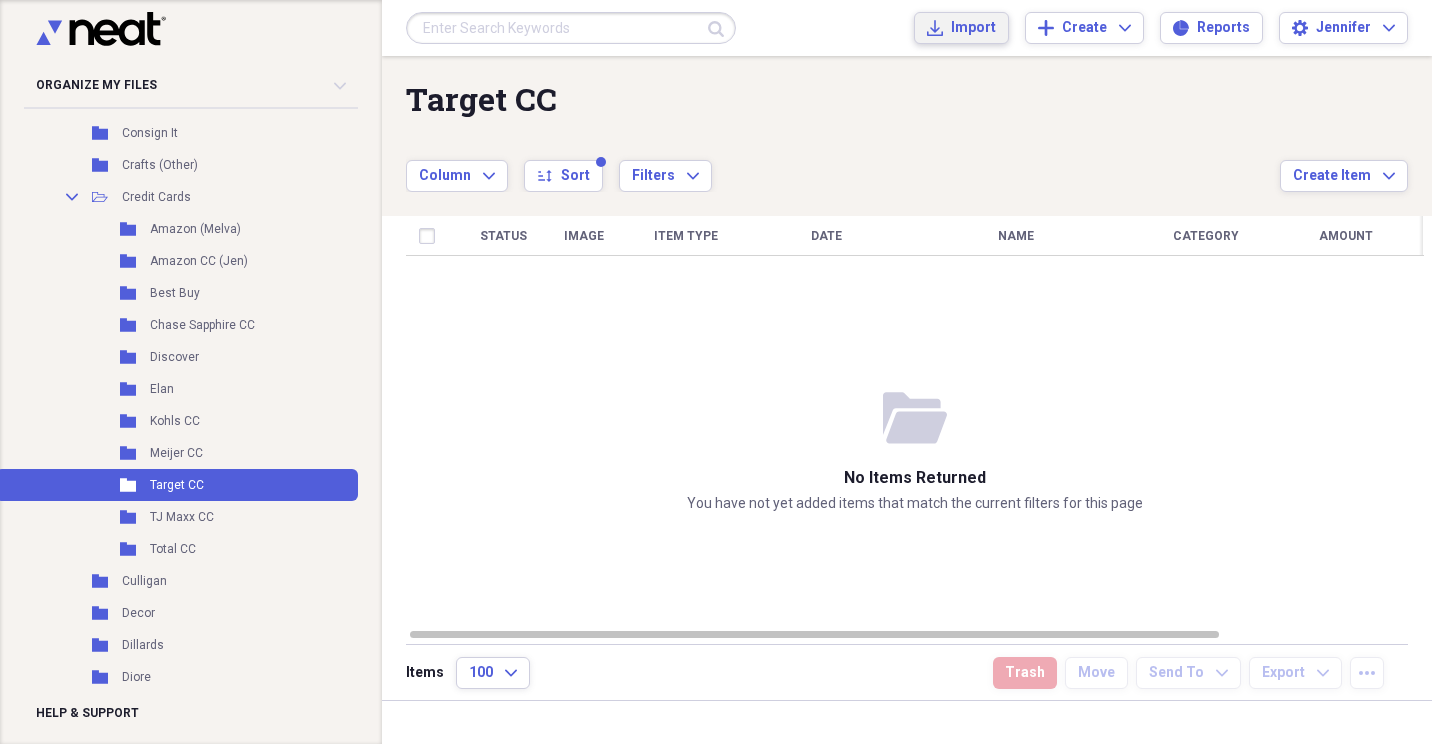 click on "Import" at bounding box center (973, 28) 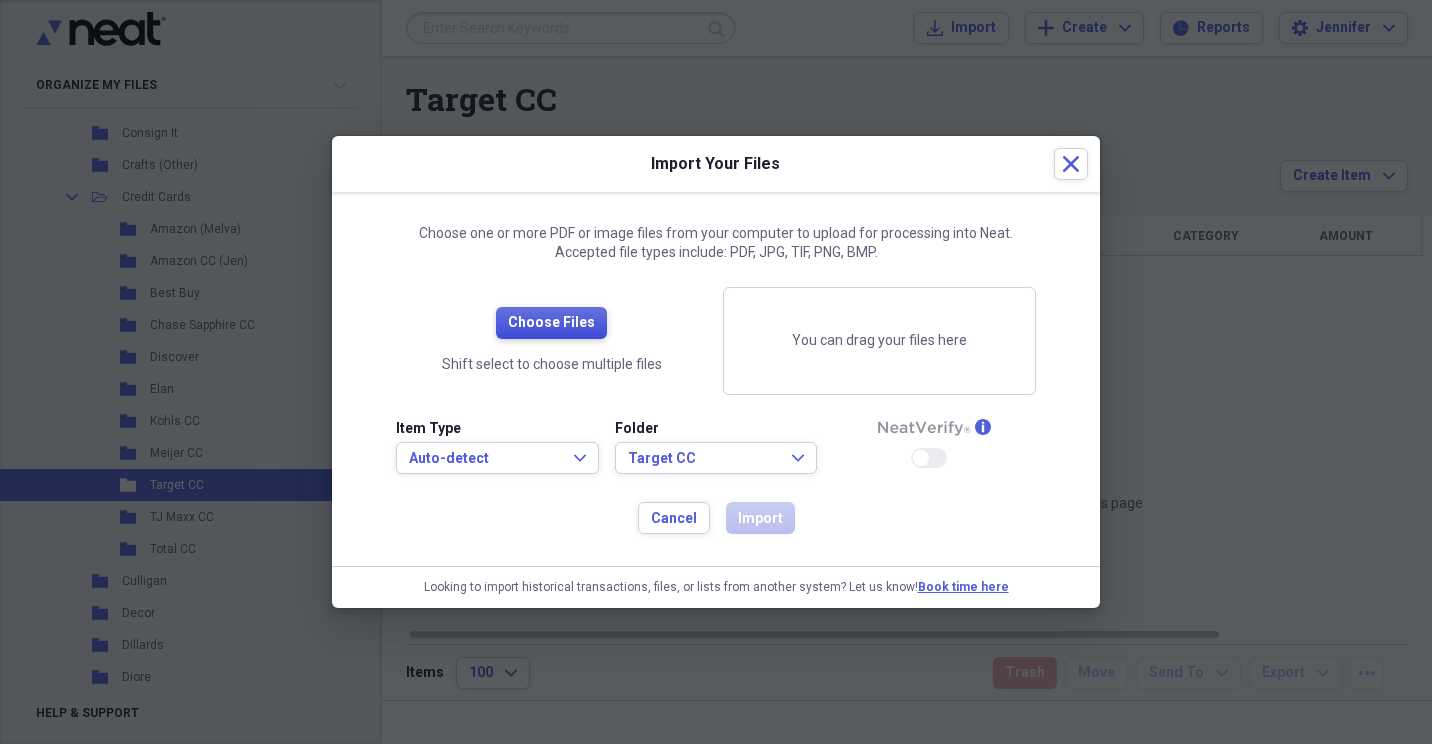 click on "Choose Files" at bounding box center [551, 323] 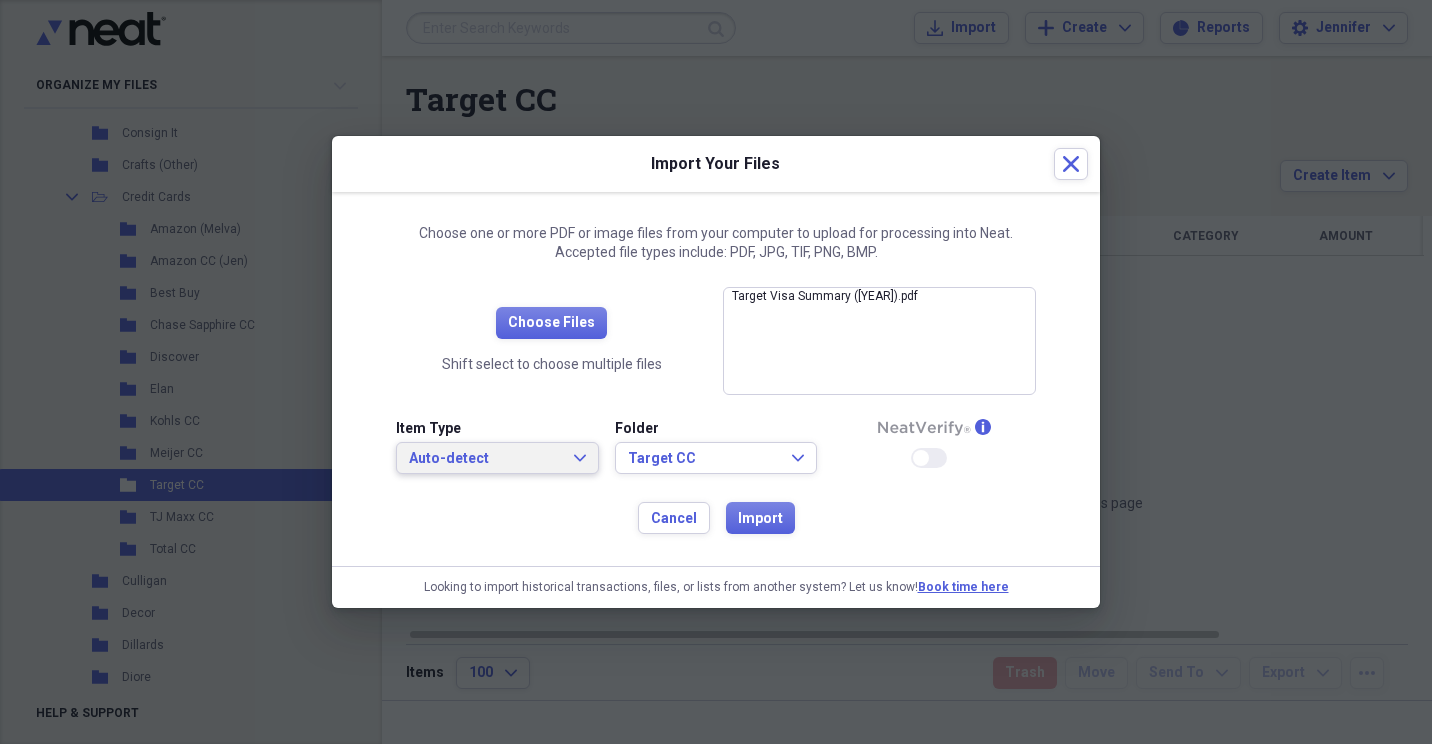 click on "Auto-detect Expand" at bounding box center [497, 458] 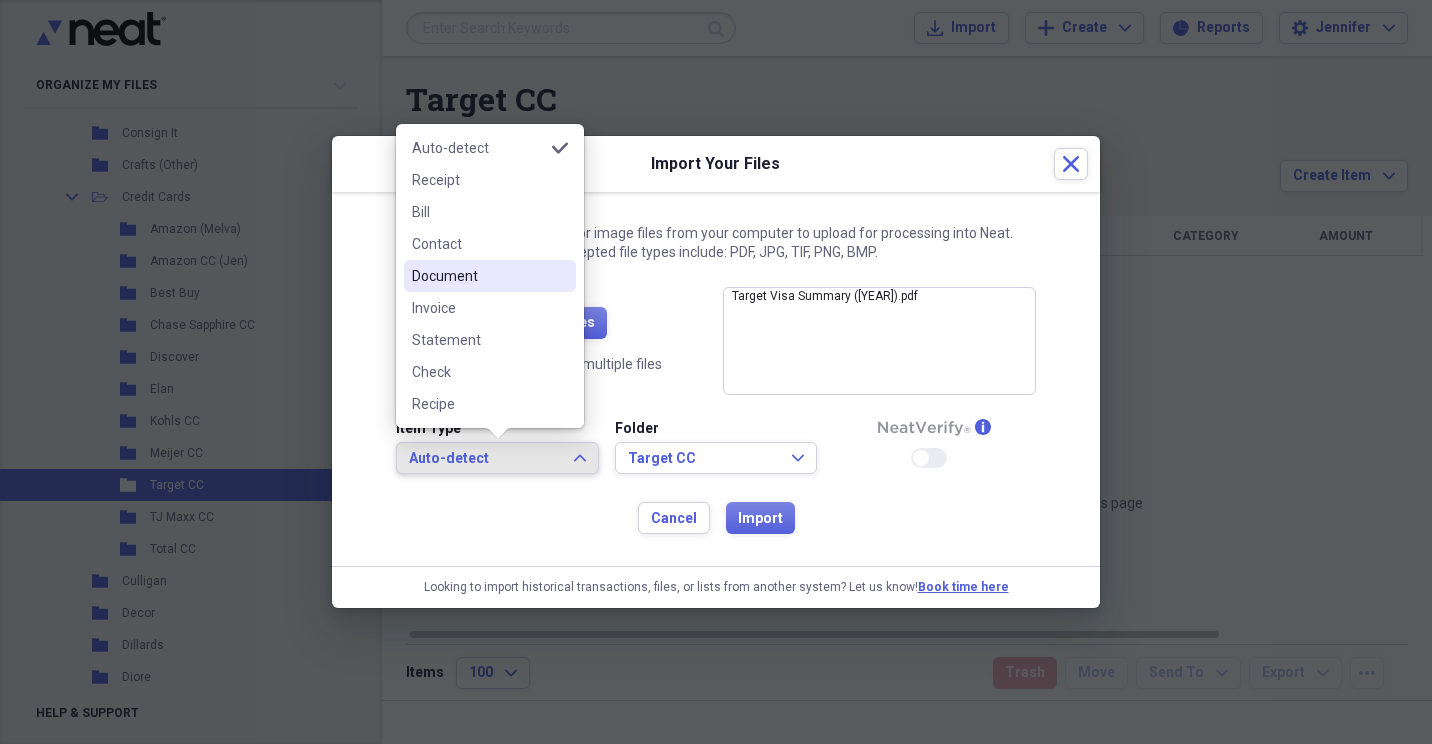 click on "Document" at bounding box center (478, 276) 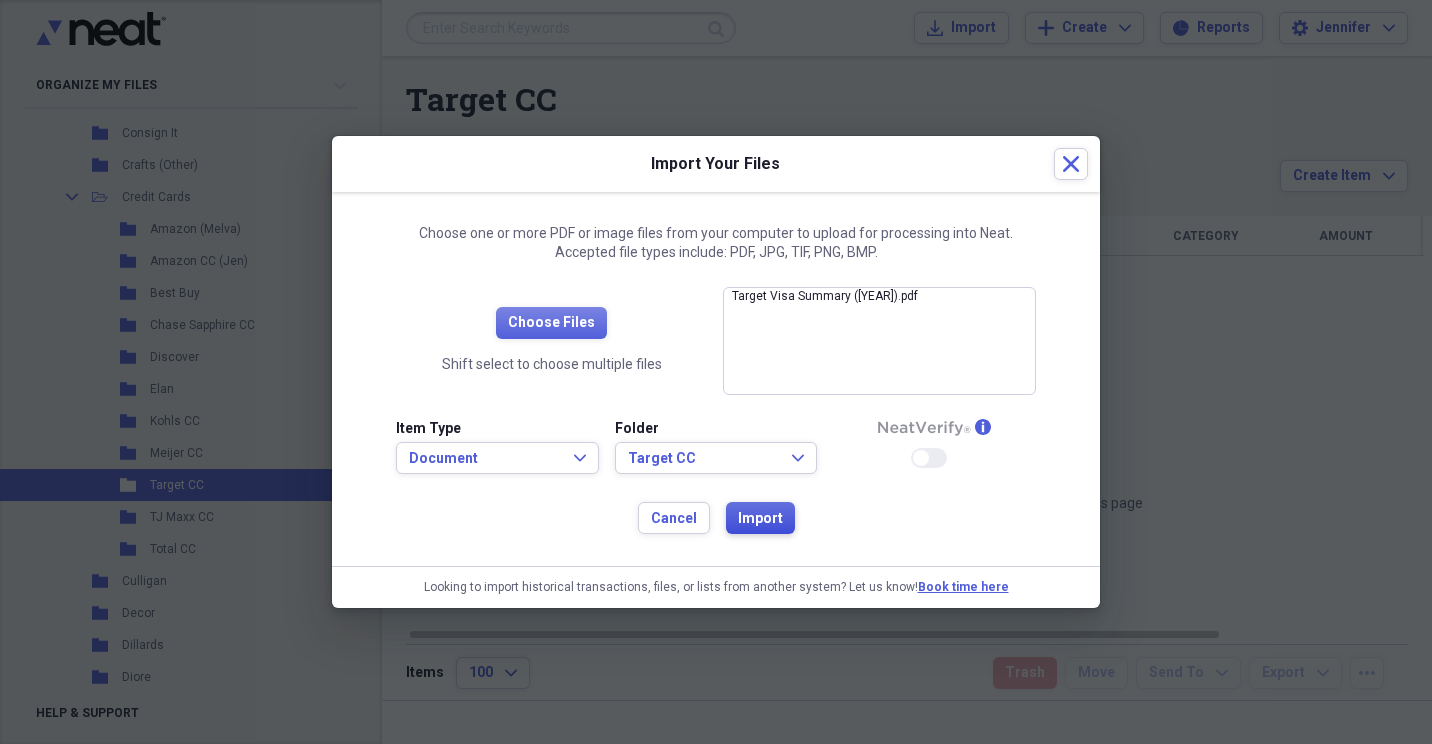 click on "Import" at bounding box center (760, 519) 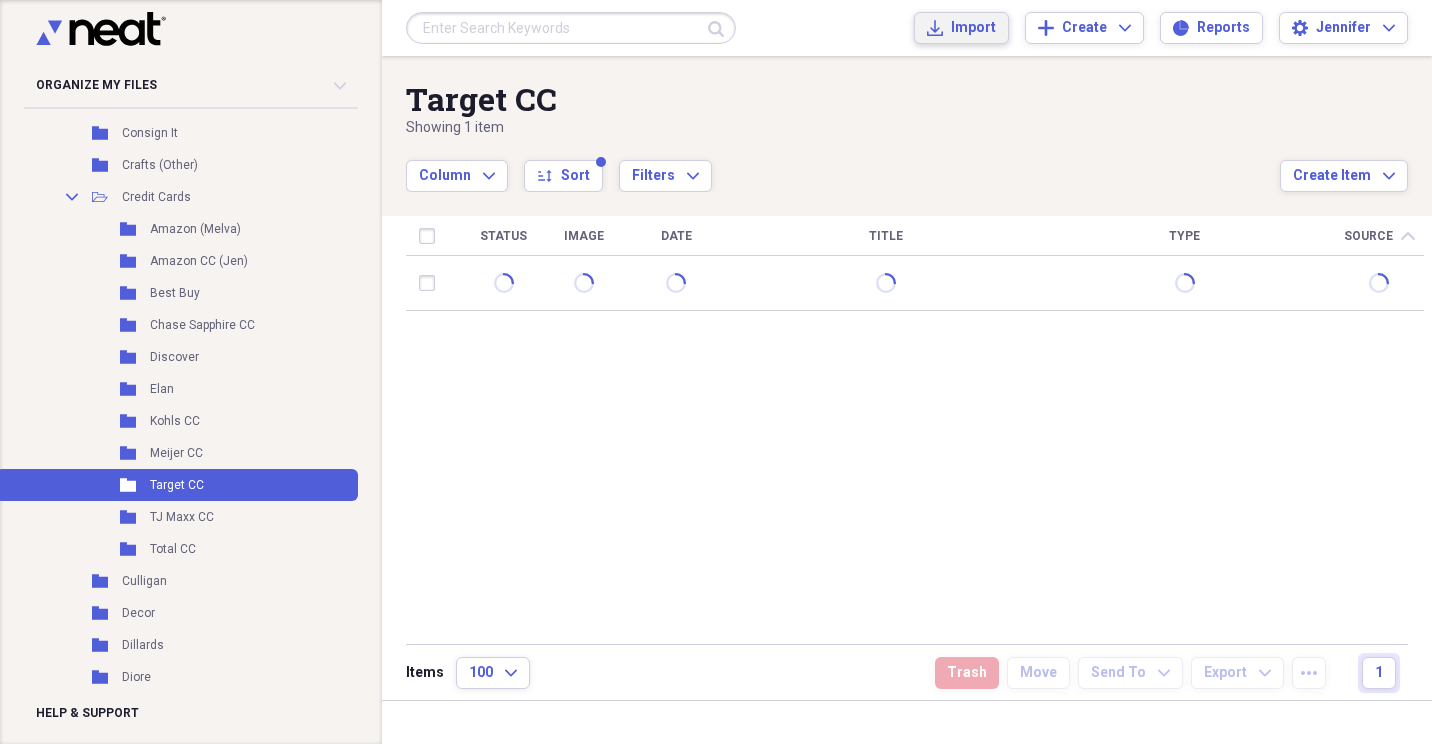 click on "Import" at bounding box center (973, 28) 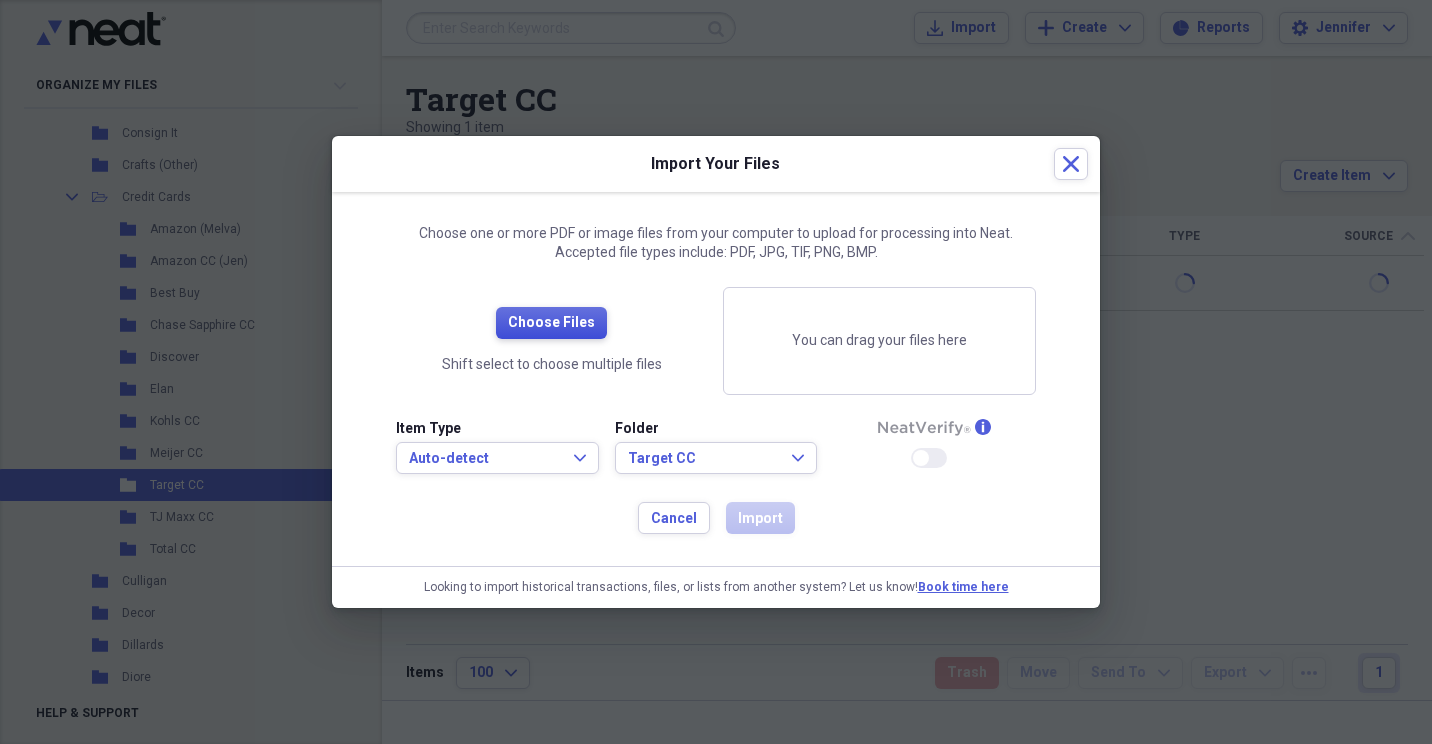 click on "Choose Files" at bounding box center [551, 323] 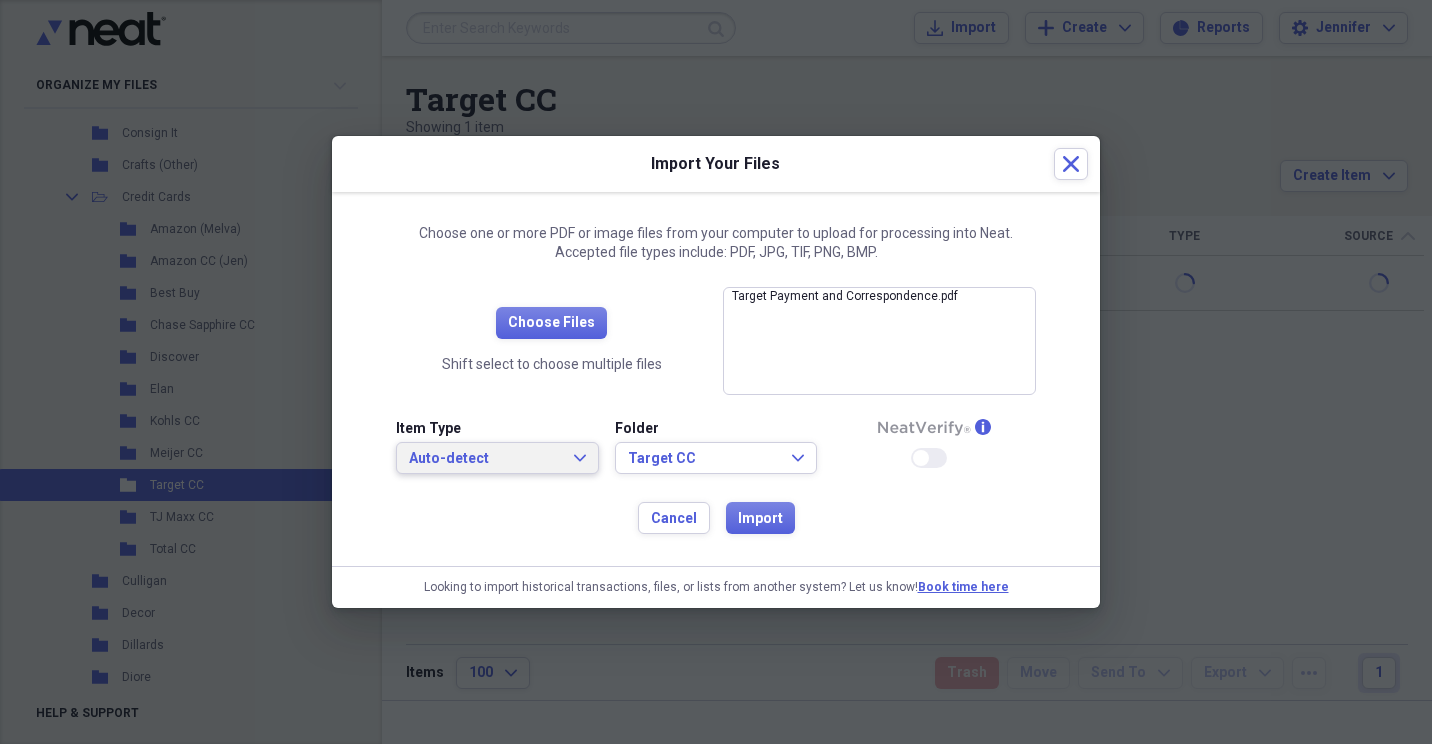 click on "Expand" 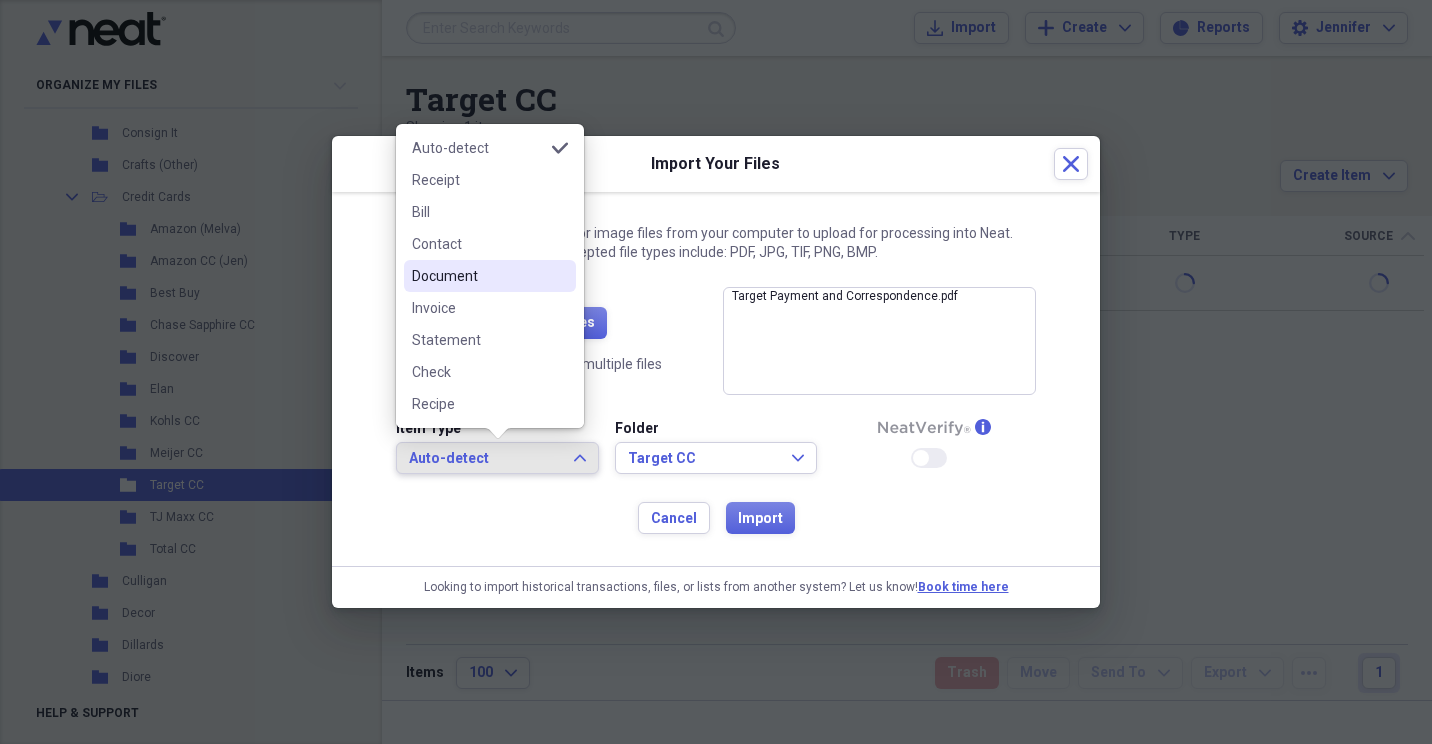 click on "Document" at bounding box center (478, 276) 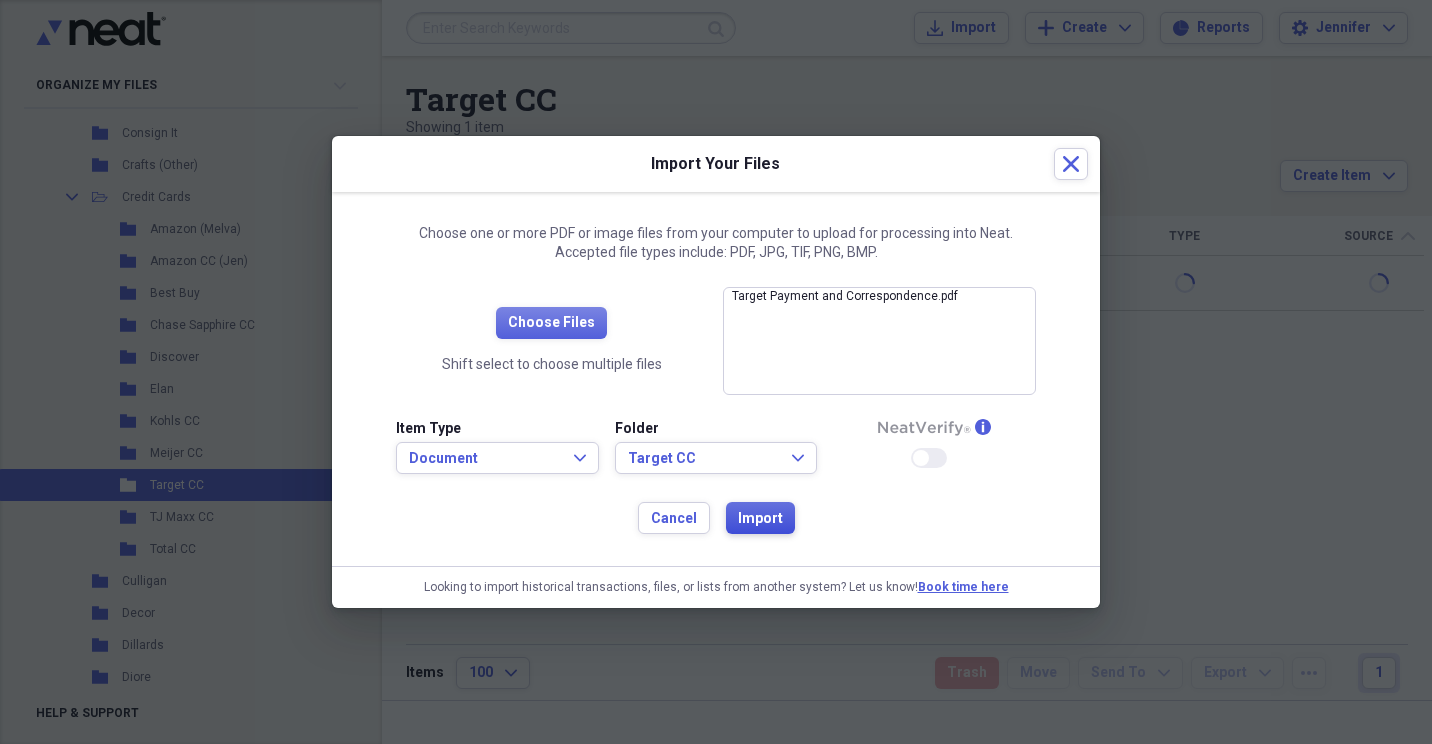 click on "Import" at bounding box center [760, 519] 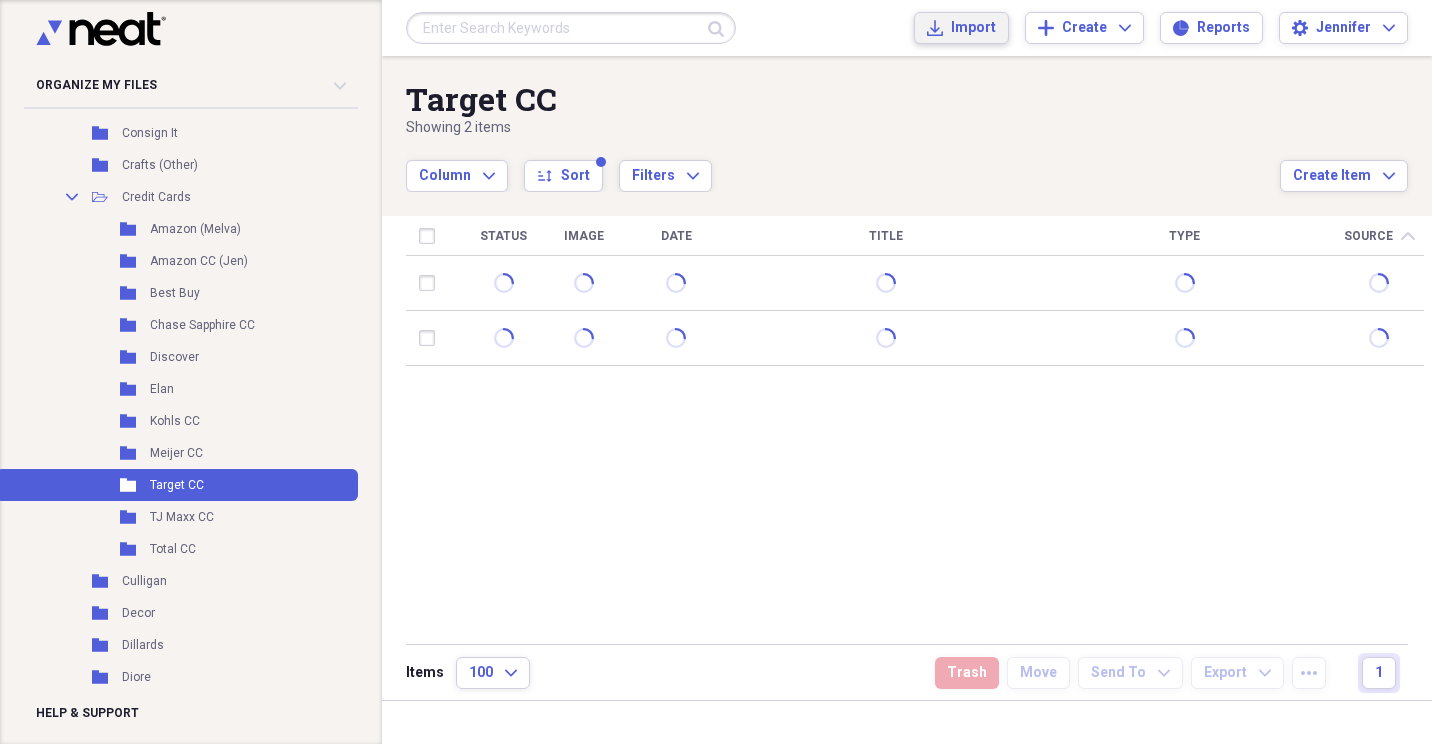 click on "Import" at bounding box center (973, 28) 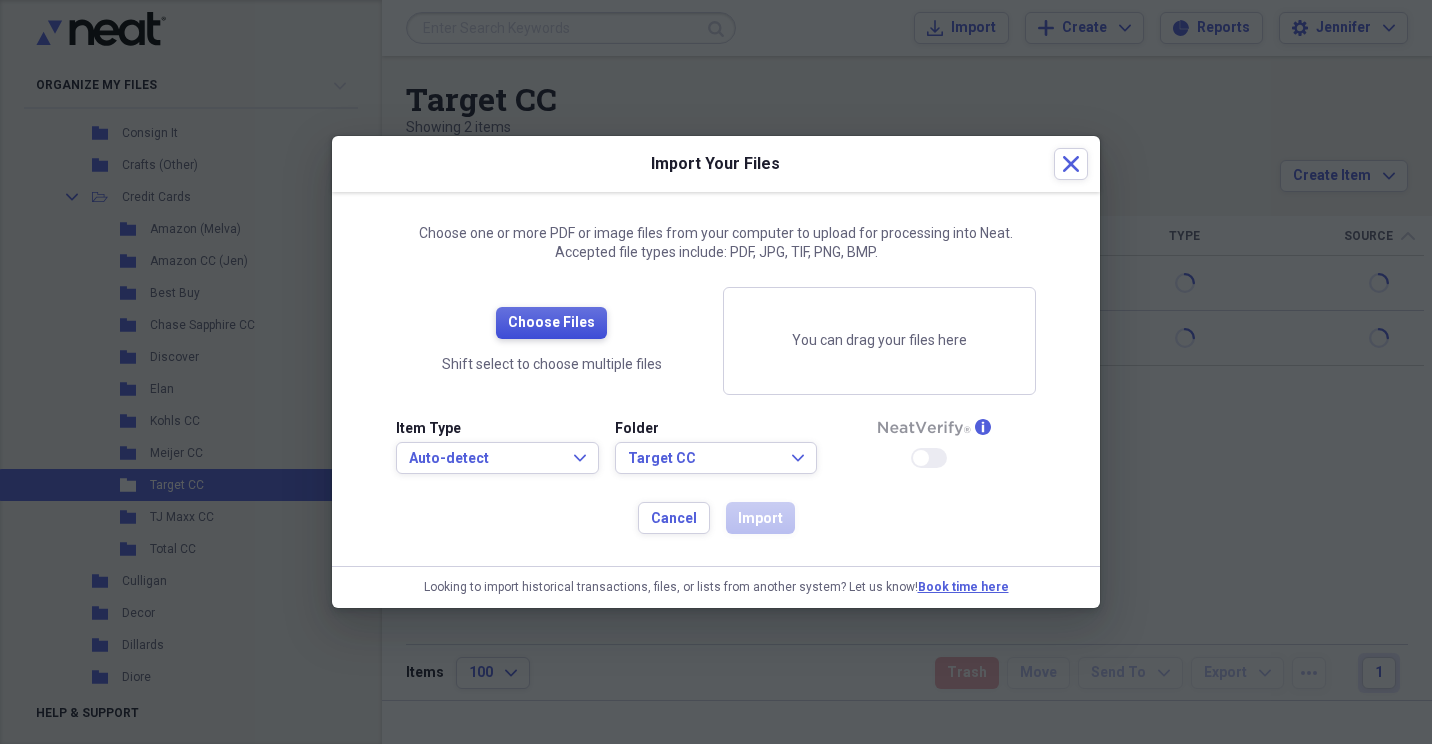 click on "Choose Files" at bounding box center (551, 323) 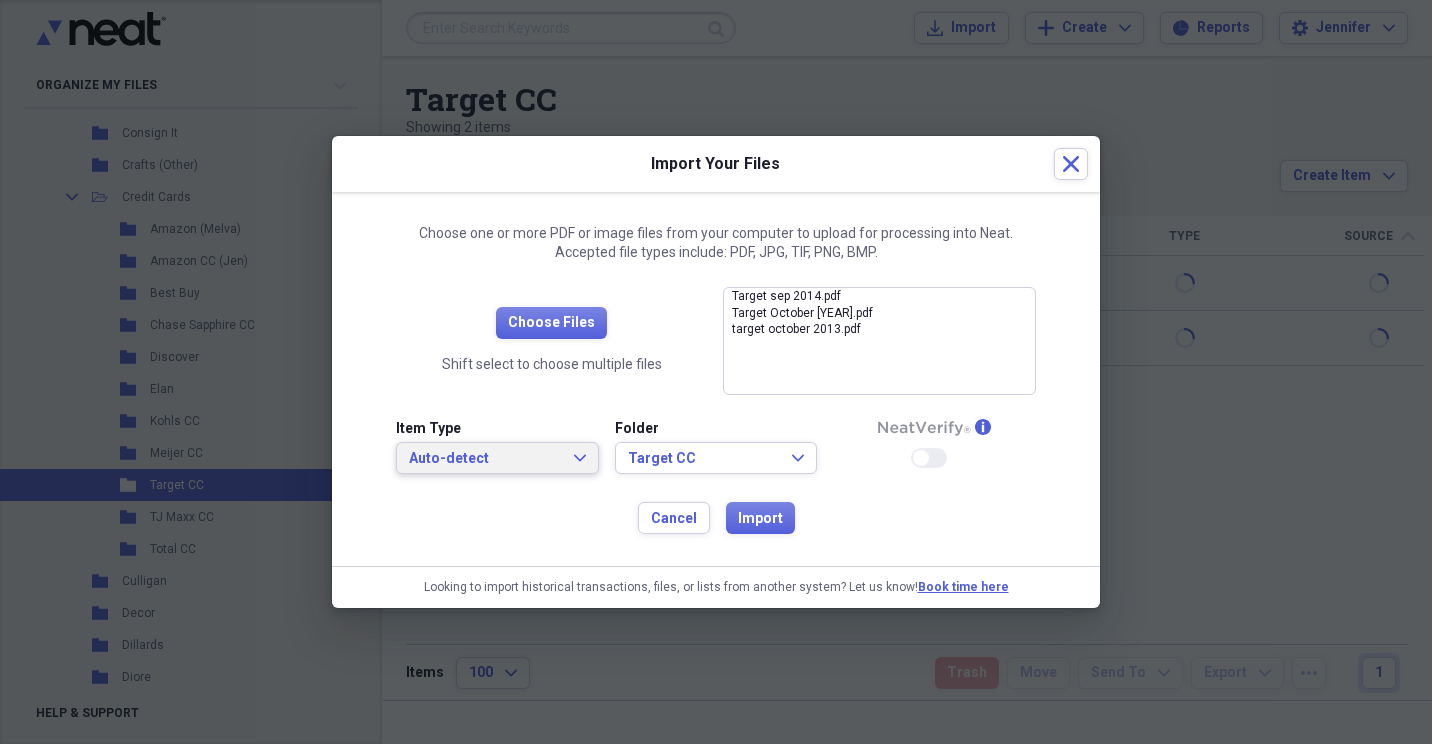click on "Auto-detect Expand" at bounding box center (497, 459) 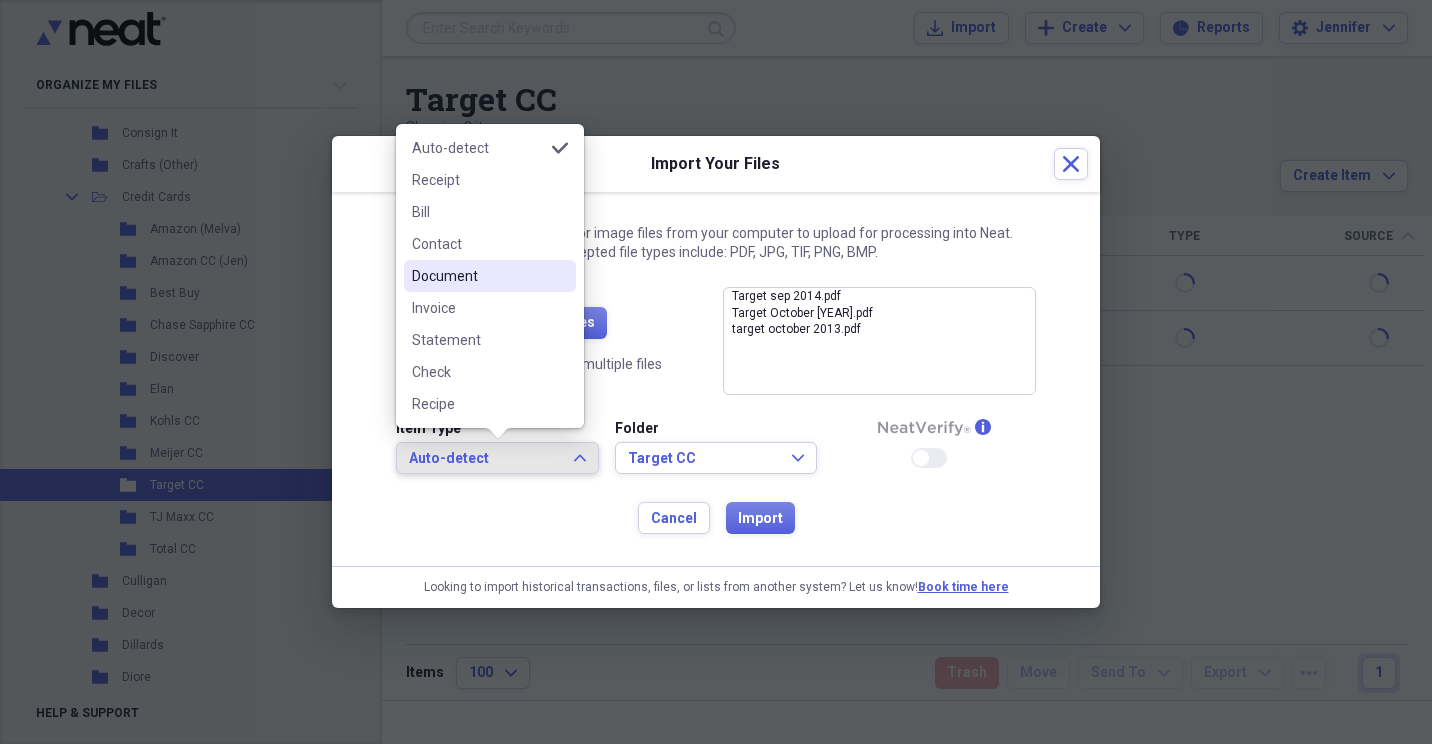 click on "Document" at bounding box center (478, 276) 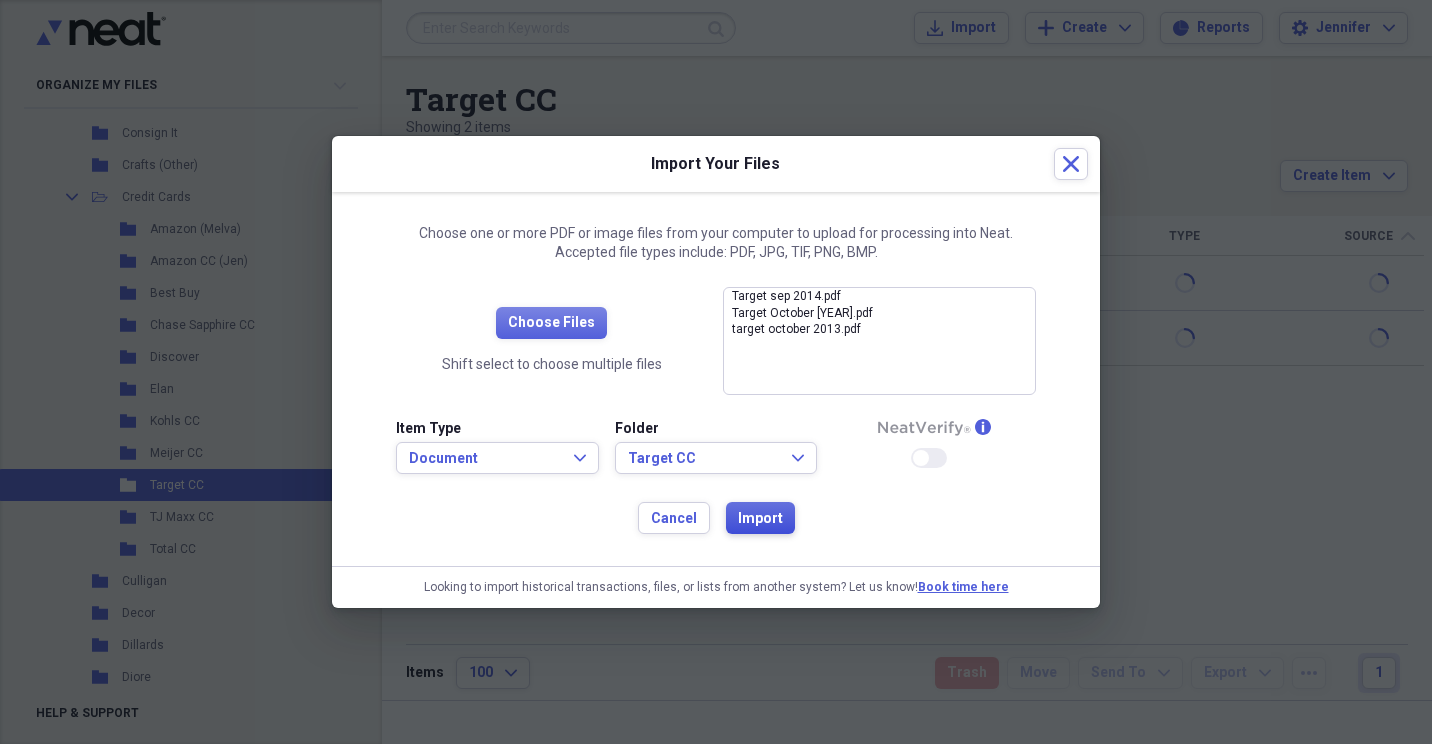 click on "Import" at bounding box center [760, 519] 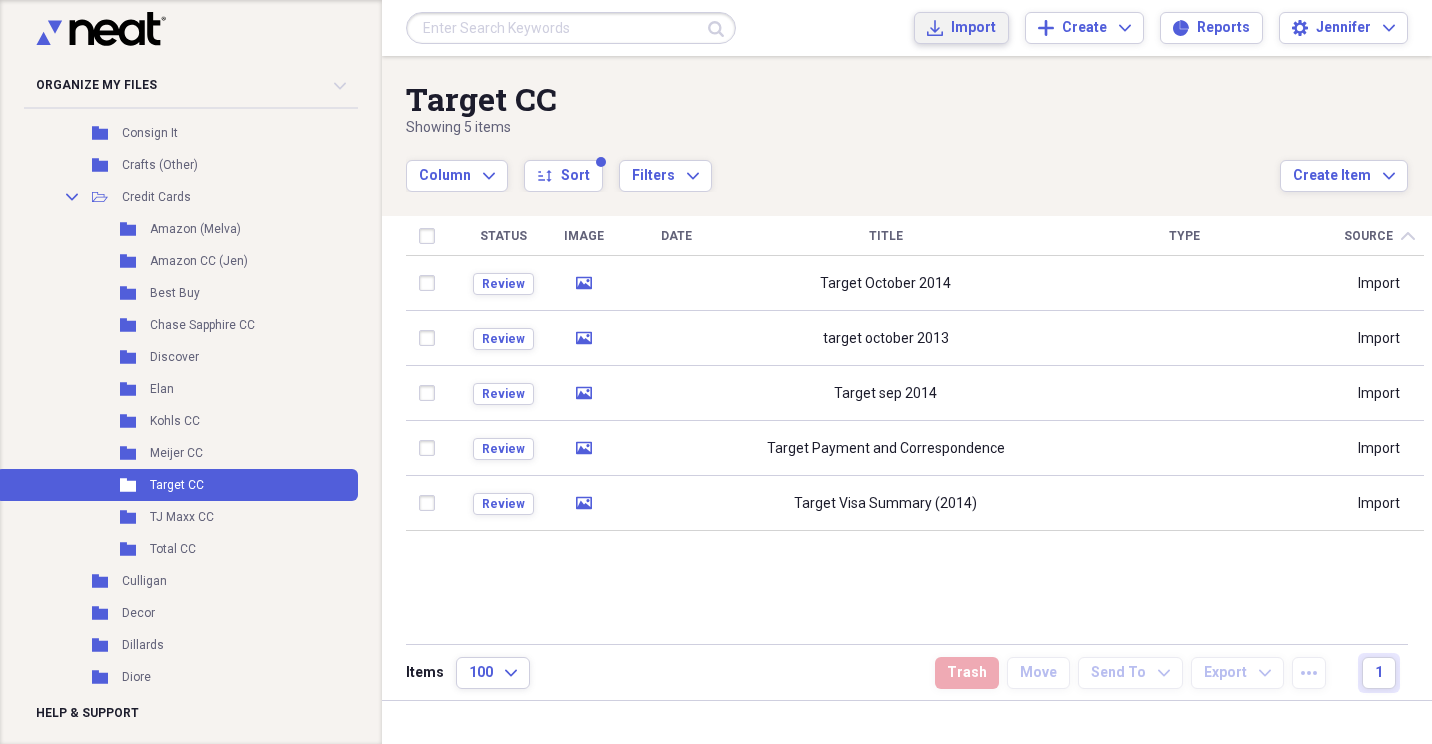 click on "Import Import" at bounding box center [961, 28] 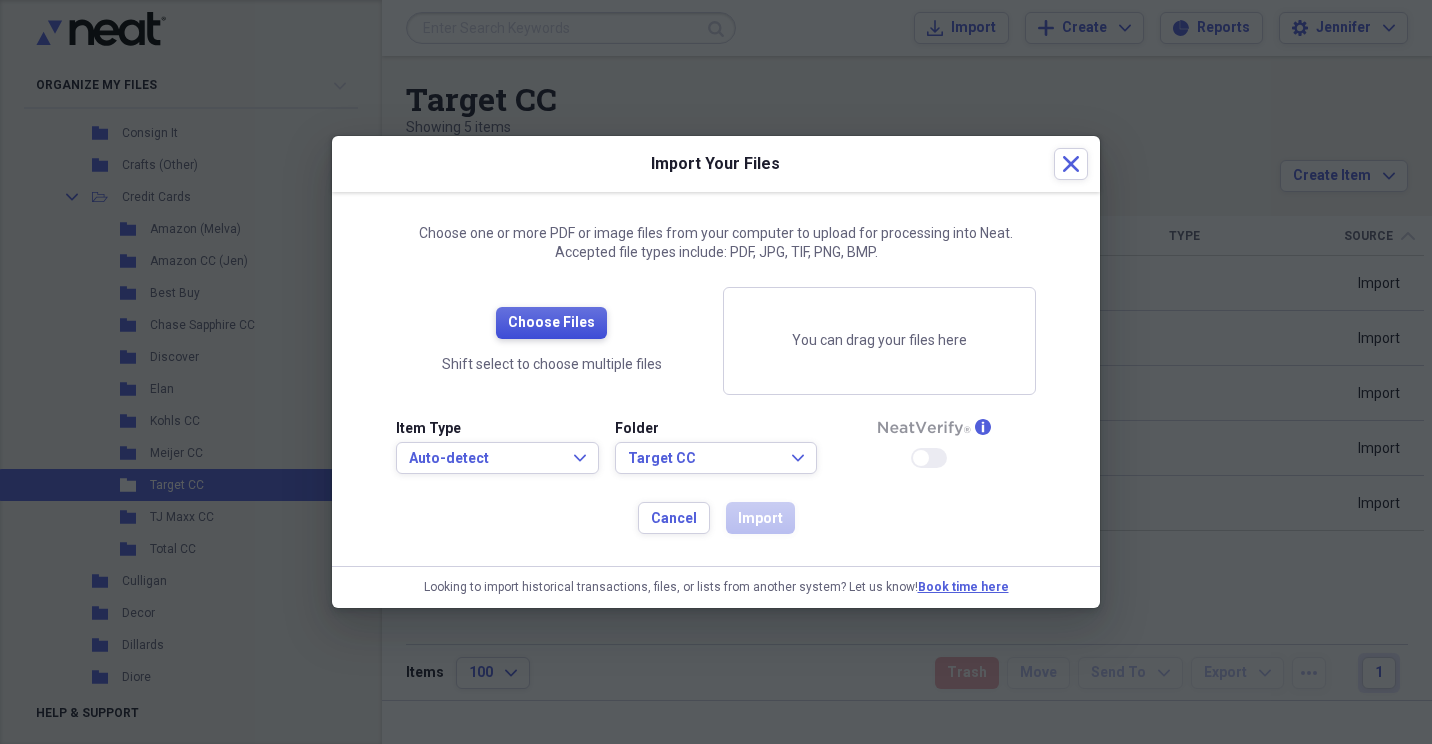 click on "Choose Files" at bounding box center [551, 323] 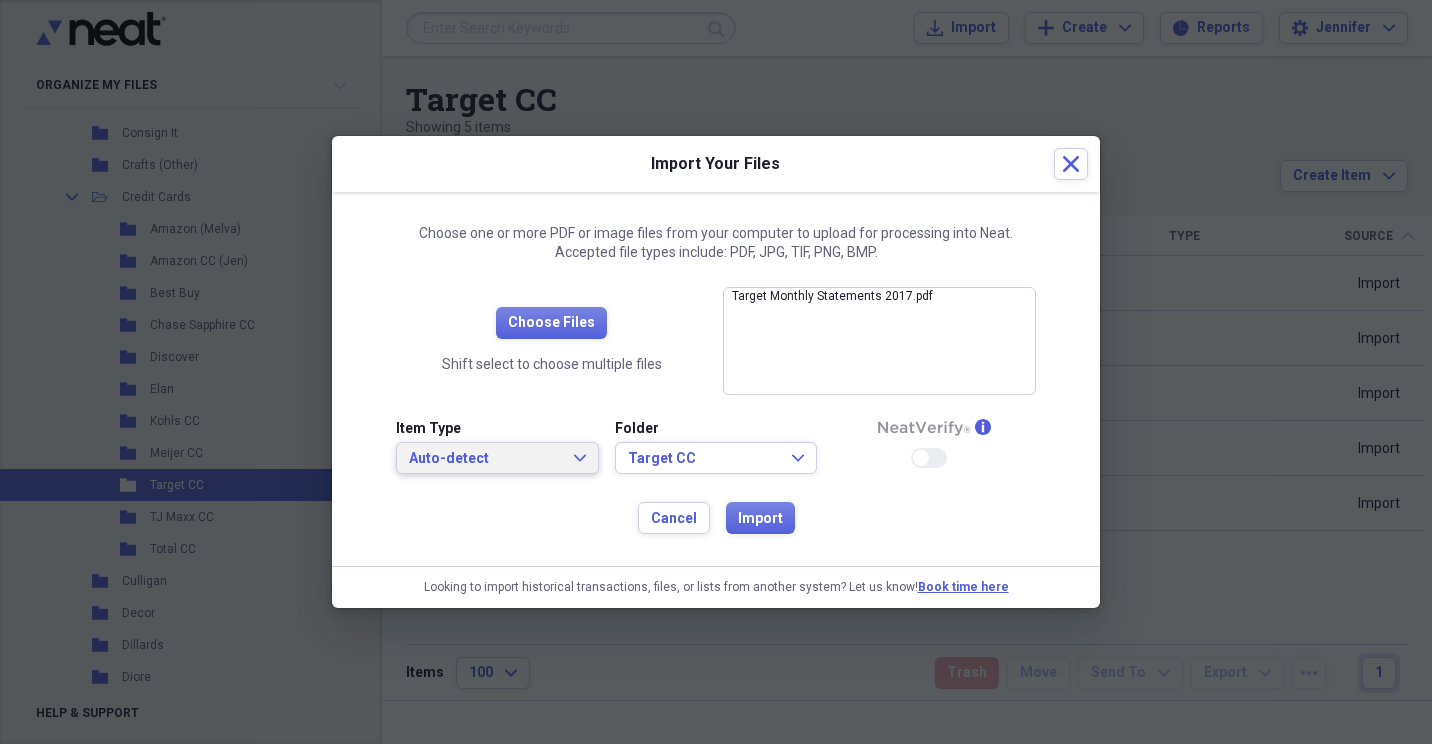 click on "Expand" 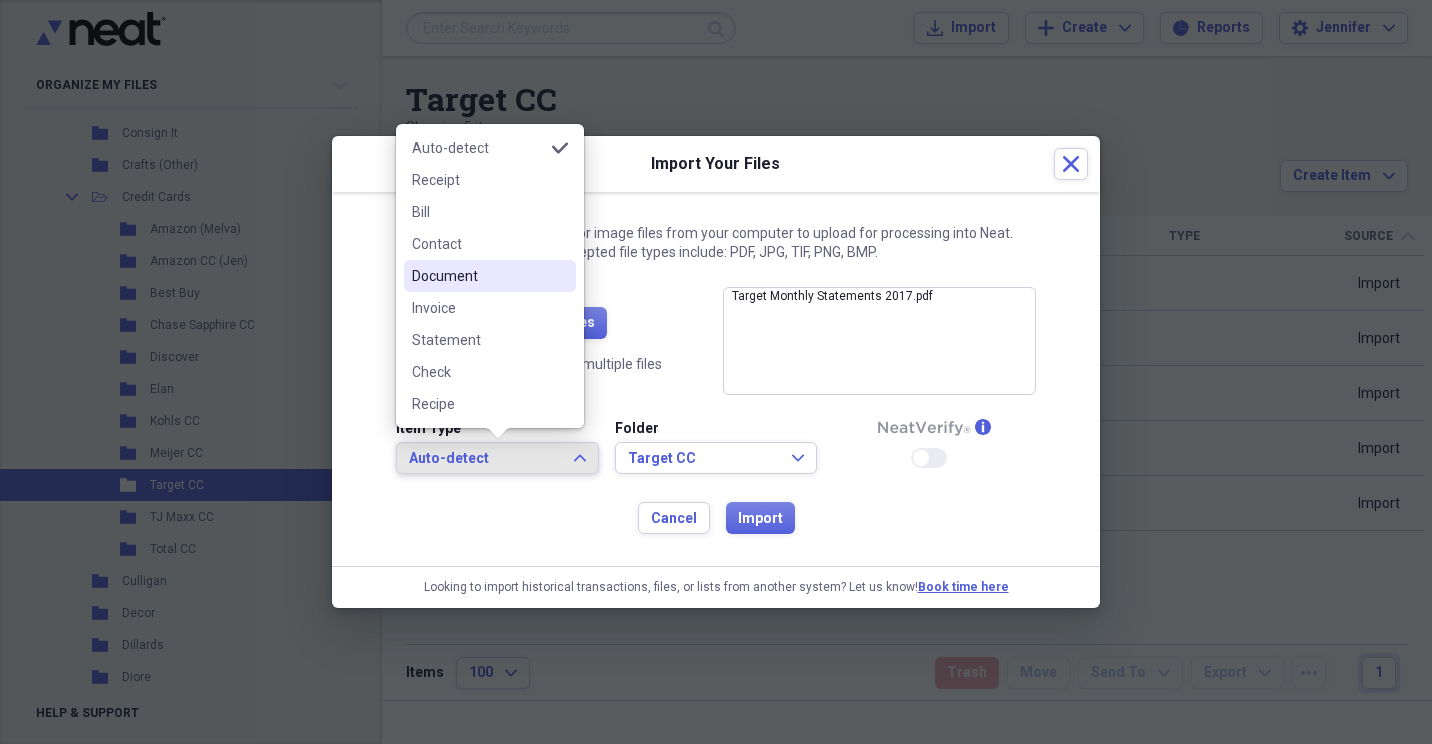 click on "Document" at bounding box center (478, 276) 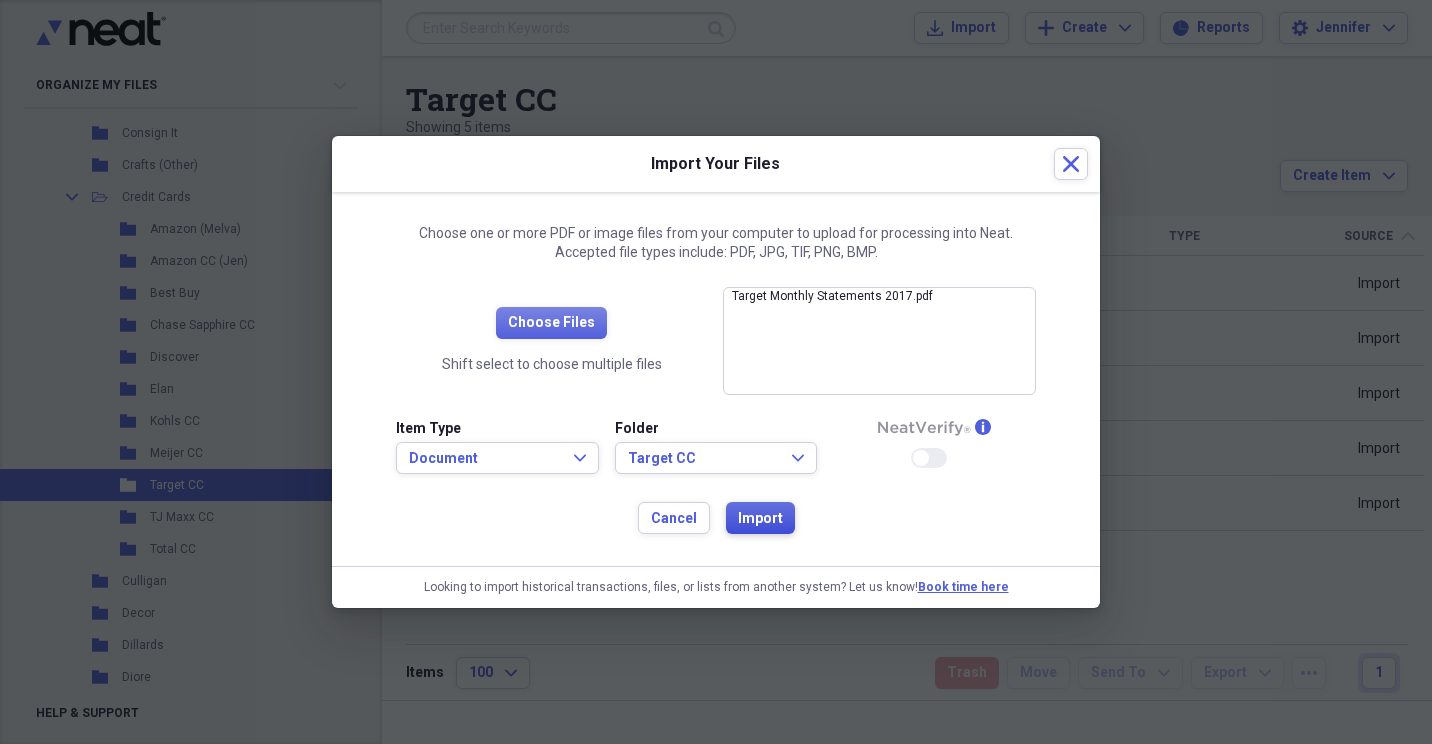 click on "Import" at bounding box center [760, 519] 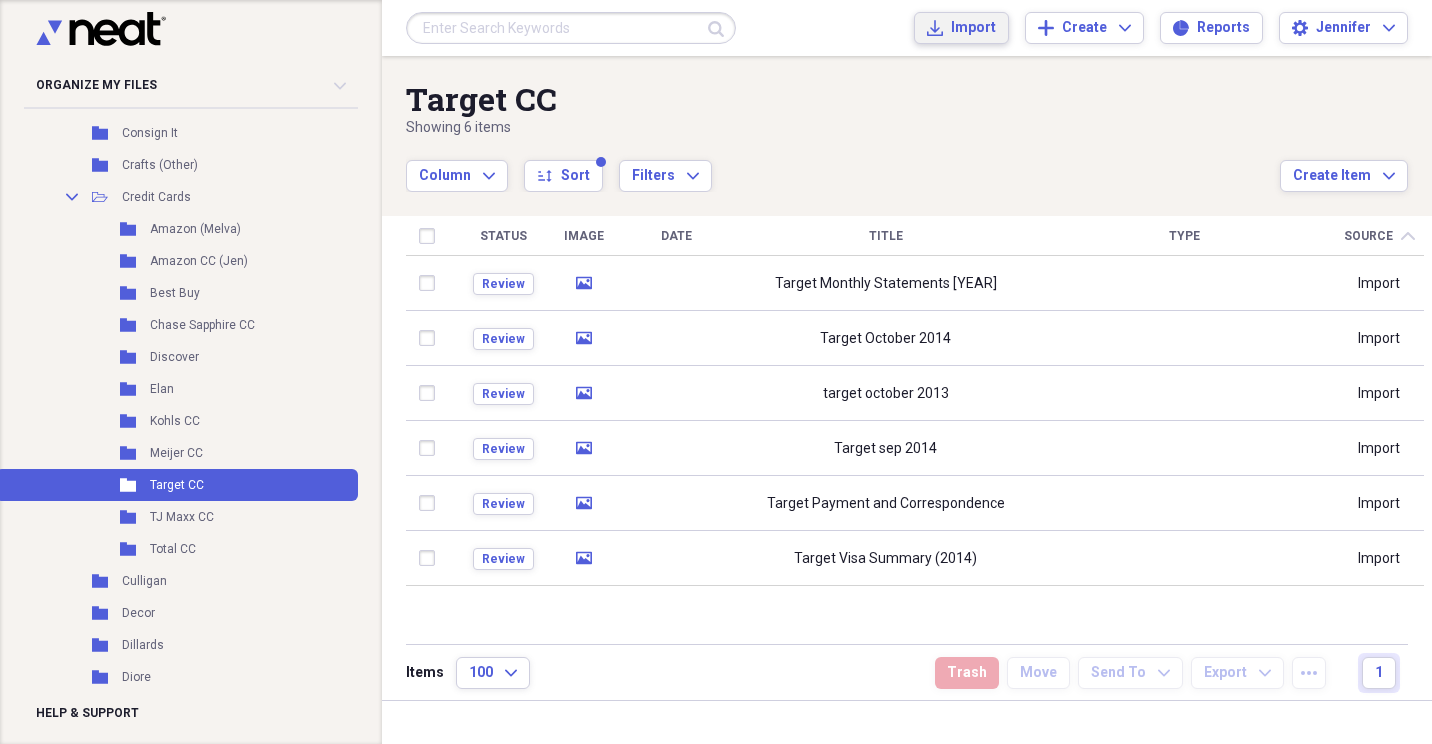 click on "Import" at bounding box center (973, 28) 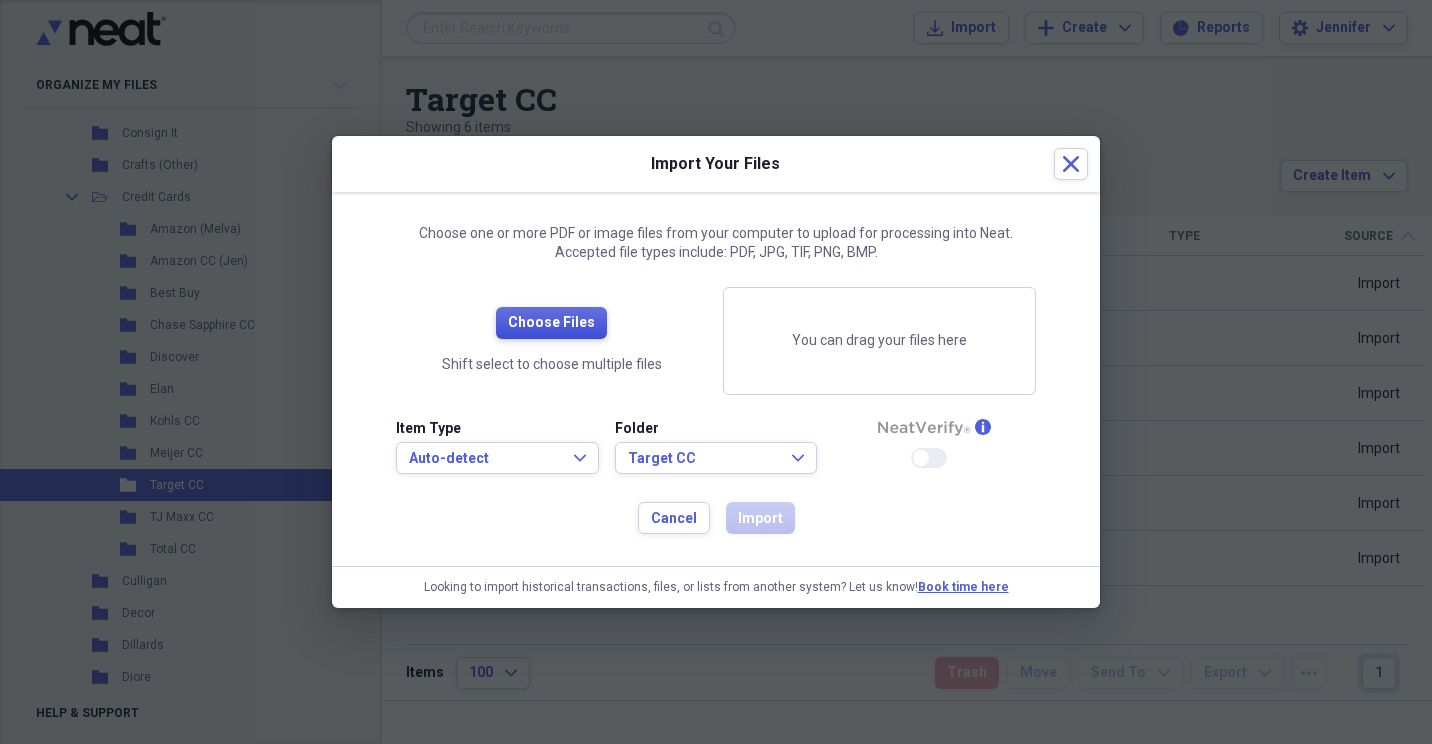 click on "Choose Files" at bounding box center [551, 323] 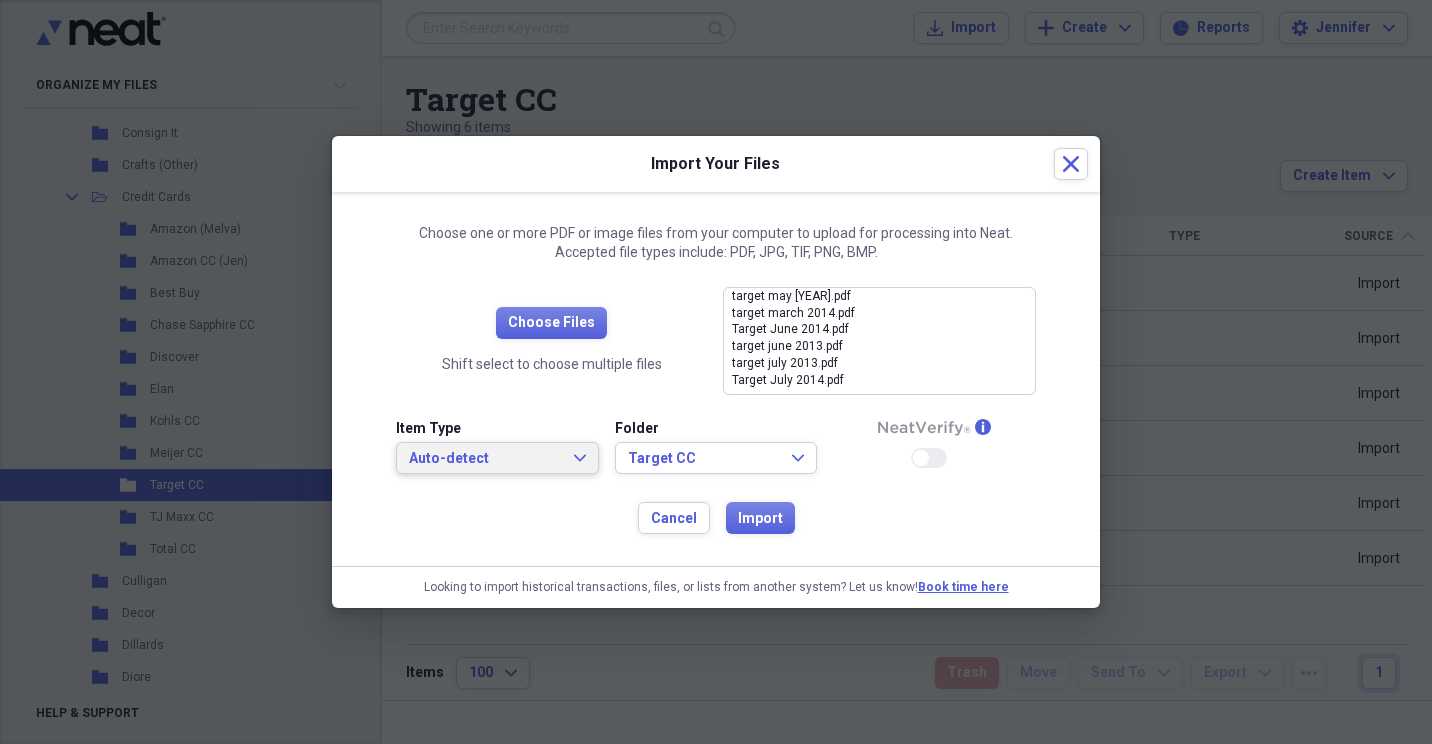 click on "Expand" 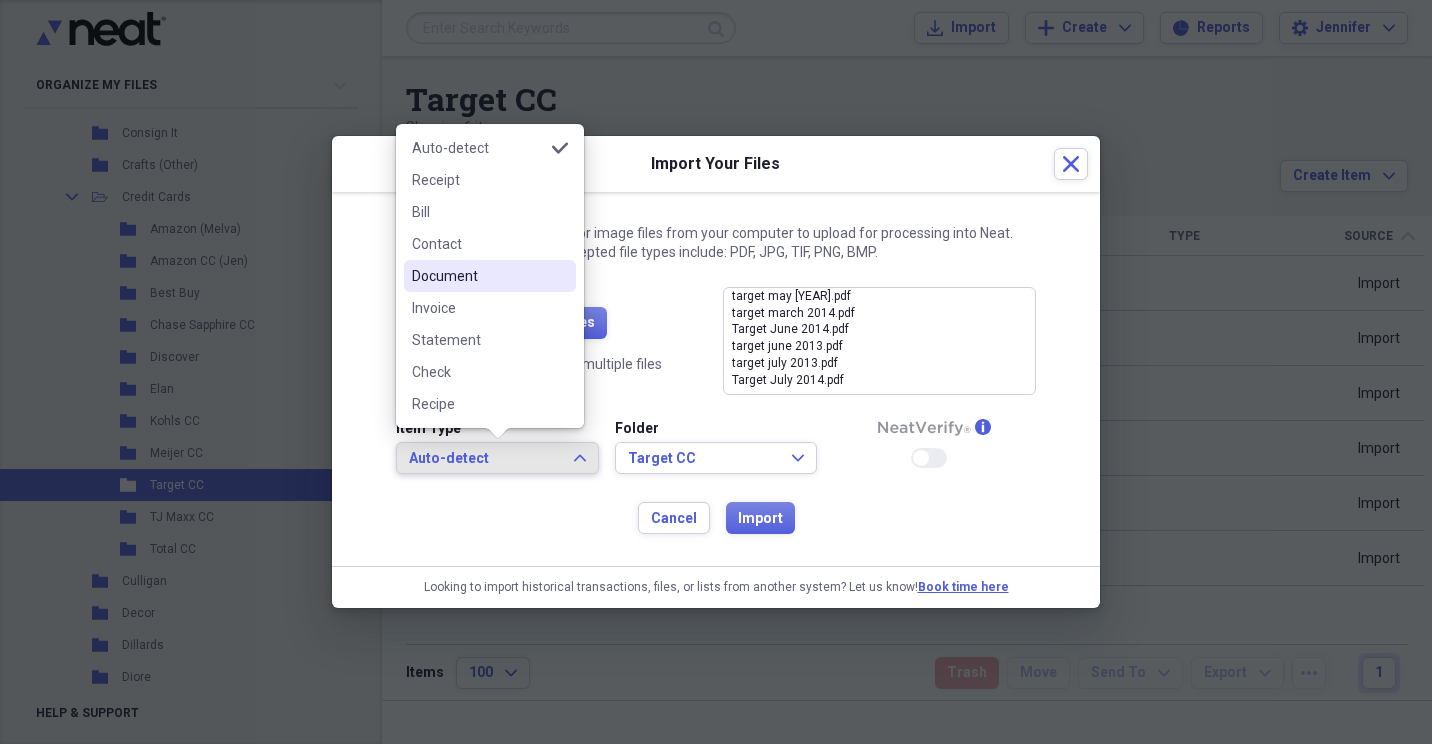 click on "Document" at bounding box center [478, 276] 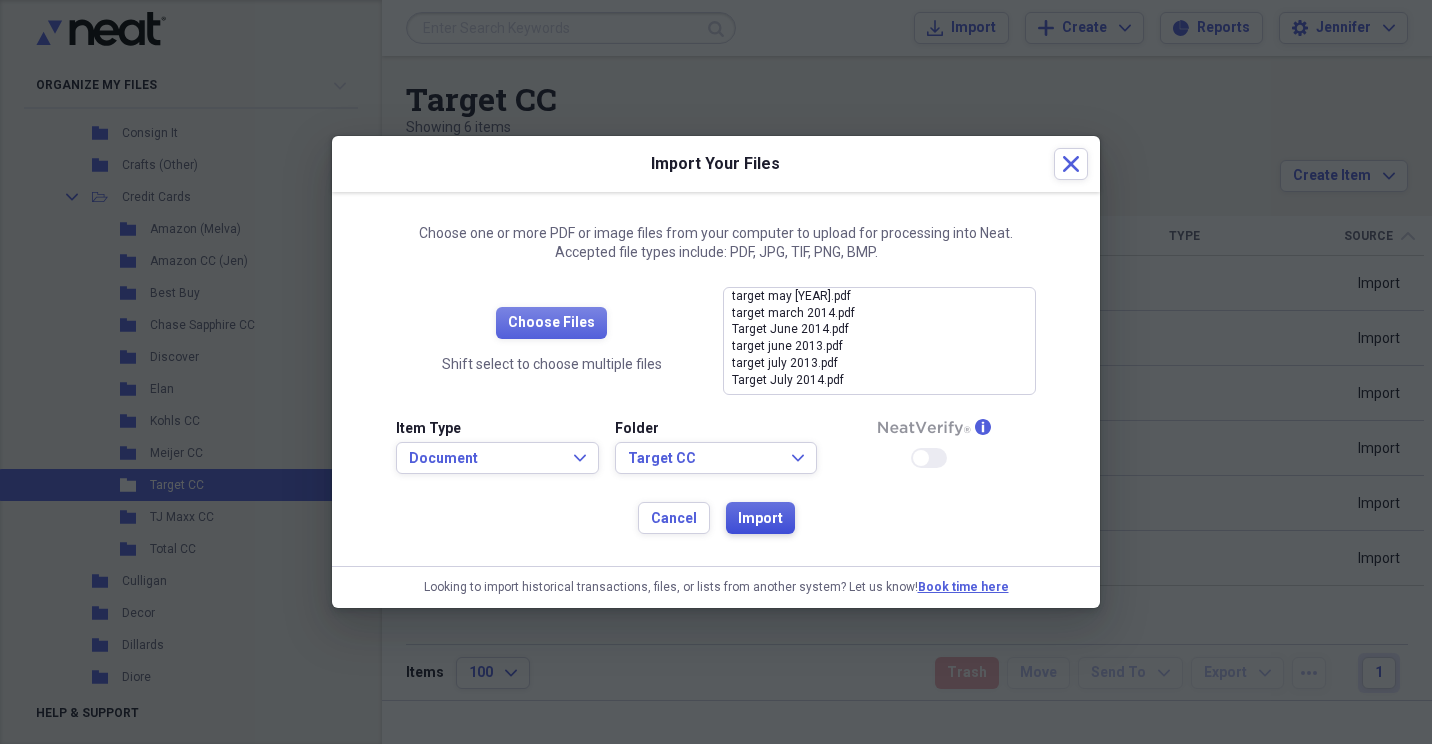 click on "Import" at bounding box center (760, 519) 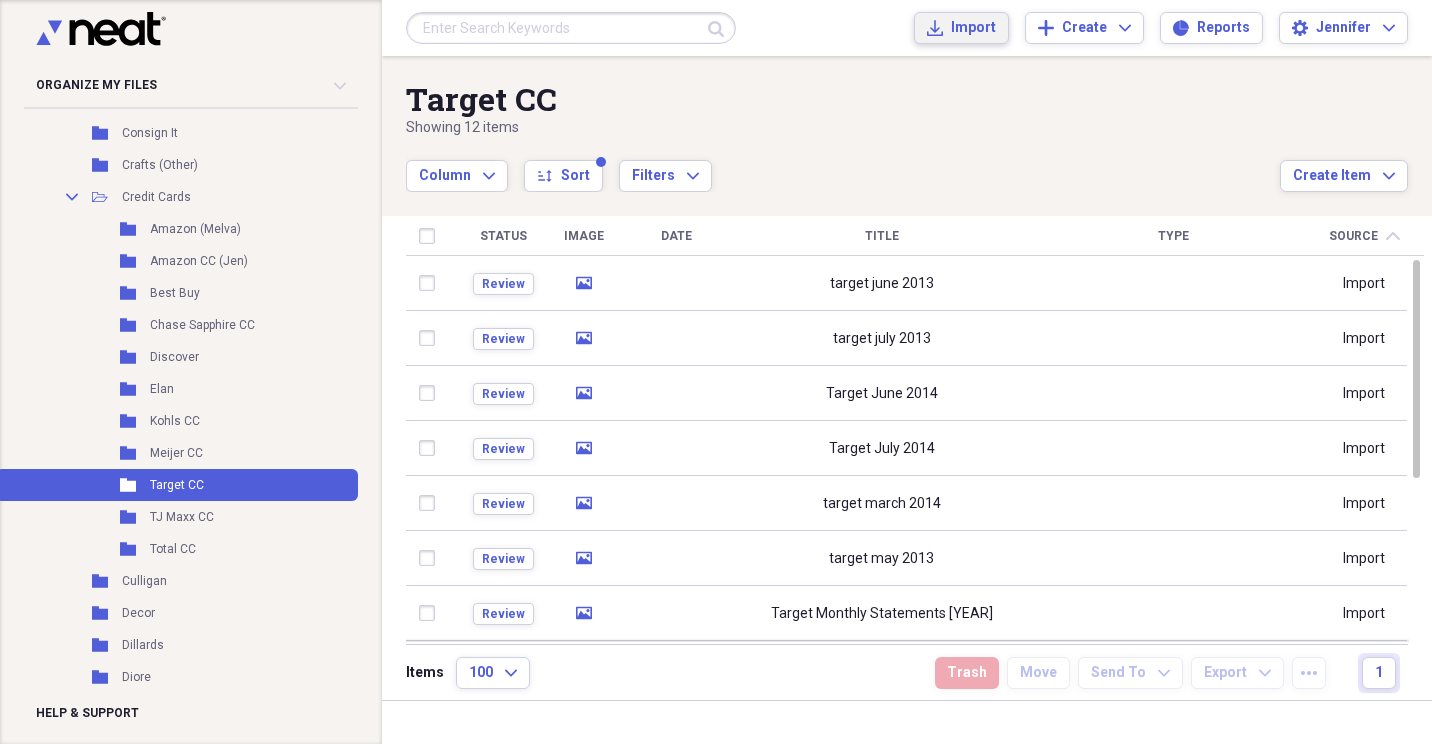 click on "Import" at bounding box center (973, 28) 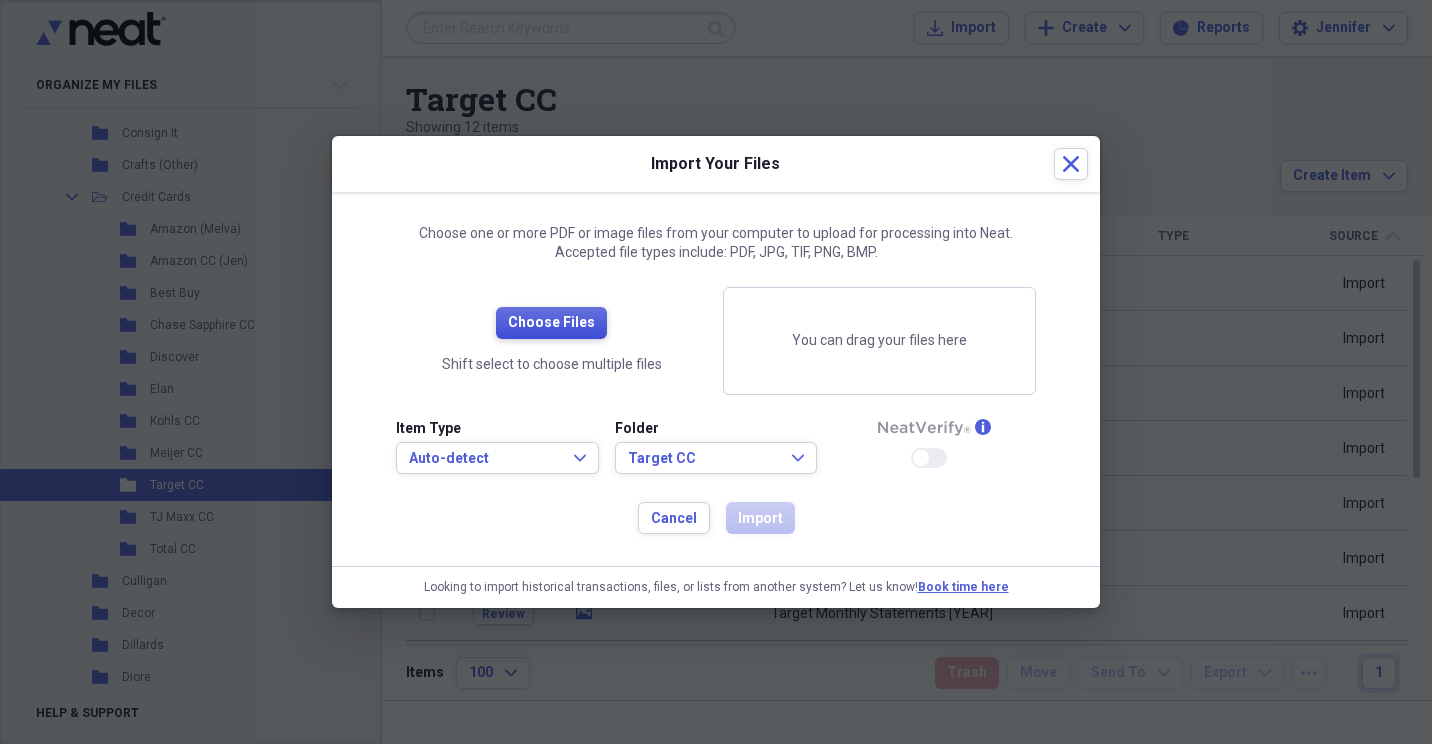 click on "Choose Files" at bounding box center [551, 323] 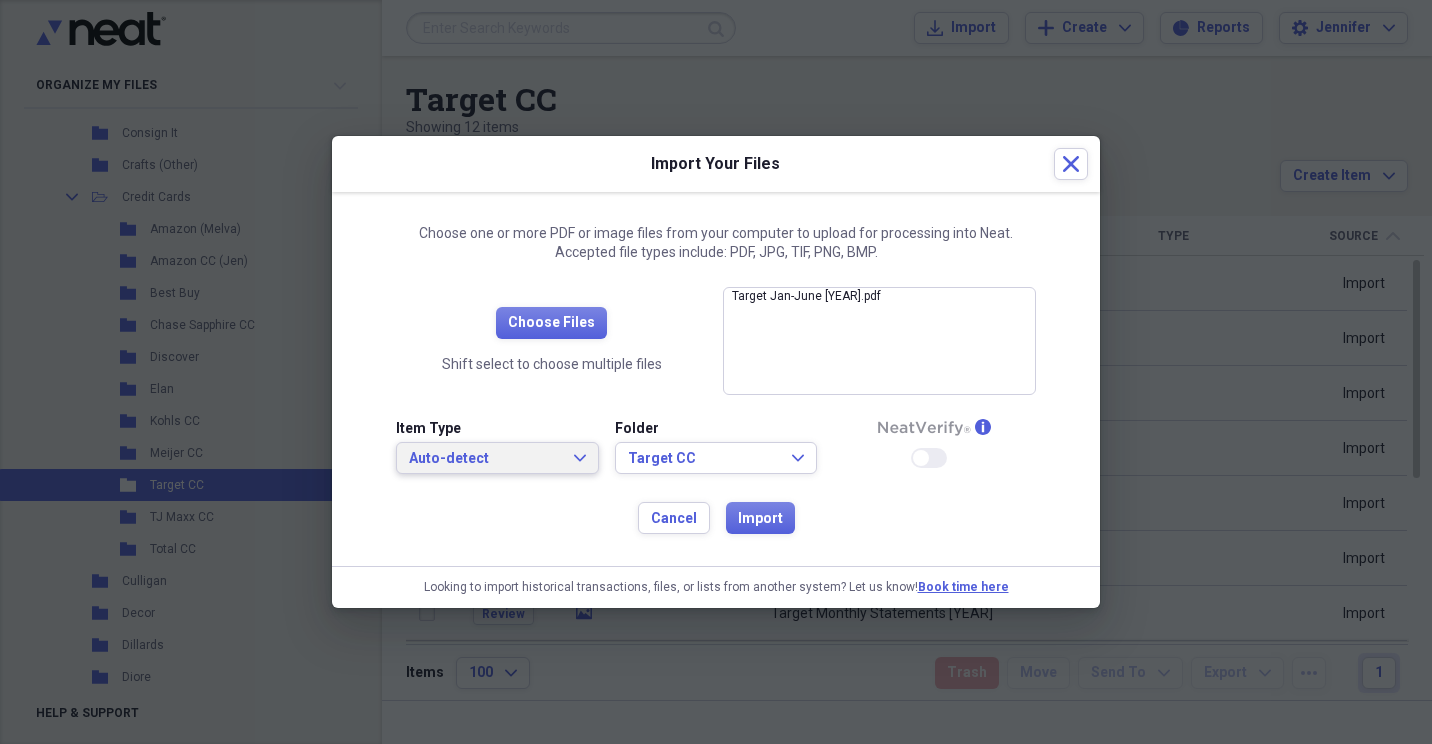 click on "Expand" 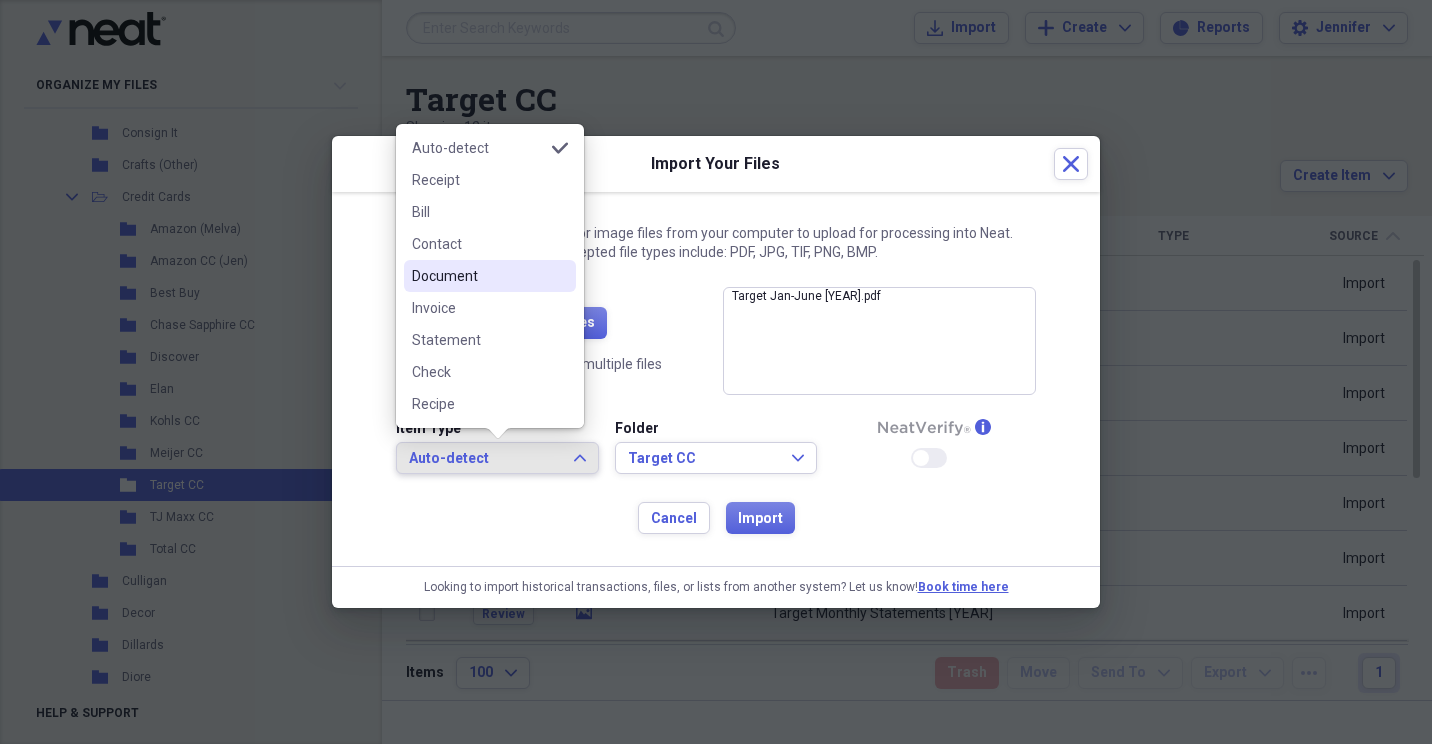 click on "Document" at bounding box center [478, 276] 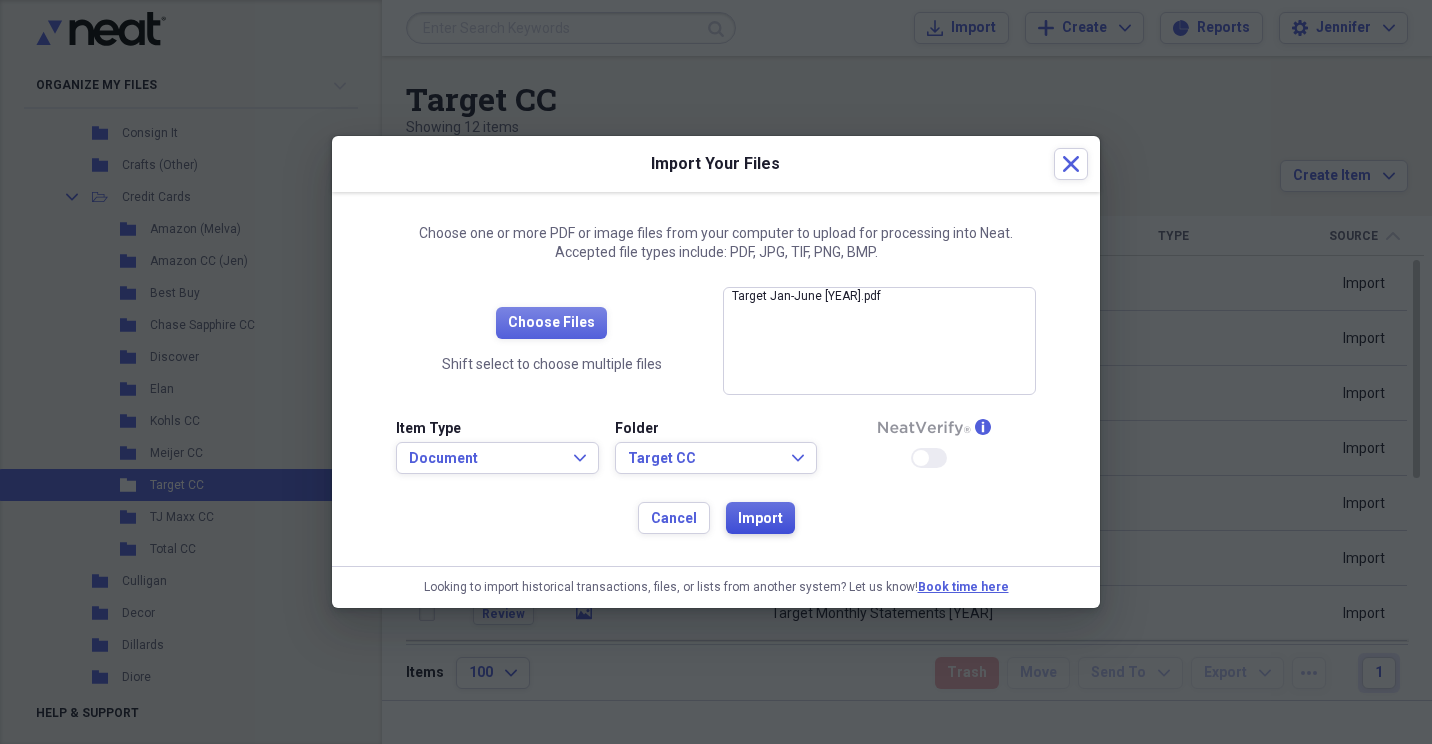 click on "Import" at bounding box center [760, 519] 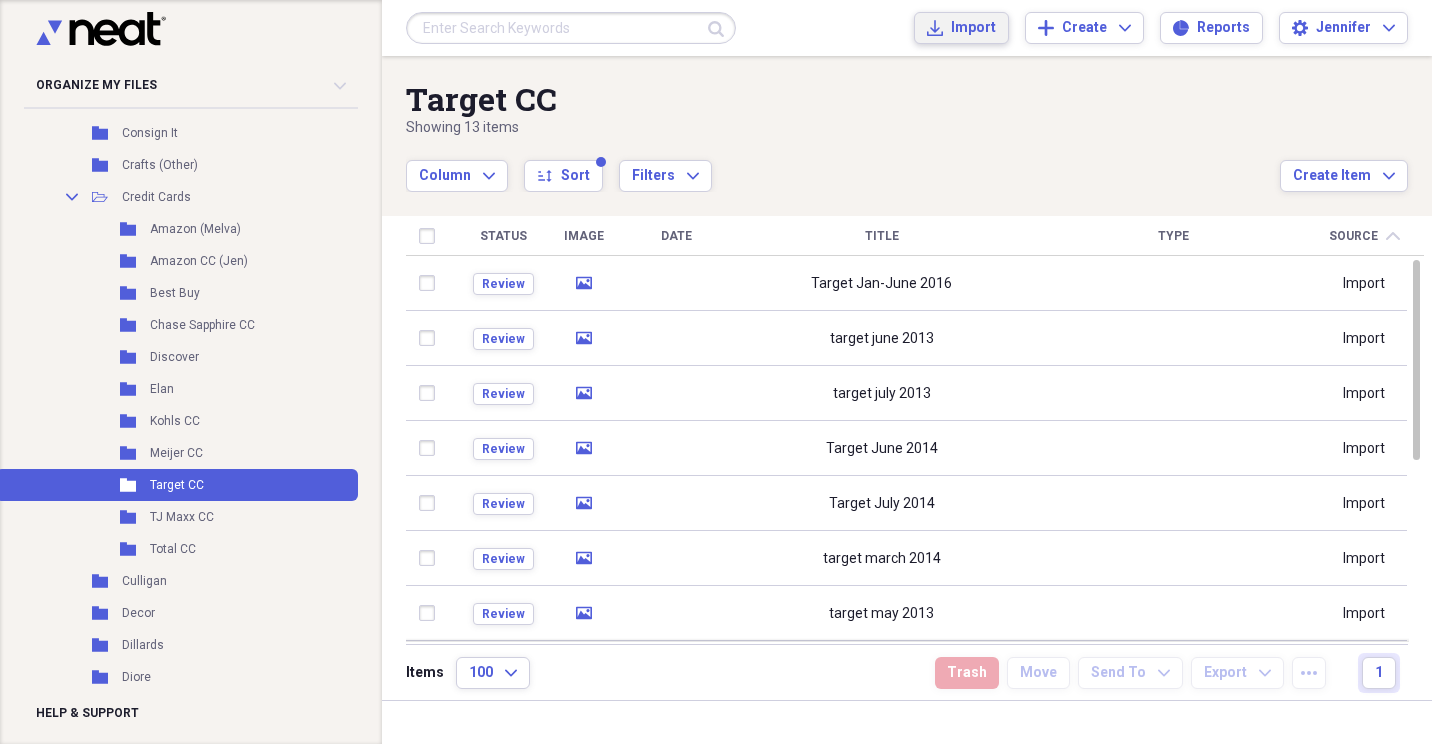 click on "Import" at bounding box center [973, 28] 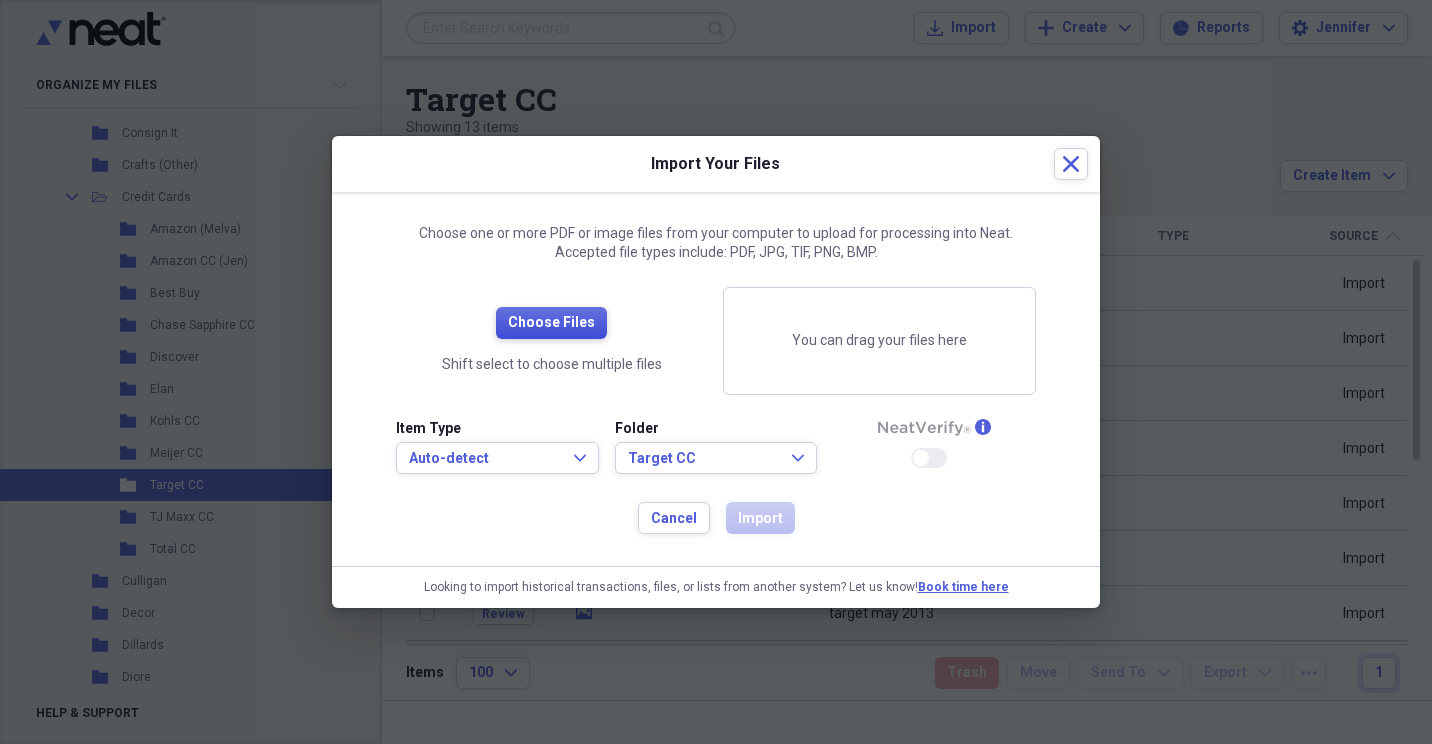 click on "Choose Files" at bounding box center (551, 323) 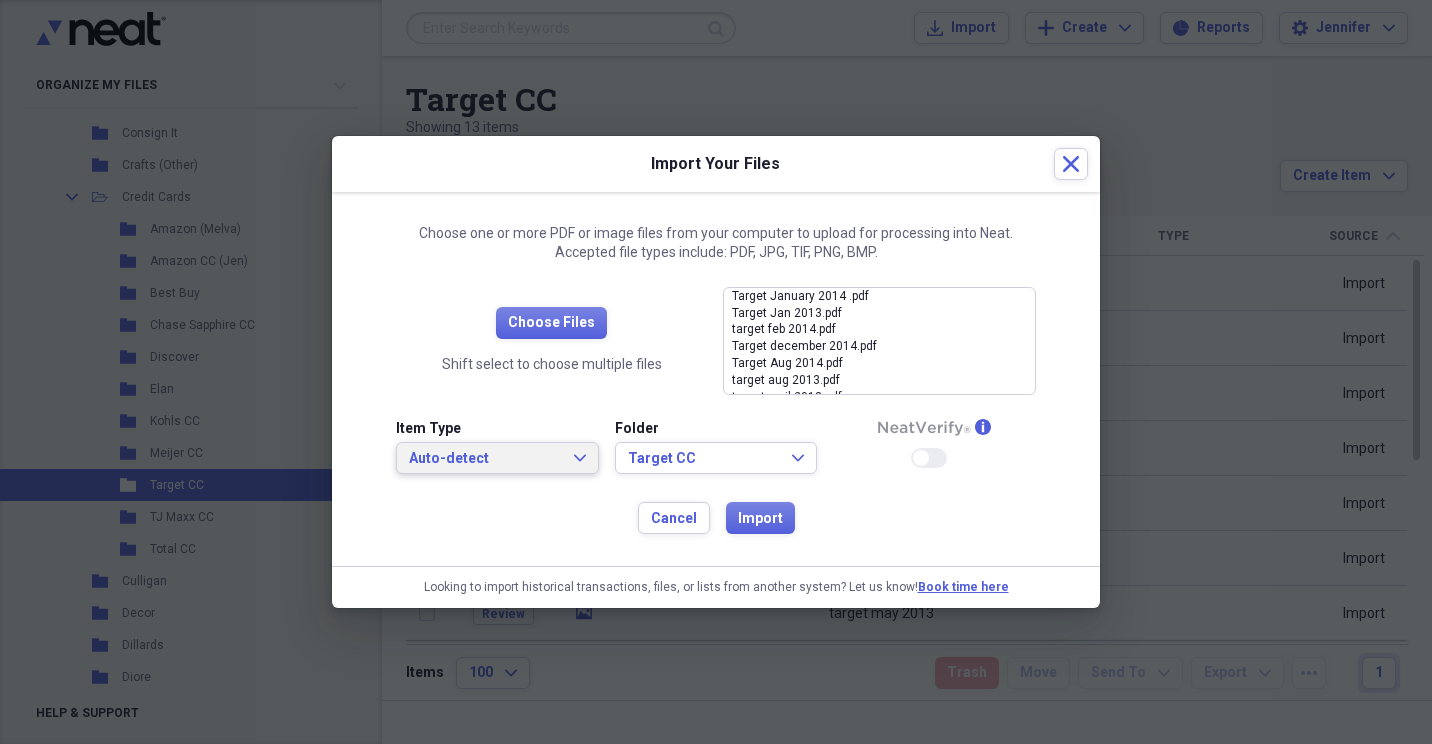 click on "Auto-detect Expand" at bounding box center [497, 459] 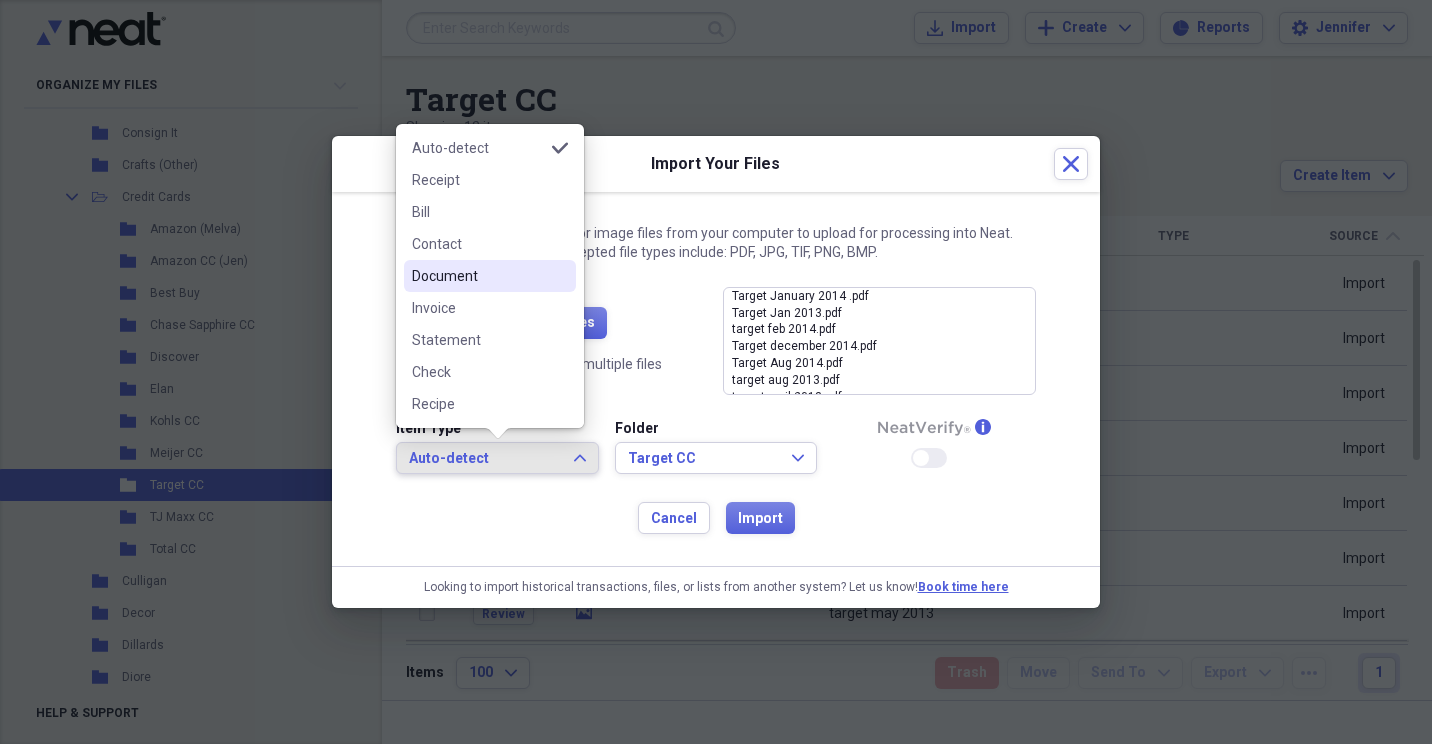 click on "Document" at bounding box center (490, 276) 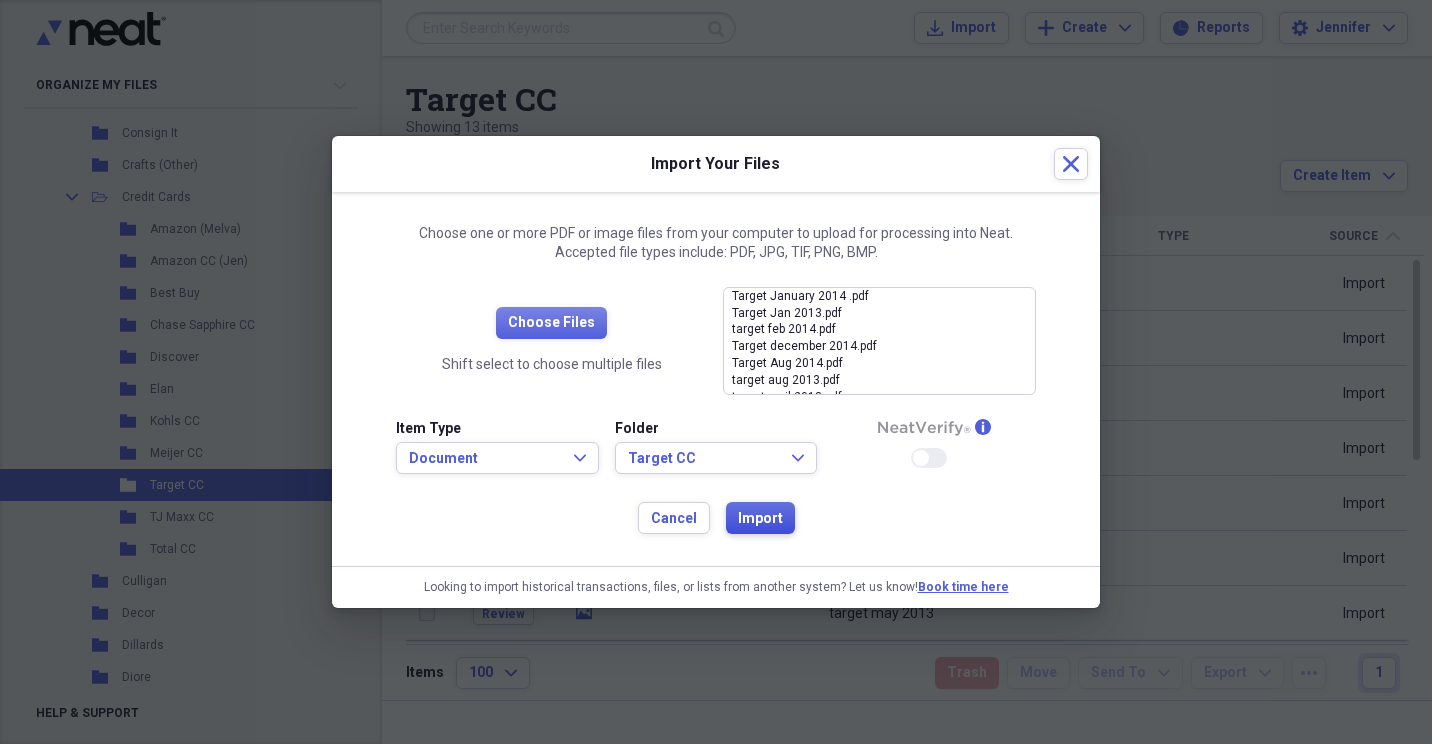 click on "Import" at bounding box center [760, 519] 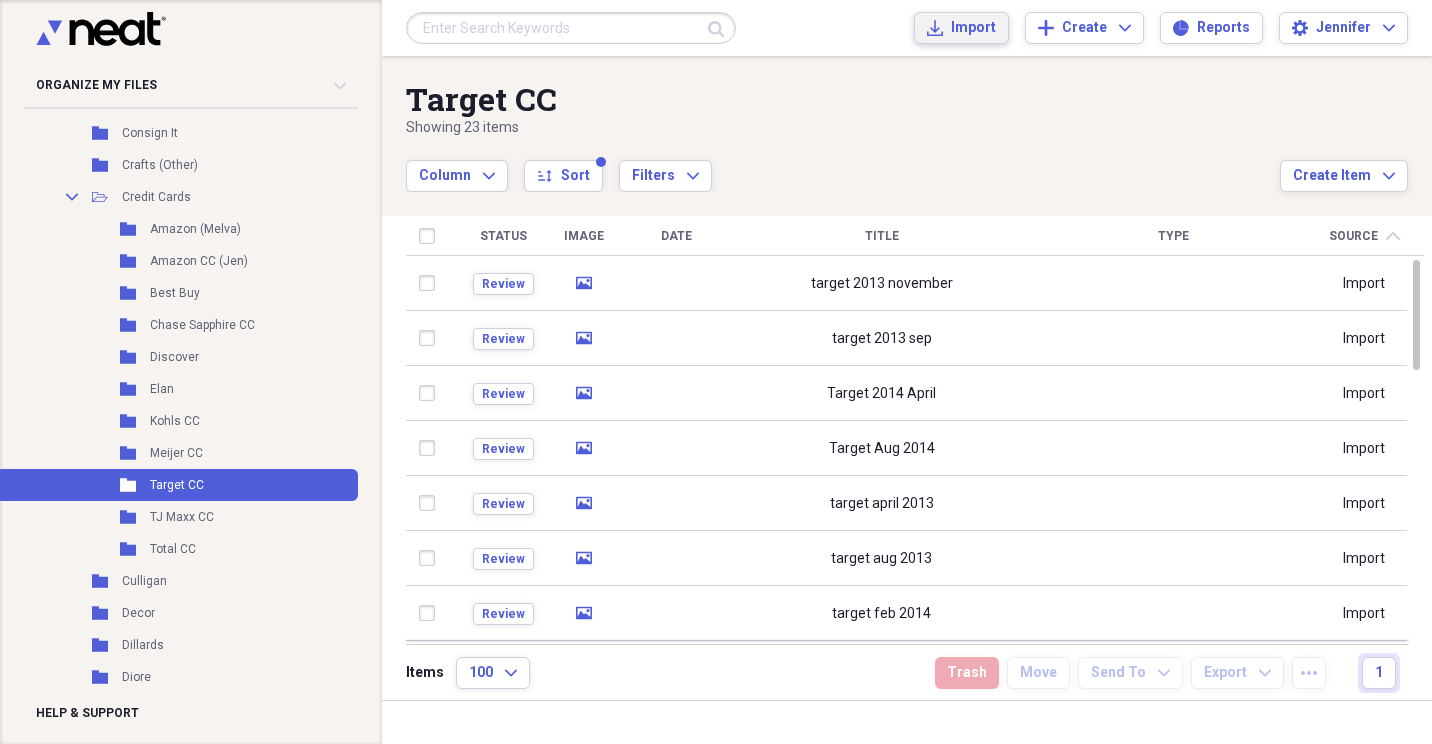click on "Import" at bounding box center [973, 28] 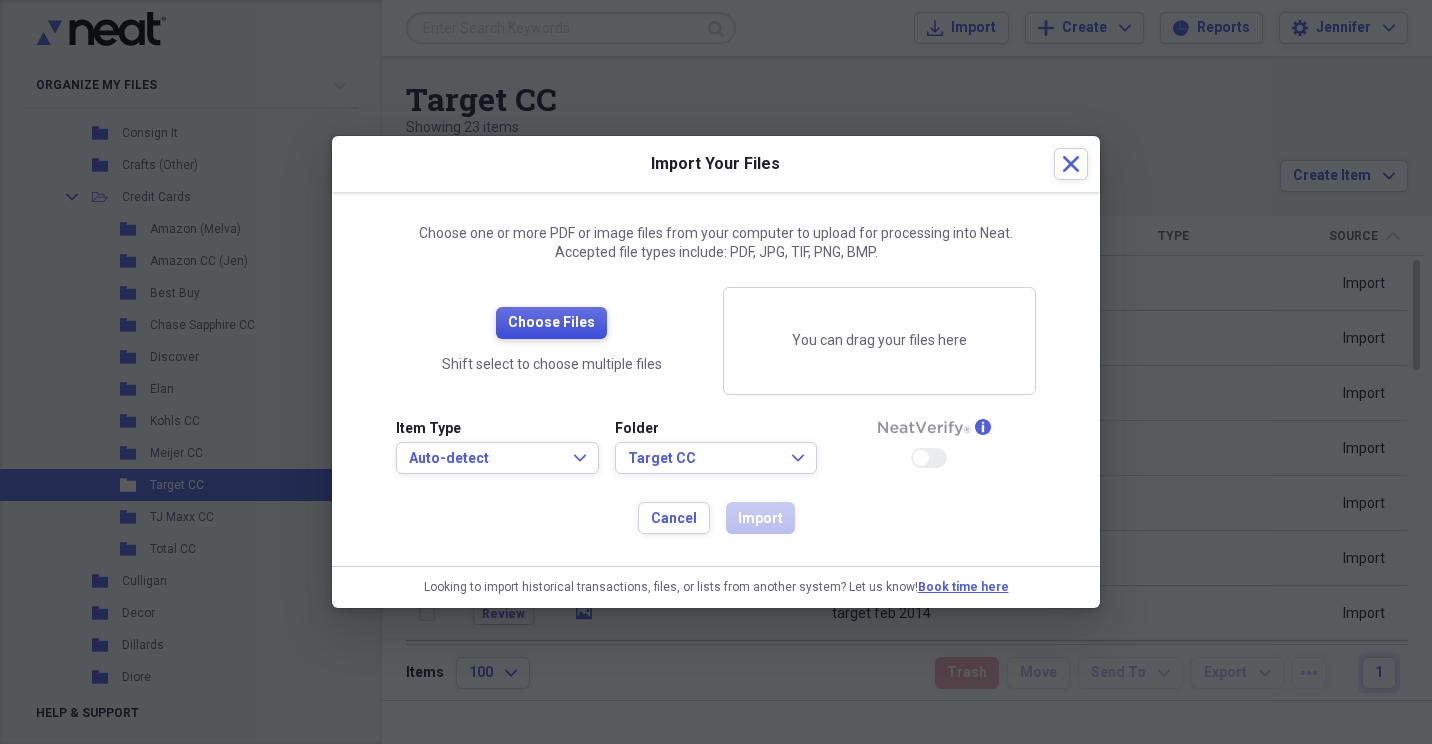 click on "Choose Files" at bounding box center (551, 323) 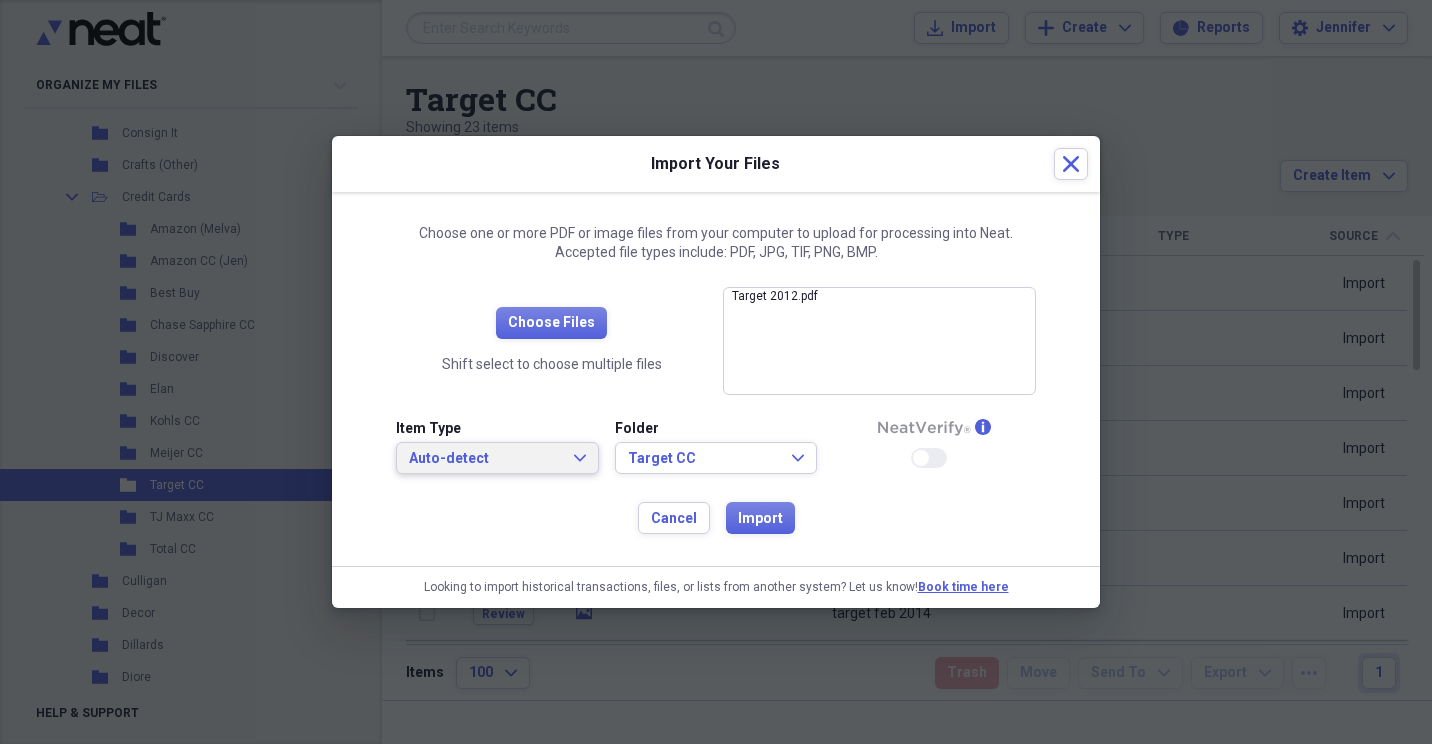 click on "Expand" 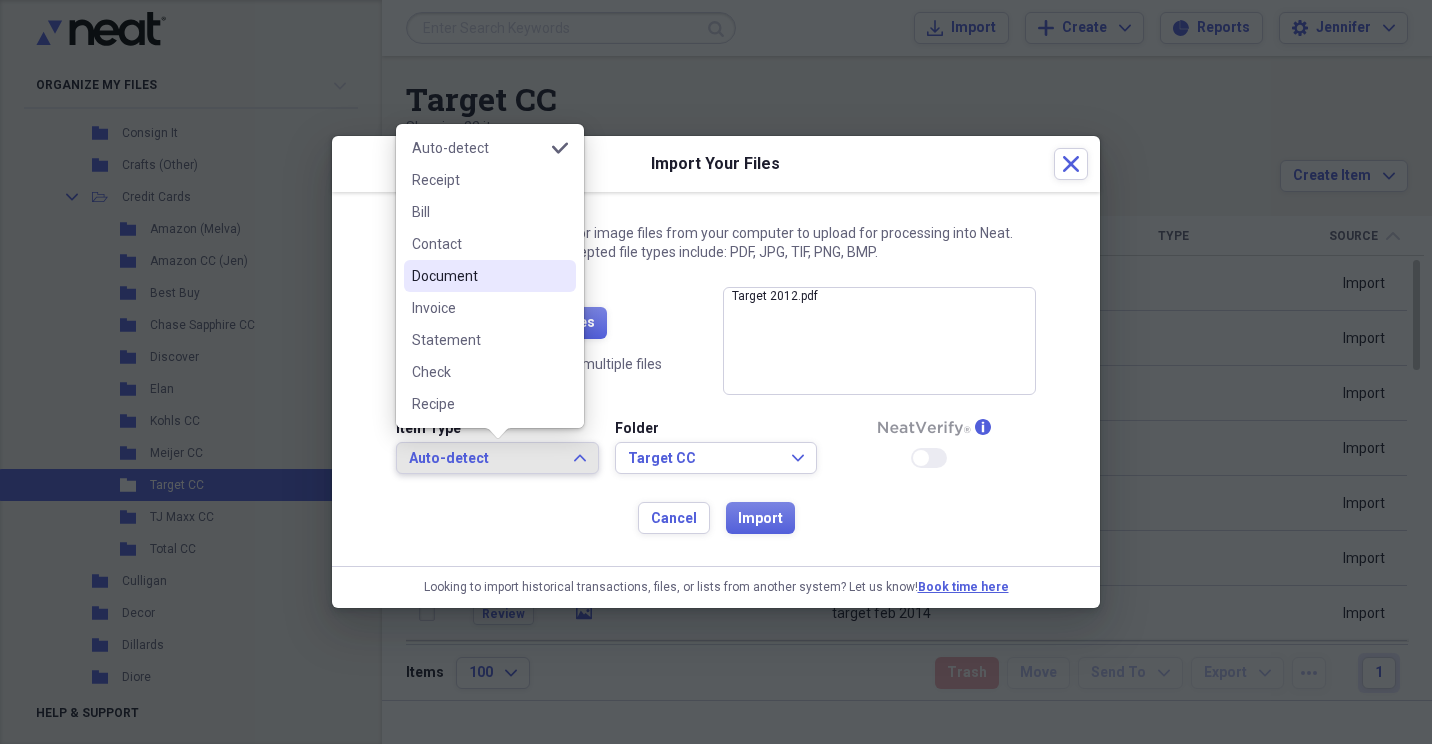 click on "Document" at bounding box center (490, 276) 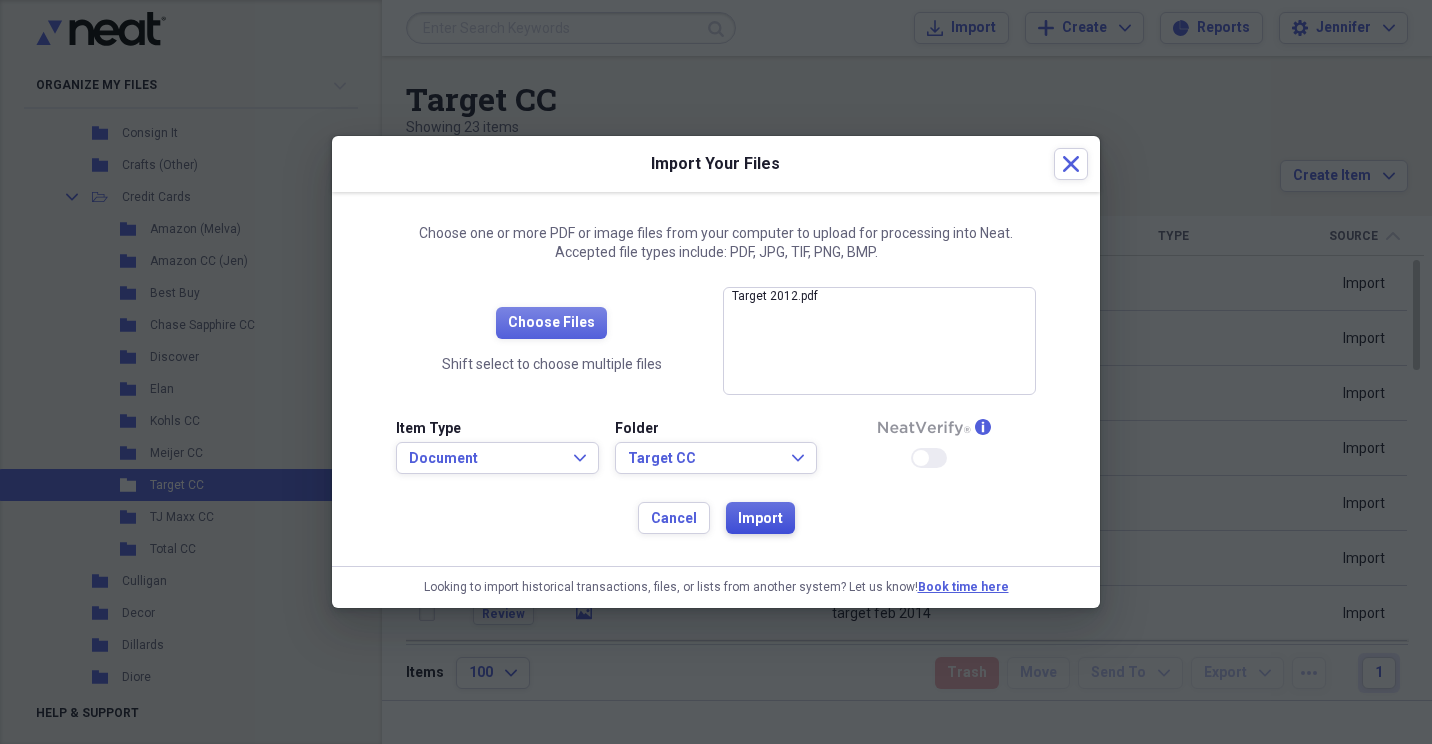 click on "Import" at bounding box center (760, 519) 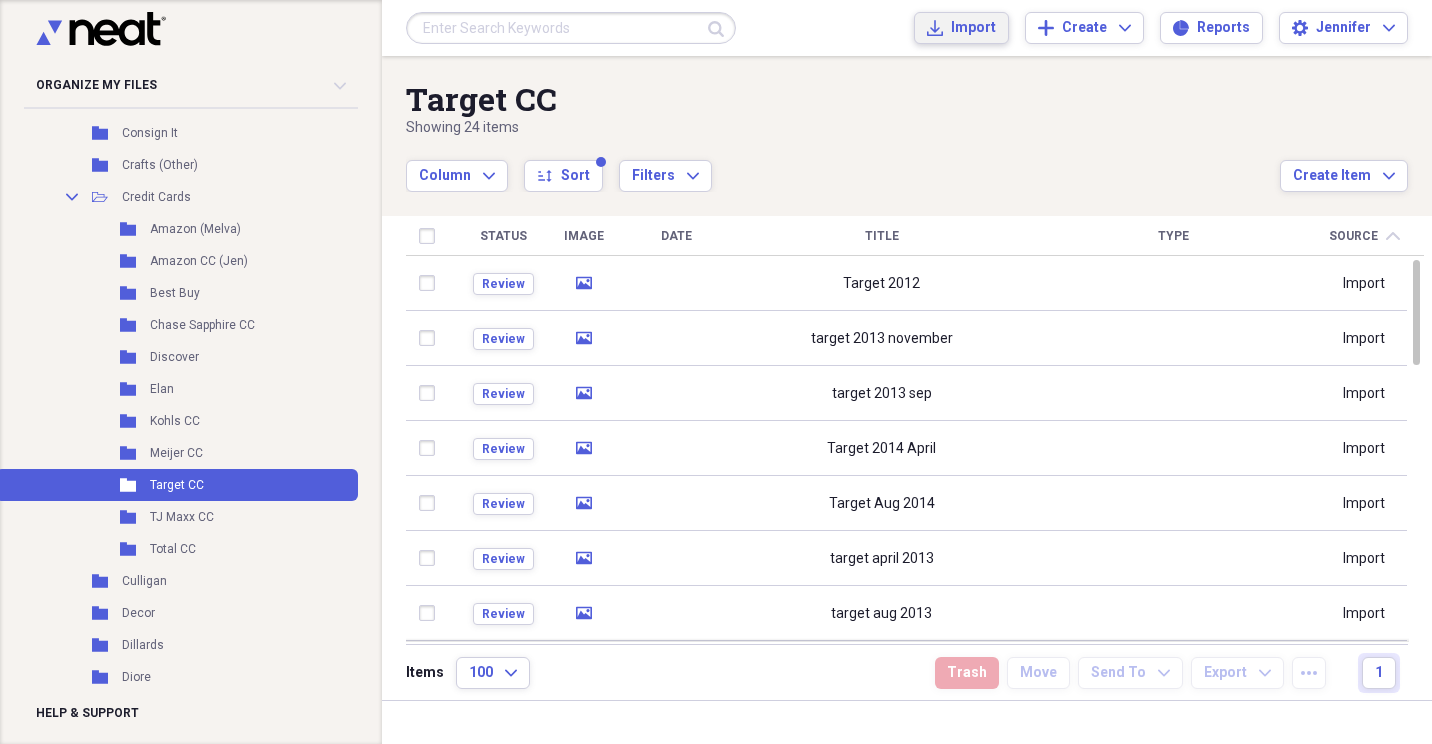 click on "Import Import" at bounding box center (961, 28) 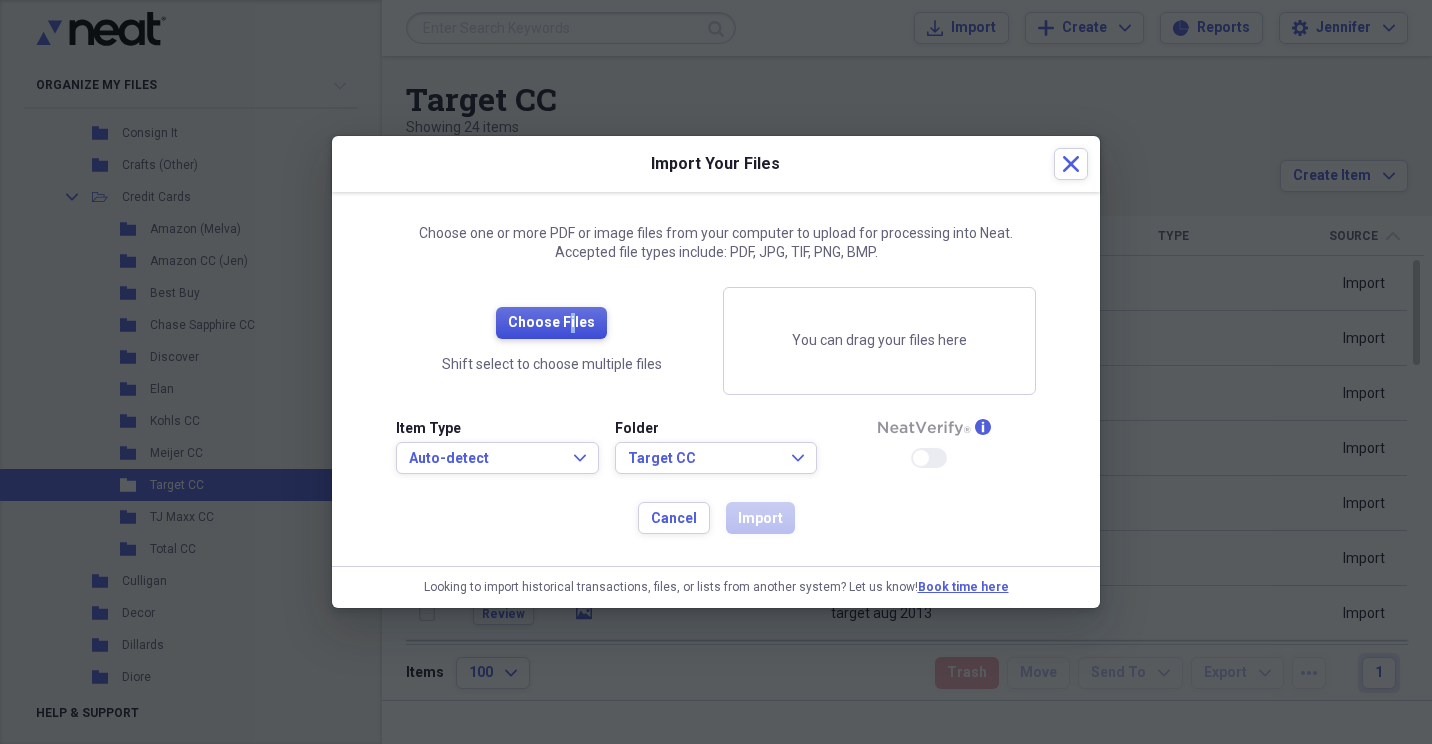 click on "Choose Files" at bounding box center (551, 323) 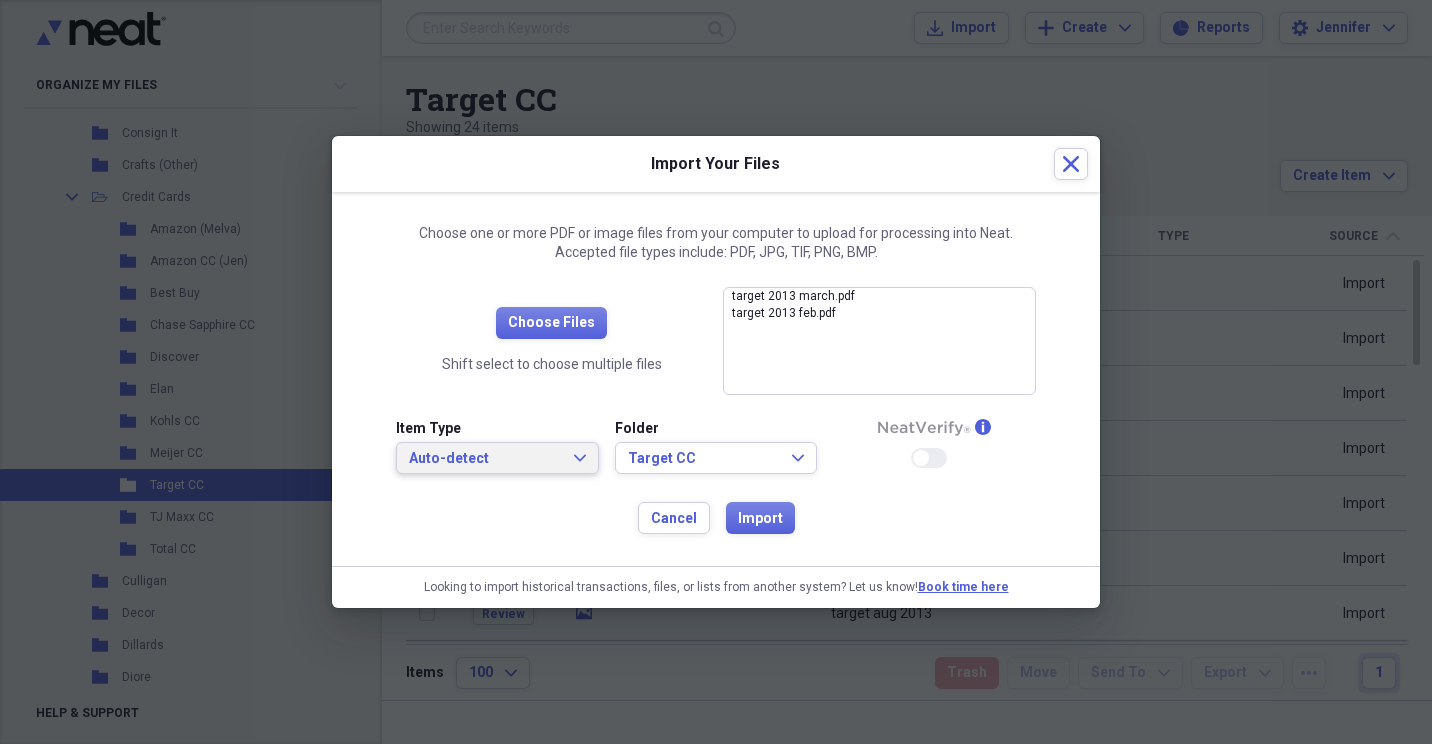 click on "Expand" 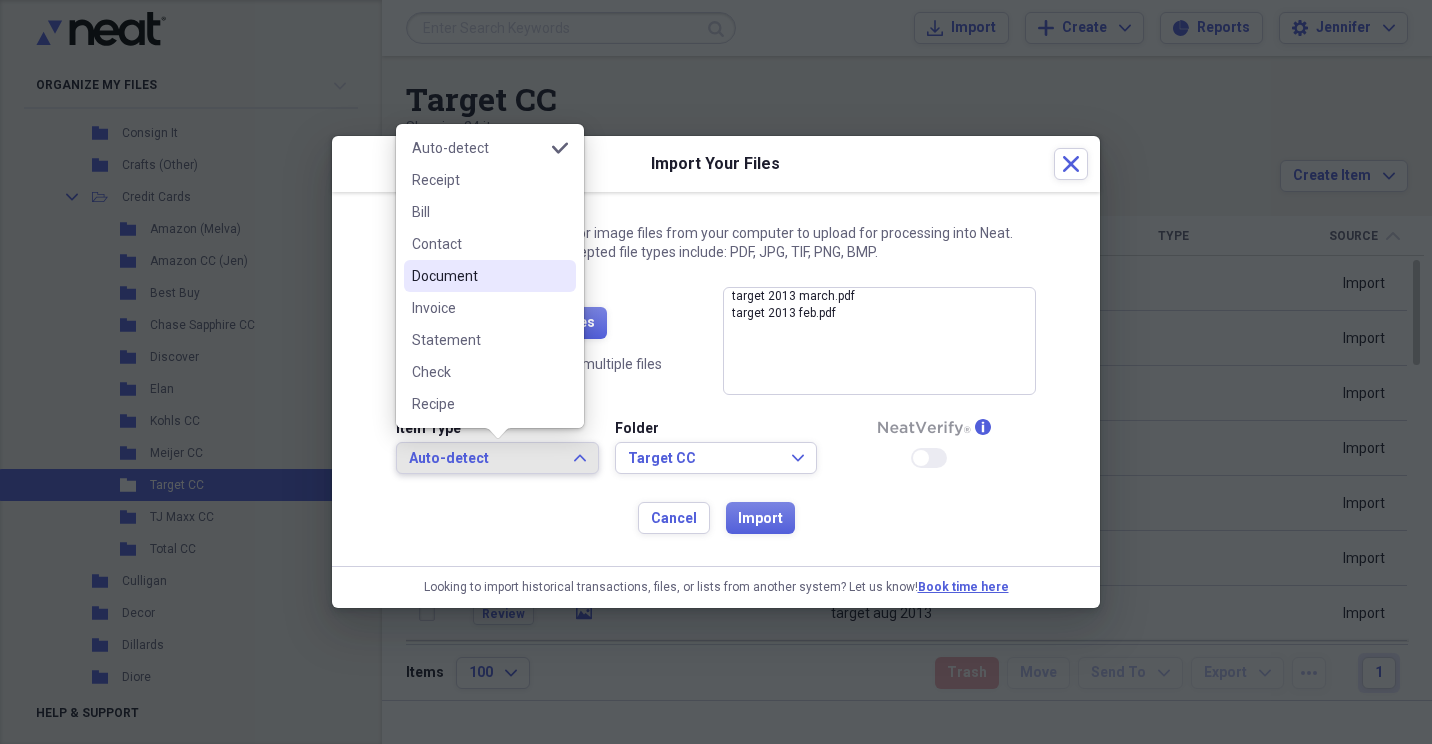 click on "Document" at bounding box center [478, 276] 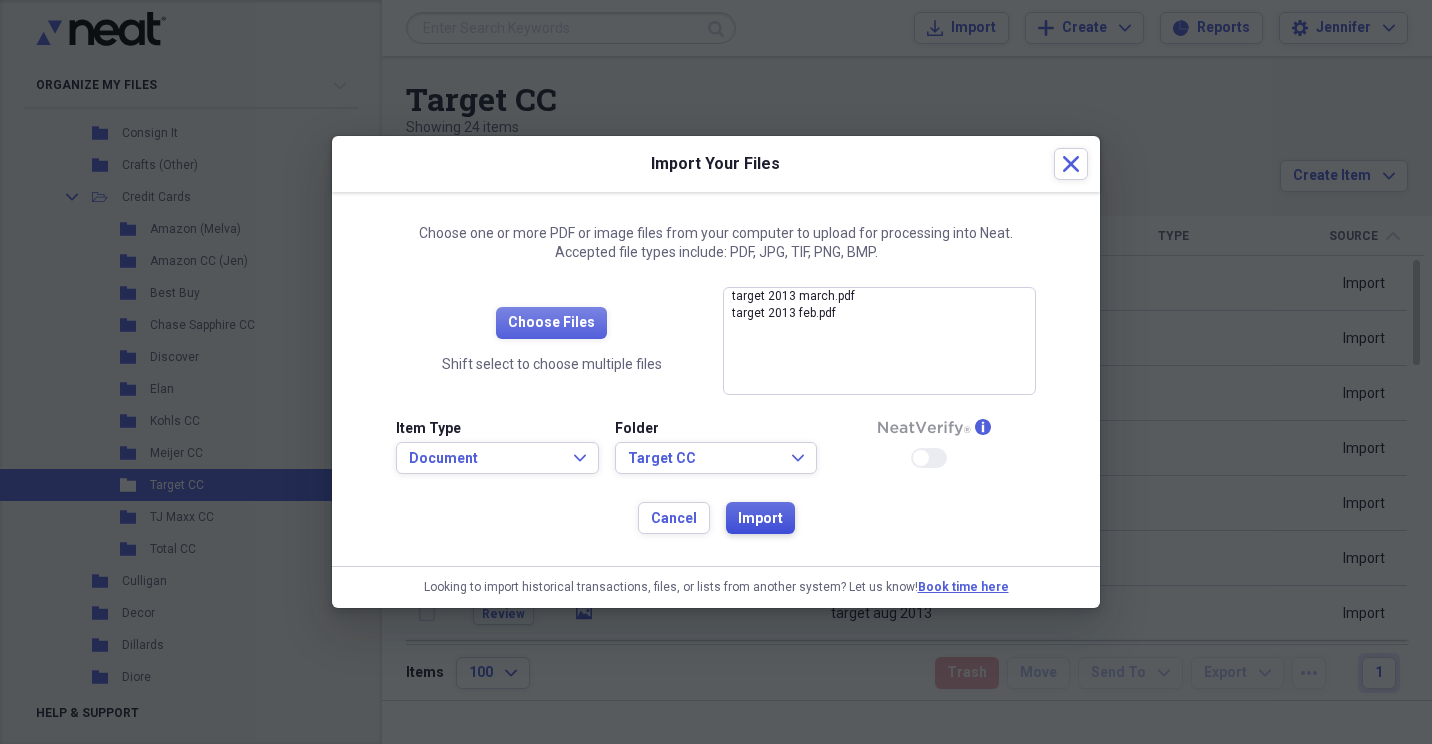 click on "Import" at bounding box center (760, 519) 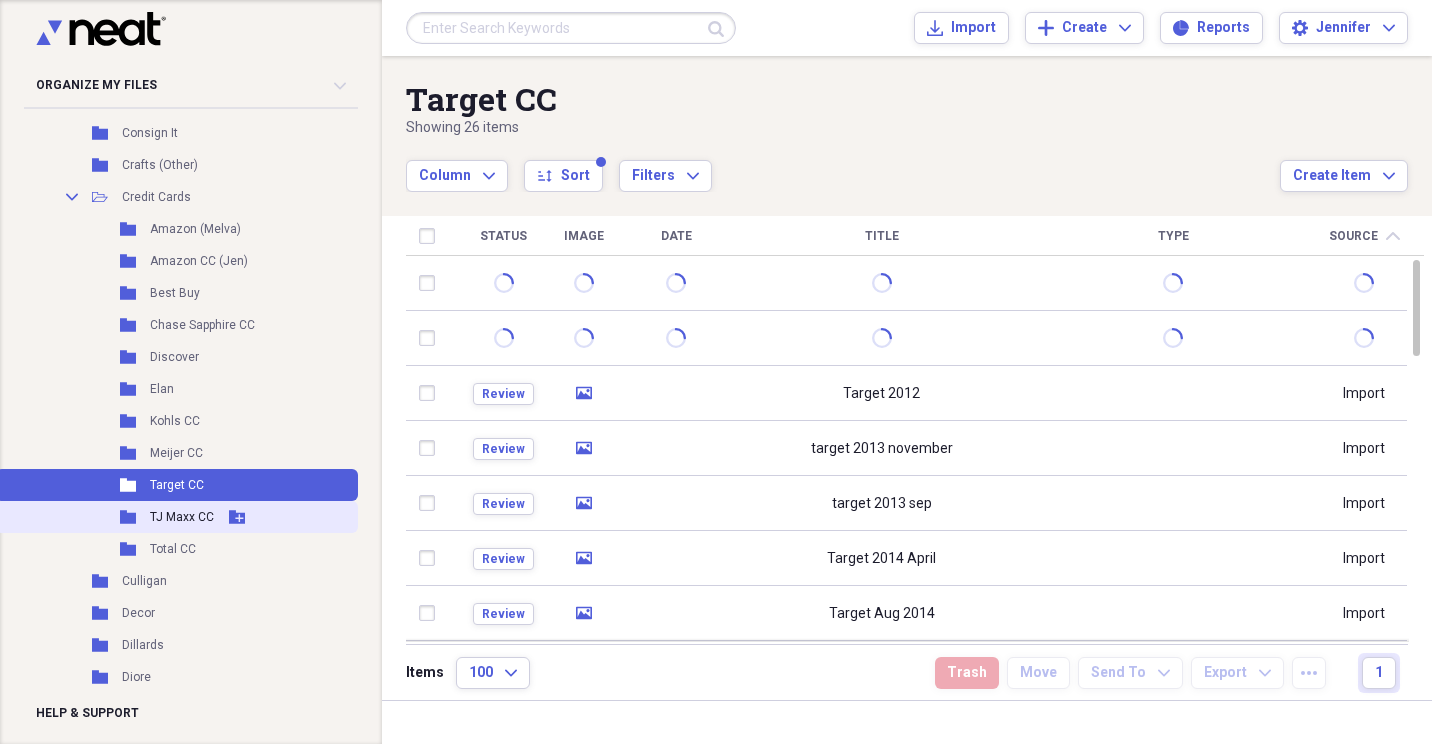 click on "Folder TJ Maxx CC Add Folder" at bounding box center [177, 517] 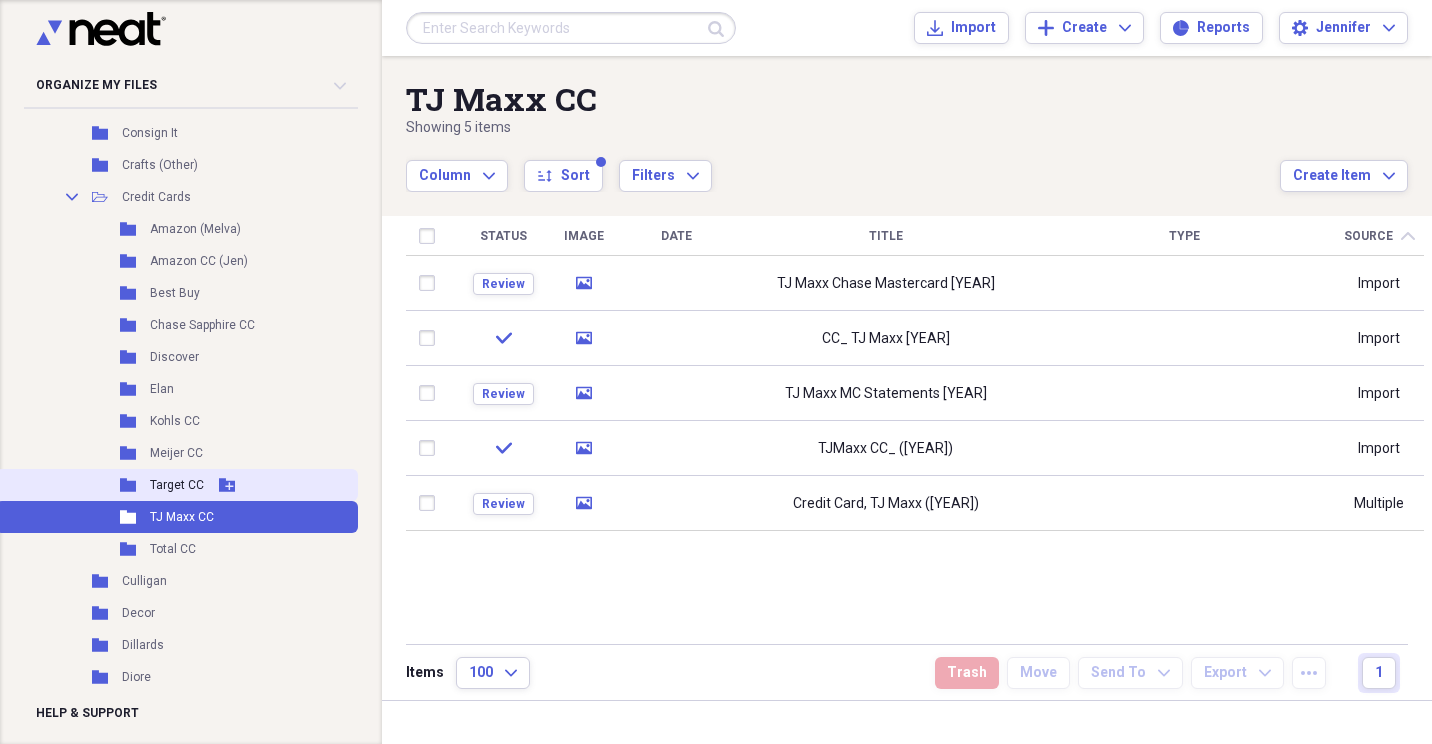 click on "Folder Target CC Add Folder" at bounding box center [177, 485] 